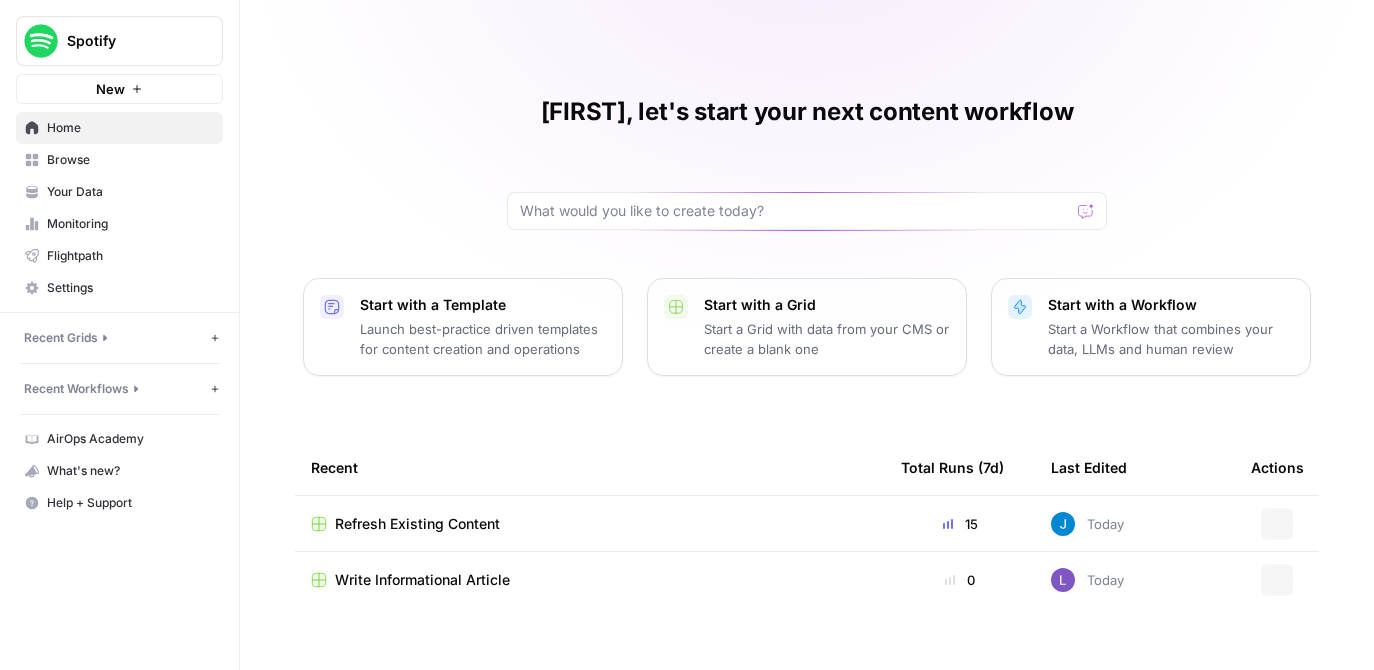 scroll, scrollTop: 0, scrollLeft: 0, axis: both 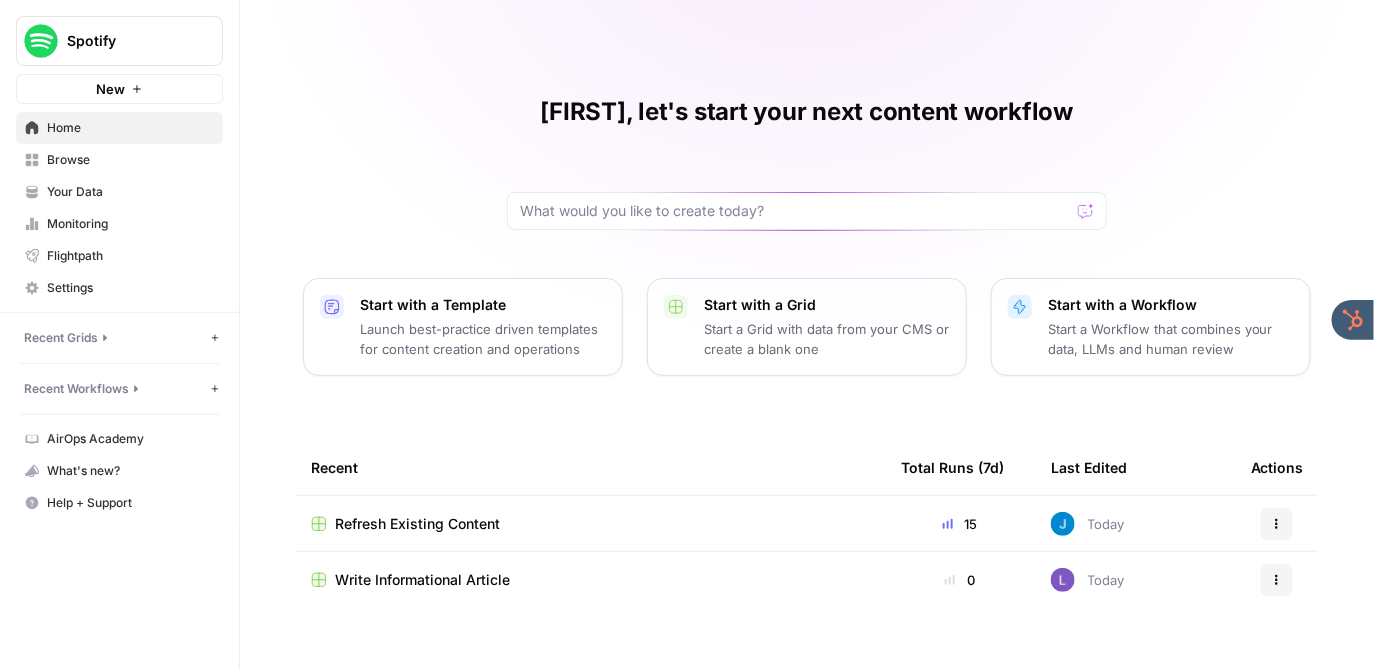 click on "Refresh Existing Content" at bounding box center [417, 524] 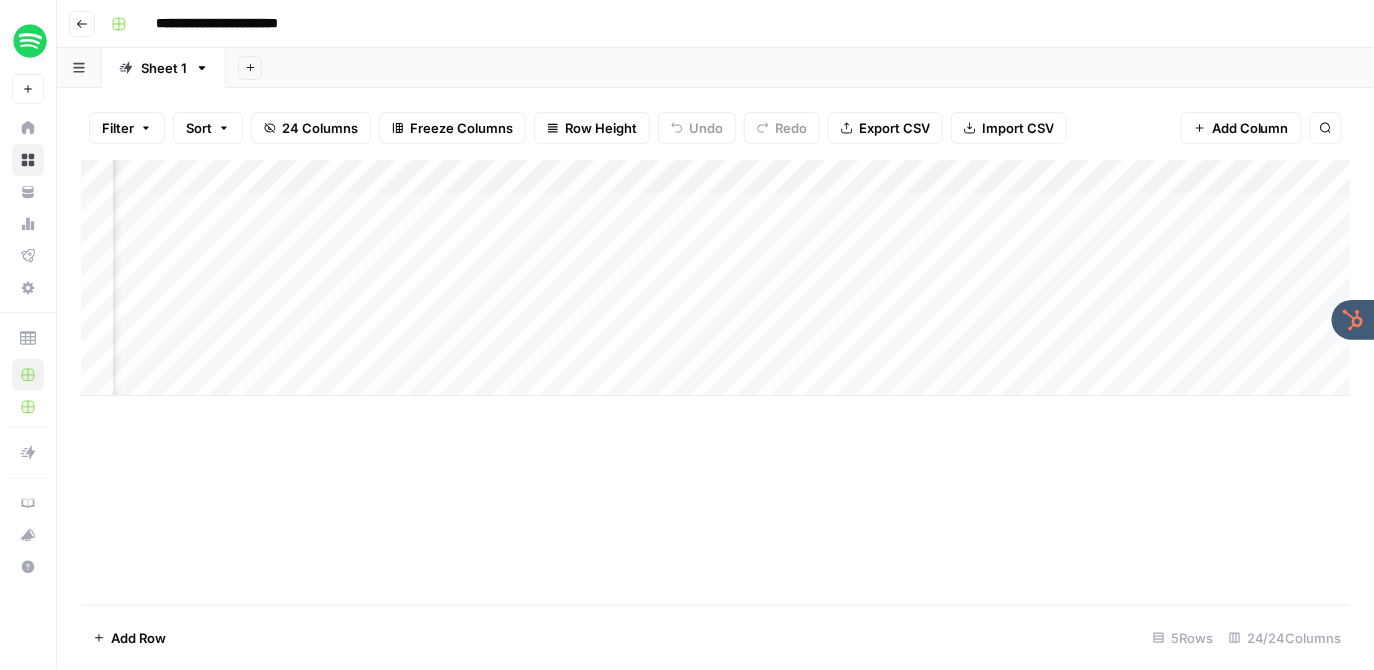 scroll, scrollTop: 0, scrollLeft: 662, axis: horizontal 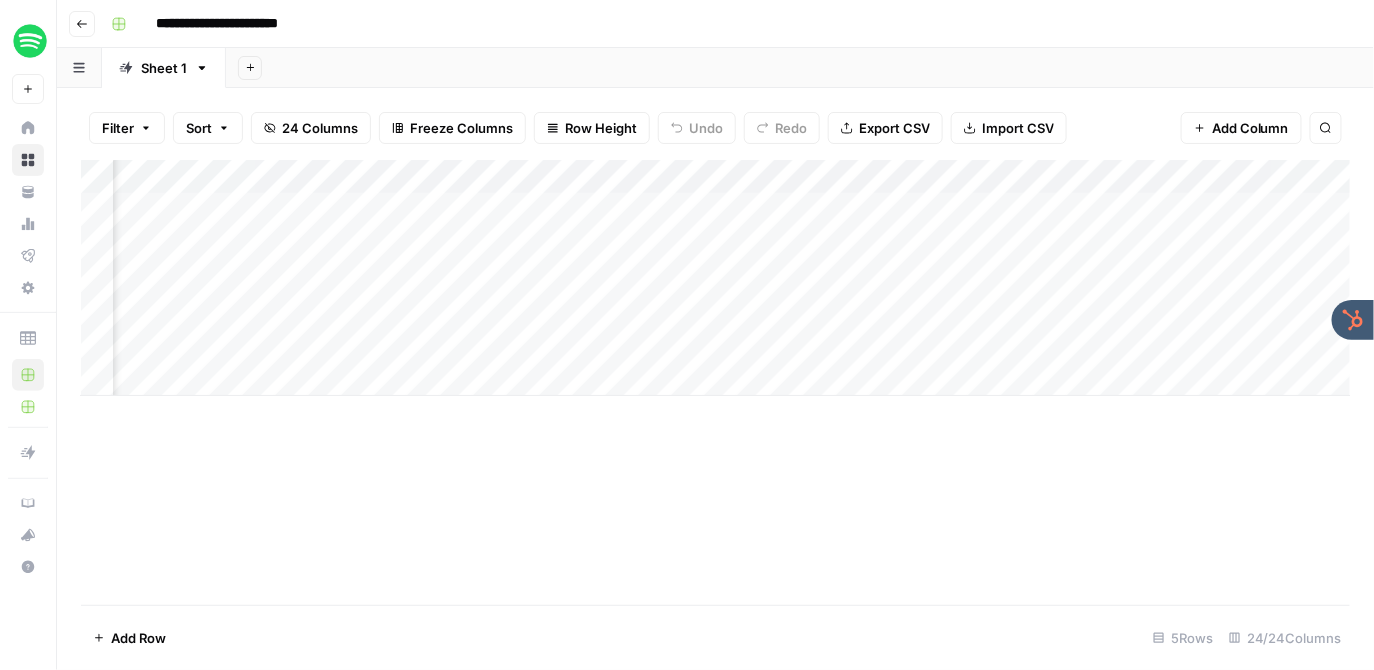 drag, startPoint x: 987, startPoint y: 178, endPoint x: 498, endPoint y: 184, distance: 489.0368 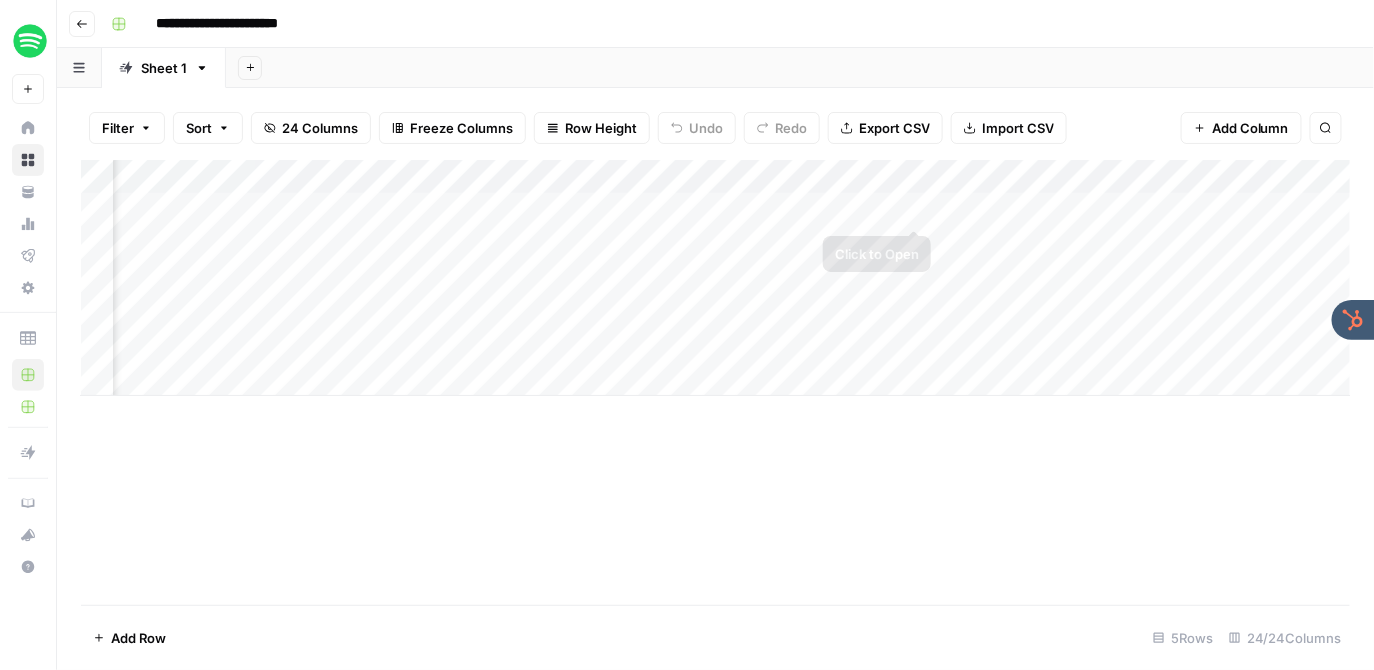 scroll, scrollTop: 0, scrollLeft: 1393, axis: horizontal 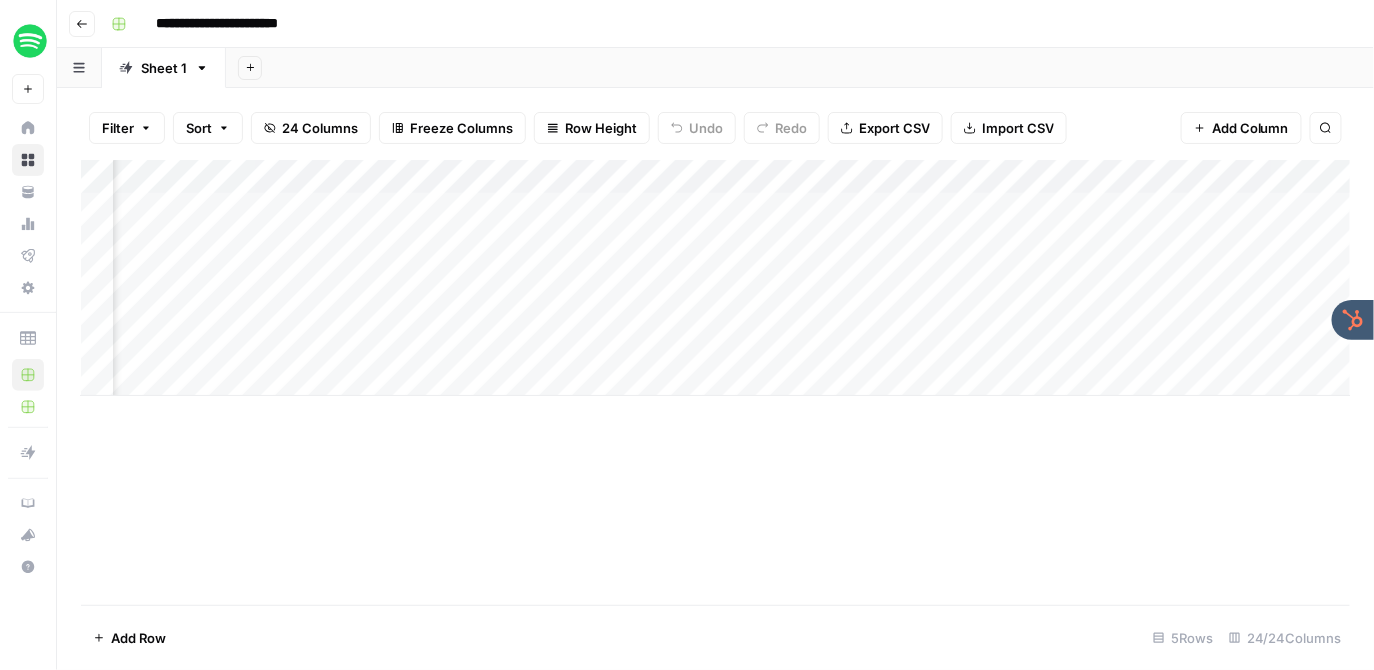 click on "Add Column" at bounding box center (716, 278) 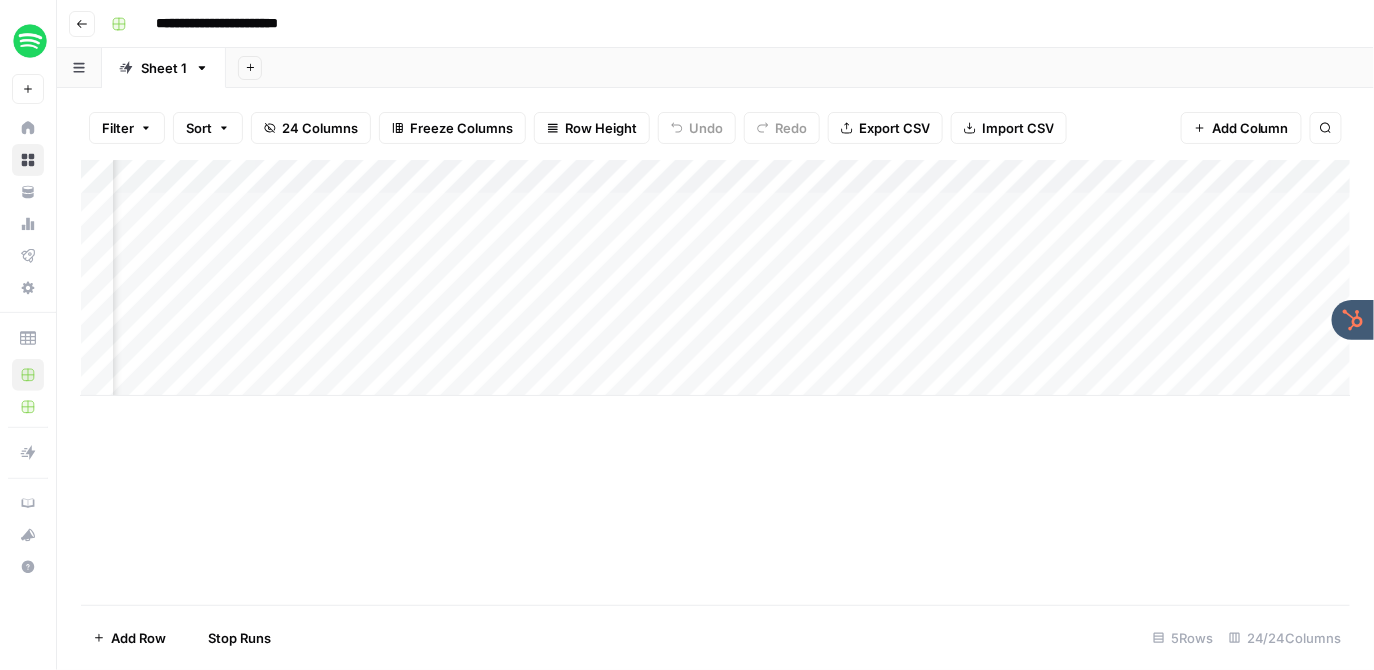 click on "Add Column" at bounding box center [716, 278] 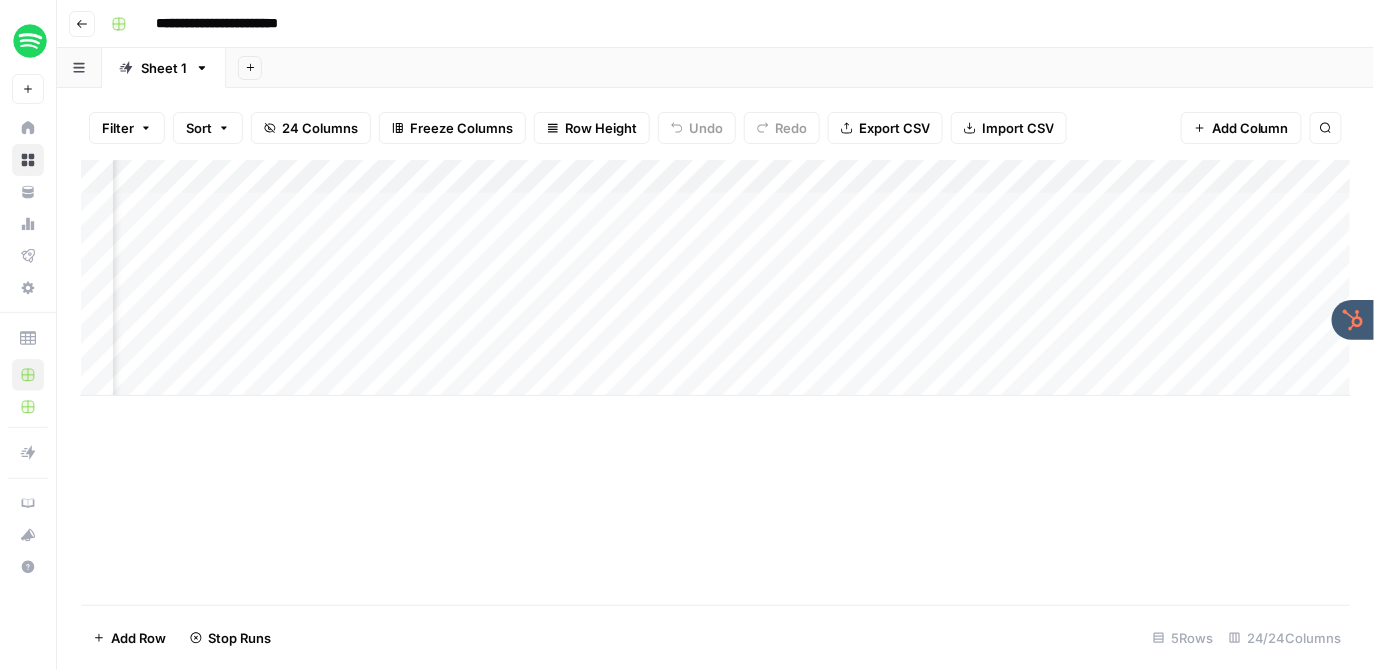 click on "Add Column" at bounding box center (716, 278) 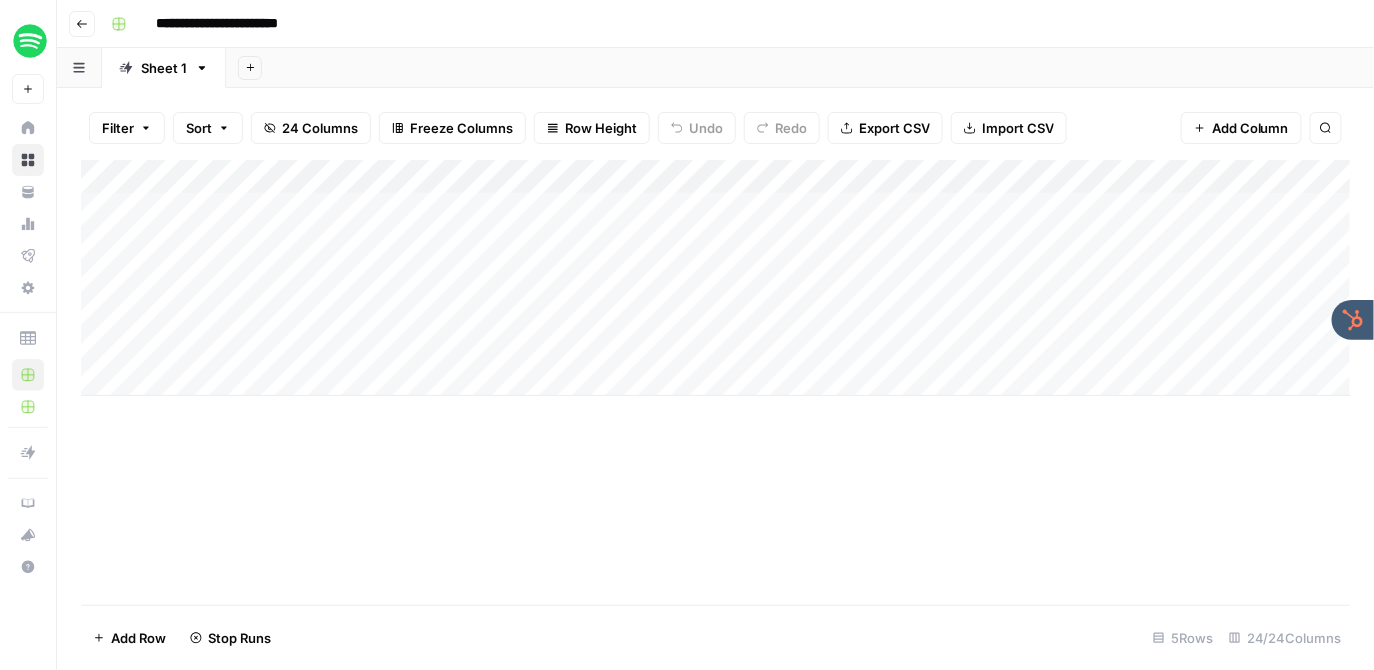 scroll, scrollTop: 0, scrollLeft: 3, axis: horizontal 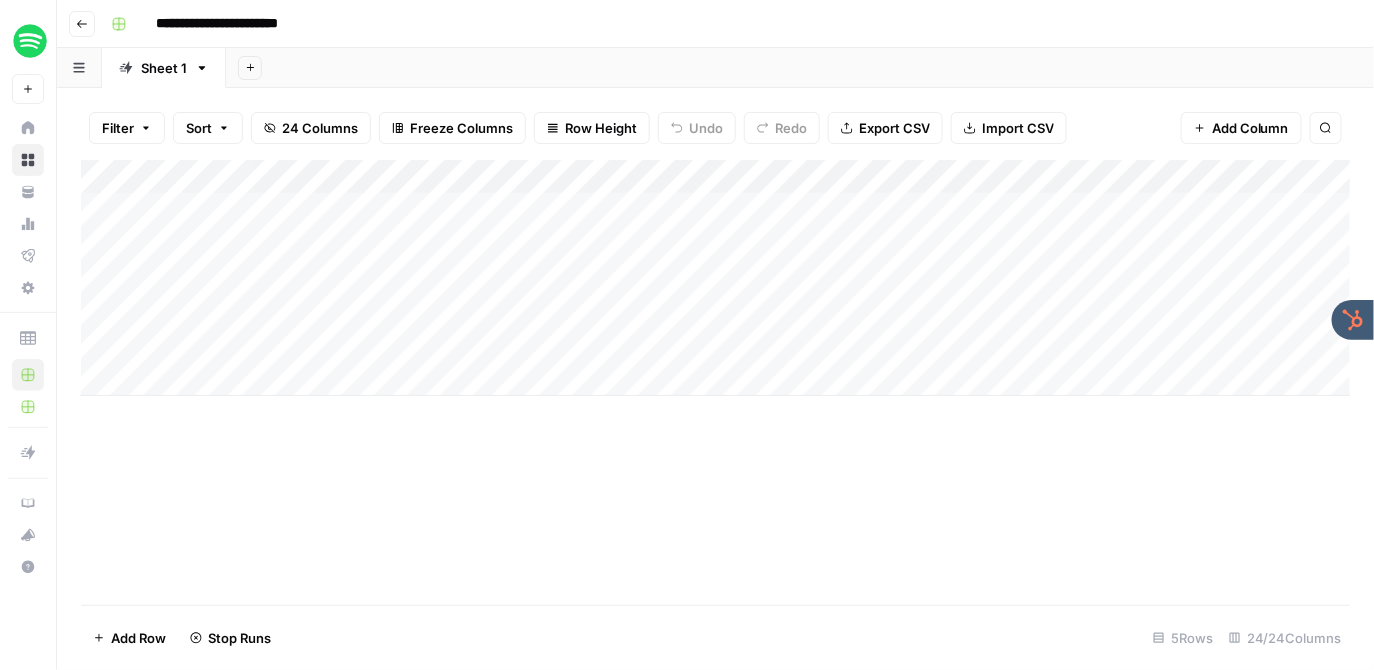 click on "Add Column" at bounding box center [716, 278] 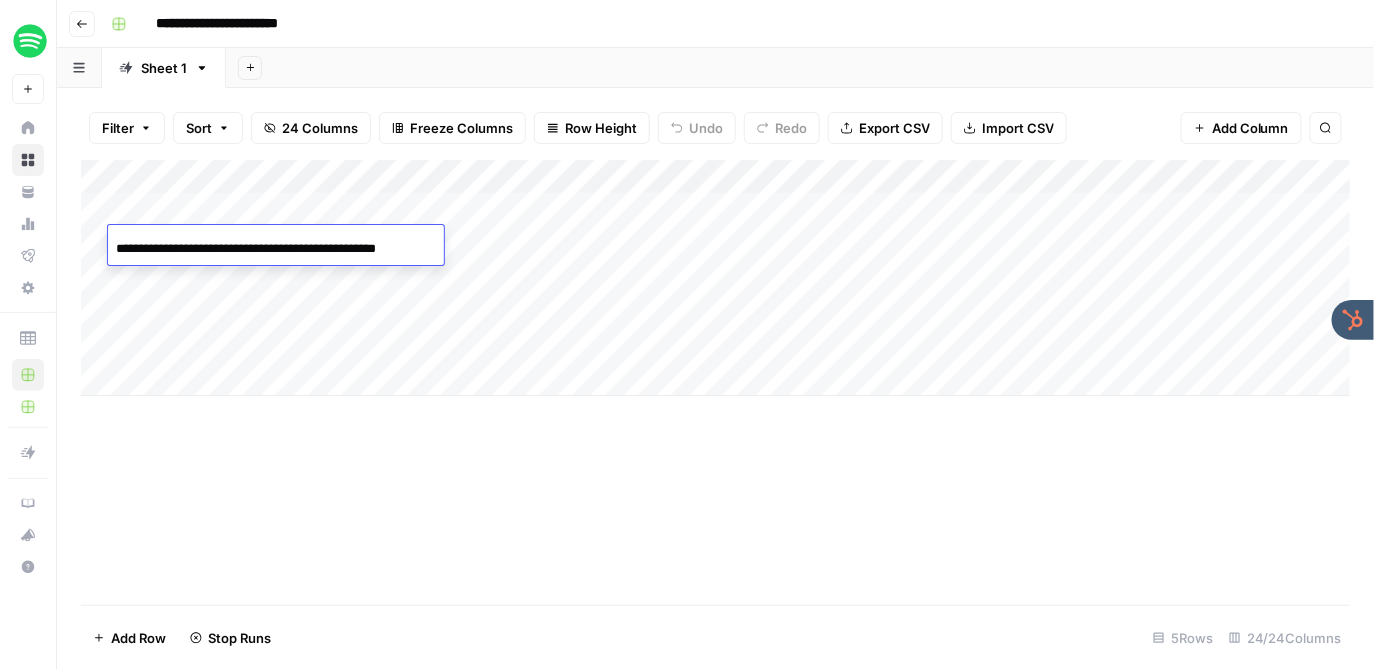 click on "**********" at bounding box center (276, 249) 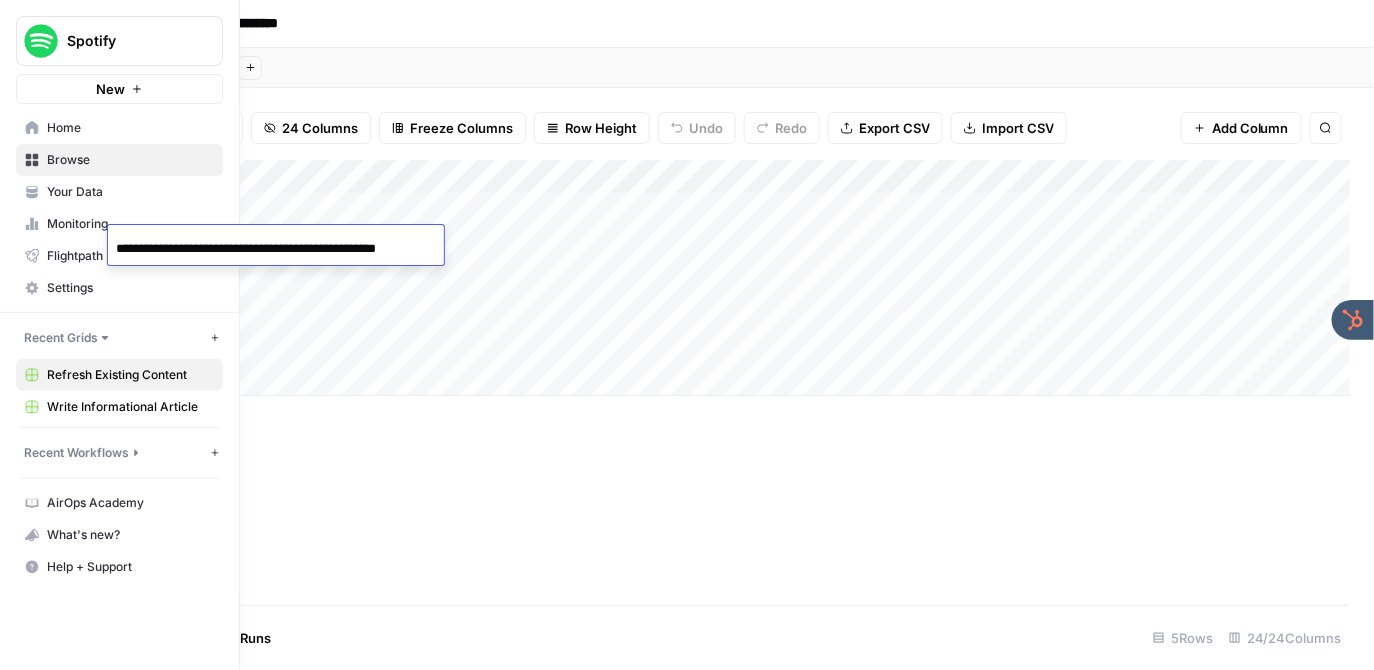 click on "Home" at bounding box center (130, 128) 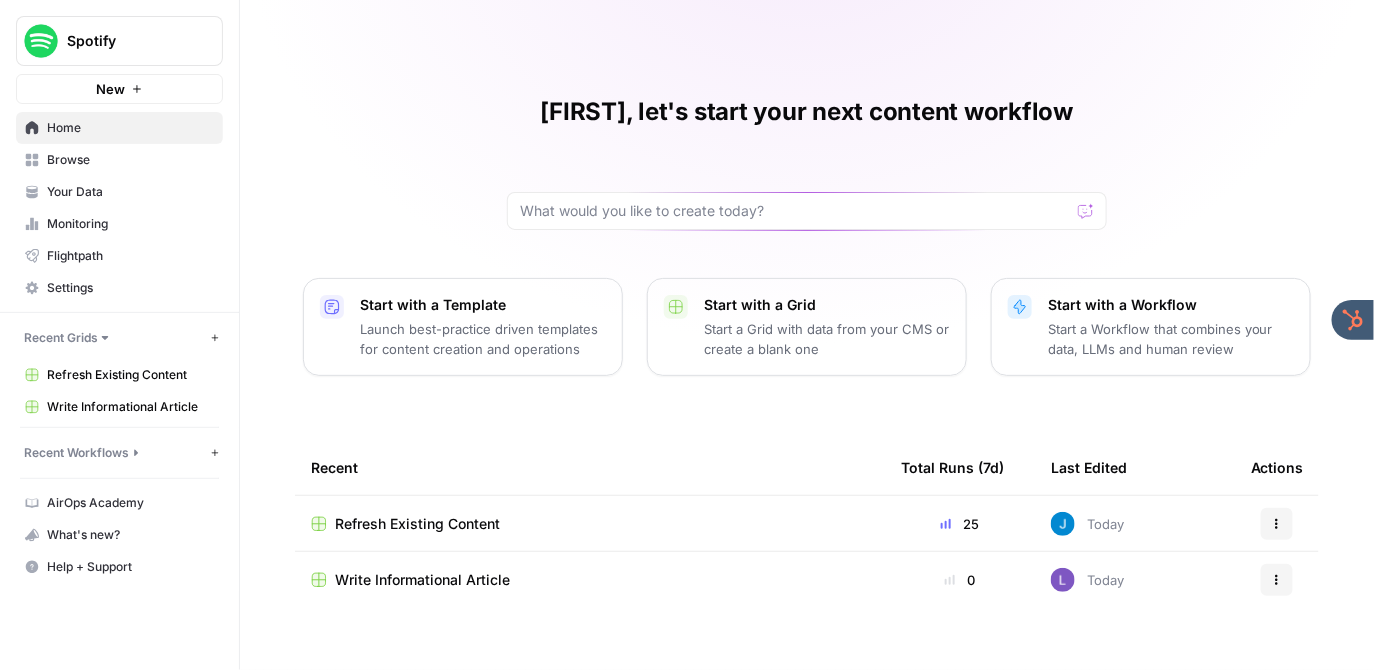 click on "Your Data" at bounding box center (130, 192) 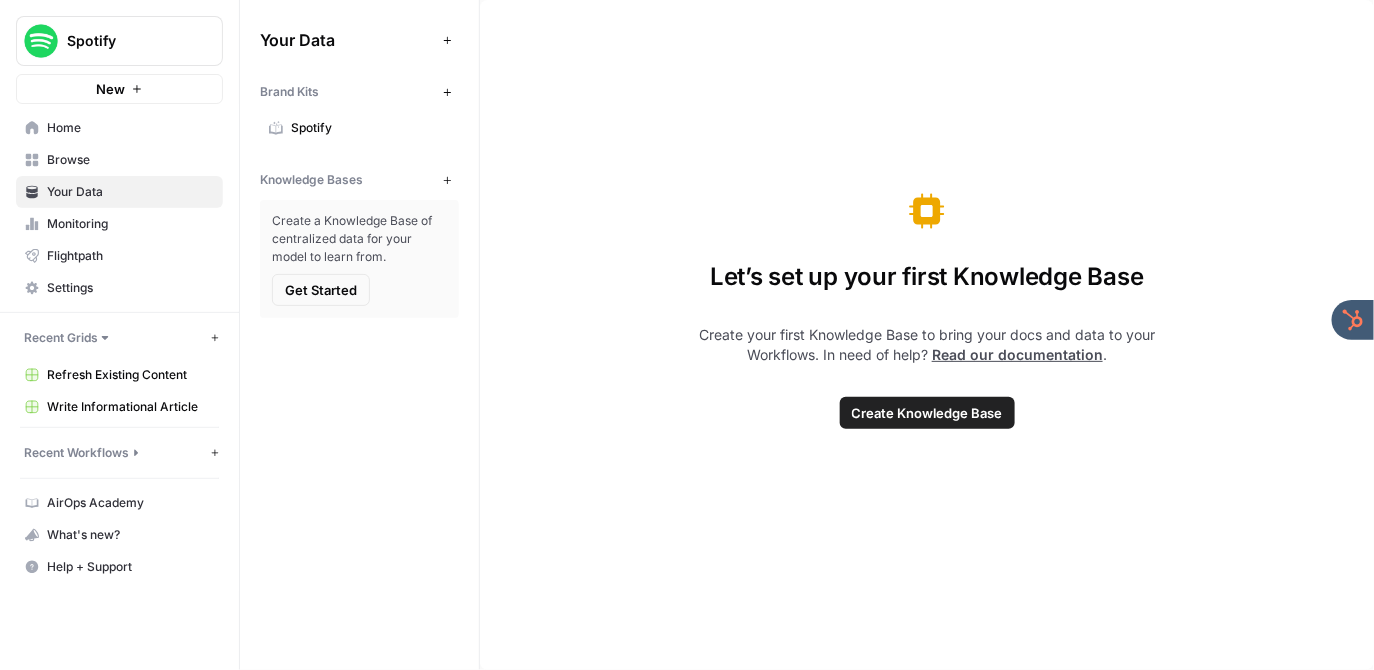 click 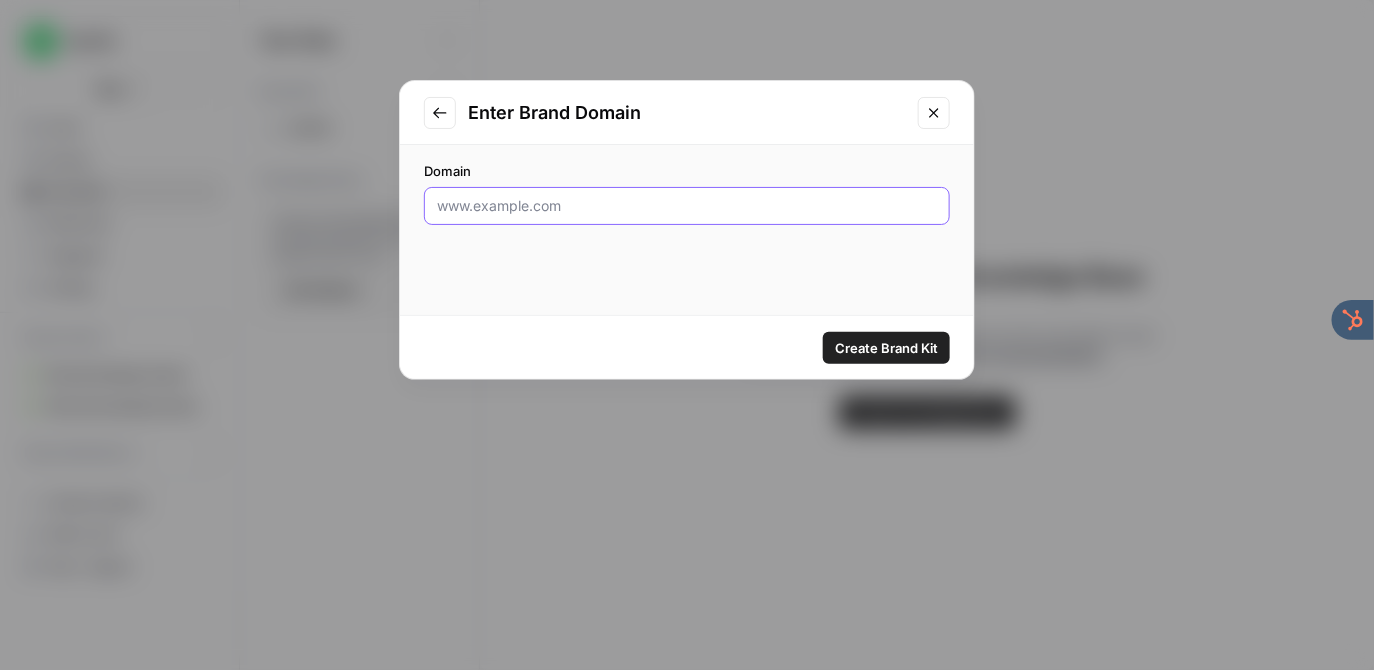 click on "Domain" at bounding box center (687, 206) 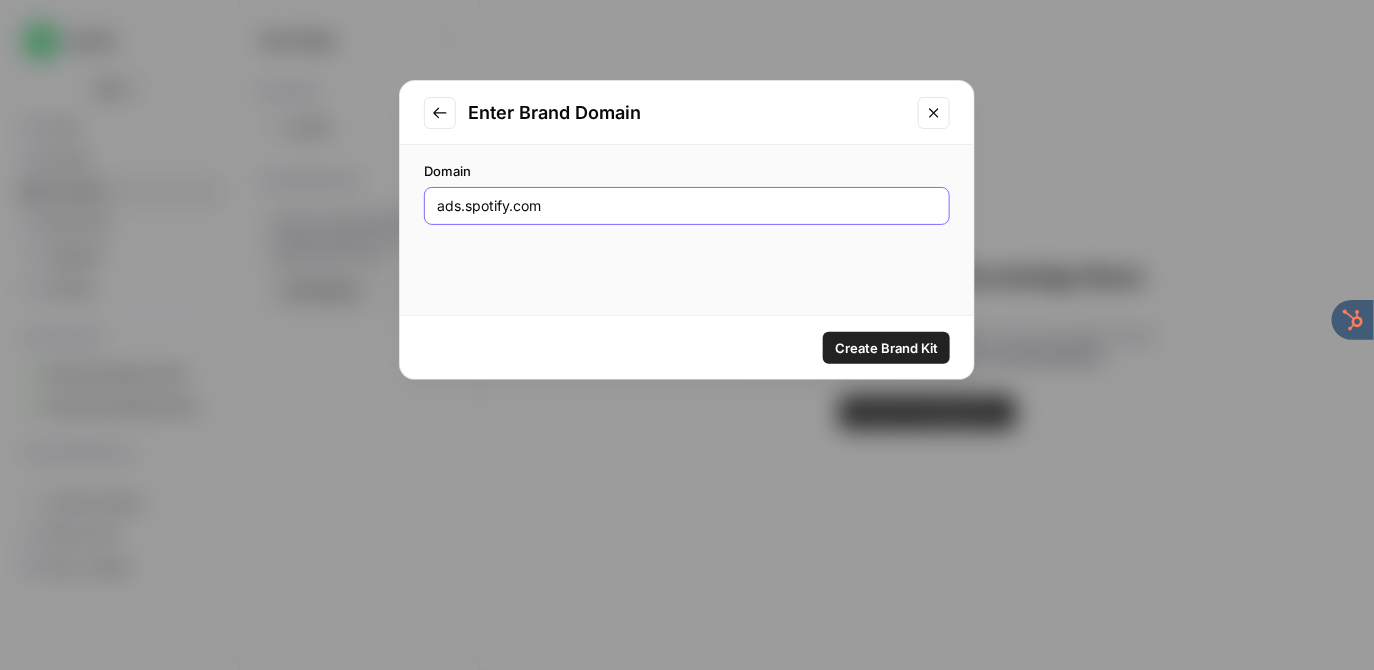 type on "ads.spotify.com" 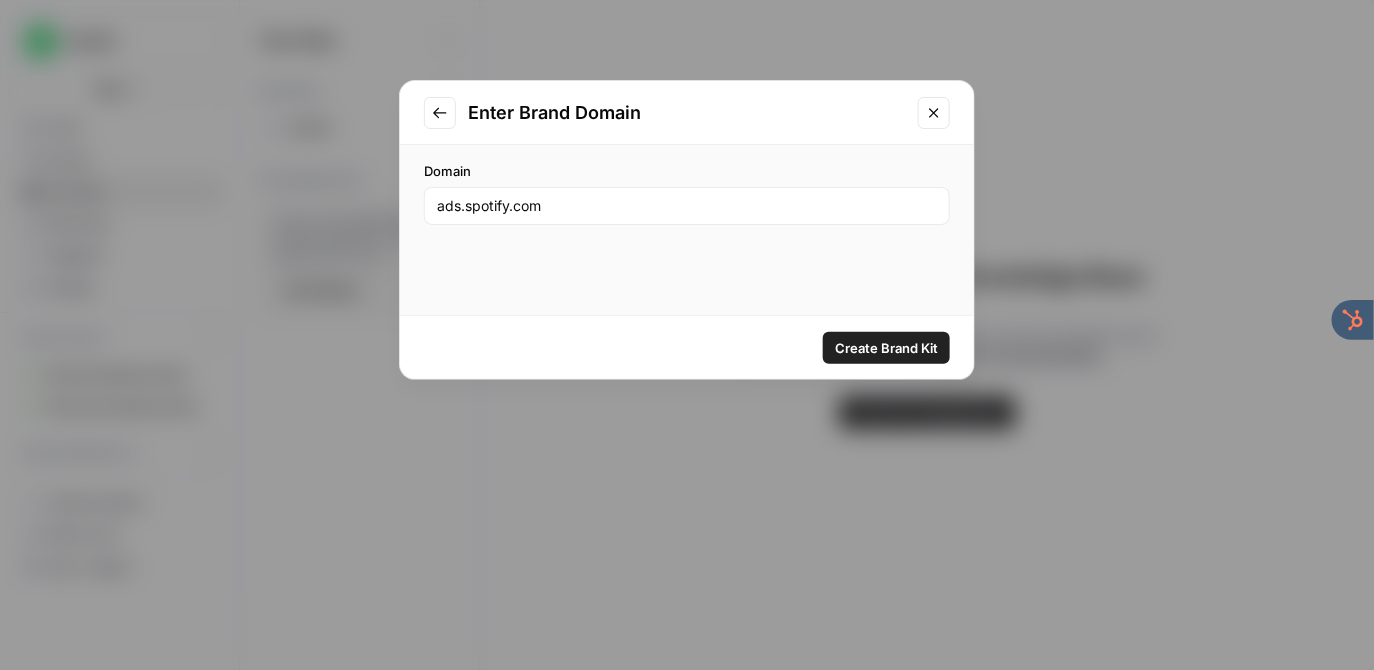 click on "Create Brand Kit" at bounding box center [886, 348] 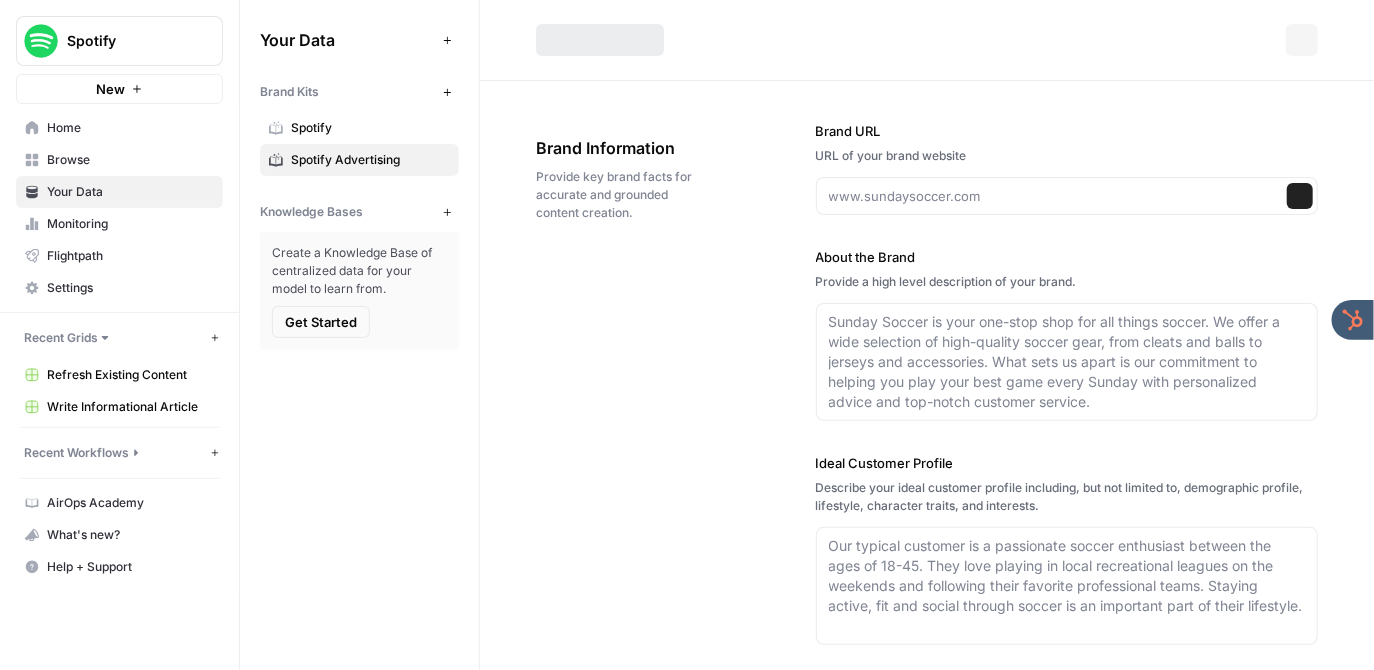 type on "ads.spotify.com" 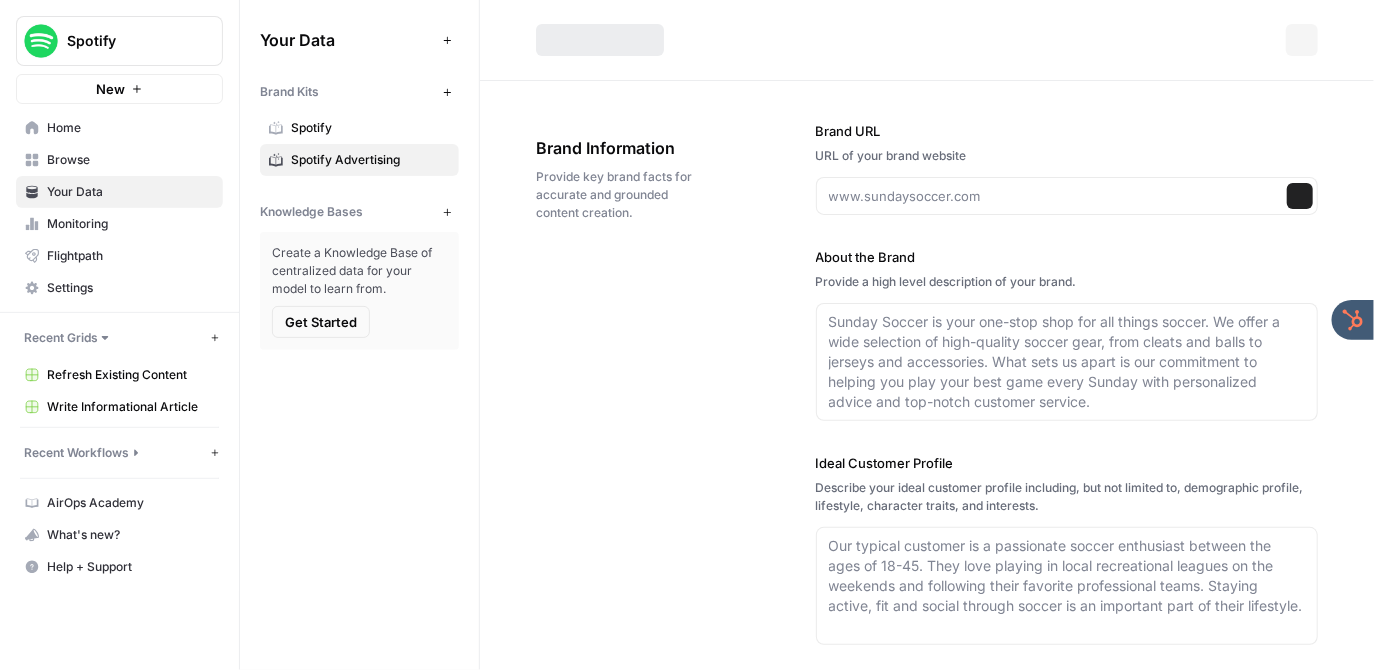 type on "Get started with Spotify Advertising" 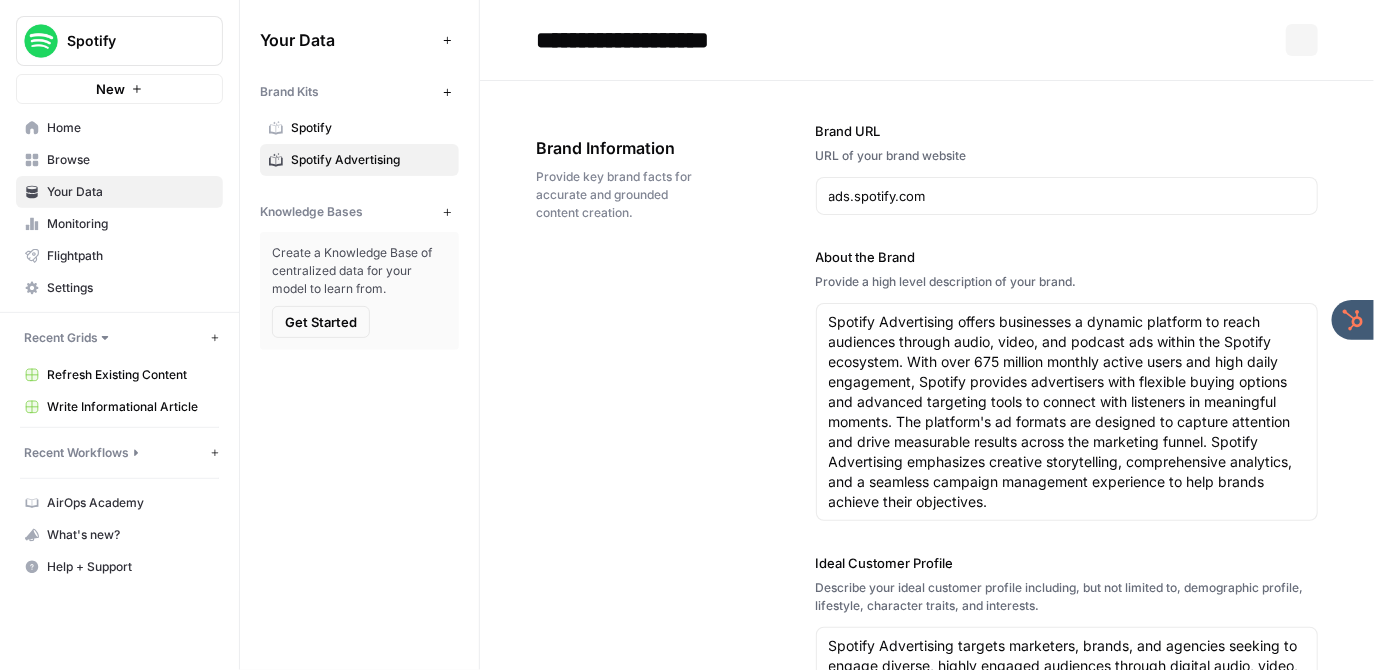 type on "Spotify Advertising offers businesses a dynamic platform to reach audiences through audio, video, and podcast ads within the Spotify ecosystem. With over 675 million monthly active users and high daily engagement, Spotify provides advertisers with flexible buying options and advanced targeting tools to connect with listeners in meaningful moments. The platform's ad formats are designed to capture attention and drive measurable results across the marketing funnel. Spotify Advertising emphasizes creative storytelling, comprehensive analytics, and a seamless campaign management experience to help brands achieve their objectives." 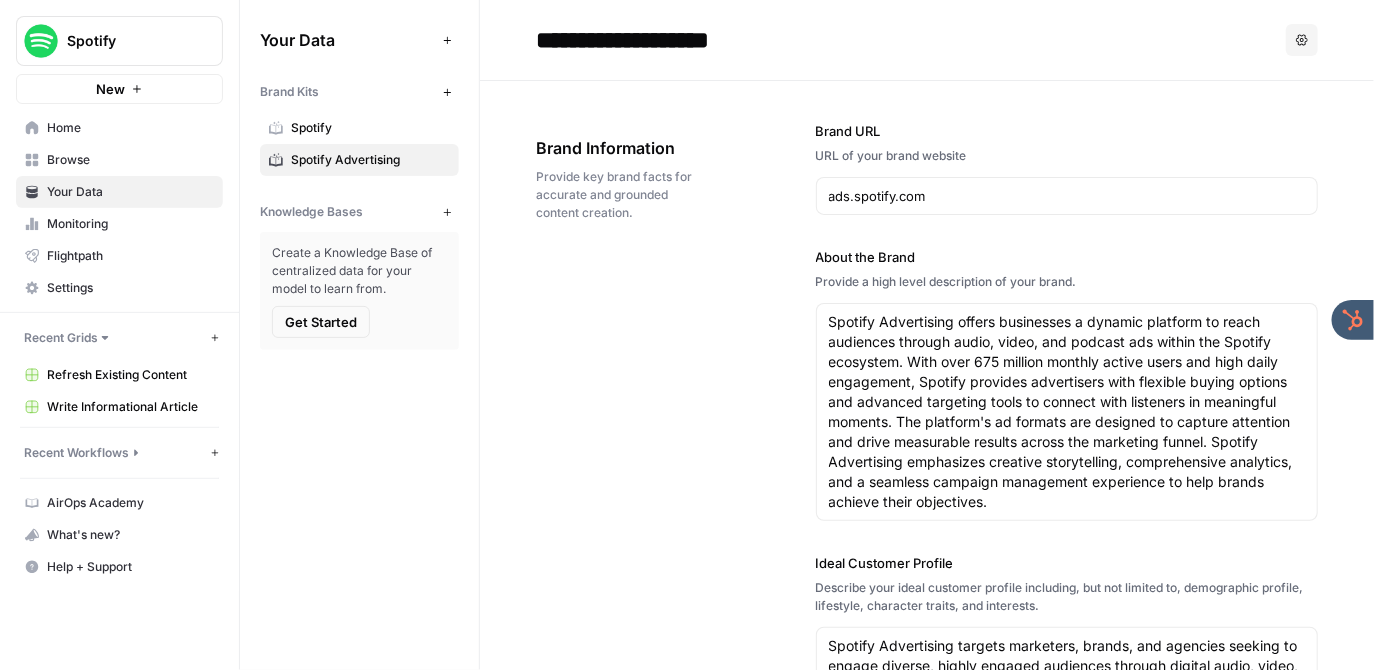 click on "Browse" at bounding box center [130, 160] 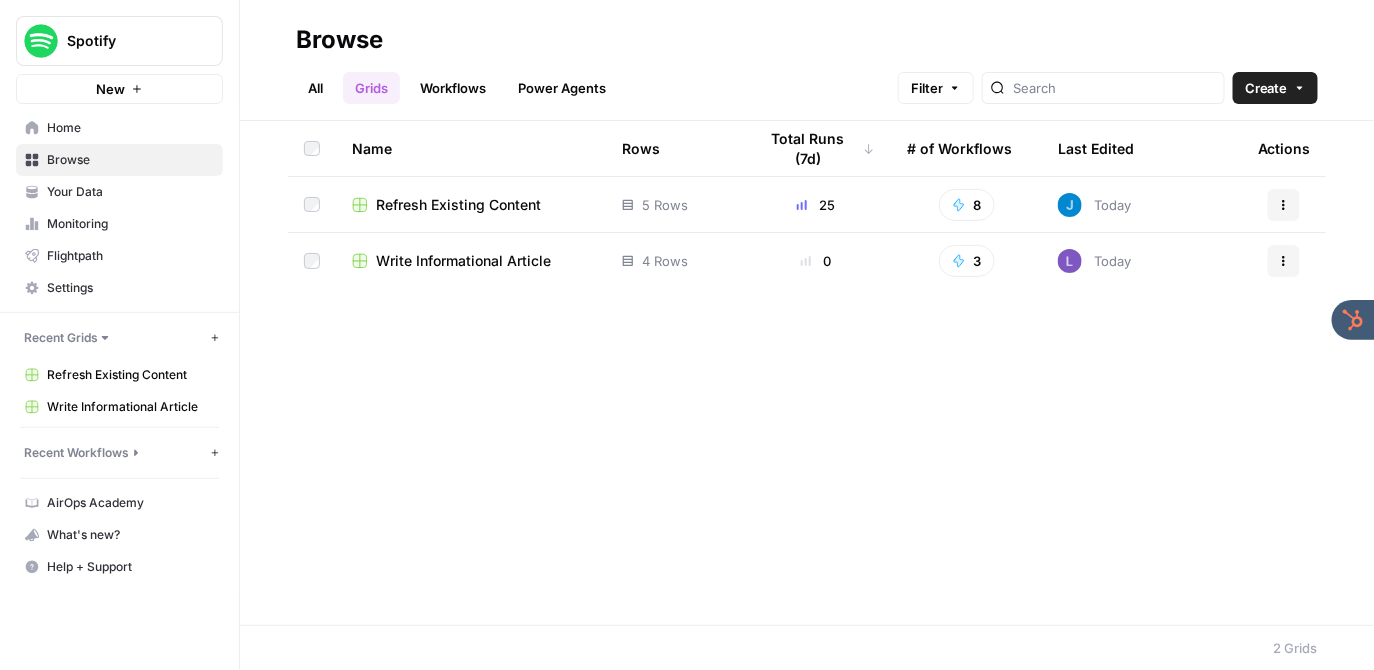 click on "Refresh Existing Content" at bounding box center (458, 205) 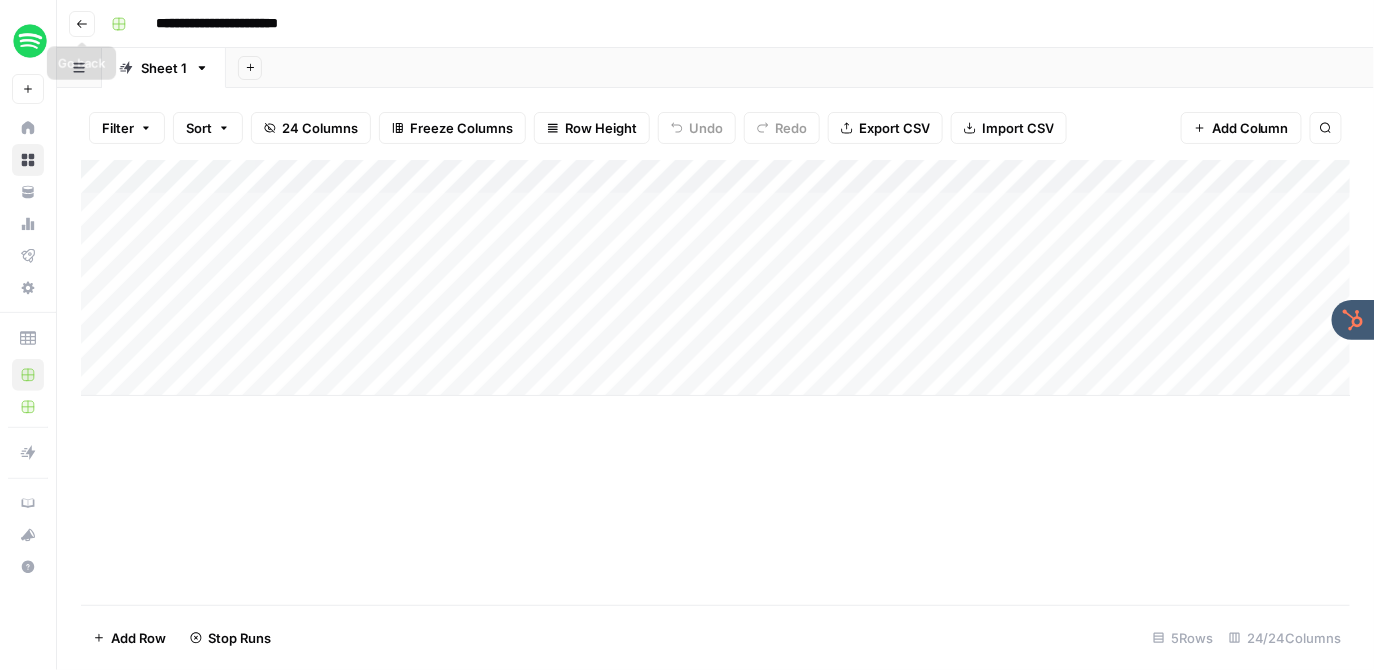 click 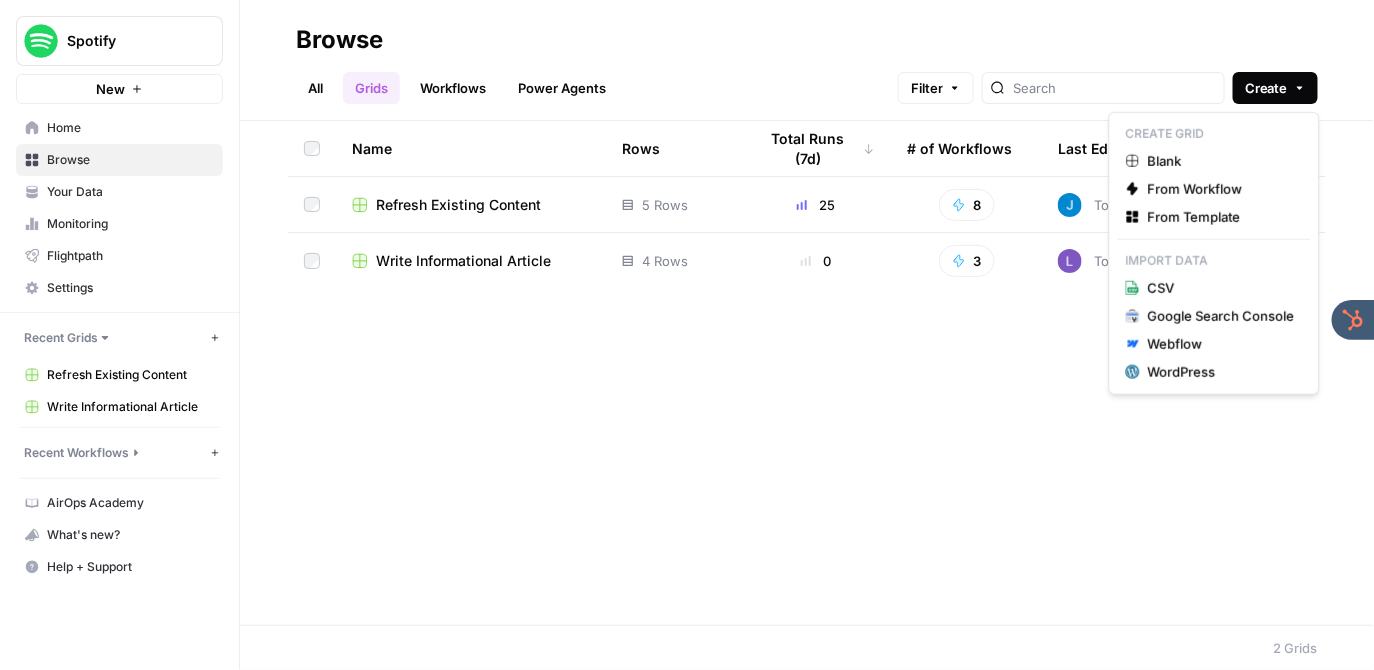 click on "Create" at bounding box center [1275, 88] 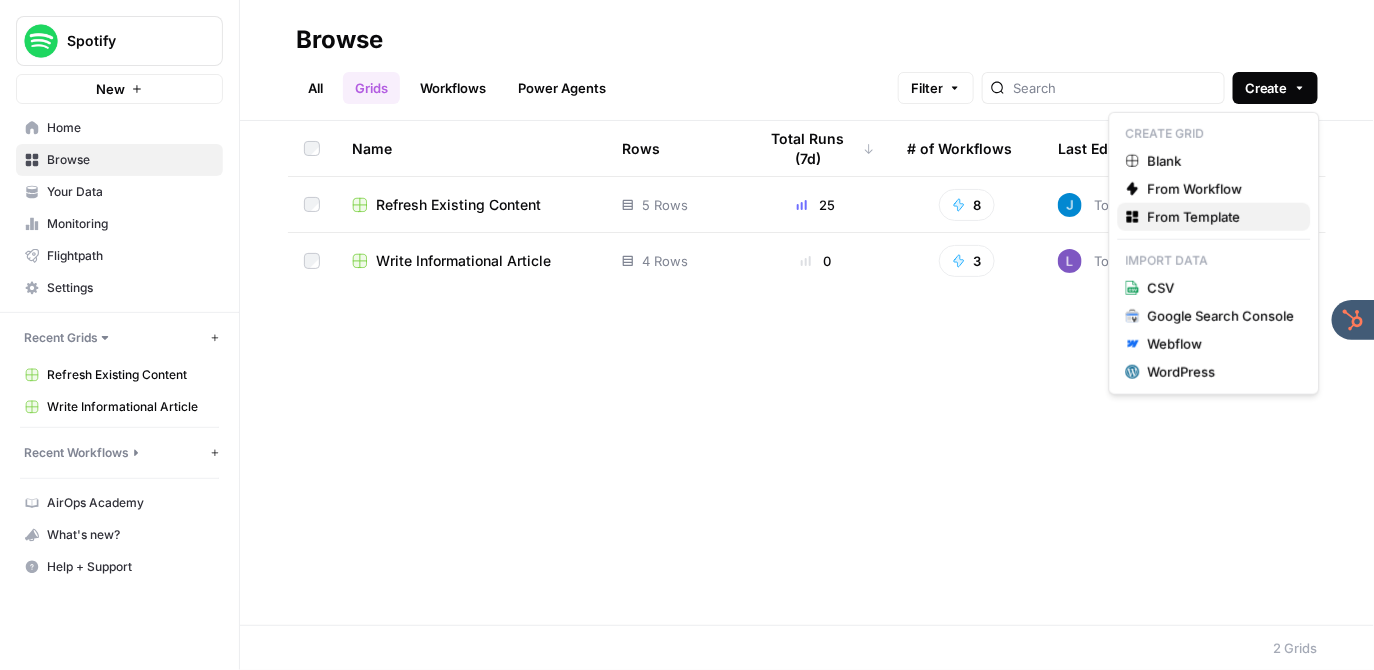 click on "From Template" at bounding box center [1221, 217] 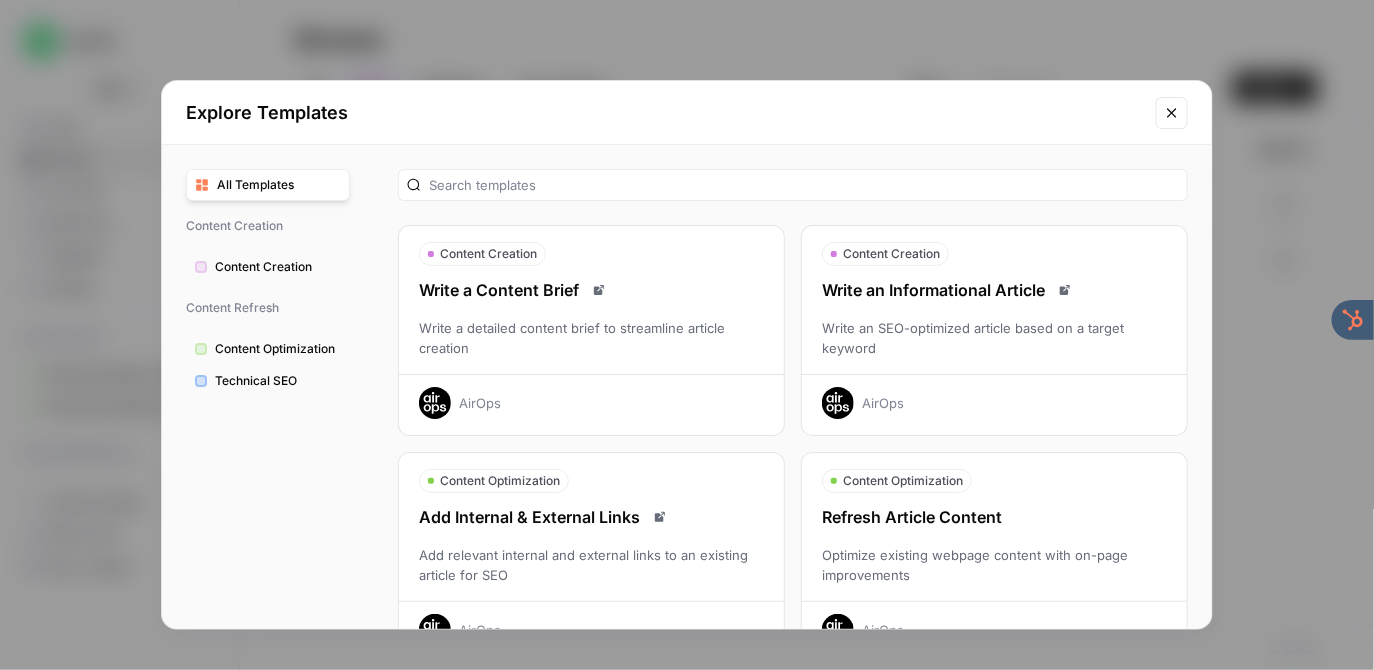 click on "Write an Informational Article Write an SEO-optimized article based on a target keyword AirOps" at bounding box center [994, 348] 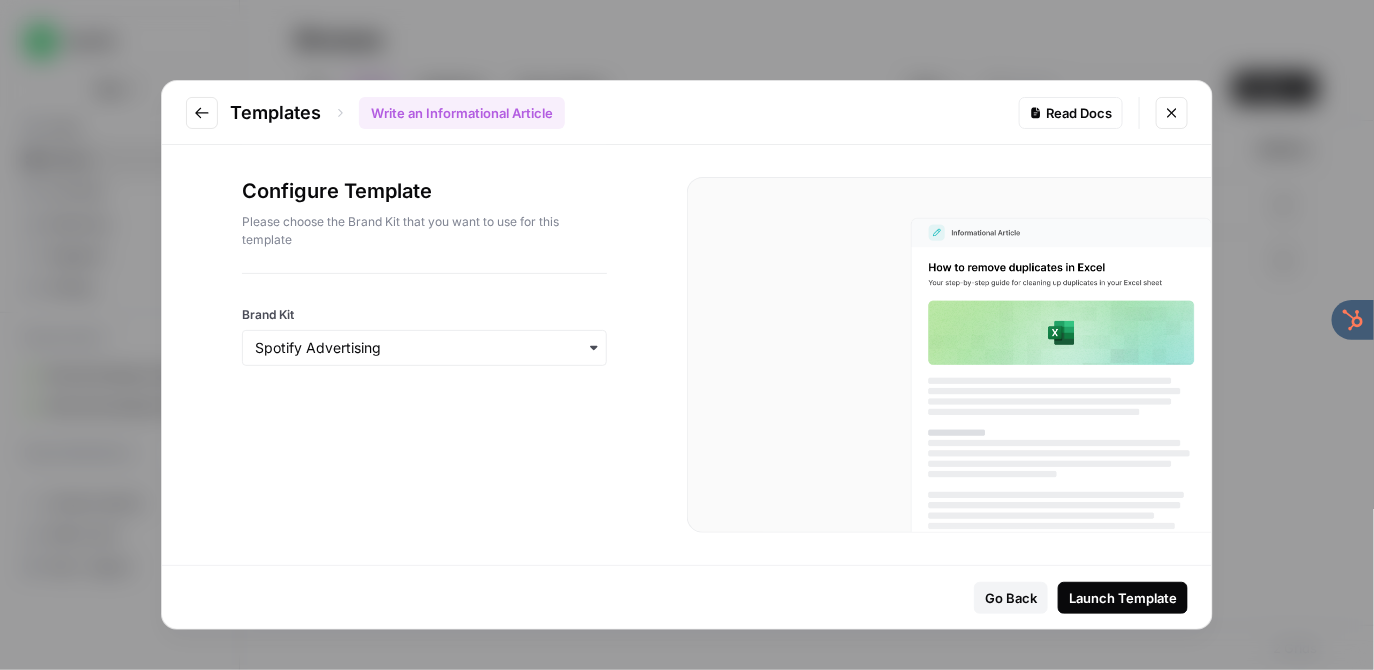 click 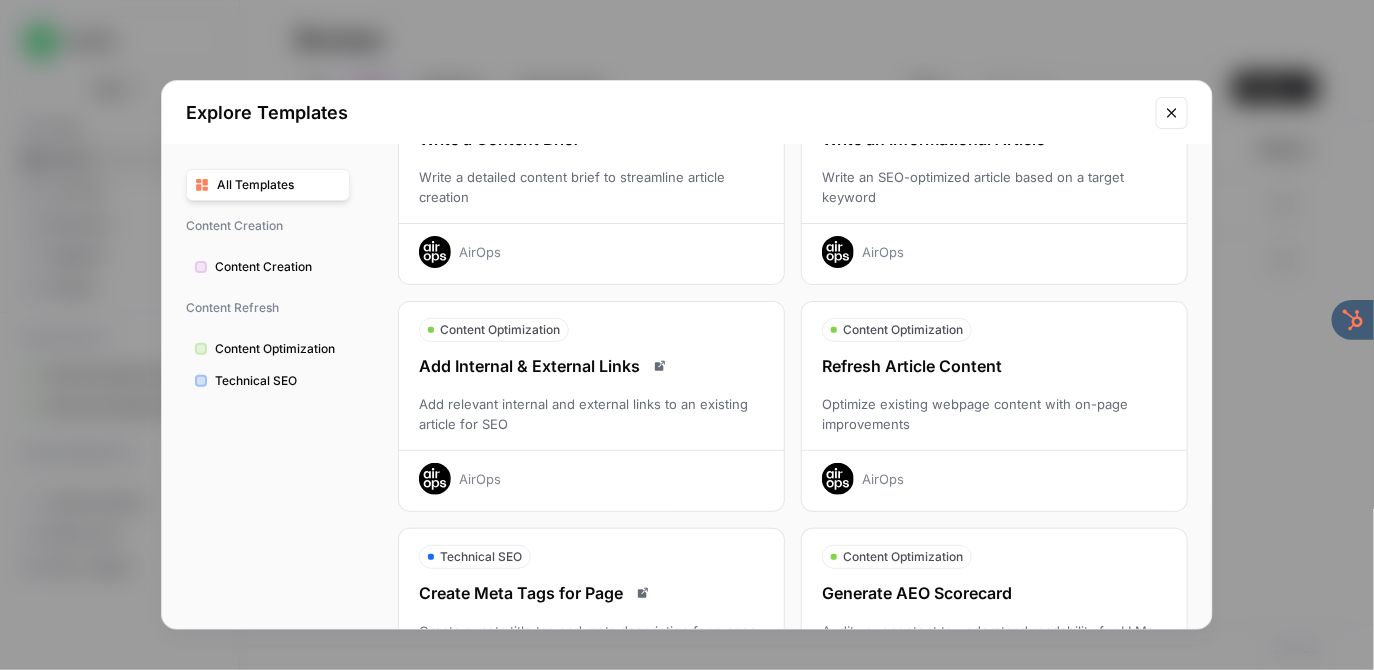 scroll, scrollTop: 156, scrollLeft: 0, axis: vertical 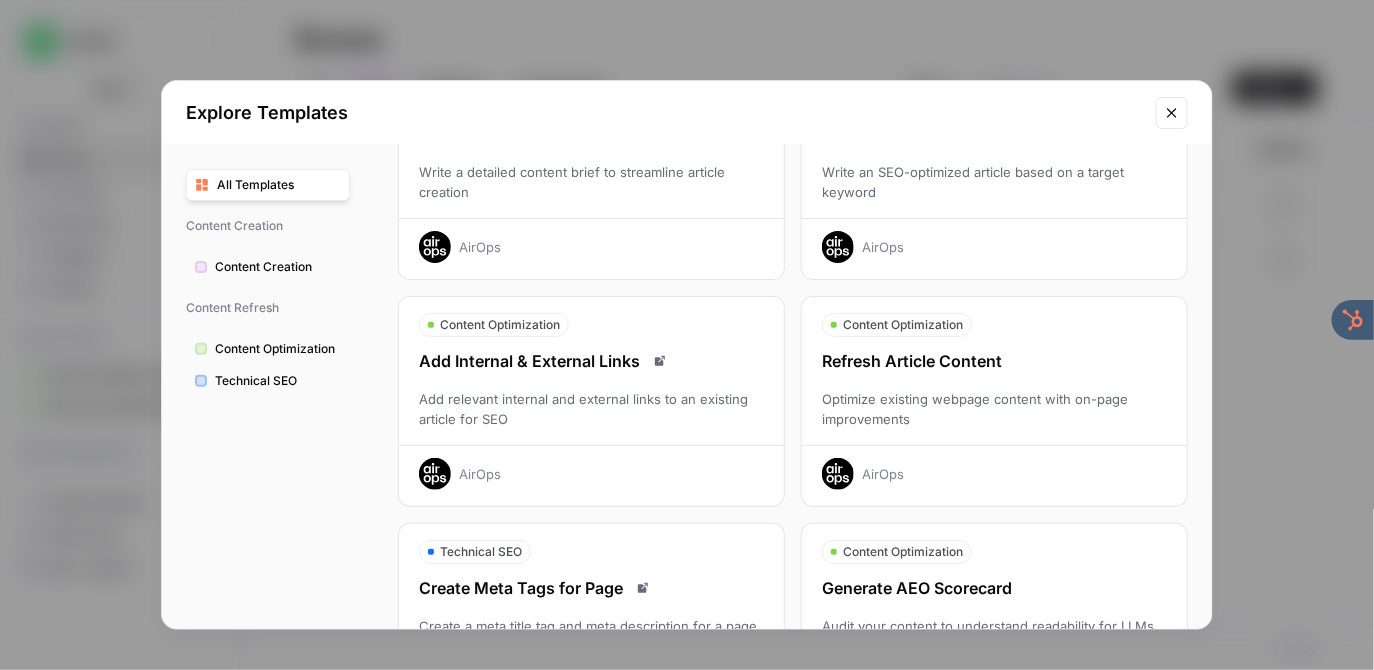 click on "Refresh Article Content Optimize existing webpage content with on-page improvements AirOps" at bounding box center [994, 419] 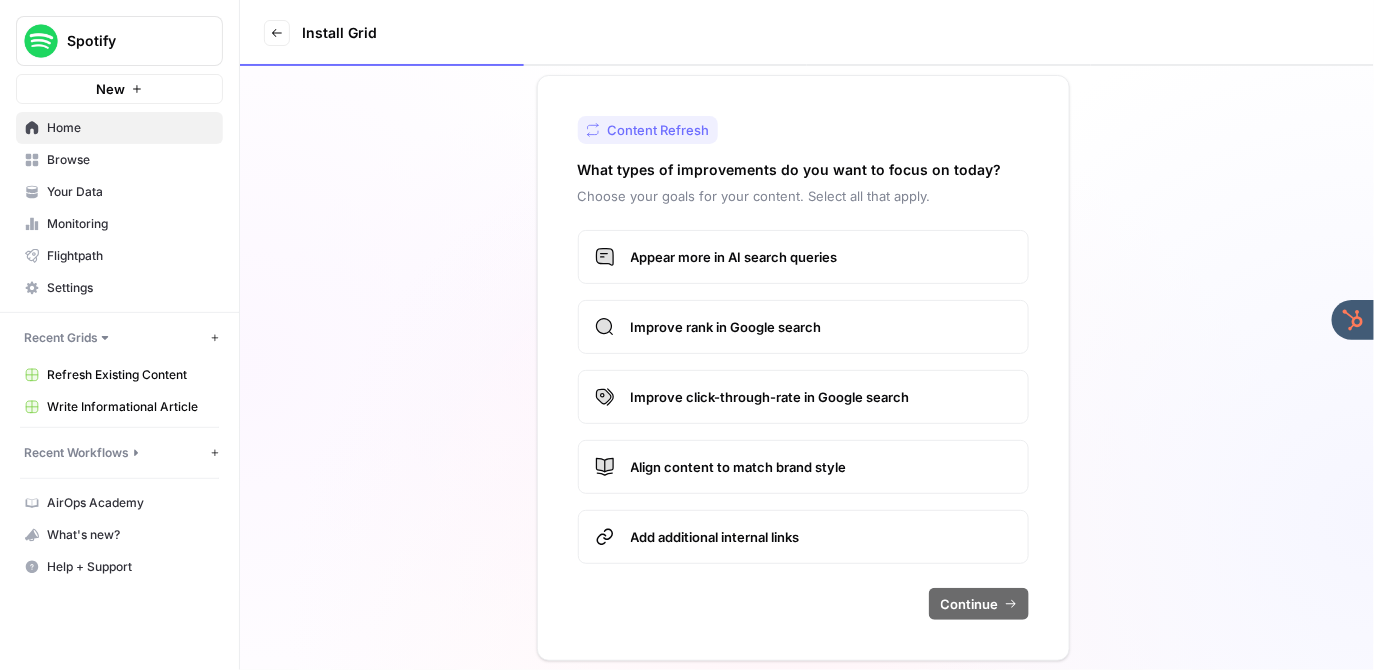 click on "Appear more in AI search queries" at bounding box center (821, 257) 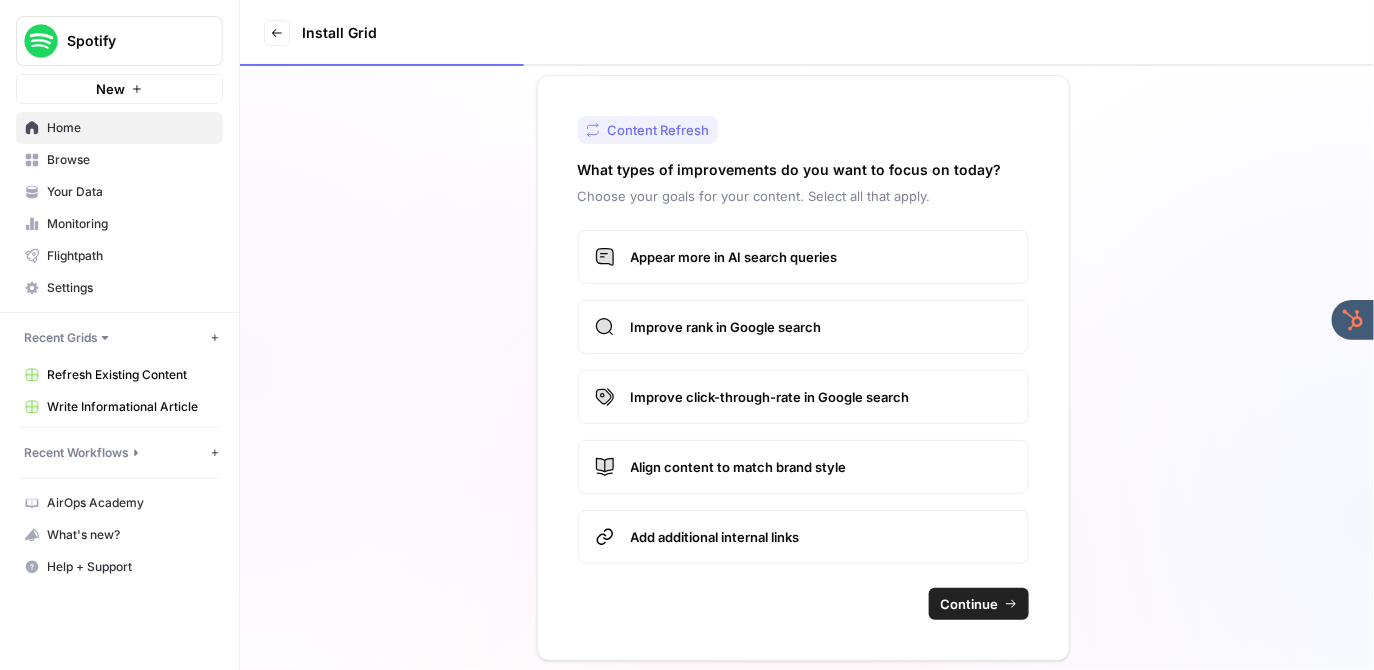 click on "Improve rank in Google search" at bounding box center (803, 327) 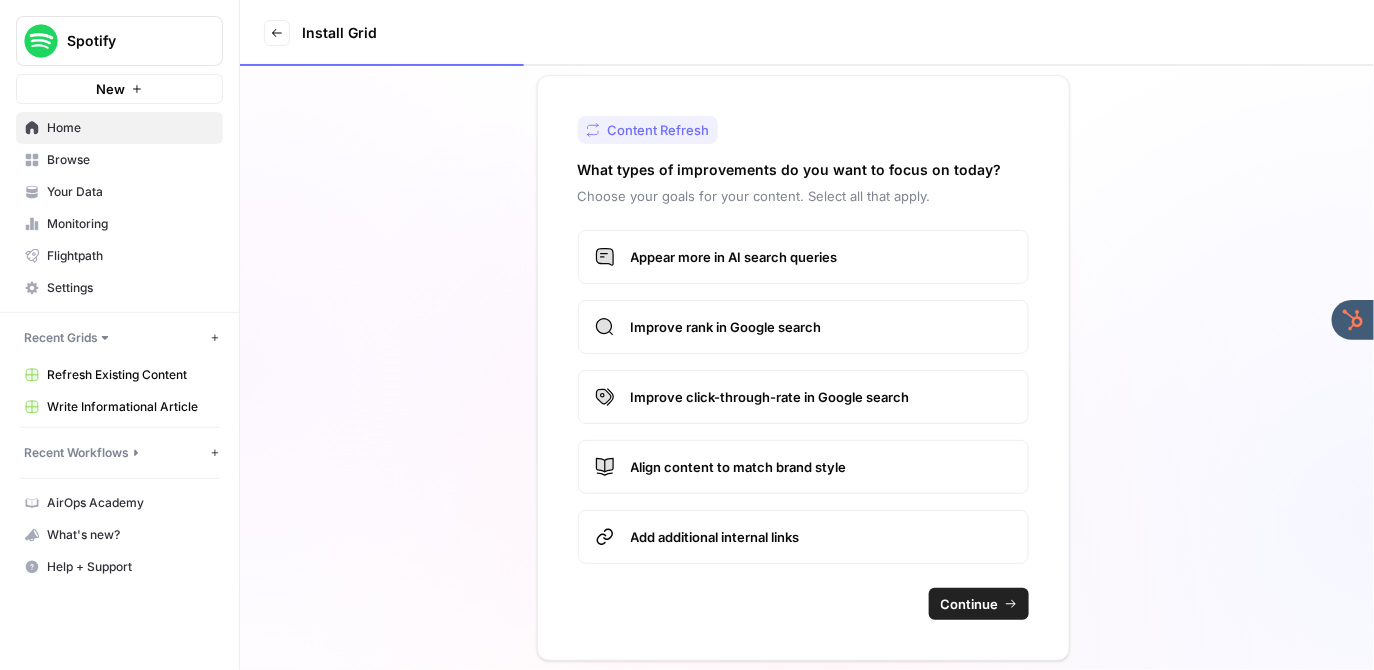 click on "Improve click-through-rate in Google search" at bounding box center [821, 397] 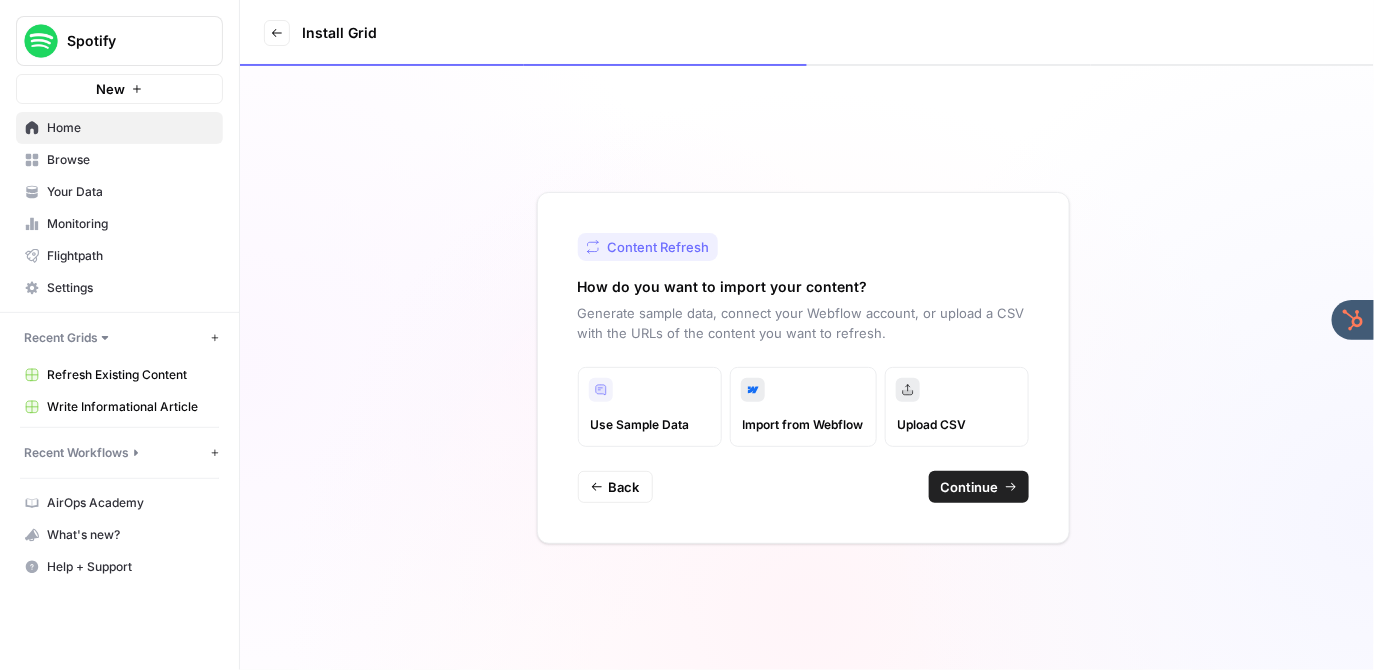 click on "Continue" at bounding box center [970, 487] 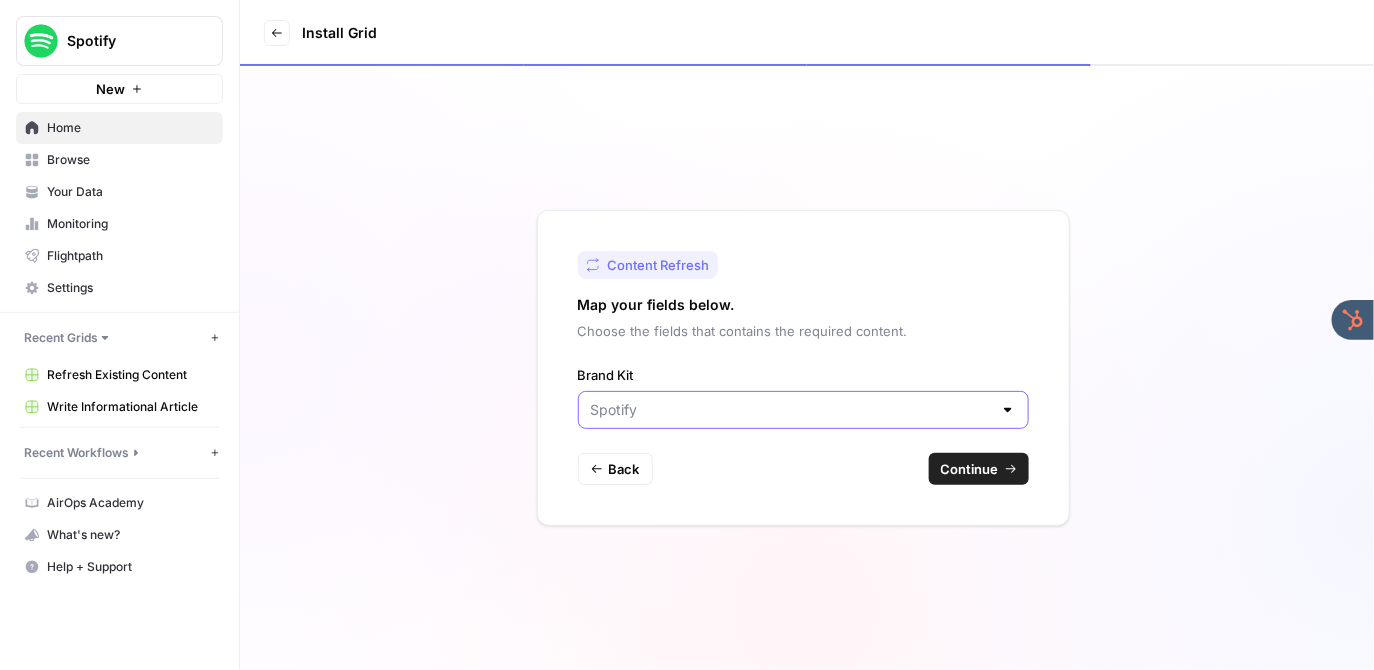 click on "Brand Kit" at bounding box center (791, 410) 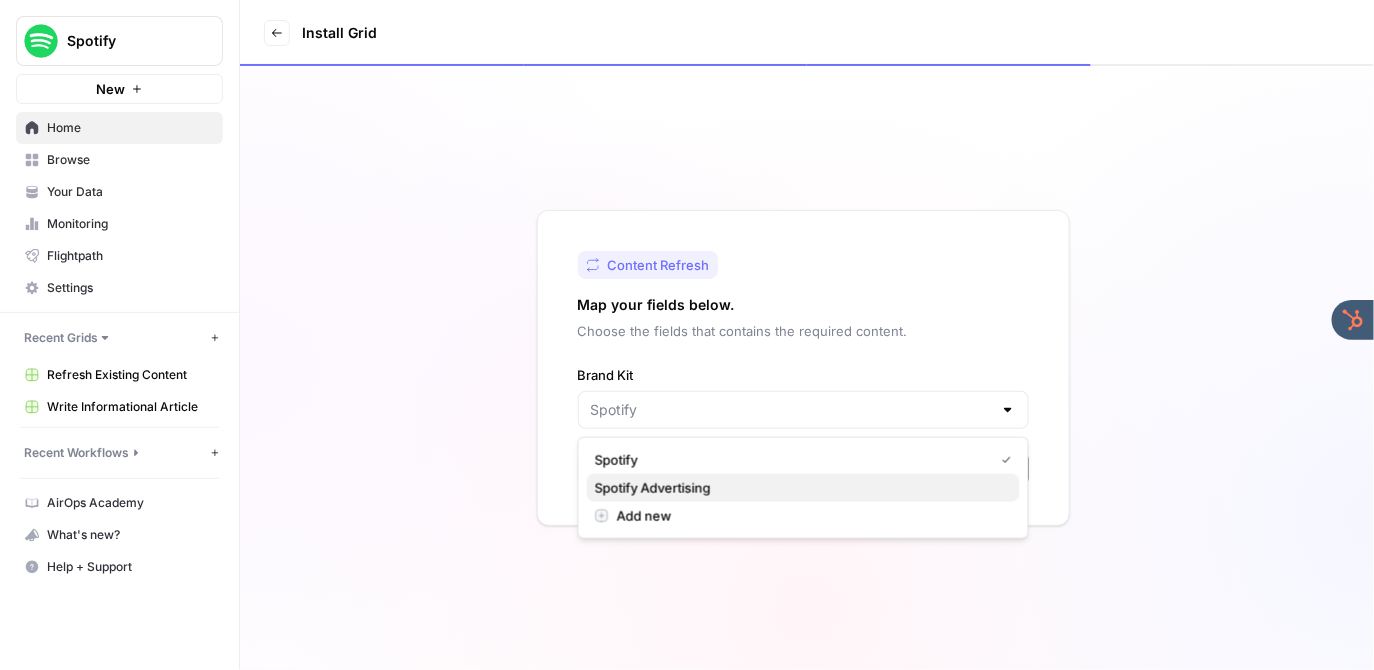 click on "Spotify Advertising" at bounding box center (799, 488) 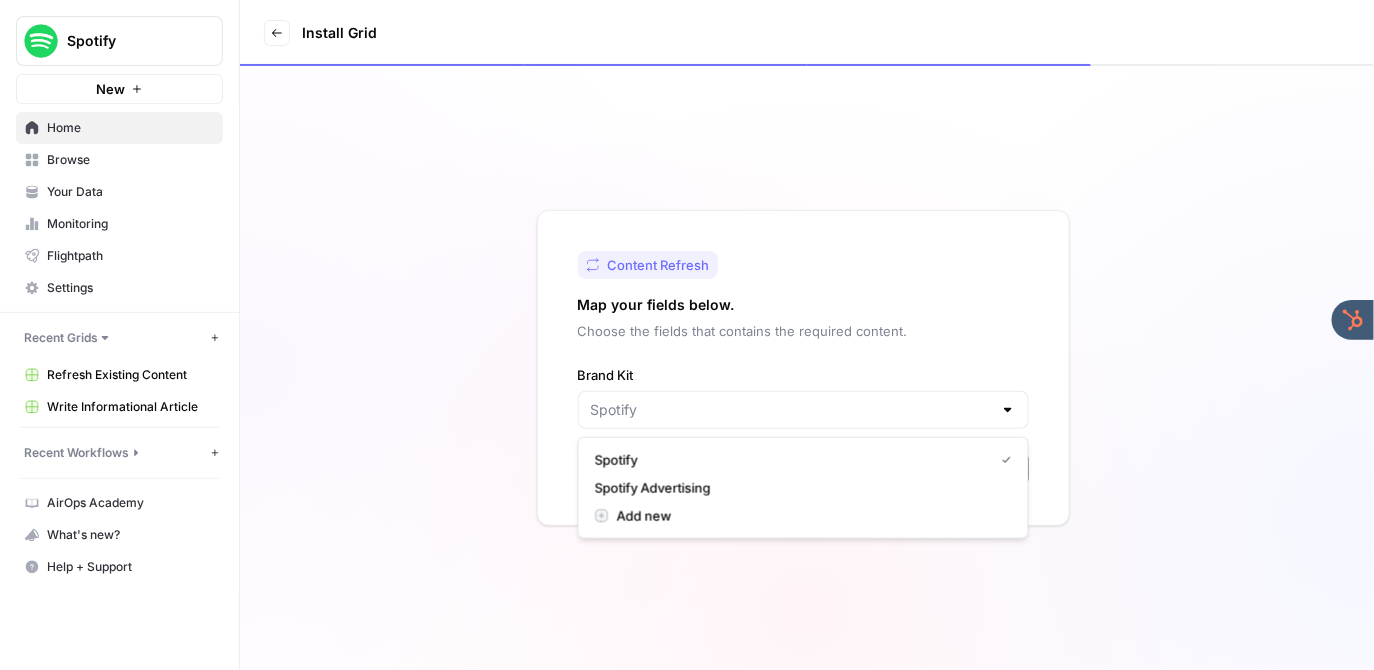 type on "Spotify Advertising" 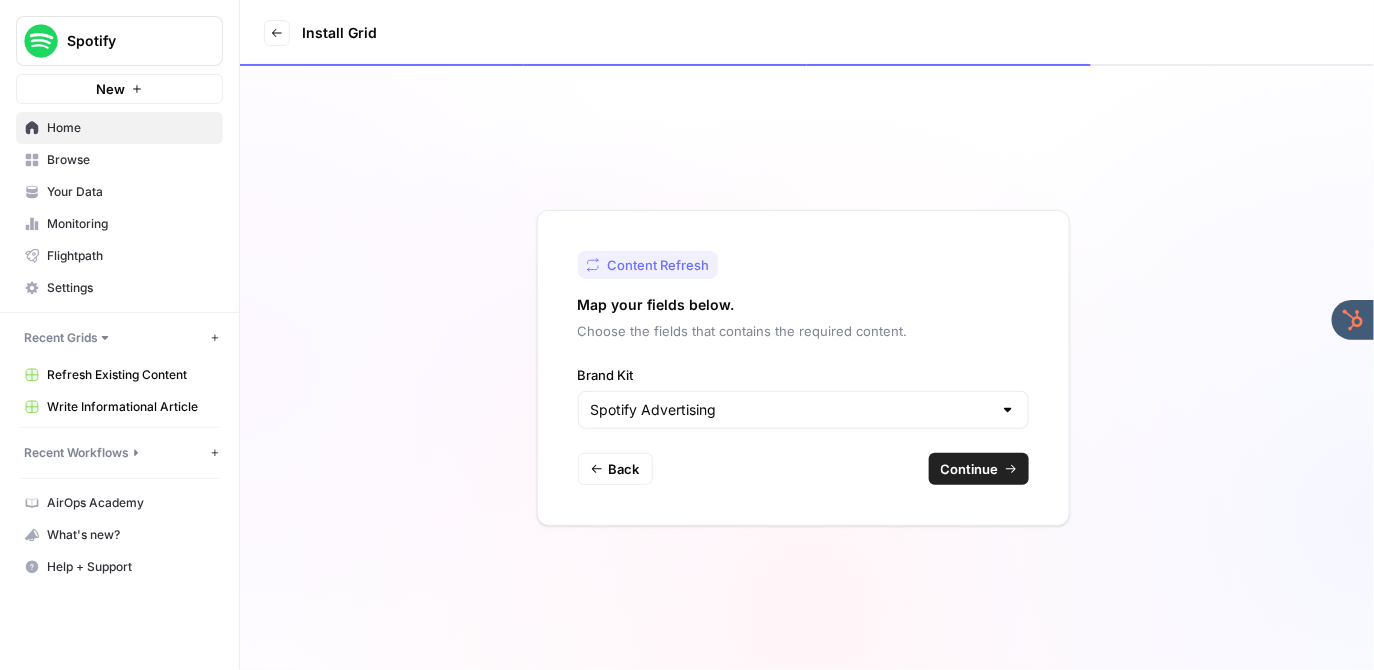 click on "Continue" at bounding box center [970, 469] 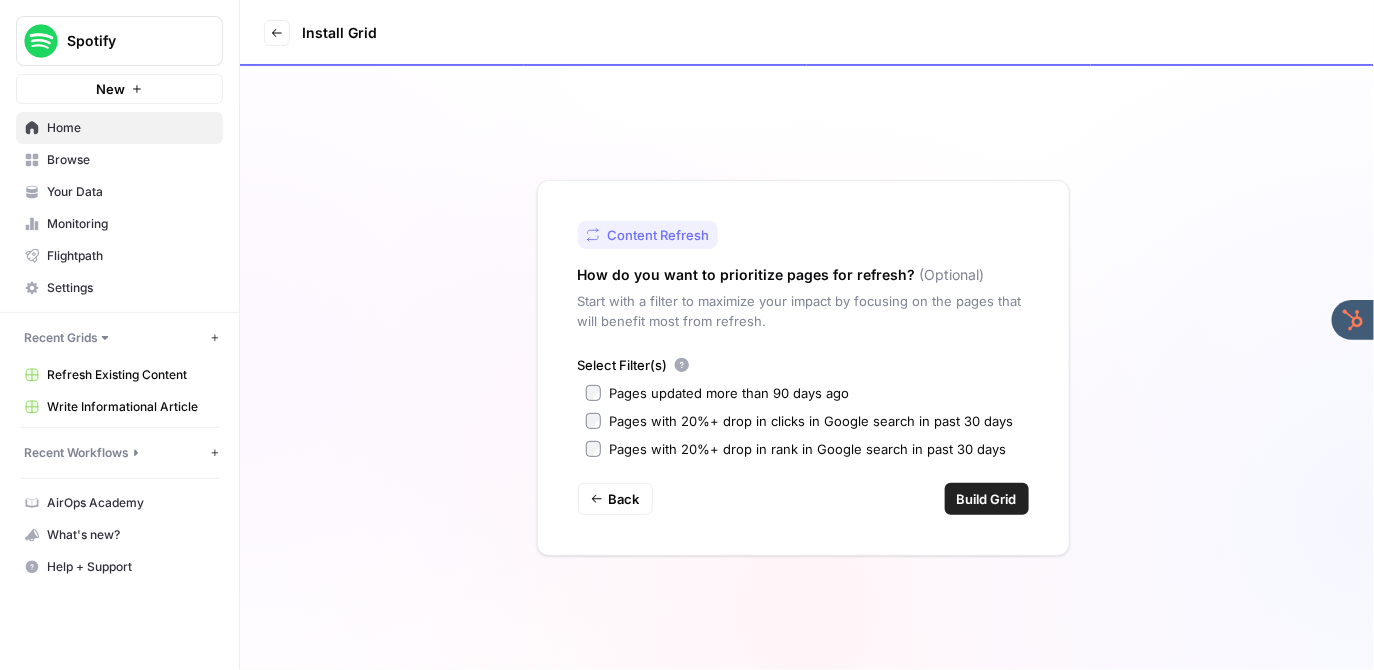 click on "Build Grid" at bounding box center (987, 499) 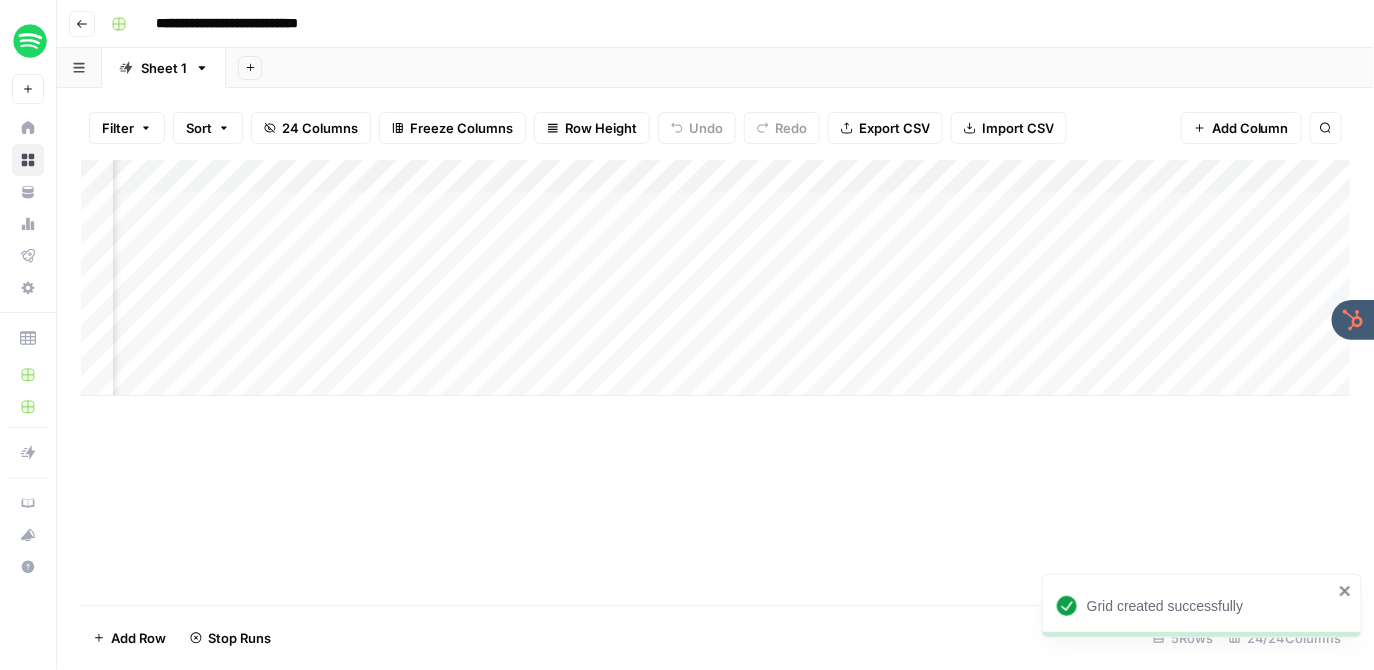 scroll, scrollTop: 0, scrollLeft: 736, axis: horizontal 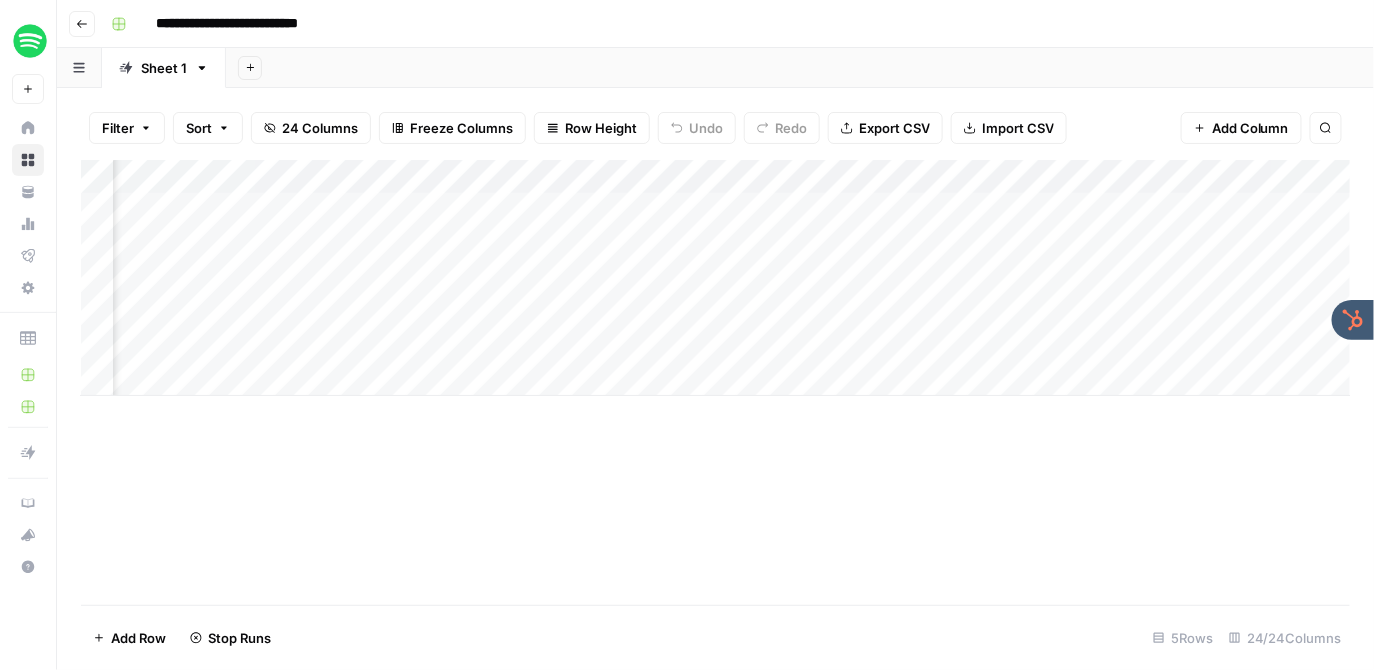 drag, startPoint x: 915, startPoint y: 175, endPoint x: 973, endPoint y: 177, distance: 58.034473 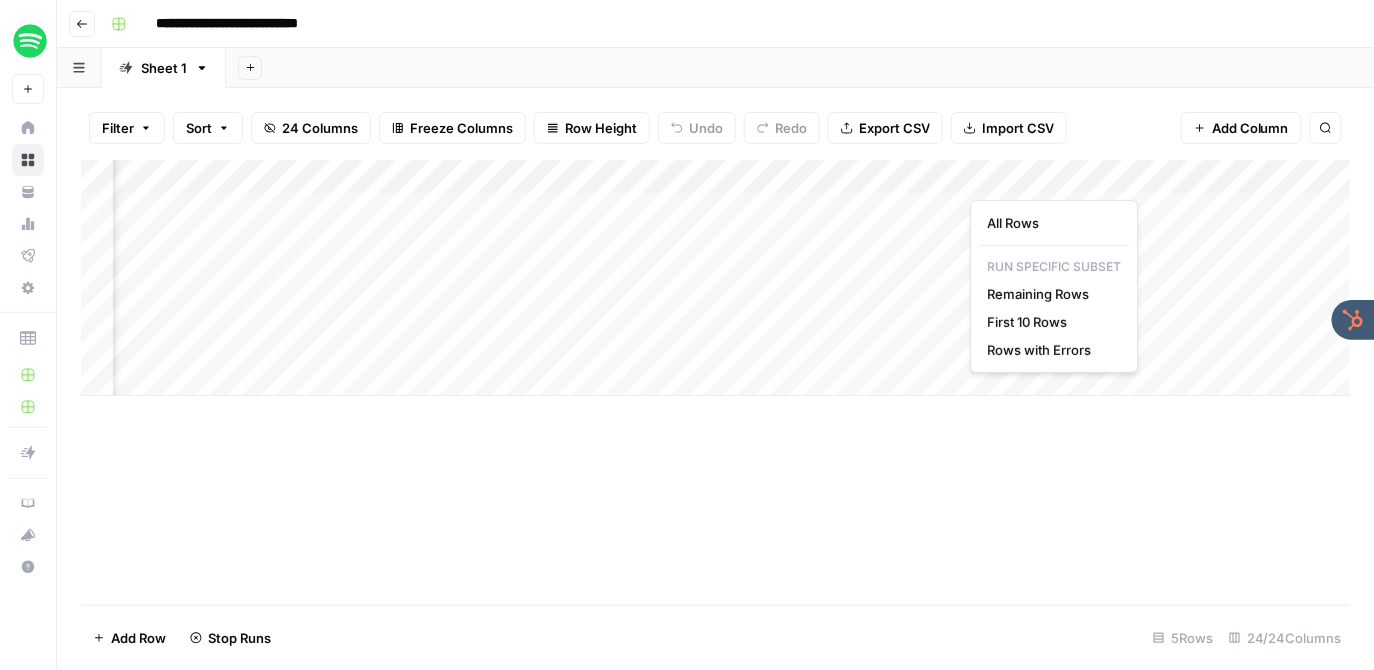 click on "Add Column" at bounding box center (716, 278) 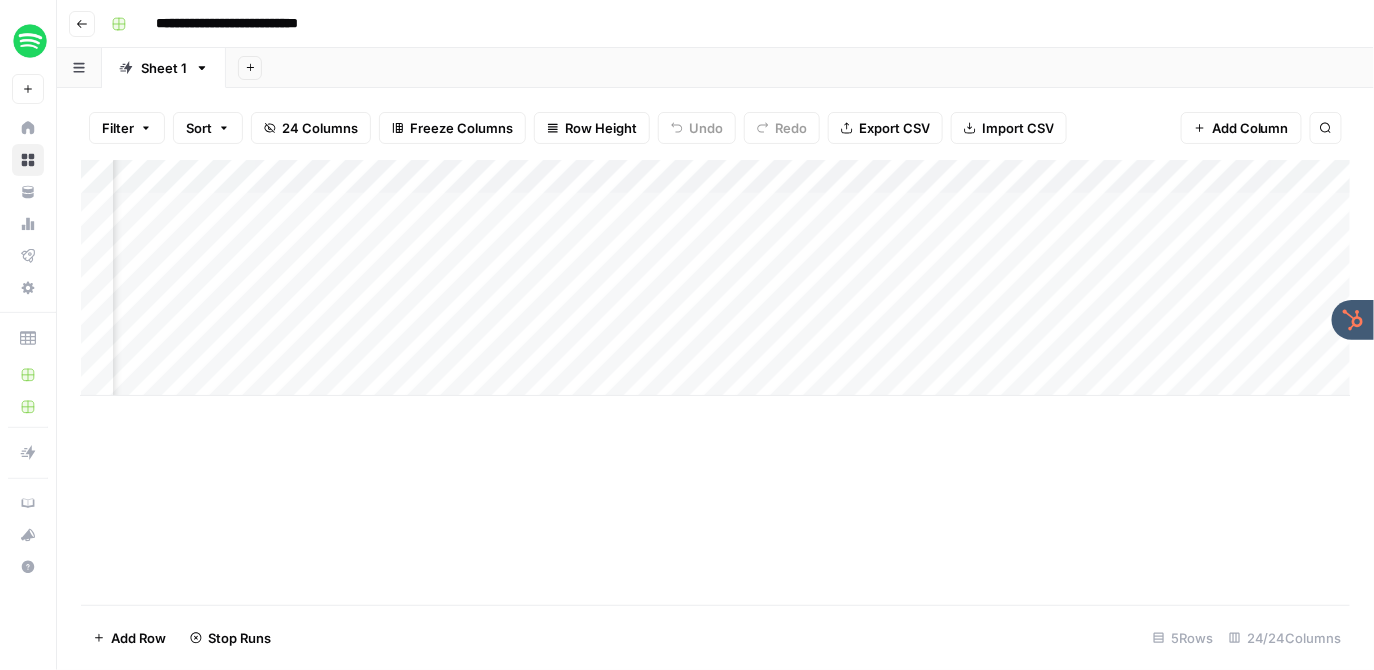 drag, startPoint x: 1110, startPoint y: 176, endPoint x: 547, endPoint y: 188, distance: 563.12787 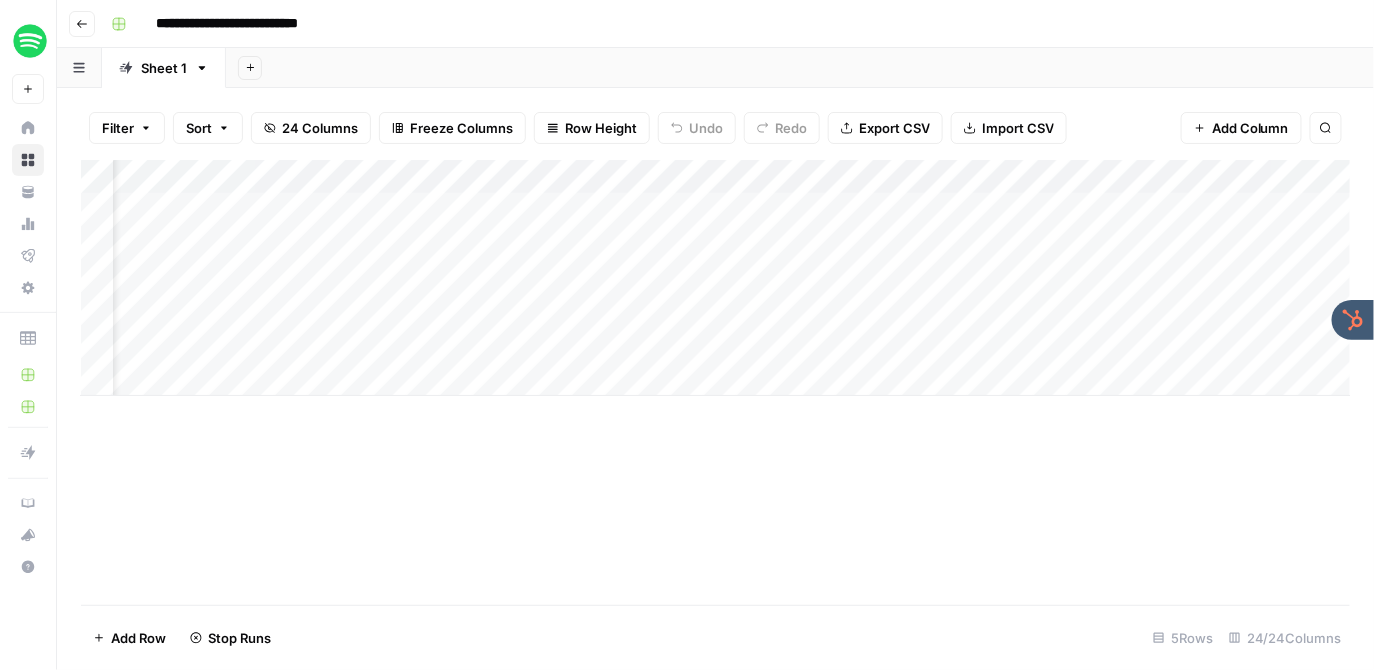 scroll, scrollTop: 0, scrollLeft: 0, axis: both 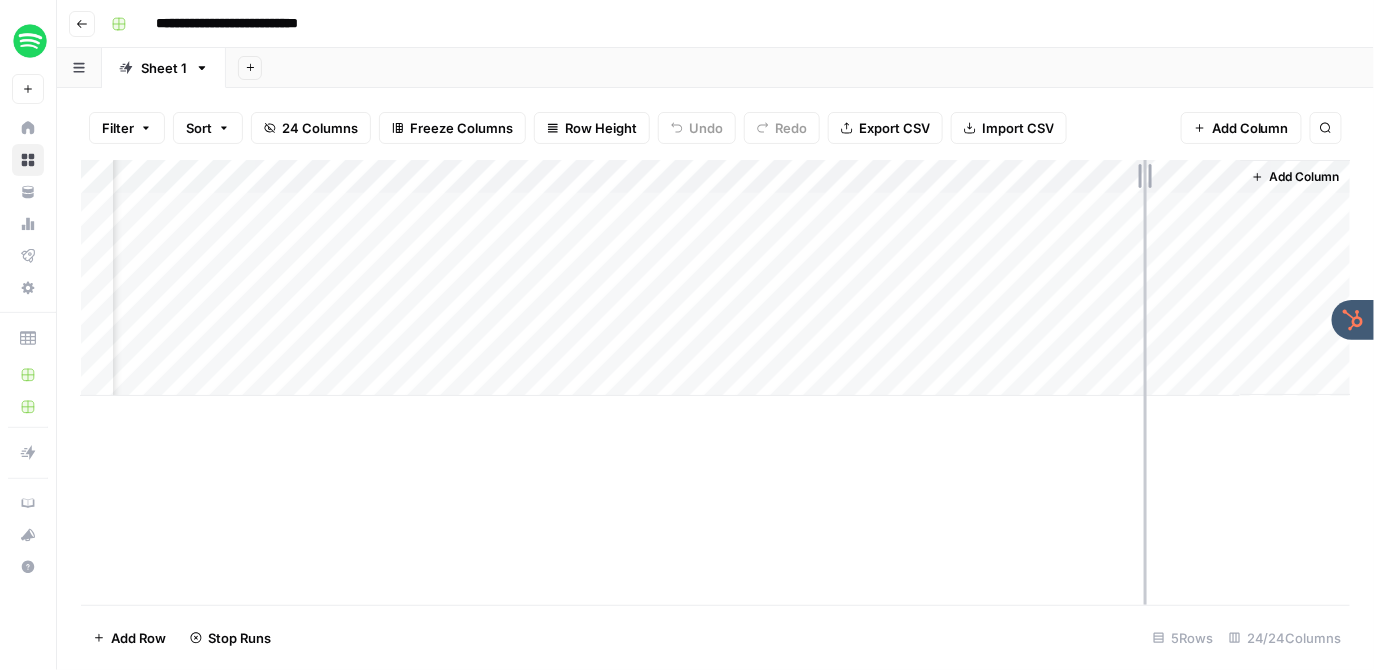 drag, startPoint x: 1056, startPoint y: 173, endPoint x: 1144, endPoint y: 172, distance: 88.005684 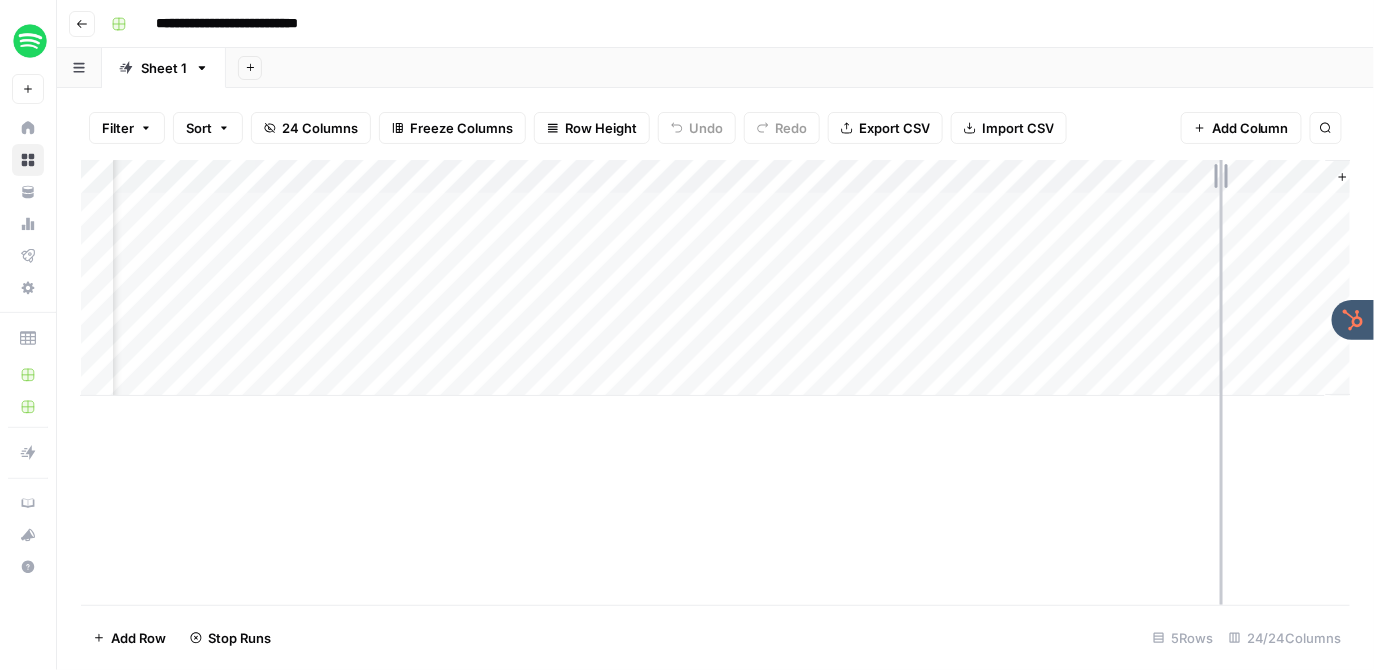 drag, startPoint x: 1146, startPoint y: 172, endPoint x: 1230, endPoint y: 175, distance: 84.05355 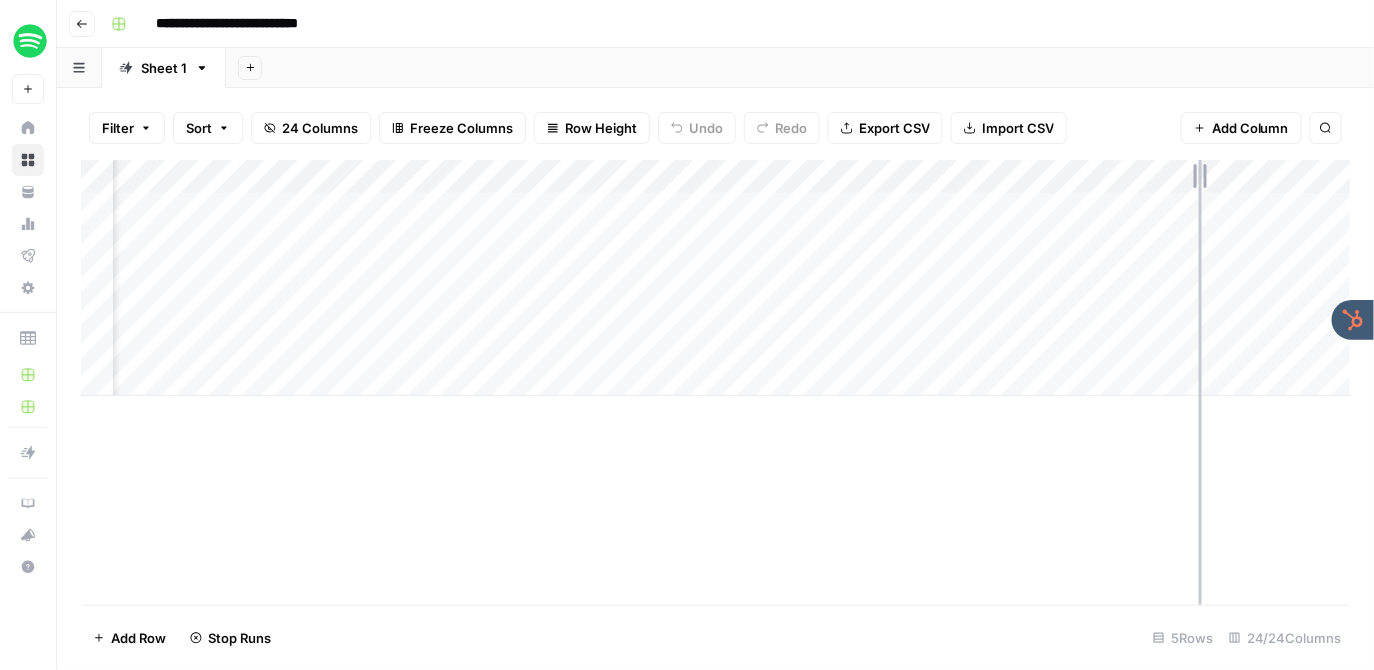 drag, startPoint x: 1232, startPoint y: 175, endPoint x: 1198, endPoint y: 177, distance: 34.058773 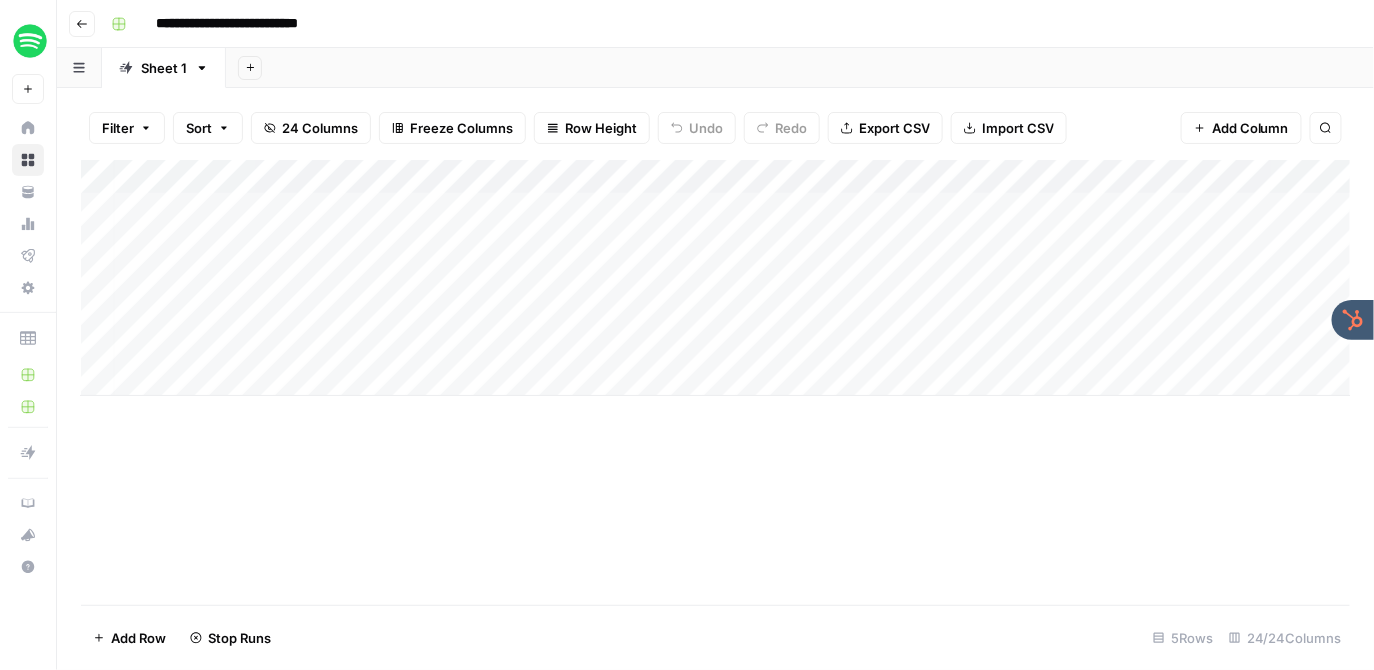 scroll, scrollTop: 0, scrollLeft: 0, axis: both 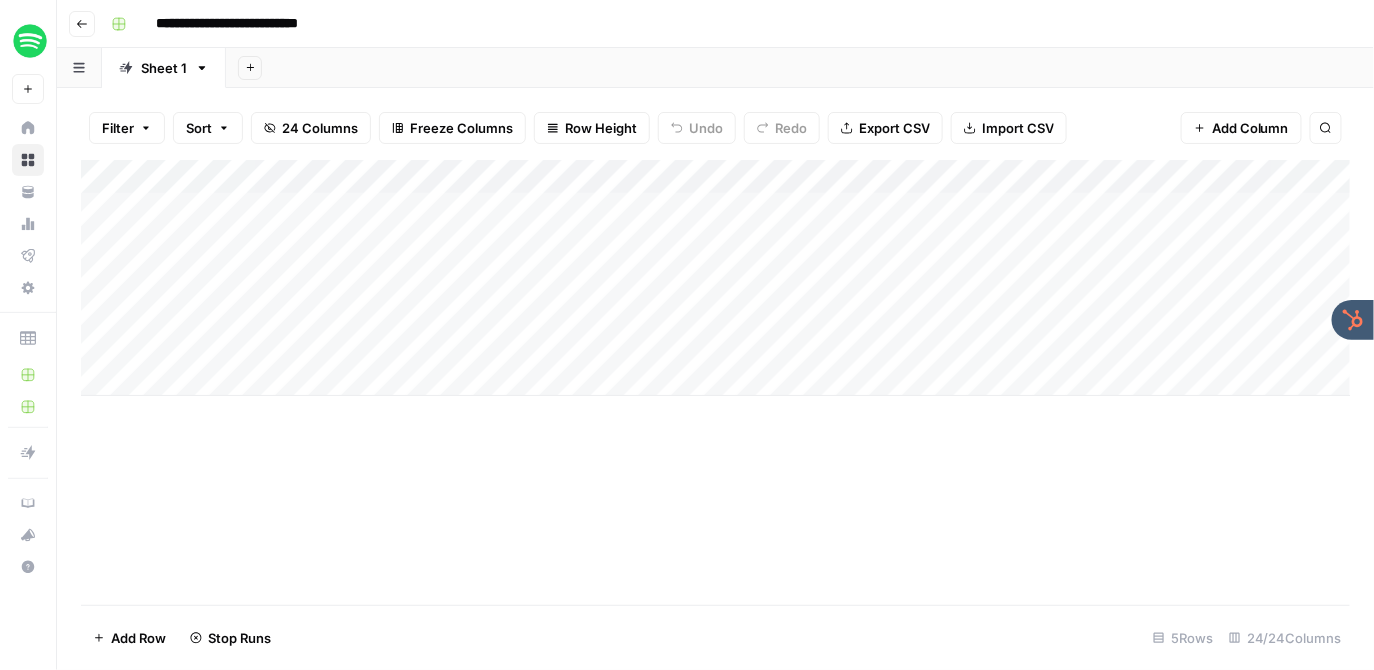 click on "**********" at bounding box center (250, 24) 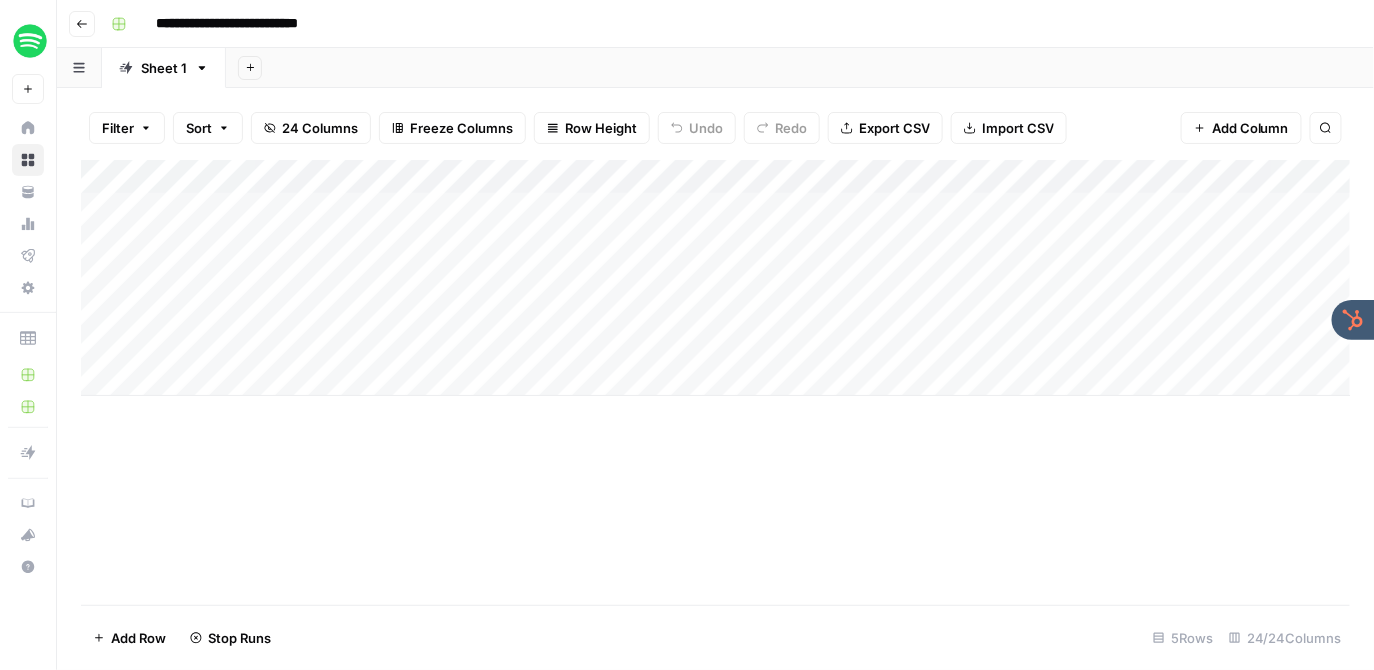 click 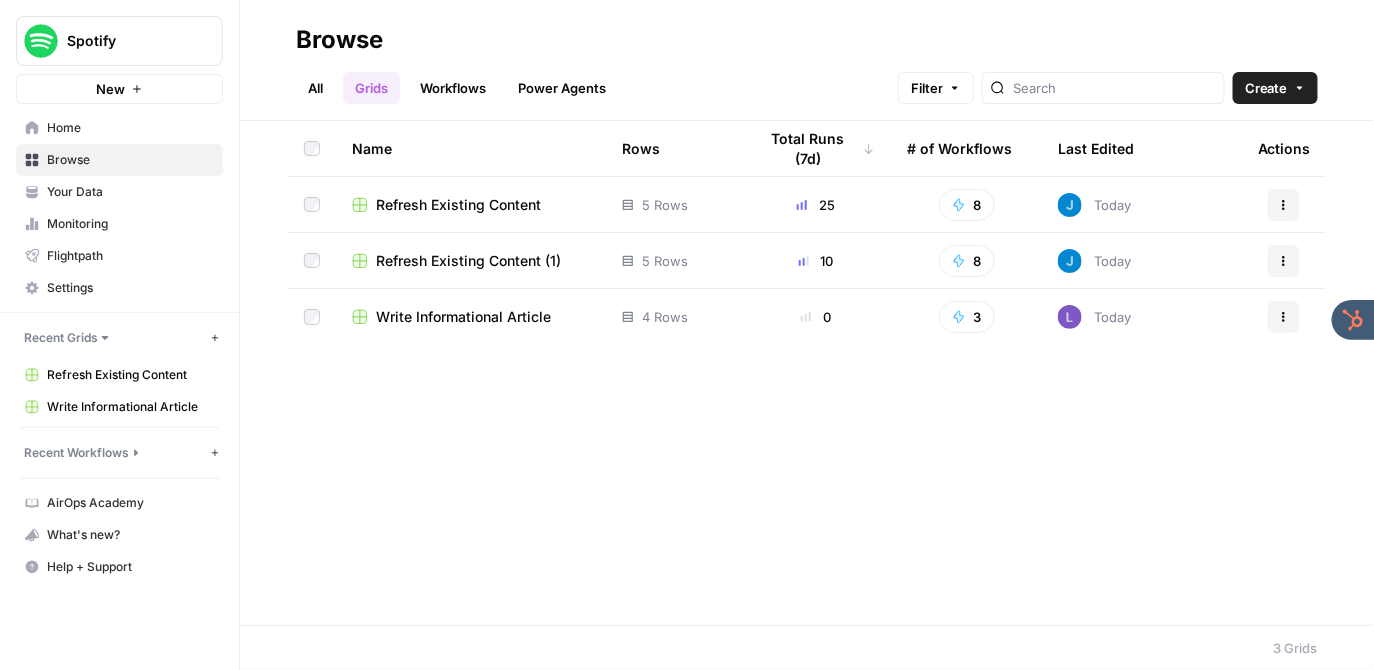 click on "Actions" at bounding box center (1284, 205) 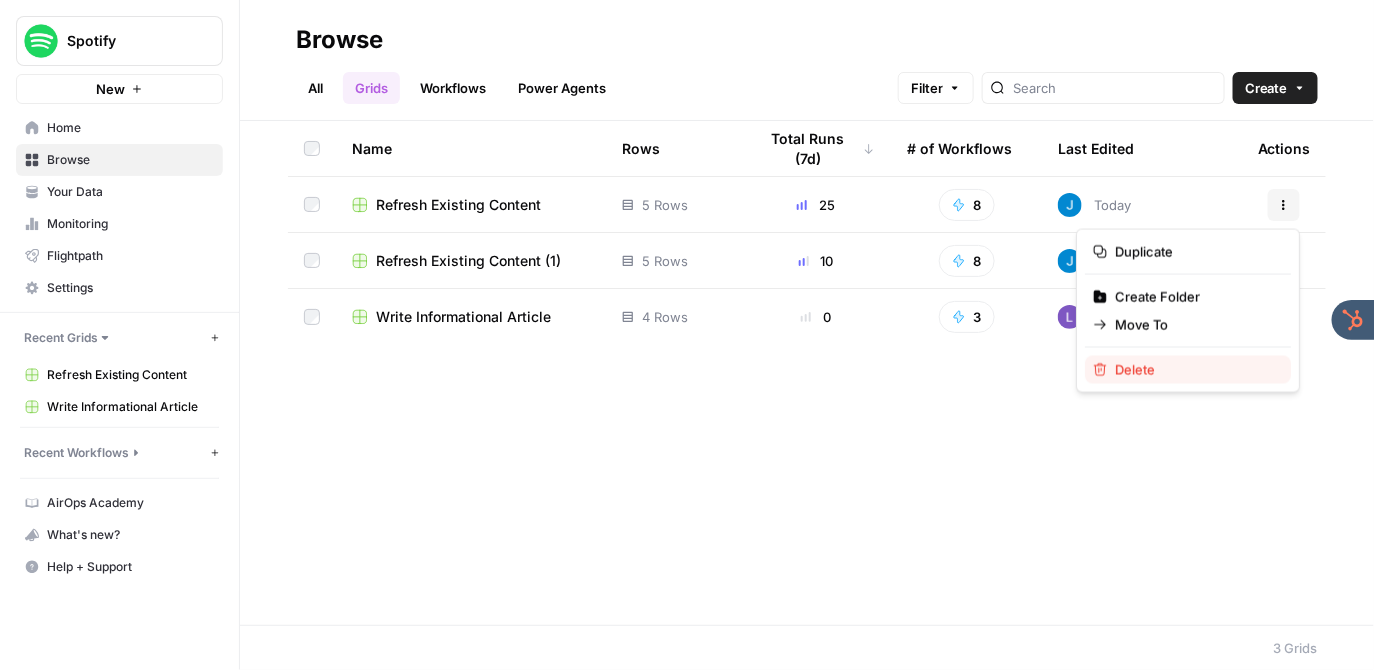 click on "Delete" at bounding box center [1195, 370] 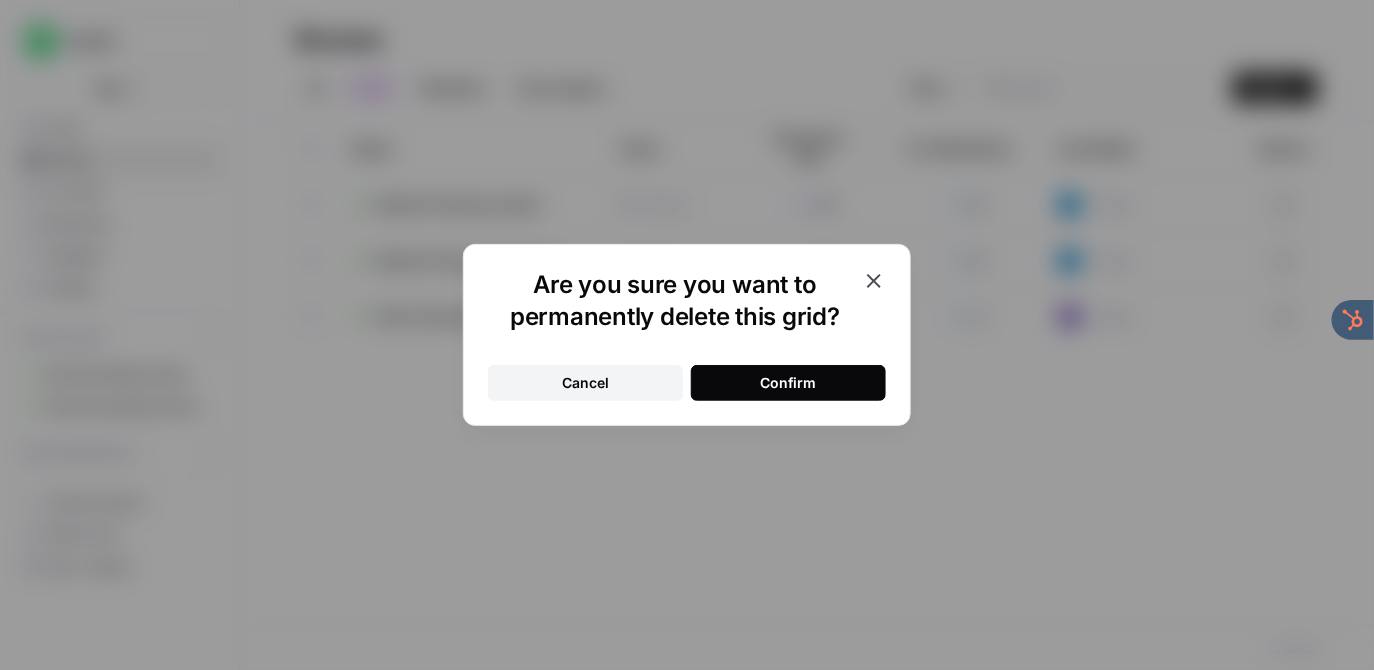 drag, startPoint x: 770, startPoint y: 378, endPoint x: 758, endPoint y: 375, distance: 12.369317 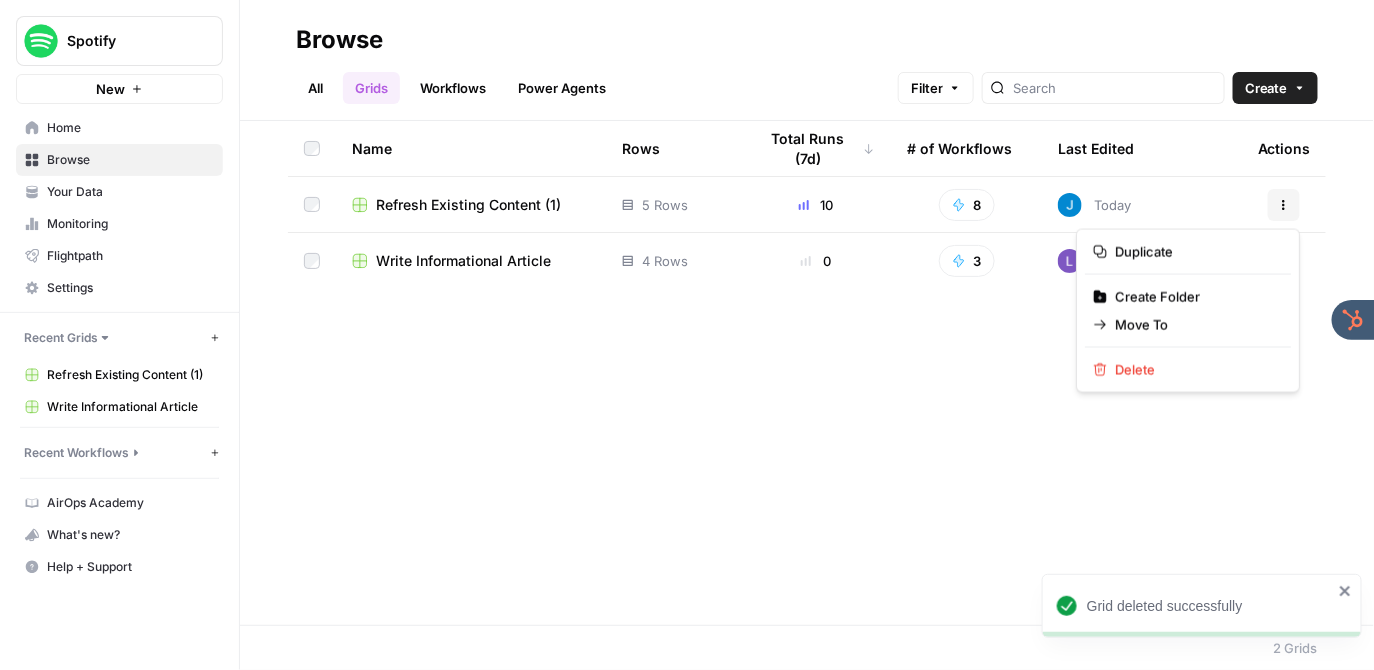 click 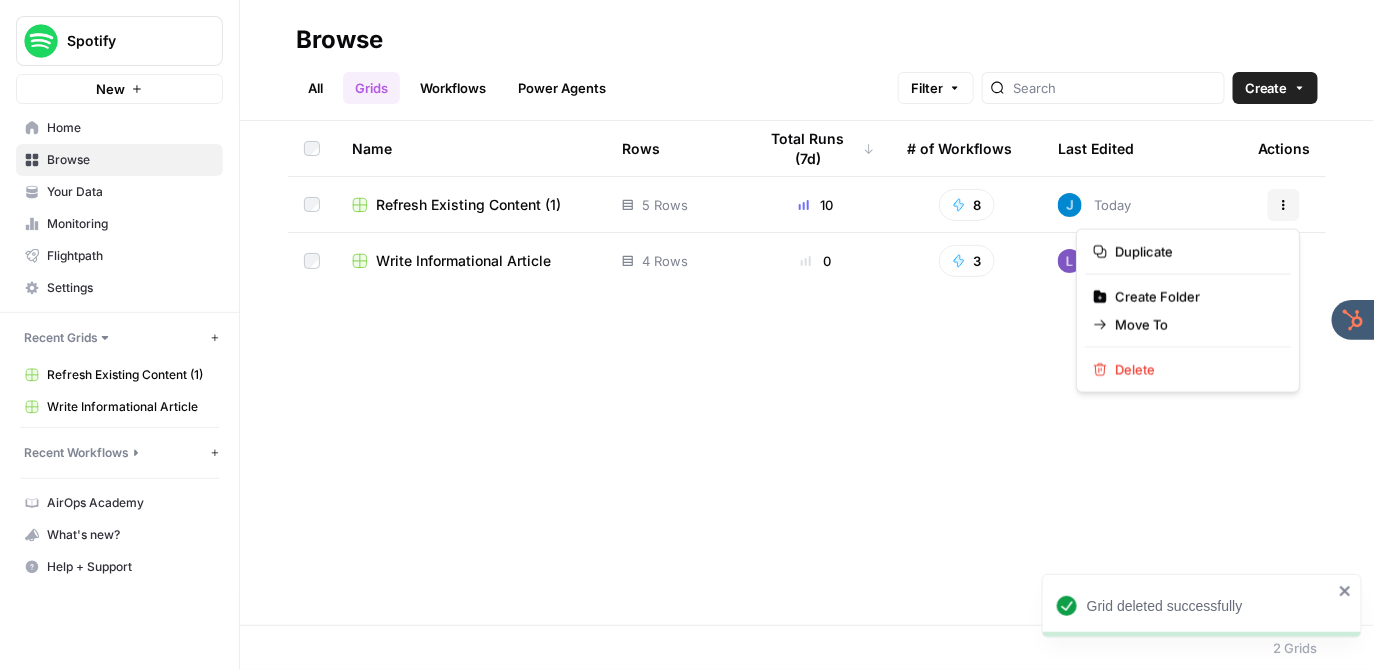 click on "Refresh Existing Content (1)" at bounding box center (468, 205) 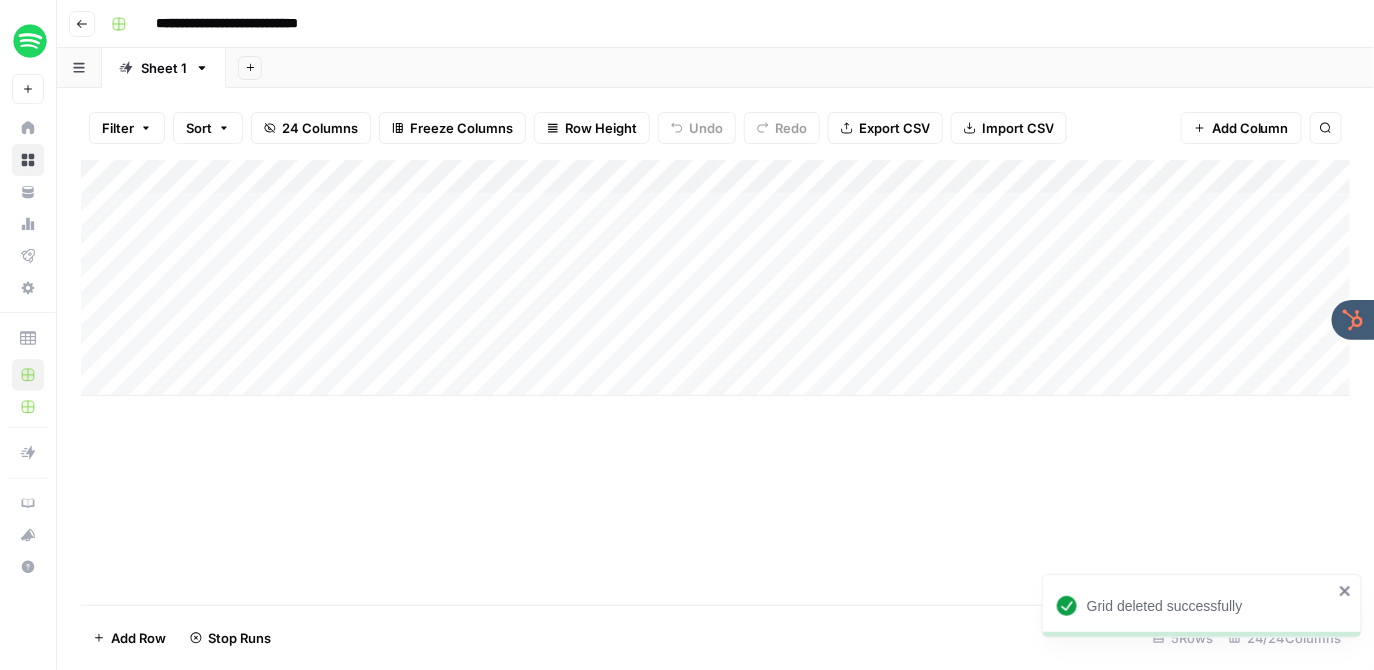 click on "**********" at bounding box center (250, 24) 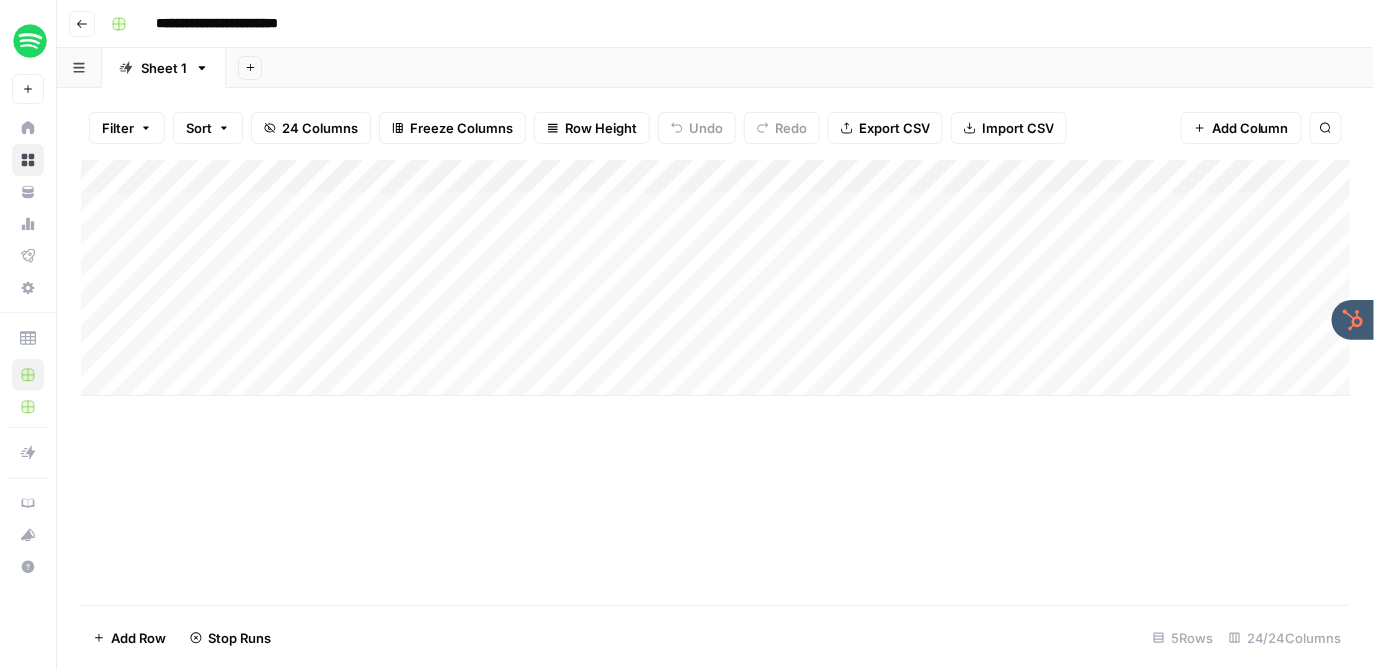 type on "**********" 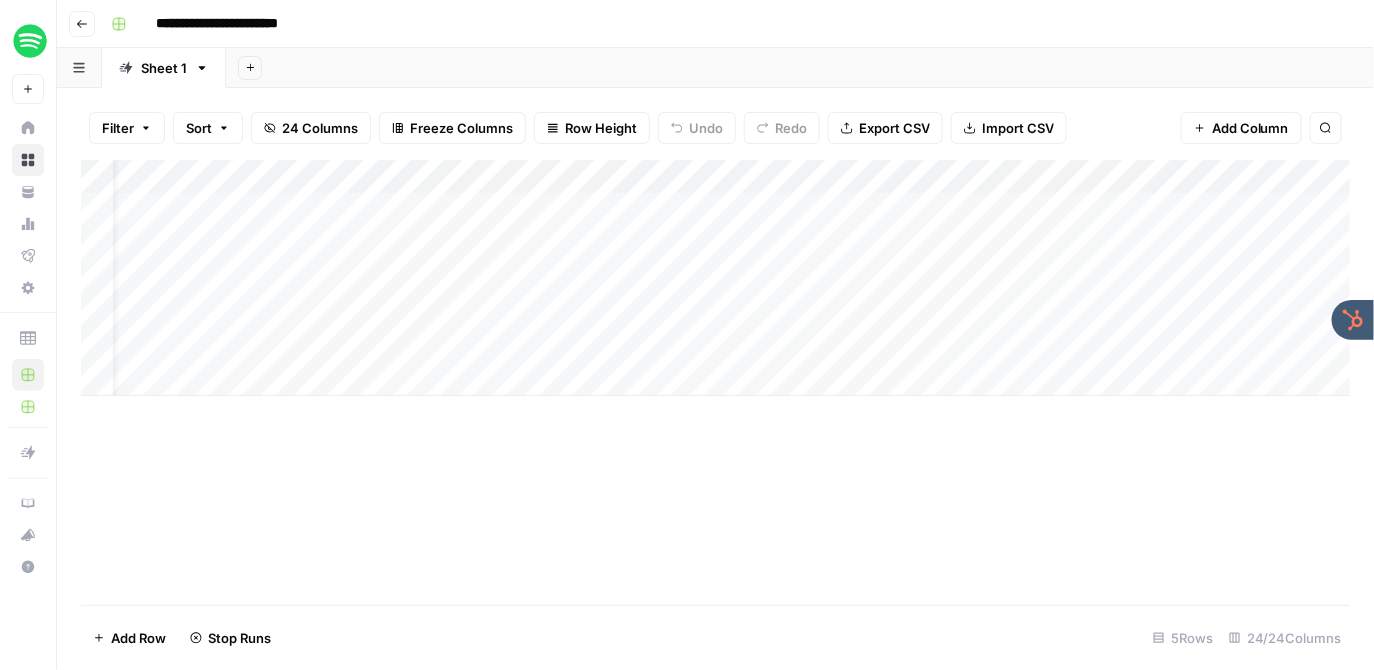 scroll, scrollTop: 0, scrollLeft: 49, axis: horizontal 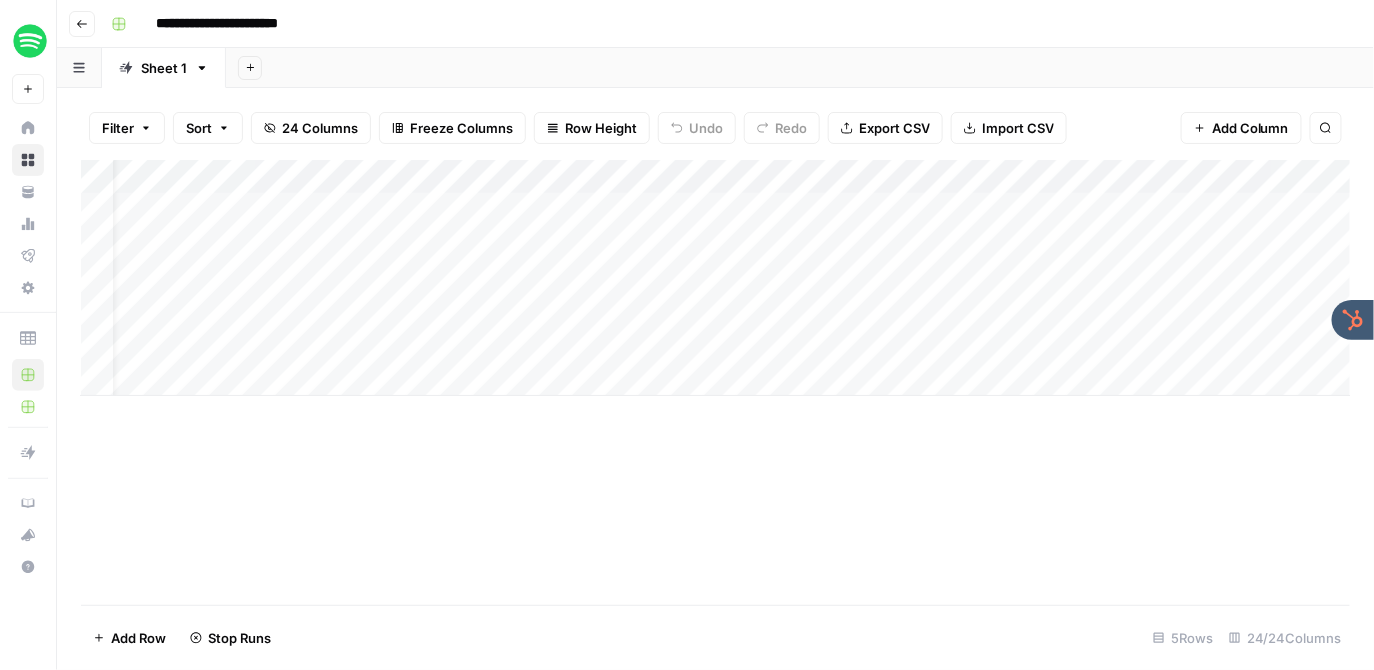 click on "Add Column" at bounding box center (716, 278) 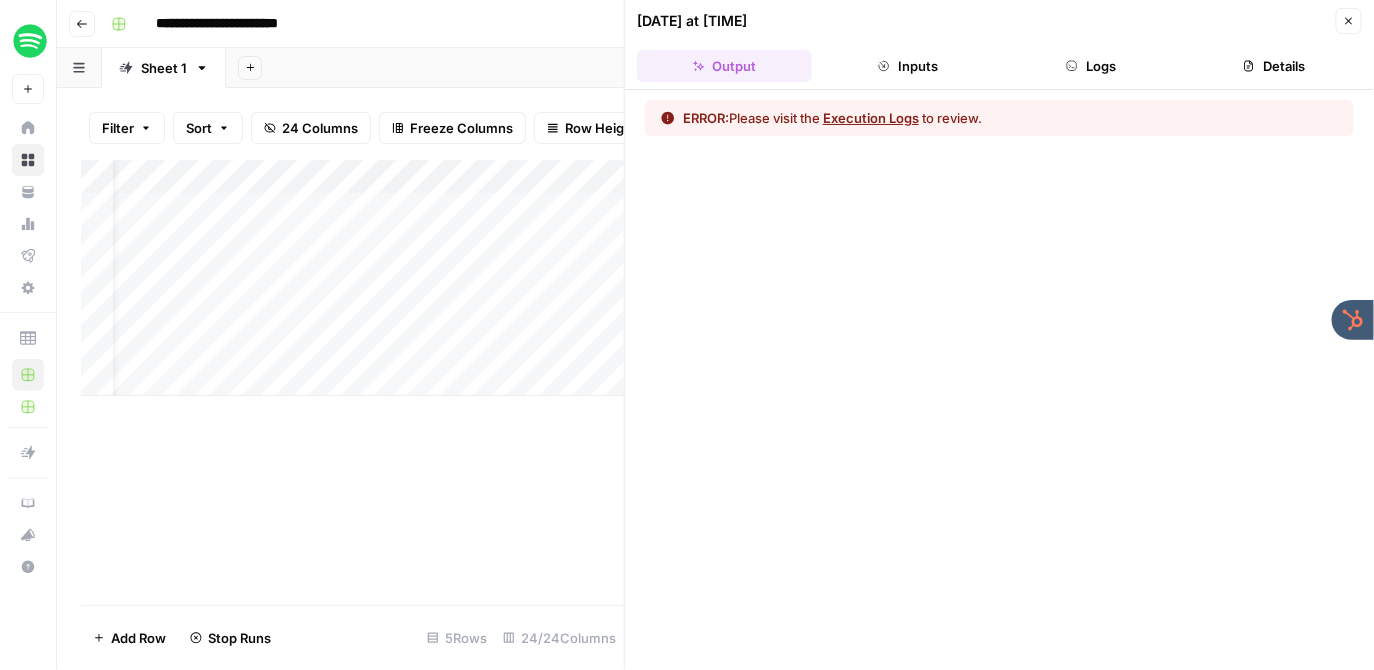click on "Logs" at bounding box center (1091, 66) 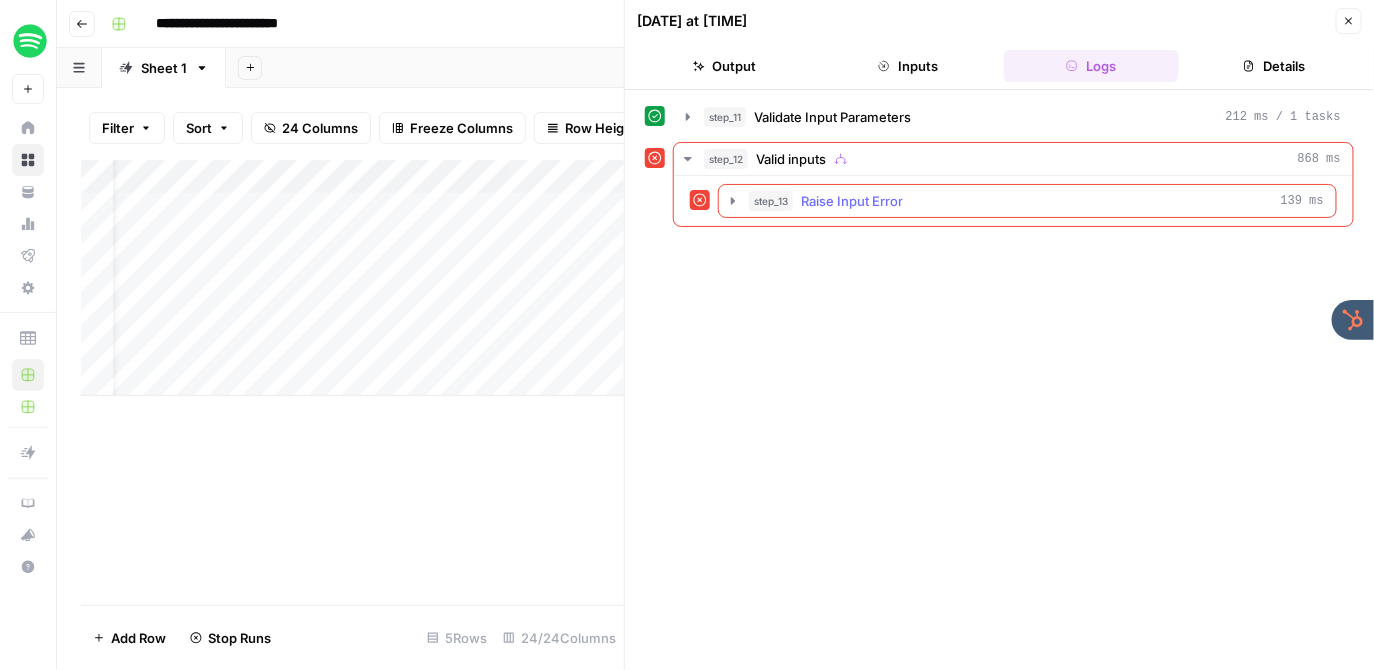 click on "step_13 Raise Input Error 139 ms" at bounding box center (1036, 201) 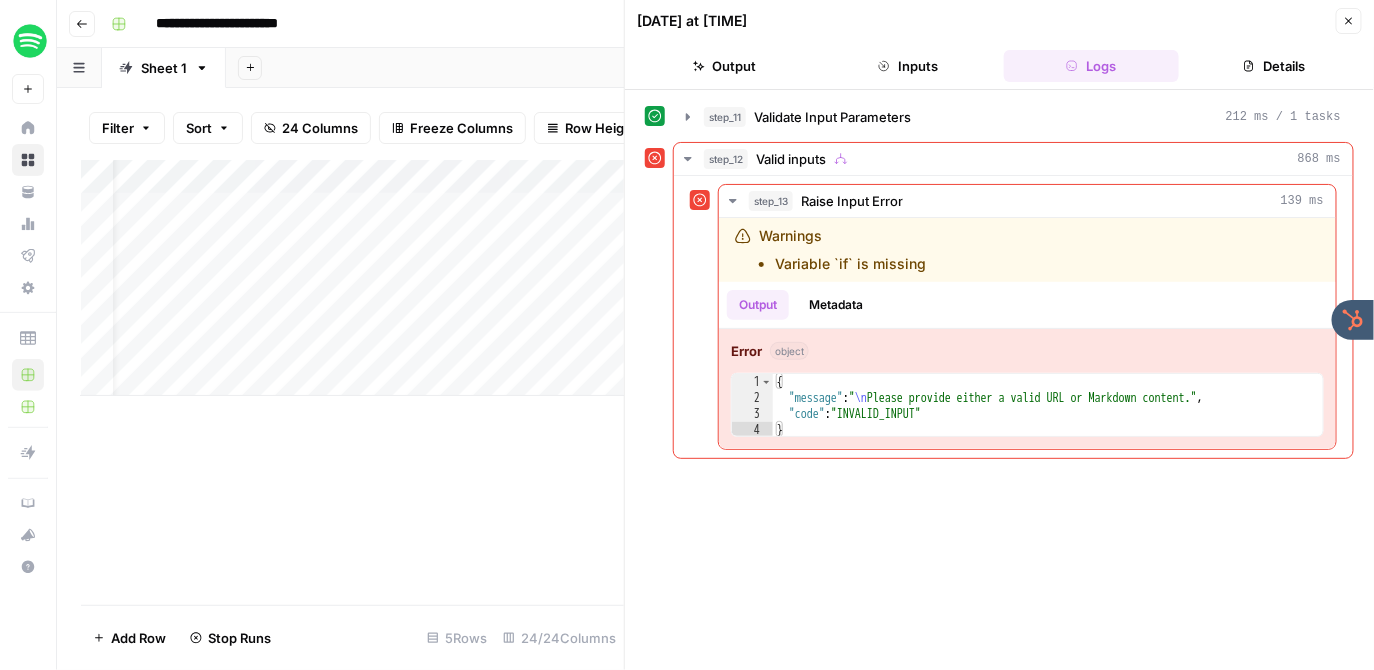 click on "Close" at bounding box center (1349, 21) 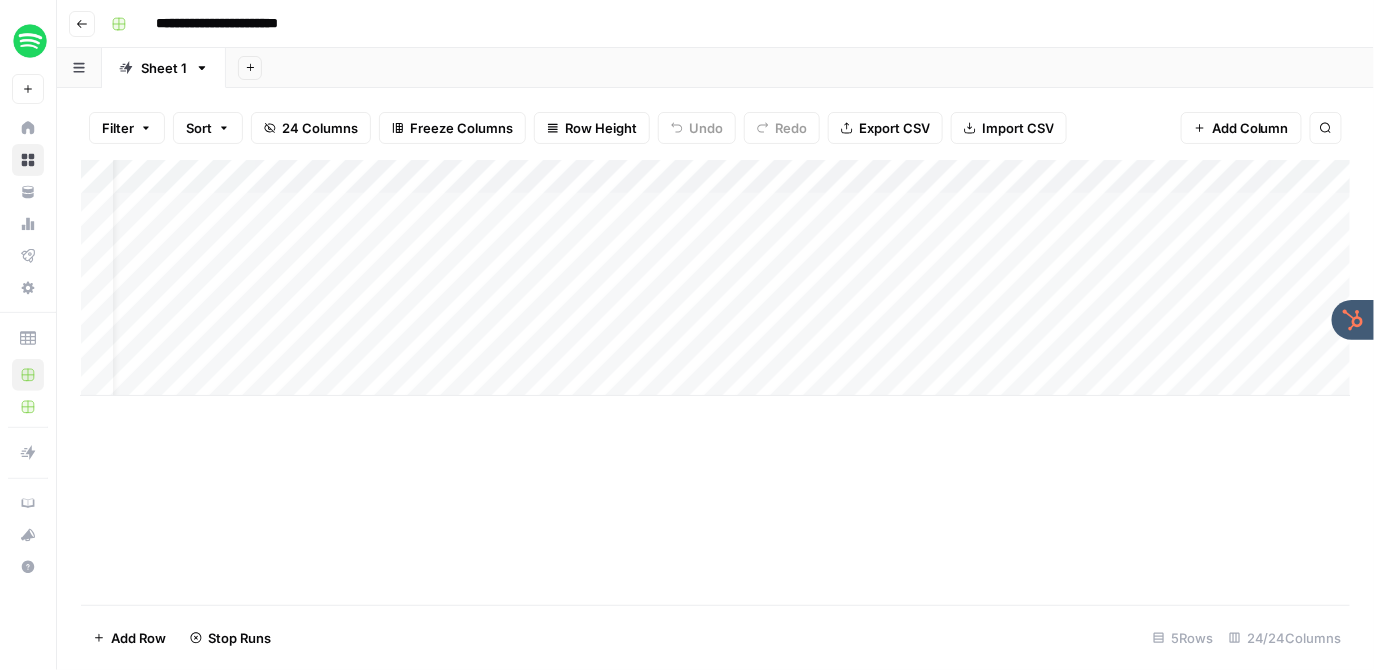 scroll, scrollTop: 0, scrollLeft: 0, axis: both 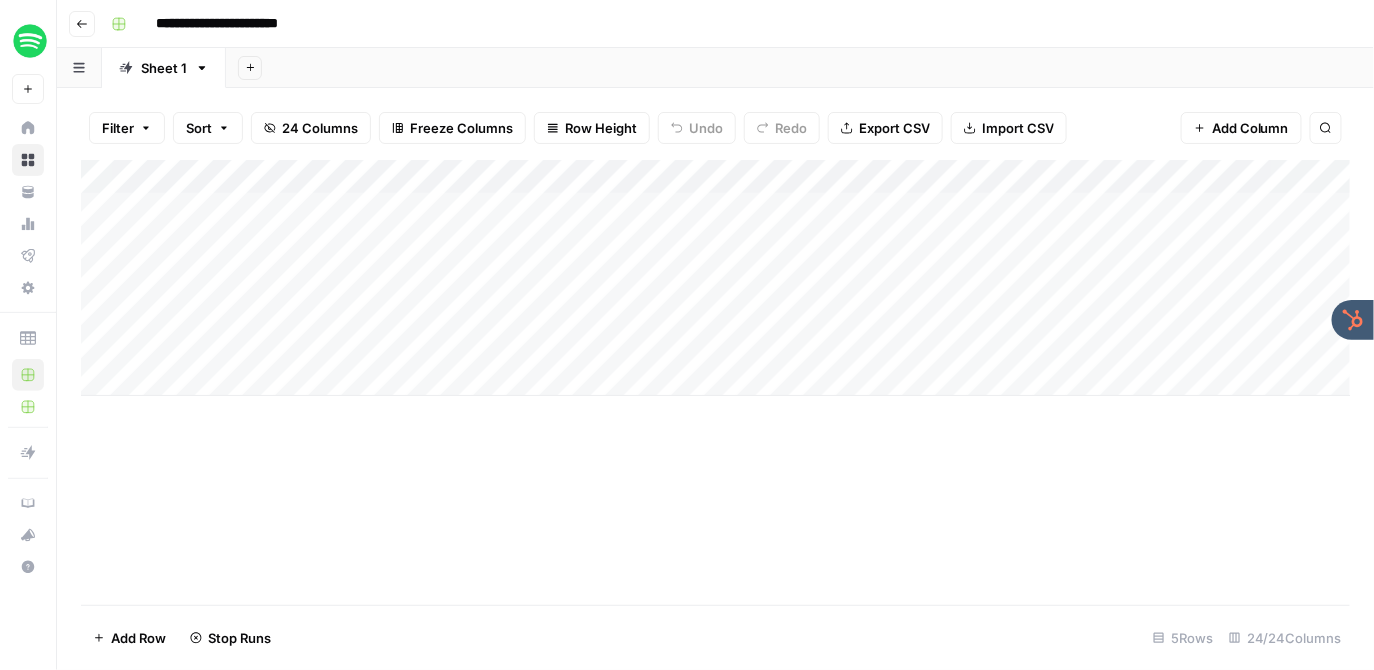 click on "Add Column" at bounding box center (716, 278) 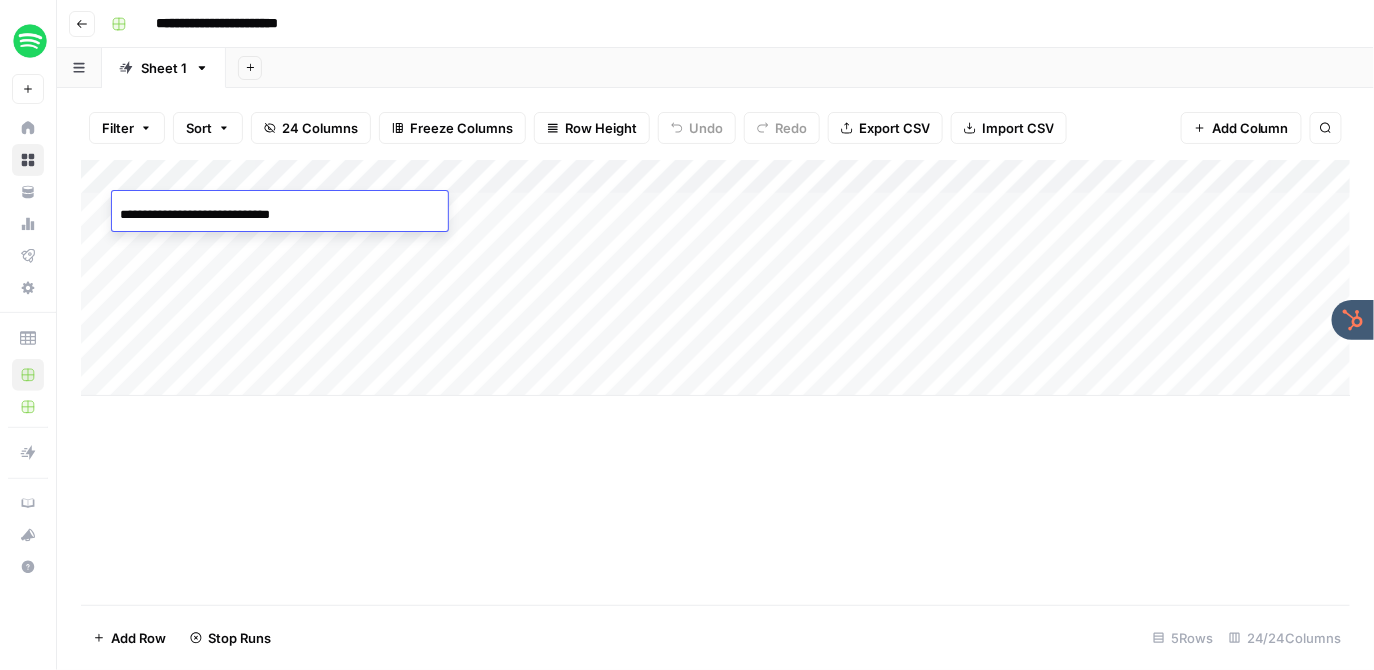 click on "Add Column" at bounding box center [716, 278] 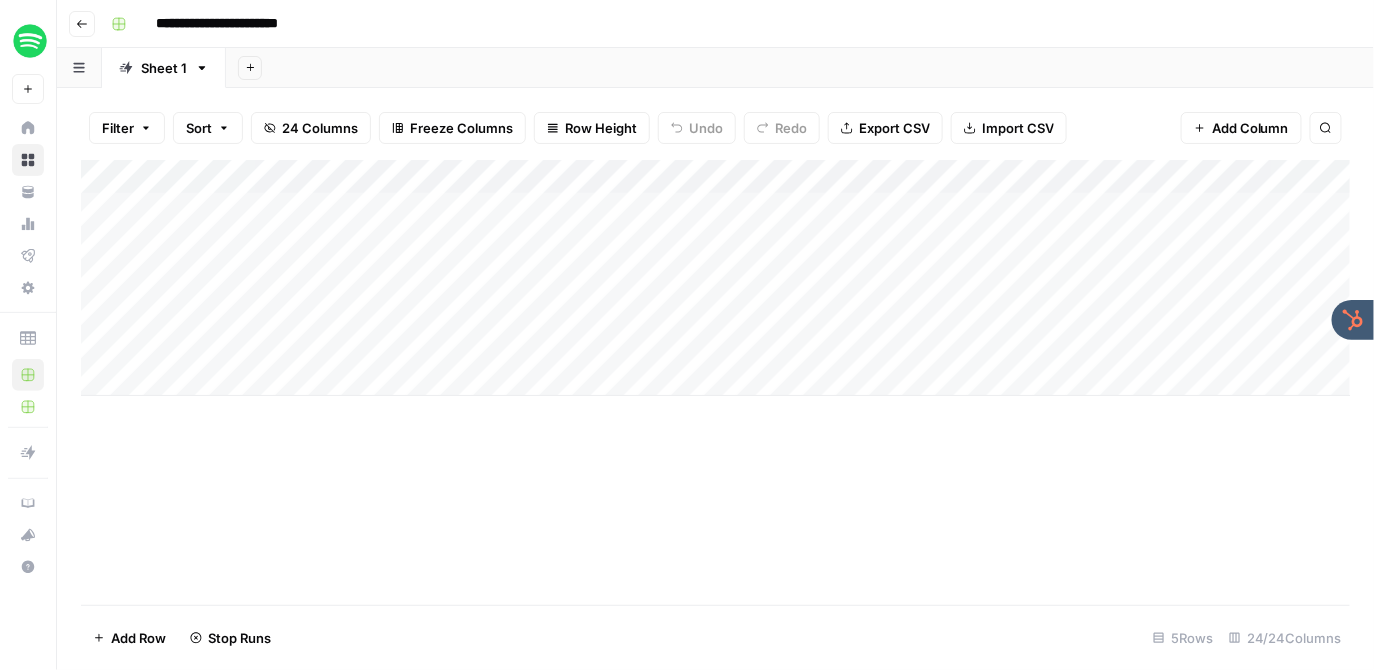 click on "Add Column" at bounding box center [716, 278] 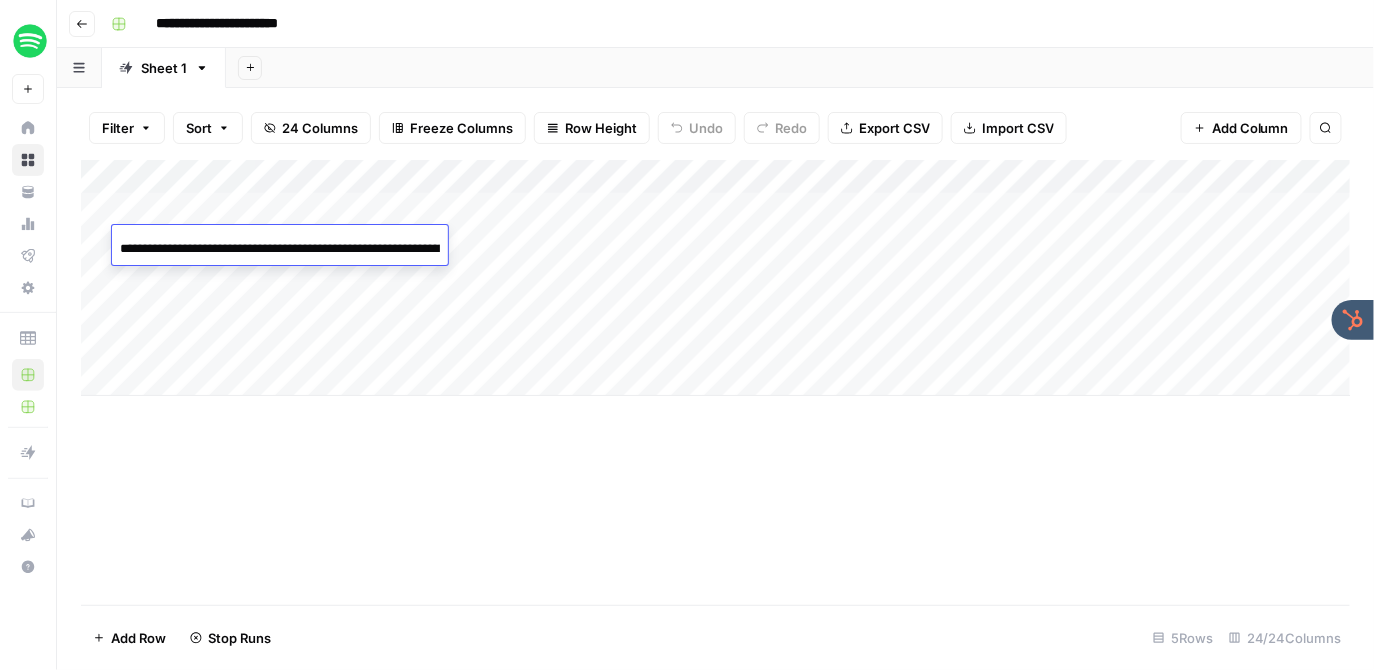scroll, scrollTop: 0, scrollLeft: 249, axis: horizontal 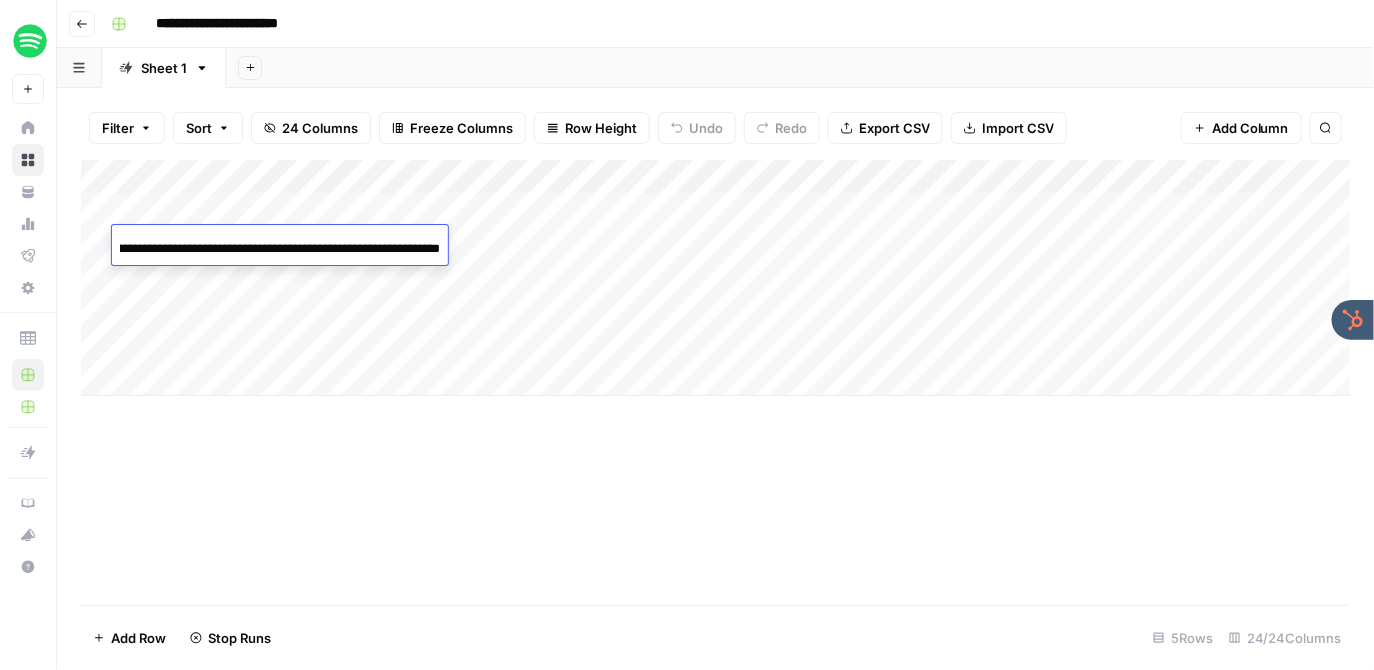 click on "**********" at bounding box center (280, 249) 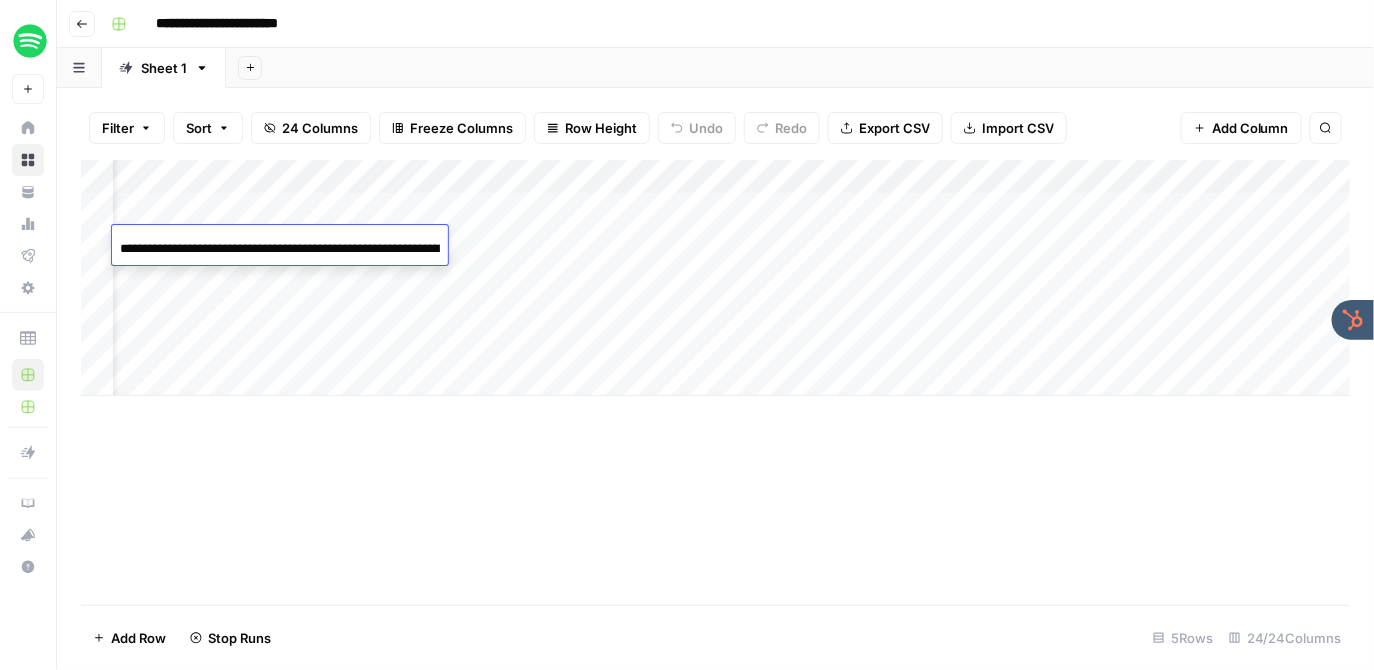 scroll, scrollTop: 0, scrollLeft: 79, axis: horizontal 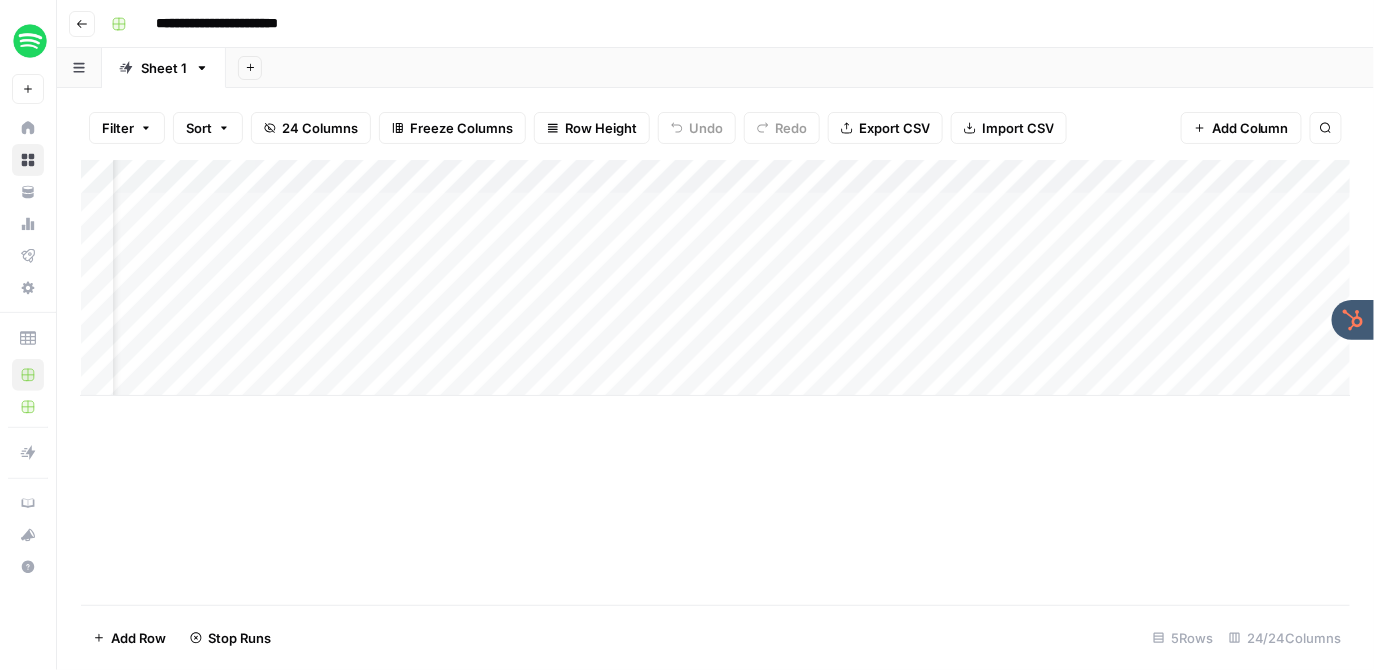 click on "Add Column" at bounding box center (716, 278) 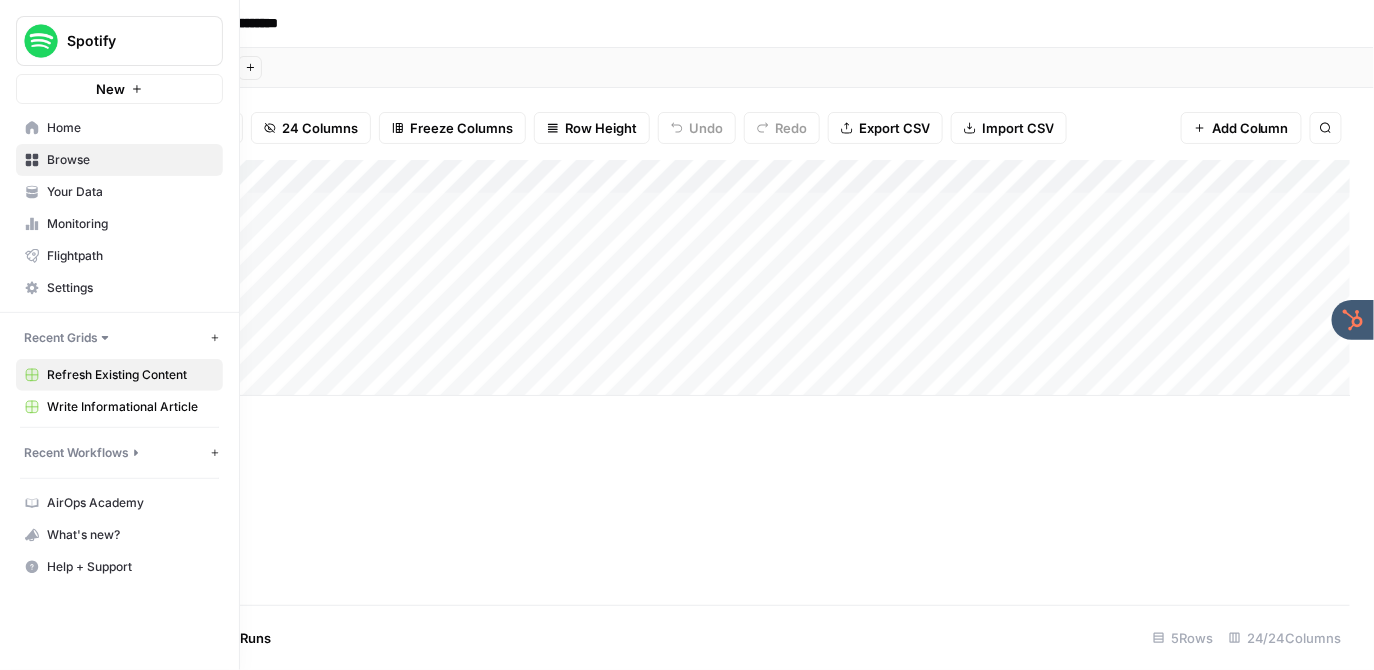 click on "Home" at bounding box center [130, 128] 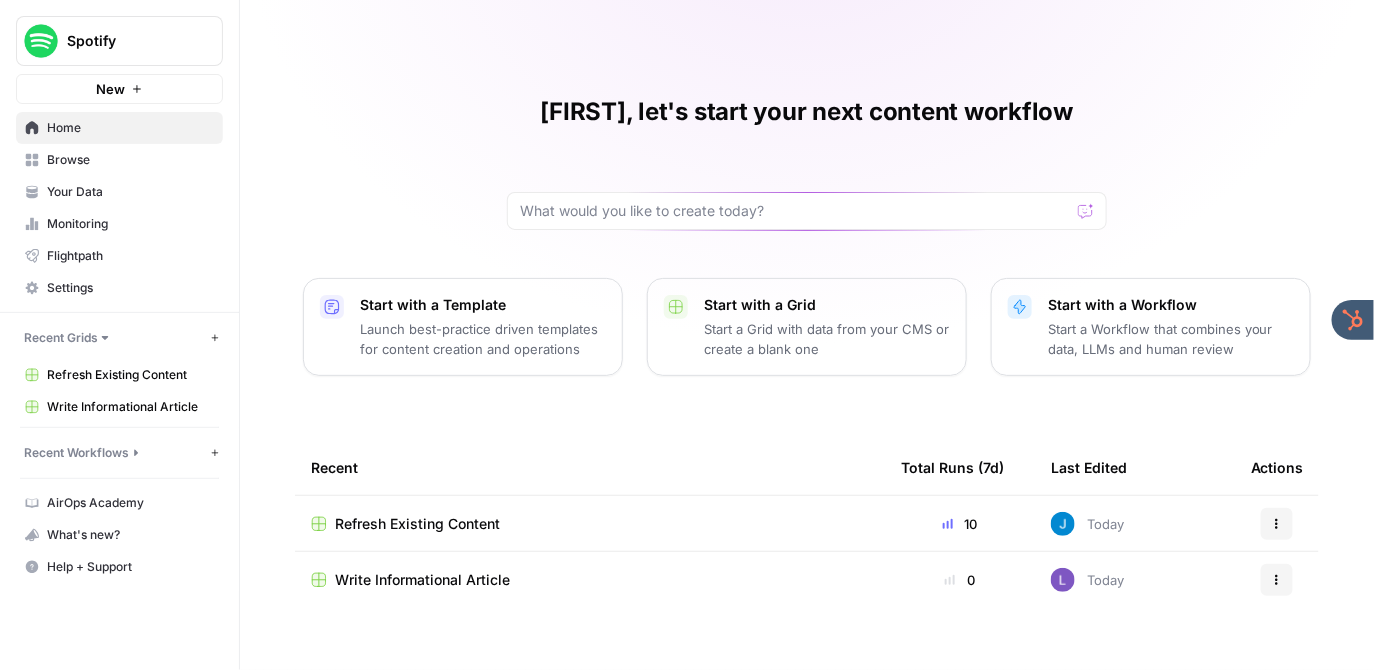 click on "Write Informational Article" at bounding box center [422, 580] 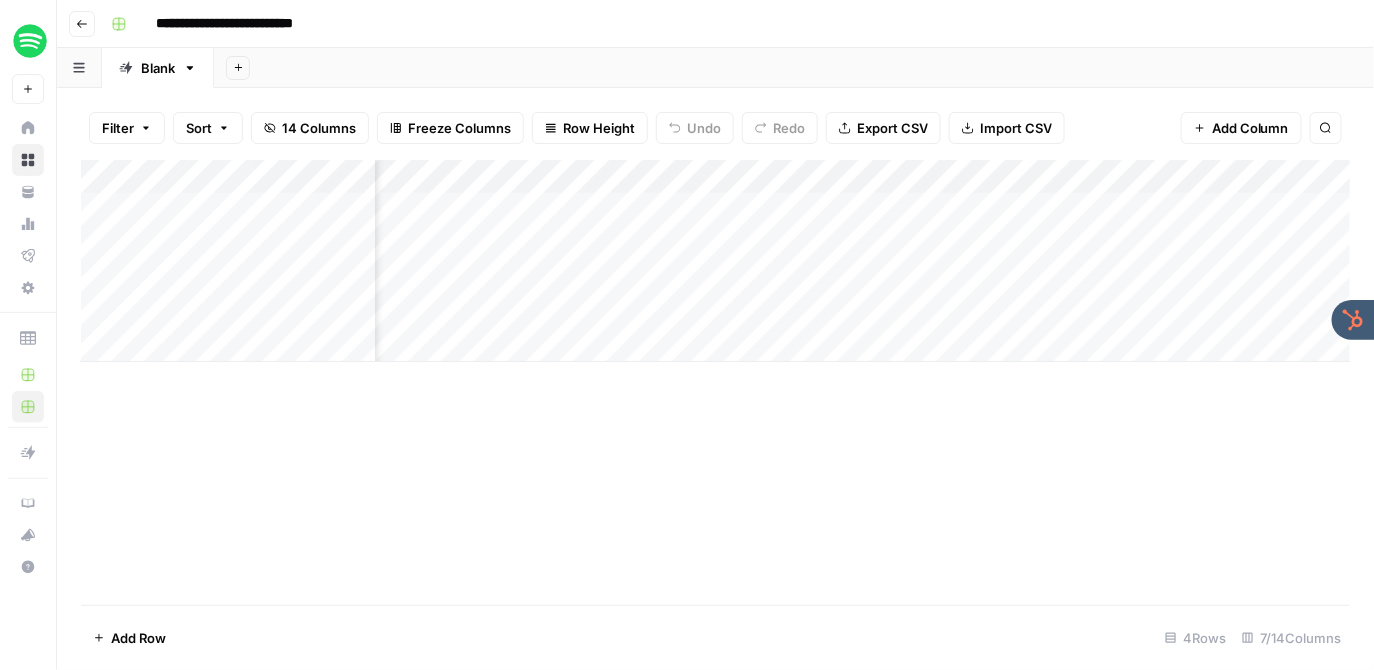 scroll, scrollTop: 0, scrollLeft: 542, axis: horizontal 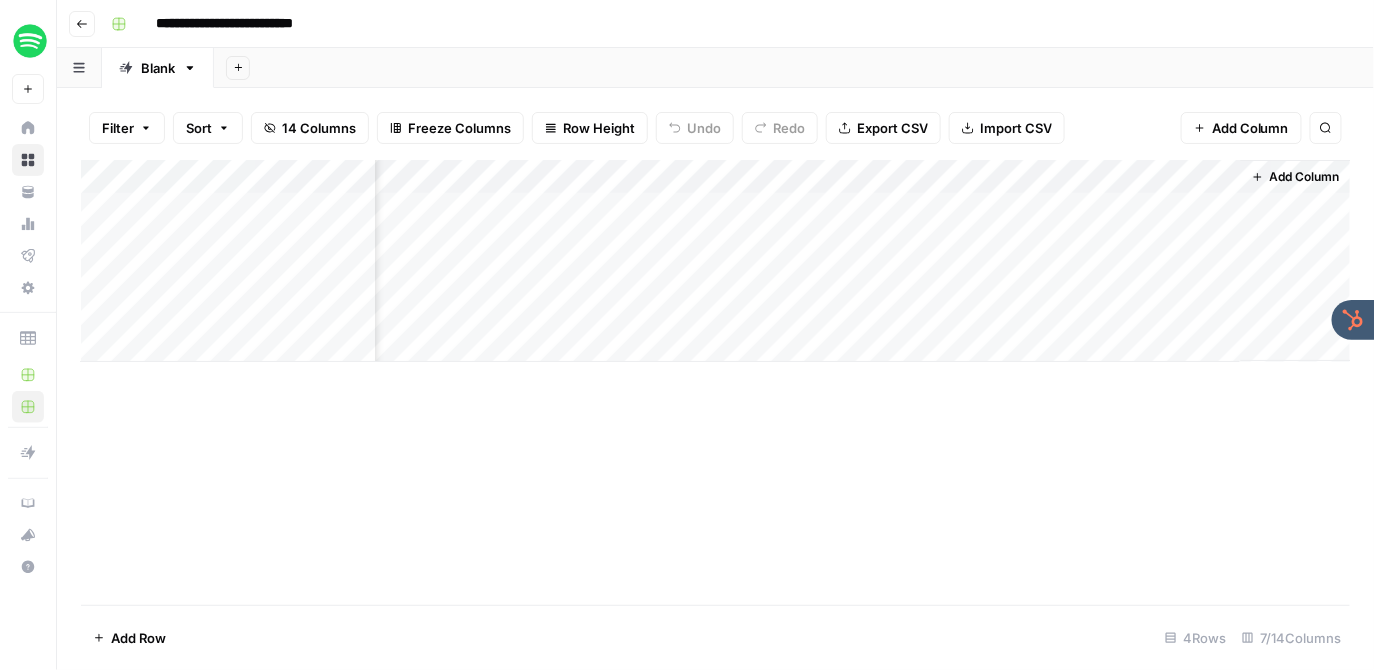 click on "Add Column" at bounding box center [1296, 177] 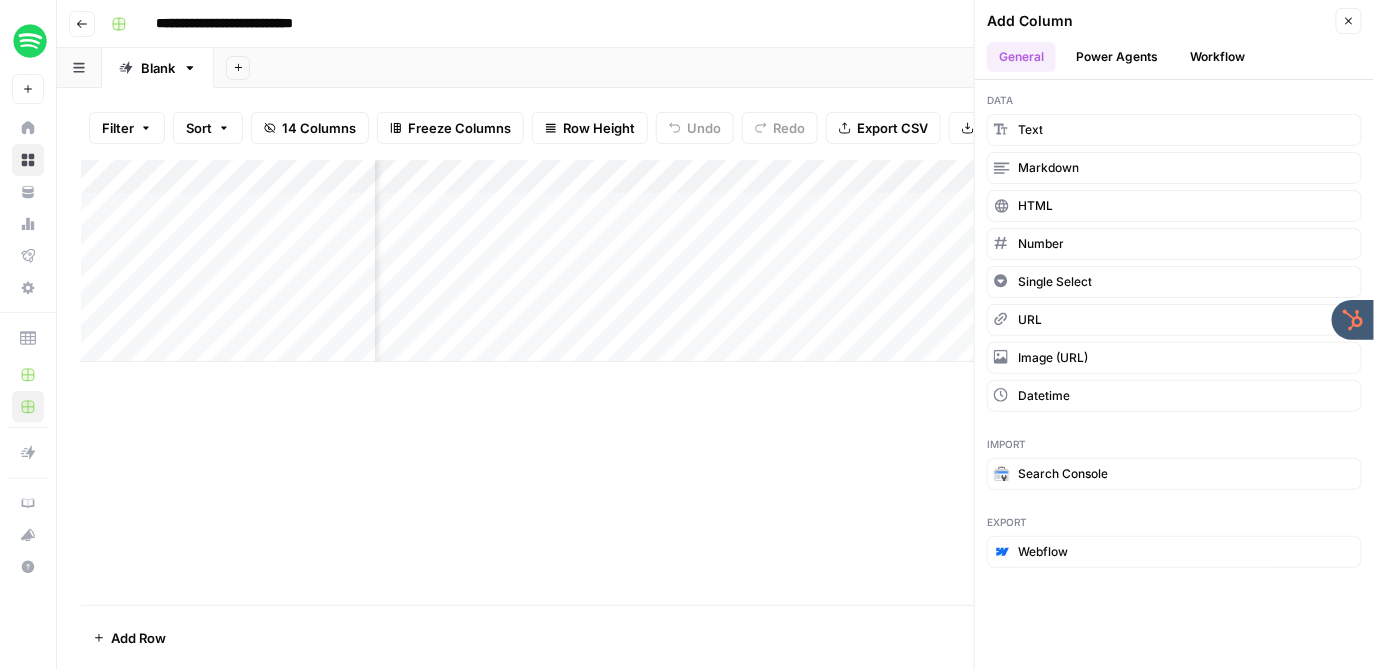 click on "Power Agents" at bounding box center [1117, 57] 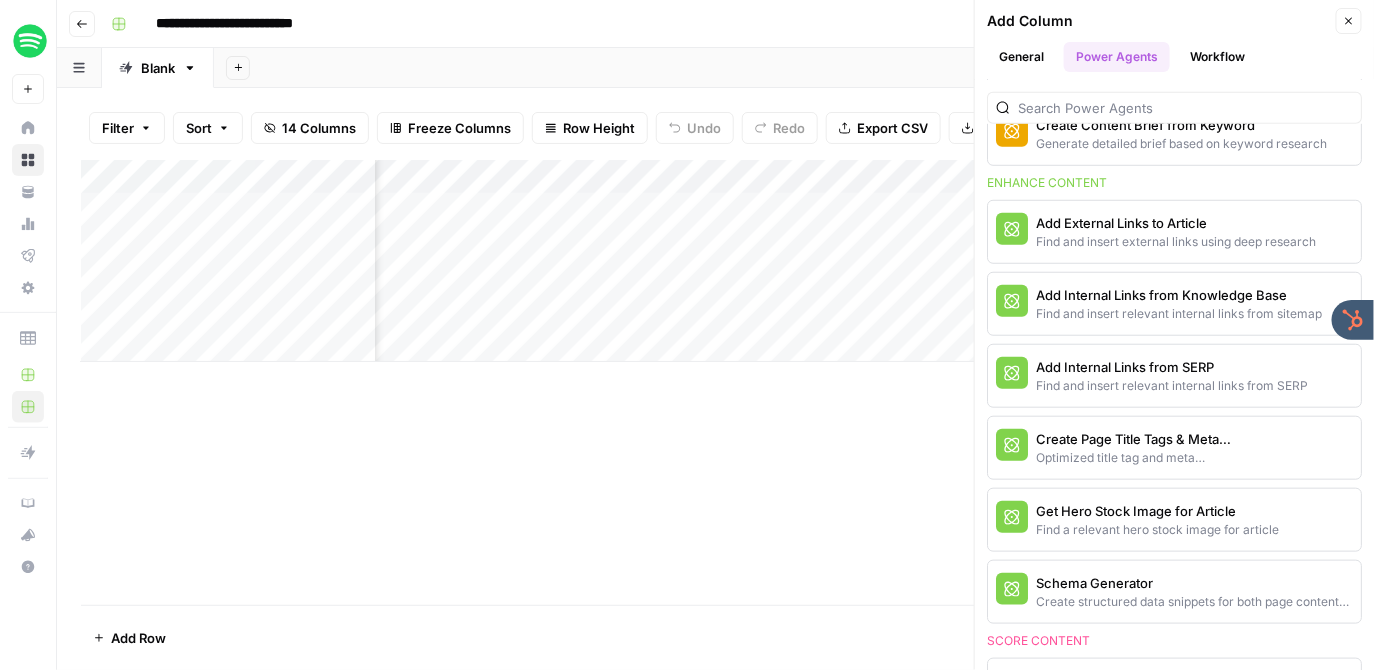 scroll, scrollTop: 449, scrollLeft: 0, axis: vertical 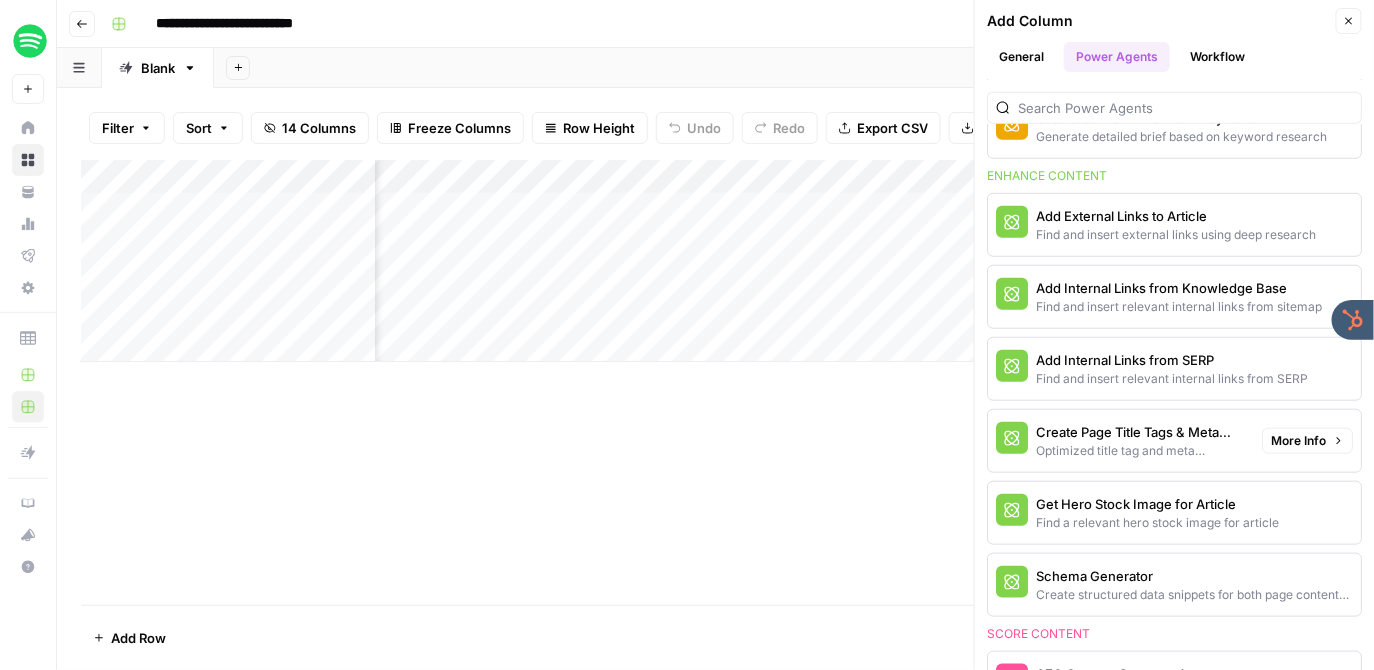 click on "Create Page Title Tags & Meta Descriptions" at bounding box center (1141, 432) 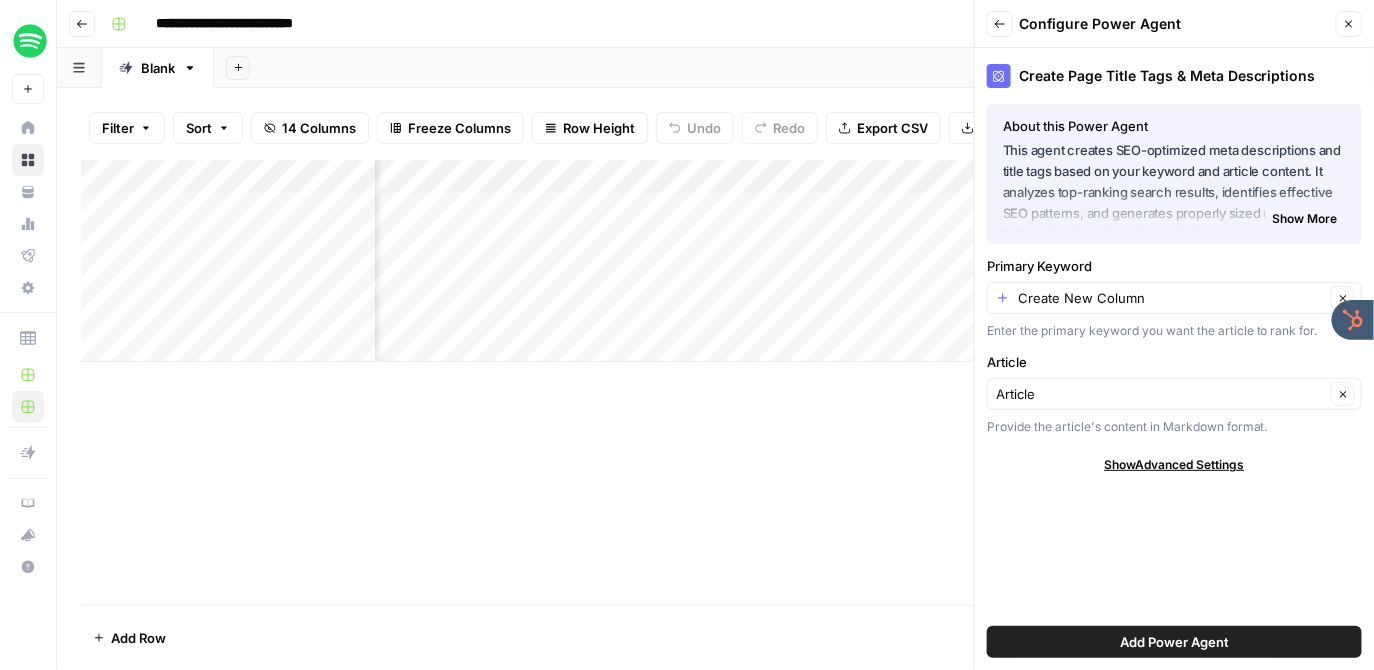 click 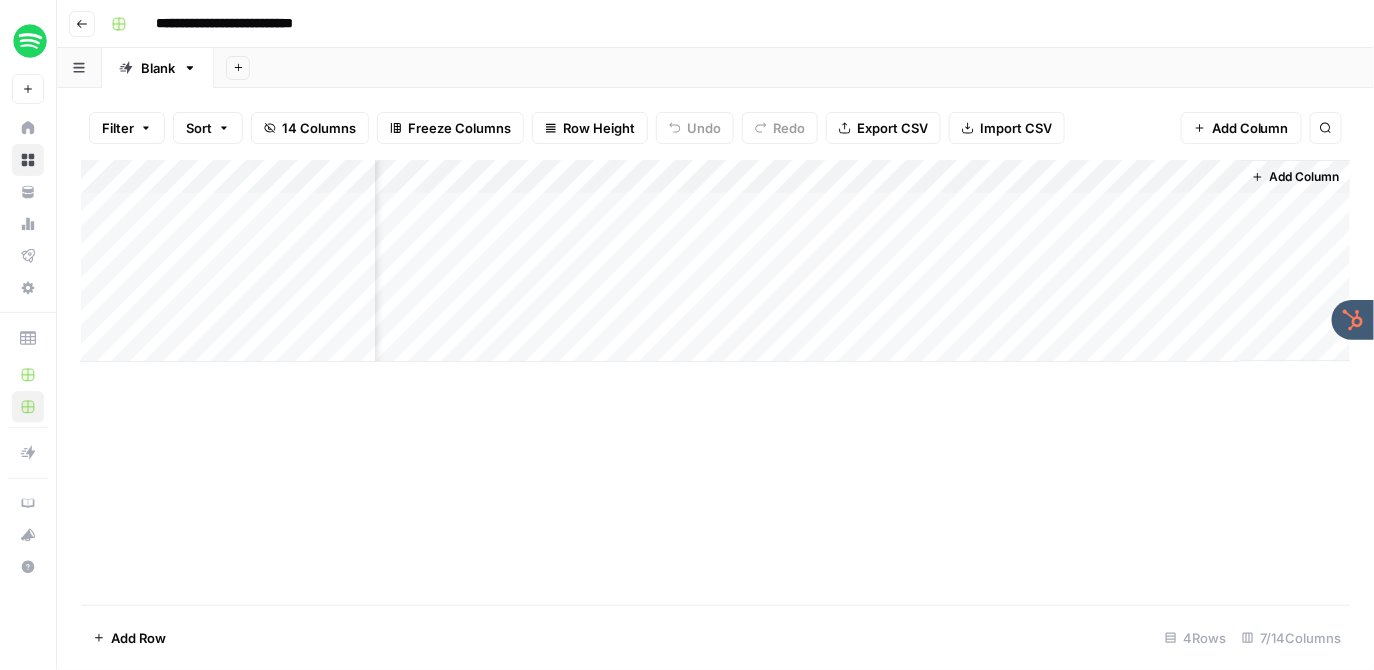 click on "**********" at bounding box center (728, 24) 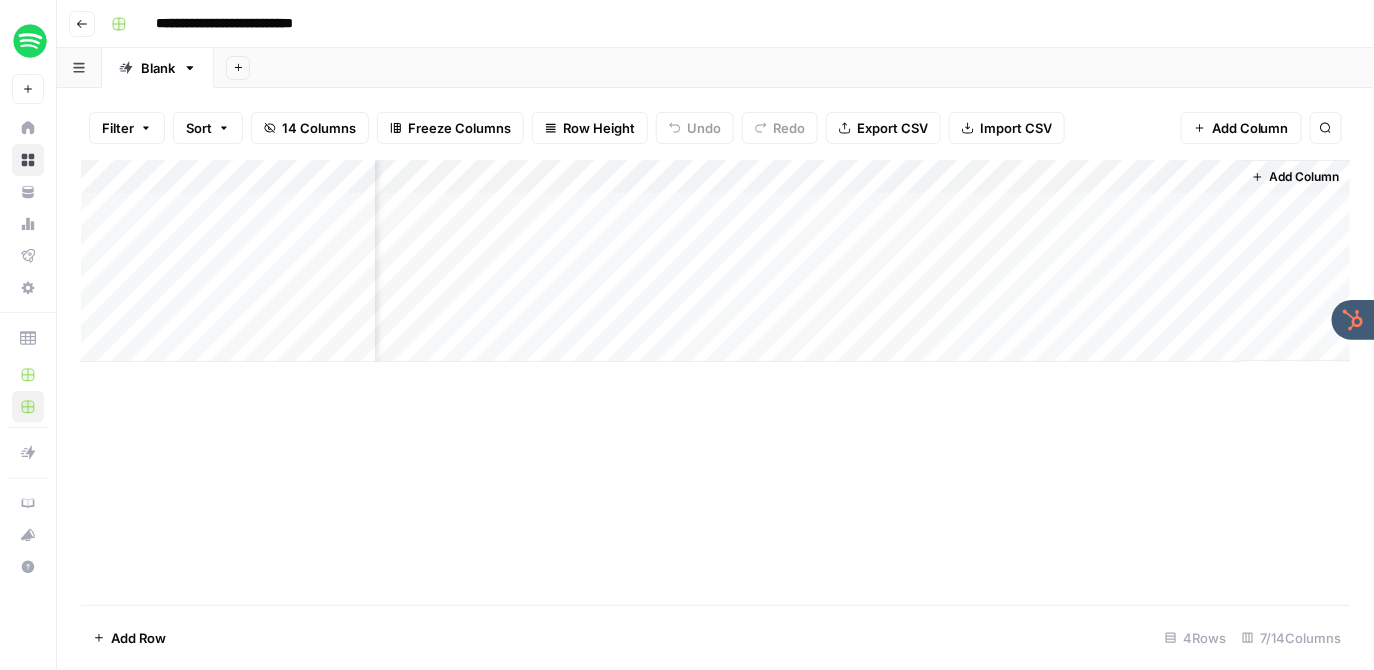 click 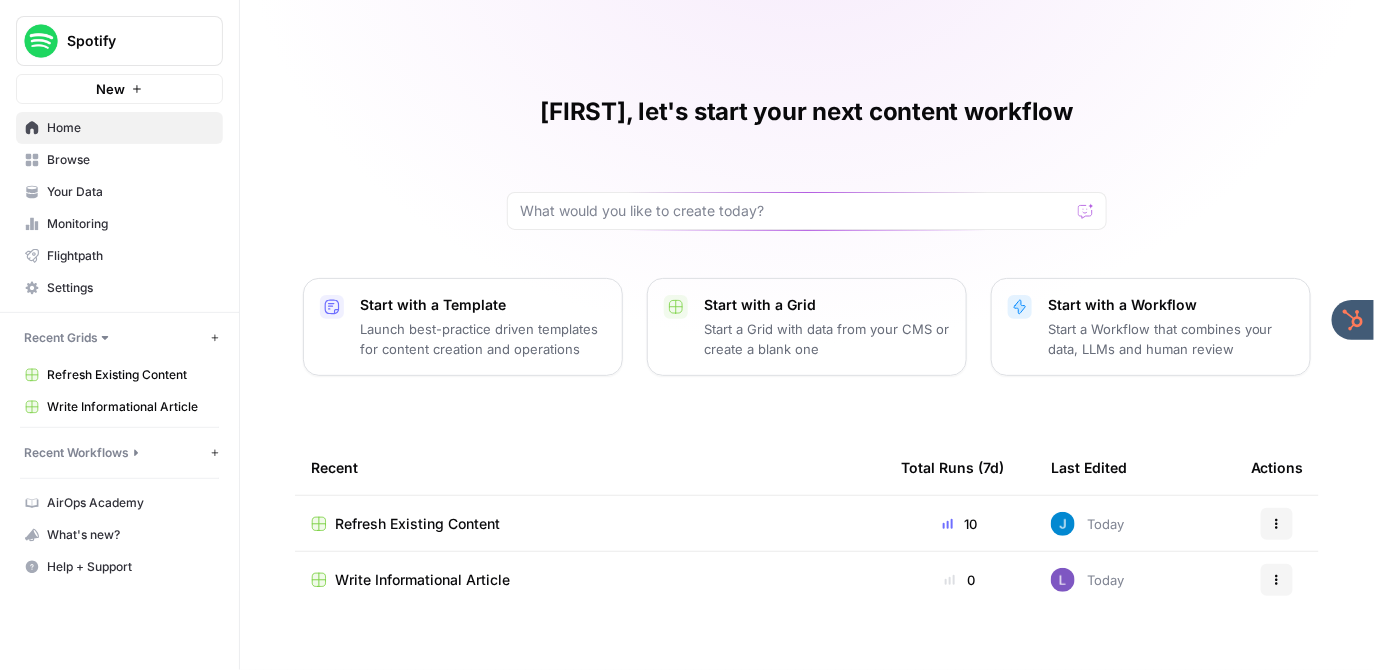 click on "Refresh Existing Content" at bounding box center (417, 524) 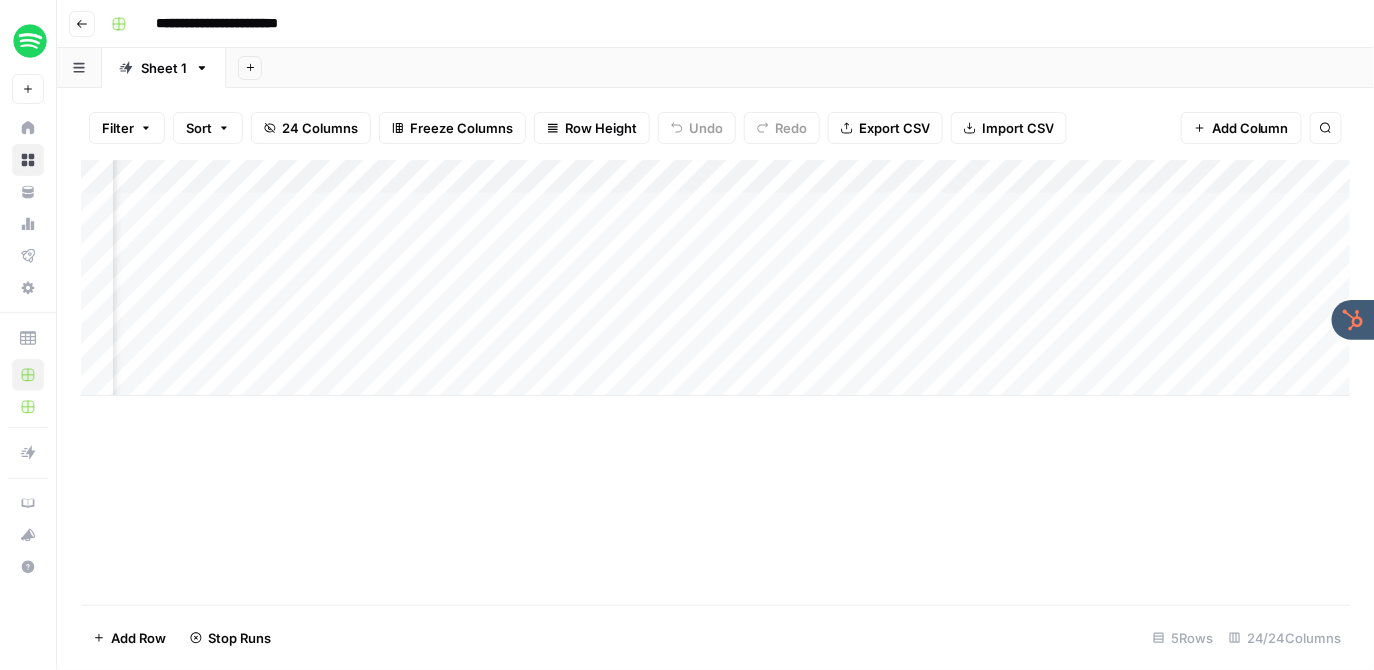 scroll, scrollTop: 0, scrollLeft: 182, axis: horizontal 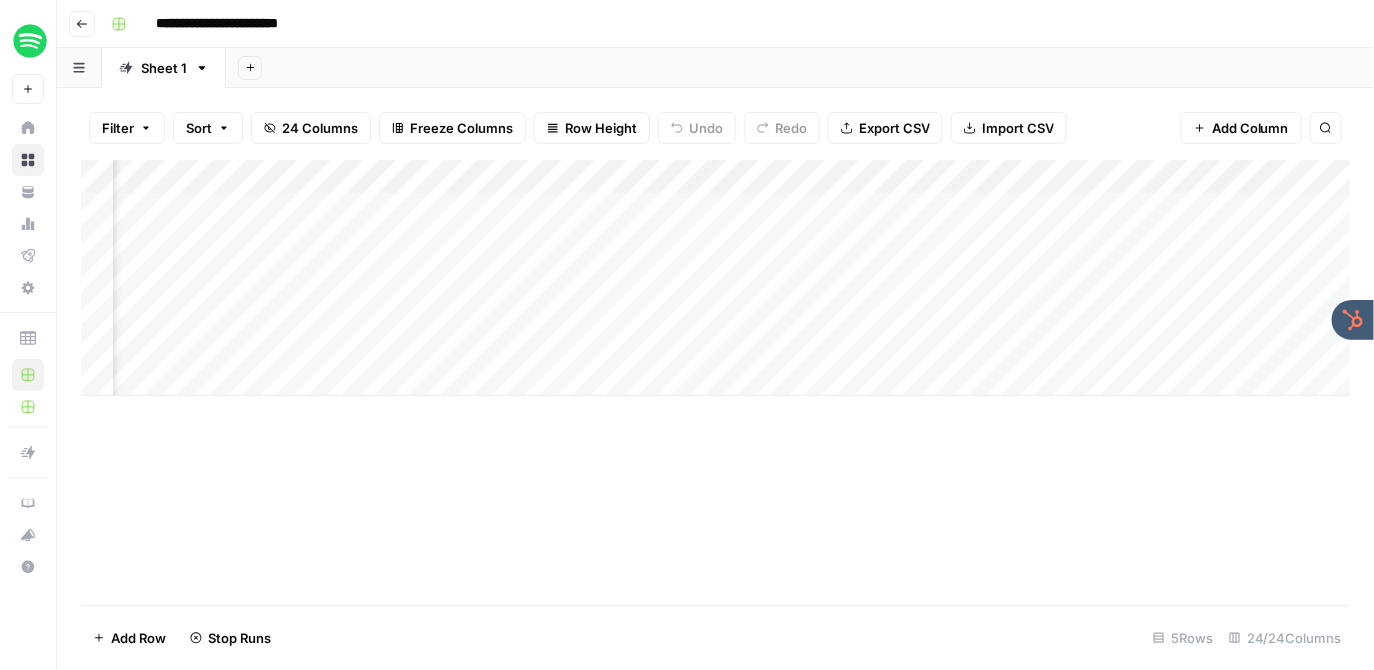 click on "Add Column" at bounding box center [716, 278] 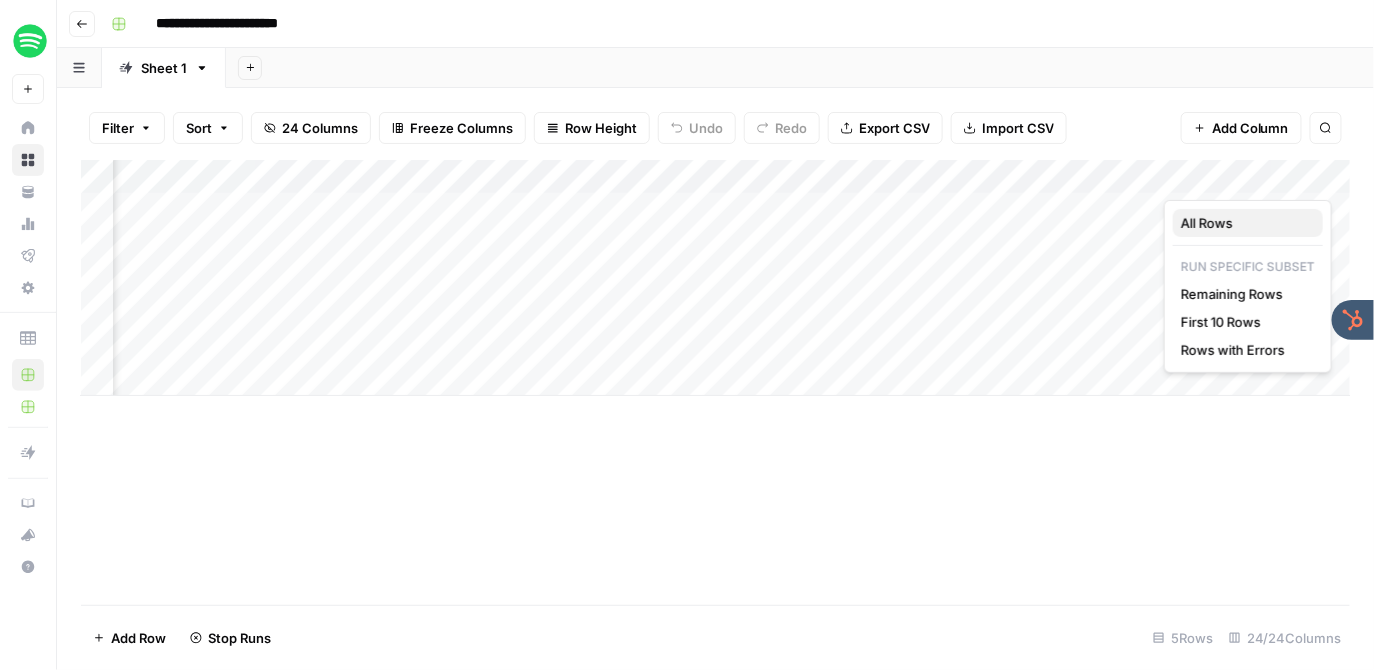click on "All Rows" at bounding box center (1244, 223) 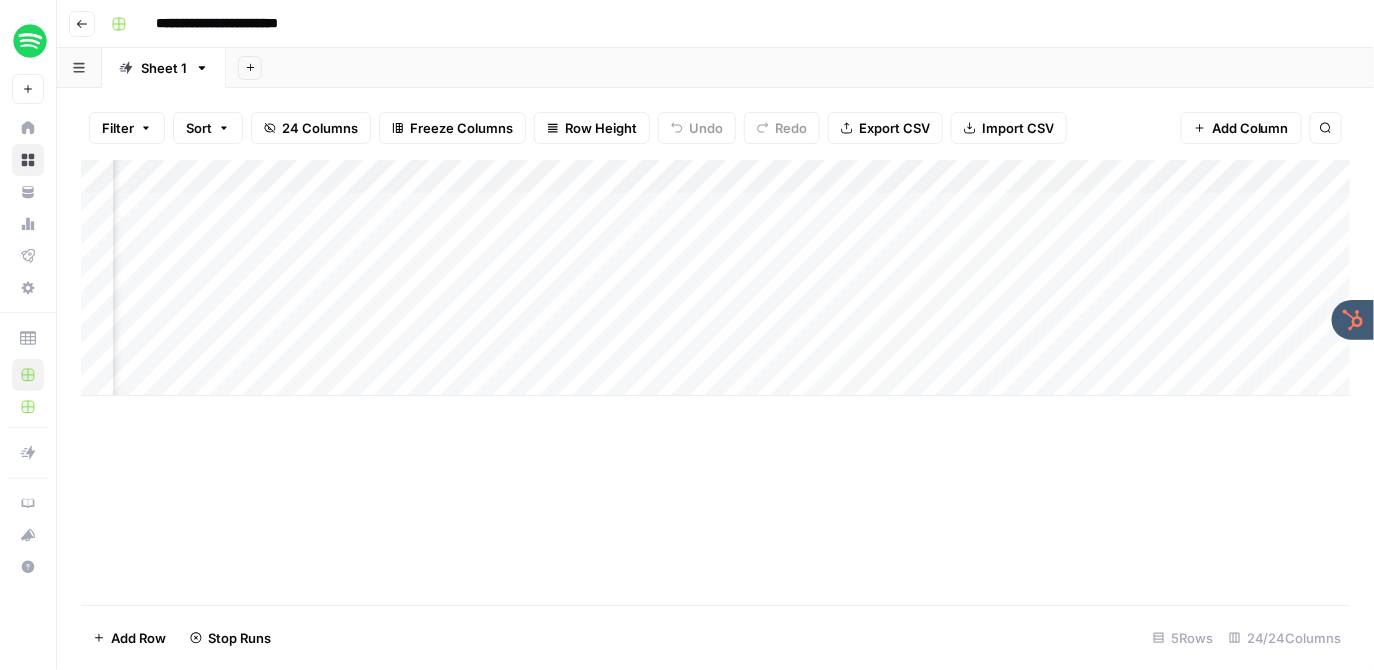 click on "Add Column" at bounding box center [716, 278] 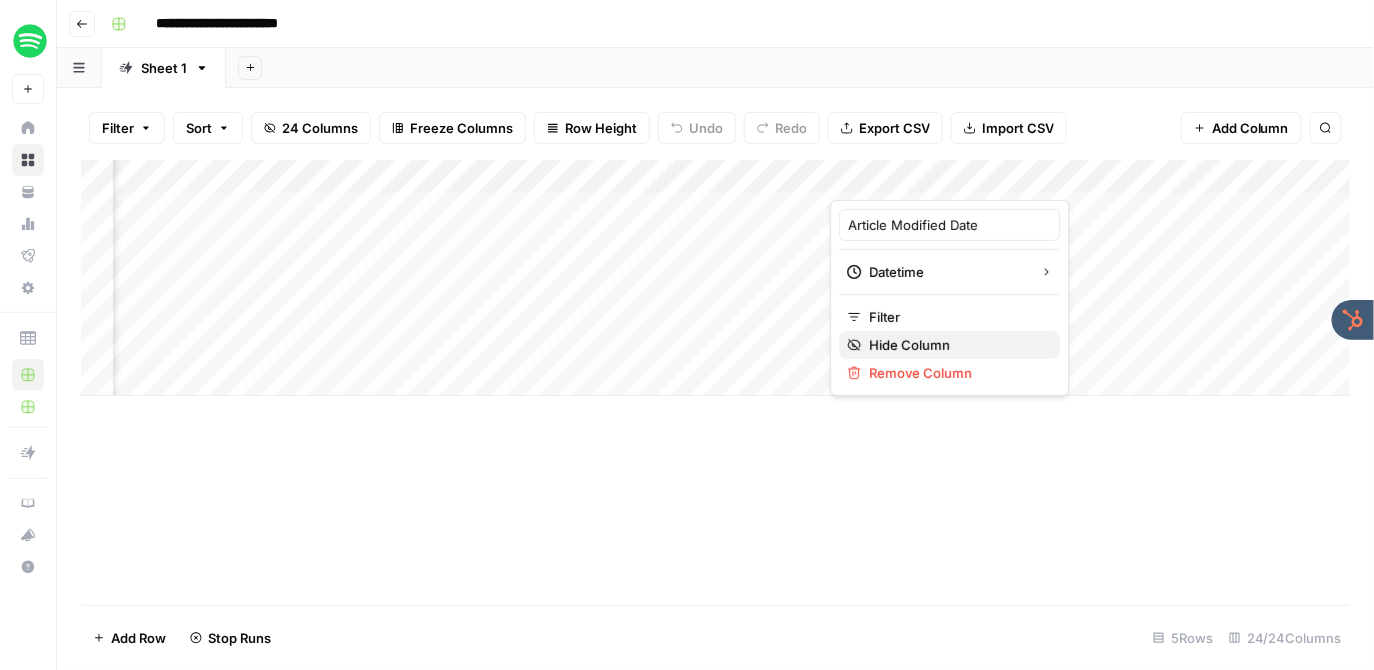 click on "Hide Column" at bounding box center (956, 345) 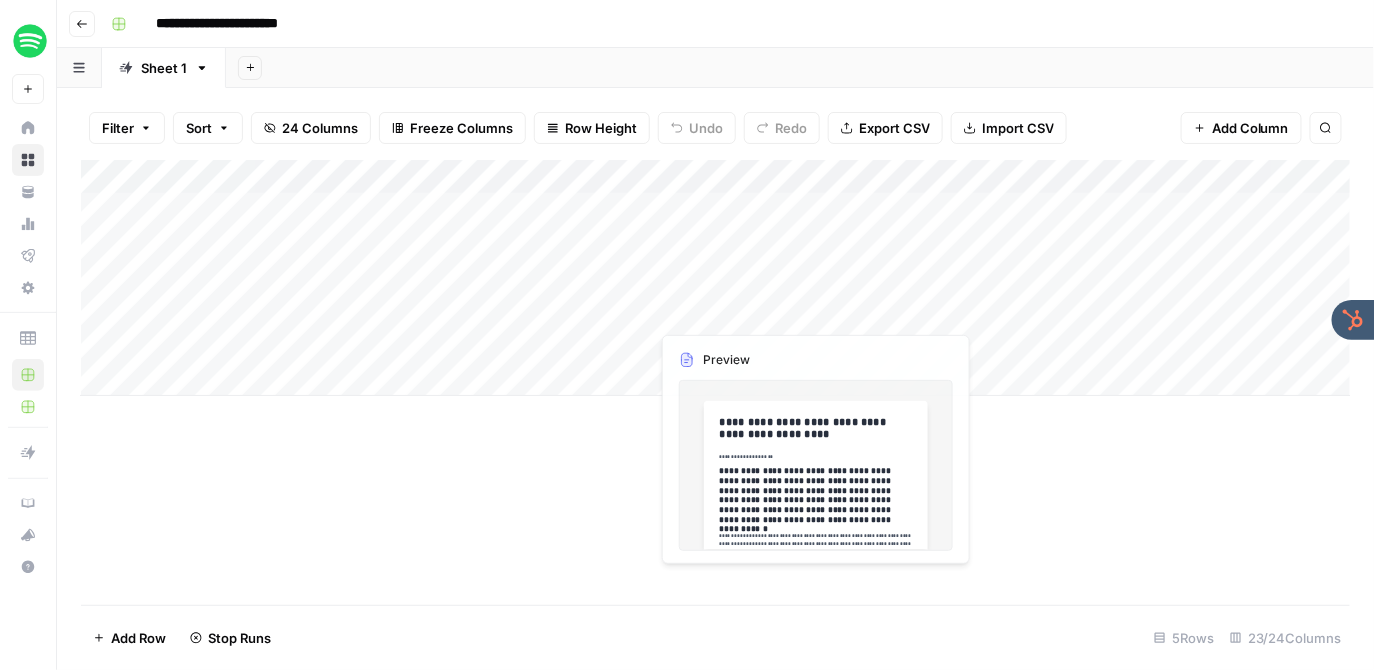 scroll, scrollTop: 0, scrollLeft: 0, axis: both 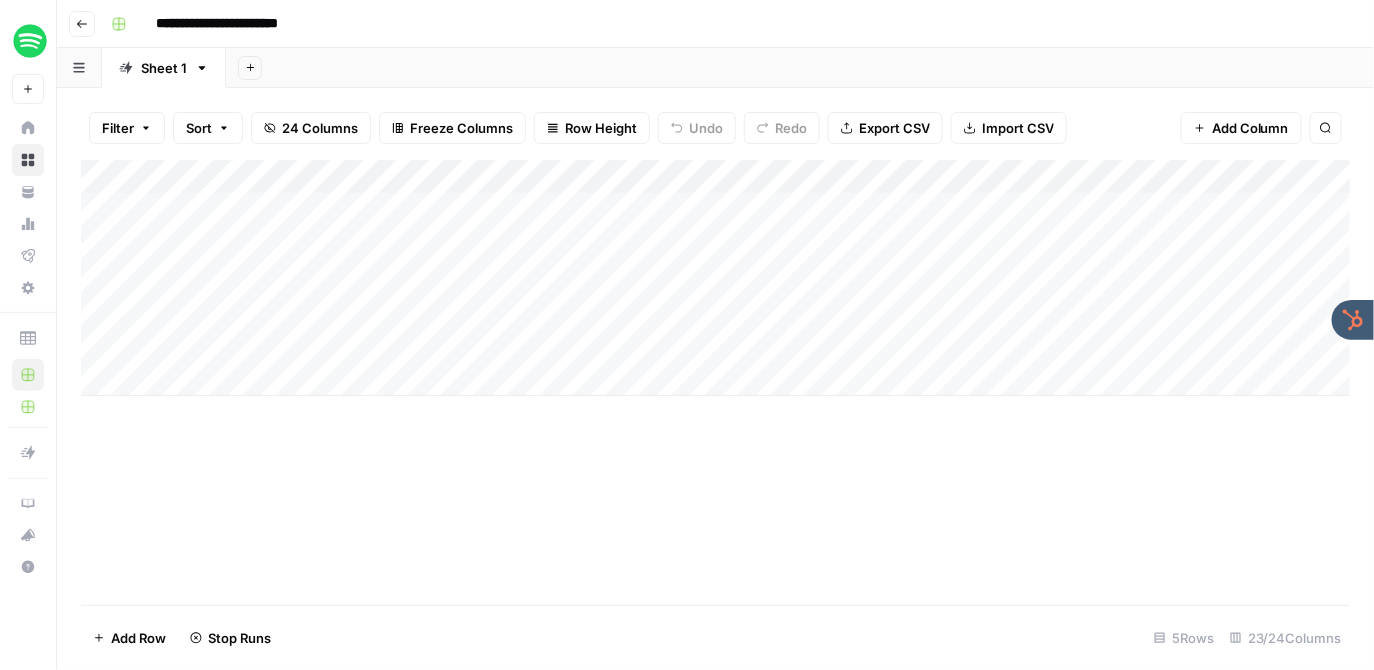 click on "Add Column" at bounding box center (716, 278) 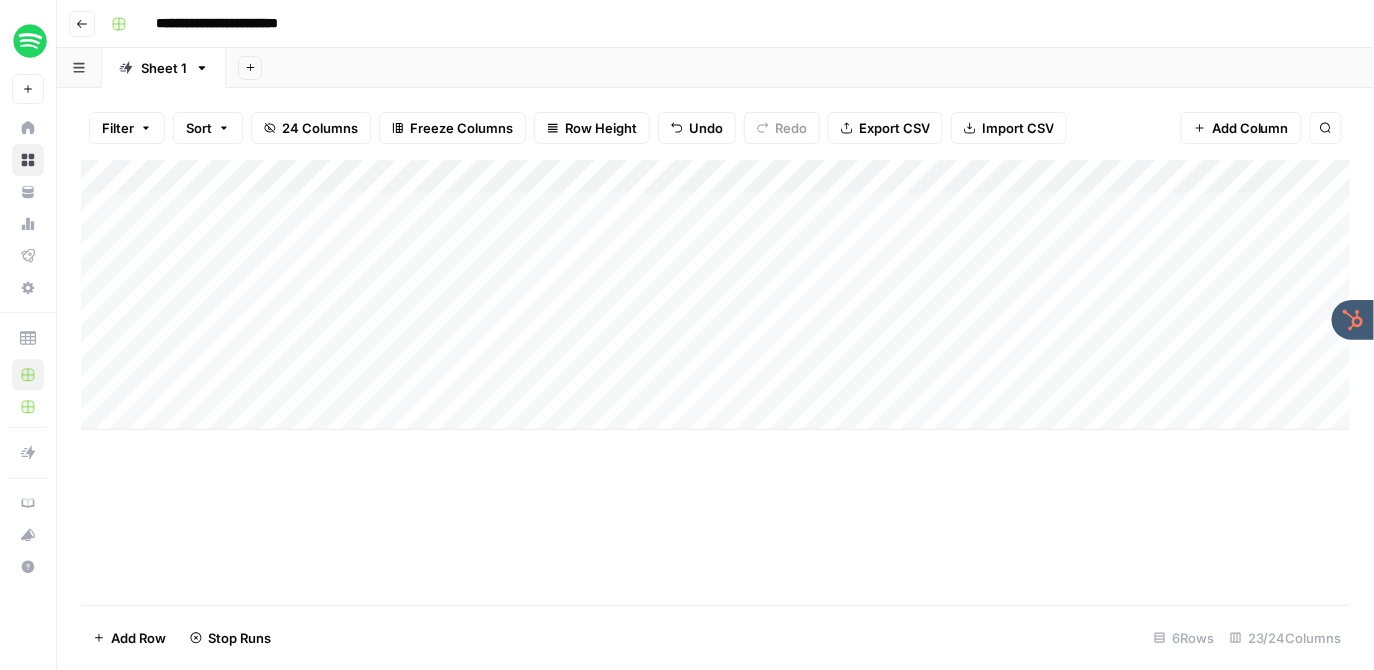 click on "Add Column" at bounding box center [716, 295] 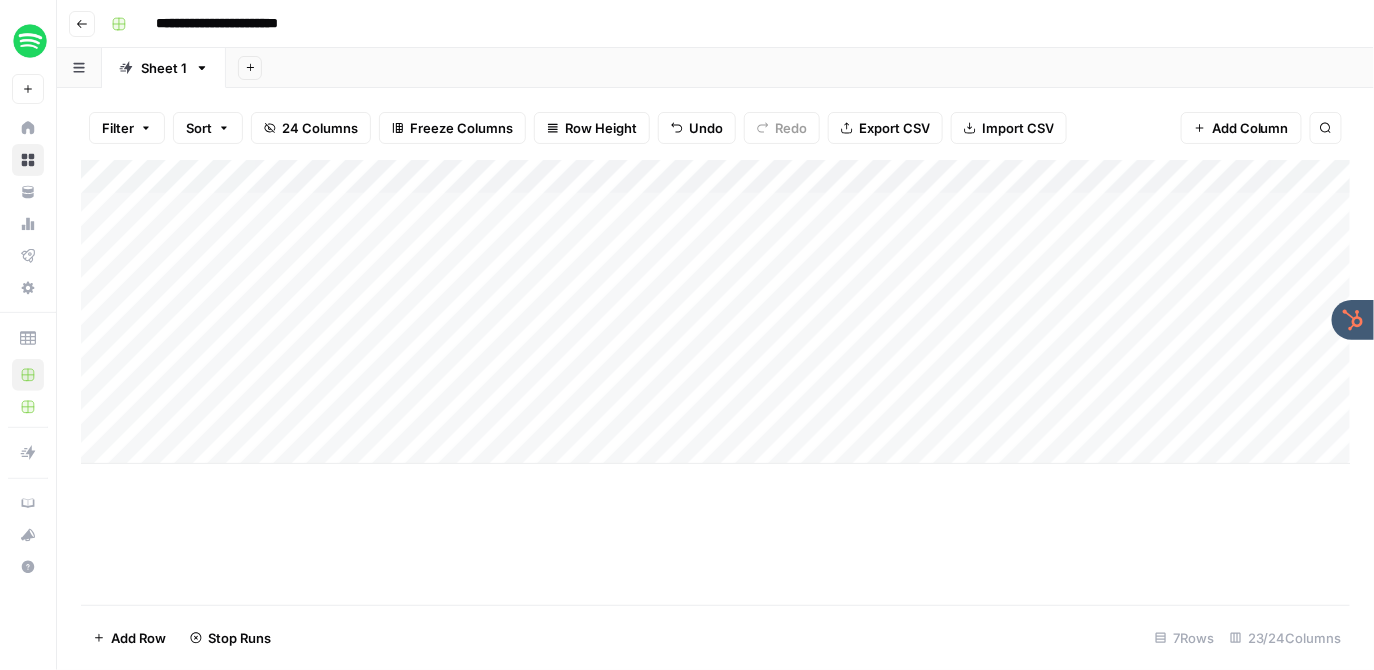 click on "Add Column" at bounding box center (715, 382) 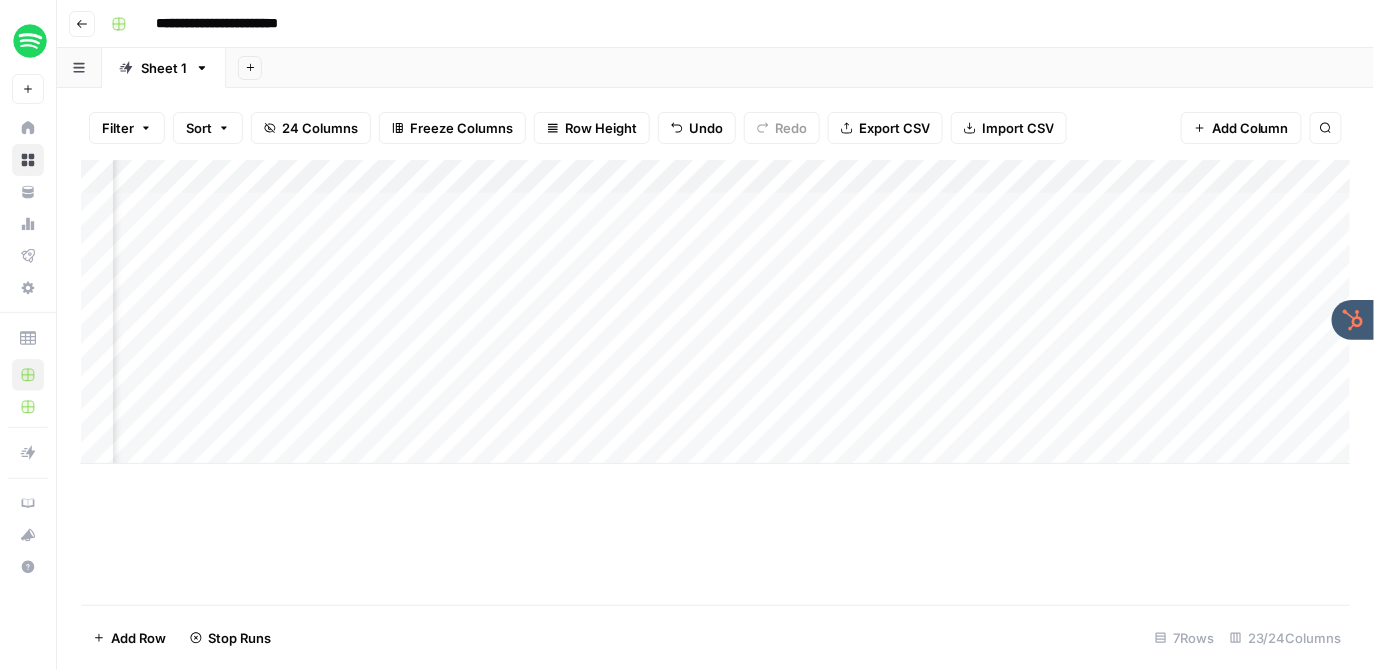 scroll, scrollTop: 0, scrollLeft: 0, axis: both 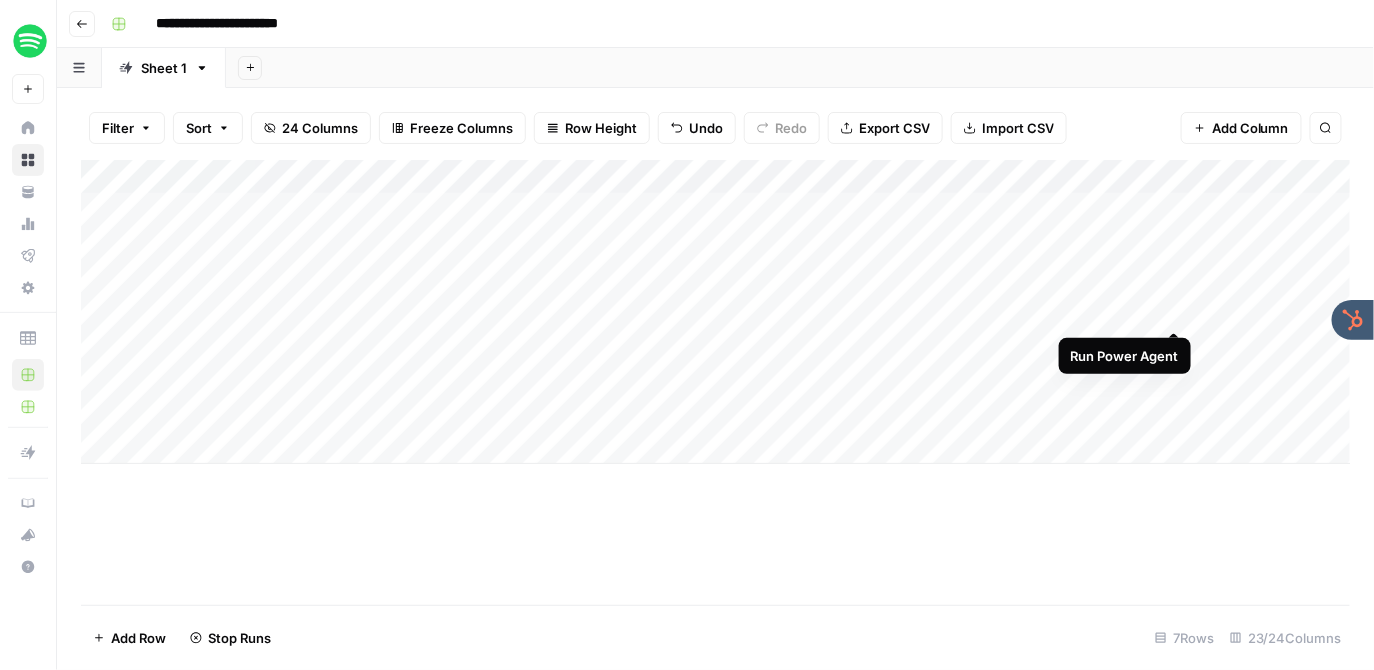 click on "Add Column" at bounding box center (716, 312) 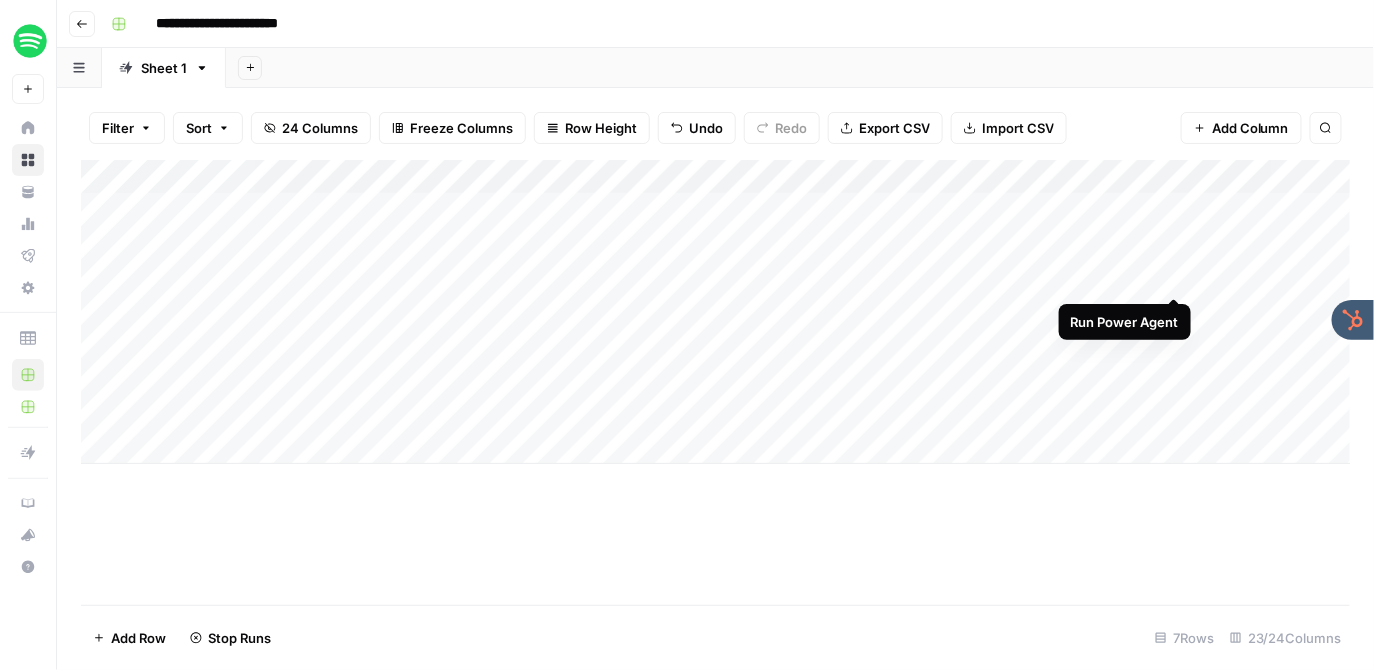 click on "Add Column" at bounding box center [716, 312] 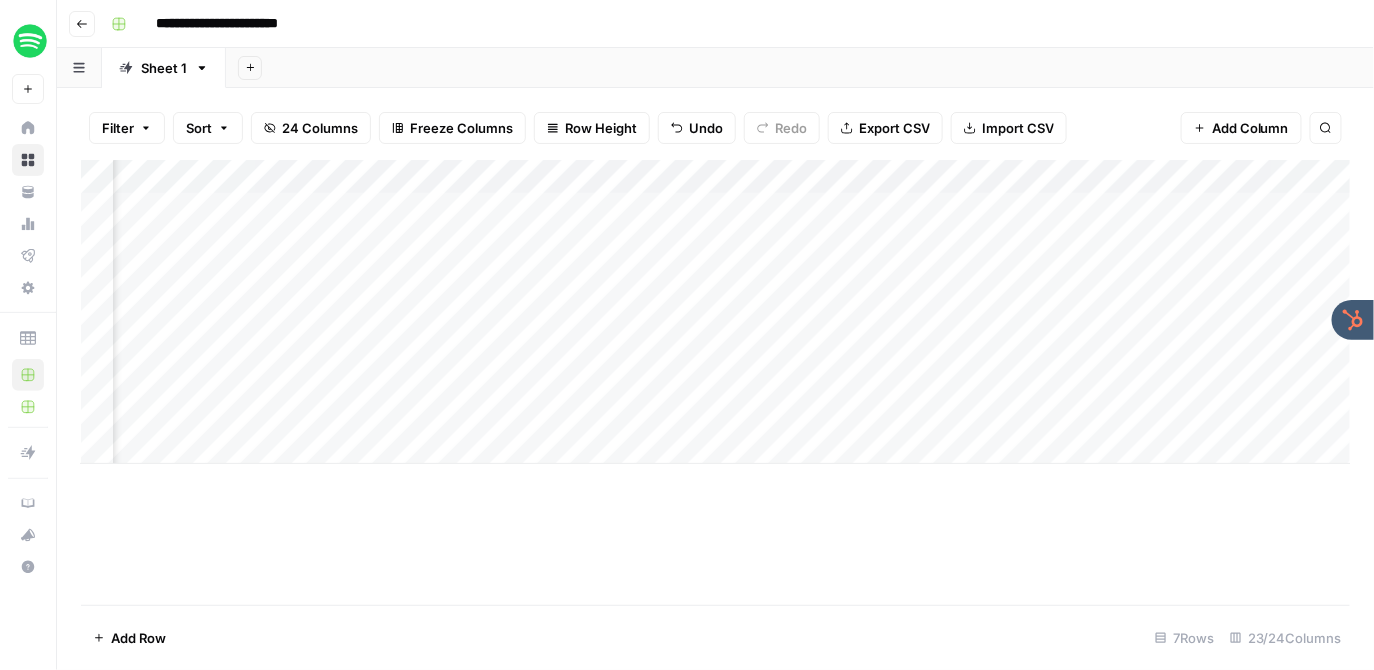 scroll, scrollTop: 0, scrollLeft: 404, axis: horizontal 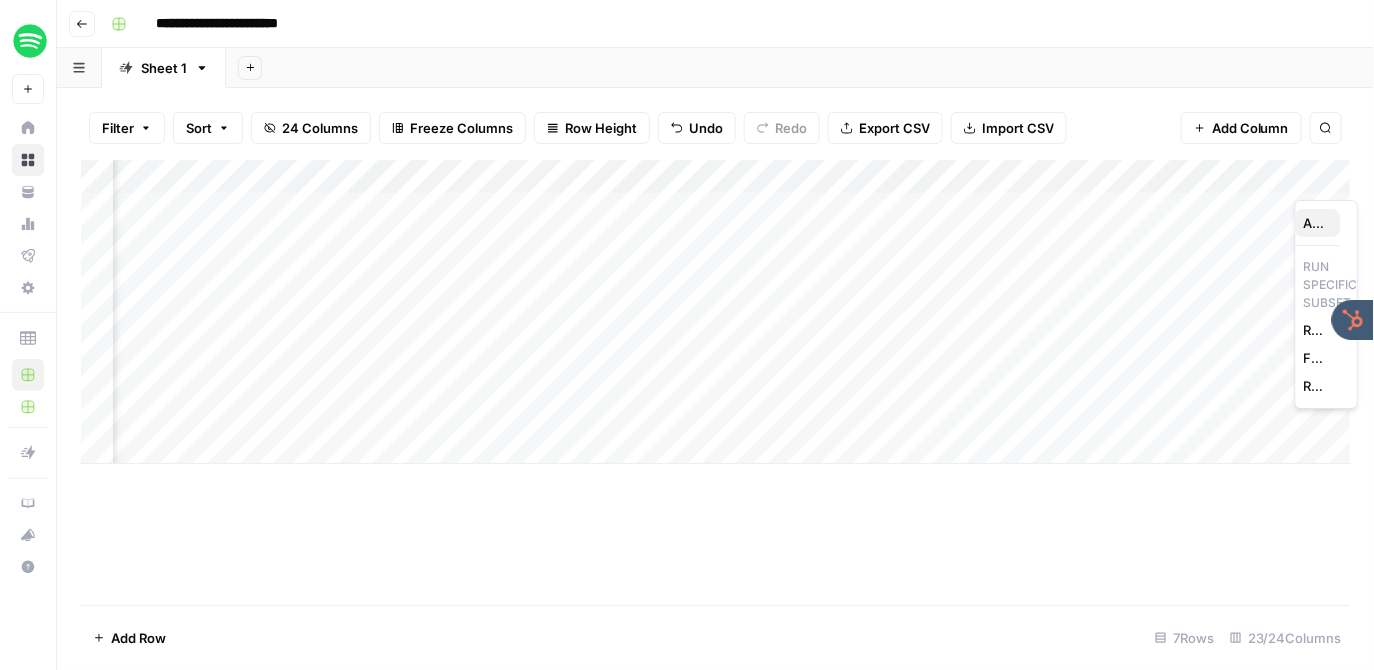 click on "All Rows" at bounding box center [1314, 223] 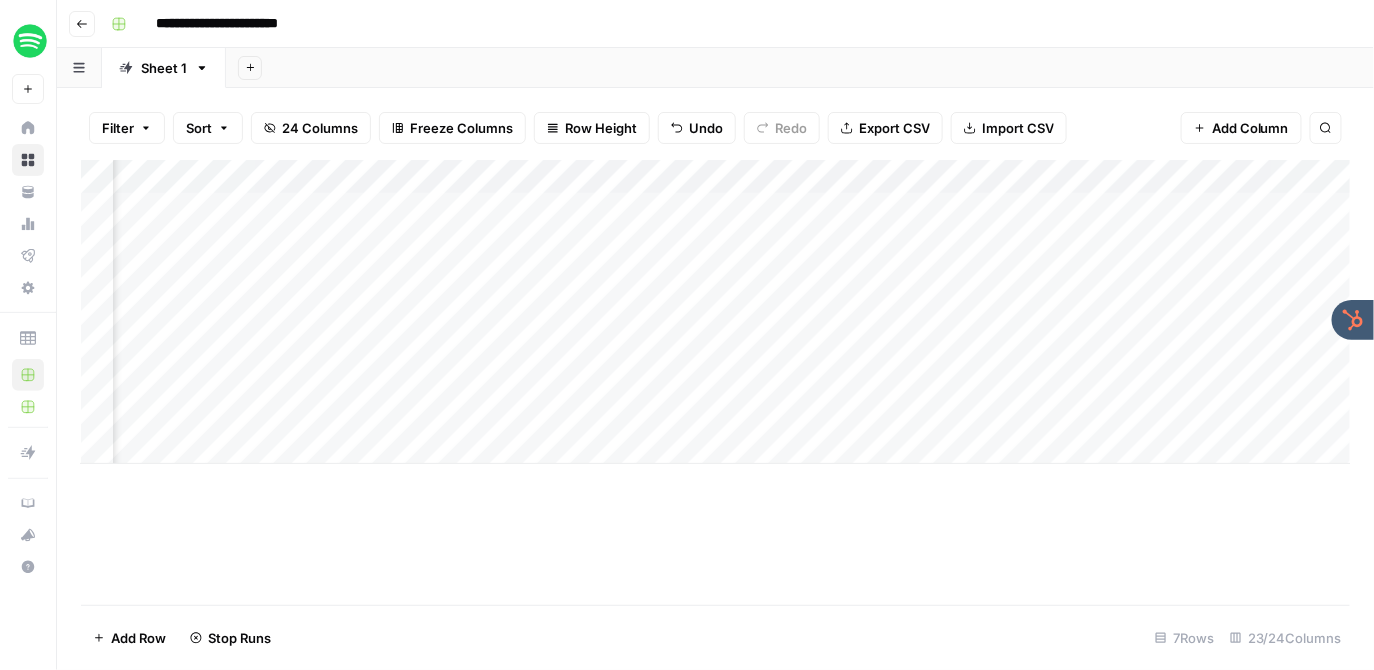 scroll, scrollTop: 0, scrollLeft: 1007, axis: horizontal 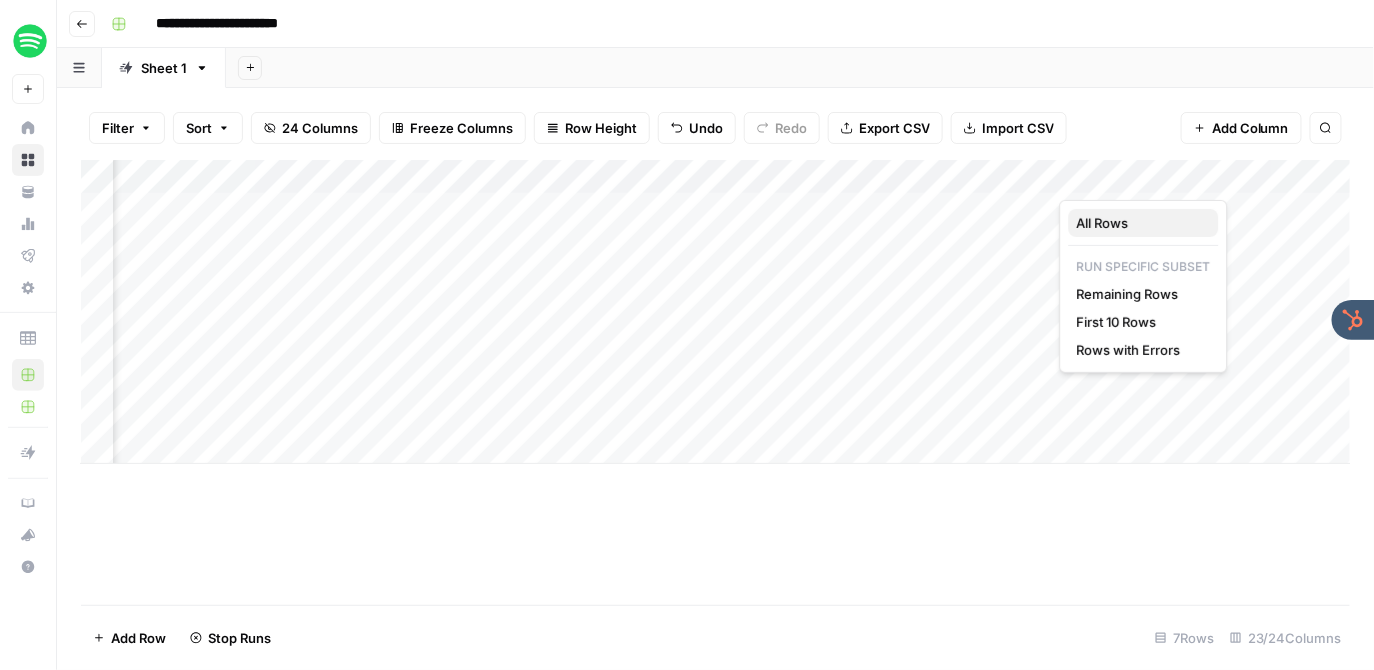click on "All Rows" at bounding box center [1140, 223] 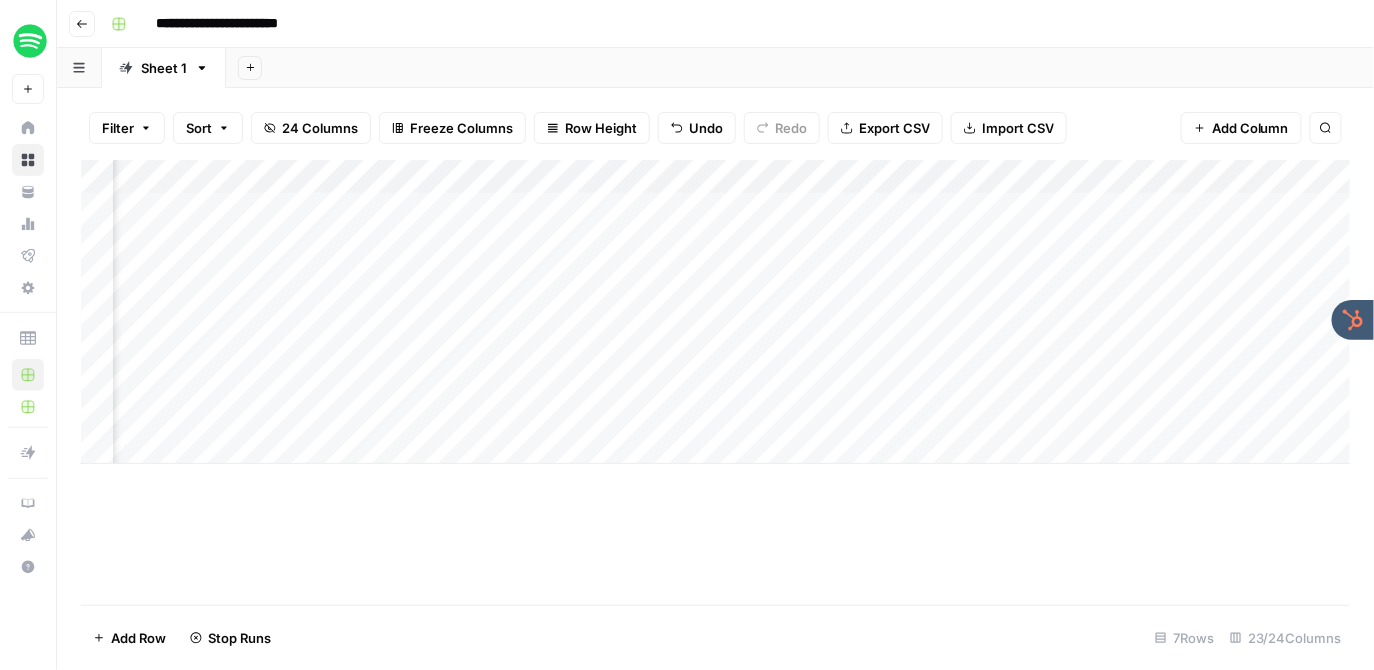 scroll, scrollTop: 0, scrollLeft: 1460, axis: horizontal 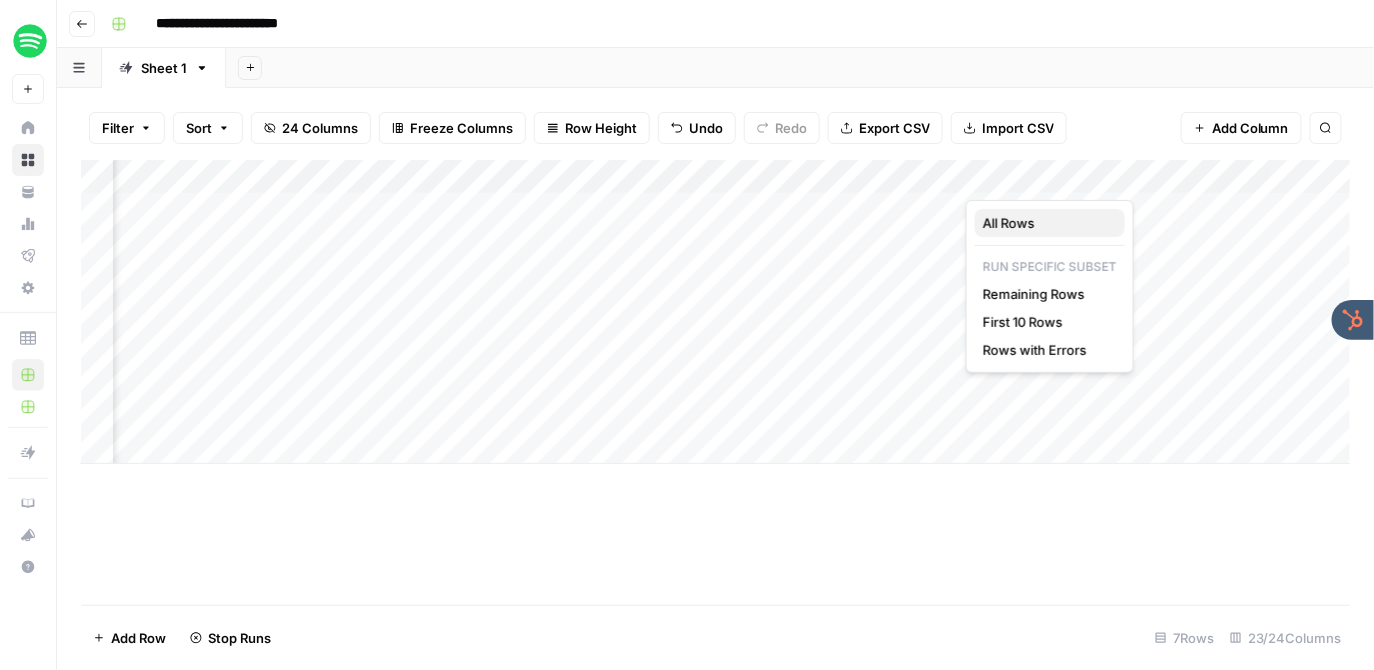 click on "All Rows" at bounding box center [1046, 223] 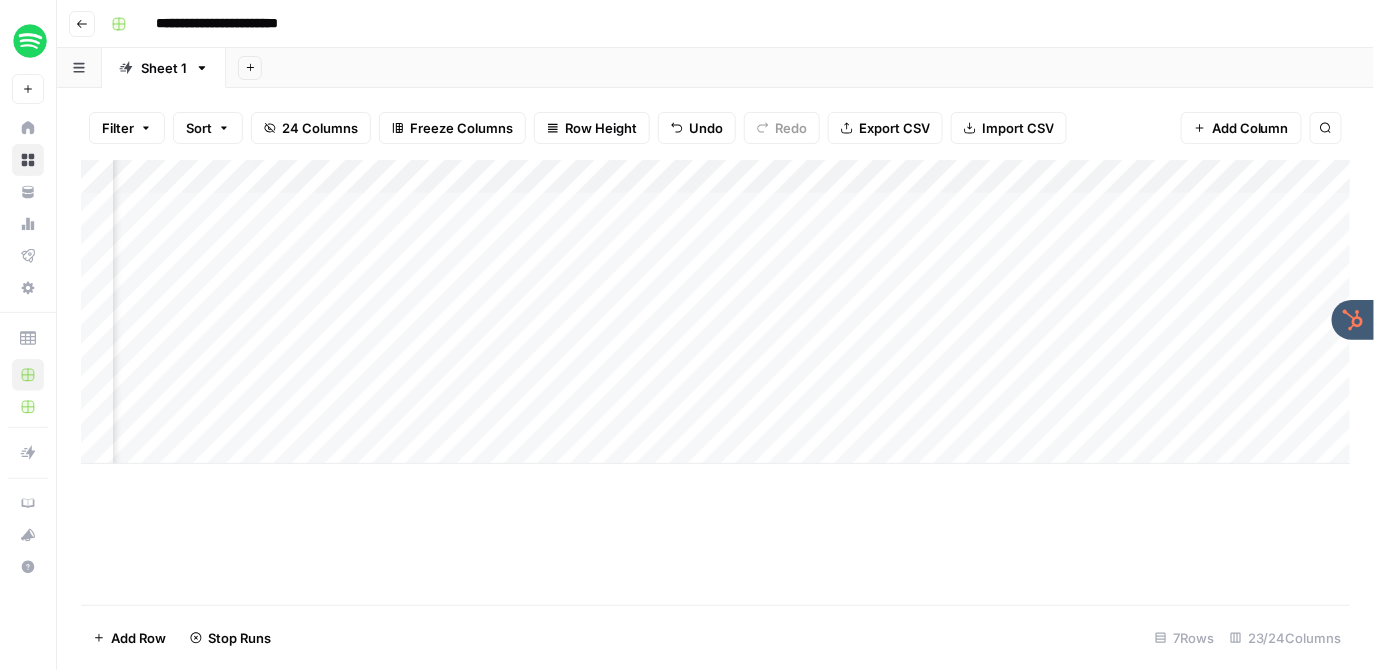 scroll, scrollTop: 0, scrollLeft: 0, axis: both 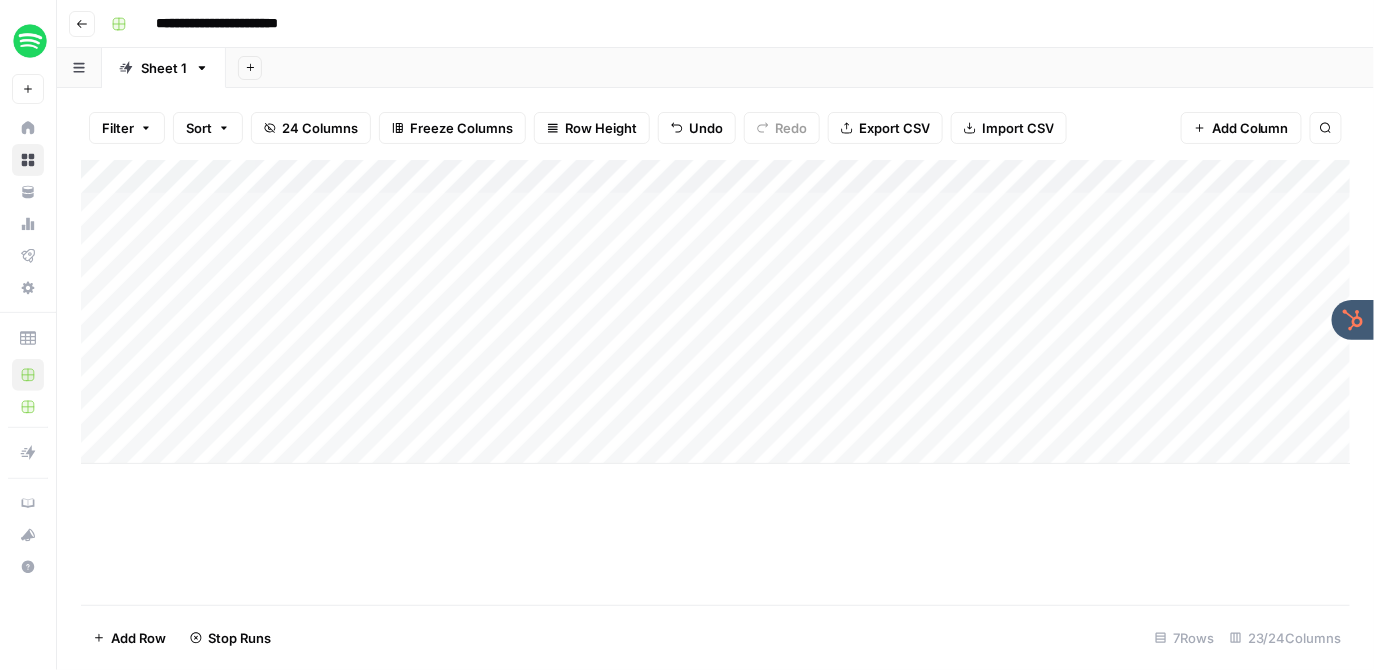 click on "Add Column" at bounding box center (716, 312) 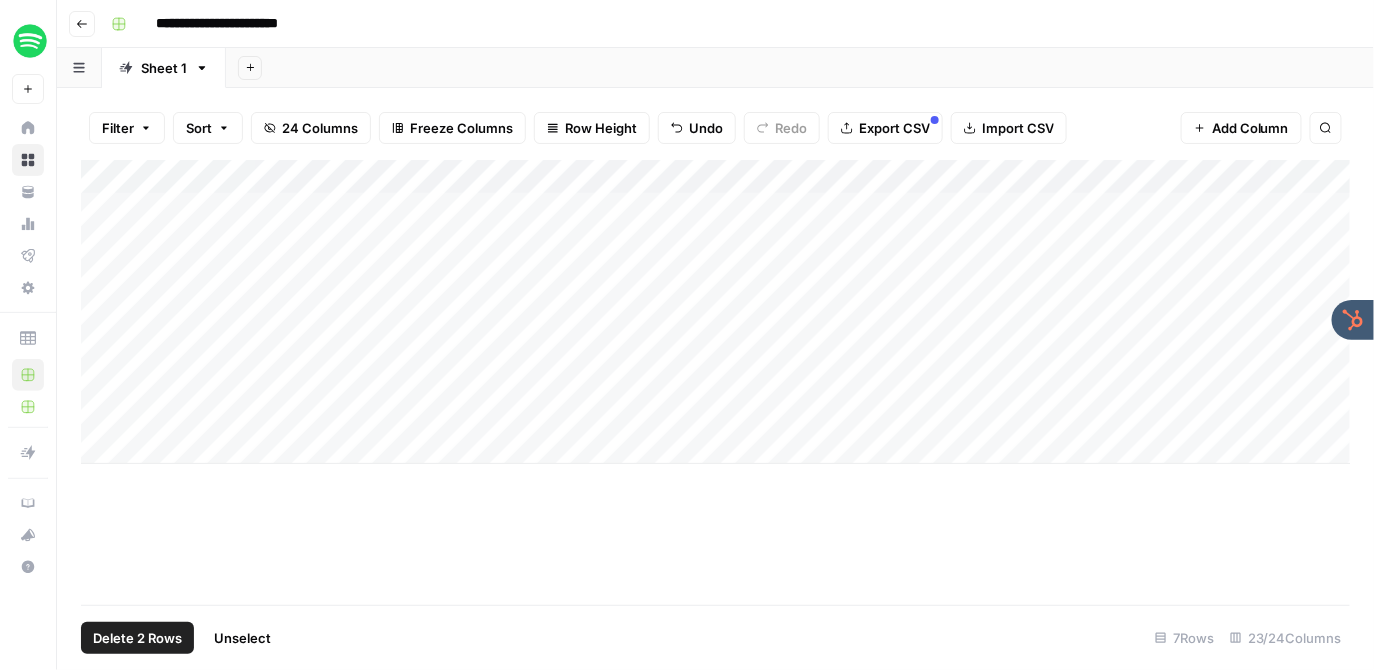 click on "Add Column" at bounding box center [716, 312] 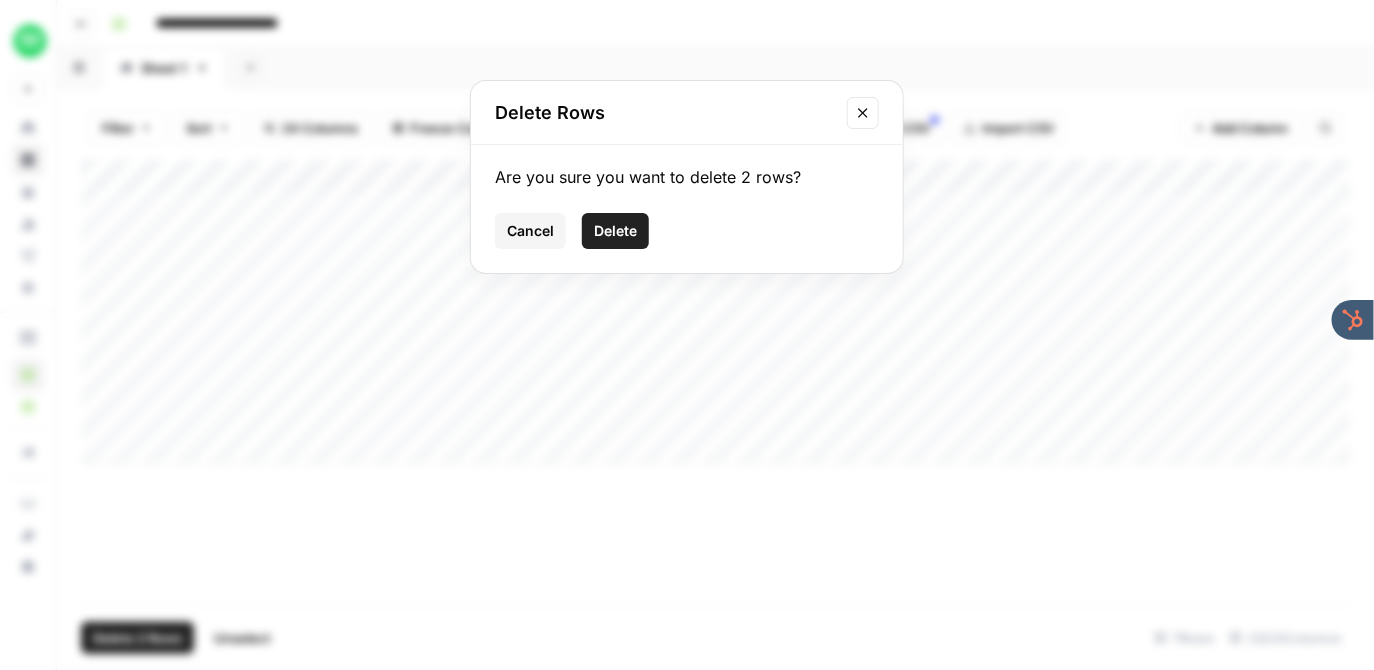 click on "Delete" at bounding box center [615, 231] 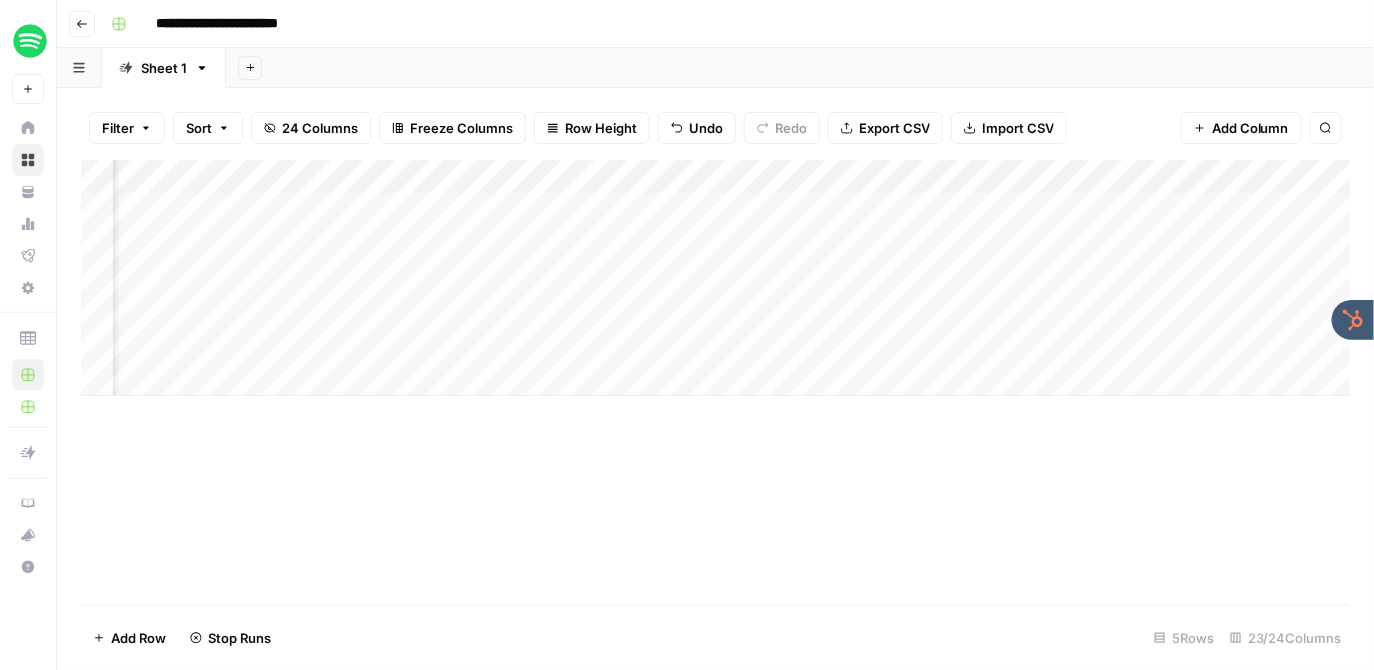 scroll, scrollTop: 0, scrollLeft: 0, axis: both 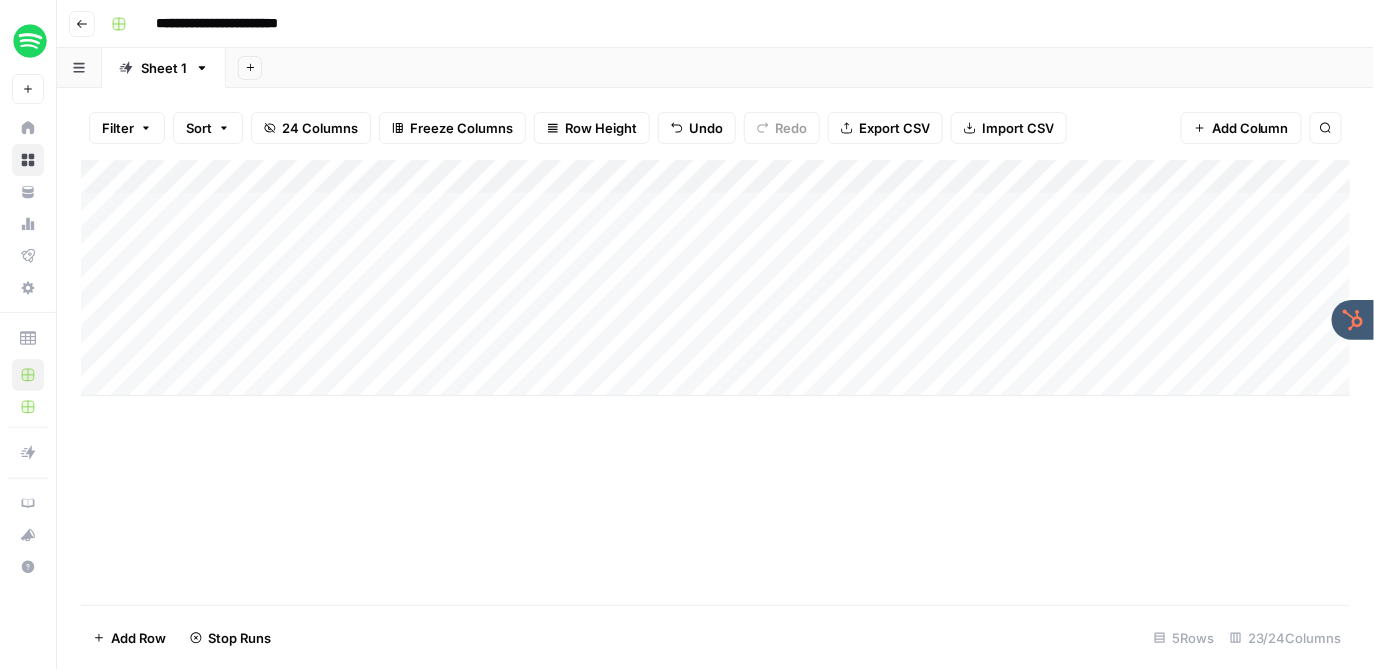 click on "Add Column" at bounding box center (716, 278) 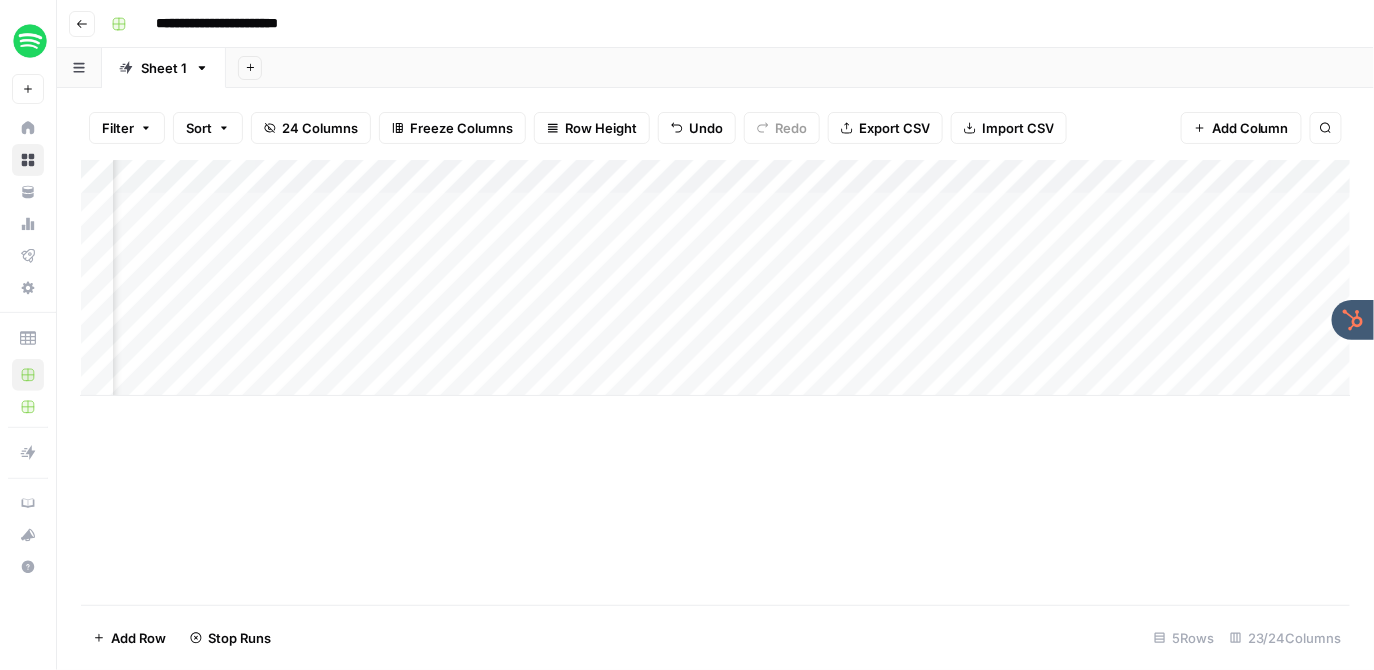 scroll, scrollTop: 0, scrollLeft: 1642, axis: horizontal 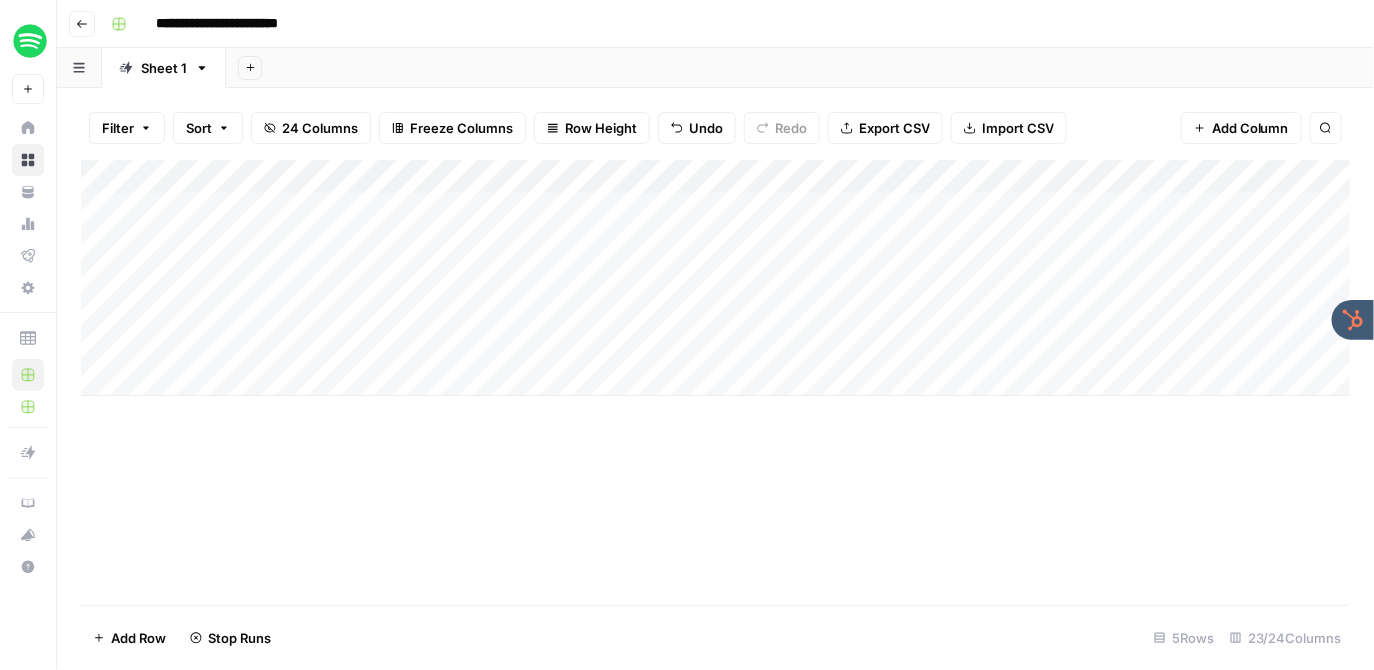 click on "Add Column" at bounding box center (716, 278) 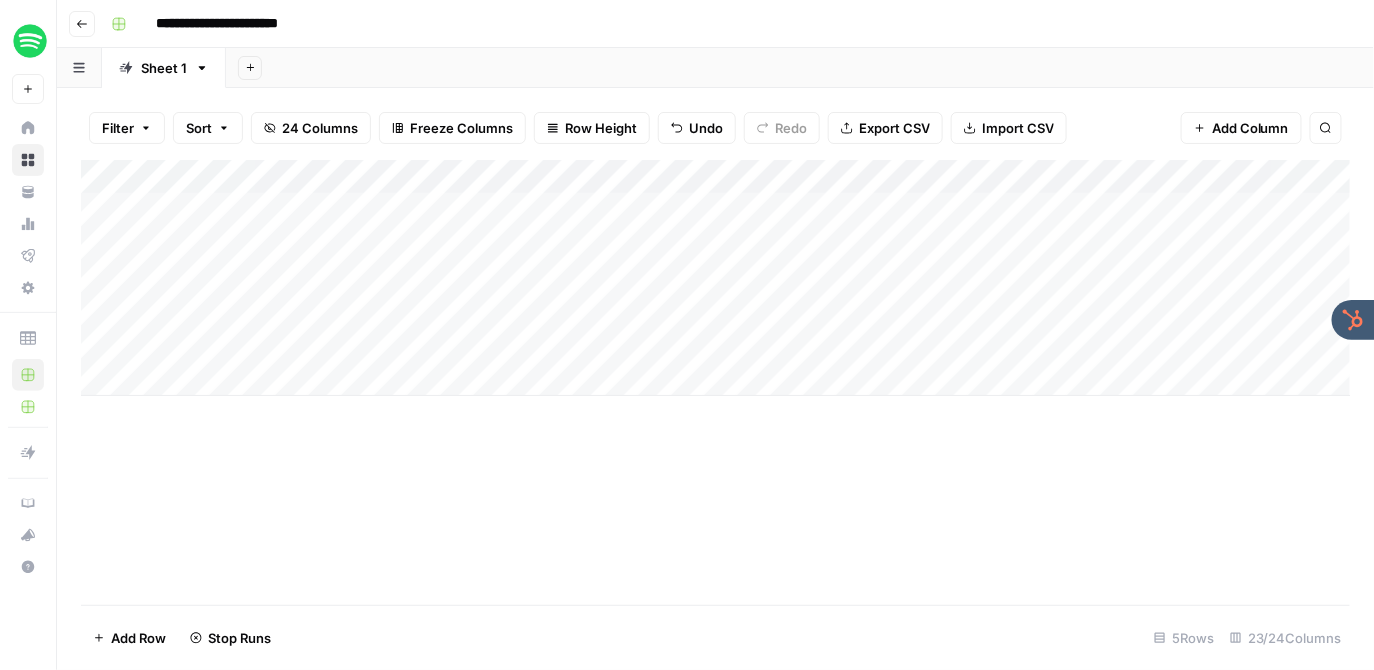 click on "Add Column" at bounding box center (716, 278) 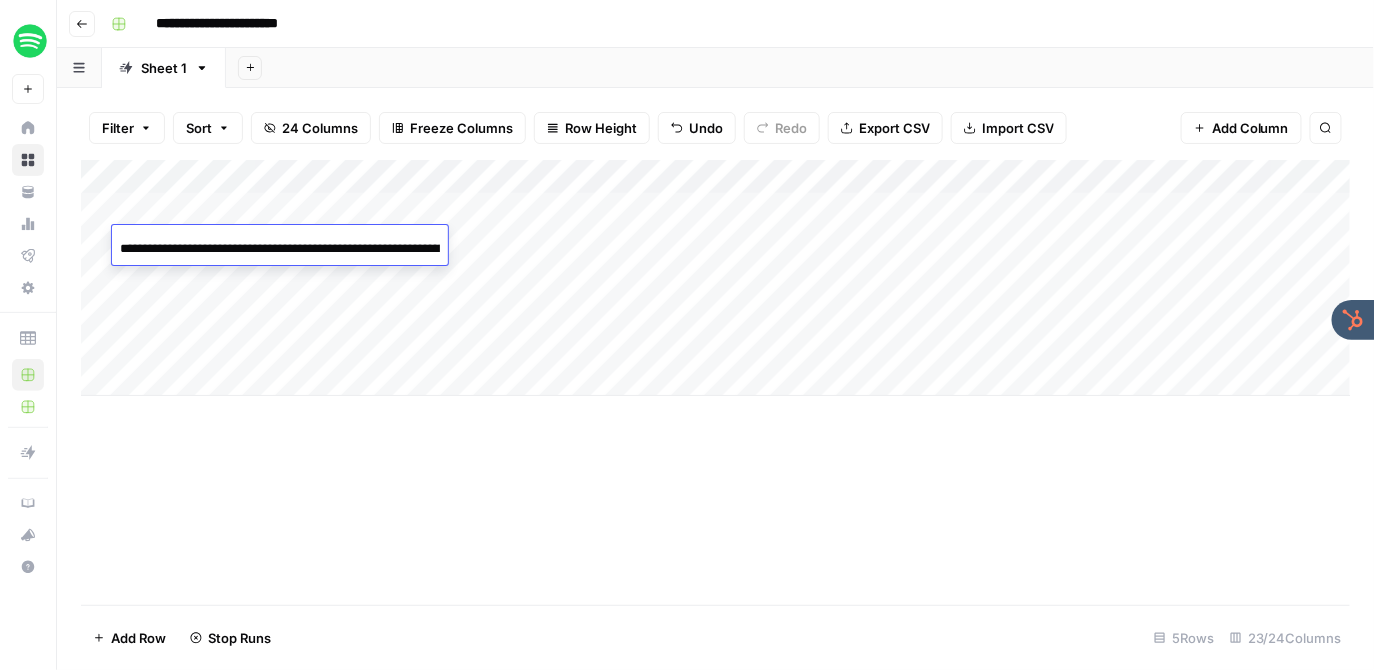 scroll, scrollTop: 0, scrollLeft: 249, axis: horizontal 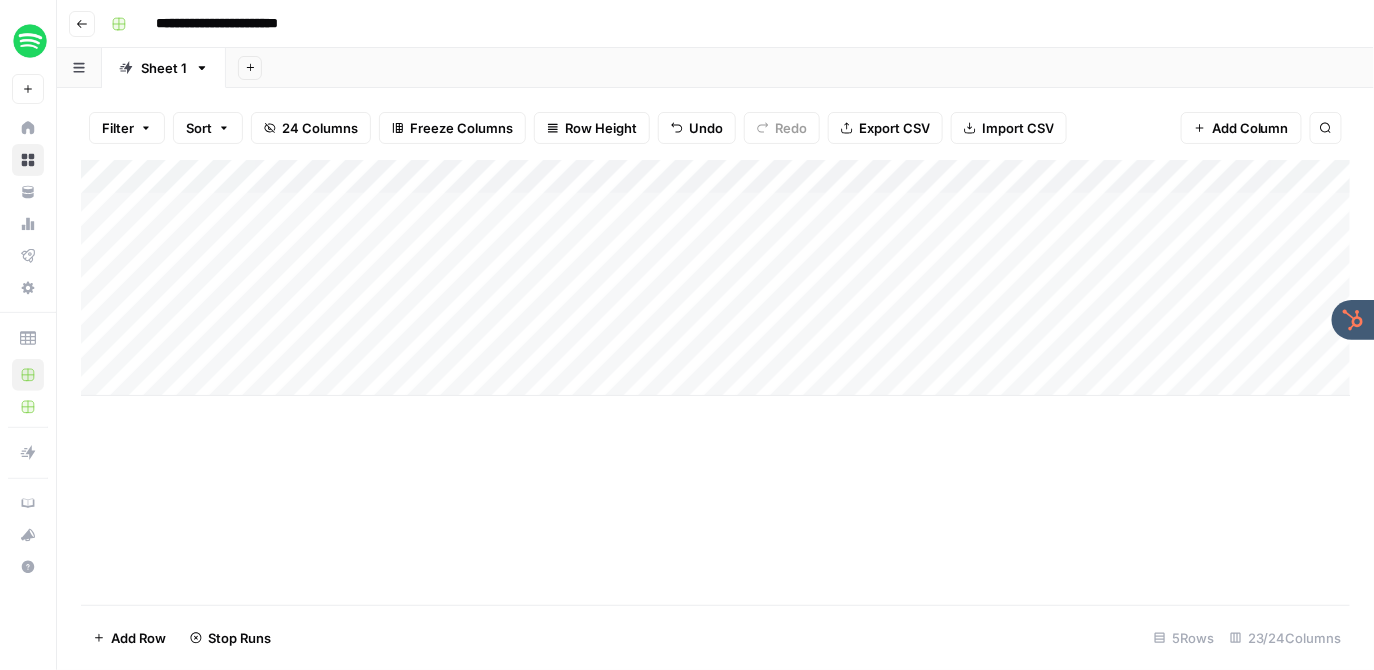 click on "Add Column" at bounding box center [716, 278] 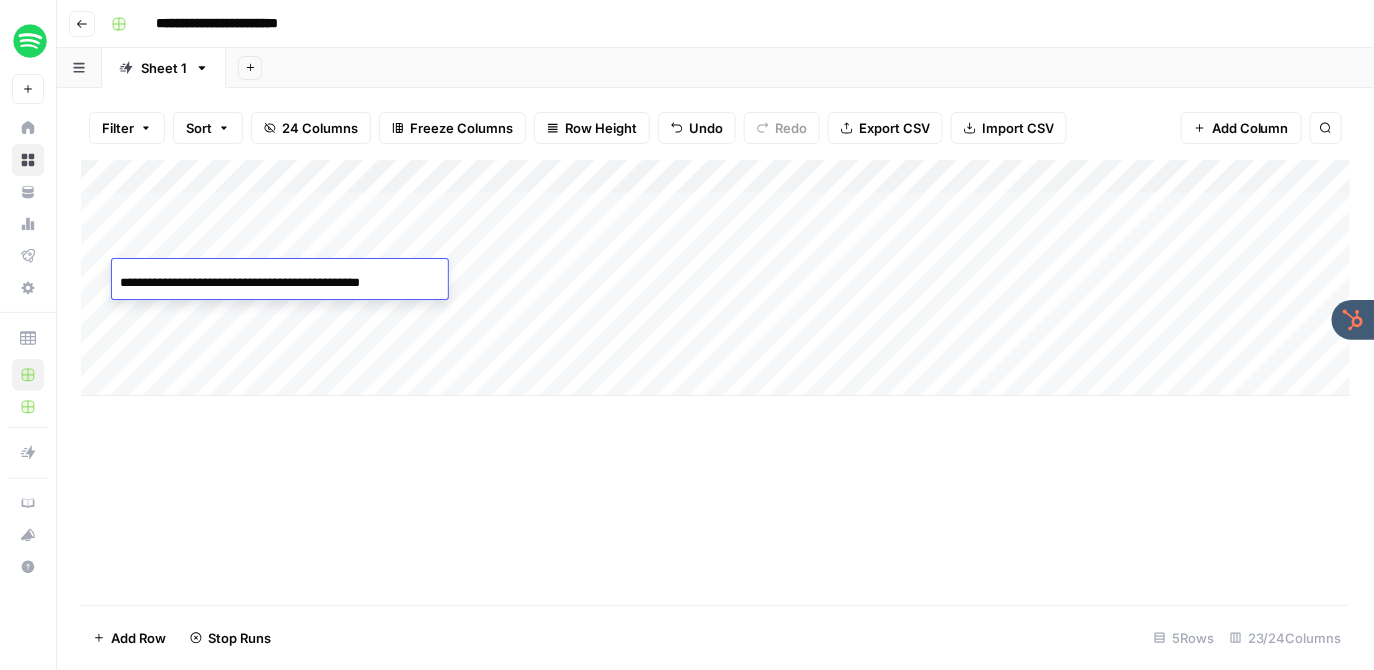 click on "Add Column" at bounding box center (716, 278) 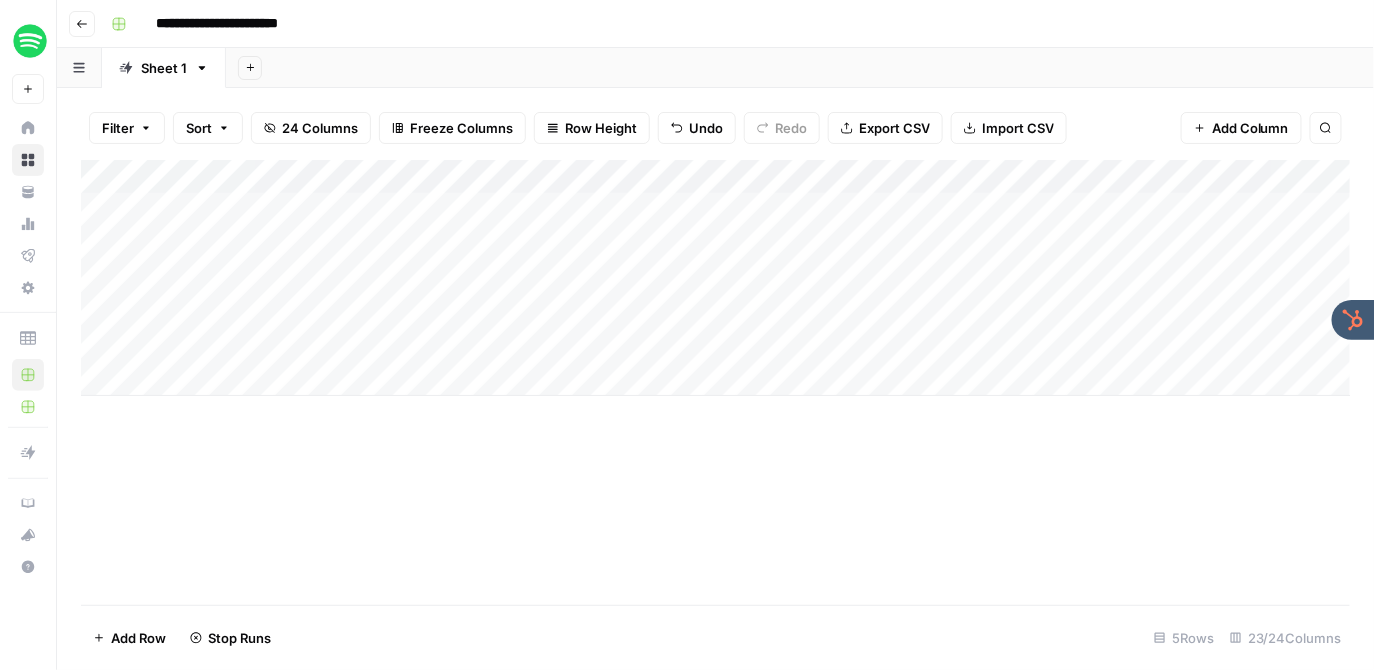 click on "Add Column" at bounding box center (716, 278) 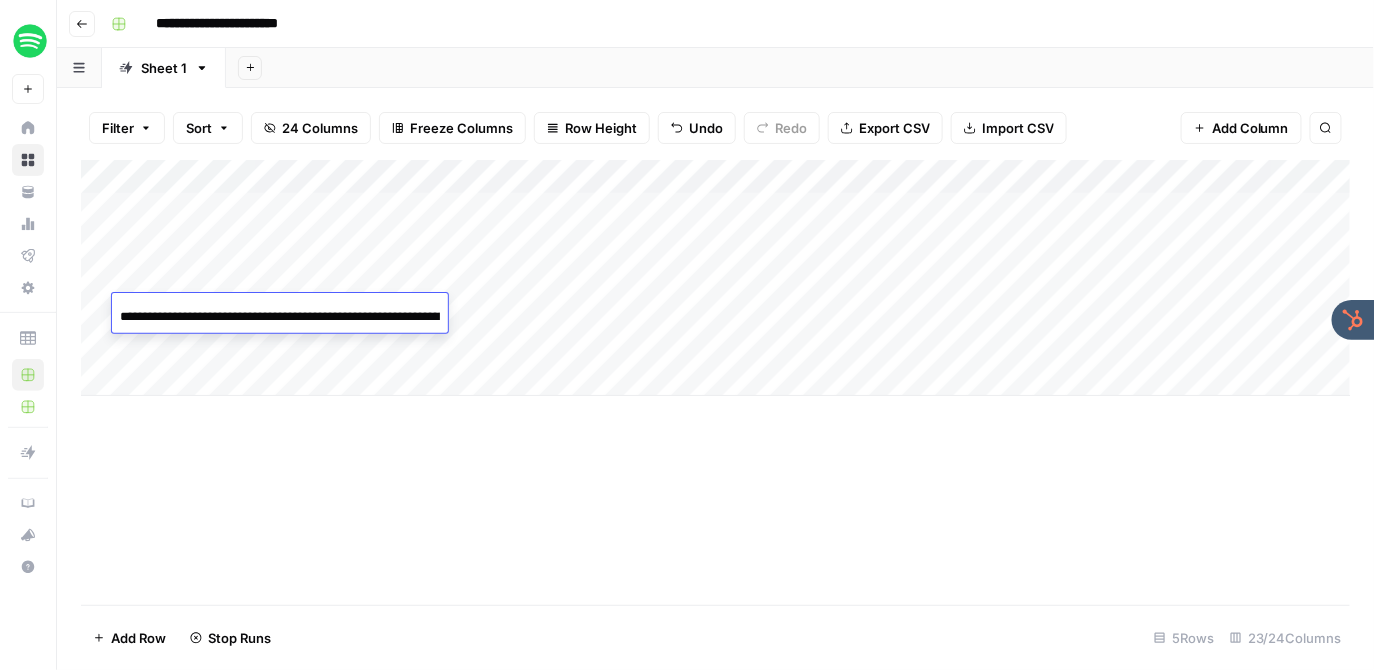 scroll, scrollTop: 0, scrollLeft: 199, axis: horizontal 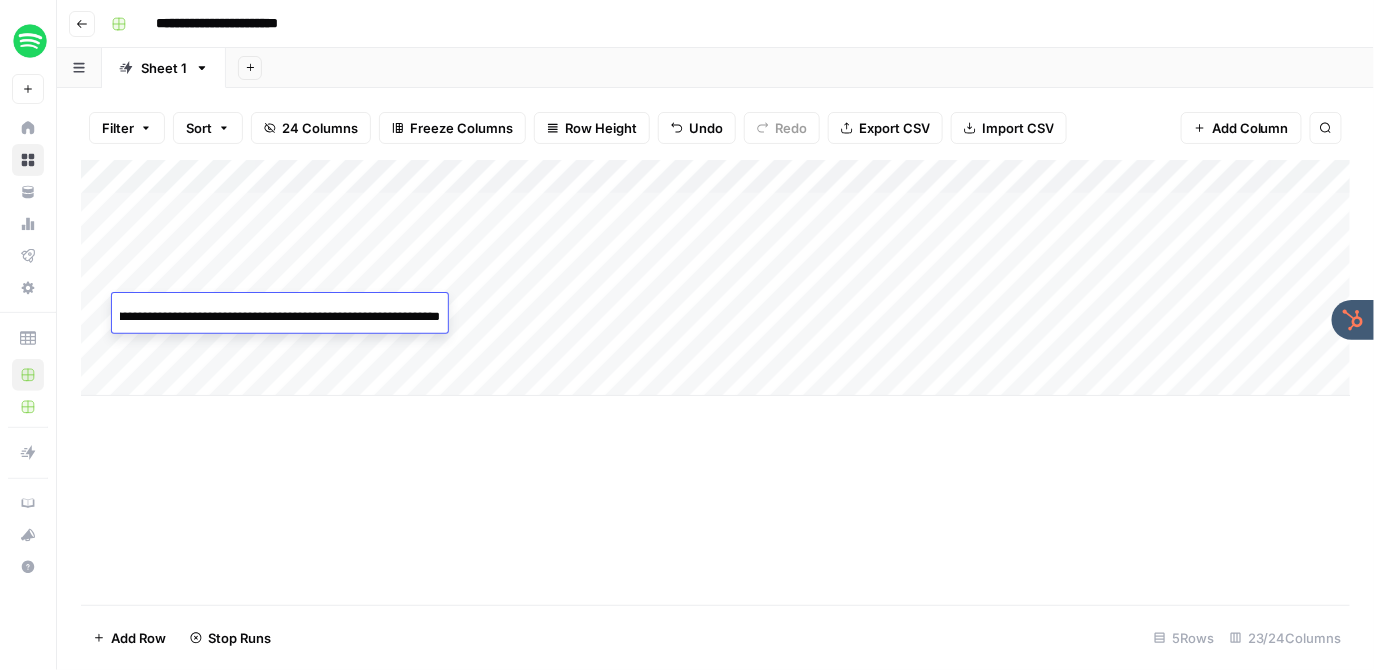 click on "Add Column" at bounding box center (716, 278) 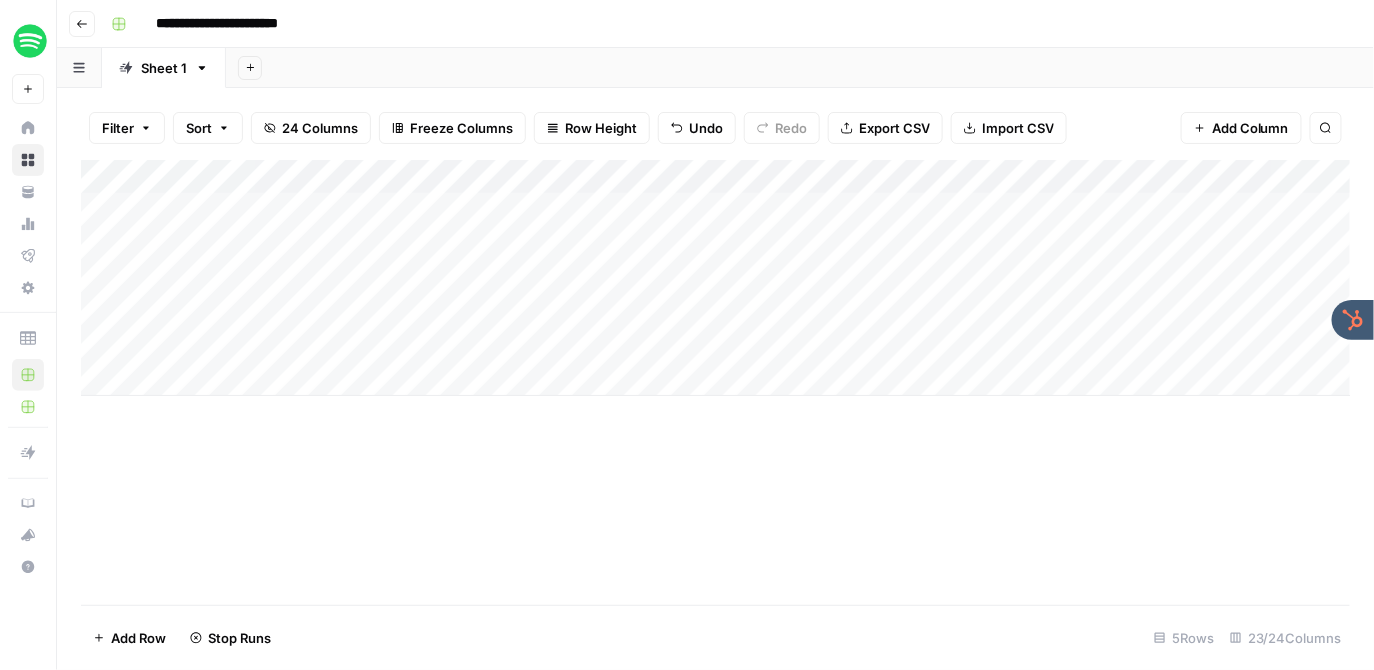 click on "Add Column" at bounding box center (716, 278) 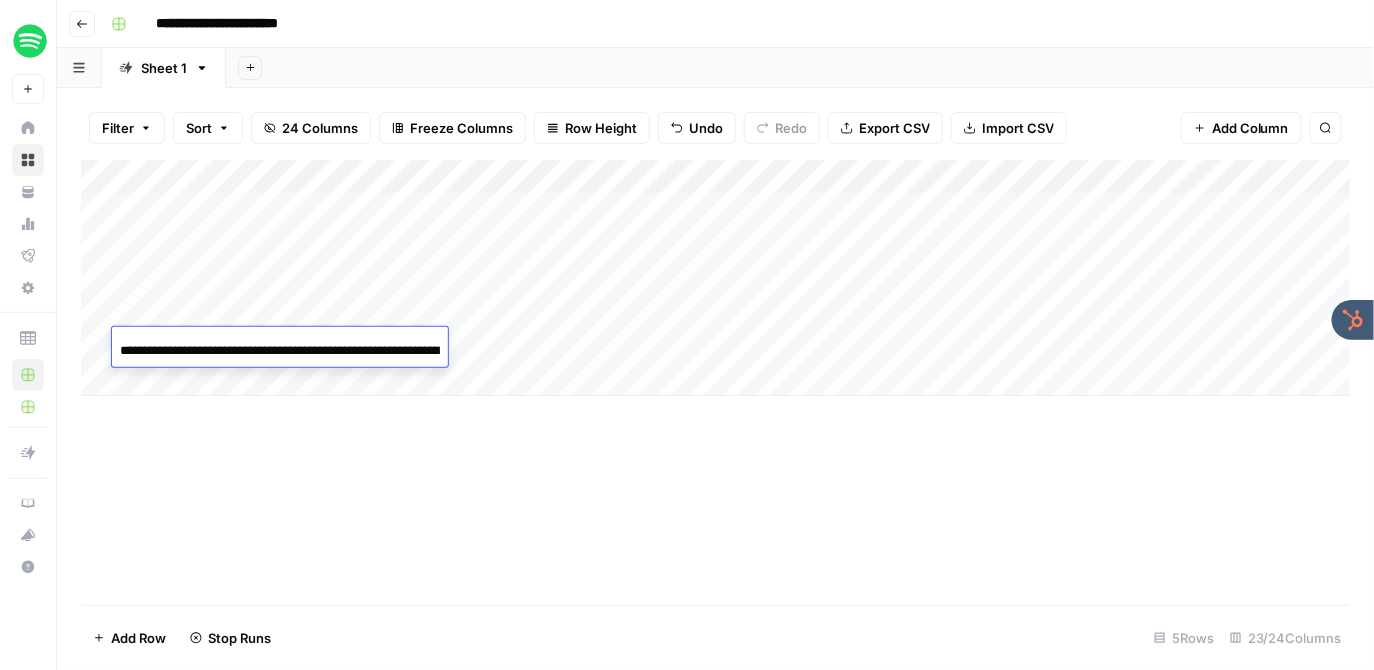 scroll, scrollTop: 0, scrollLeft: 121, axis: horizontal 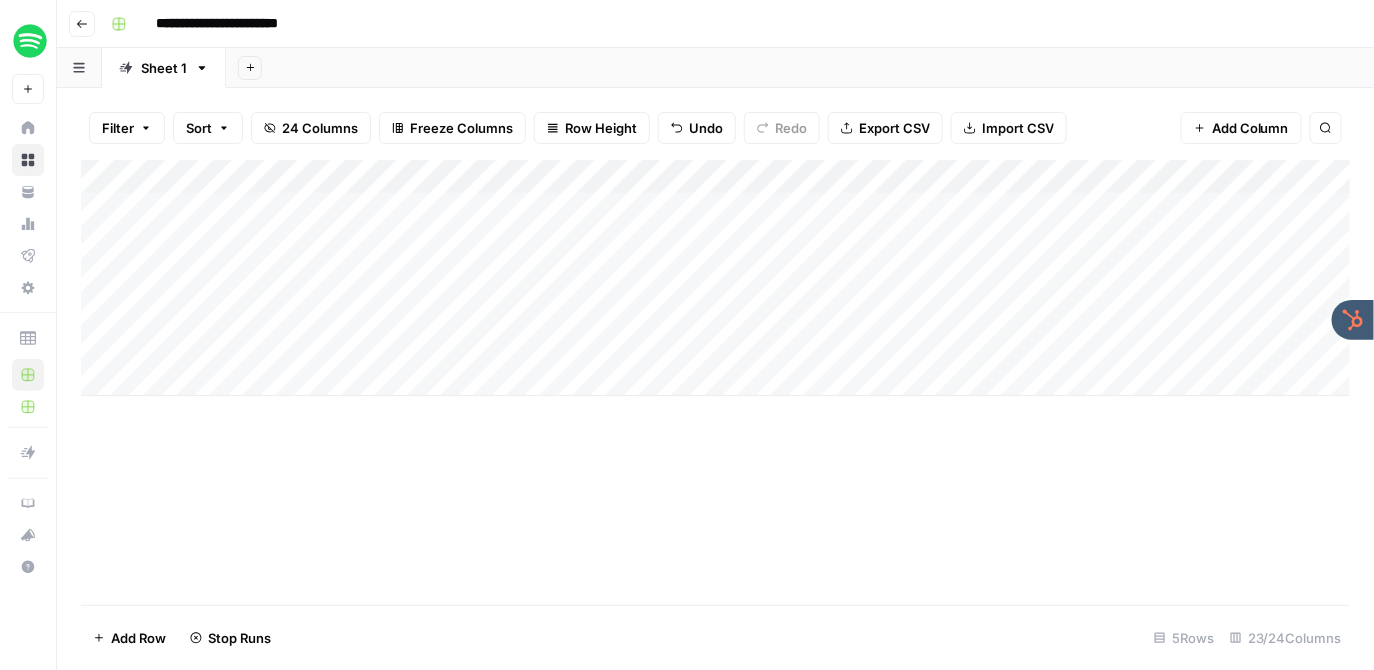 click on "Add Column" at bounding box center (715, 382) 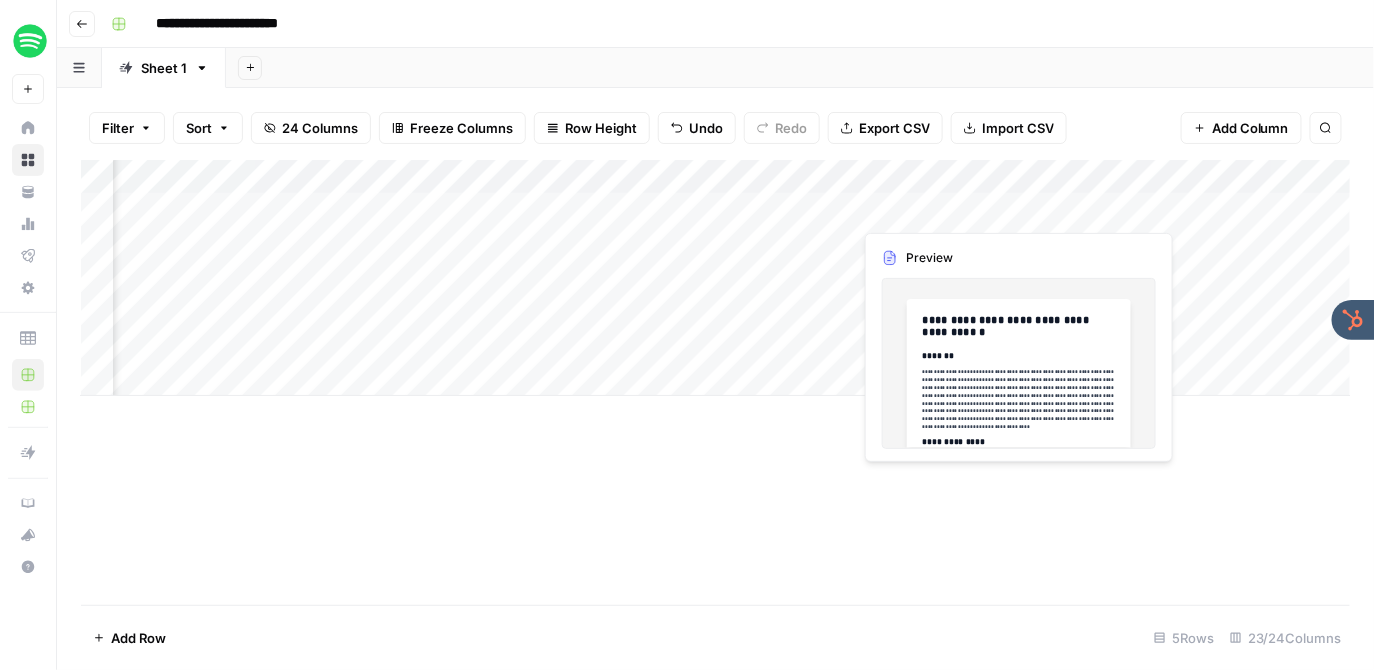 scroll, scrollTop: 0, scrollLeft: 1220, axis: horizontal 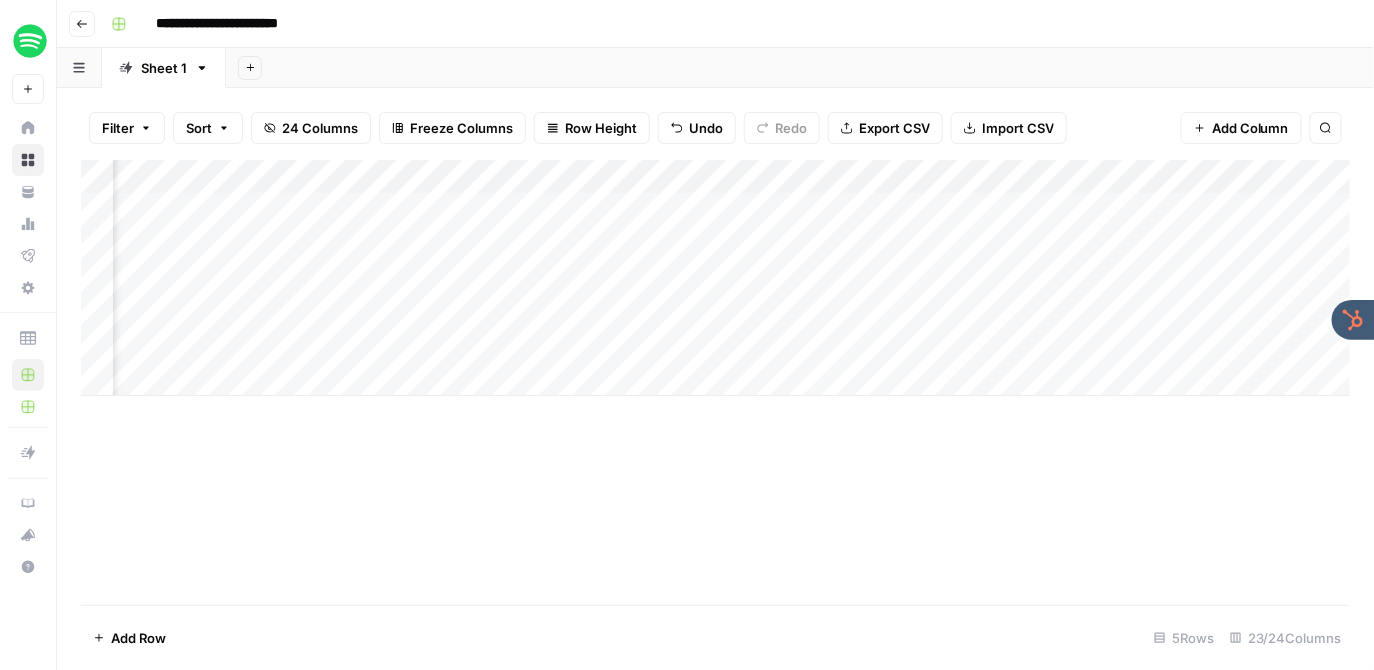 click on "Add Column" at bounding box center (716, 278) 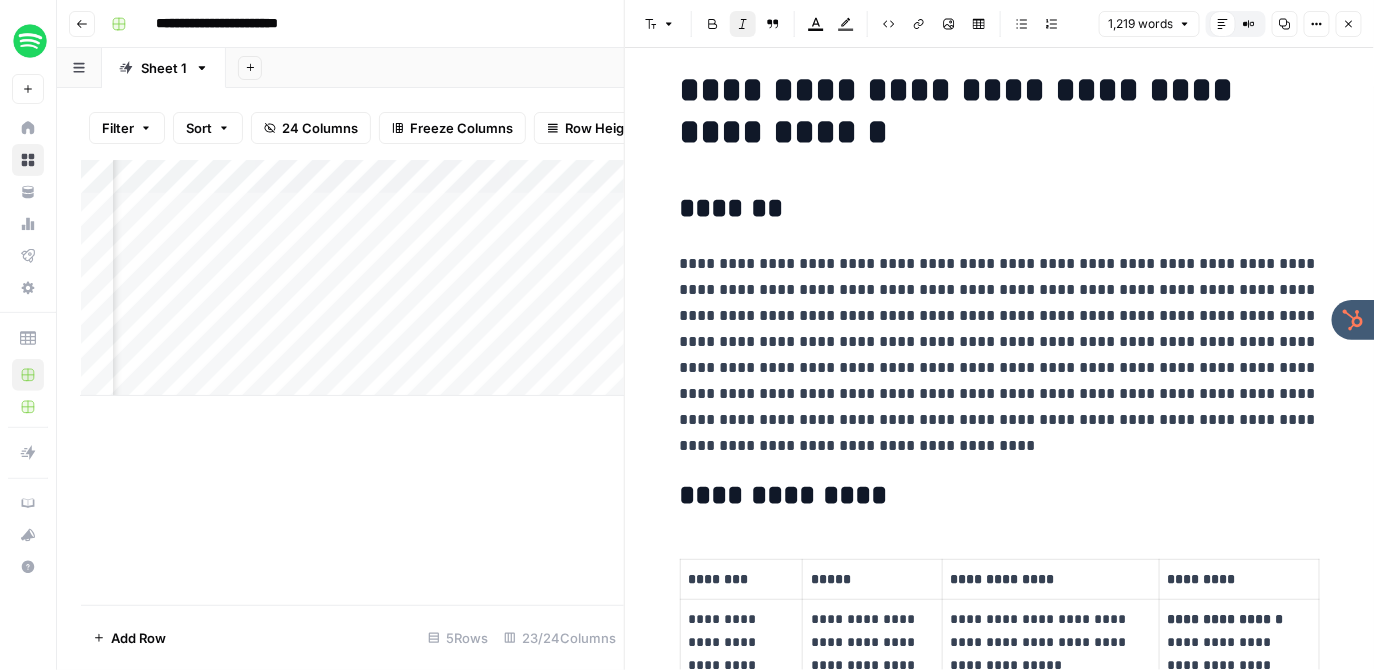 scroll, scrollTop: 22, scrollLeft: 0, axis: vertical 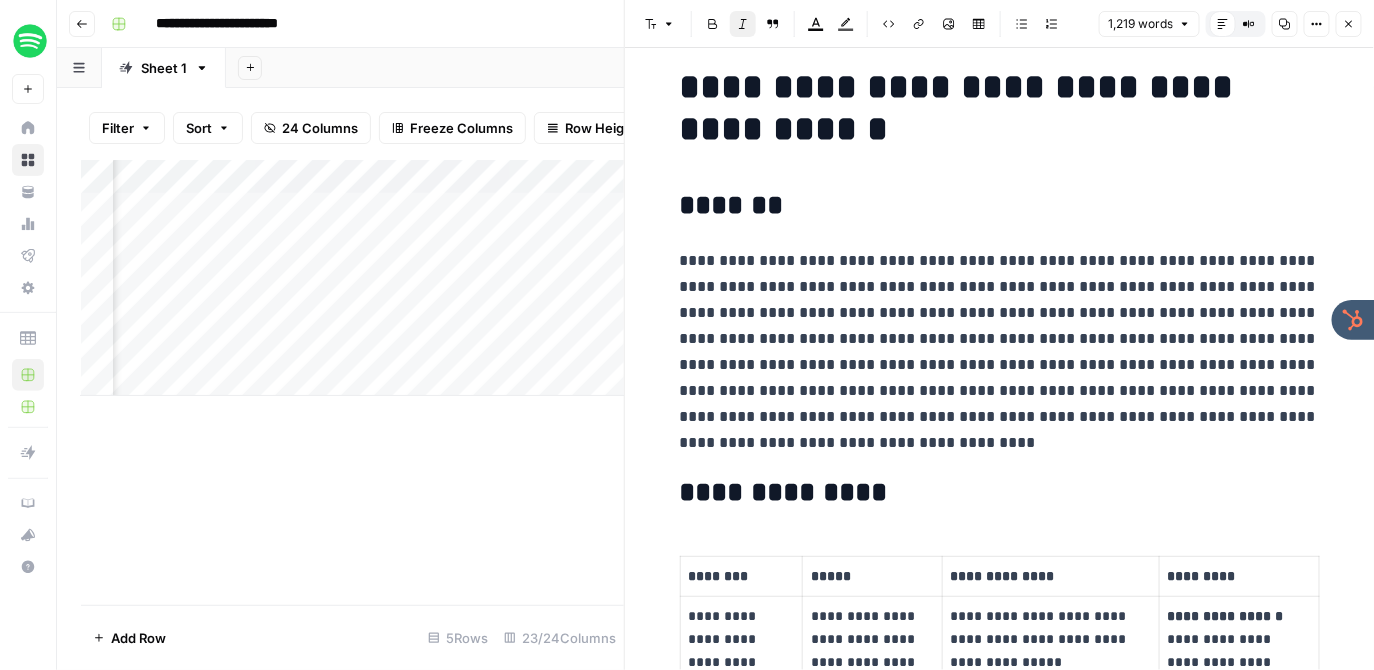 click on "Close" at bounding box center [1349, 24] 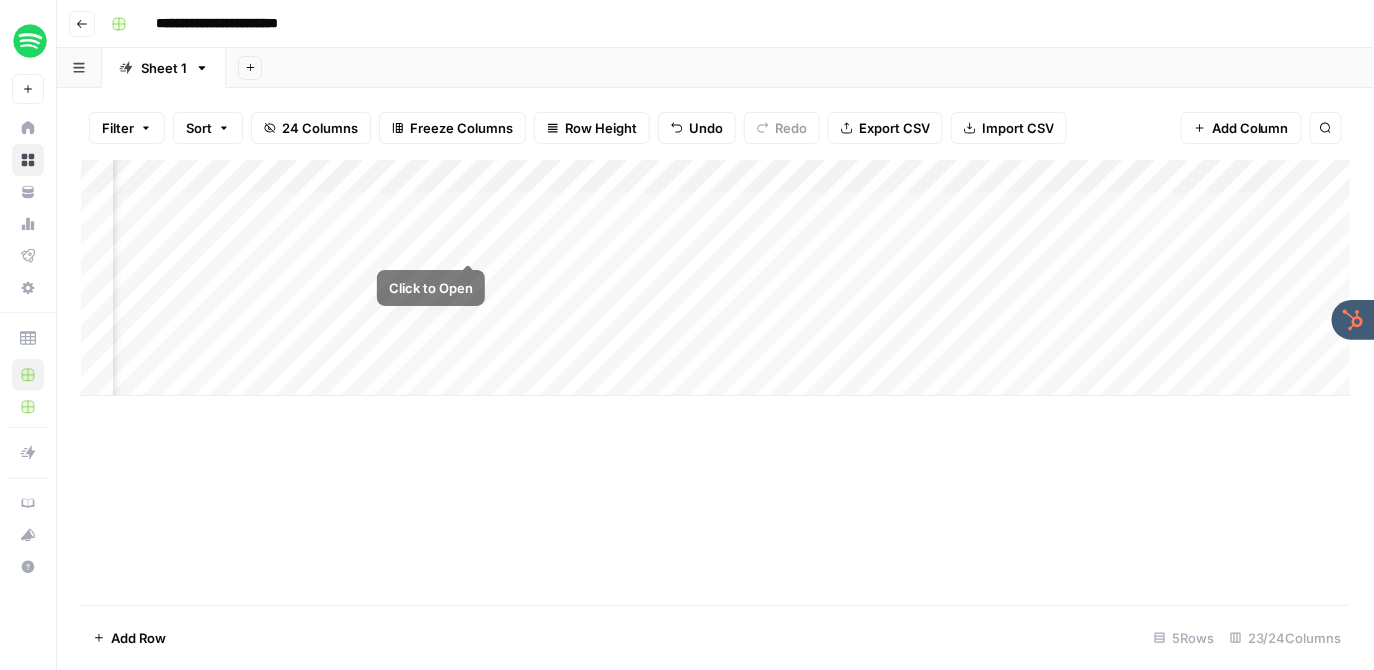 scroll, scrollTop: 0, scrollLeft: 0, axis: both 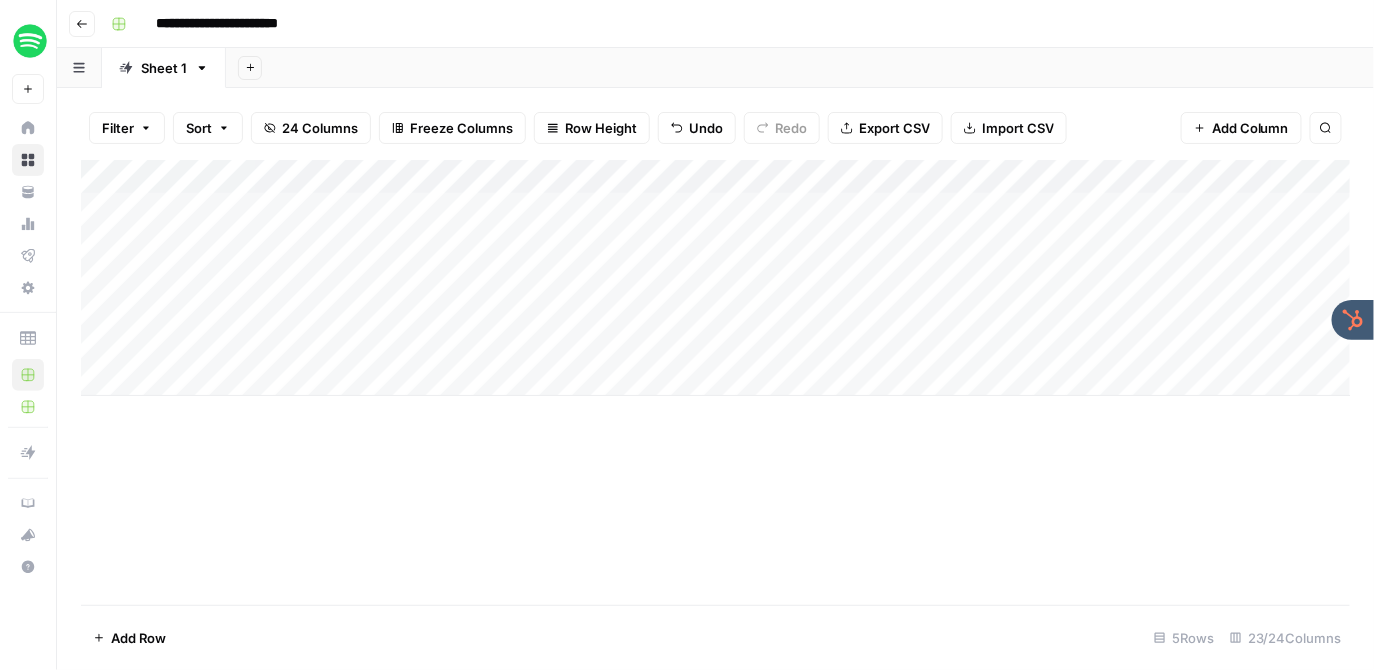 click on "Add Column" at bounding box center (716, 278) 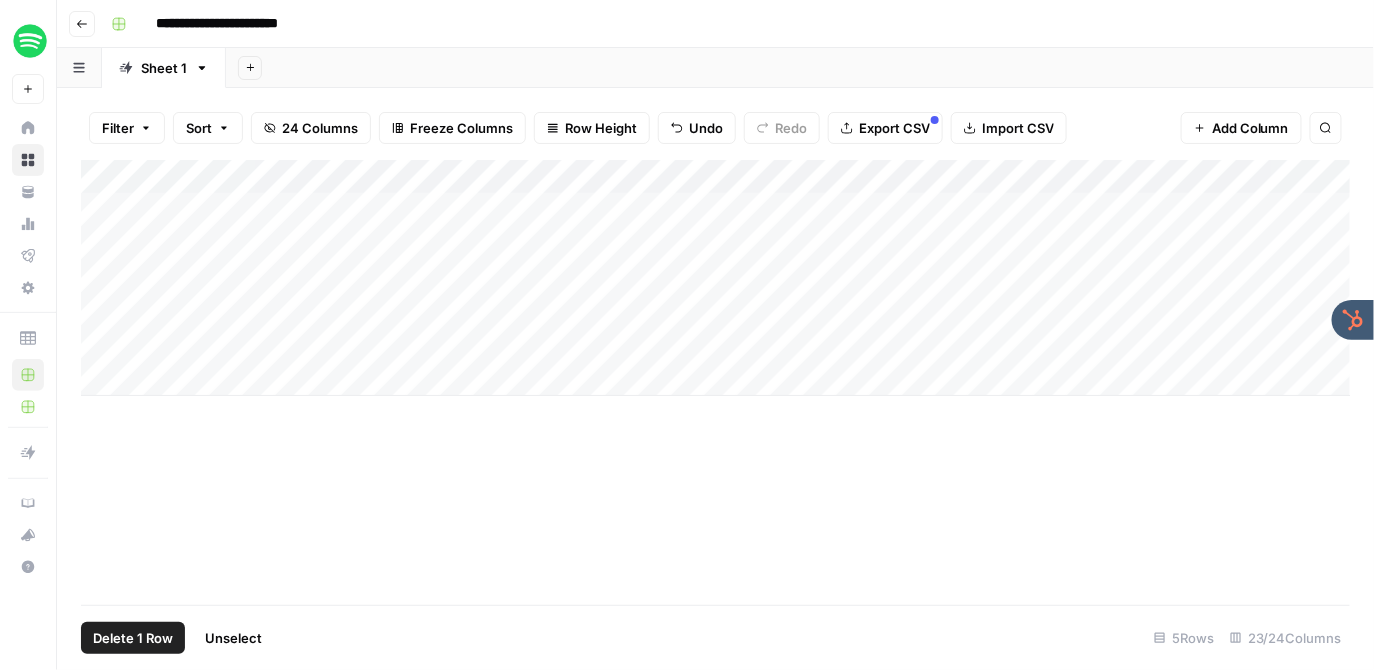 click on "Delete 1 Row" at bounding box center [133, 638] 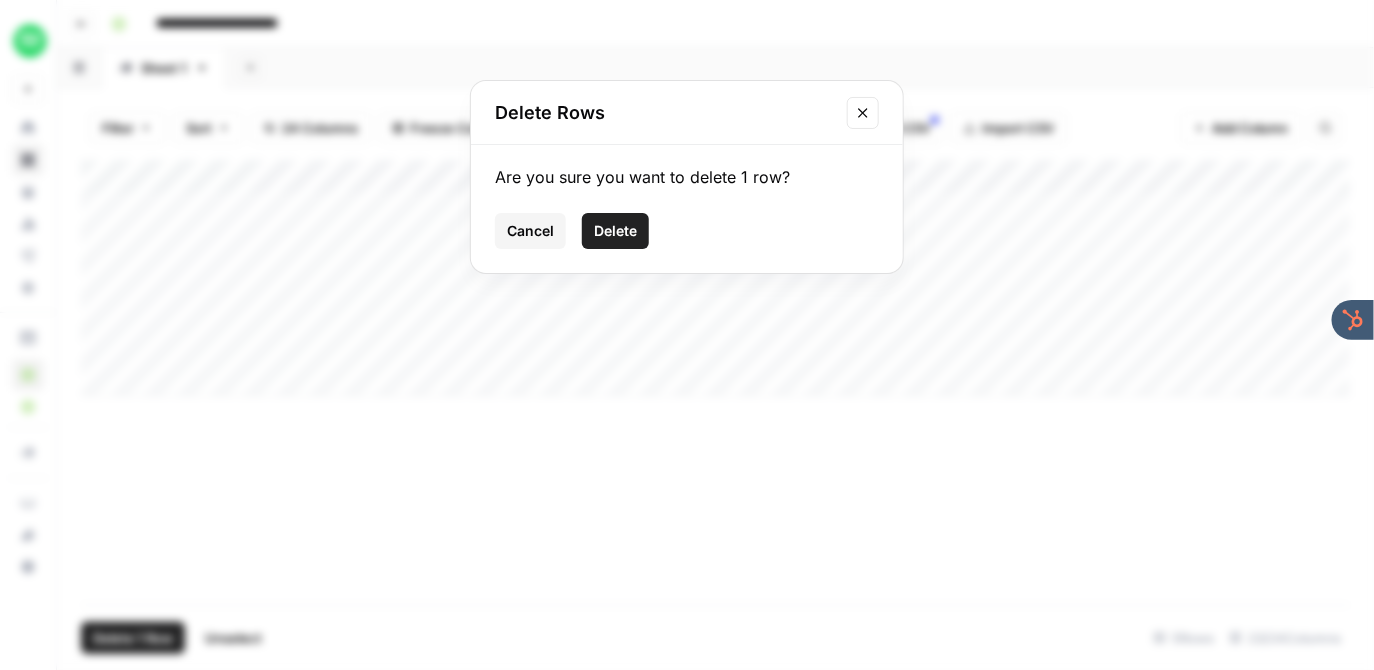 click on "Delete" at bounding box center (615, 231) 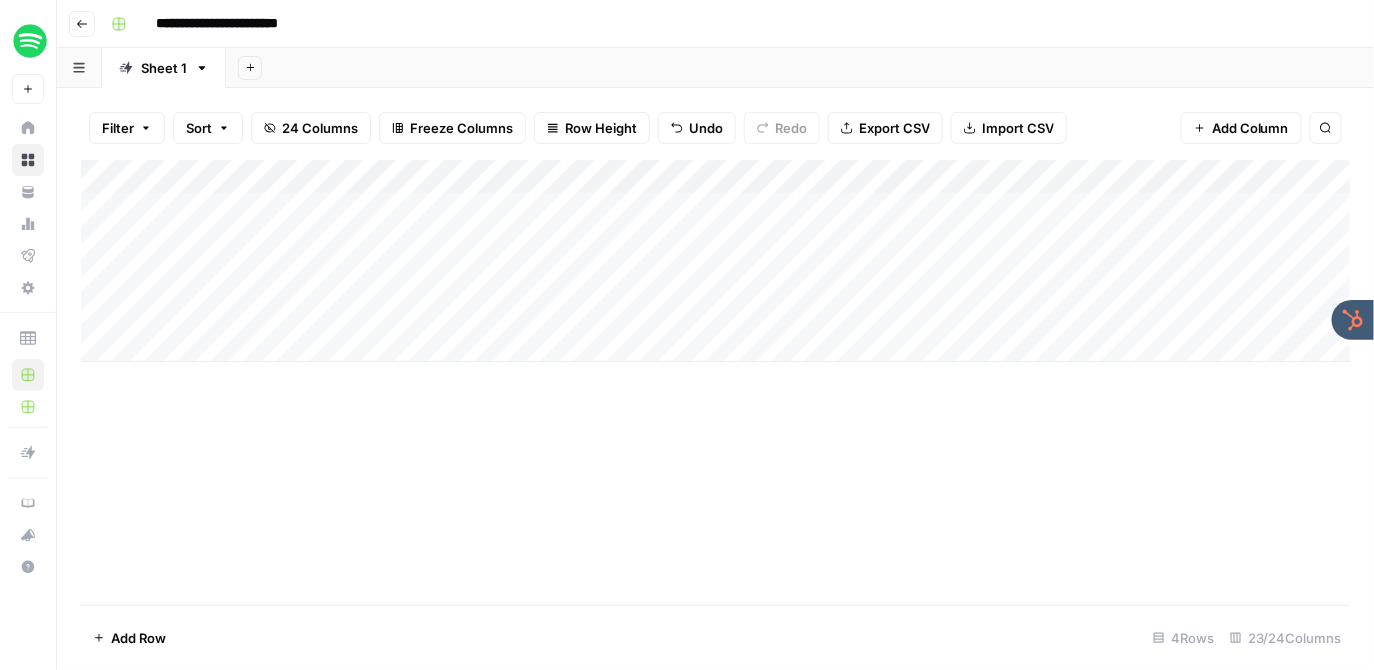 click on "Add Column" at bounding box center [716, 261] 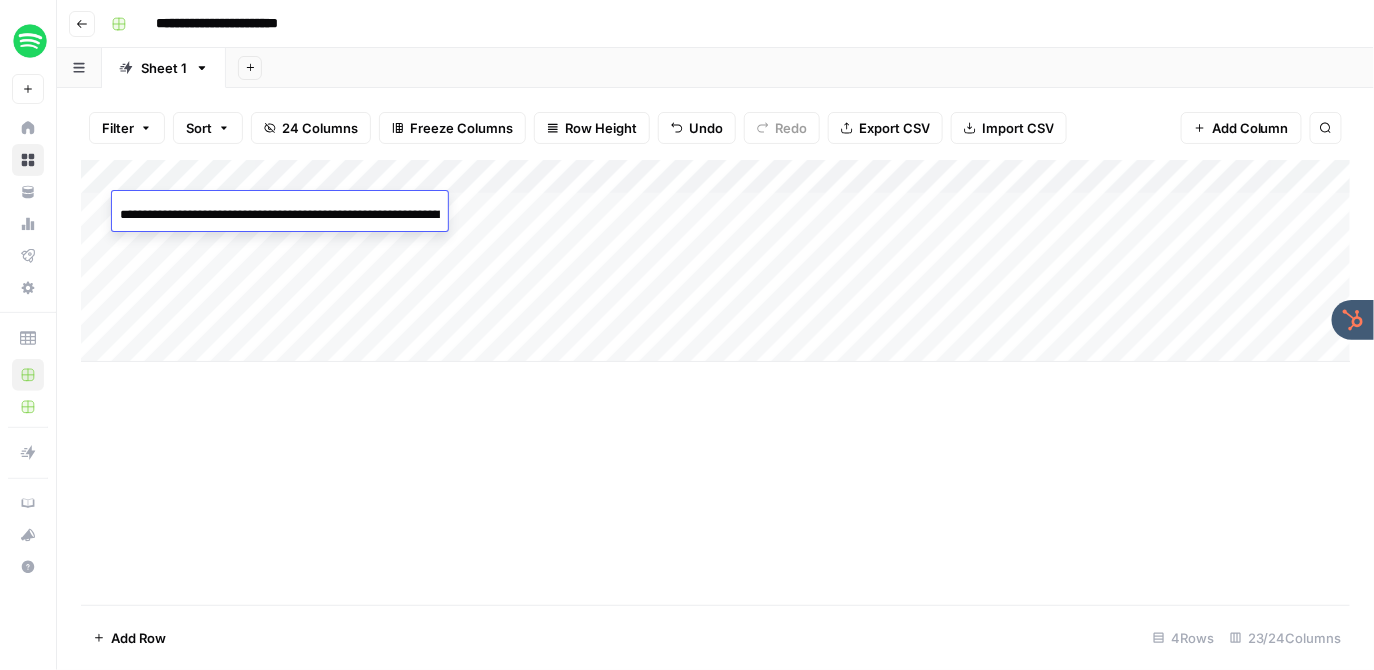 scroll, scrollTop: 0, scrollLeft: 249, axis: horizontal 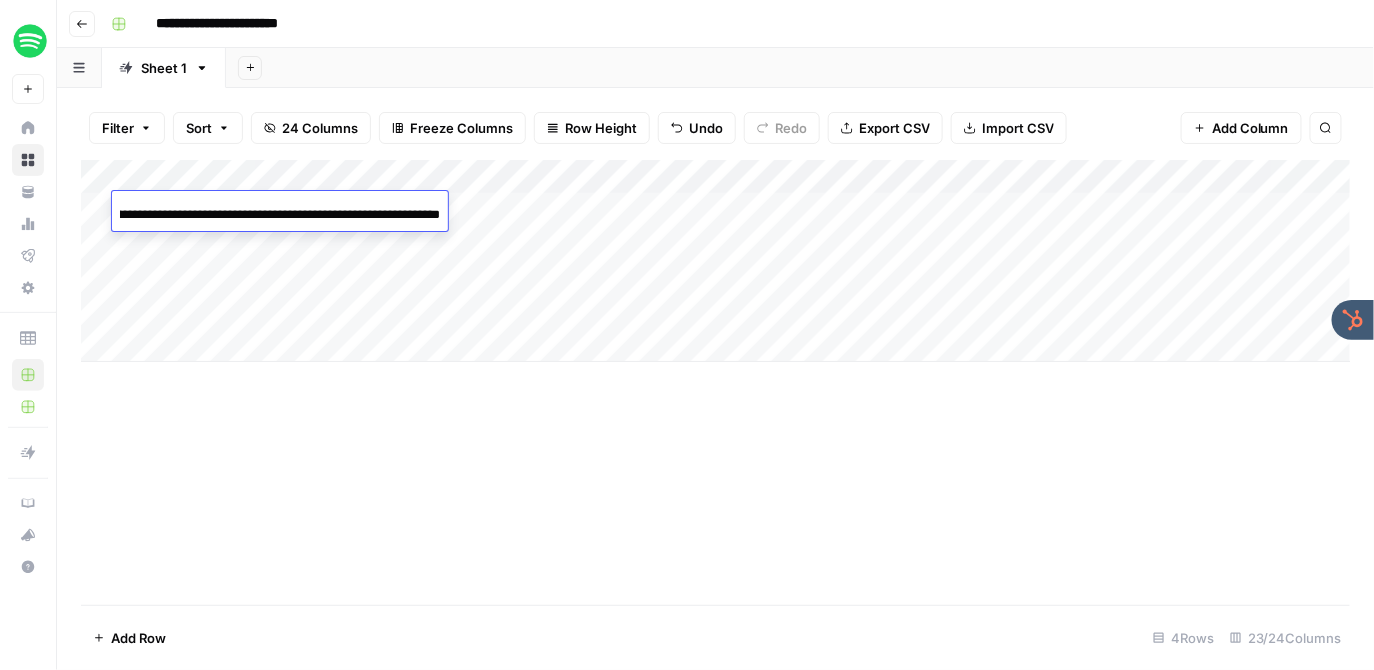 click on "**********" at bounding box center (280, 215) 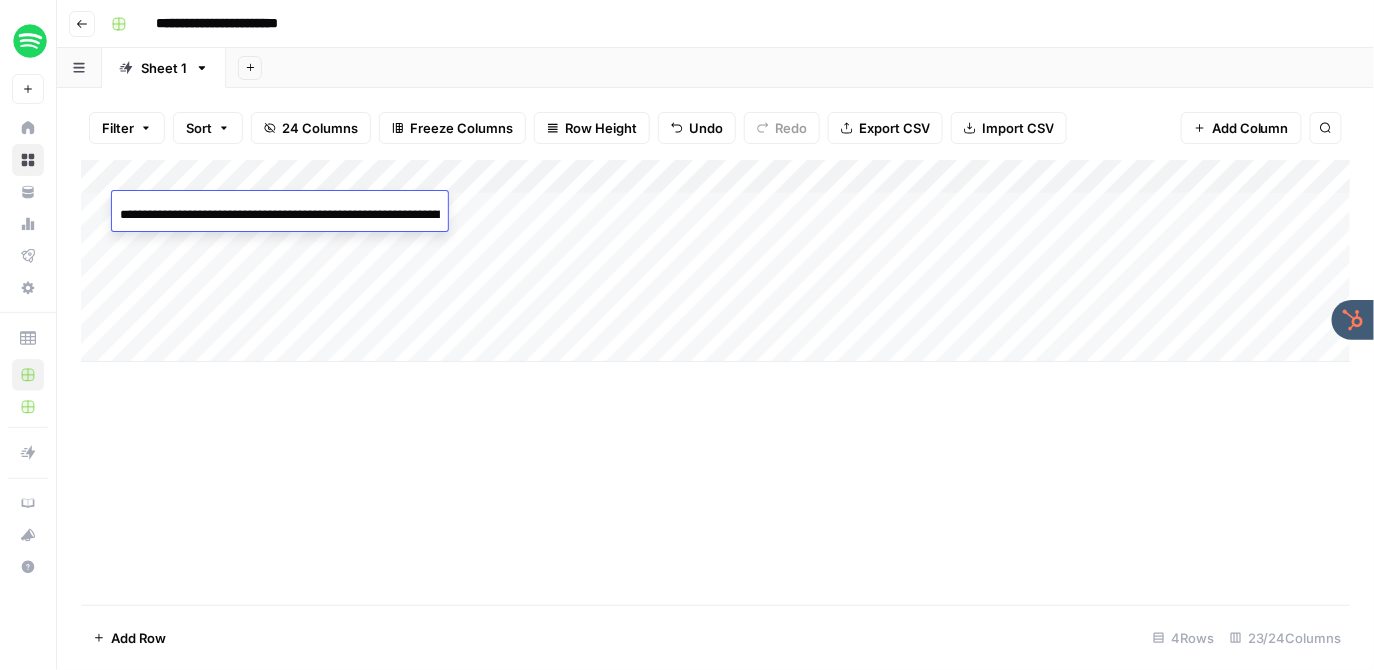 click on "**********" at bounding box center [715, 24] 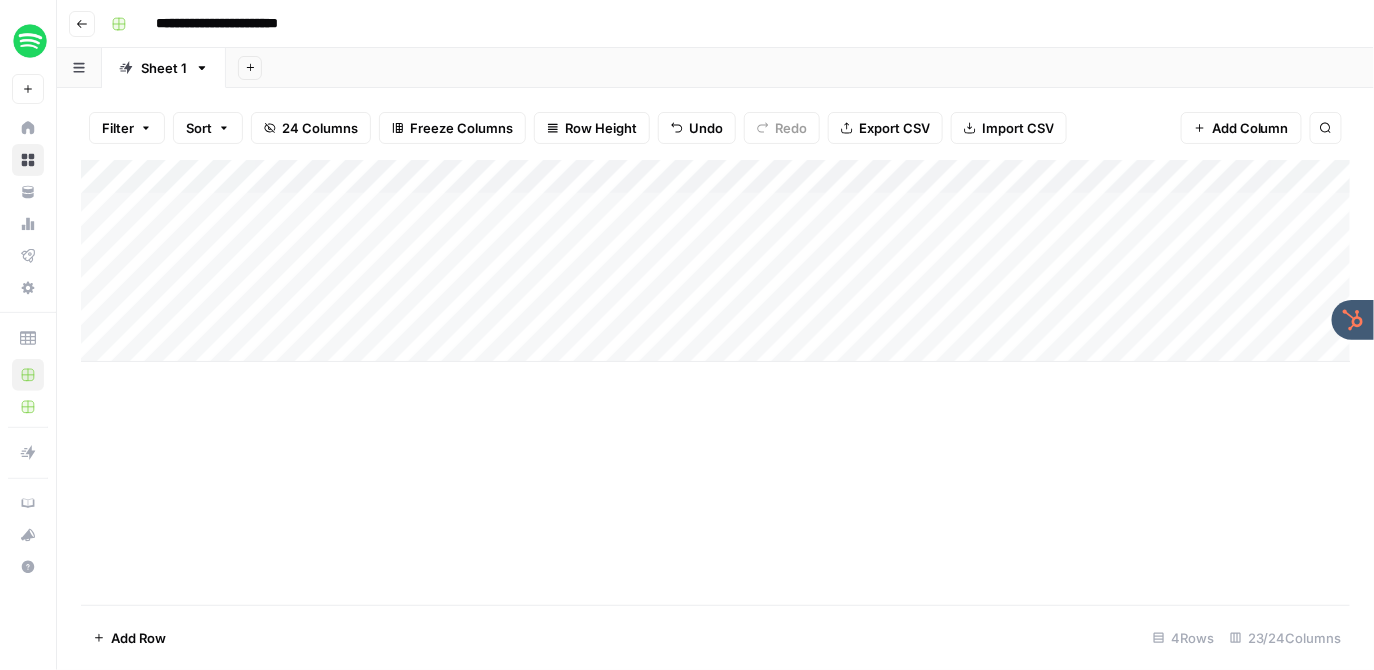 click on "Add Column" at bounding box center [716, 261] 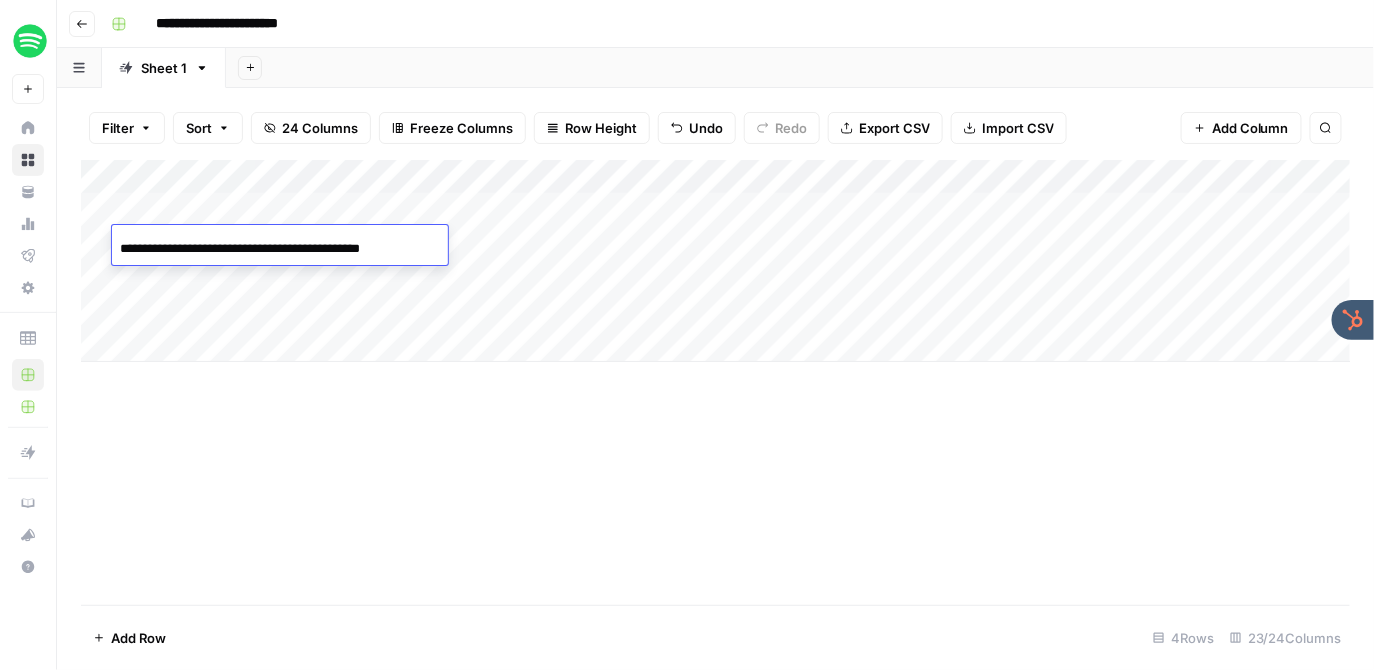 click on "**********" at bounding box center (280, 249) 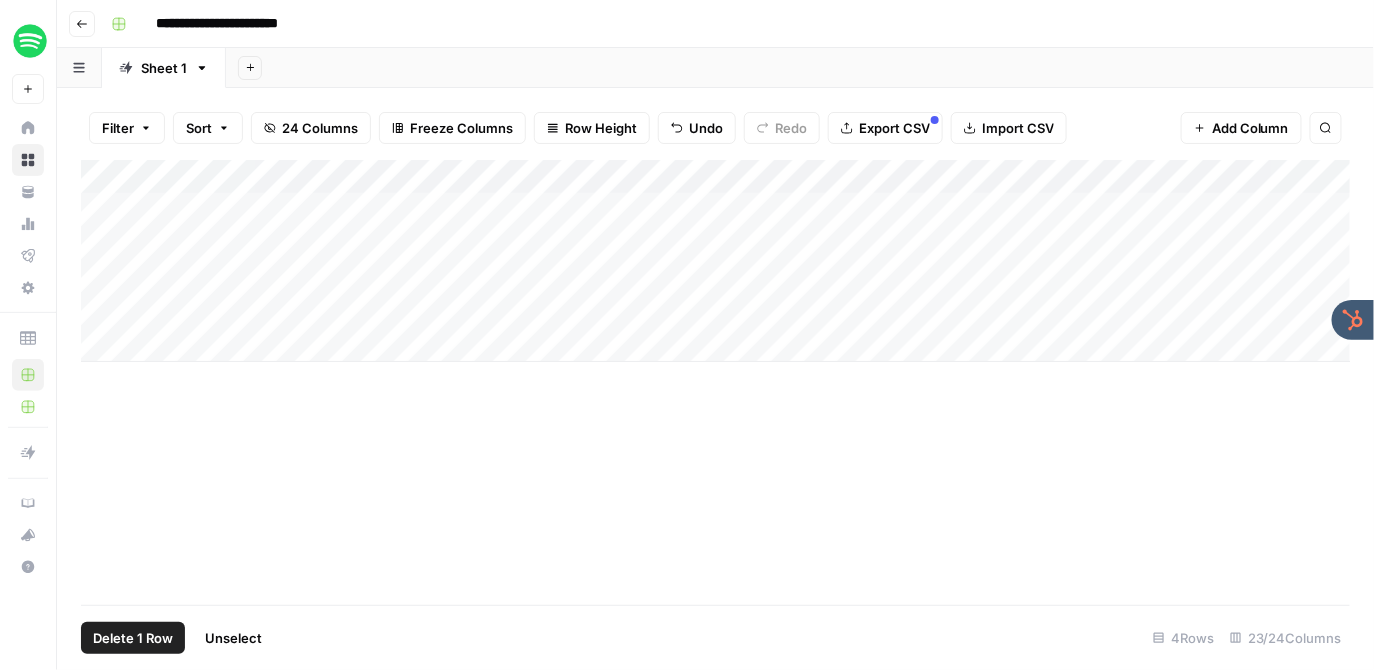 click on "Add Column" at bounding box center (716, 261) 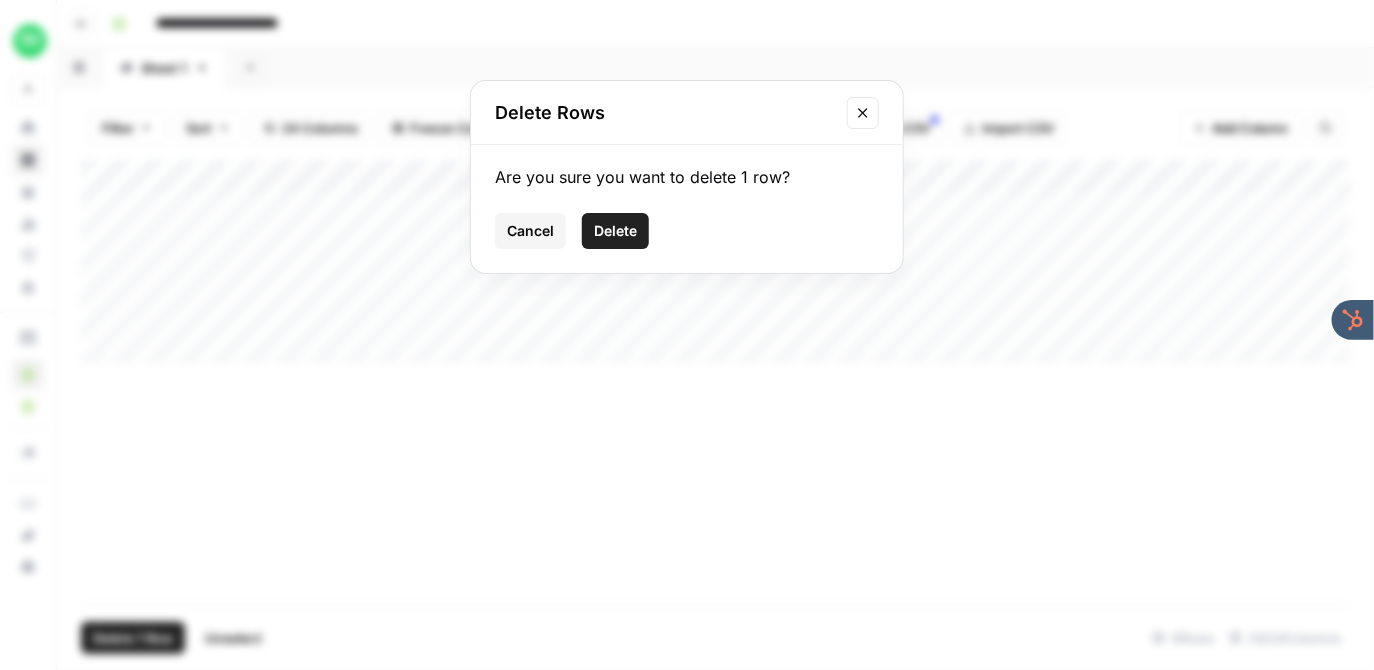 click on "Delete" at bounding box center (615, 231) 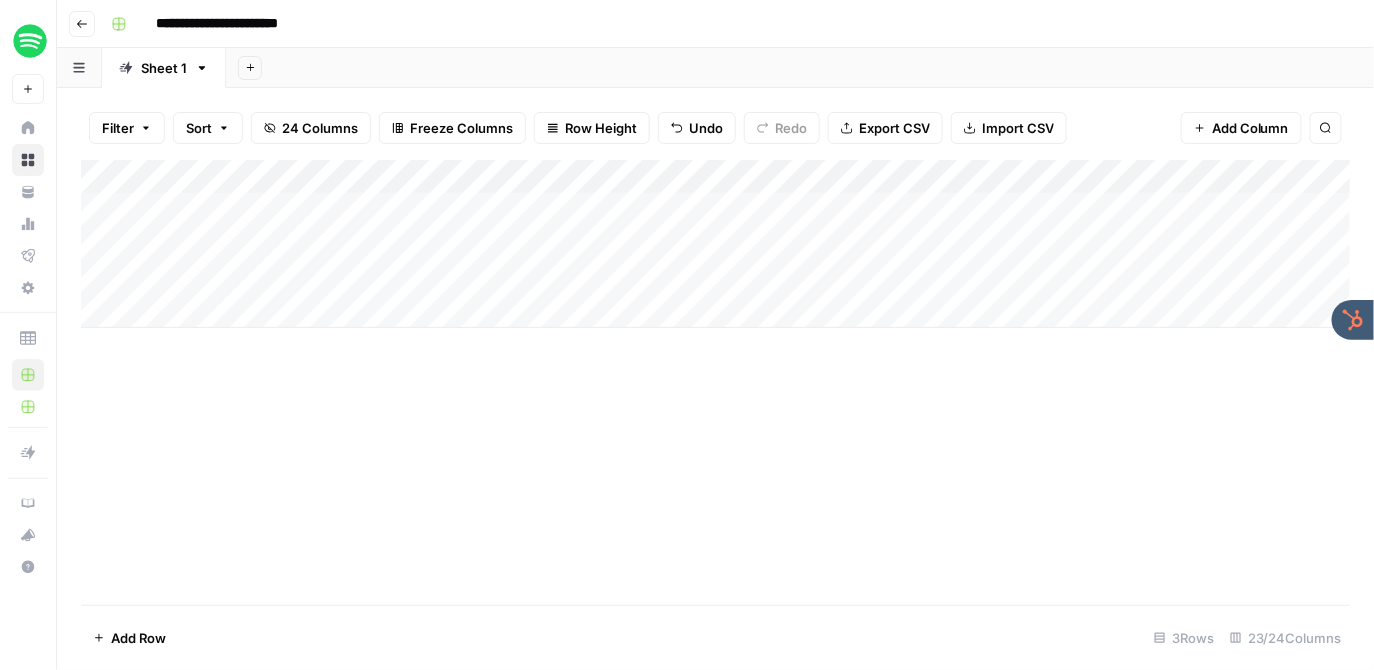 click on "Add Column" at bounding box center [716, 244] 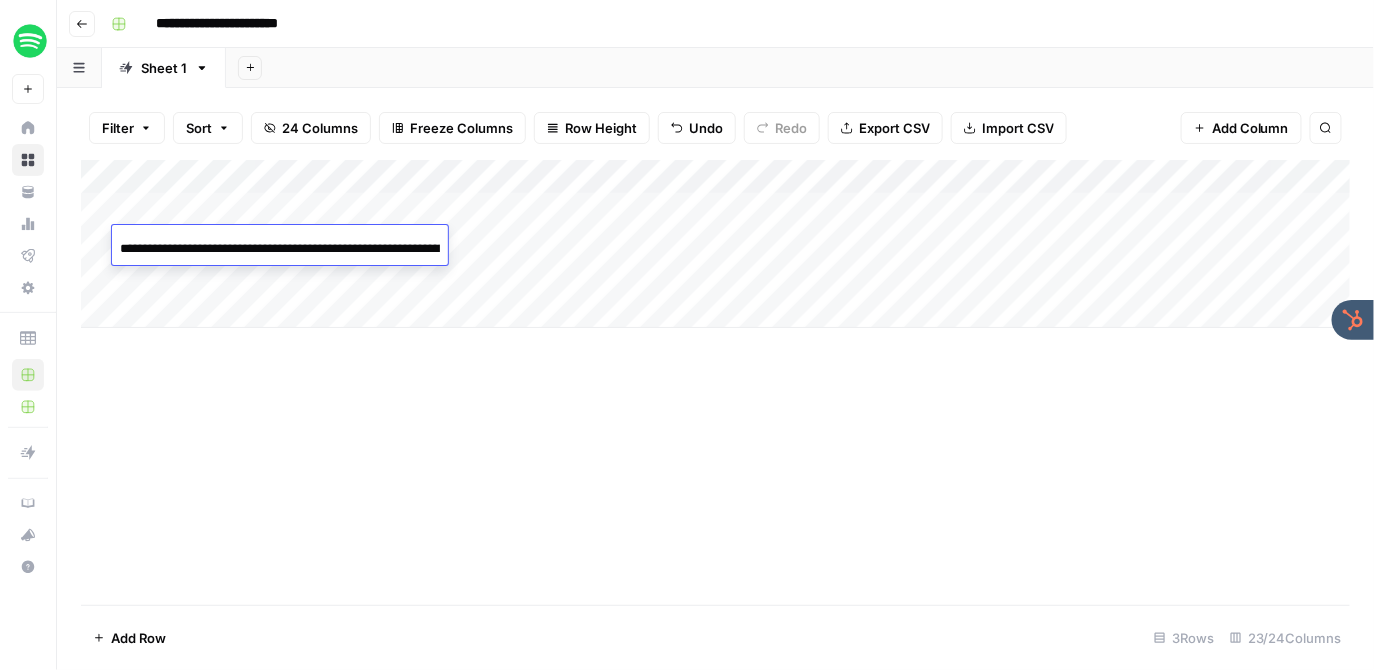 scroll, scrollTop: 0, scrollLeft: 199, axis: horizontal 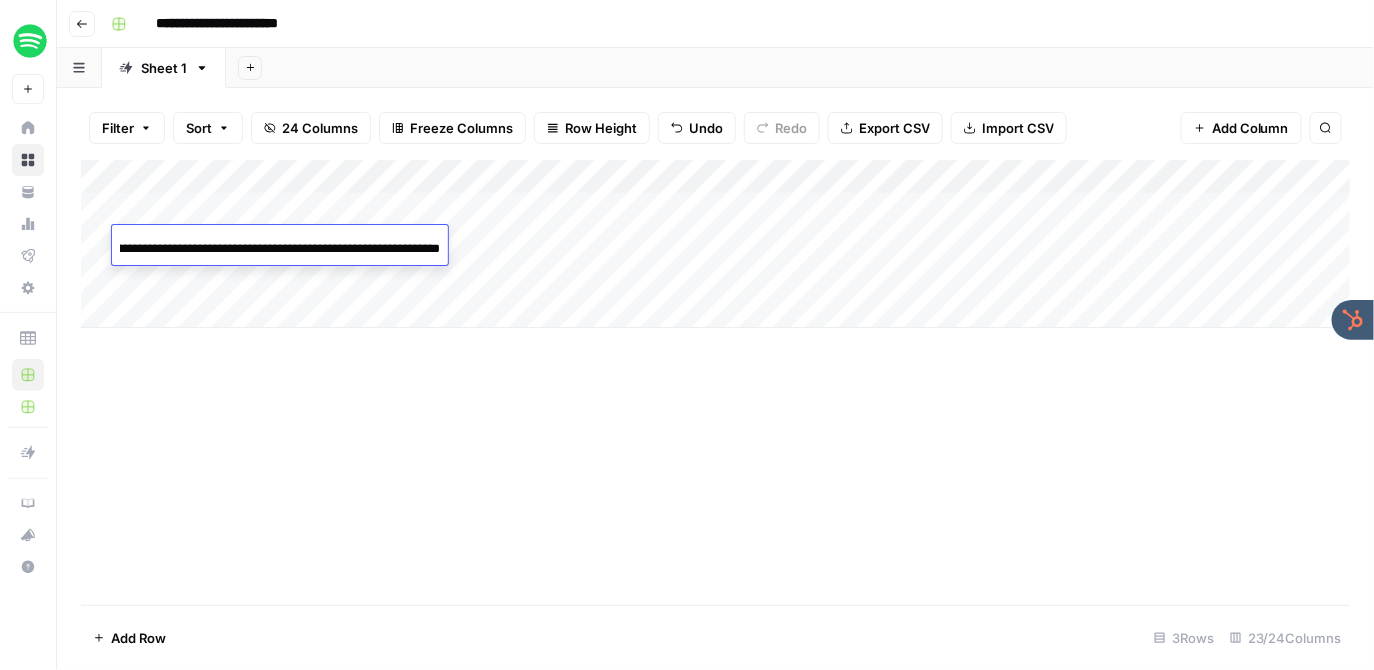 click on "**********" at bounding box center (280, 249) 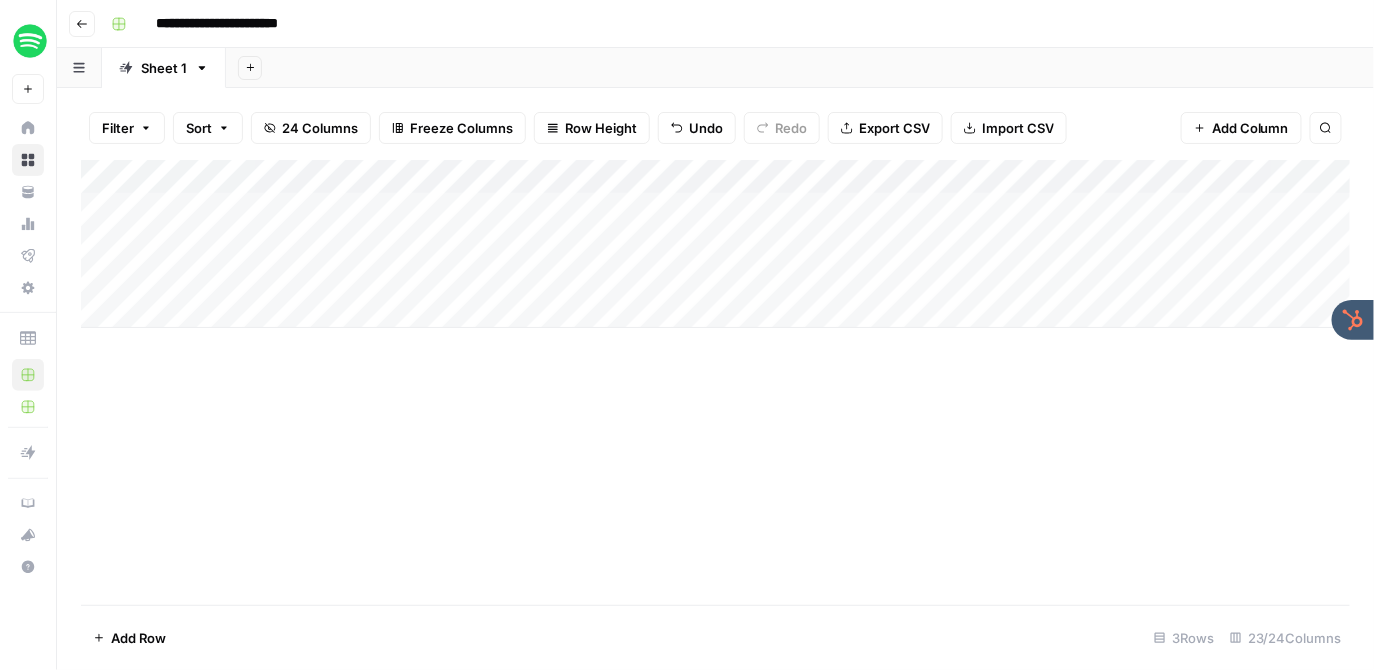 click on "Add Column" at bounding box center [716, 244] 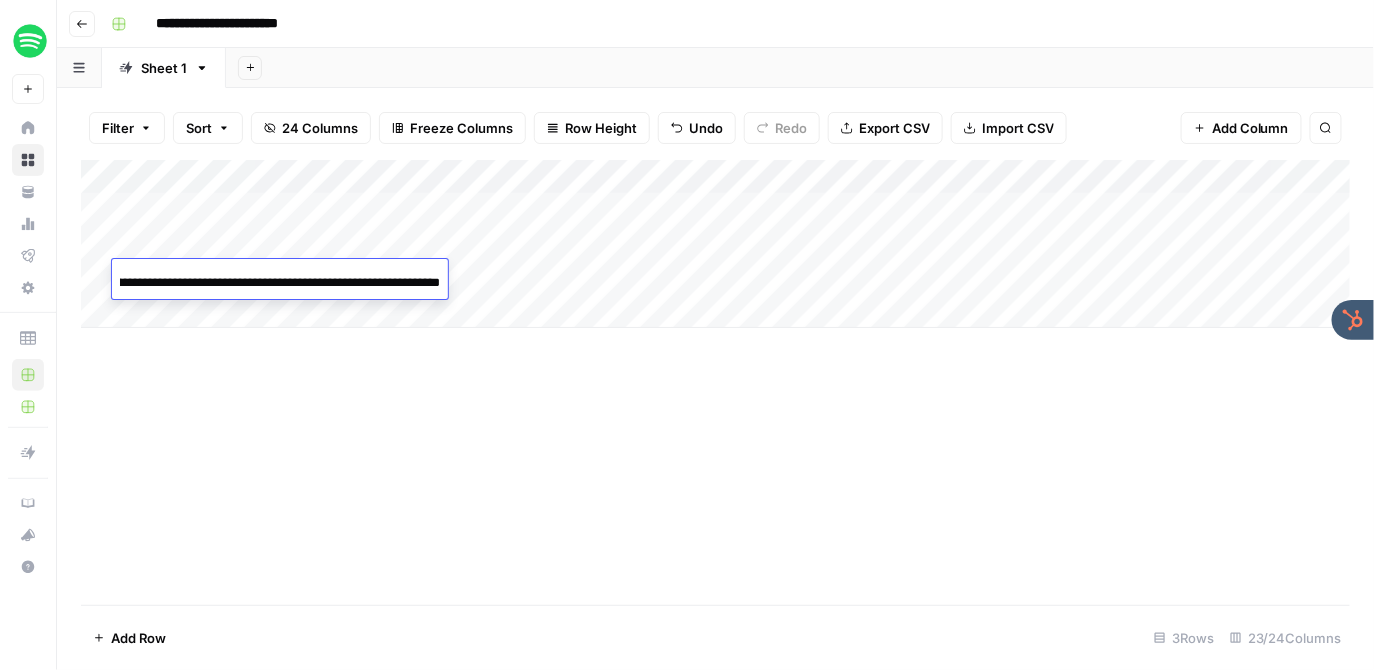 click on "**********" at bounding box center (280, 283) 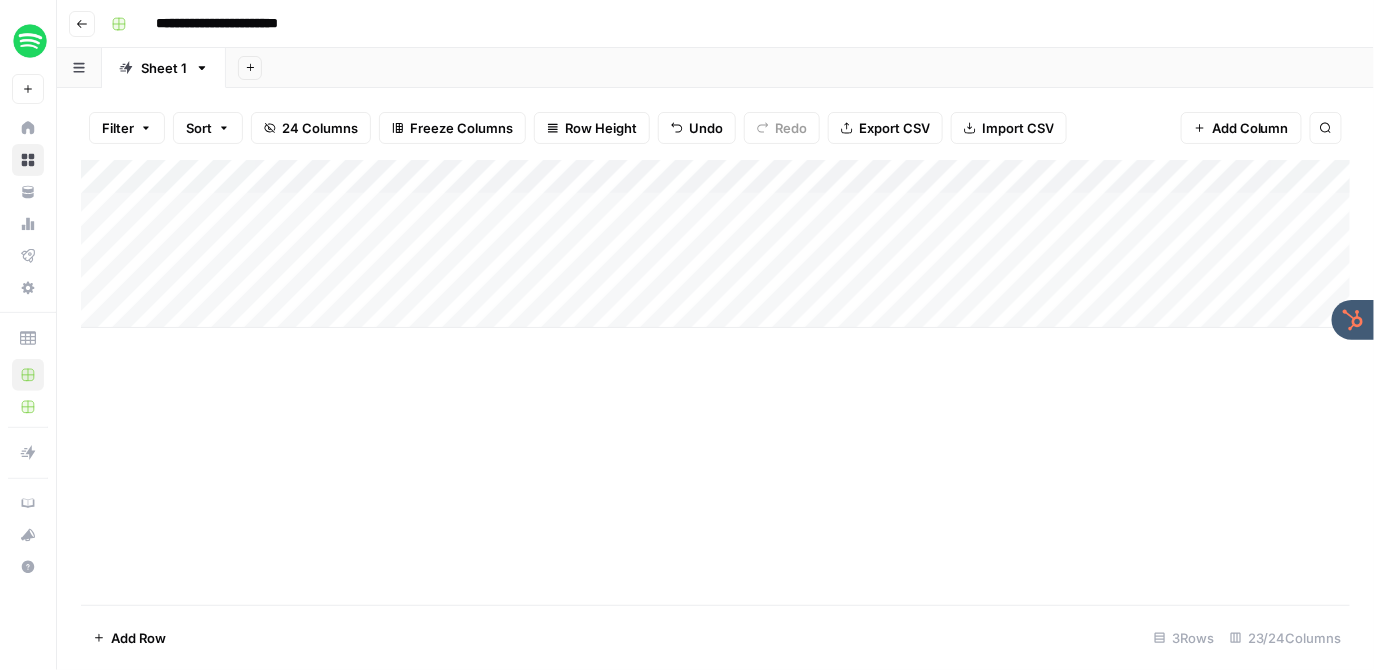 click on "Add Column" at bounding box center (715, 382) 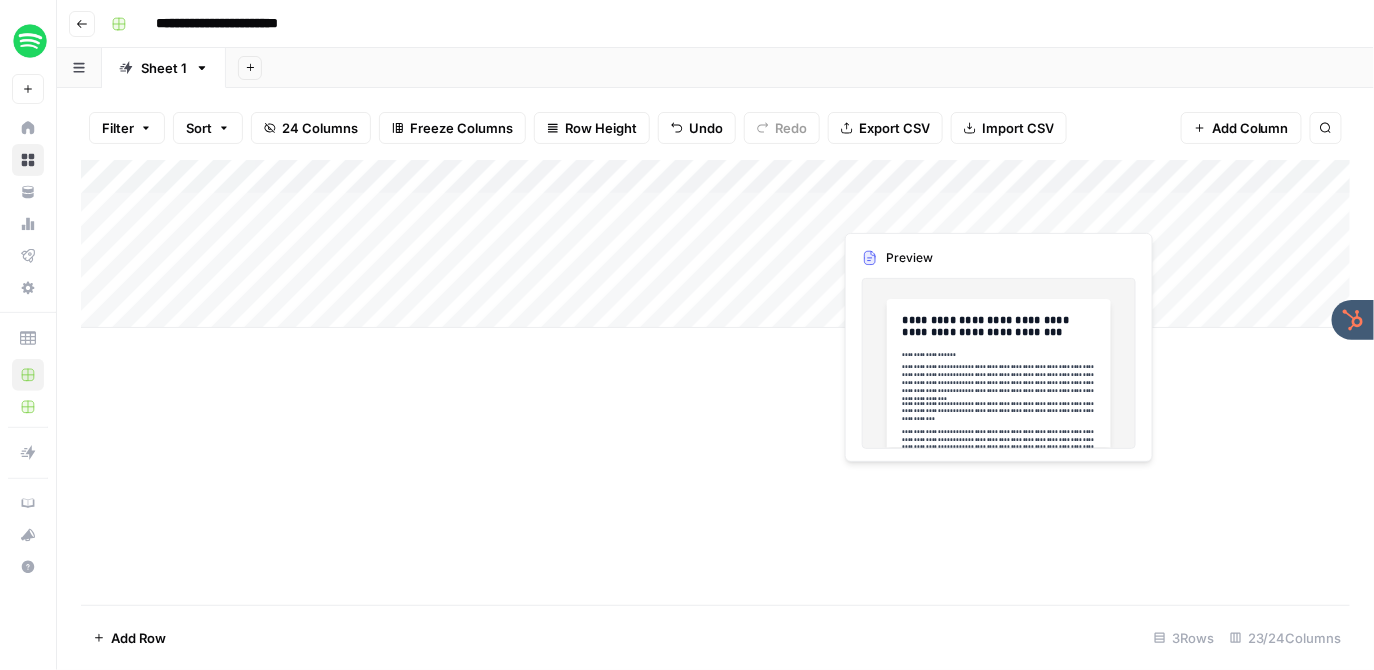 click on "Add Column" at bounding box center (716, 244) 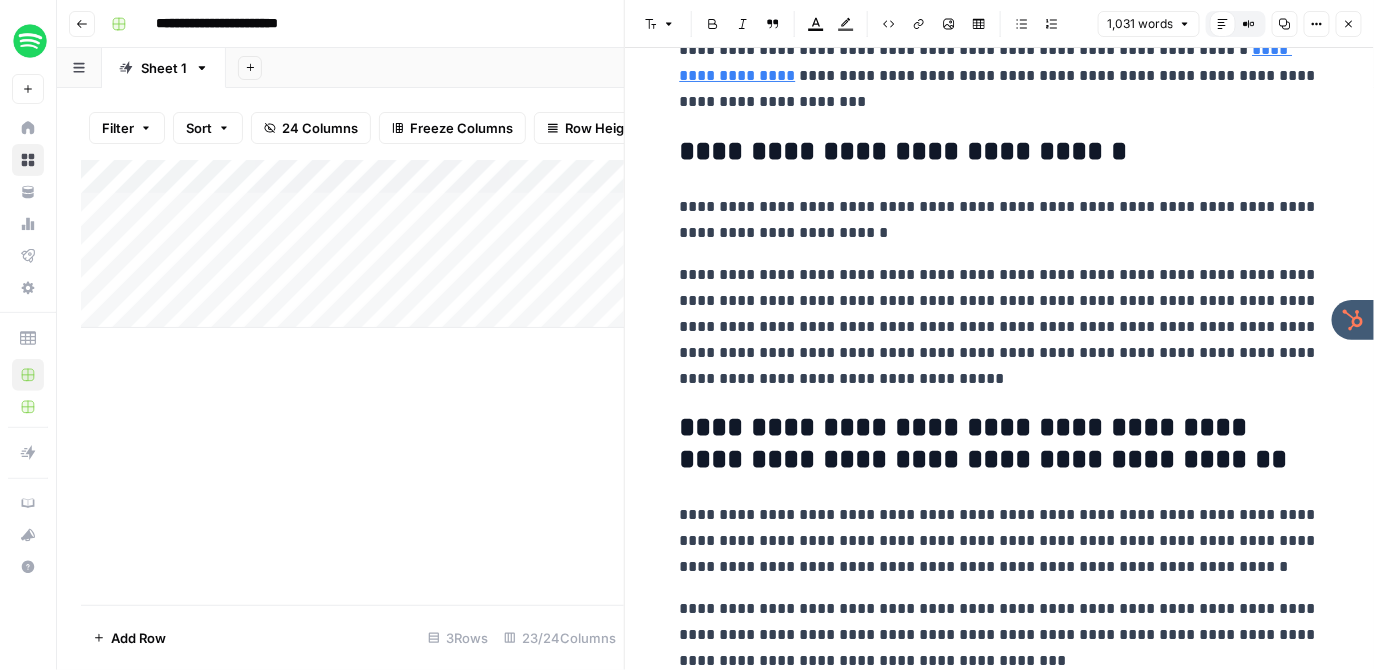 scroll, scrollTop: 2573, scrollLeft: 0, axis: vertical 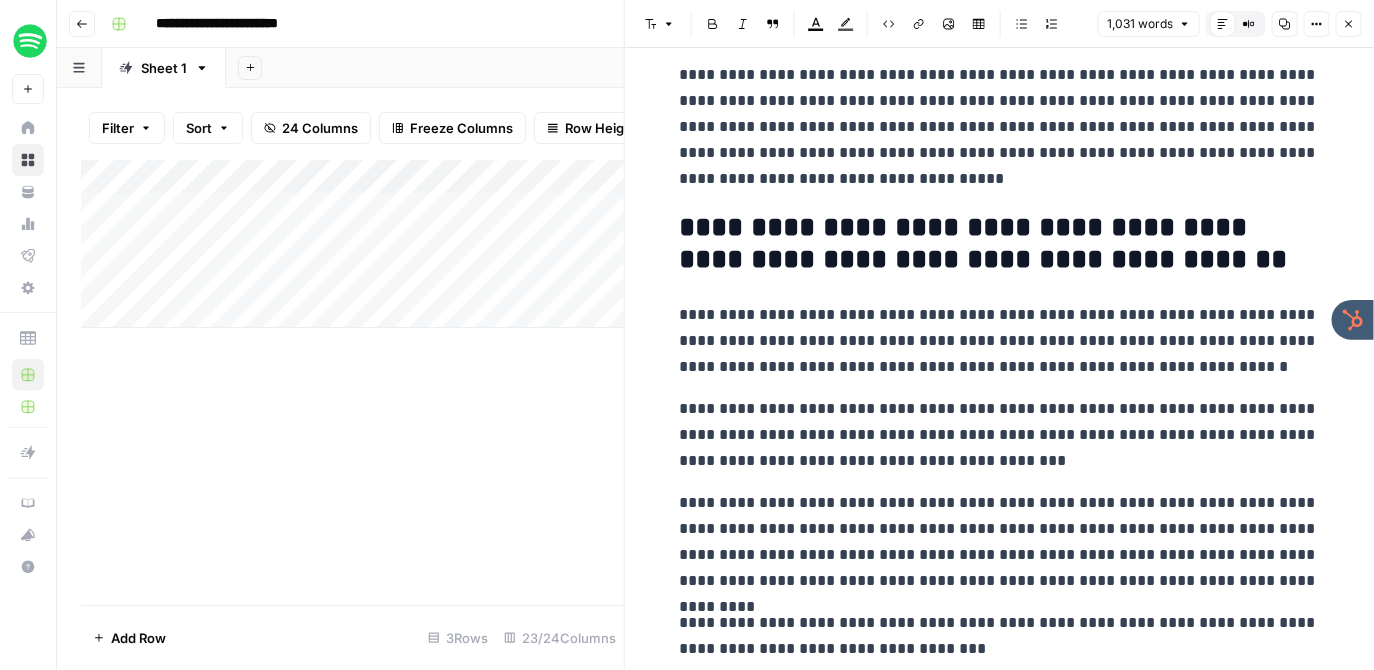 click on "Add Column" at bounding box center (352, 382) 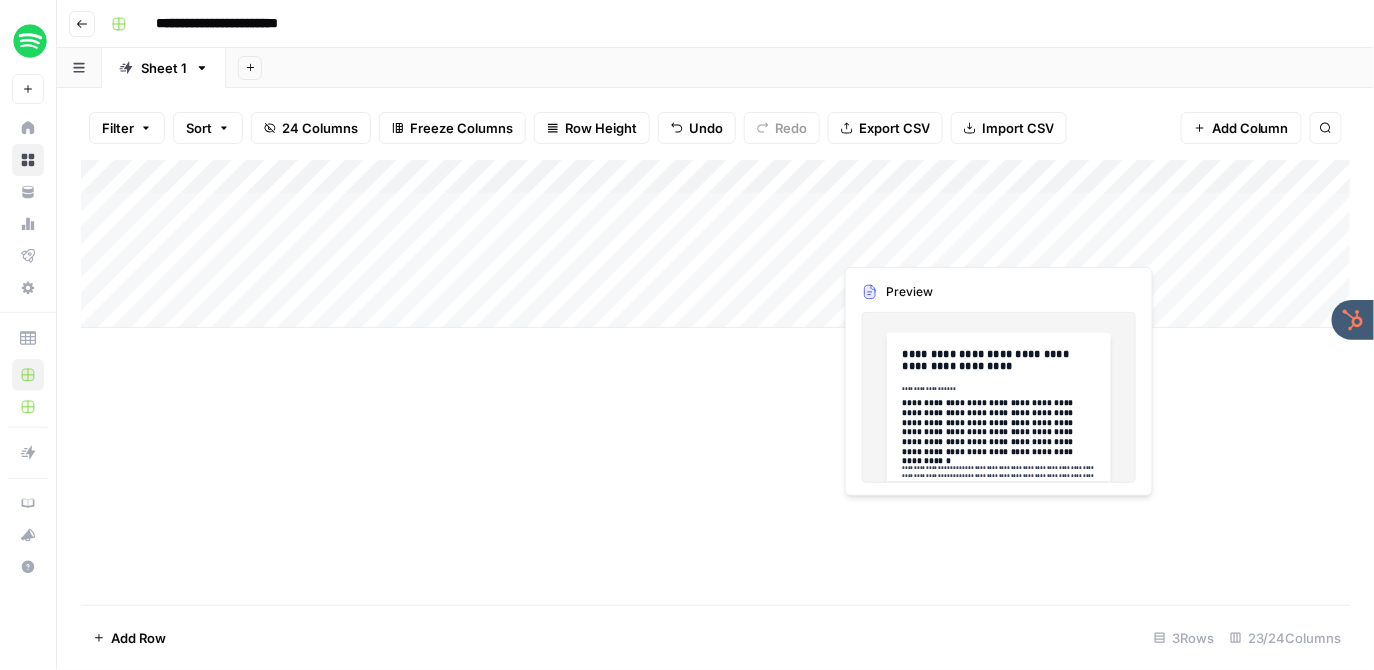 click on "Add Column" at bounding box center (716, 244) 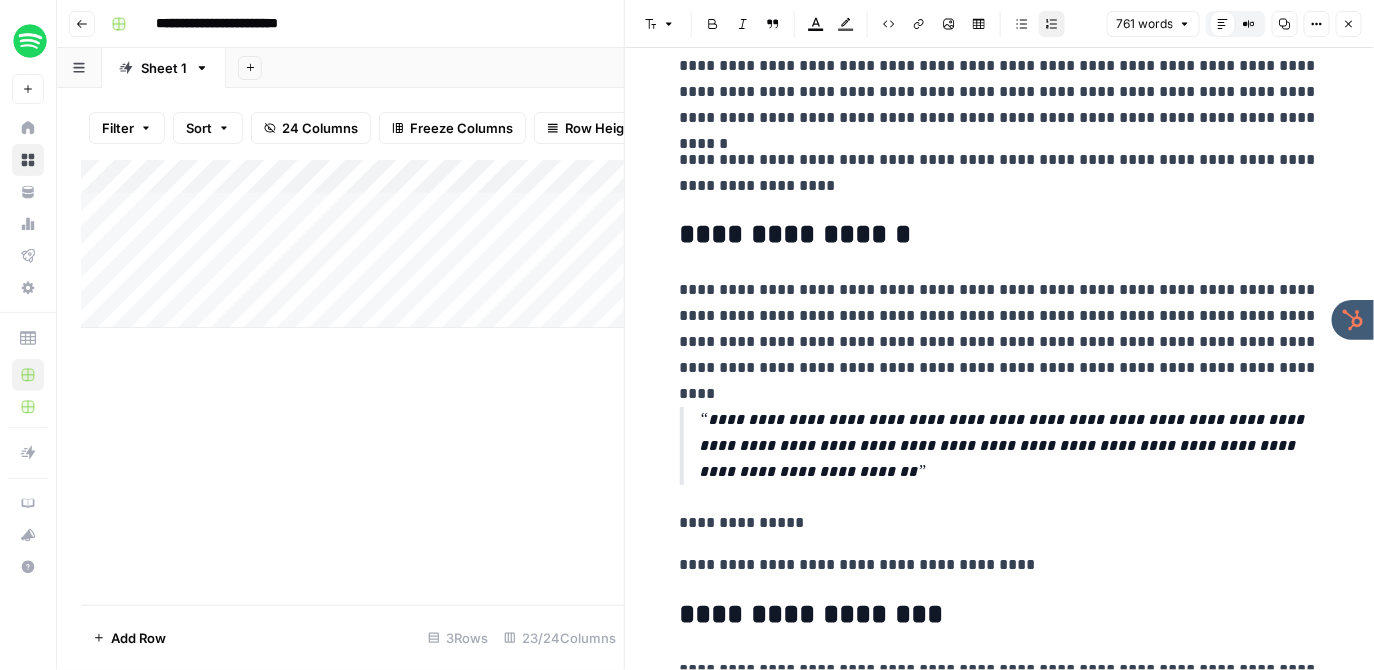 scroll, scrollTop: 2236, scrollLeft: 0, axis: vertical 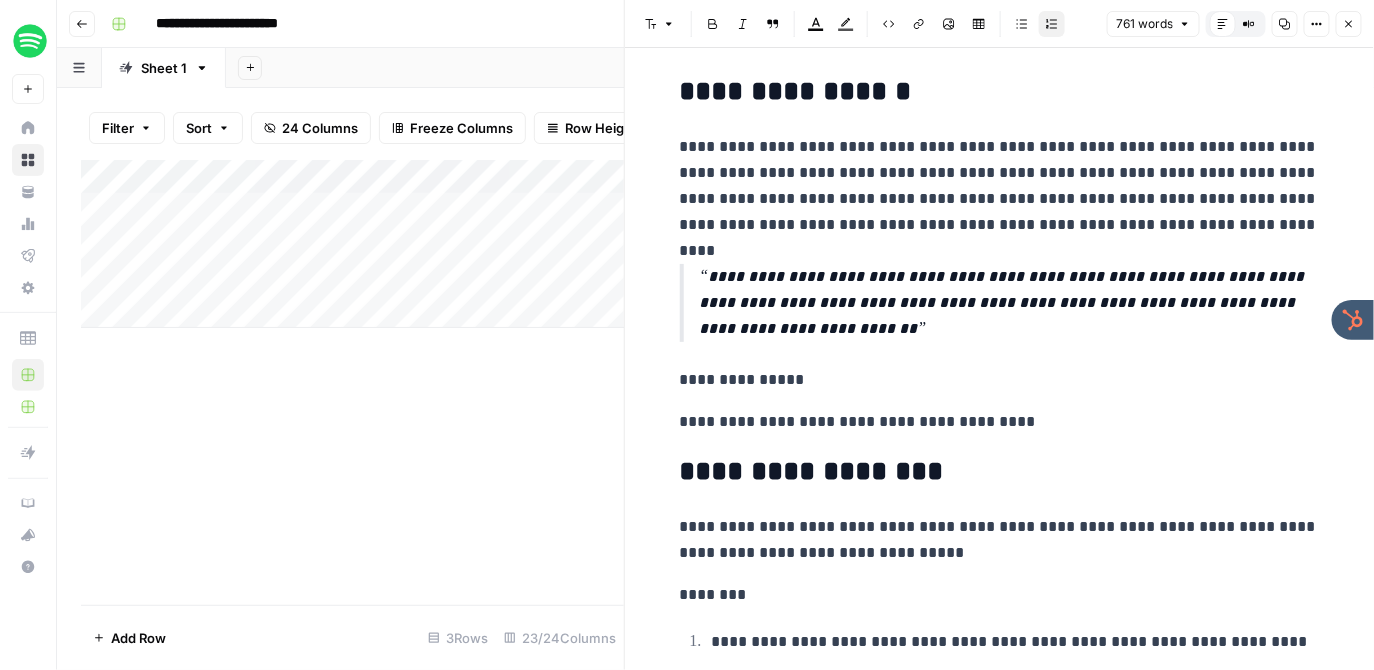 click on "761 words Default Editor Compare Old vs New Content Copy Options Close" at bounding box center (1234, 24) 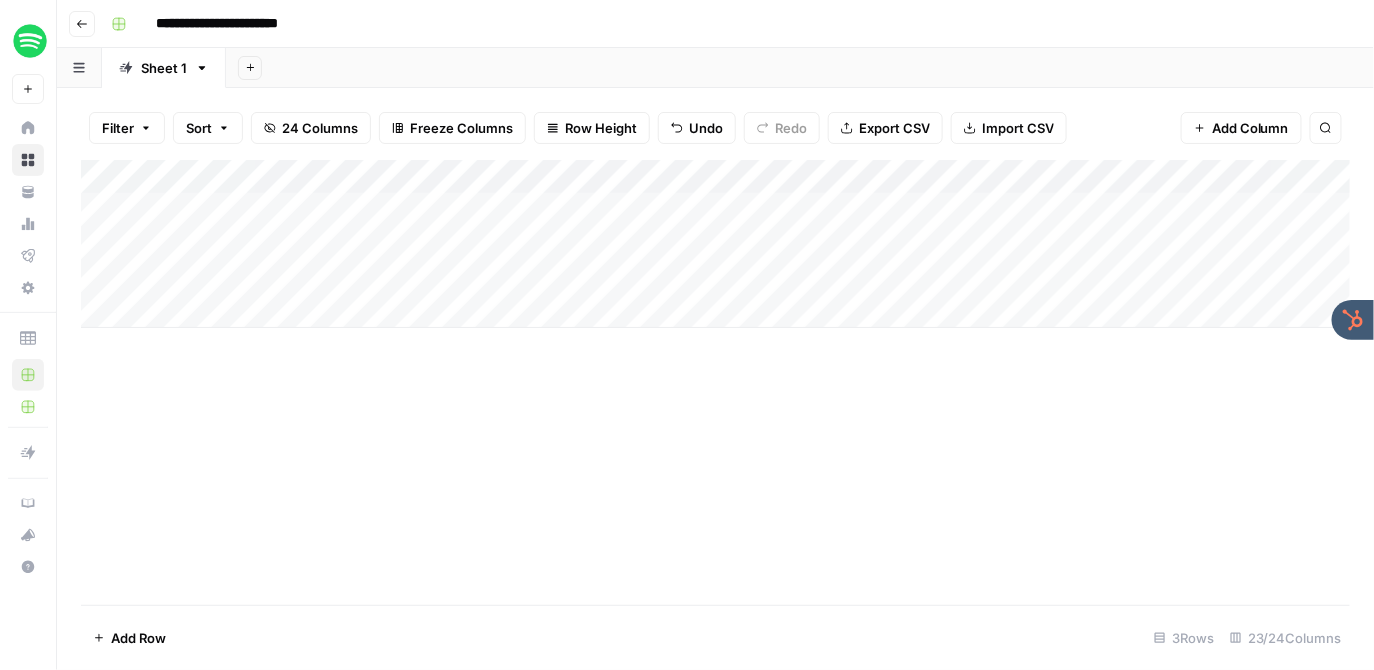 click on "Add Column" at bounding box center (716, 244) 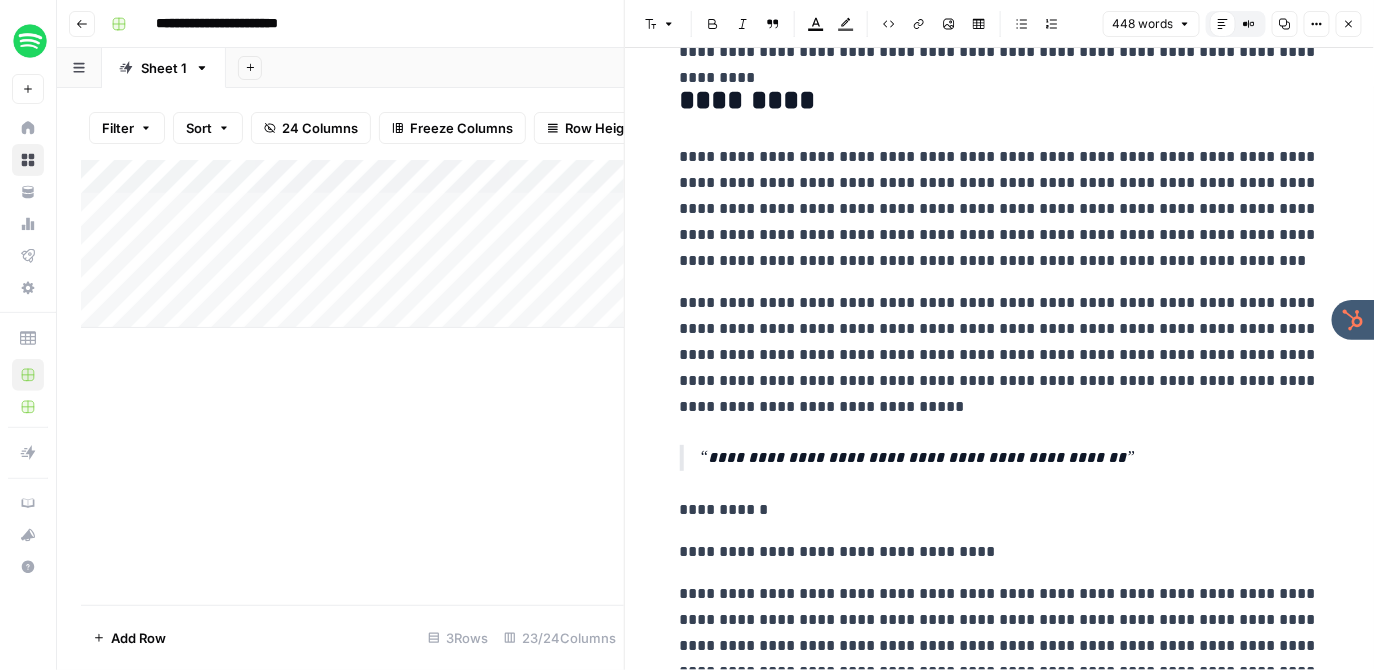 scroll, scrollTop: 1068, scrollLeft: 0, axis: vertical 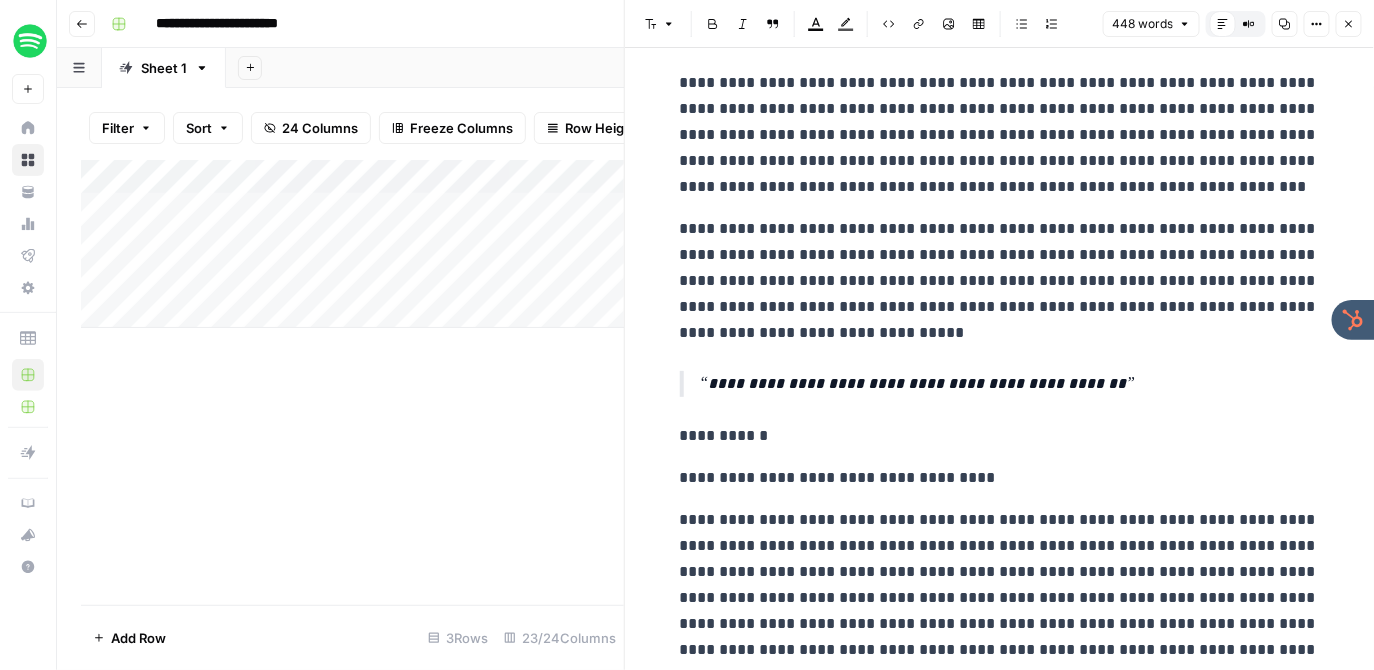 click on "Close" at bounding box center [1349, 24] 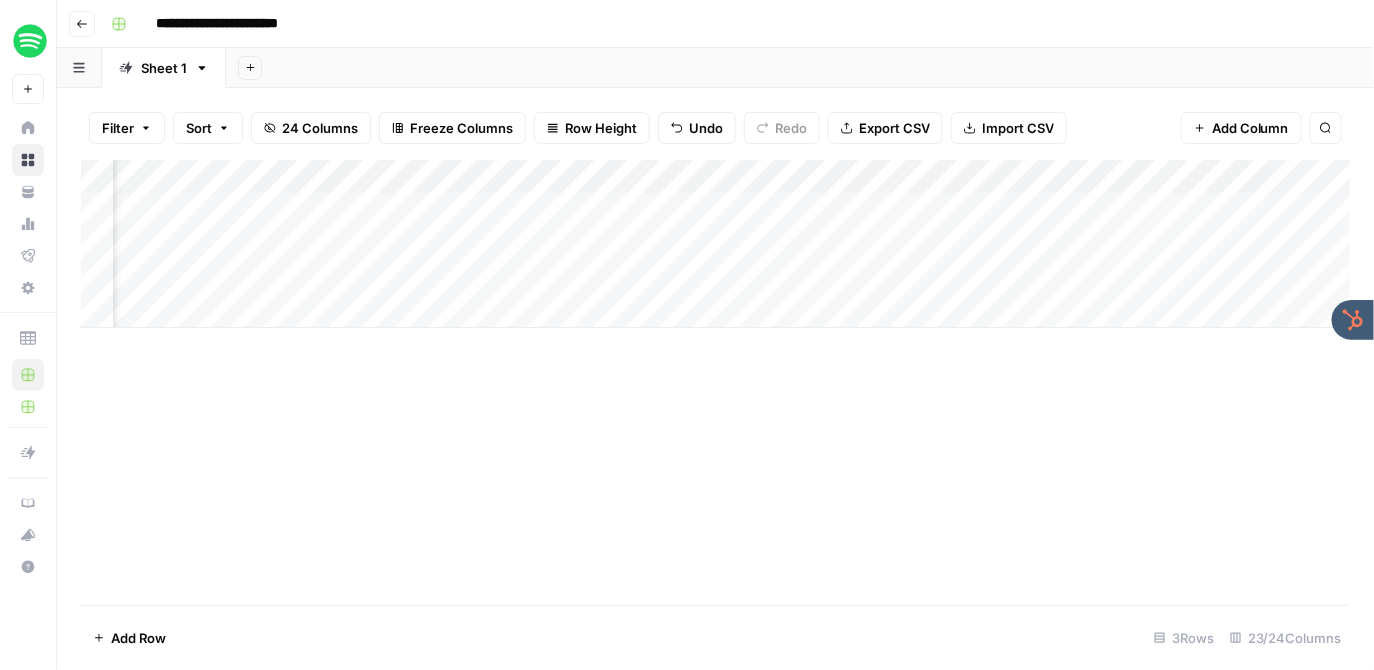 scroll, scrollTop: 0, scrollLeft: 2190, axis: horizontal 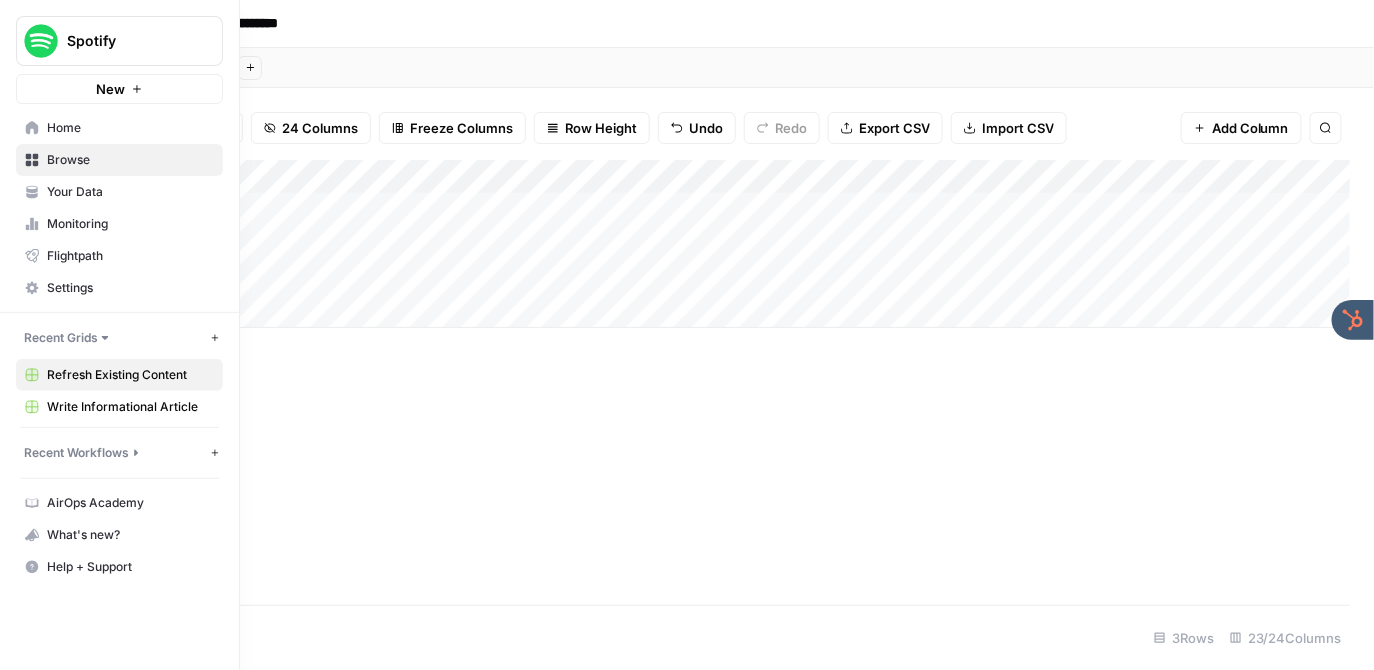 click on "Home" at bounding box center (130, 128) 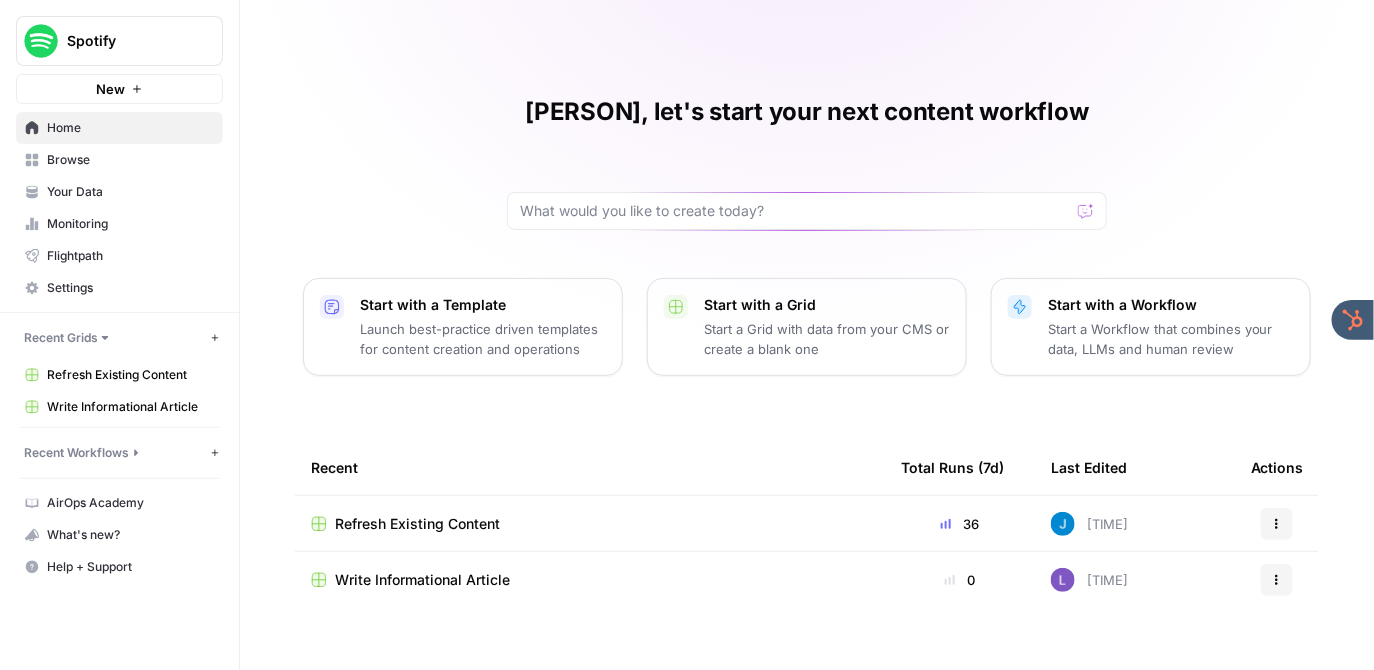 click on "Write Informational Article" at bounding box center (422, 580) 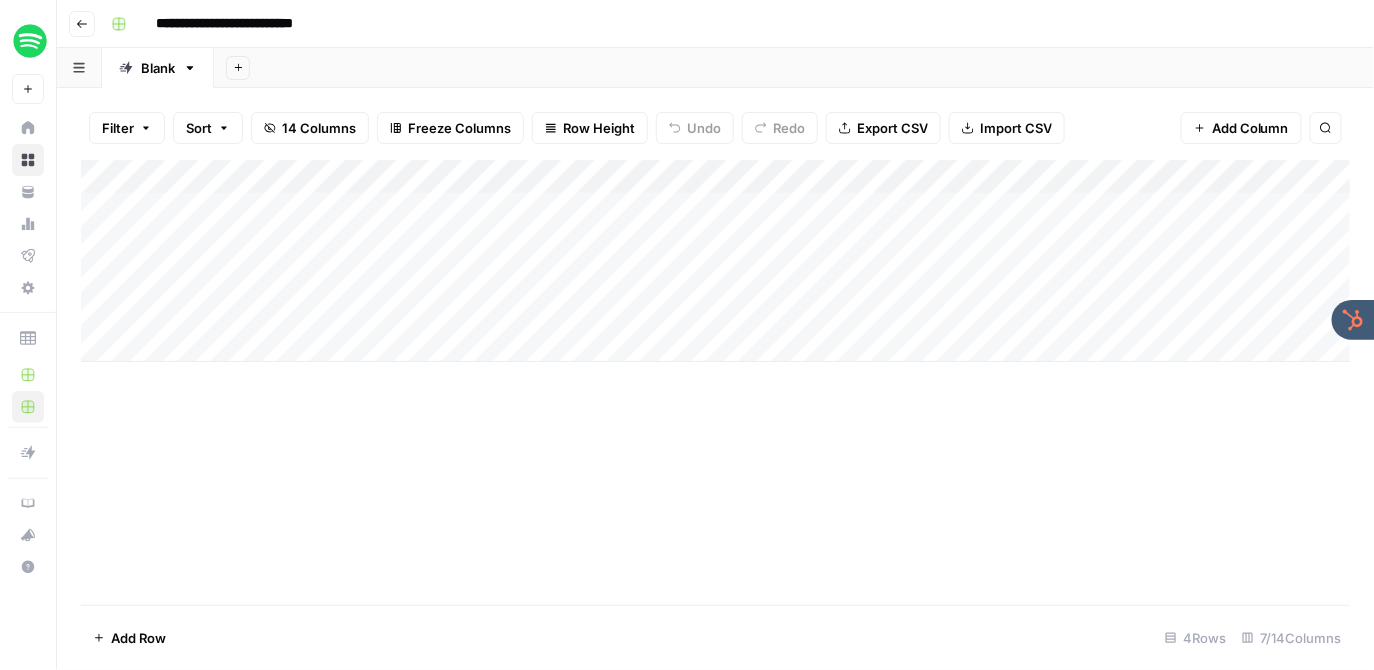 click on "Add Column" at bounding box center [716, 261] 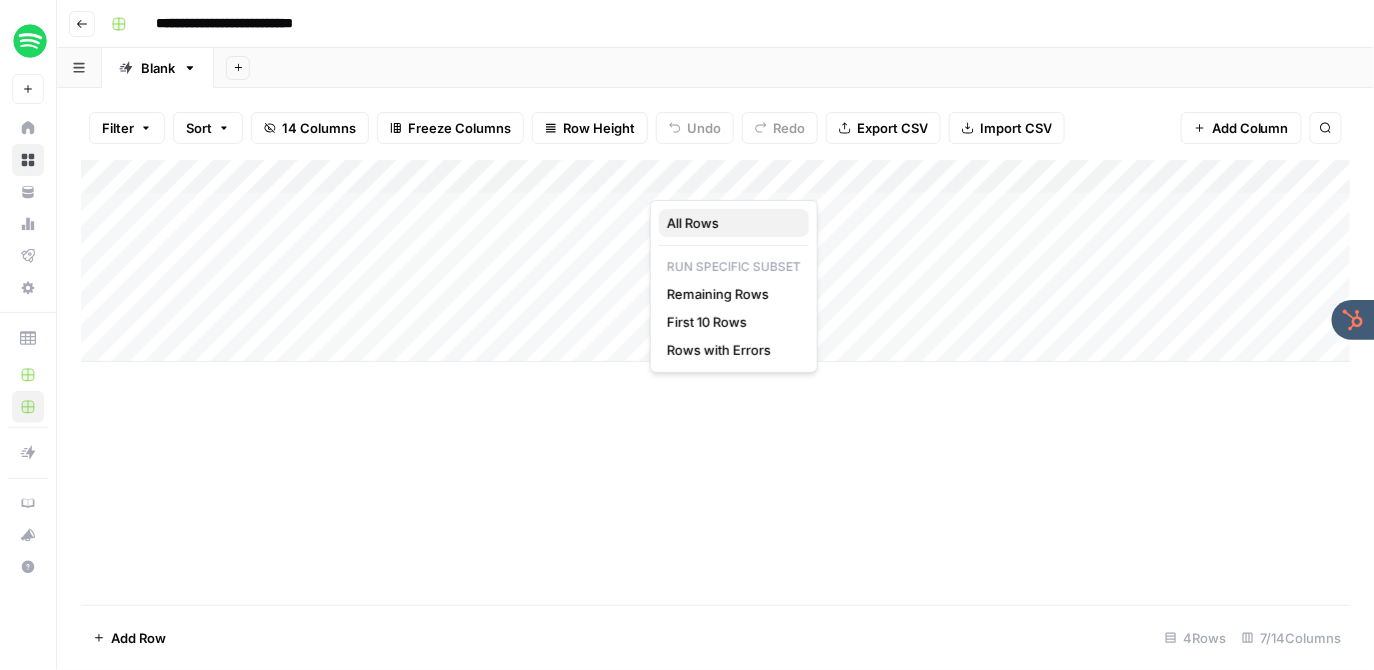click on "All Rows" at bounding box center [730, 223] 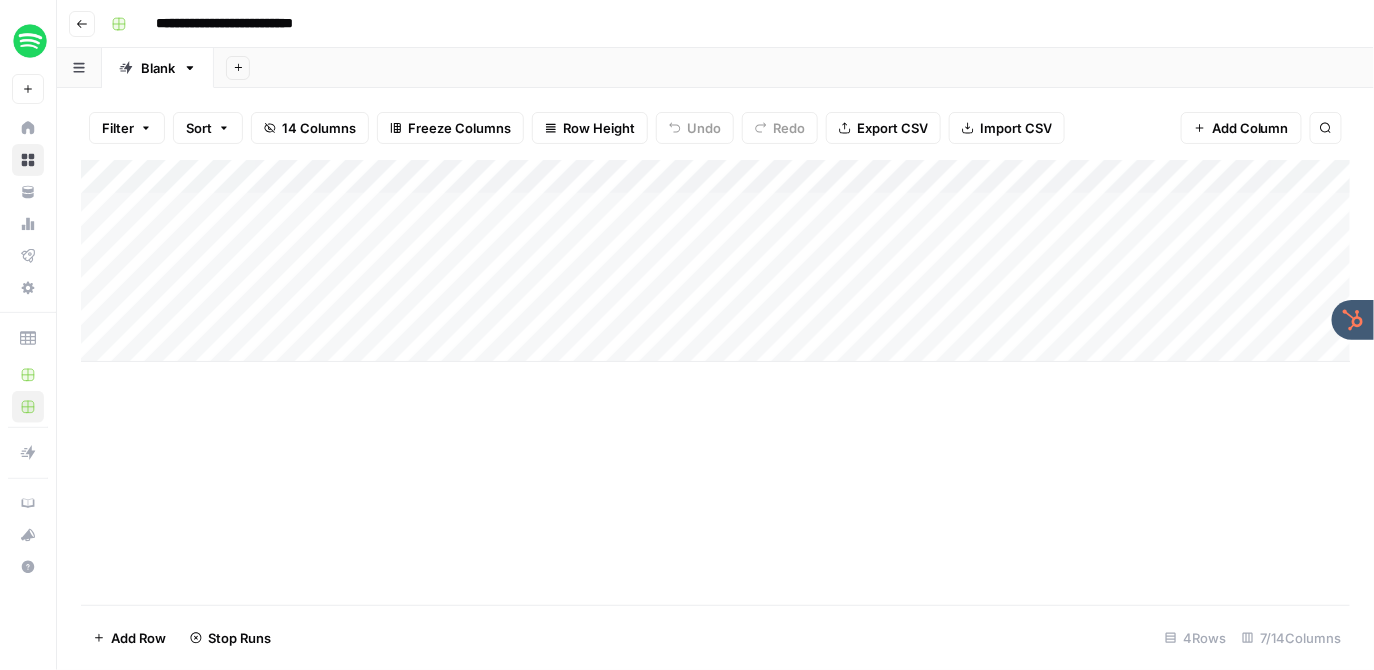 click on "14 Columns" at bounding box center (319, 128) 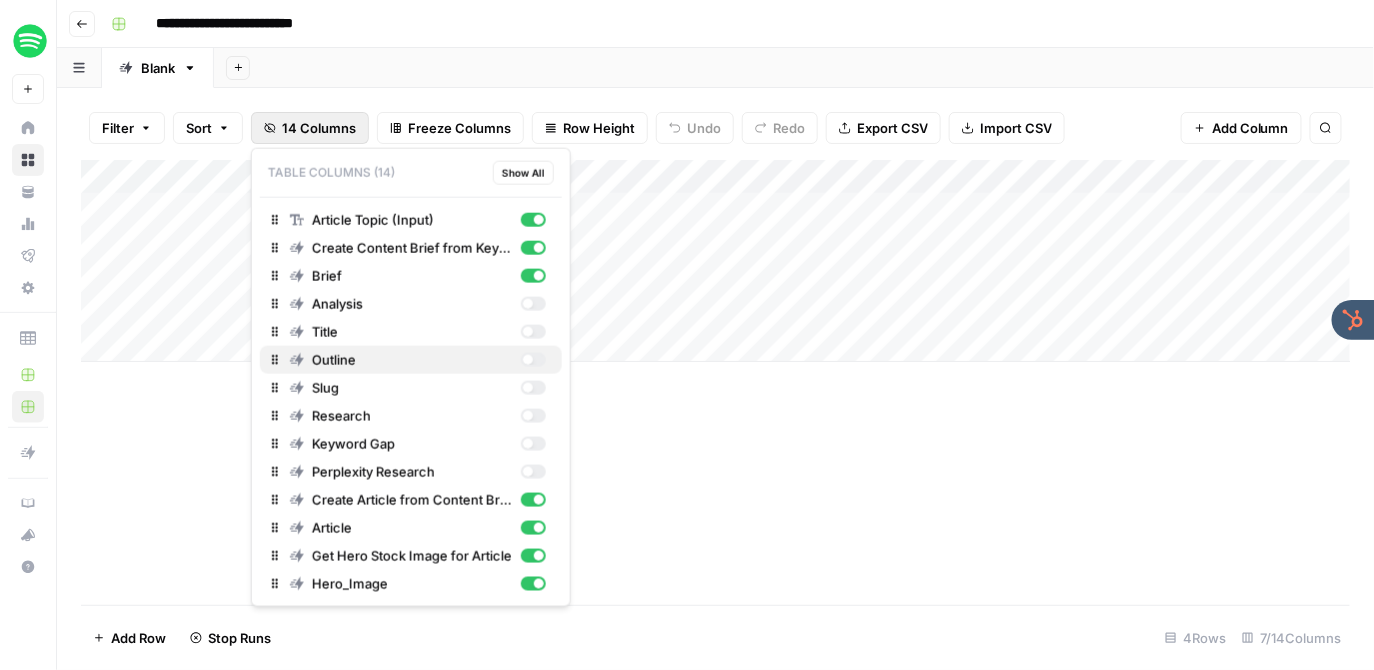 click on "Outline" at bounding box center [412, 360] 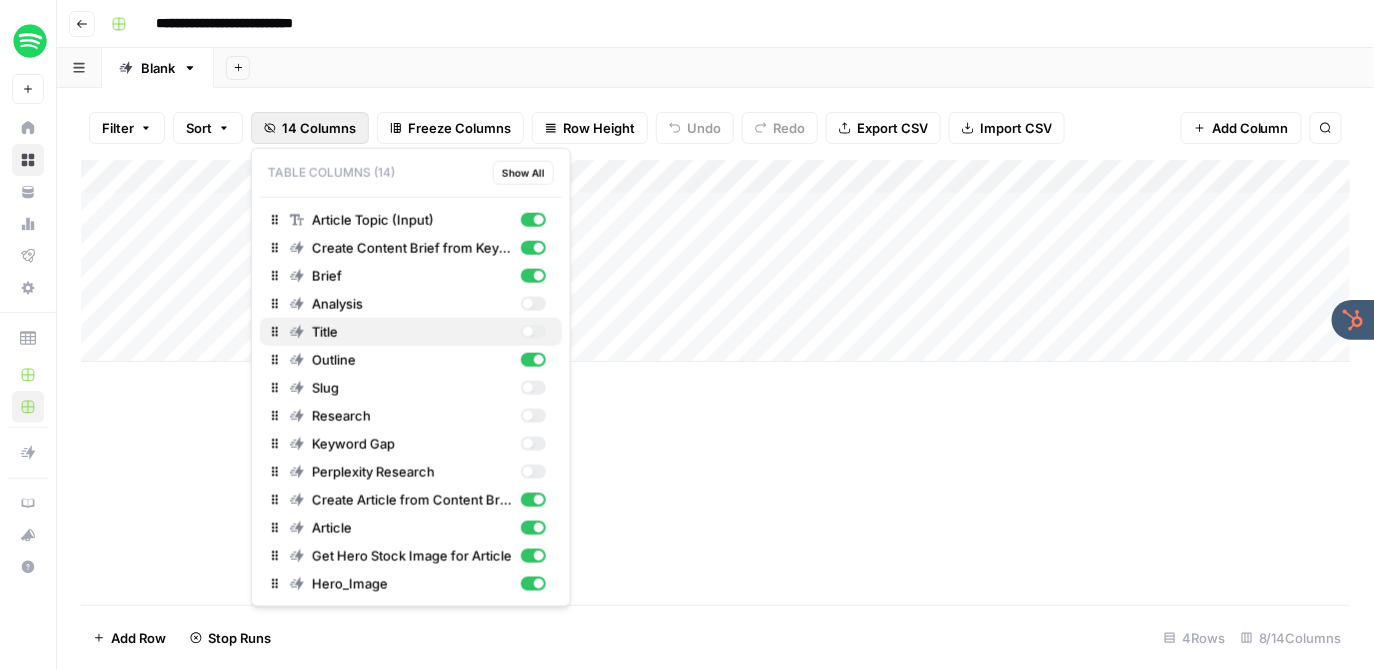 click on "Title" at bounding box center [412, 332] 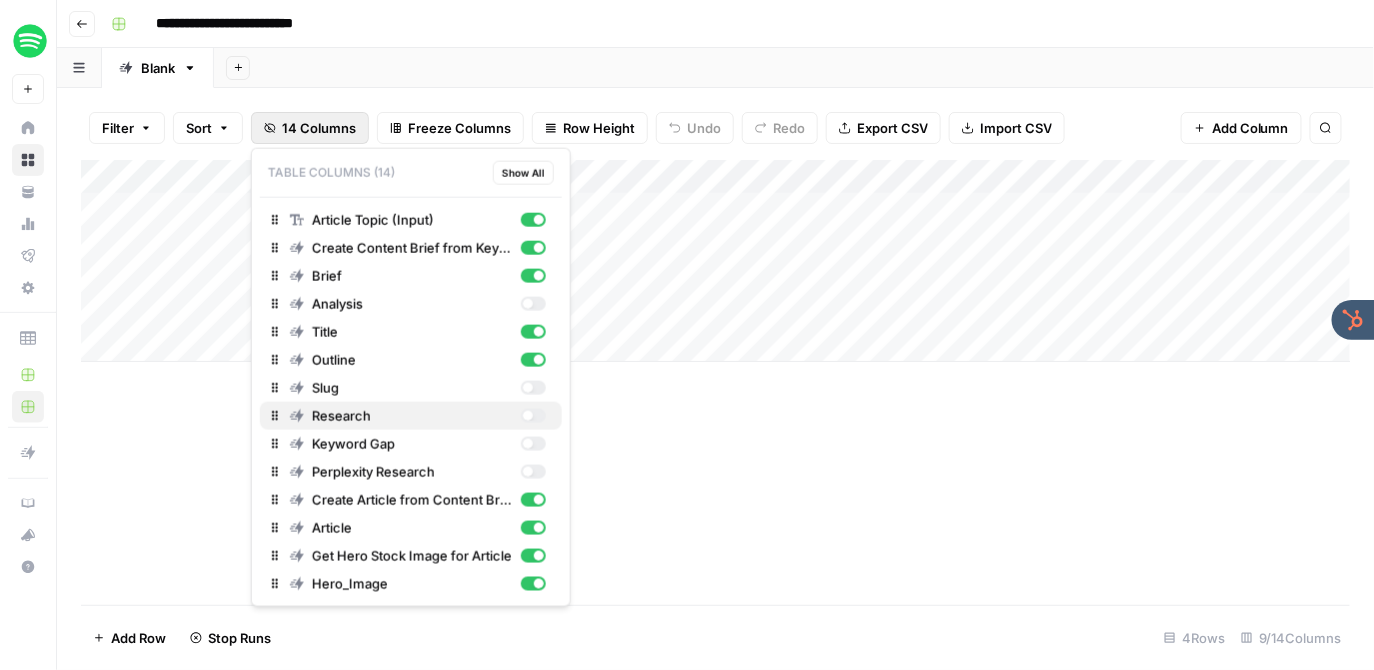 click on "Research" at bounding box center [412, 416] 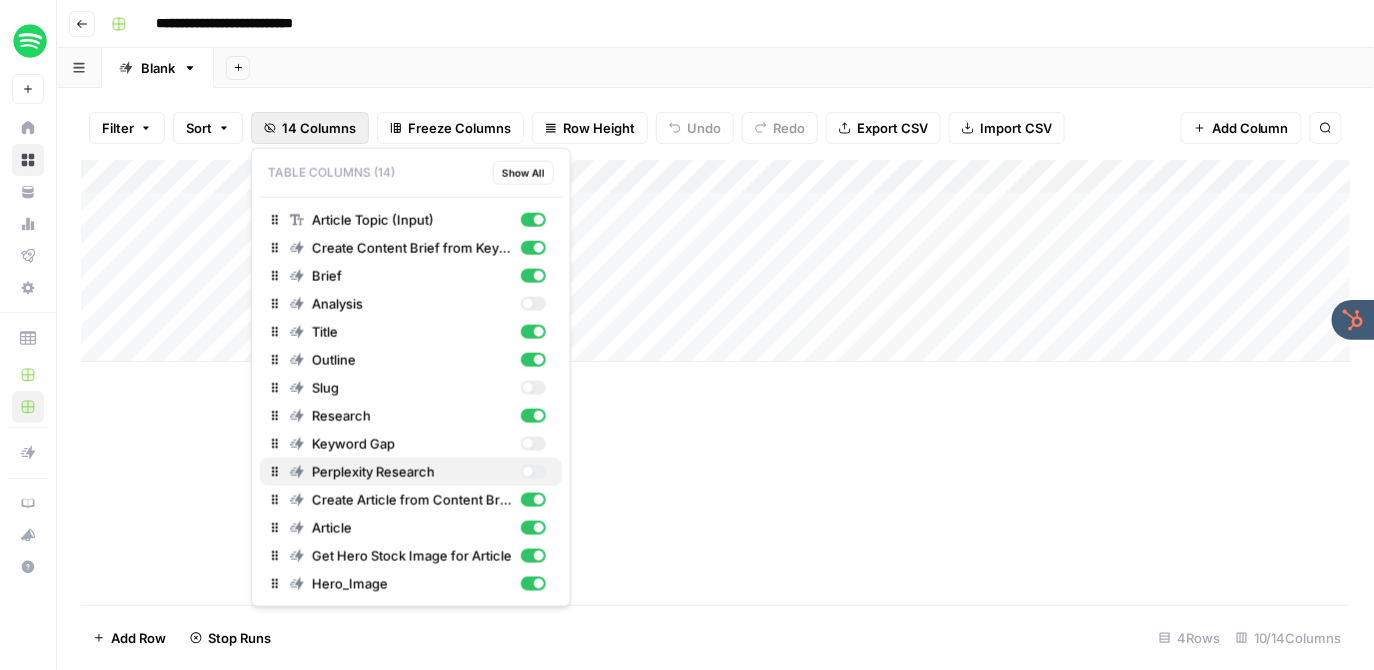 click on "Perplexity Research" at bounding box center (412, 472) 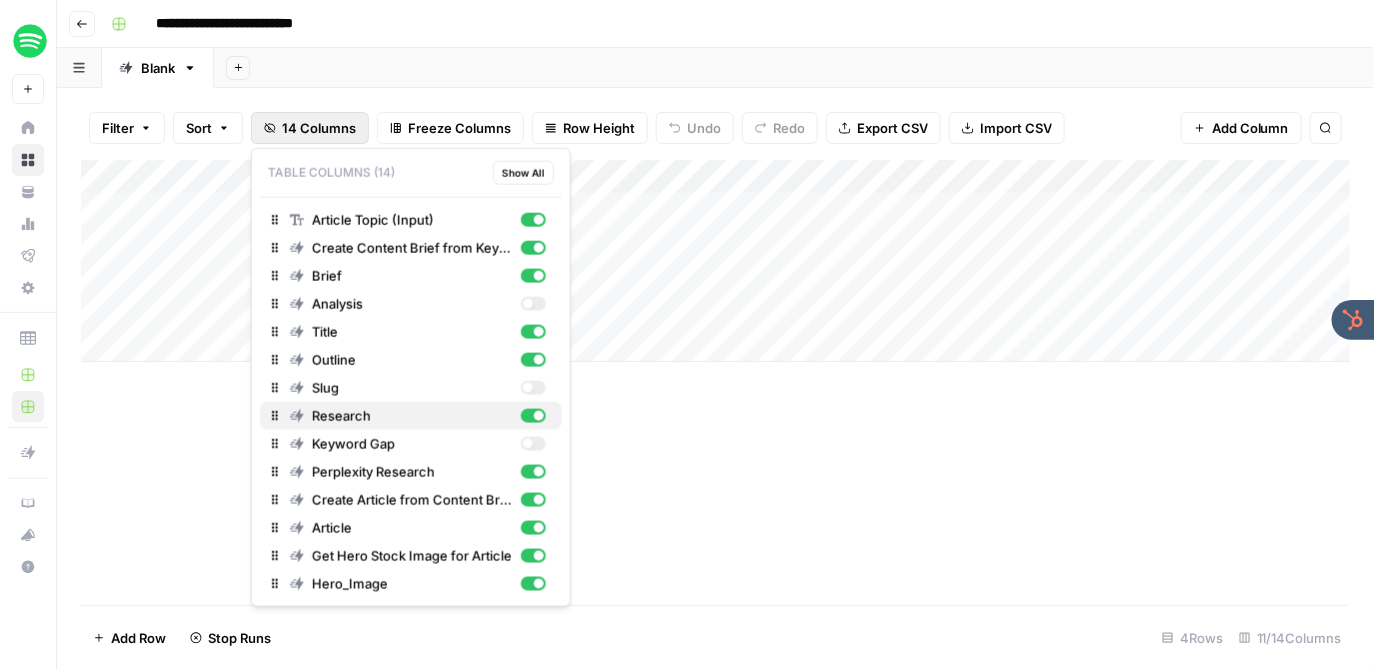 click on "Research" at bounding box center [412, 416] 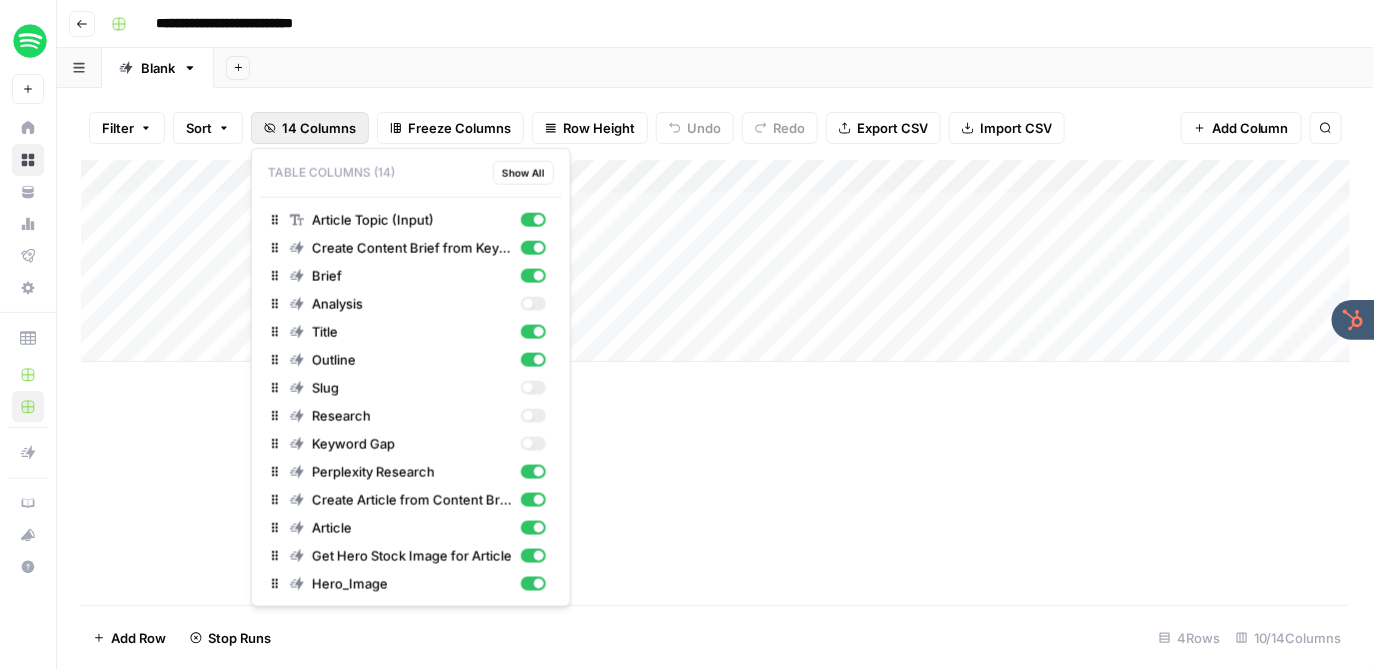 click on "Add Column" at bounding box center [715, 382] 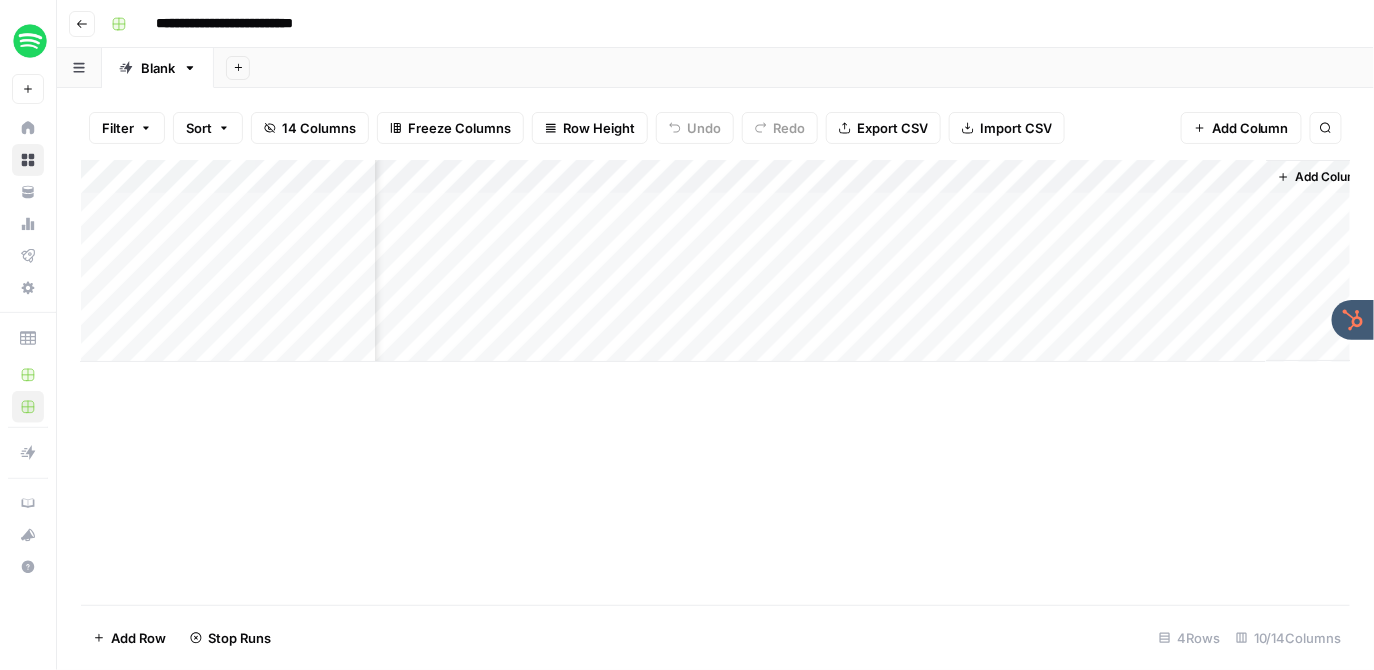 scroll, scrollTop: 0, scrollLeft: 1082, axis: horizontal 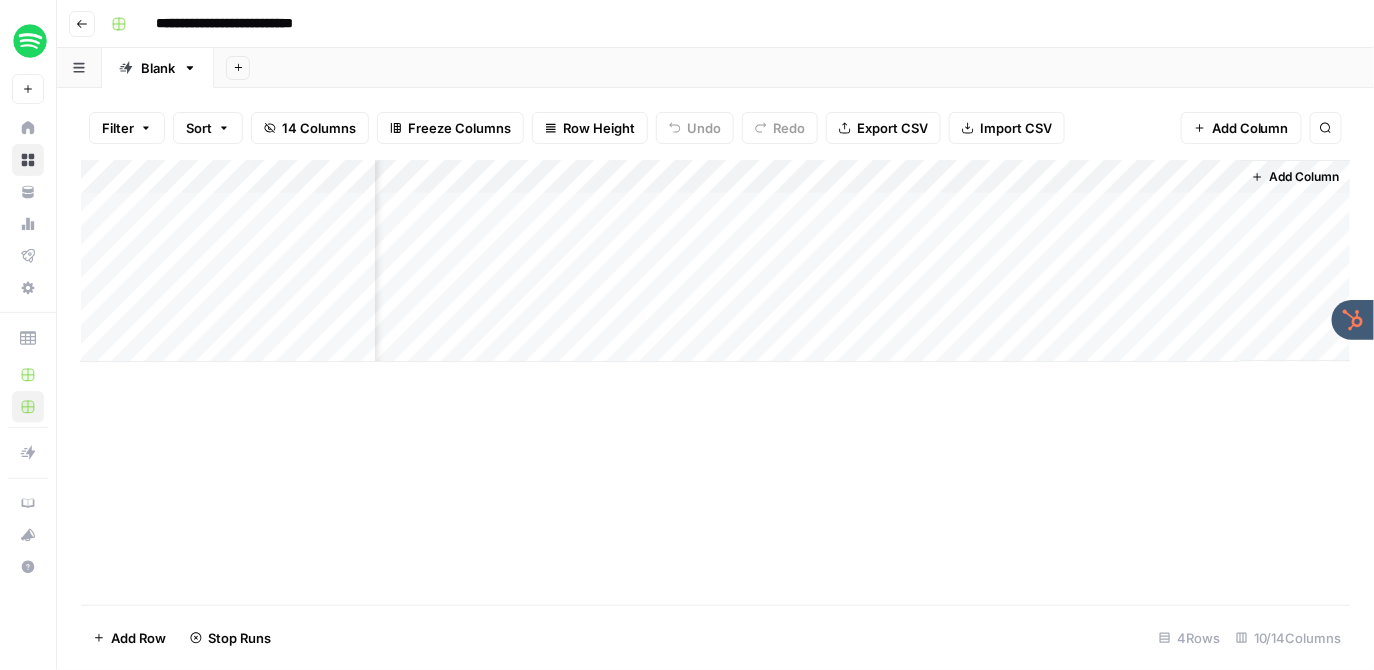 click on "Add Column" at bounding box center (1305, 177) 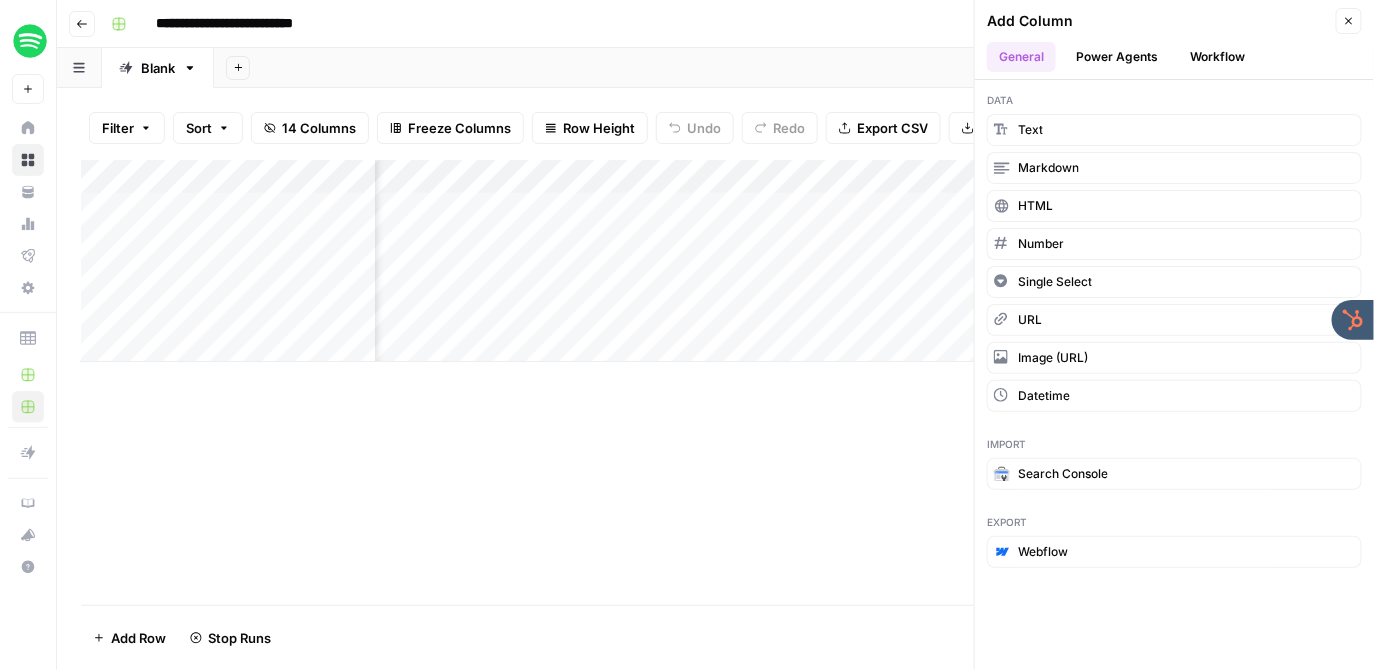 click on "Power Agents" at bounding box center [1117, 57] 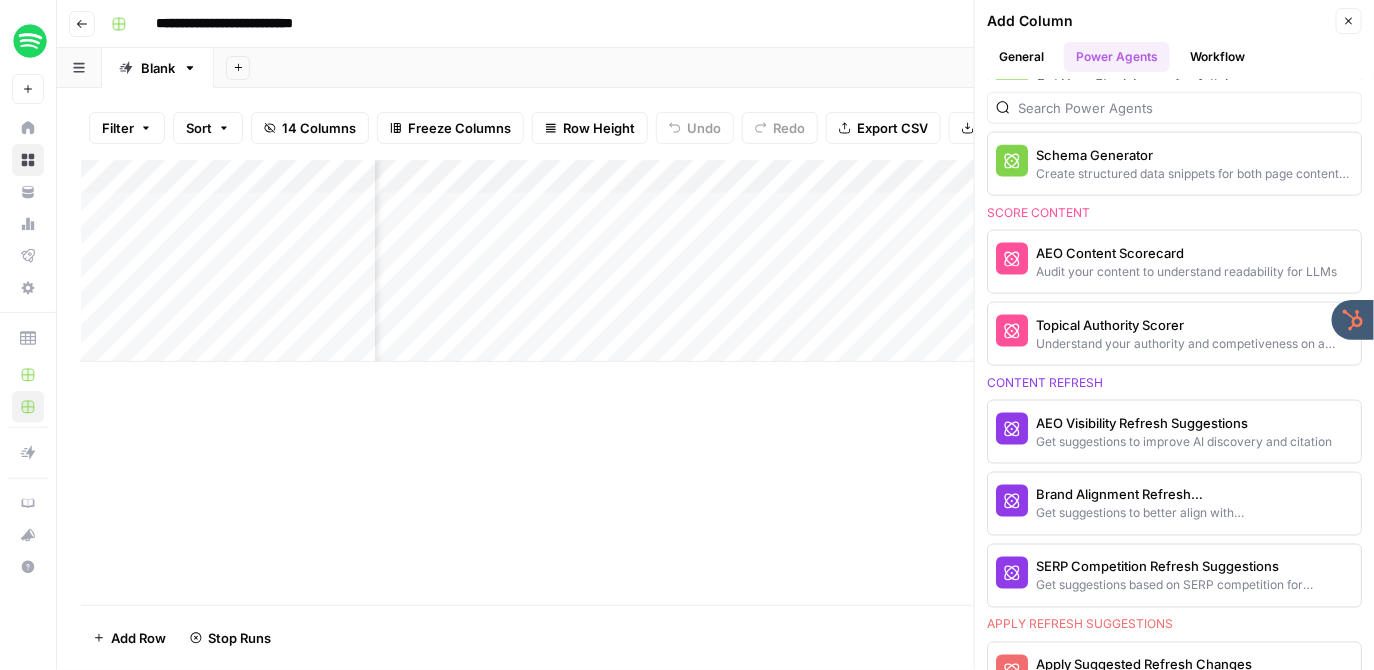 scroll, scrollTop: 874, scrollLeft: 0, axis: vertical 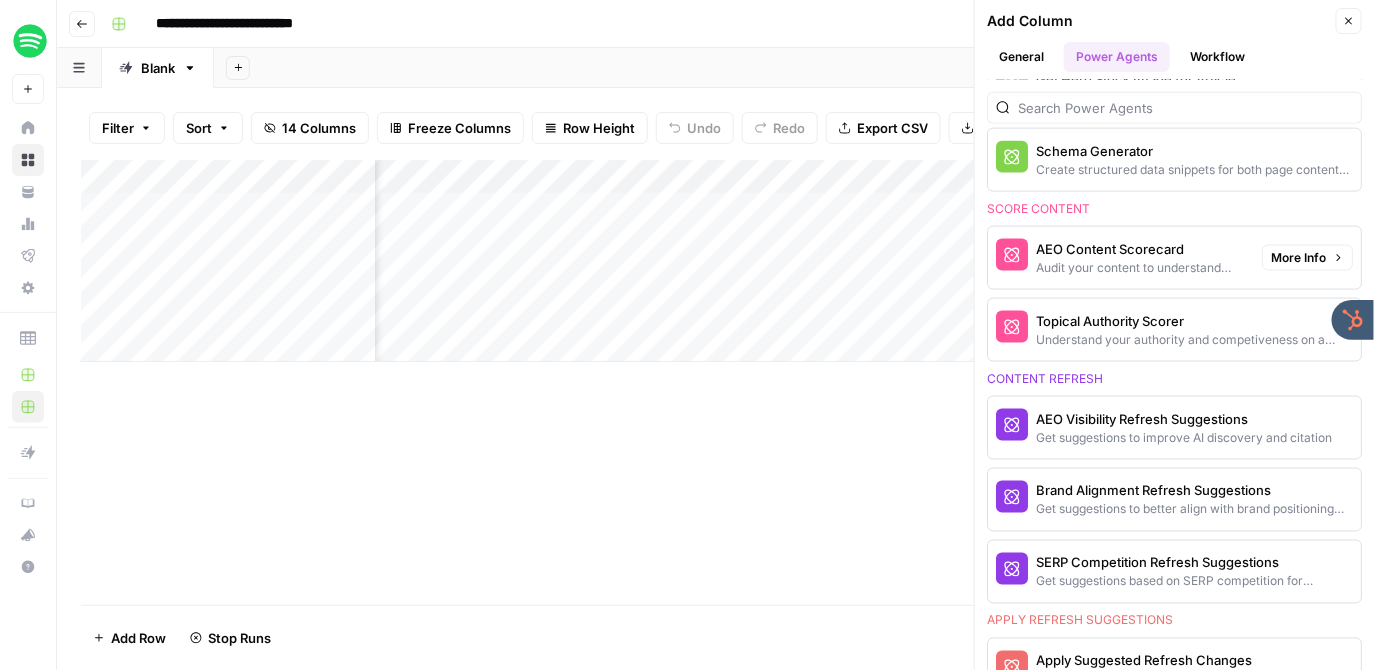click on "AEO Content Scorecard" at bounding box center (1141, 249) 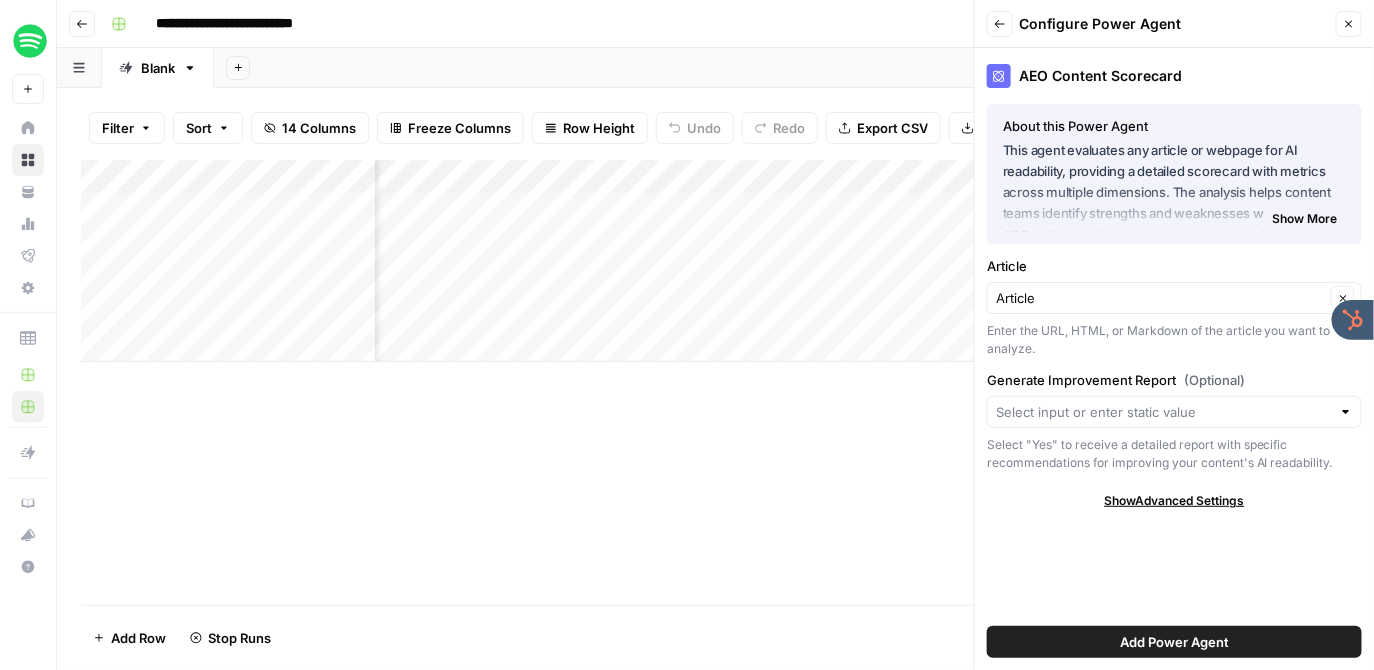click on "Add Power Agent" at bounding box center [1174, 642] 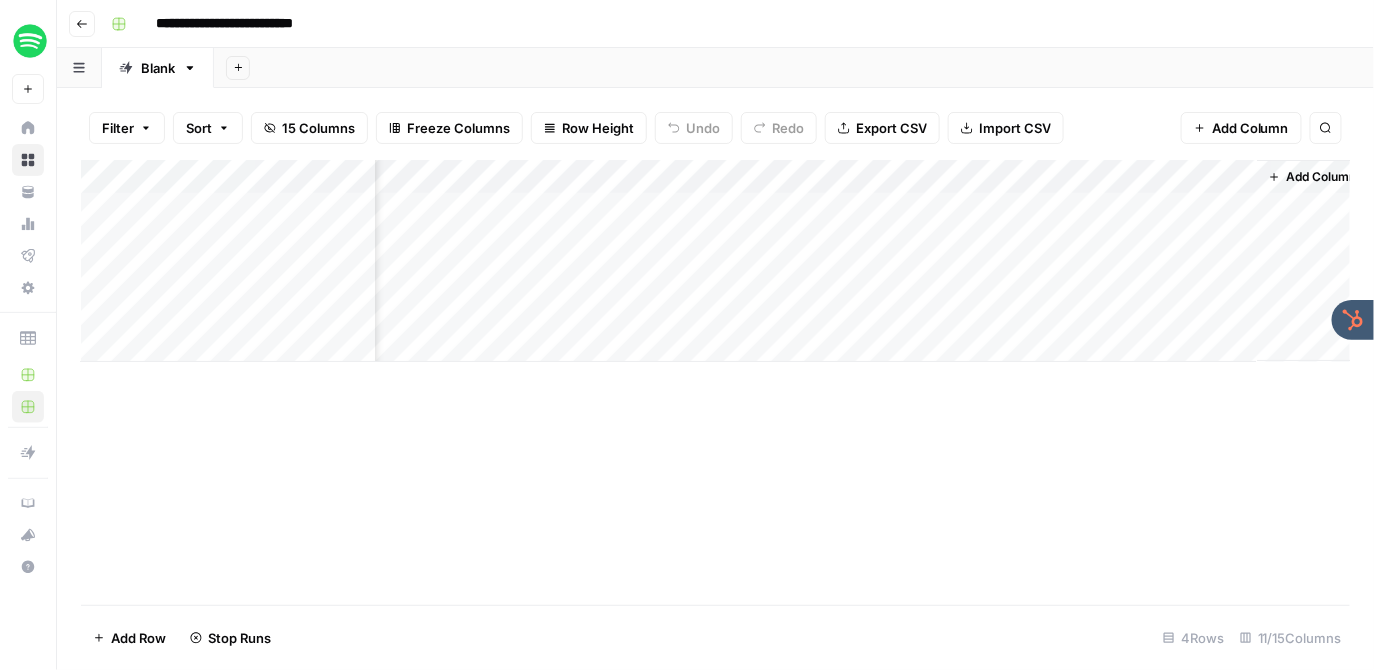 scroll, scrollTop: 0, scrollLeft: 1262, axis: horizontal 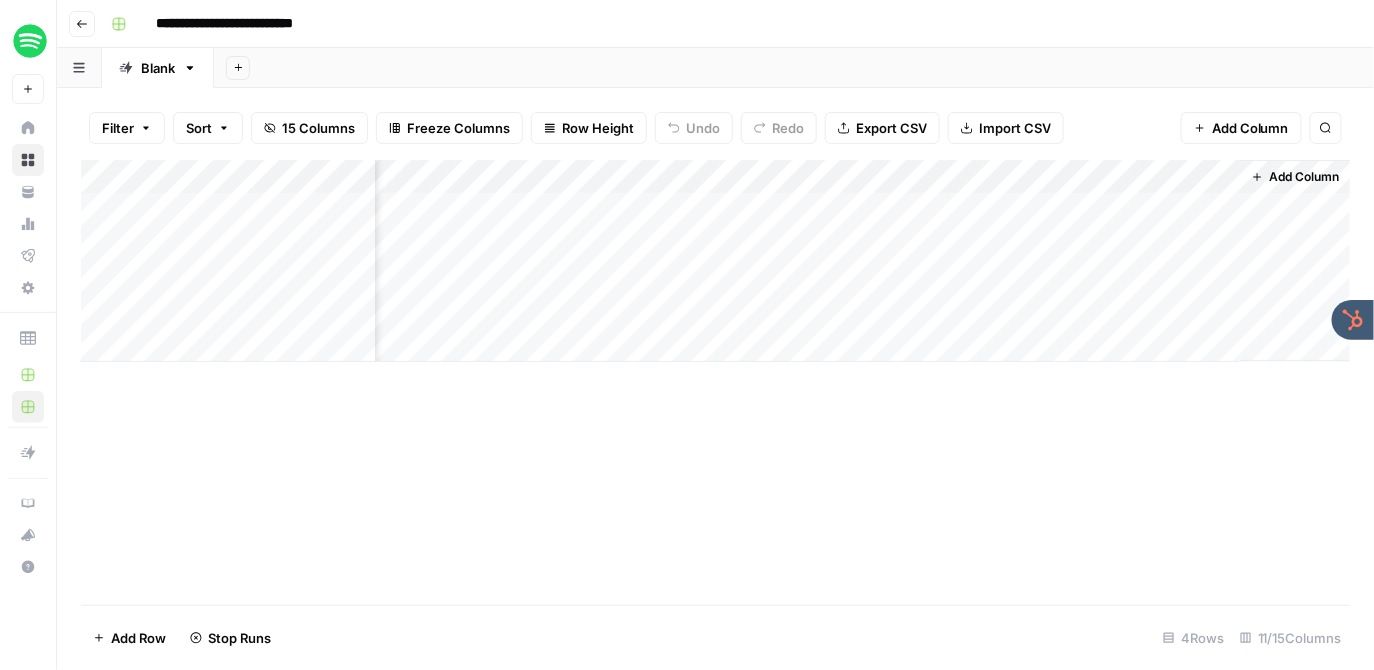 click on "Add Column" at bounding box center (1305, 177) 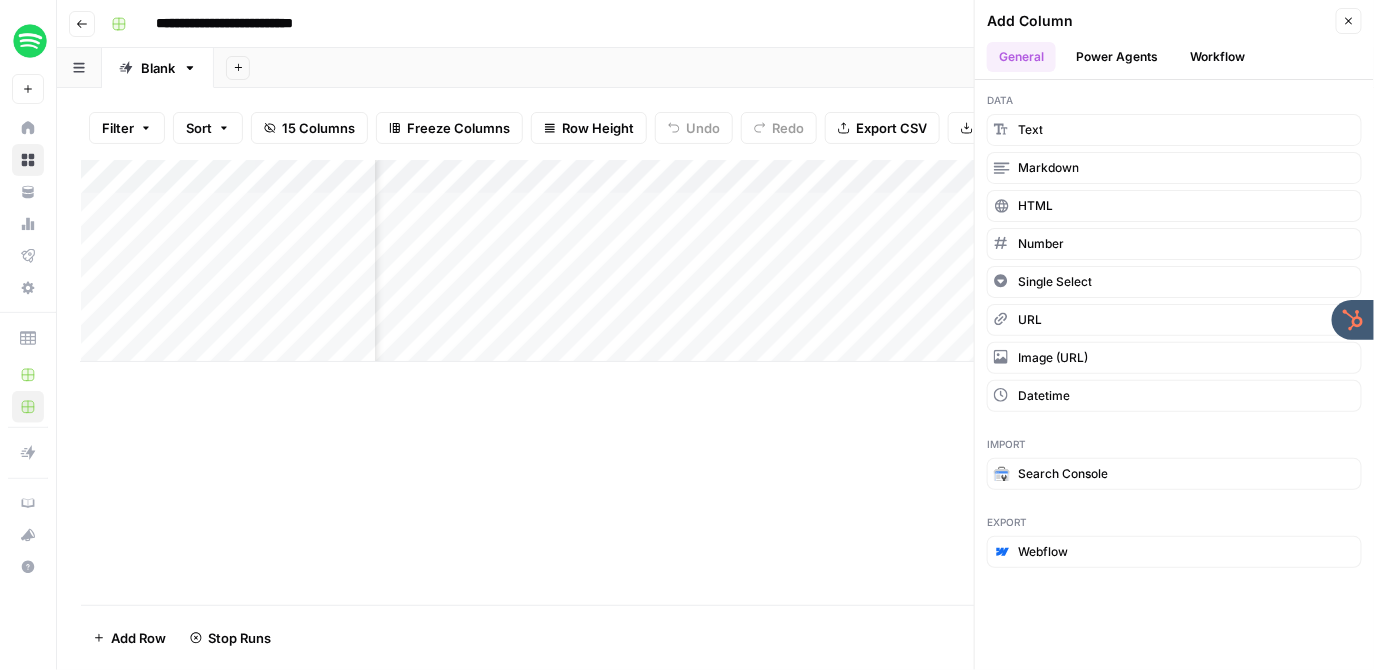 click on "Power Agents" at bounding box center (1117, 57) 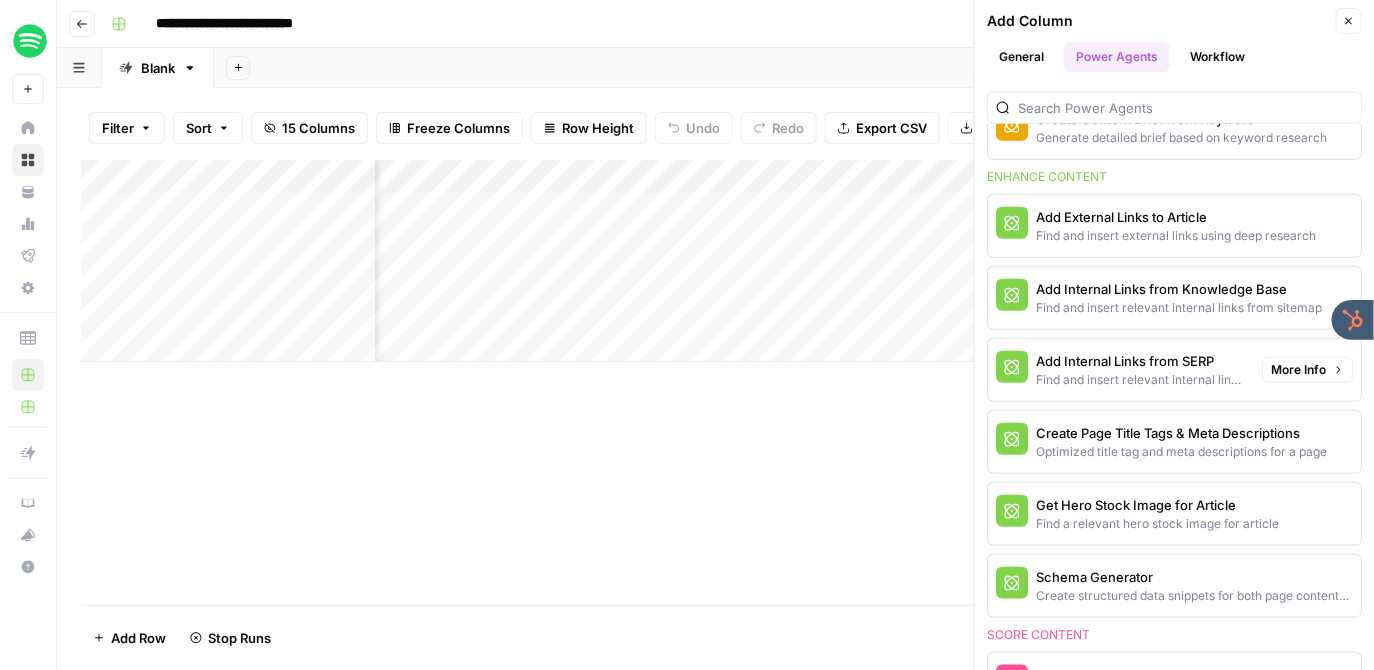 scroll, scrollTop: 431, scrollLeft: 0, axis: vertical 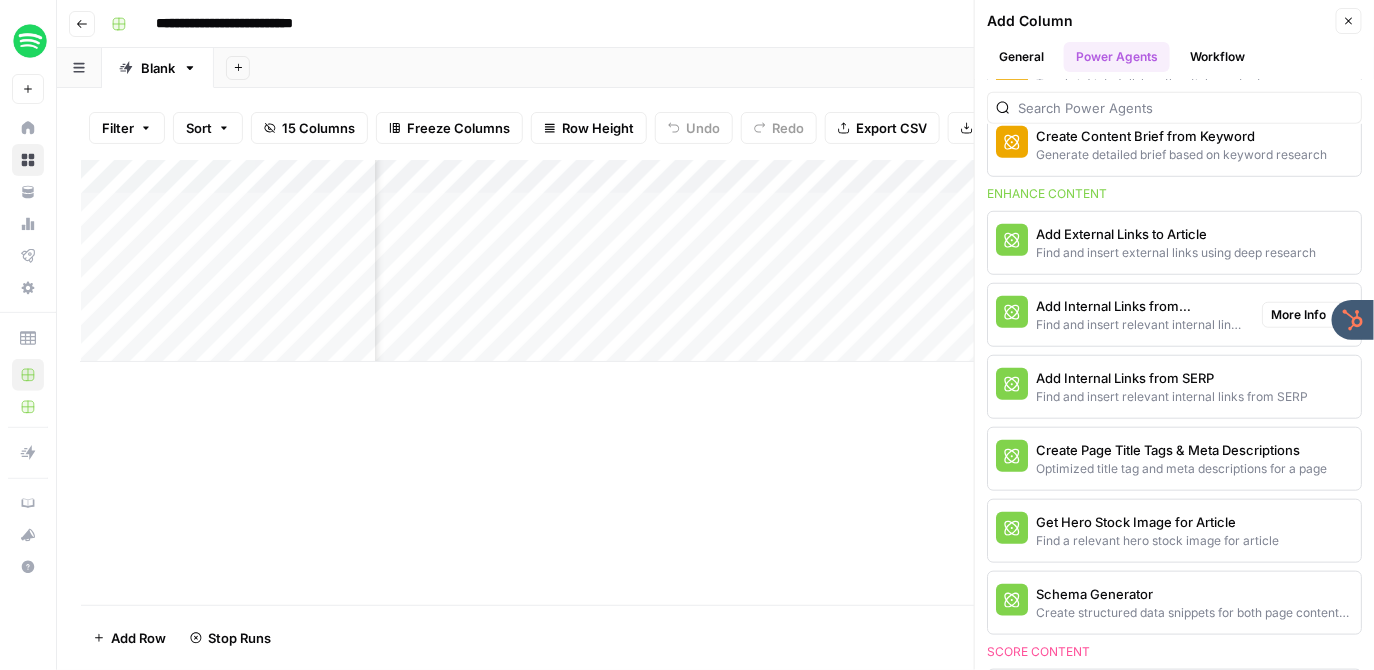 click on "Find and insert relevant internal links from sitemap" at bounding box center (1141, 325) 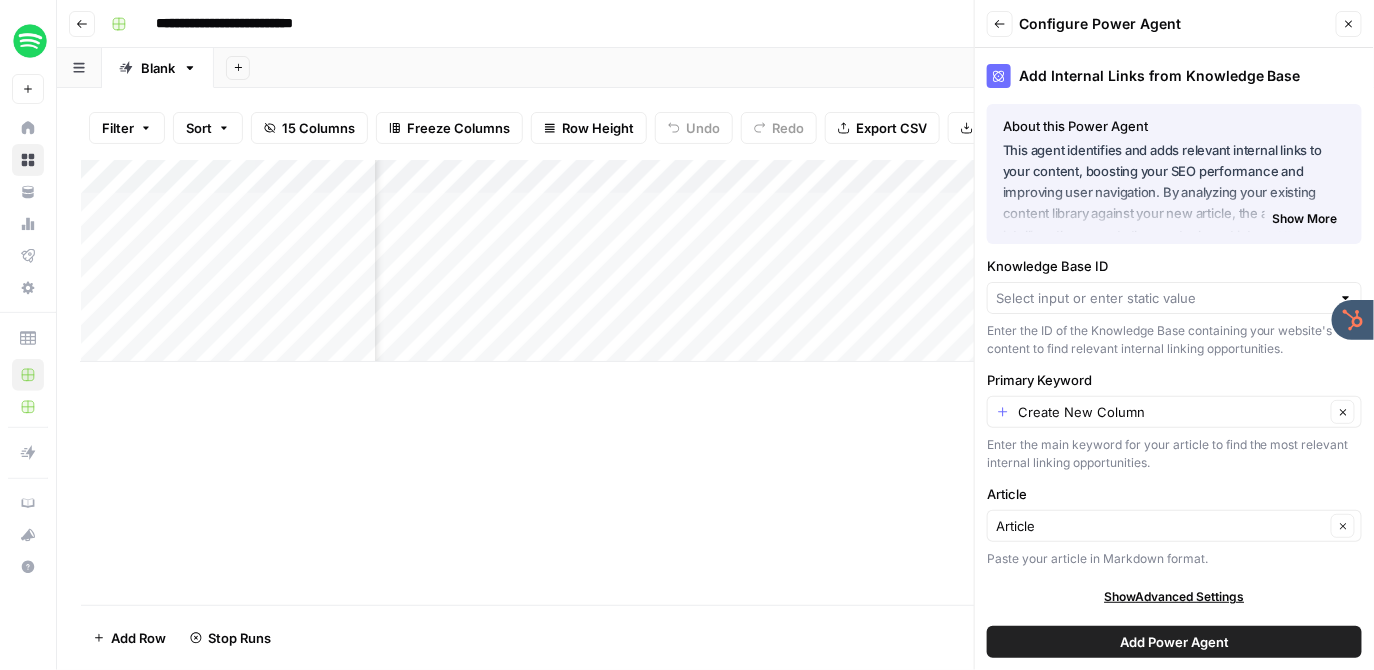 click on "Add Power Agent" at bounding box center (1174, 642) 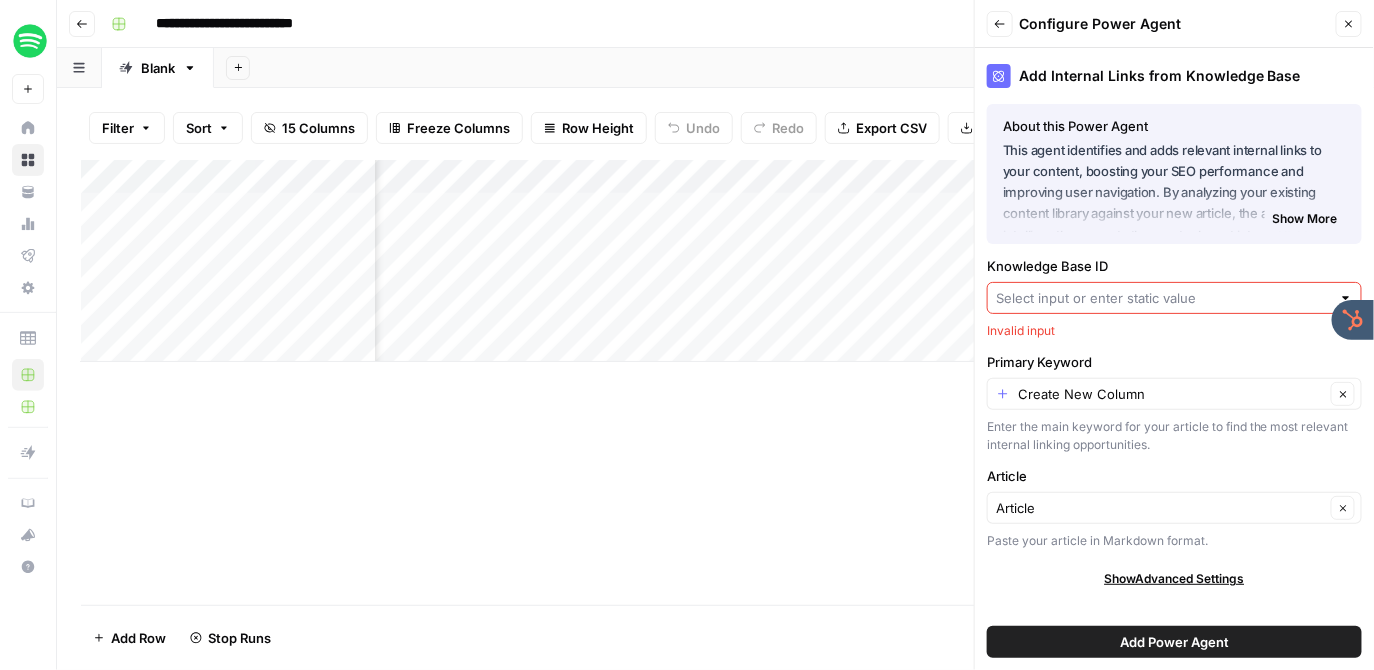 click at bounding box center [1174, 298] 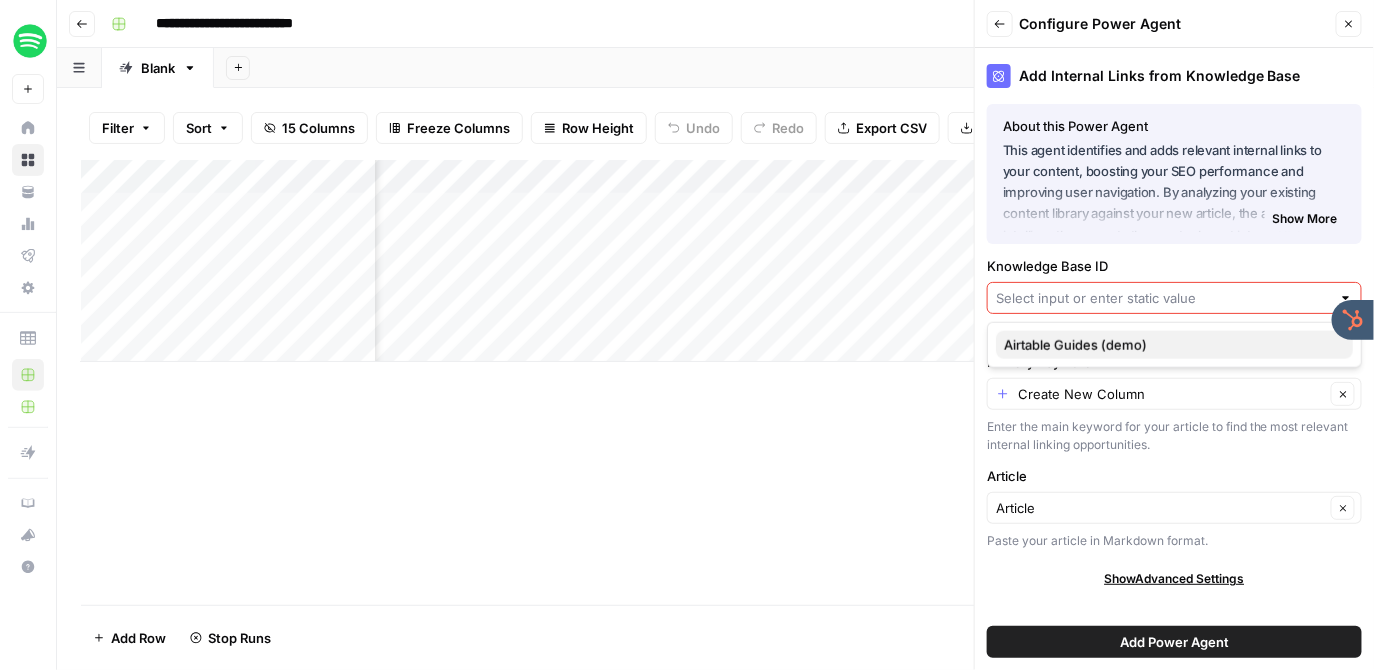 click on "Airtable Guides (demo)" at bounding box center (1170, 345) 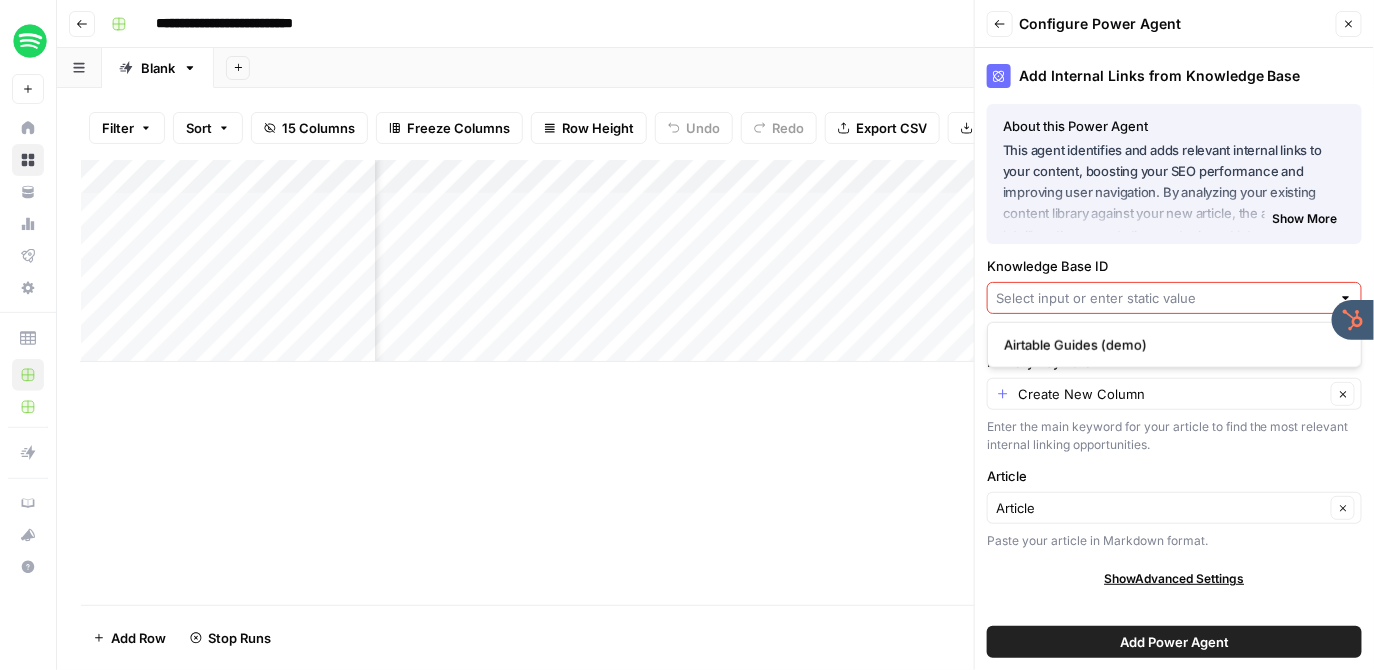 type on "Airtable Guides (demo)" 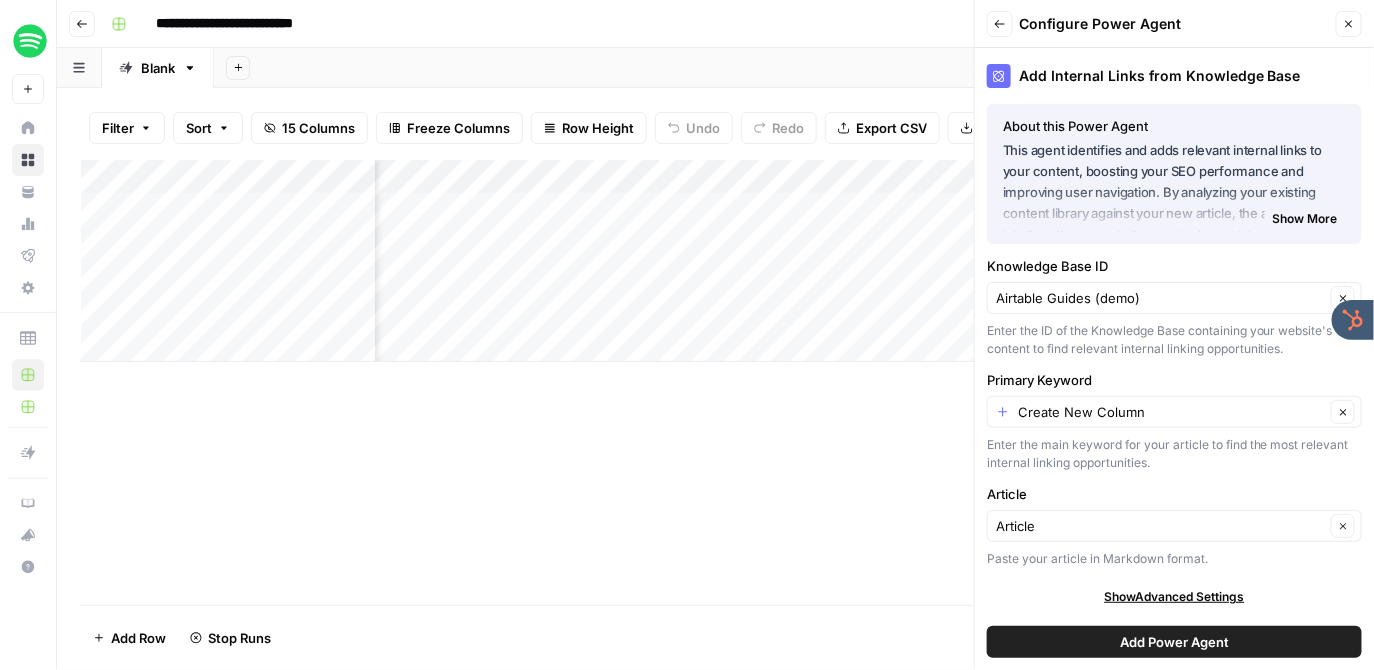 click on "Add Power Agent" at bounding box center [1174, 642] 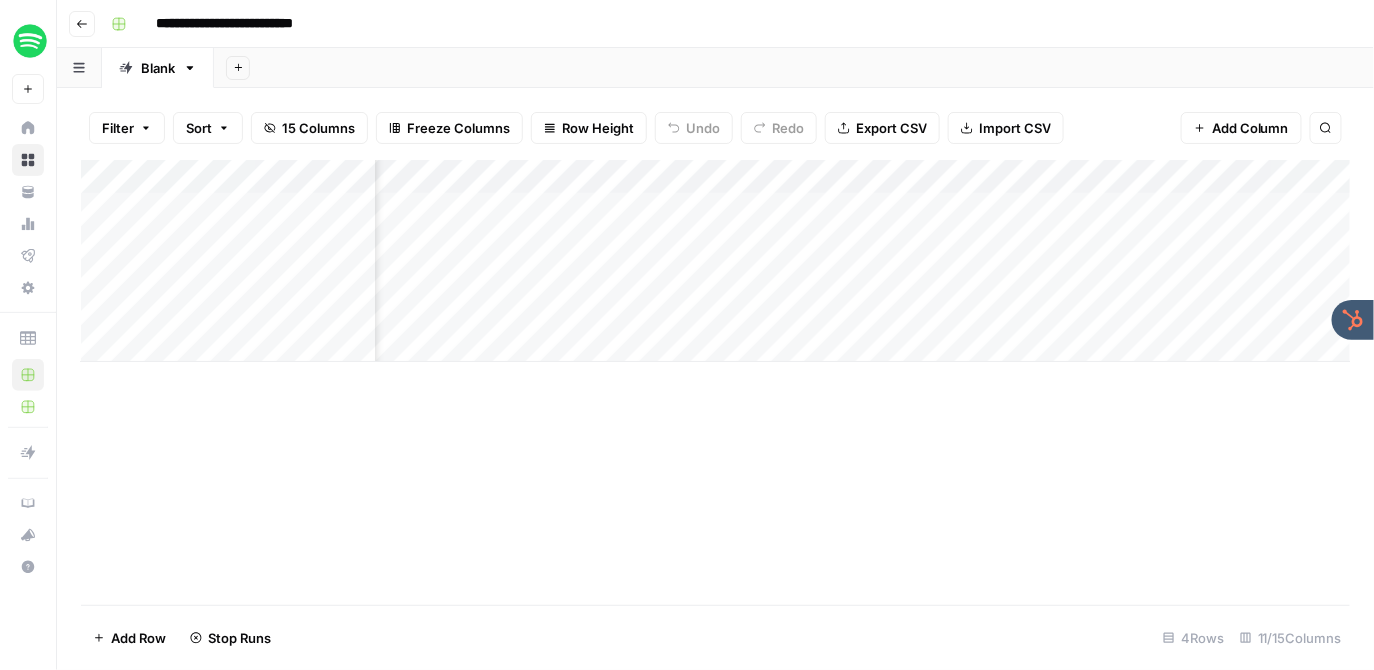 scroll, scrollTop: 0, scrollLeft: 1262, axis: horizontal 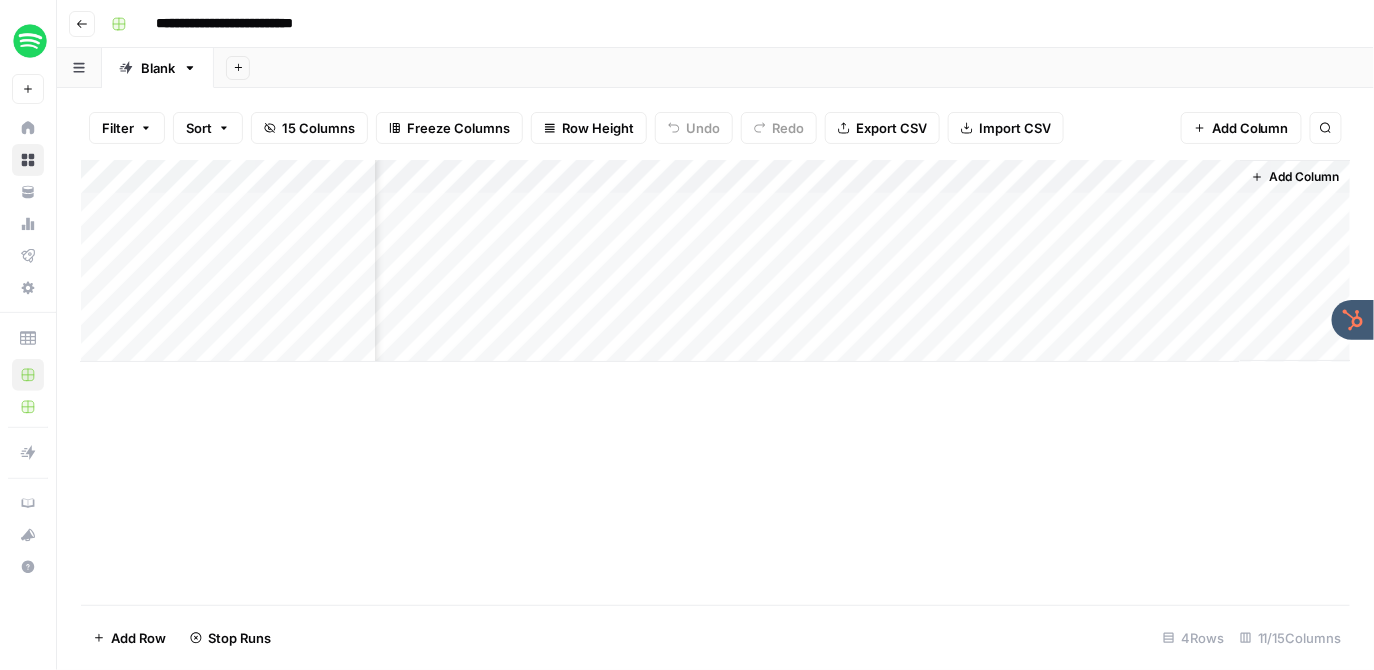 click on "Add Column" at bounding box center (1305, 177) 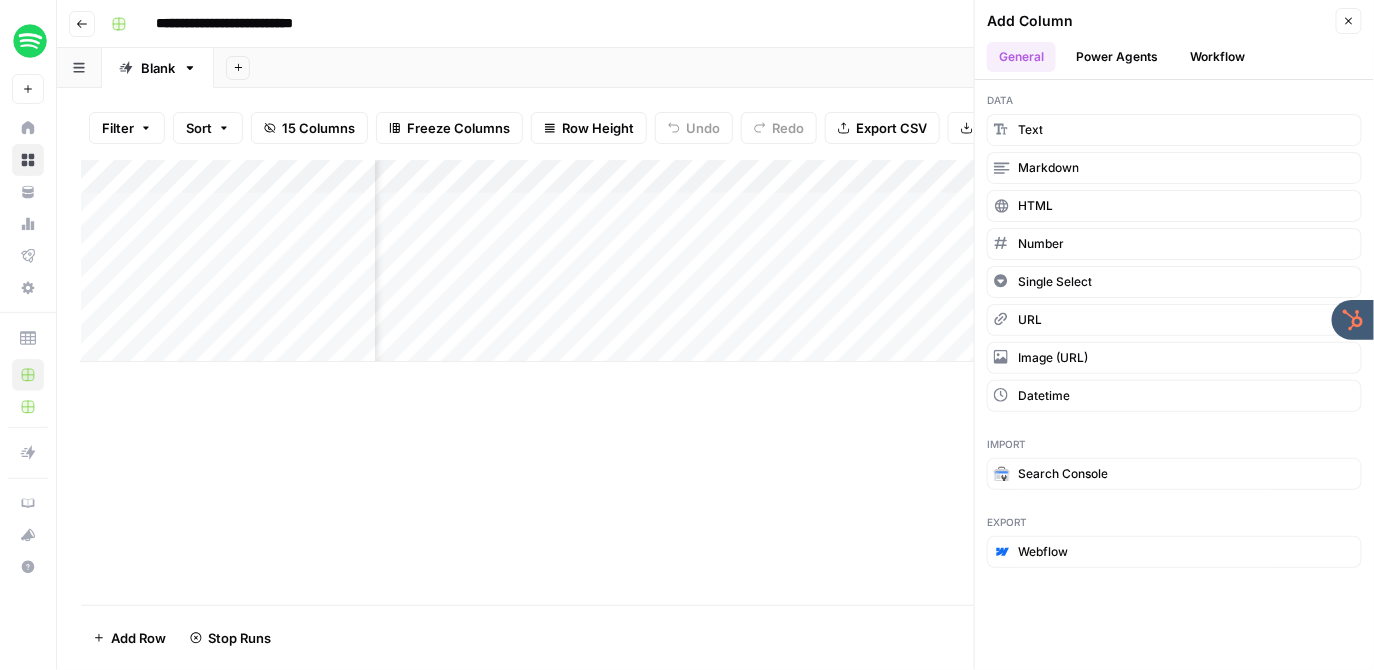 click on "Power Agents" at bounding box center (1117, 57) 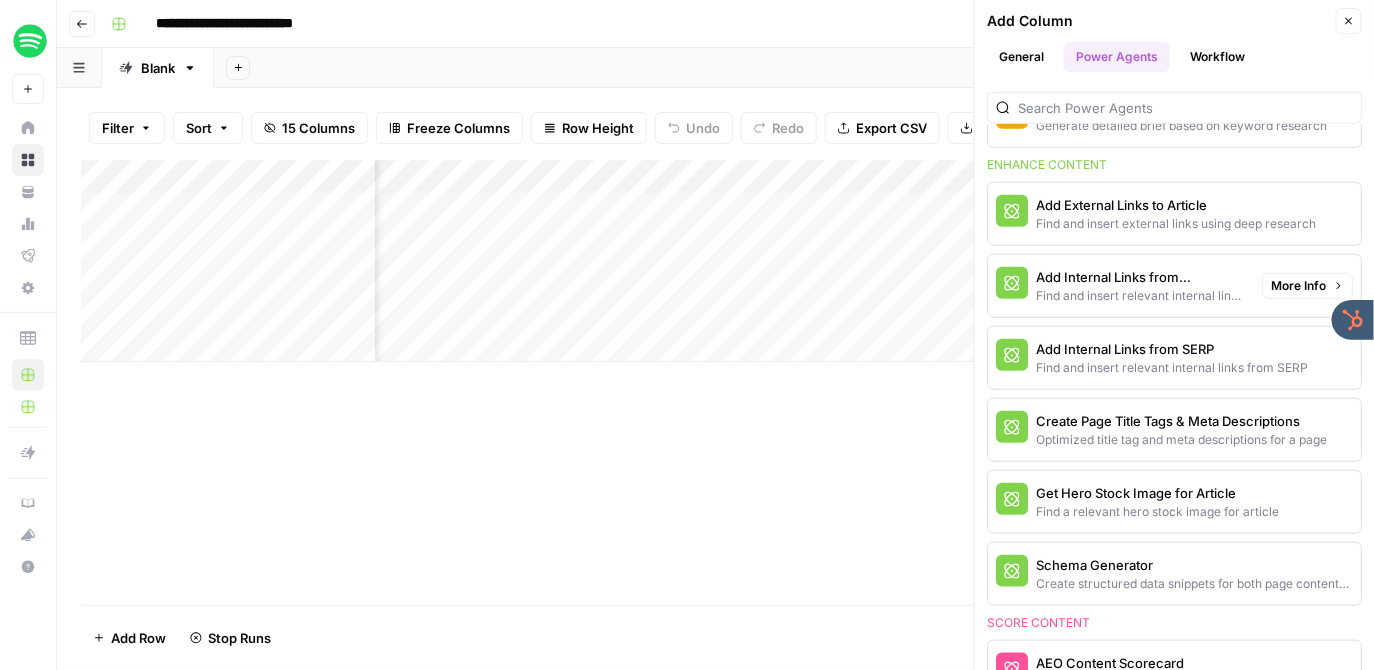 scroll, scrollTop: 462, scrollLeft: 0, axis: vertical 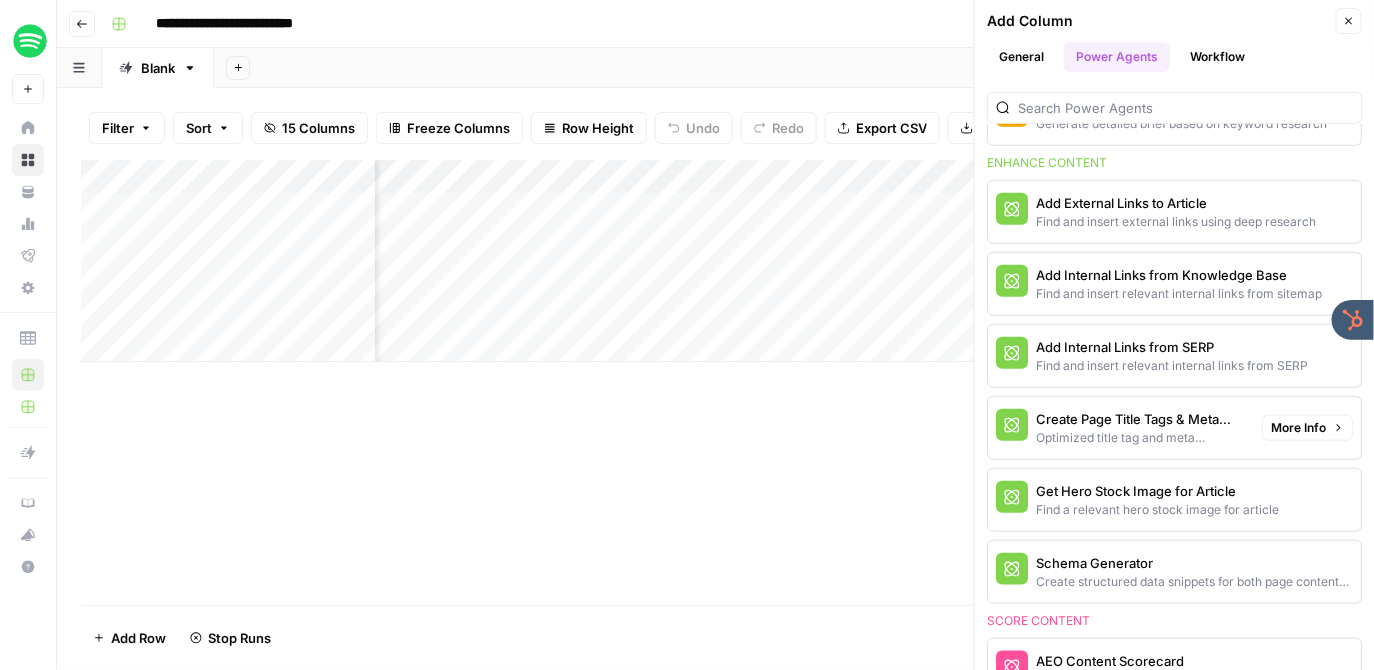 click on "Optimized title tag and meta descriptions for a page" at bounding box center [1141, 438] 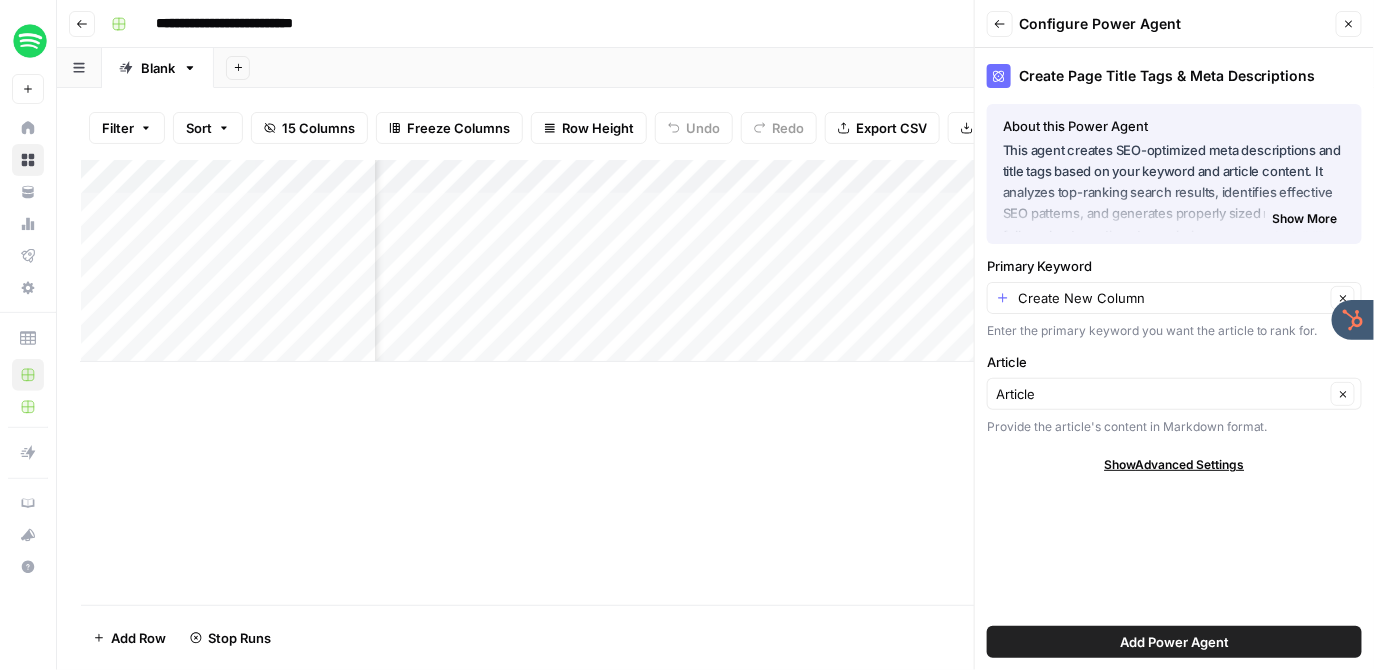 click on "Add Power Agent" at bounding box center [1174, 642] 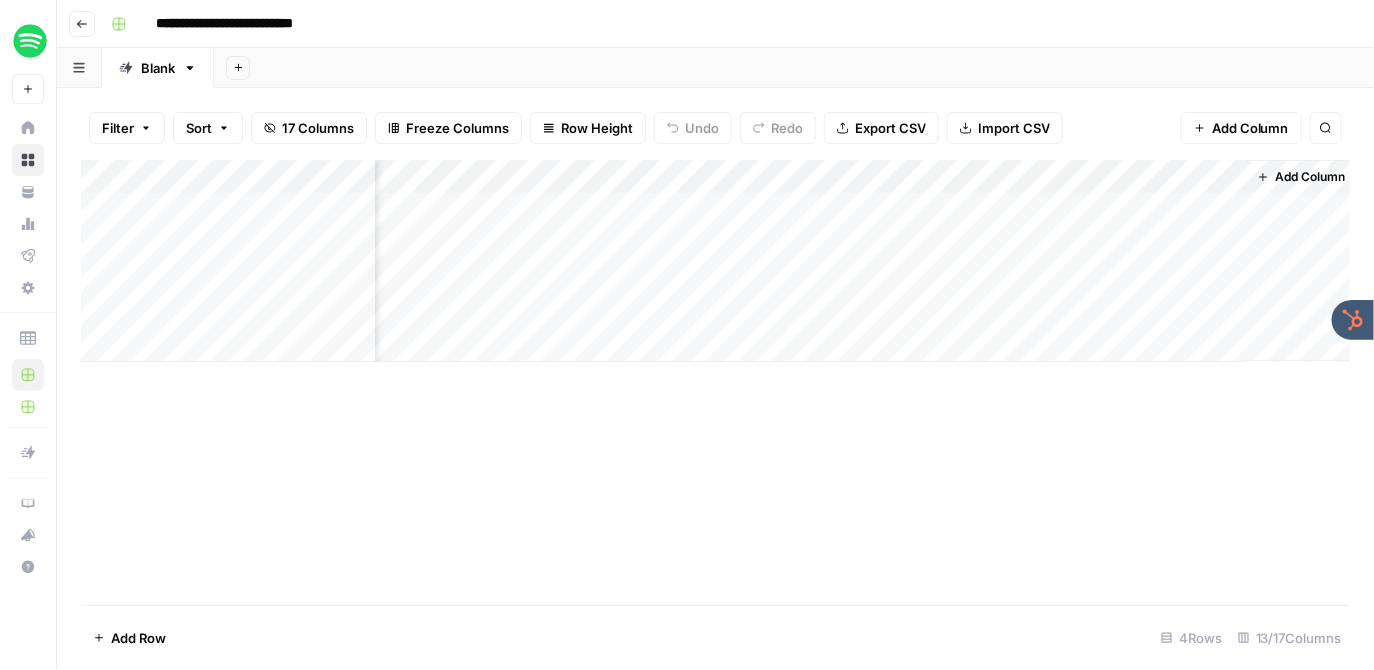 scroll, scrollTop: 0, scrollLeft: 1622, axis: horizontal 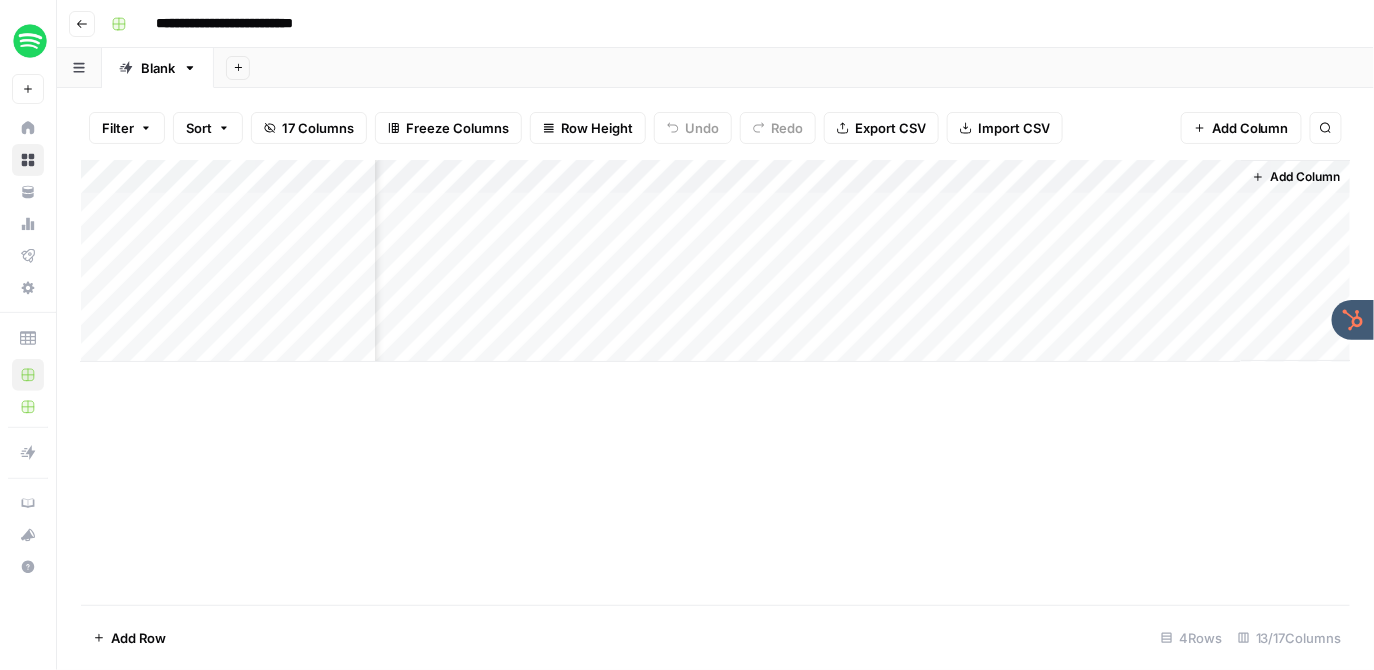drag, startPoint x: 1139, startPoint y: 173, endPoint x: 765, endPoint y: 176, distance: 374.01202 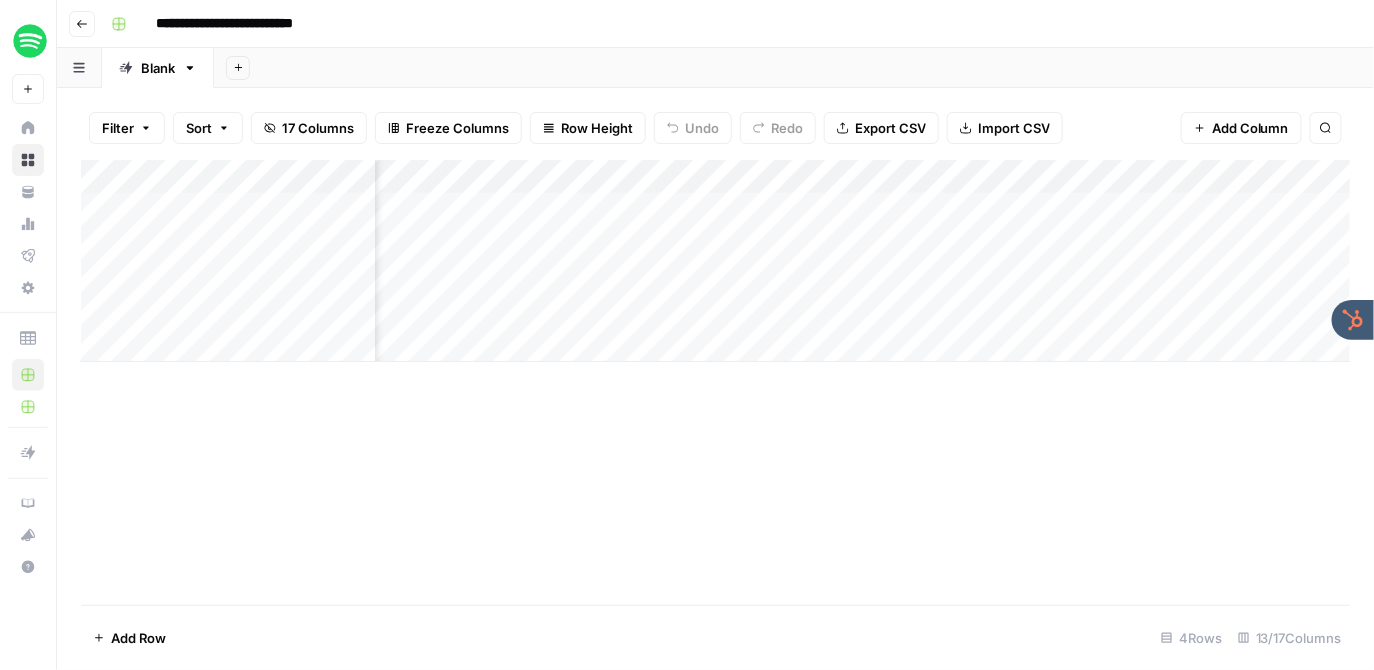 scroll, scrollTop: 0, scrollLeft: 1406, axis: horizontal 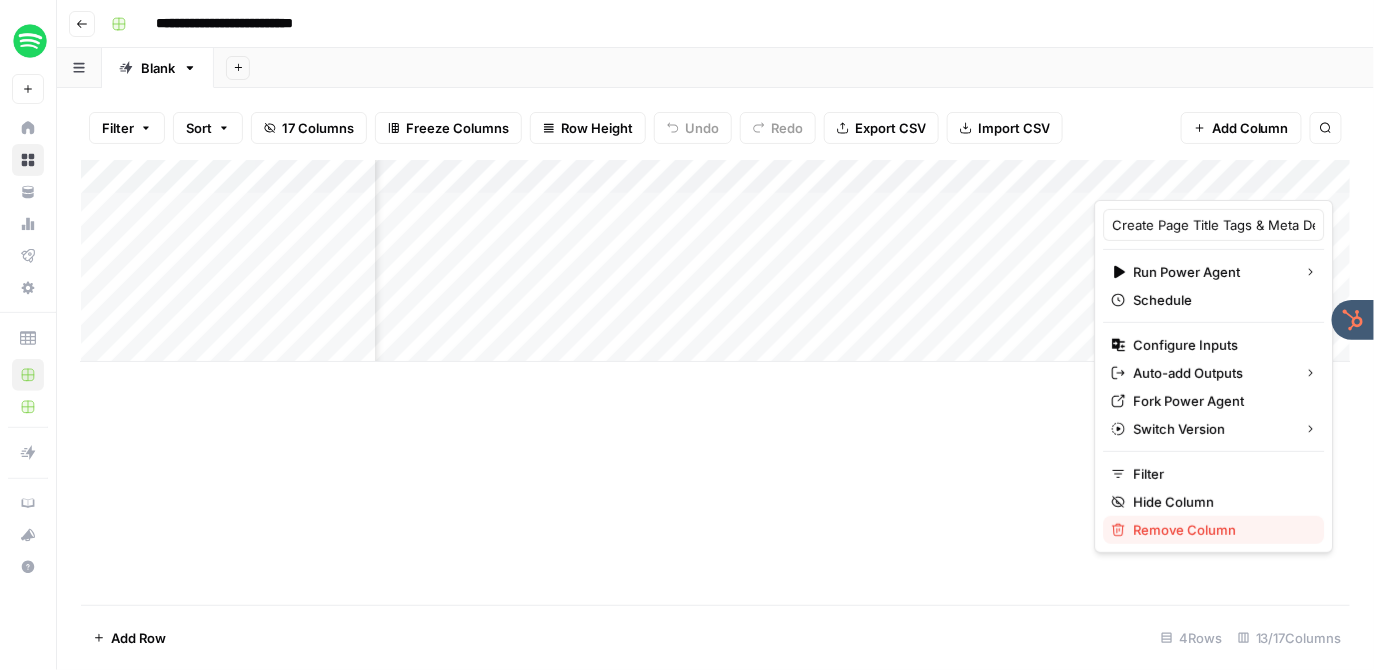 click on "Remove Column" at bounding box center (1221, 530) 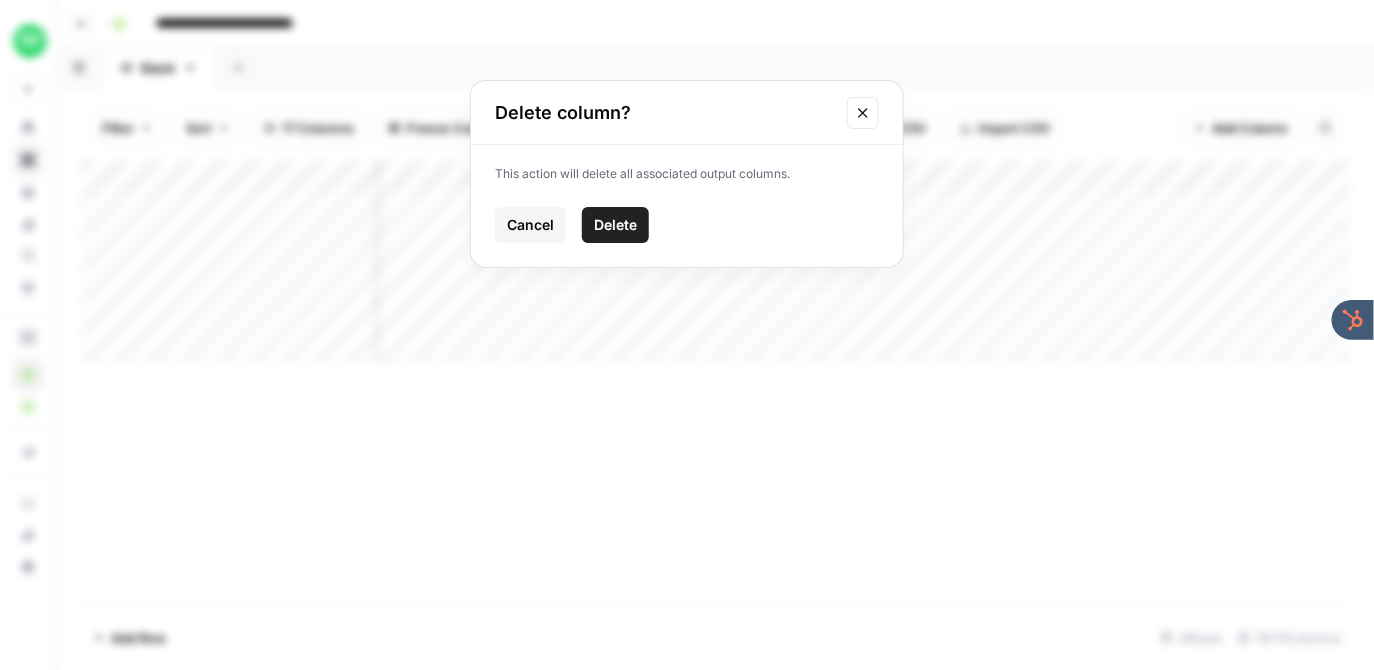 click on "Delete" at bounding box center (615, 225) 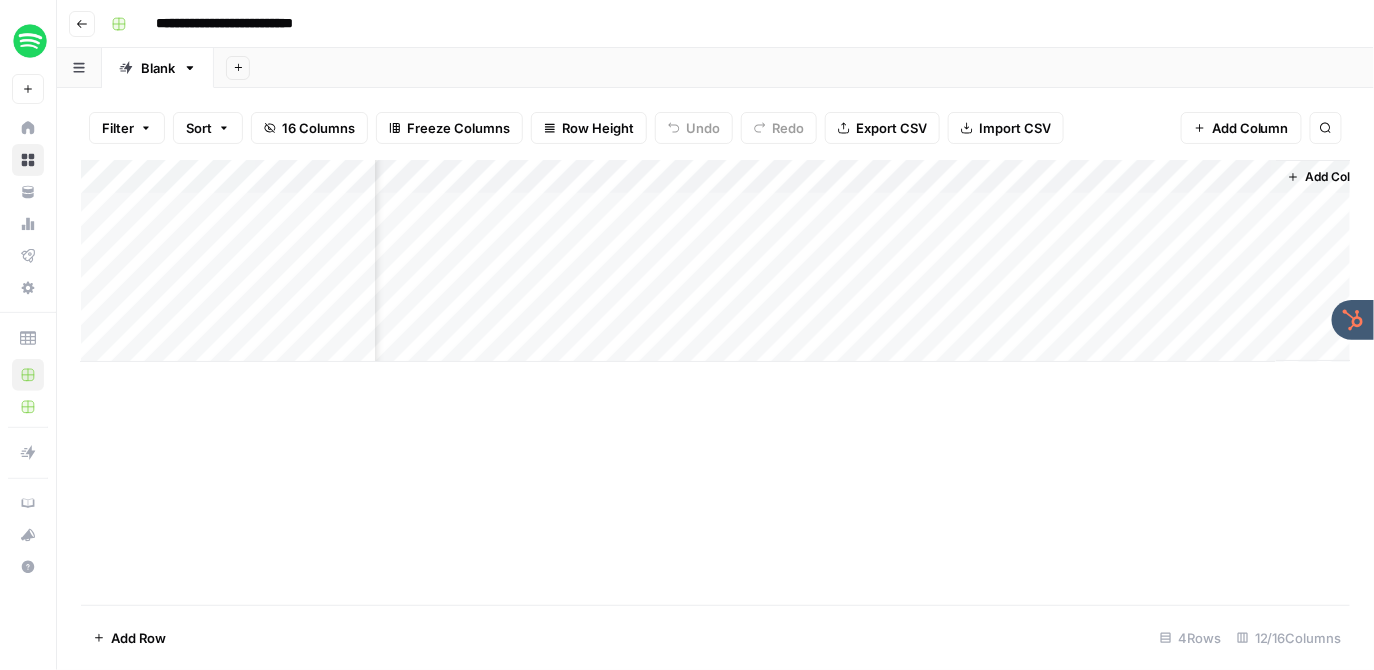 click on "Add Column" at bounding box center (716, 261) 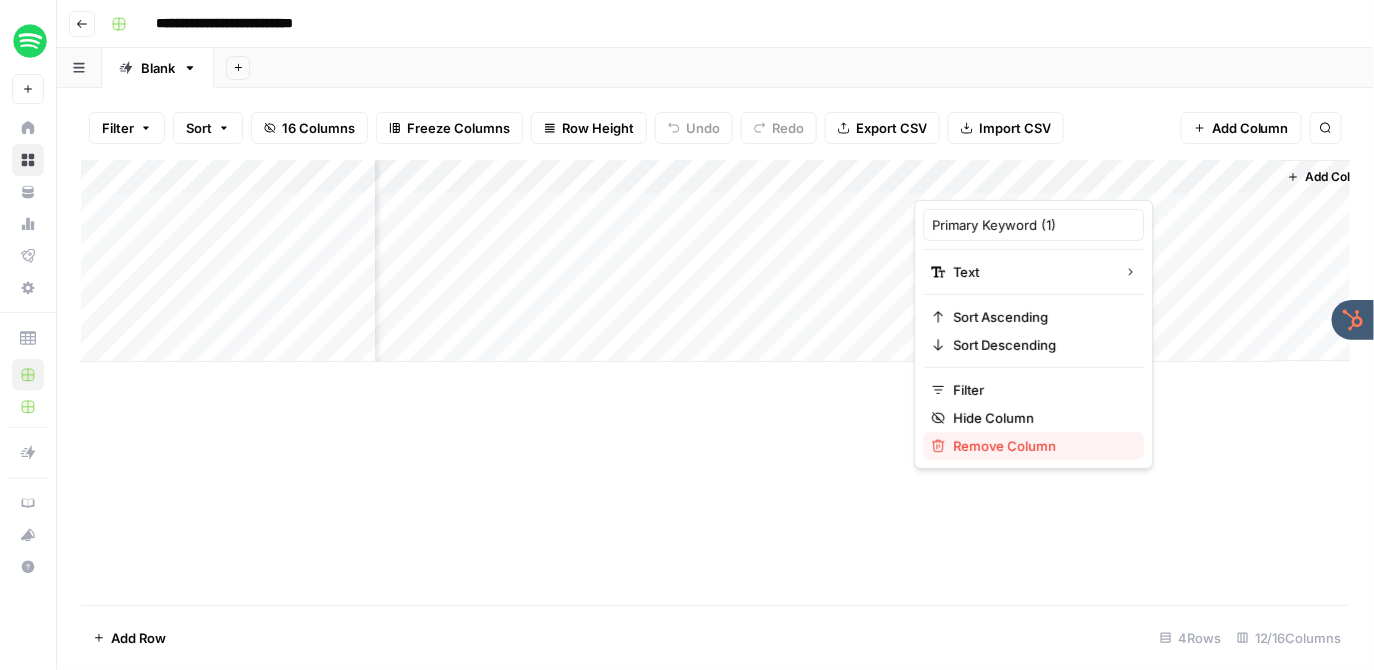 click on "Remove Column" at bounding box center (1041, 446) 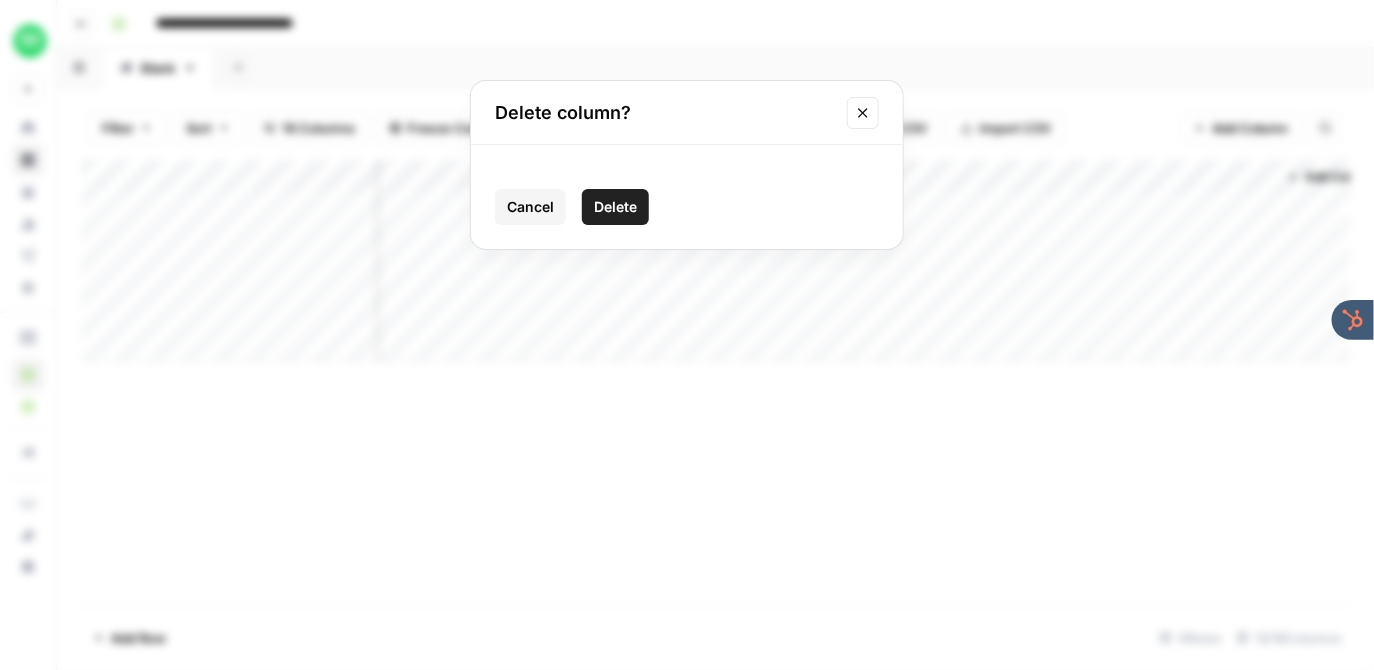 click on "Delete" at bounding box center [615, 207] 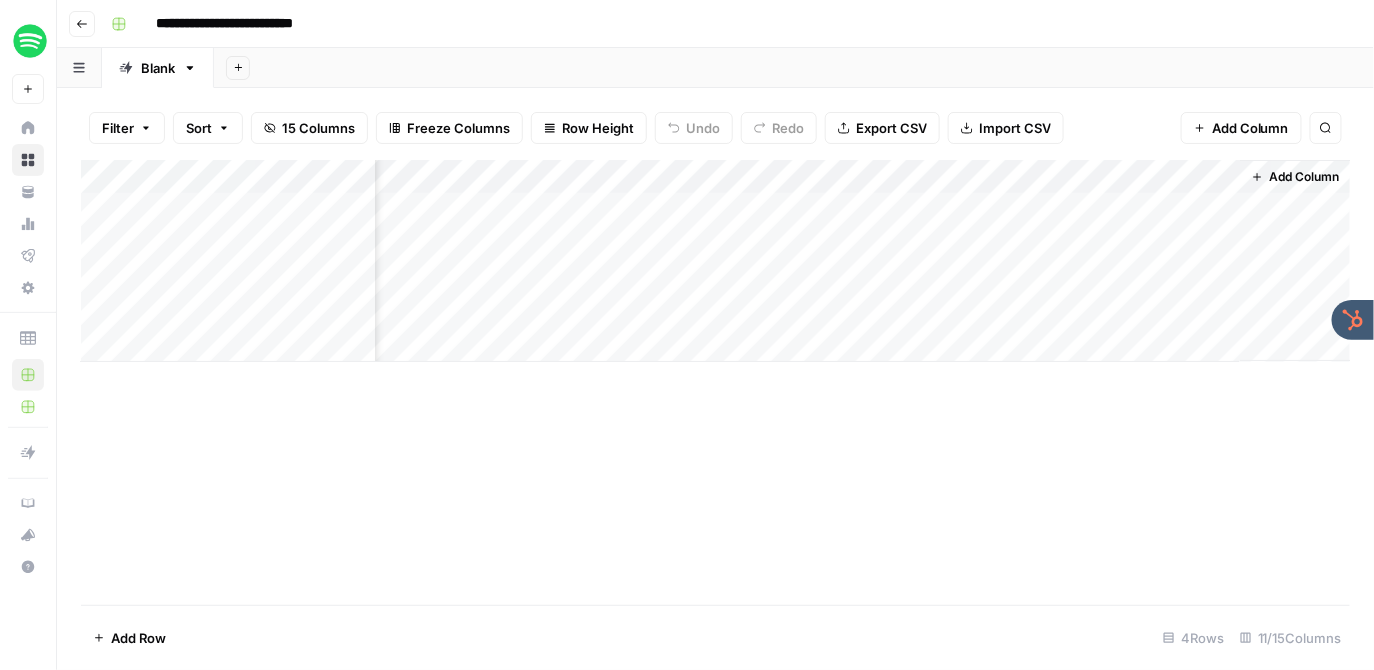 scroll, scrollTop: 0, scrollLeft: 1262, axis: horizontal 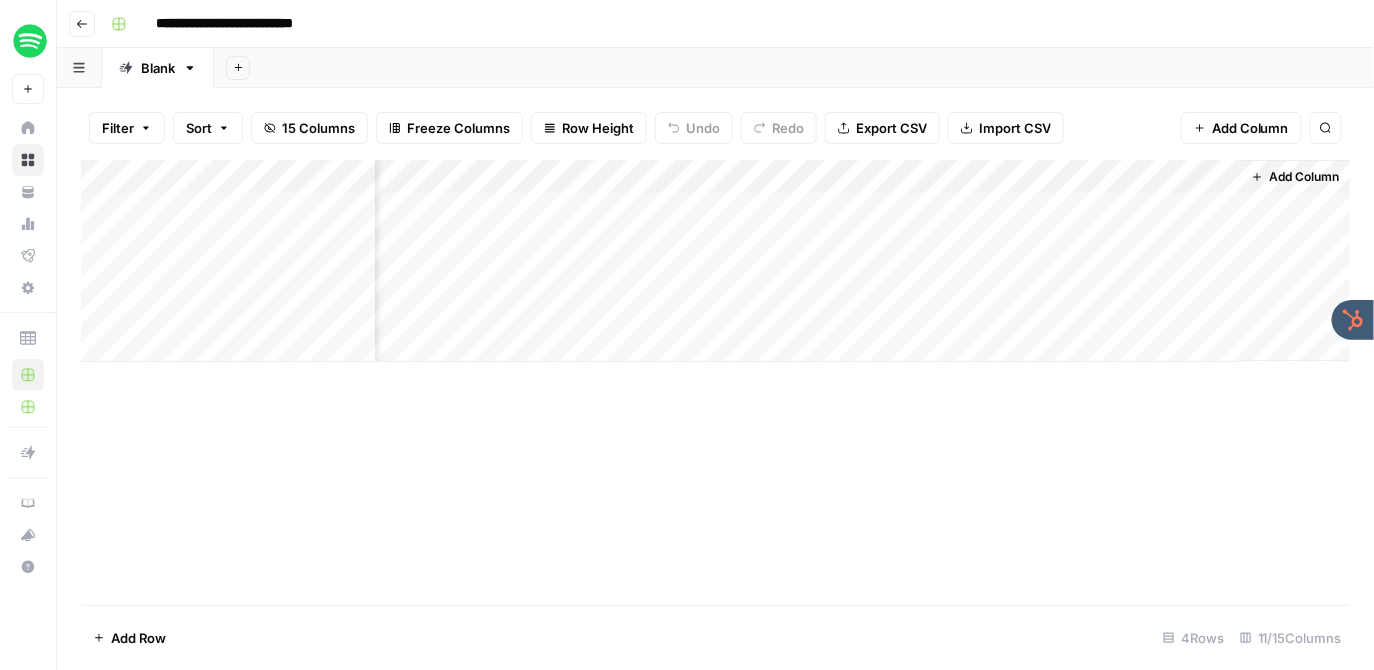 click on "Add Column" at bounding box center (1305, 177) 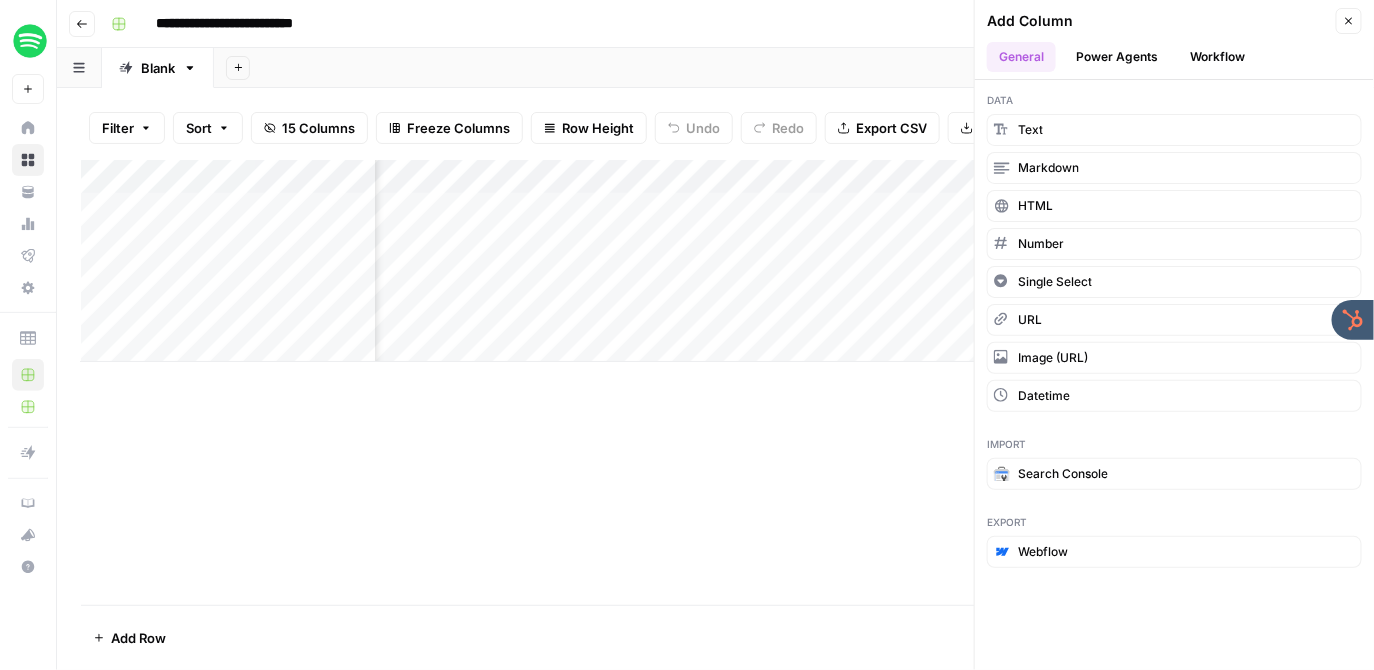 click on "Power Agents" at bounding box center [1117, 57] 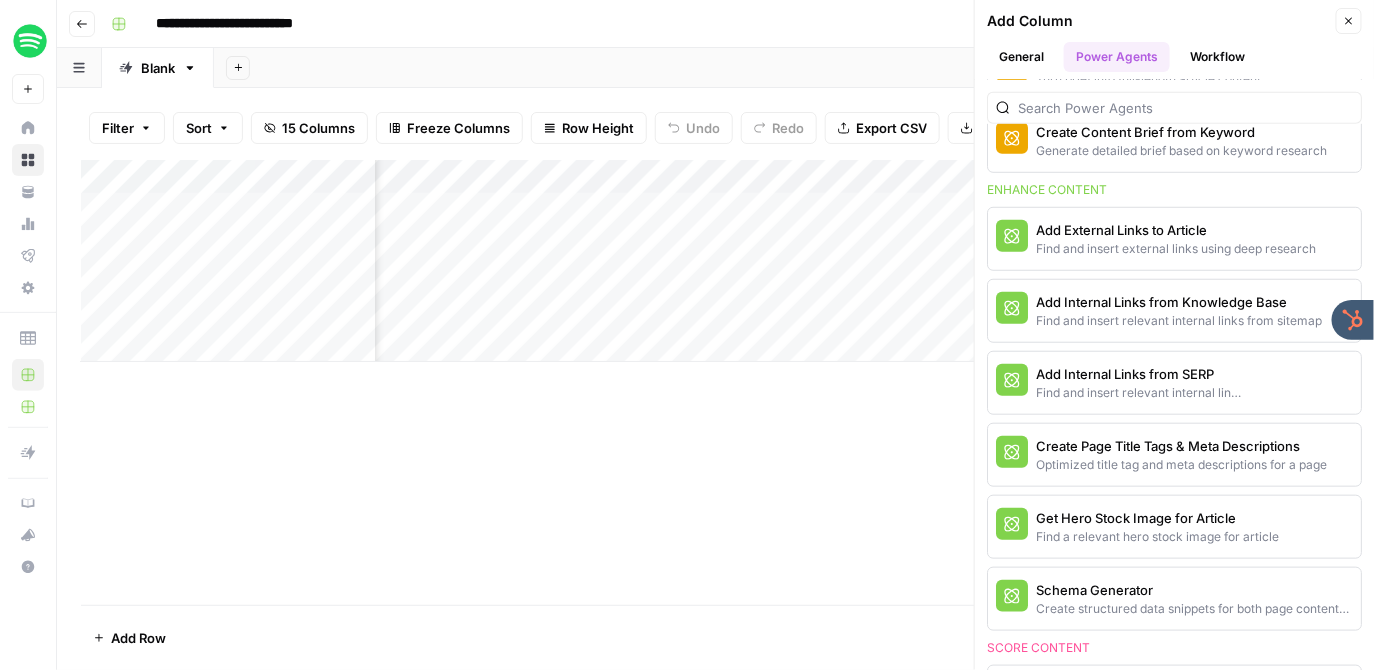 scroll, scrollTop: 587, scrollLeft: 0, axis: vertical 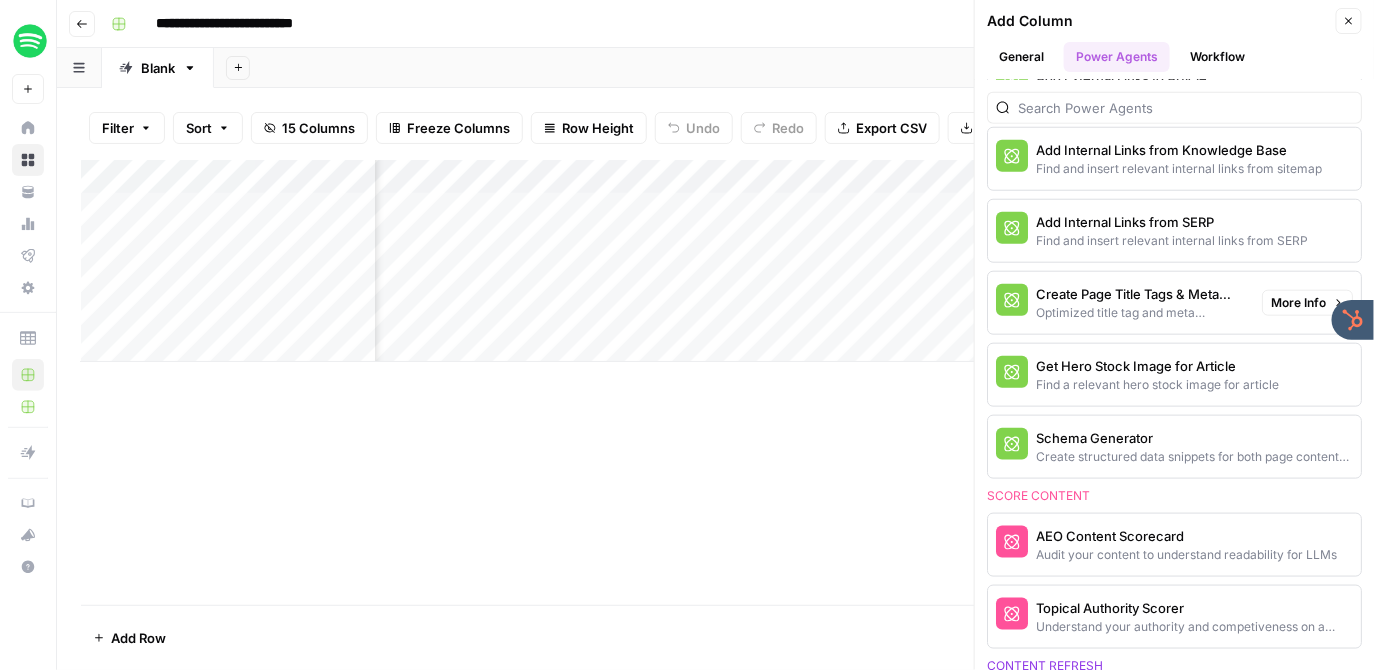 click on "Optimized title tag and meta descriptions for a page" at bounding box center [1141, 313] 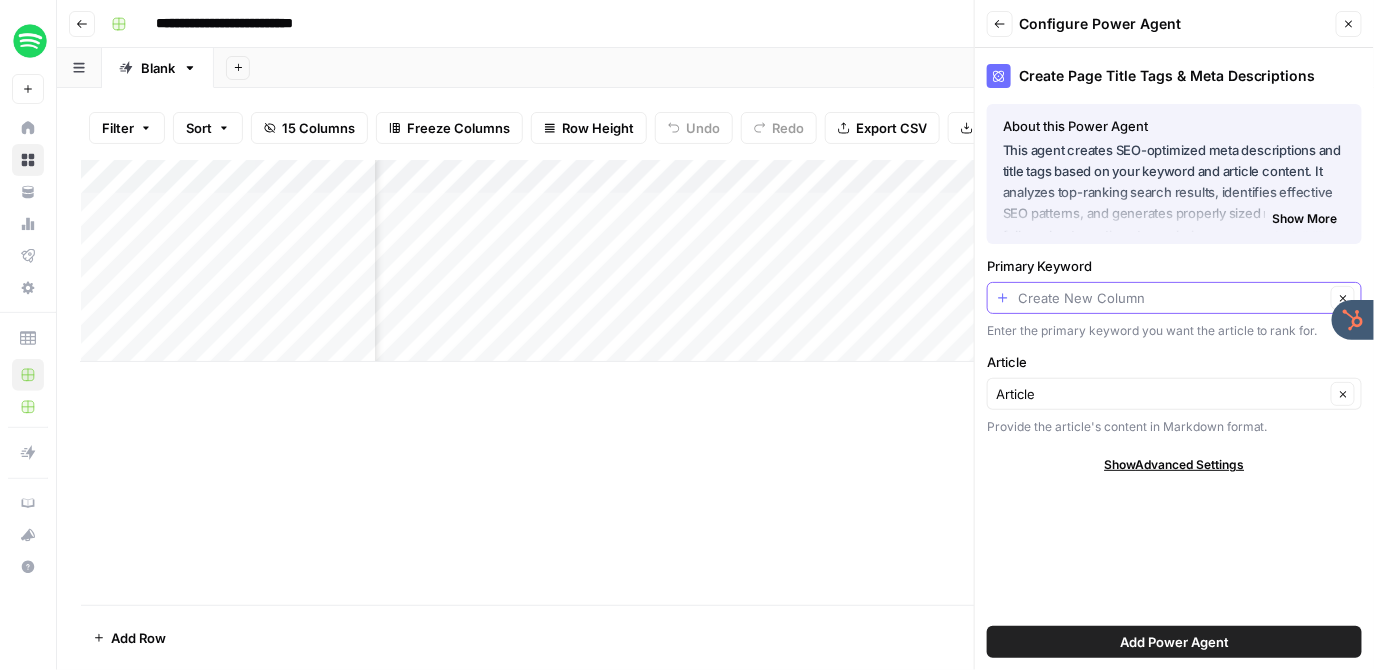 click on "Primary Keyword" at bounding box center [1171, 298] 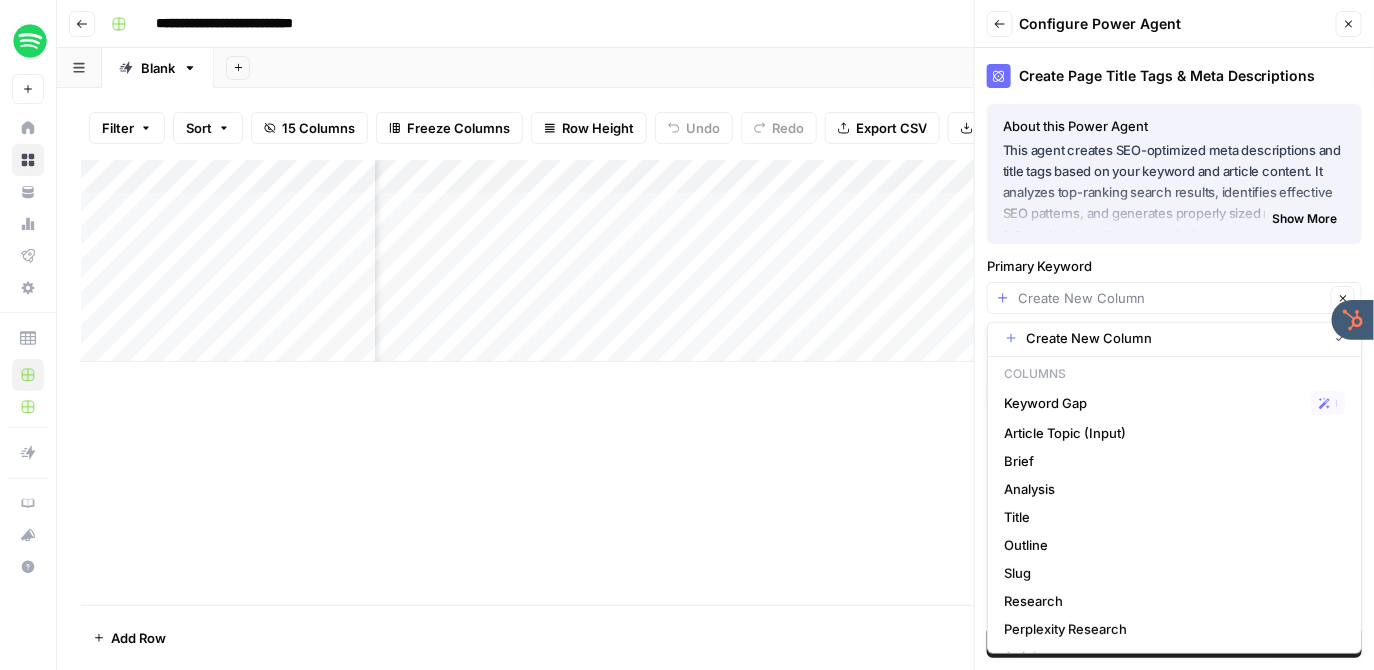 scroll, scrollTop: 0, scrollLeft: 0, axis: both 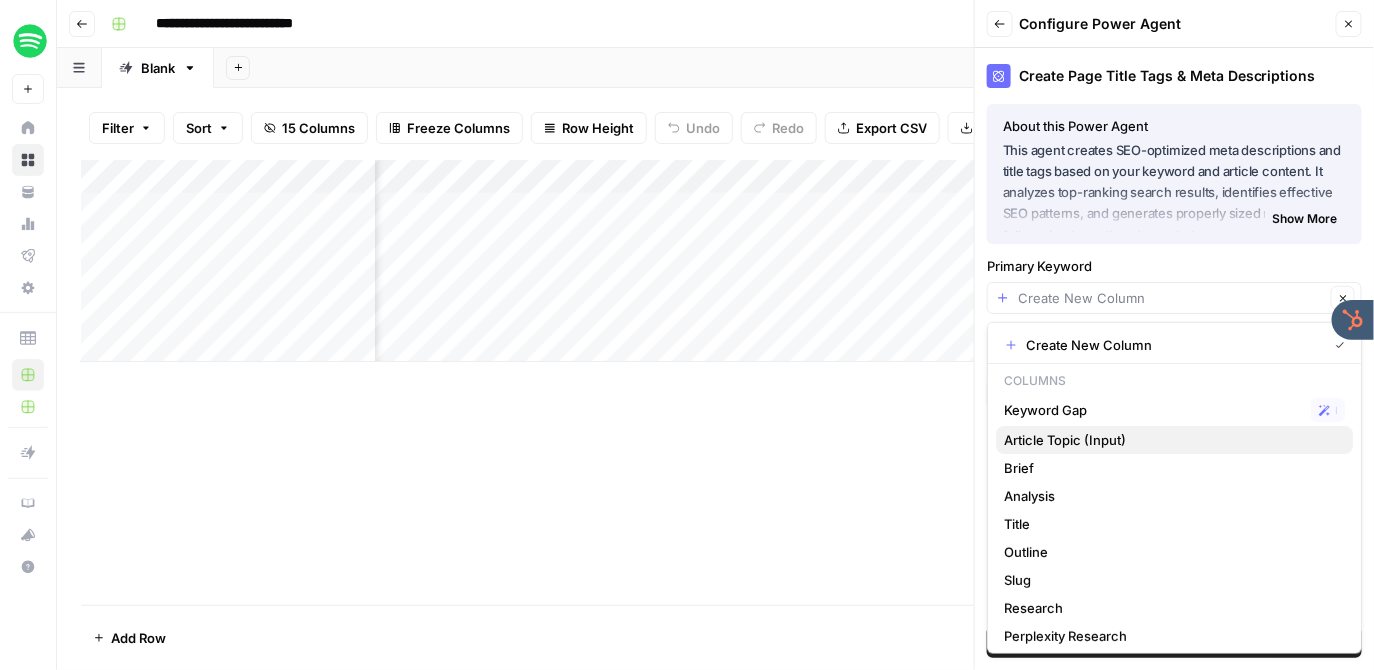 click on "Article Topic (Input)" at bounding box center (1170, 440) 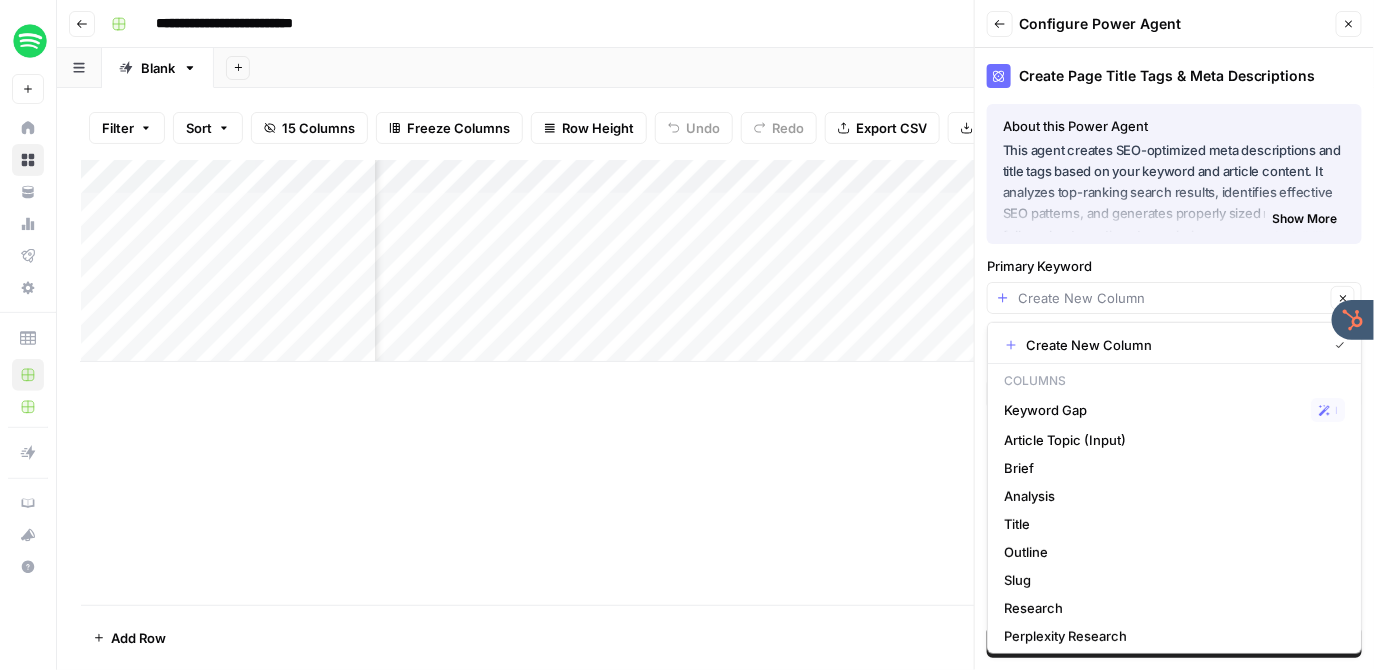 type on "Article Topic (Input)" 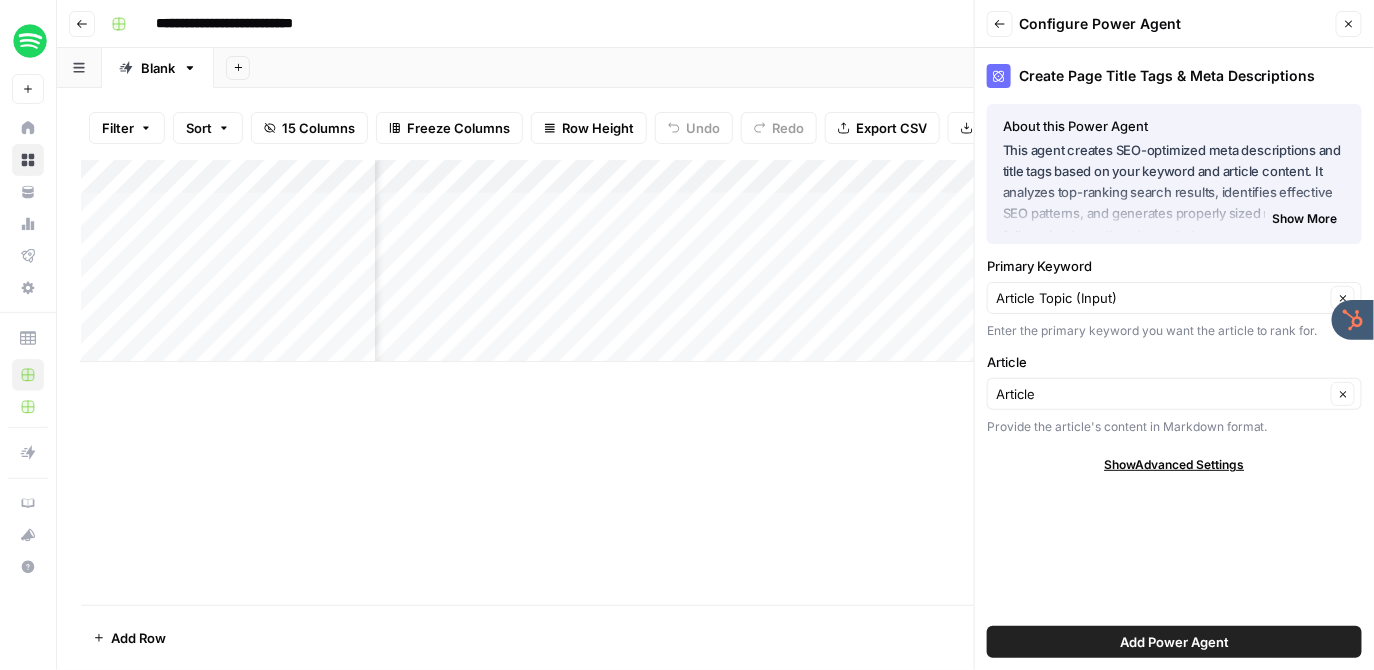 click on "Add Power Agent" at bounding box center [1174, 642] 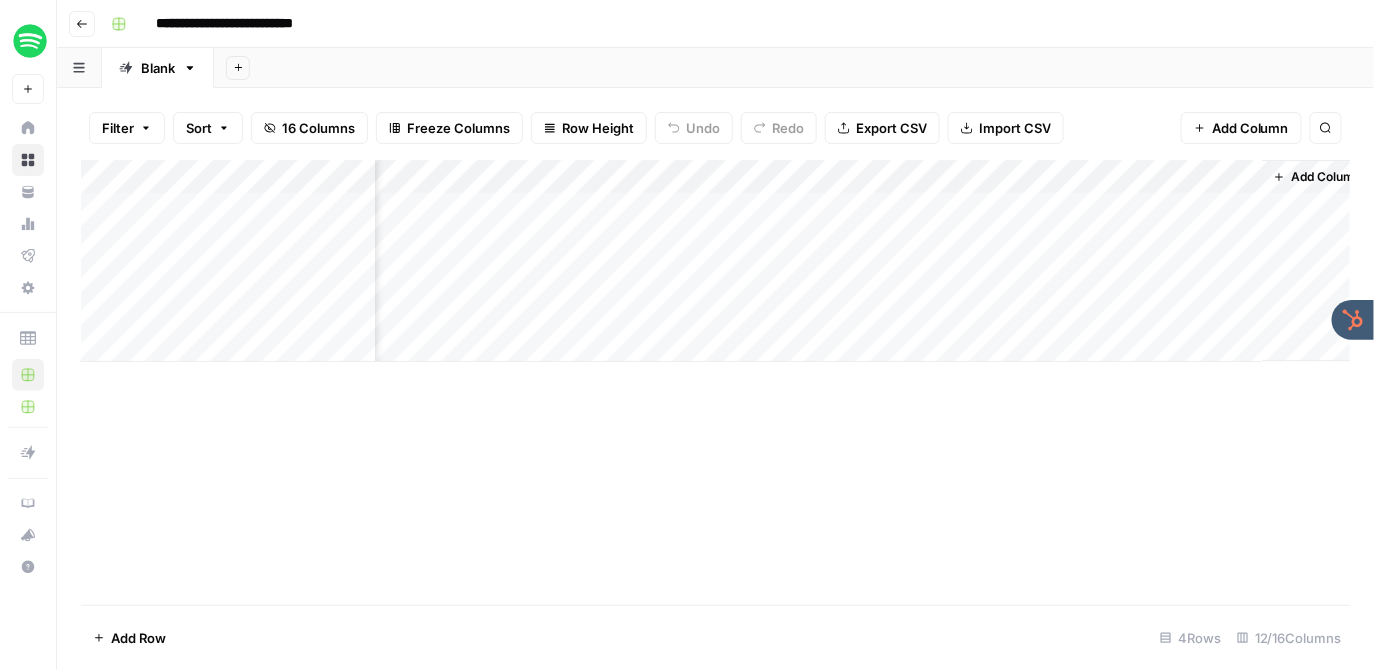 scroll, scrollTop: 0, scrollLeft: 1442, axis: horizontal 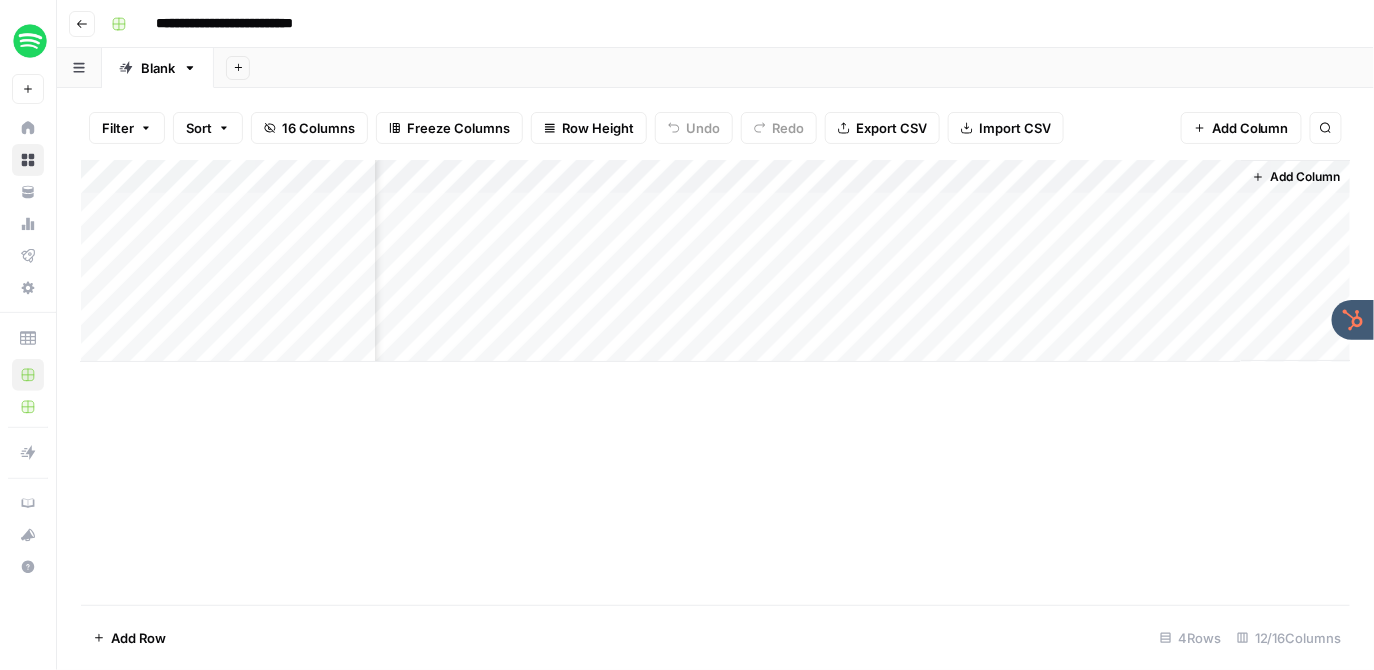 drag, startPoint x: 1142, startPoint y: 179, endPoint x: 511, endPoint y: 190, distance: 631.0959 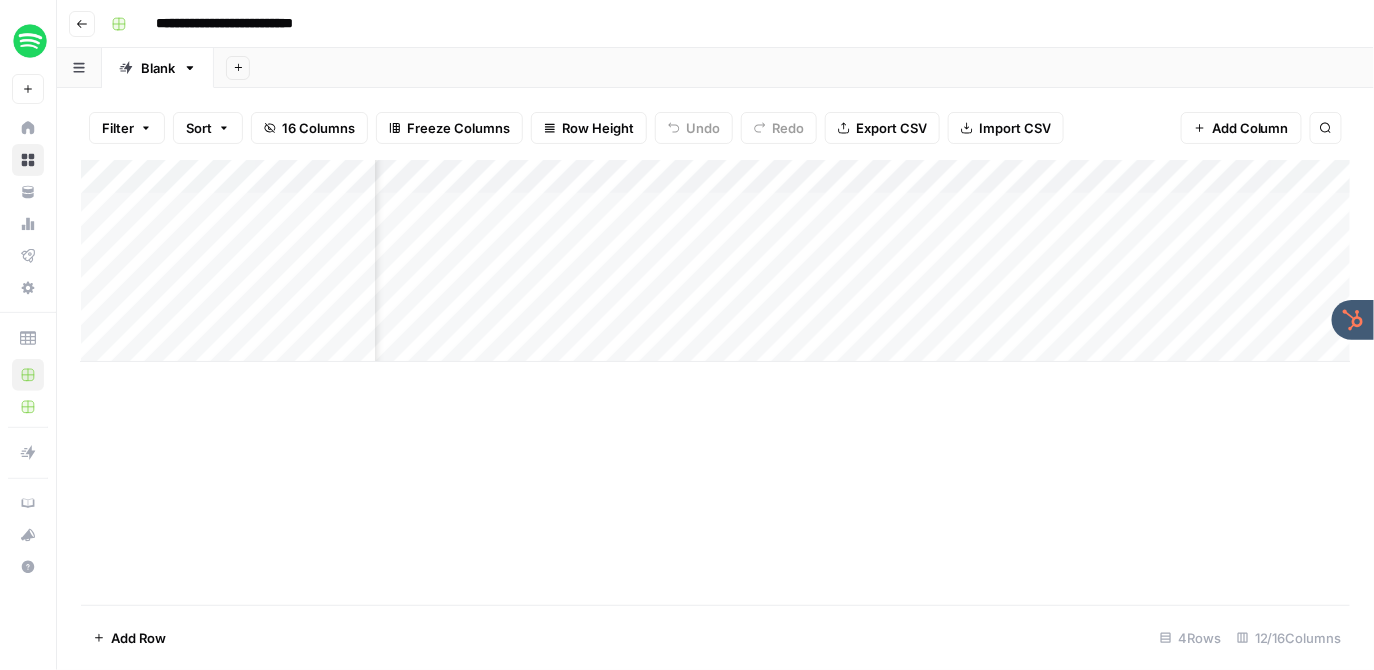 scroll, scrollTop: 0, scrollLeft: 1094, axis: horizontal 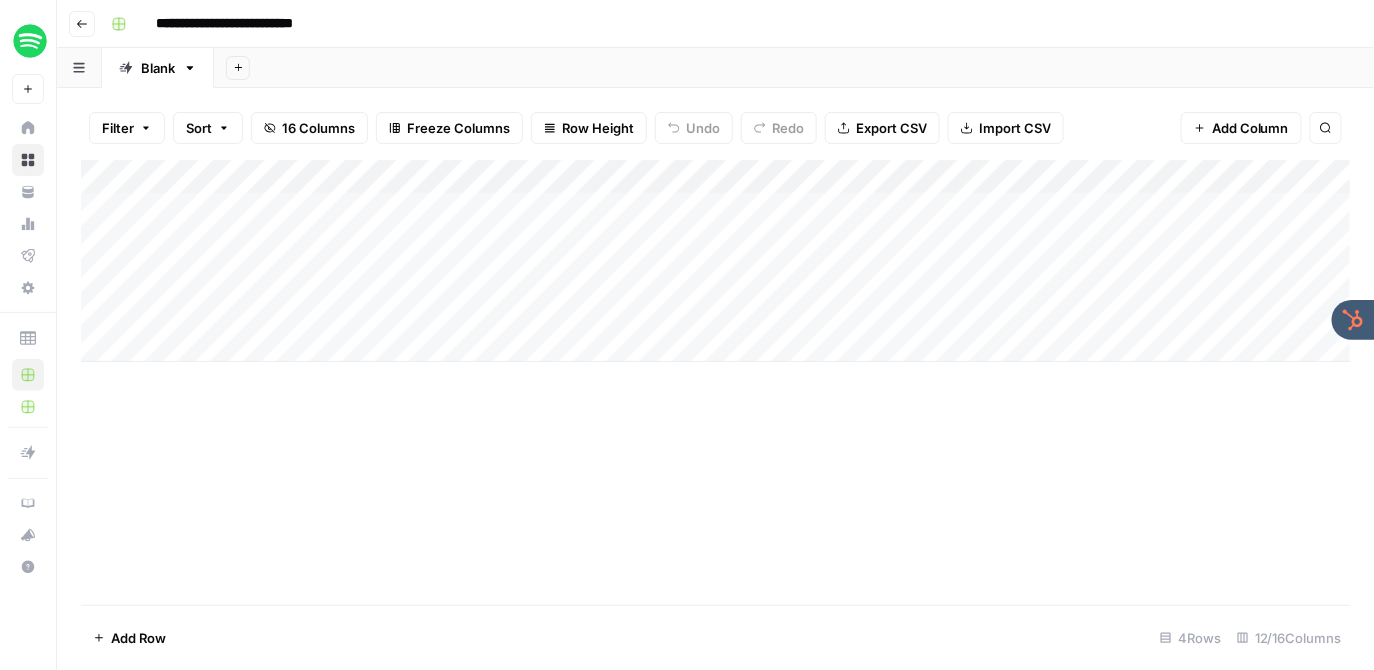 click on "Add Column" at bounding box center (716, 261) 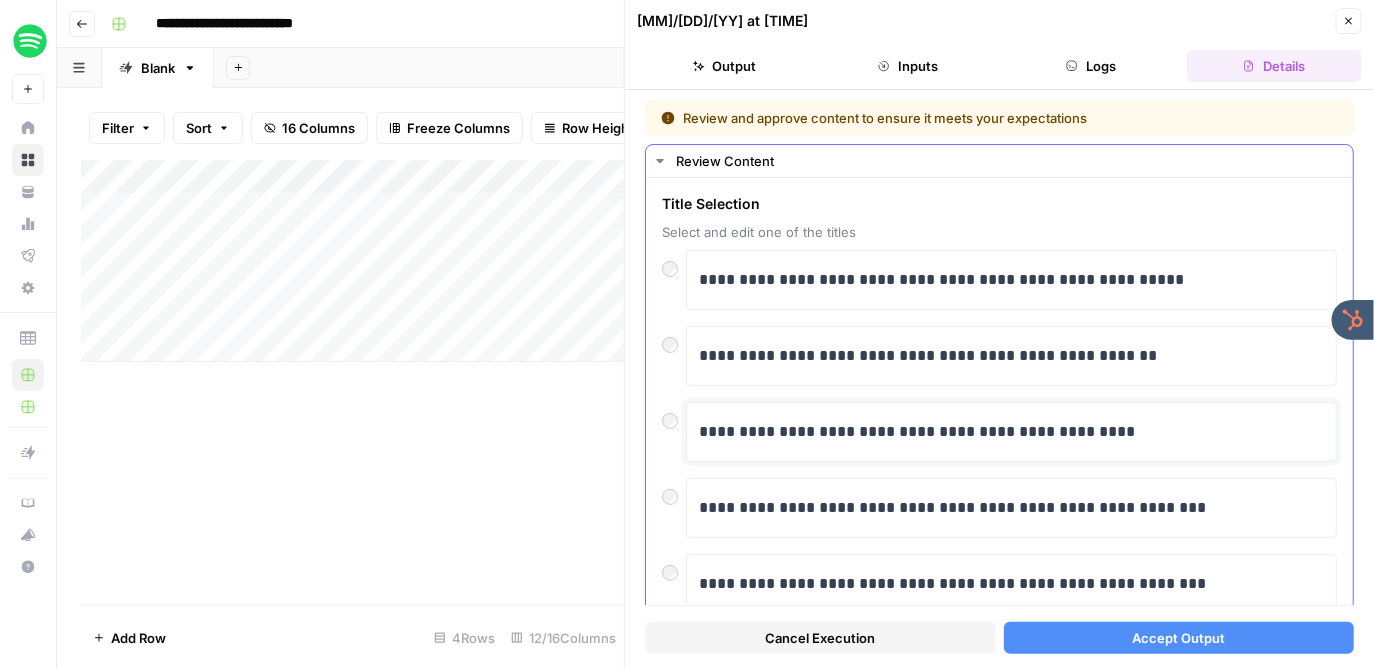 click on "**********" at bounding box center [1011, 432] 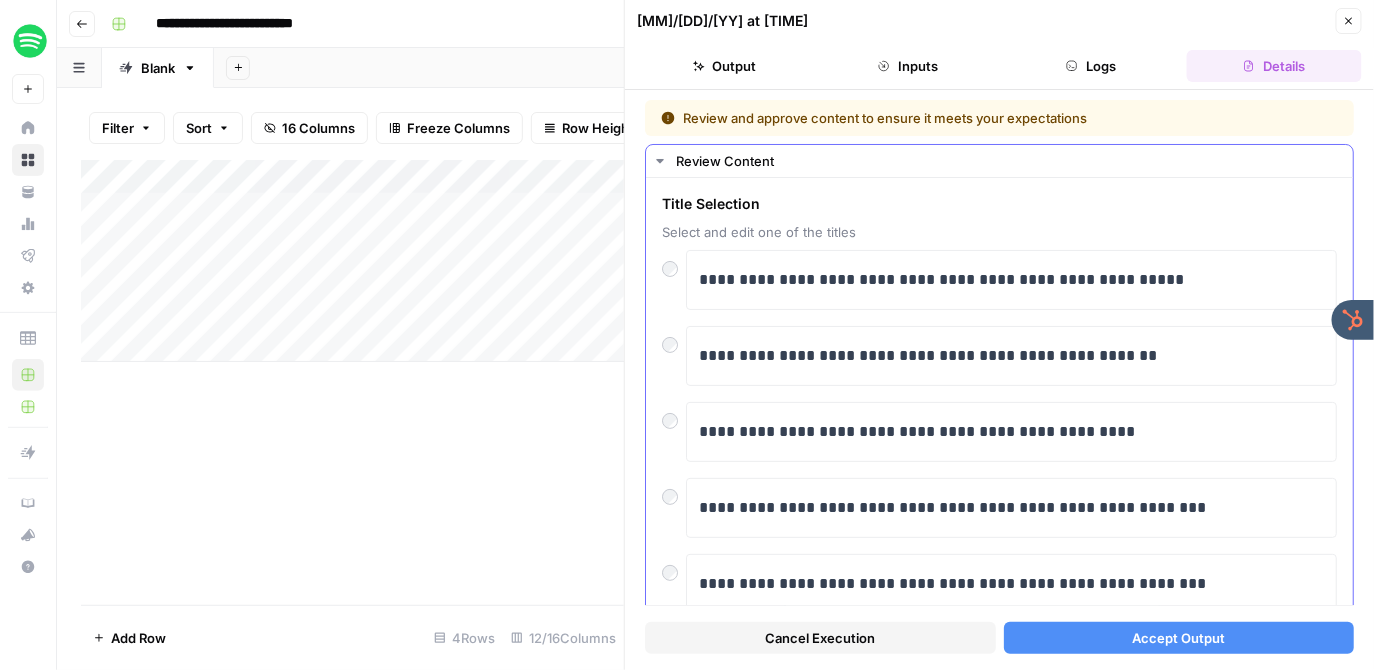 click at bounding box center [674, 416] 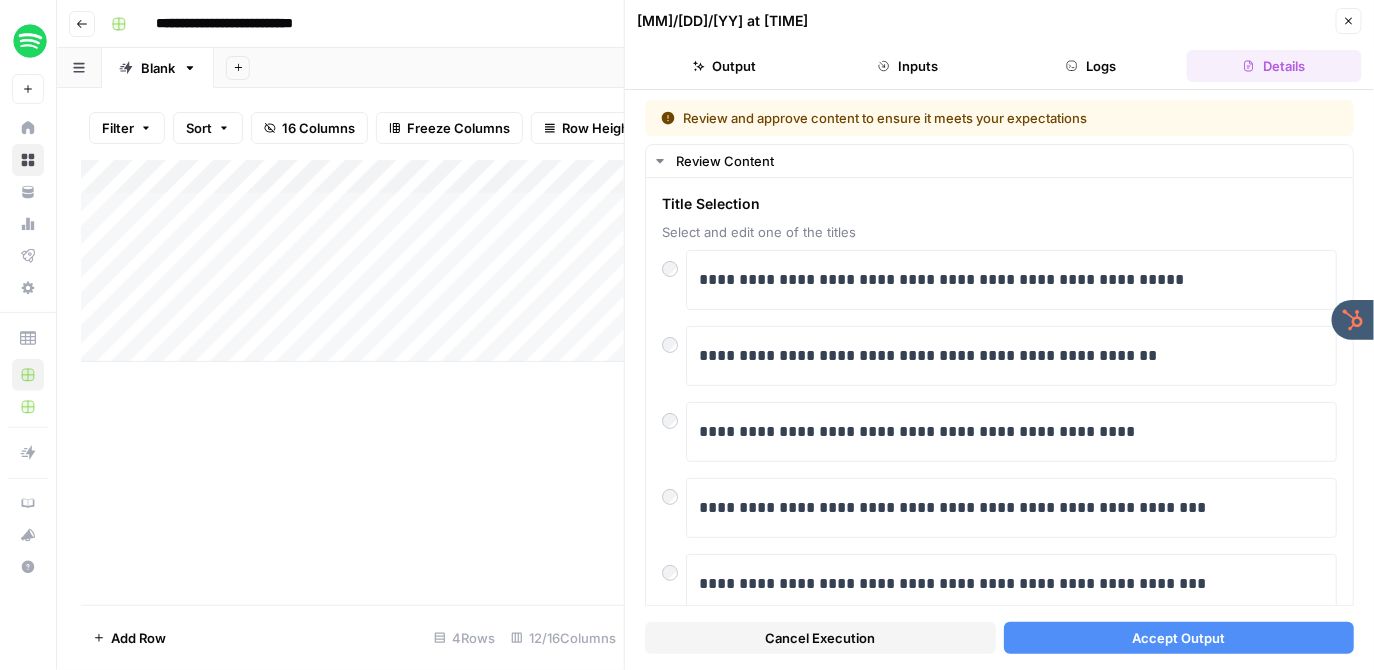drag, startPoint x: 1097, startPoint y: 634, endPoint x: 1015, endPoint y: 585, distance: 95.524864 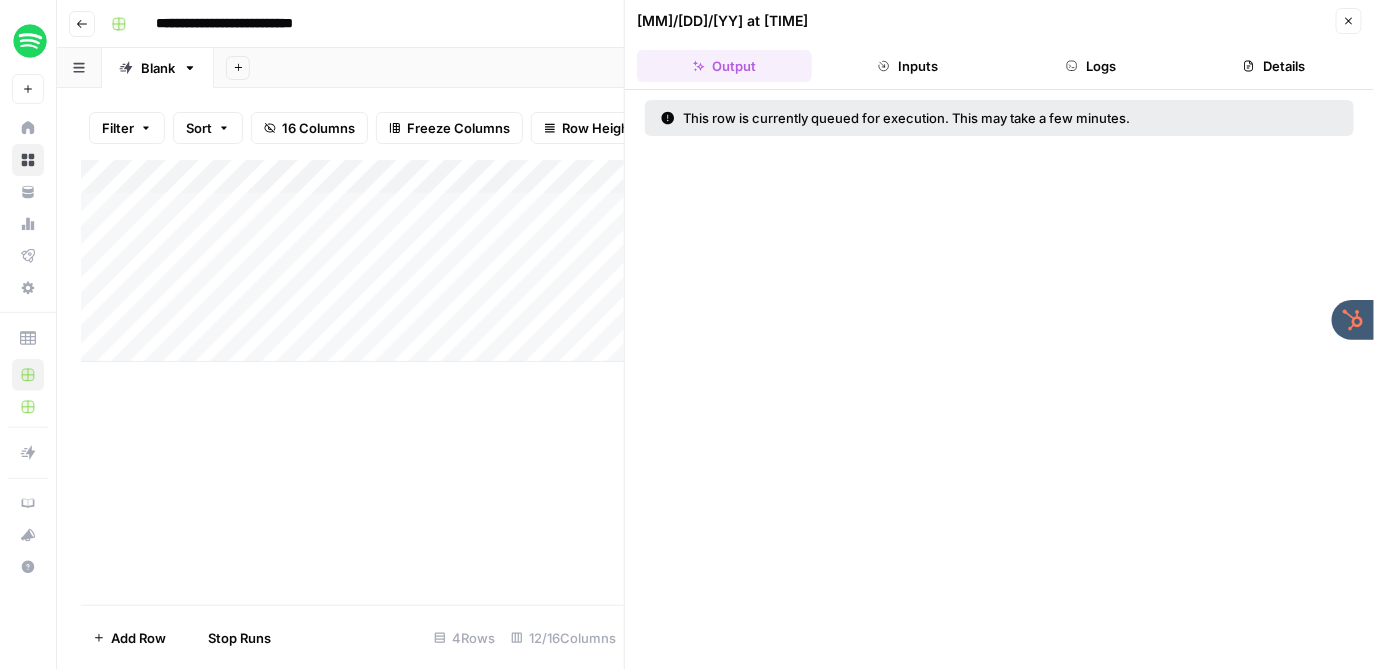 click on "Add Column" at bounding box center (353, 261) 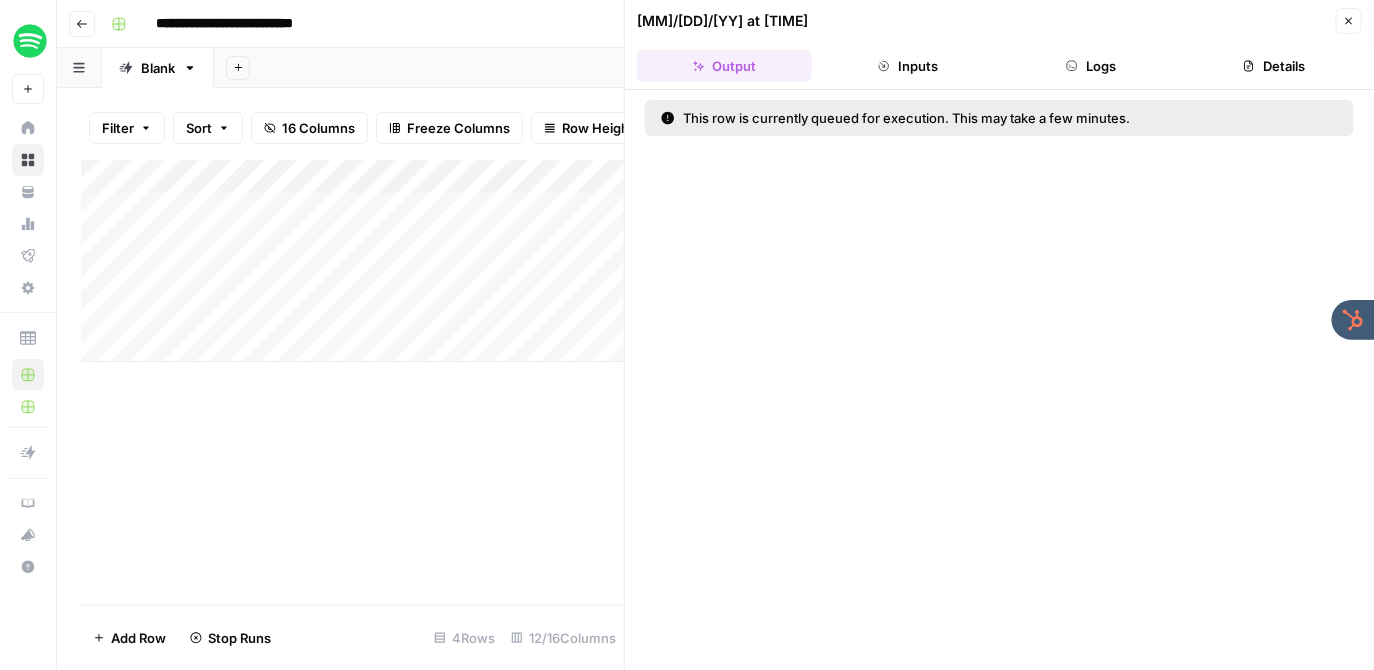 click on "Close" at bounding box center [1349, 21] 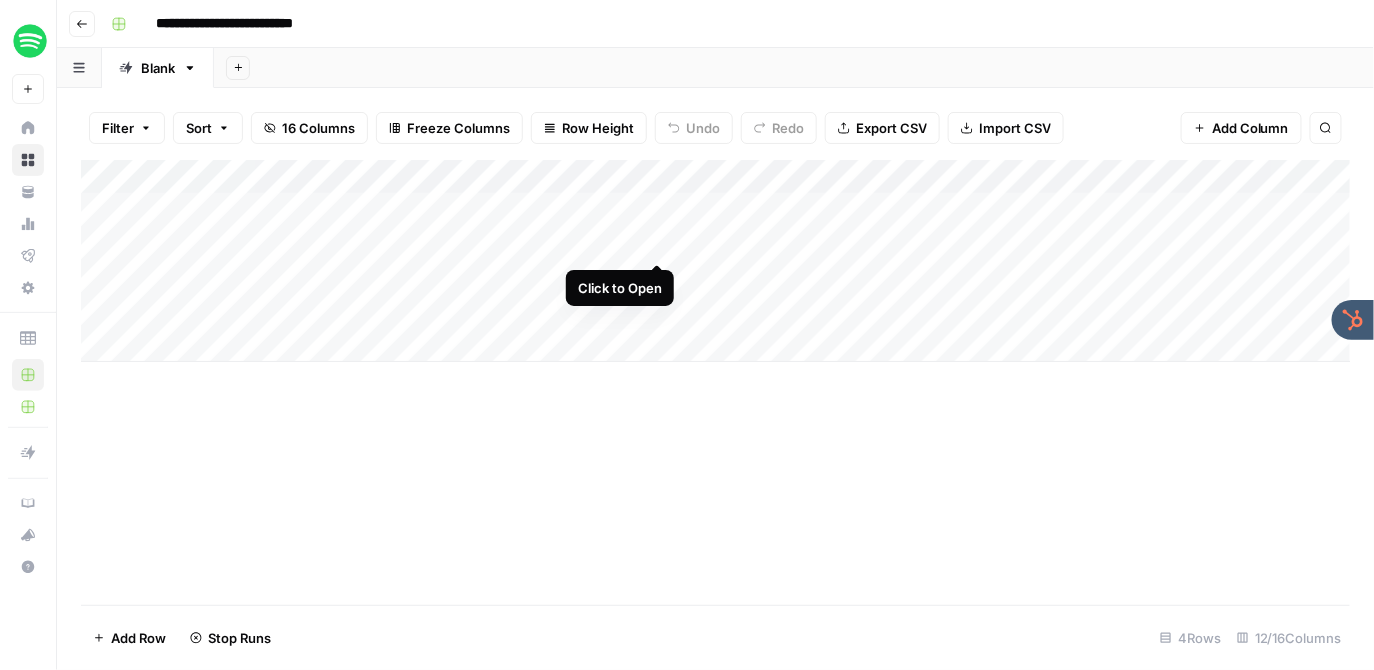 click on "Add Column" at bounding box center (716, 261) 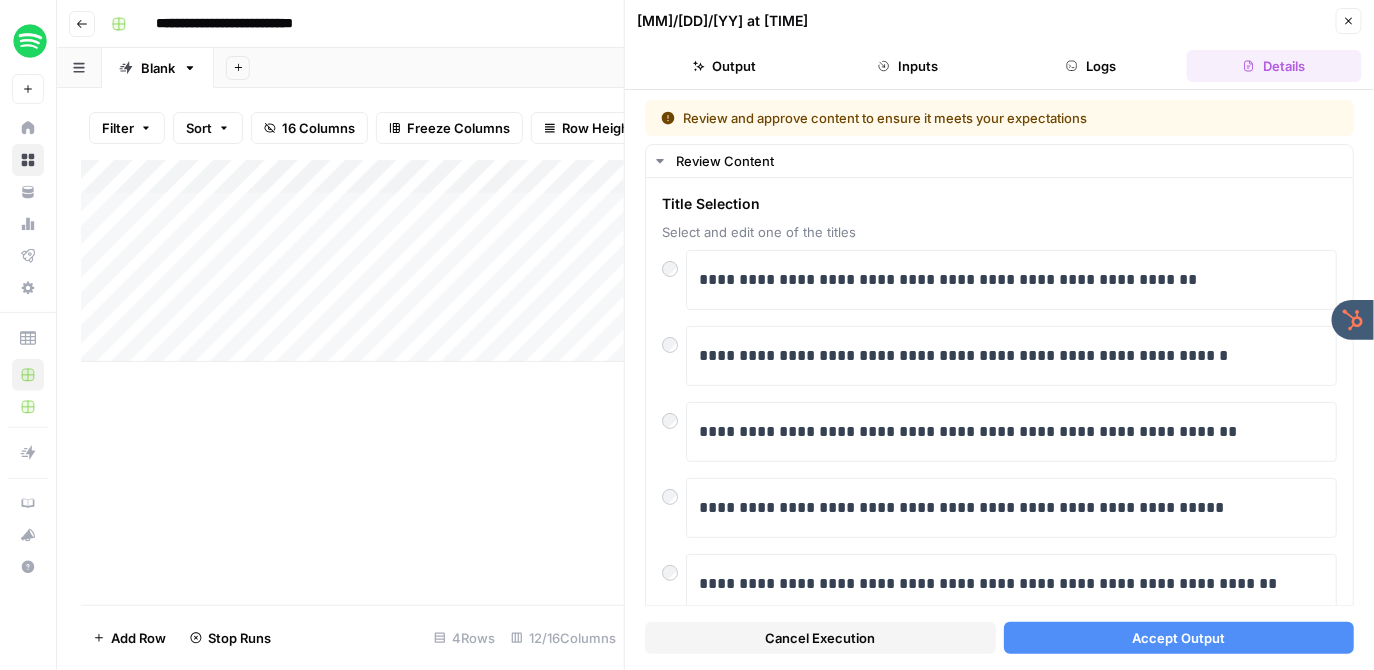 click on "Accept Output" at bounding box center (1179, 638) 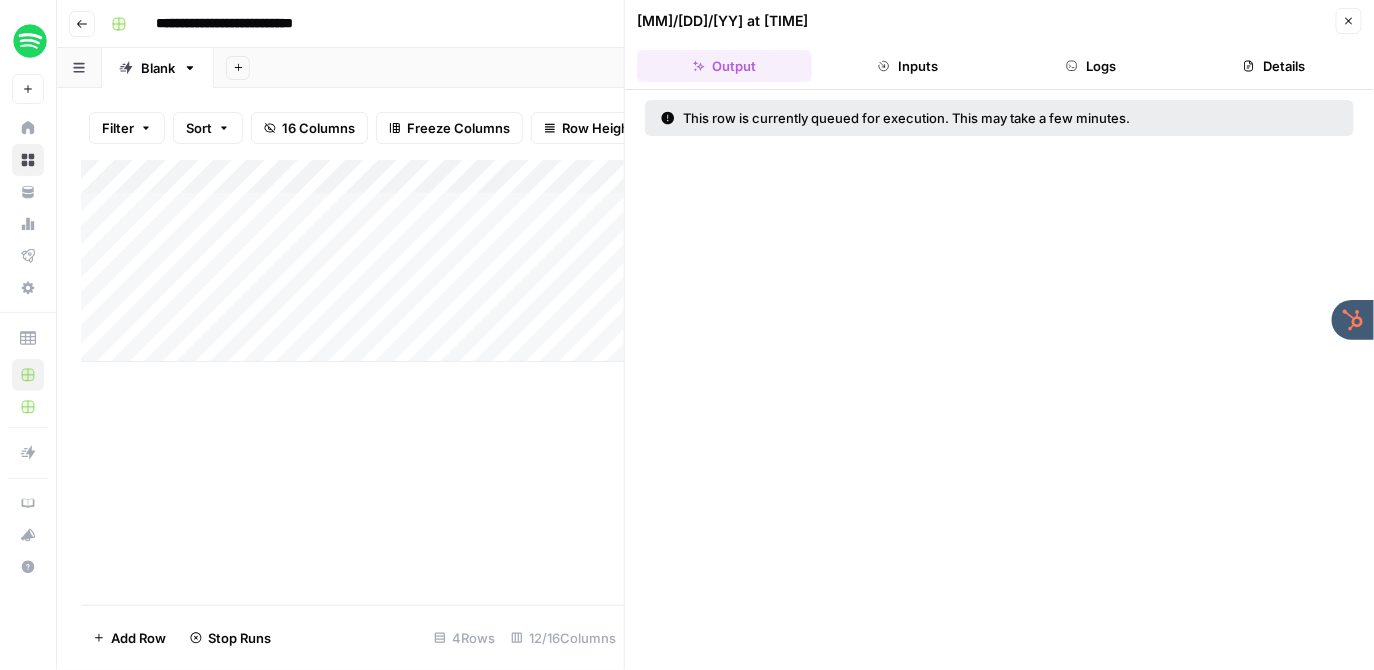 click on "Add Column" at bounding box center (353, 261) 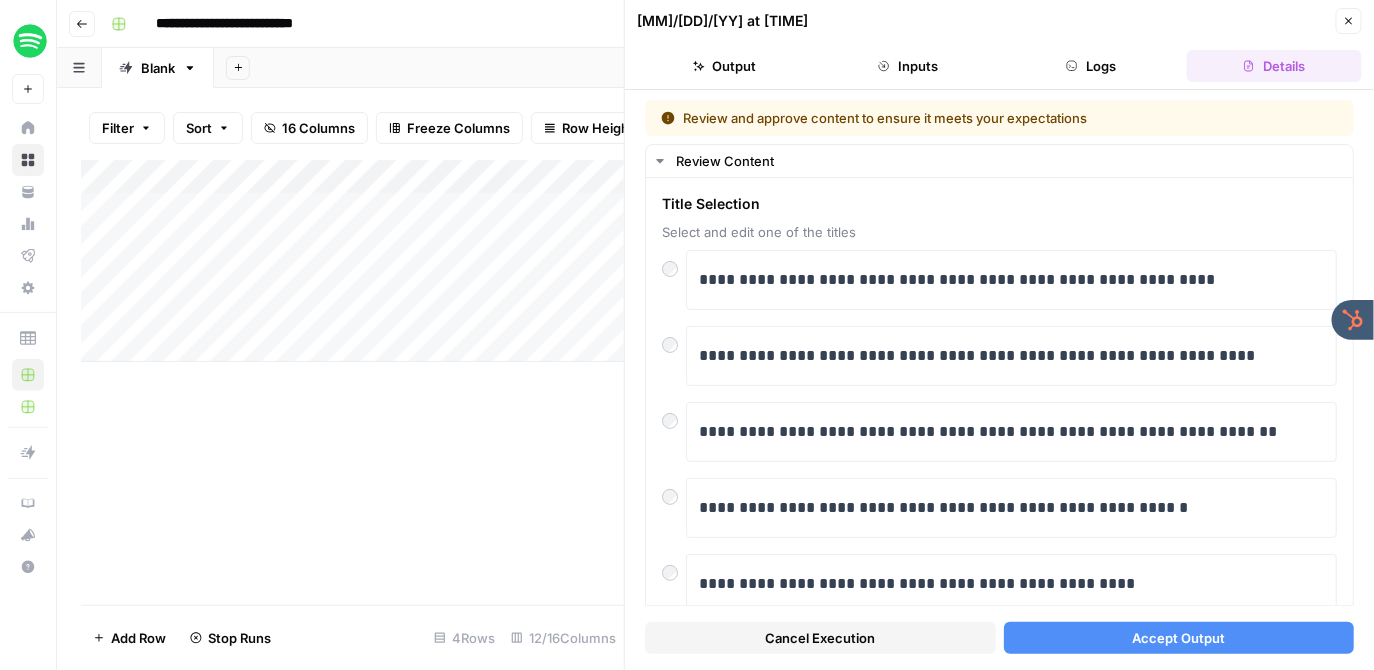 click on "Accept Output" at bounding box center (1179, 638) 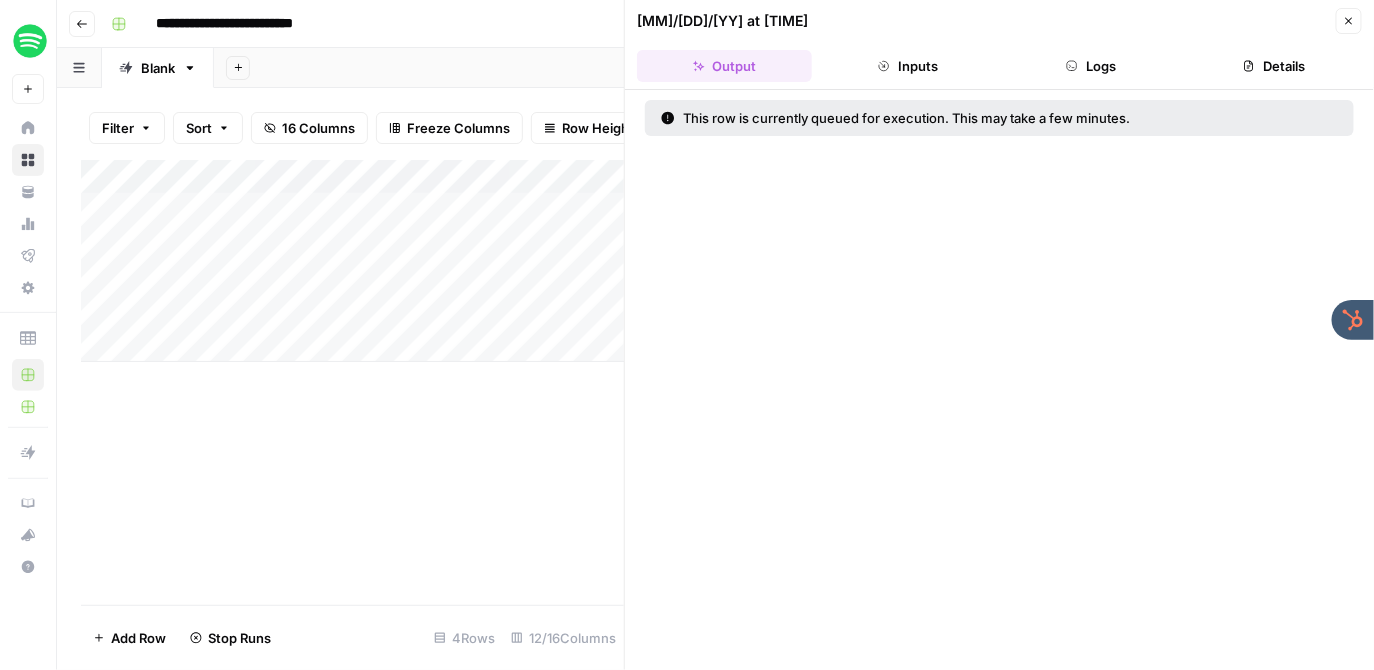 click on "Add Column" at bounding box center [353, 261] 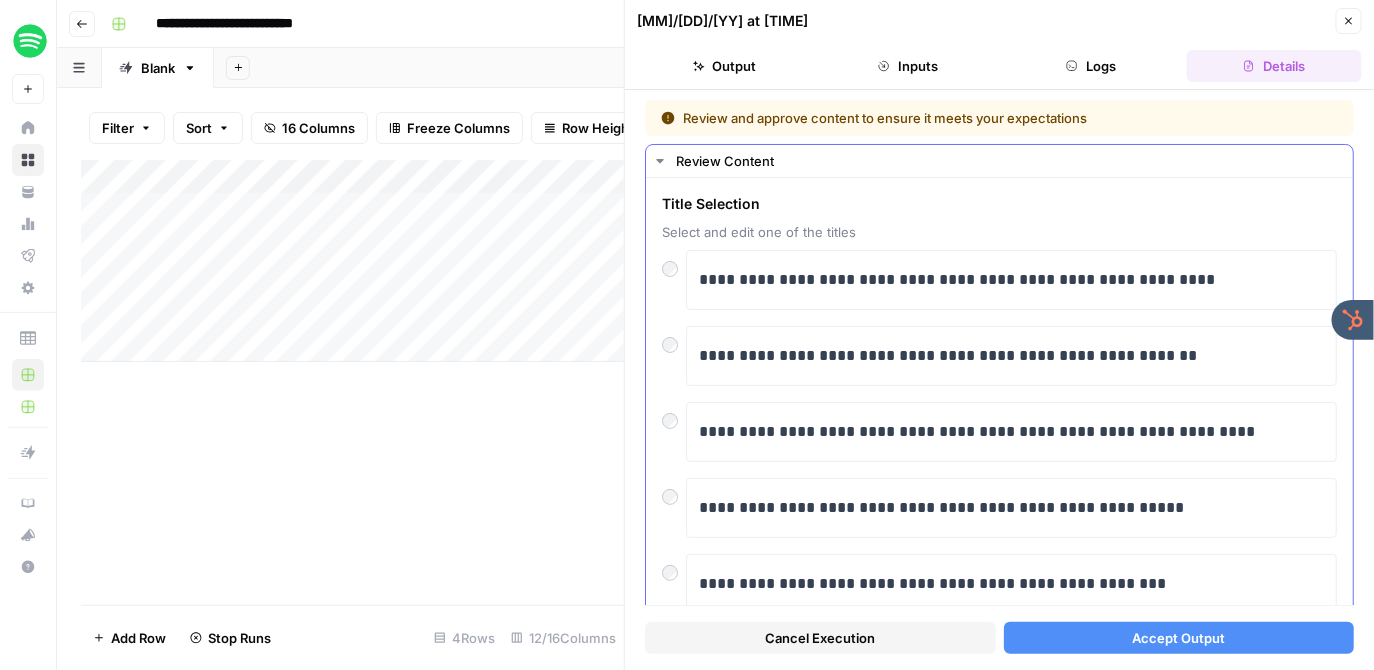 click at bounding box center [674, 340] 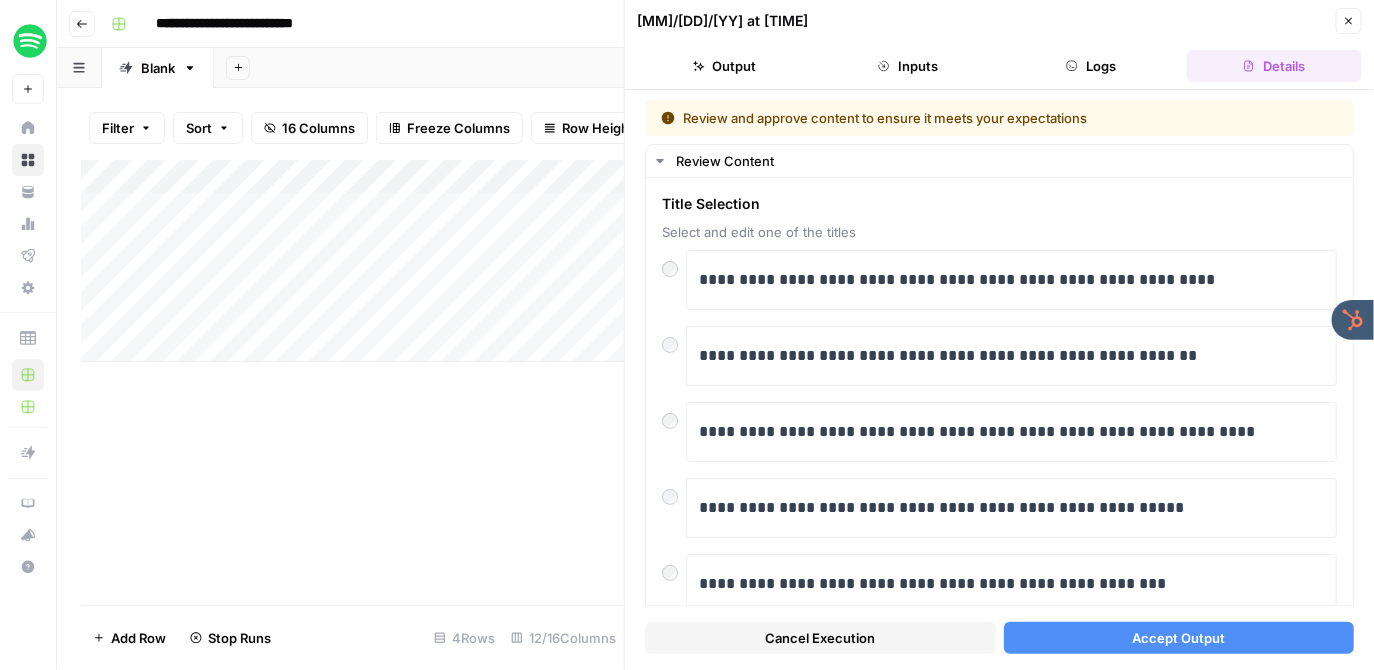 click on "Accept Output" at bounding box center (1179, 638) 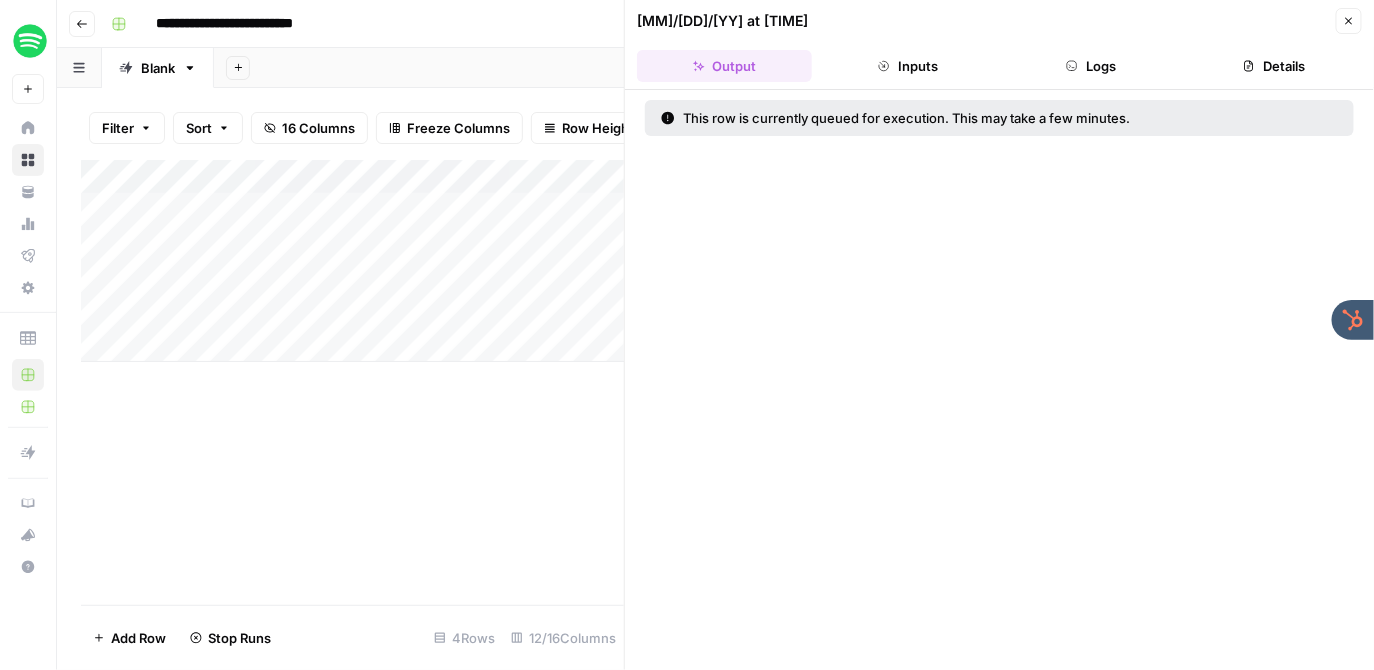 click on "Add Column" at bounding box center [352, 382] 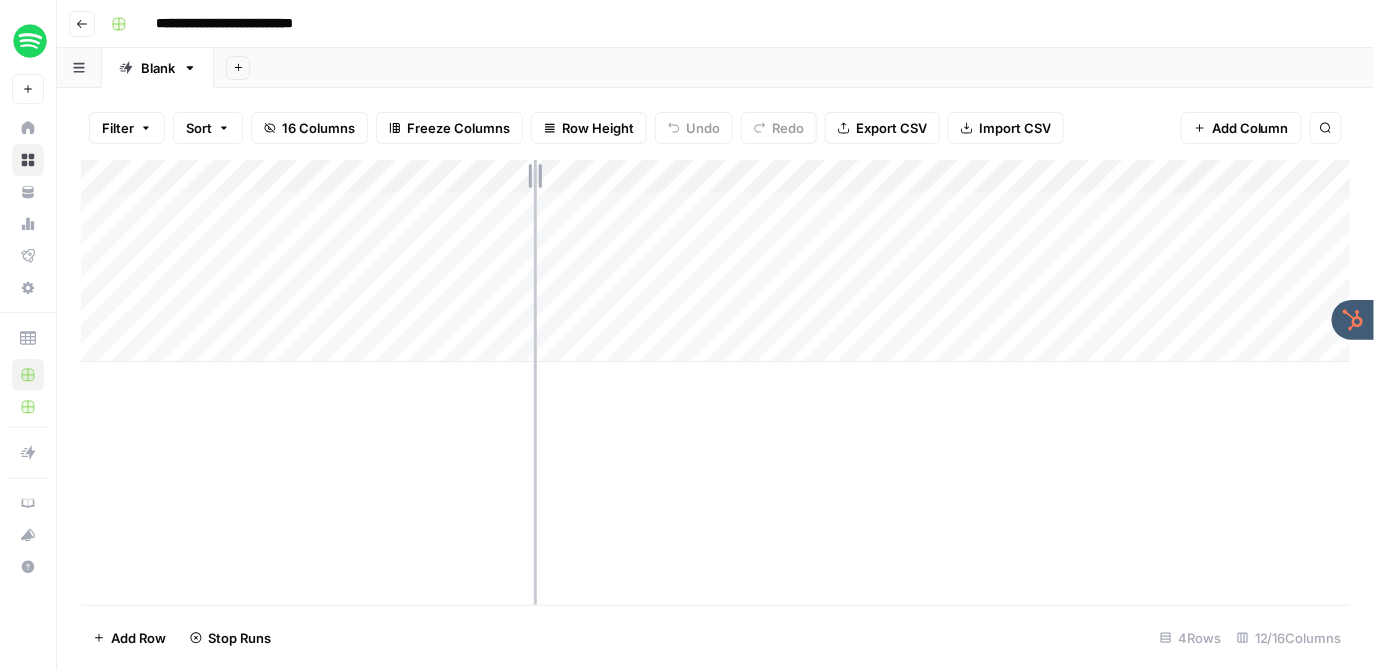 drag, startPoint x: 675, startPoint y: 174, endPoint x: 540, endPoint y: 183, distance: 135.29967 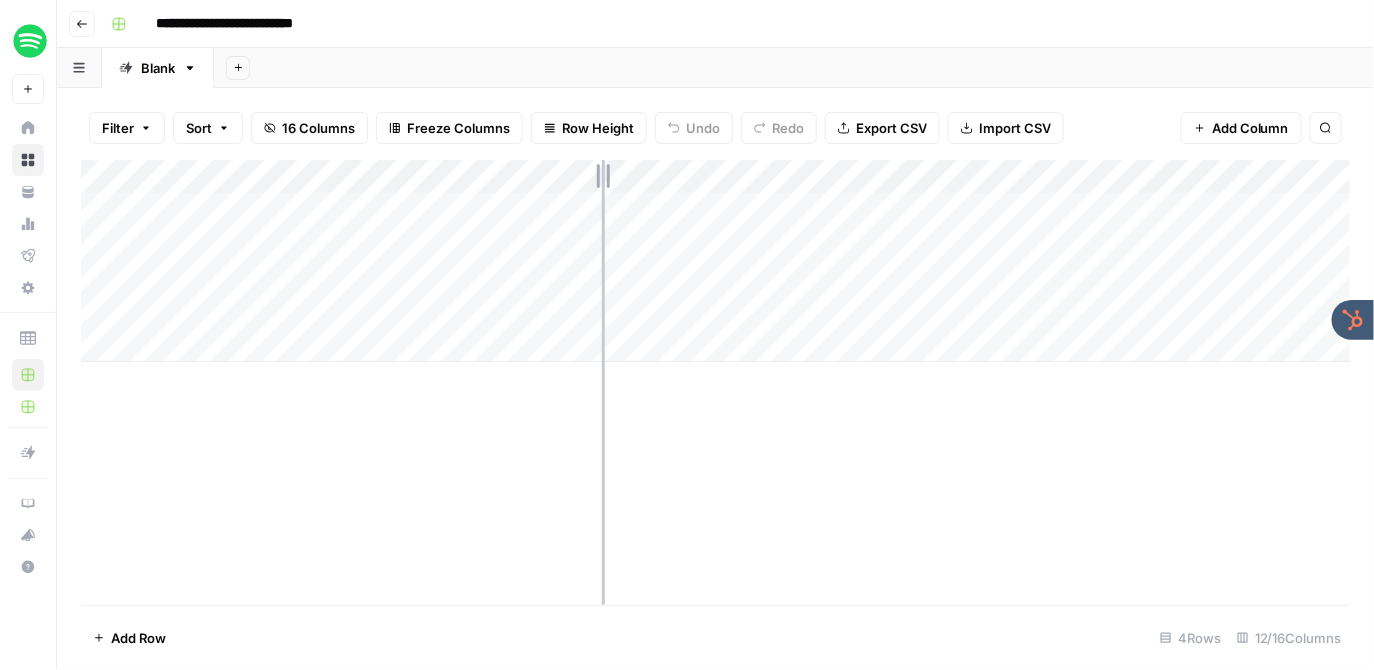 drag, startPoint x: 533, startPoint y: 175, endPoint x: 602, endPoint y: 179, distance: 69.115845 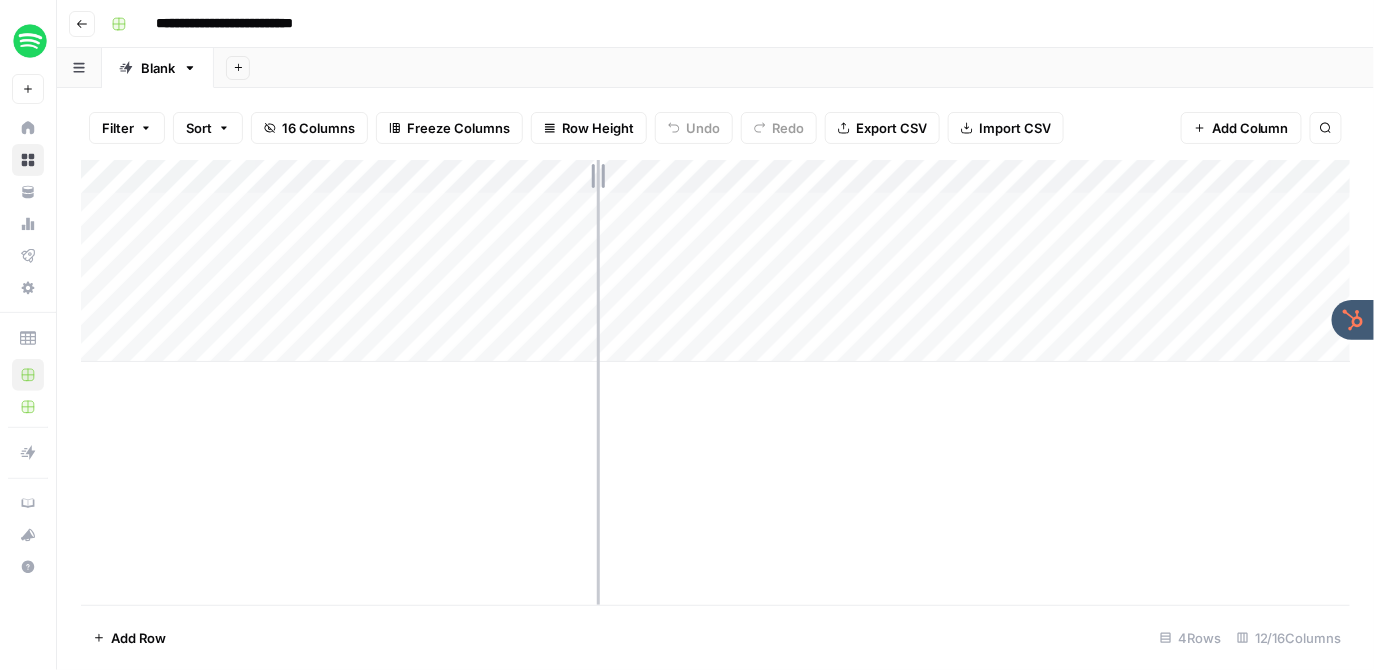 drag, startPoint x: 606, startPoint y: 172, endPoint x: 594, endPoint y: 173, distance: 12.0415945 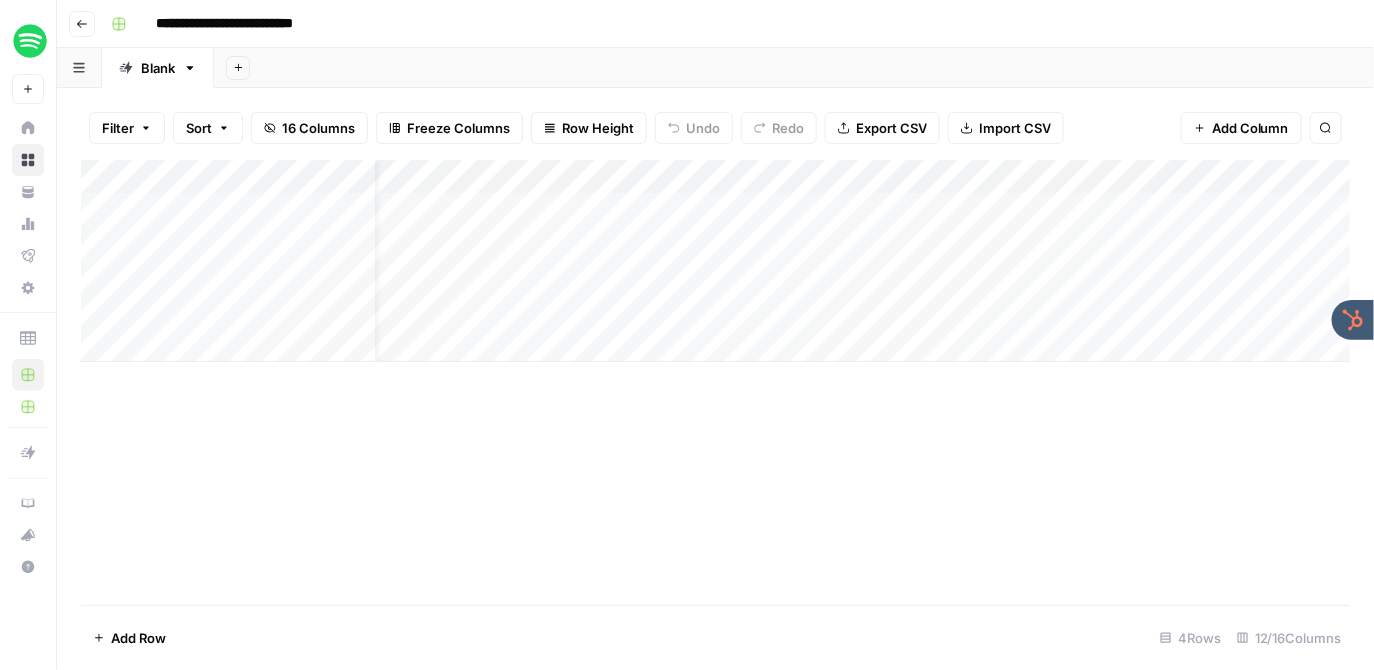 scroll, scrollTop: 0, scrollLeft: 0, axis: both 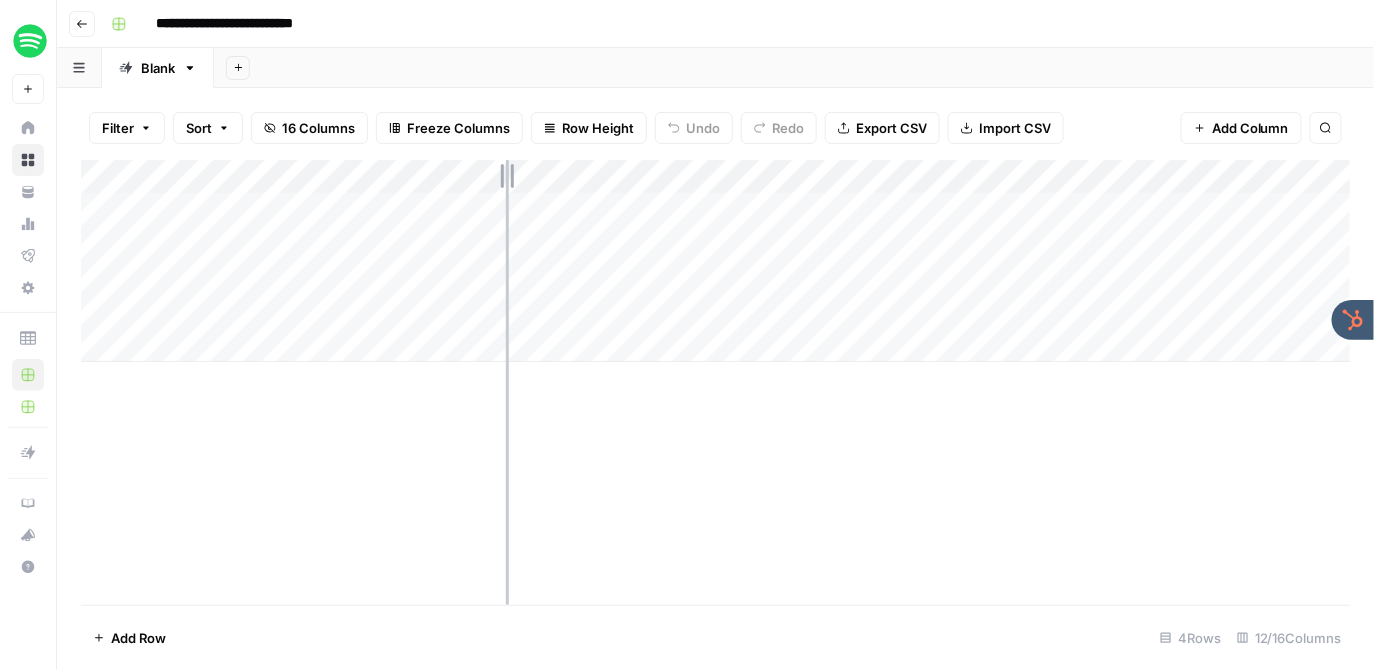 drag, startPoint x: 376, startPoint y: 172, endPoint x: 508, endPoint y: 178, distance: 132.13629 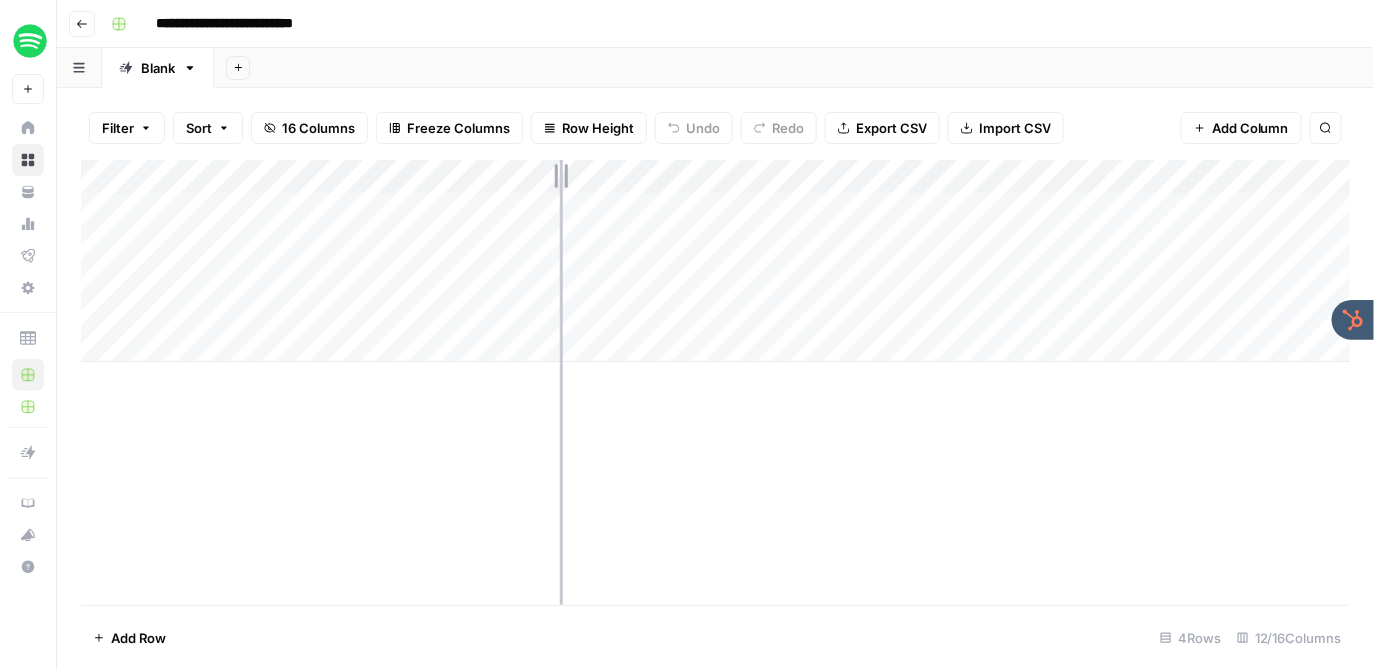 drag, startPoint x: 507, startPoint y: 178, endPoint x: 563, endPoint y: 178, distance: 56 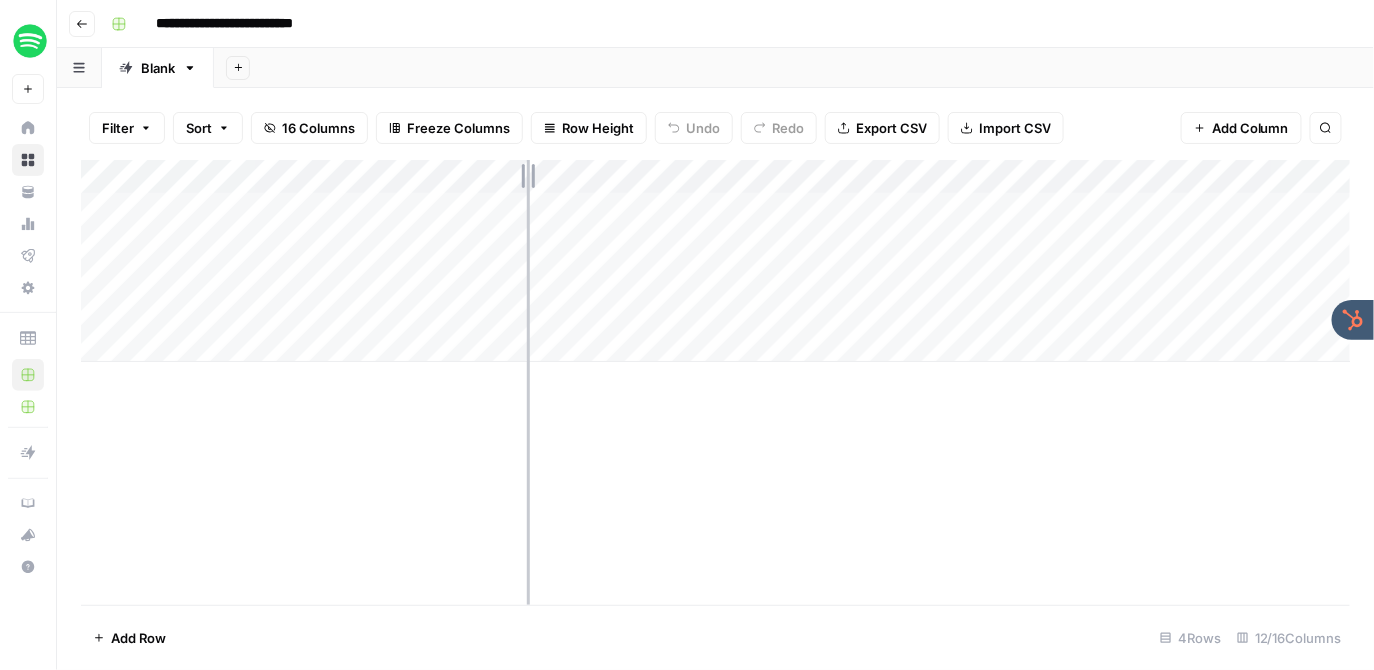 drag, startPoint x: 562, startPoint y: 178, endPoint x: 525, endPoint y: 181, distance: 37.12142 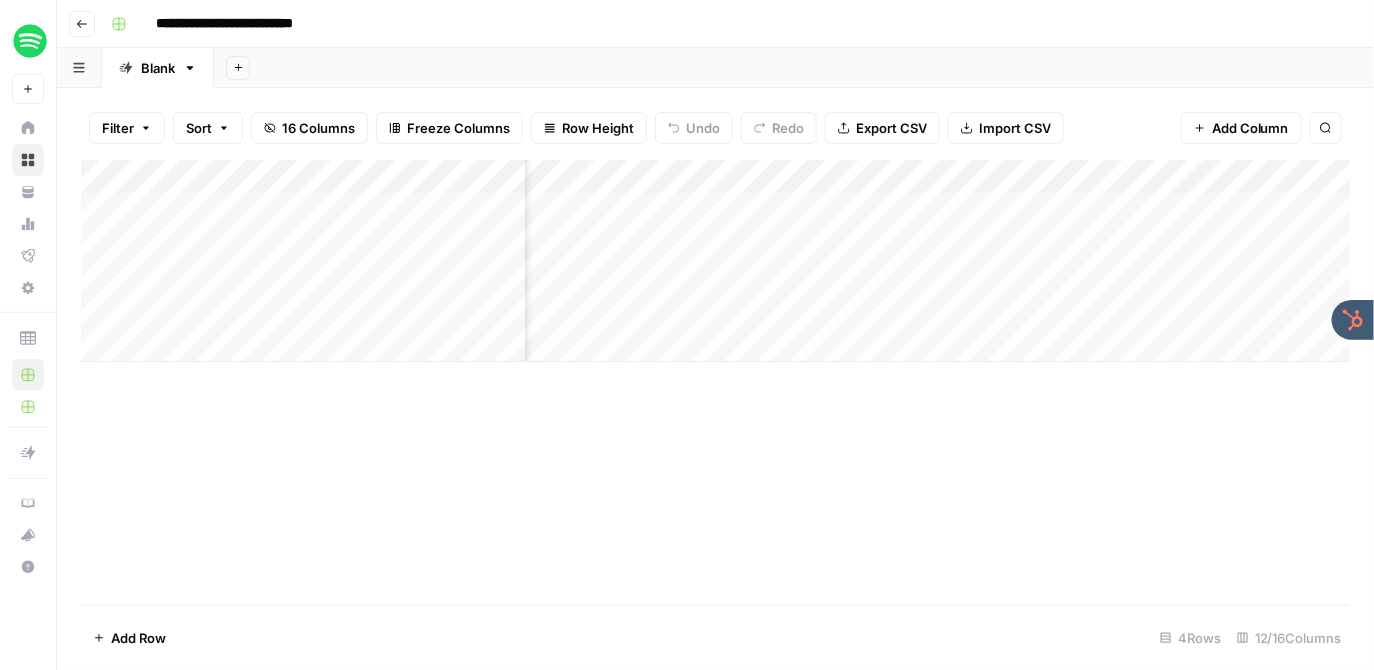 scroll, scrollTop: 0, scrollLeft: 228, axis: horizontal 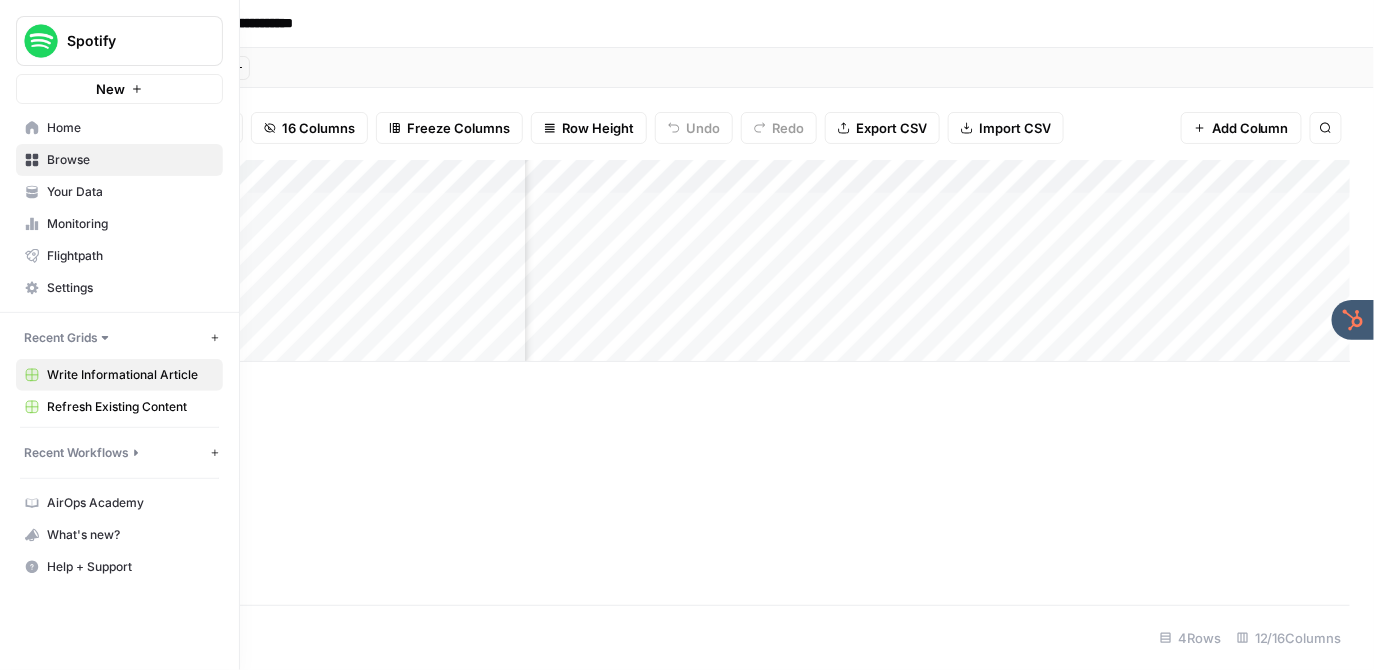 click on "Home" at bounding box center (130, 128) 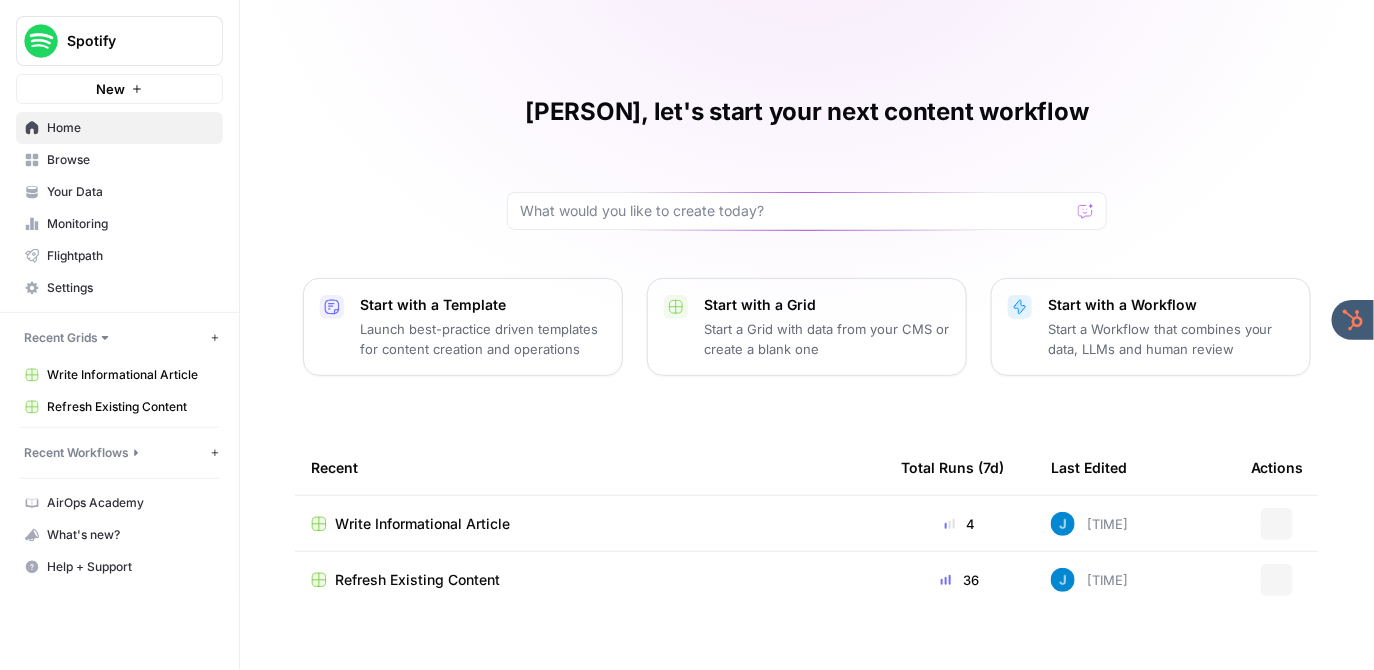 click on "Your Data" at bounding box center (130, 192) 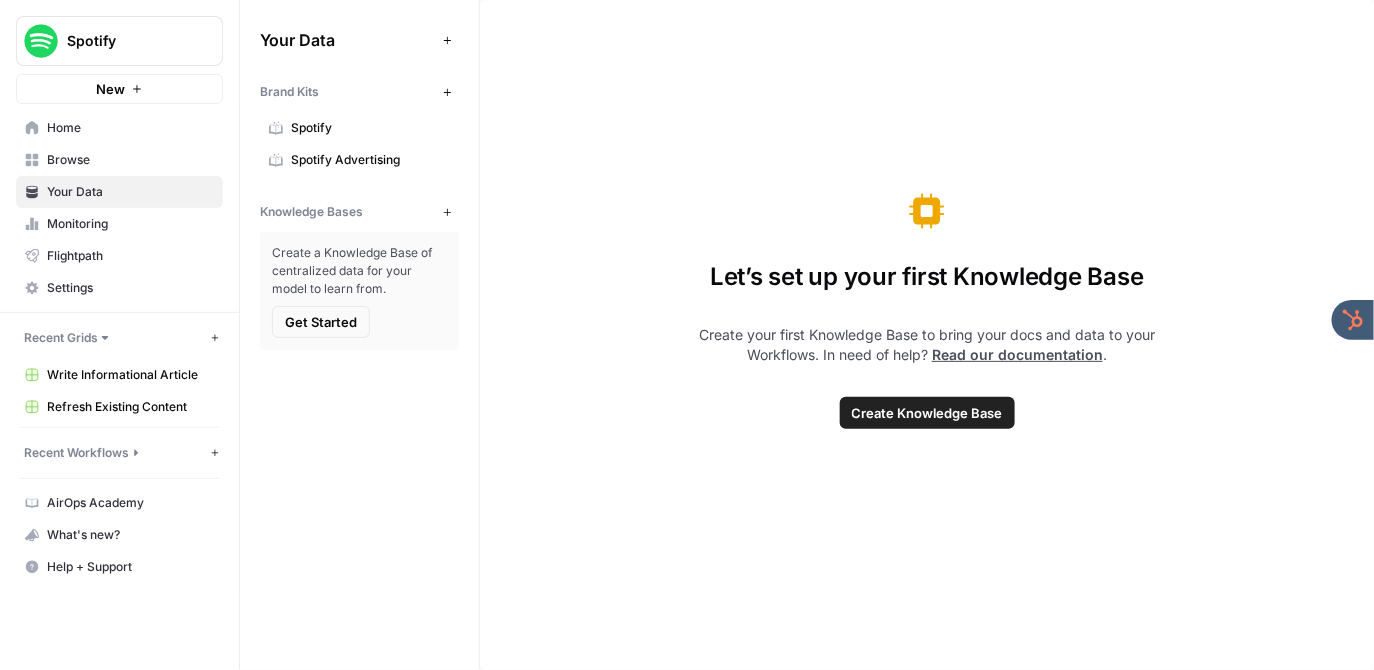 click on "Get Started" at bounding box center [321, 322] 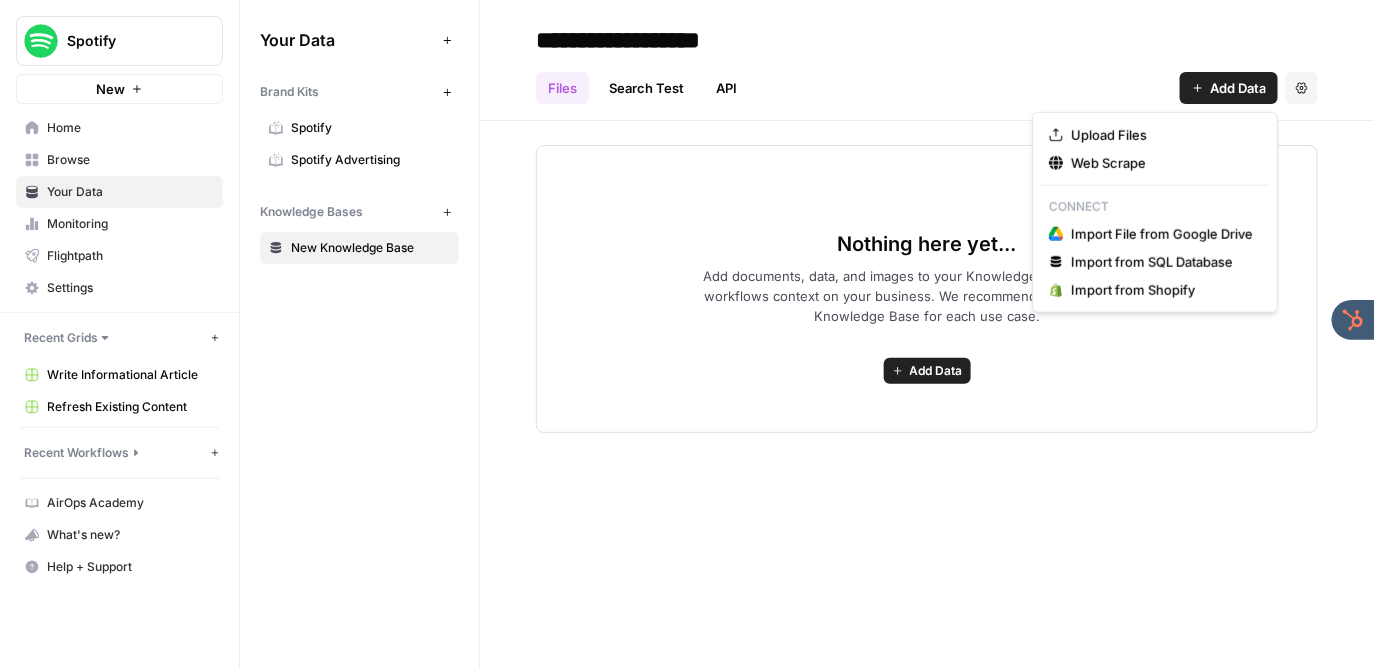 click 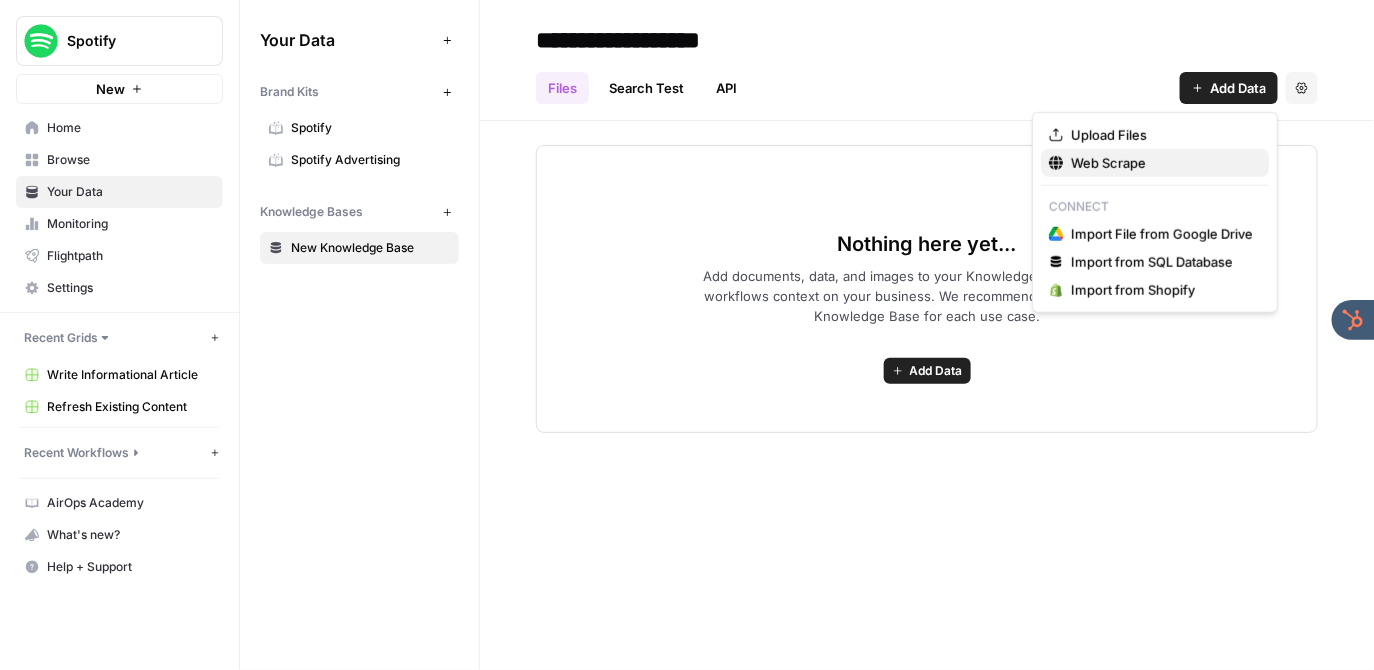 click on "Web Scrape" at bounding box center [1162, 163] 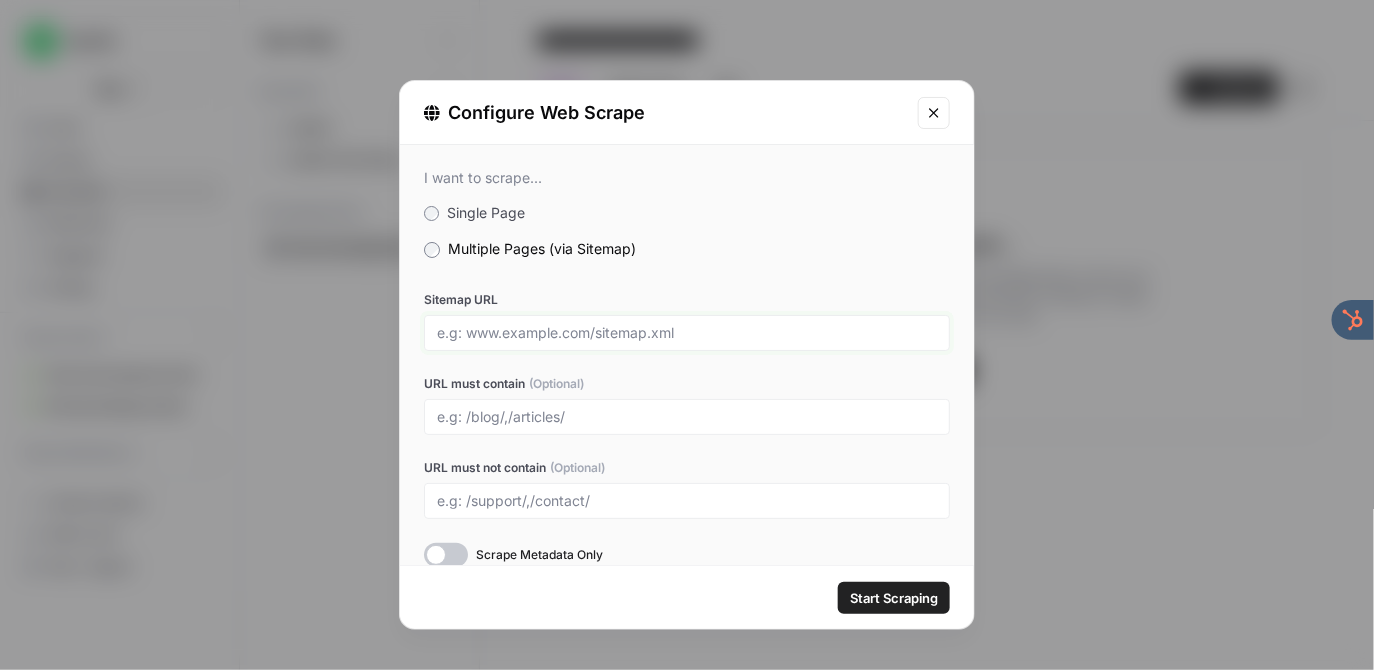 click on "Sitemap URL" at bounding box center (687, 333) 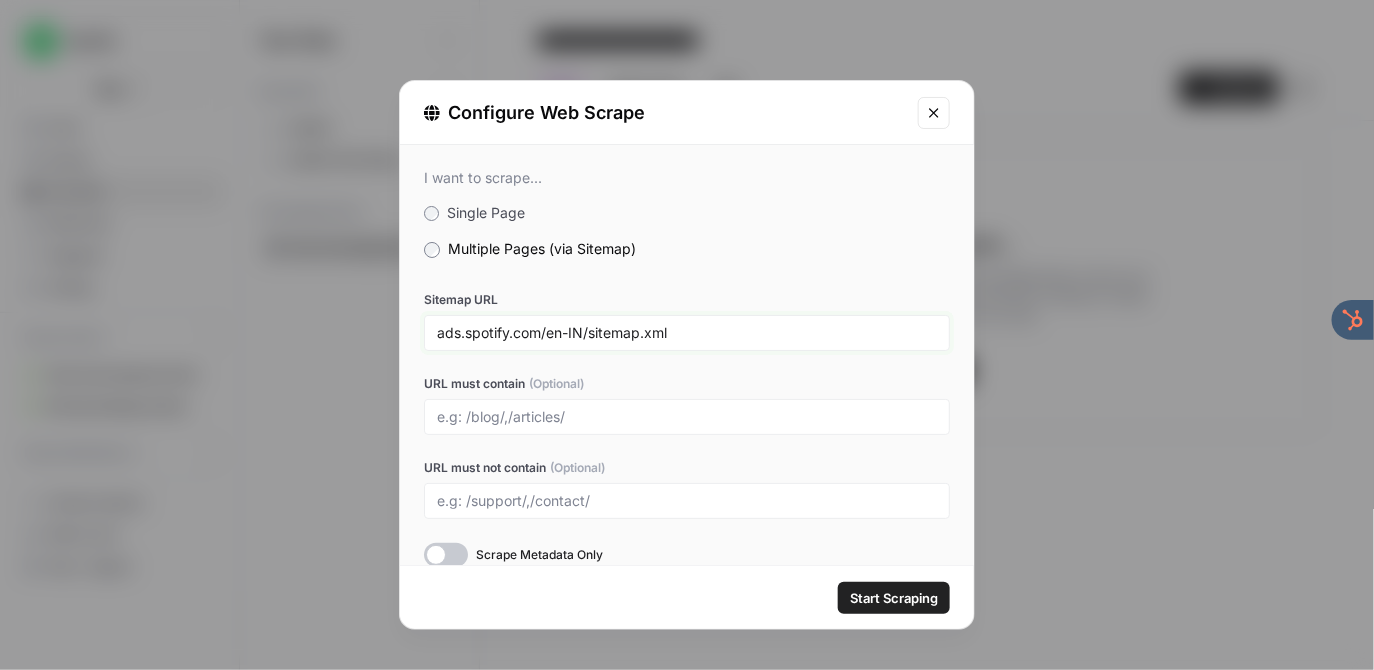 scroll, scrollTop: 25, scrollLeft: 0, axis: vertical 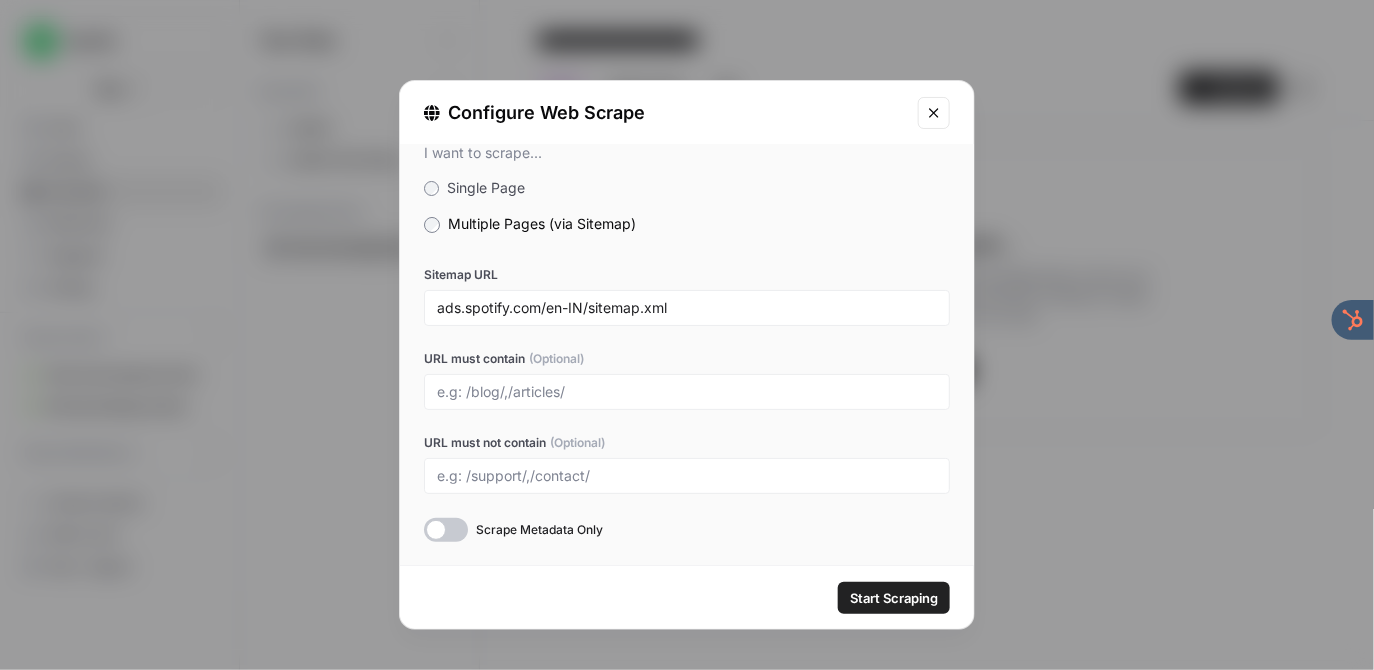 click on "Start Scraping" at bounding box center (894, 598) 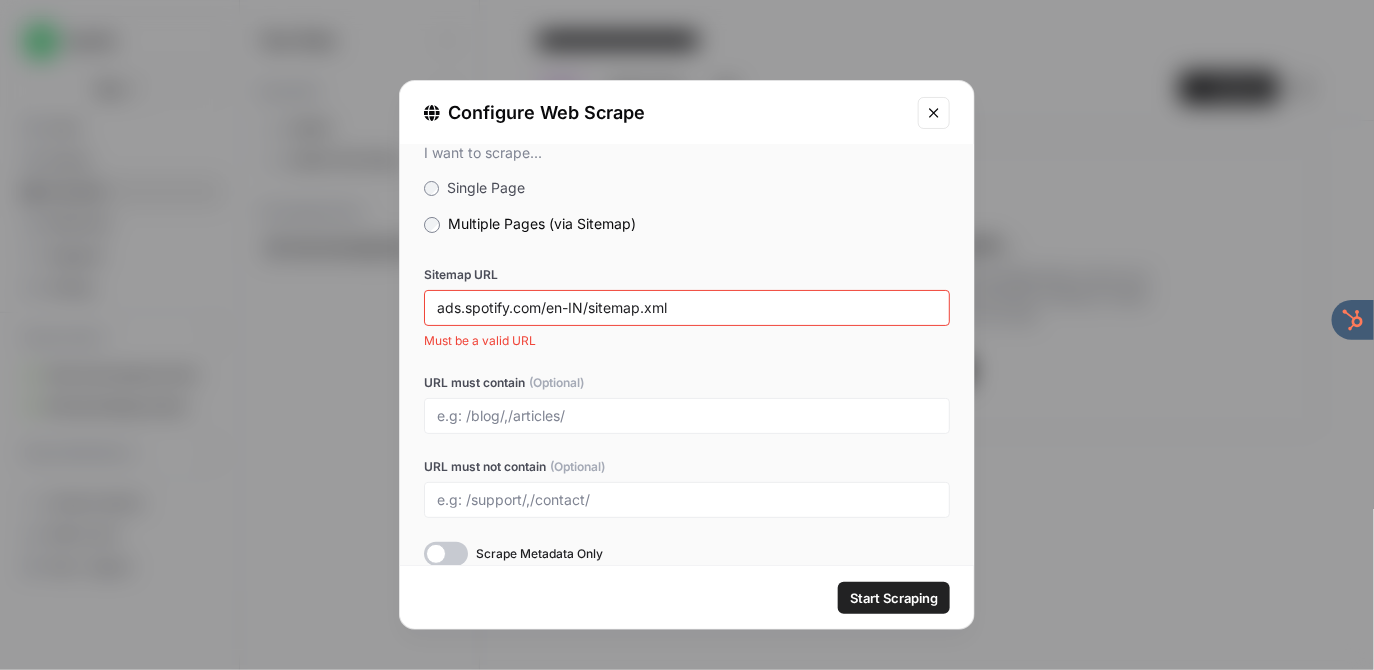 click on "ads.spotify.com/en-IN/sitemap.xml" at bounding box center [687, 308] 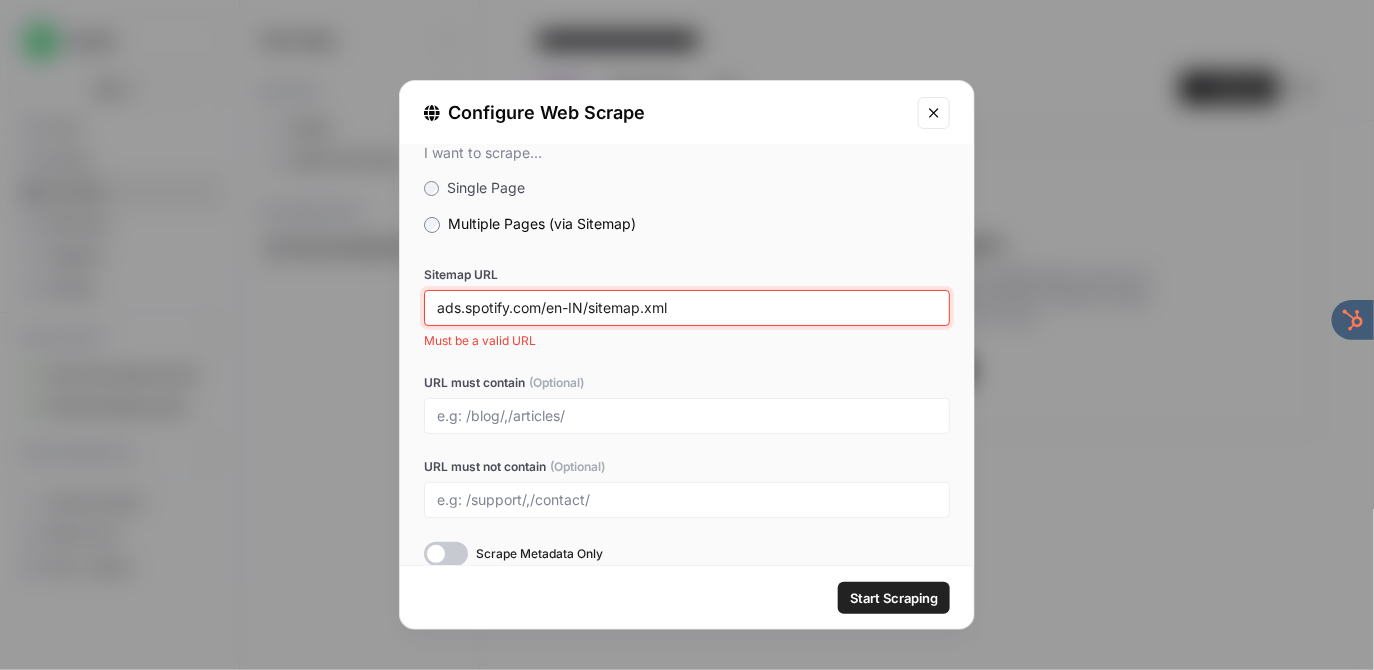 click on "ads.spotify.com/en-IN/sitemap.xml" at bounding box center (687, 308) 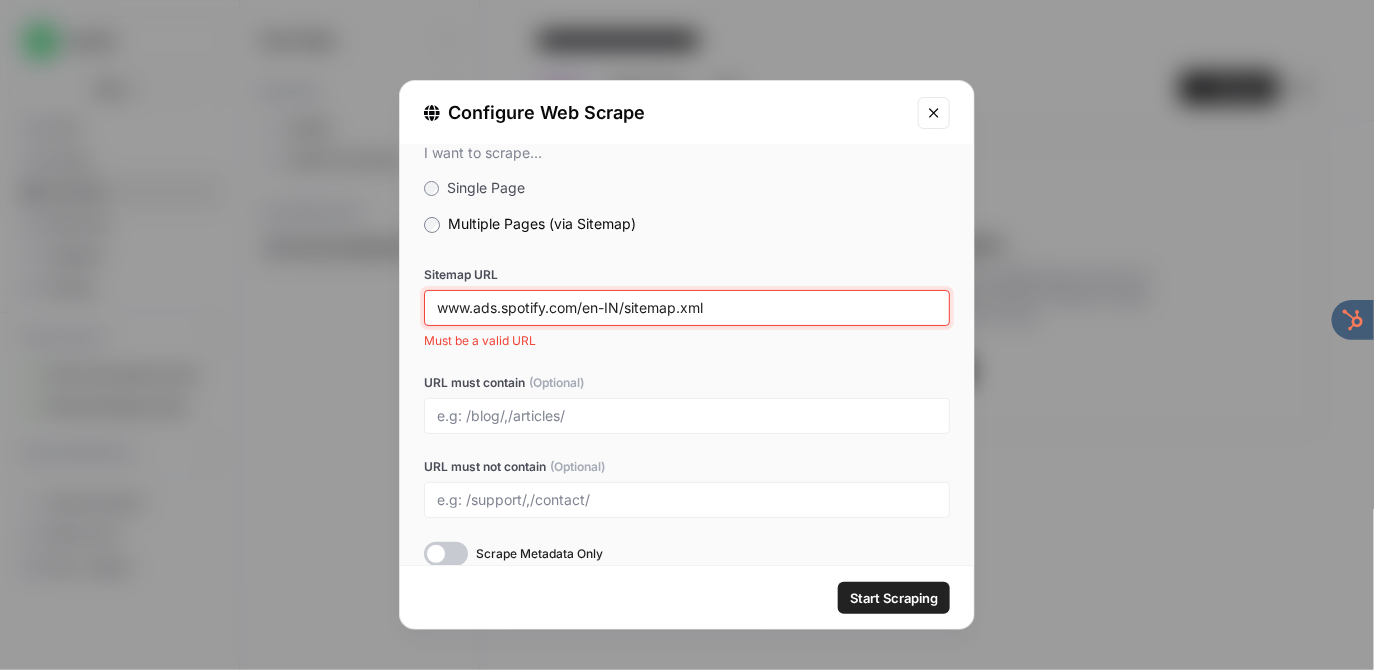 click on "Start Scraping" at bounding box center [894, 598] 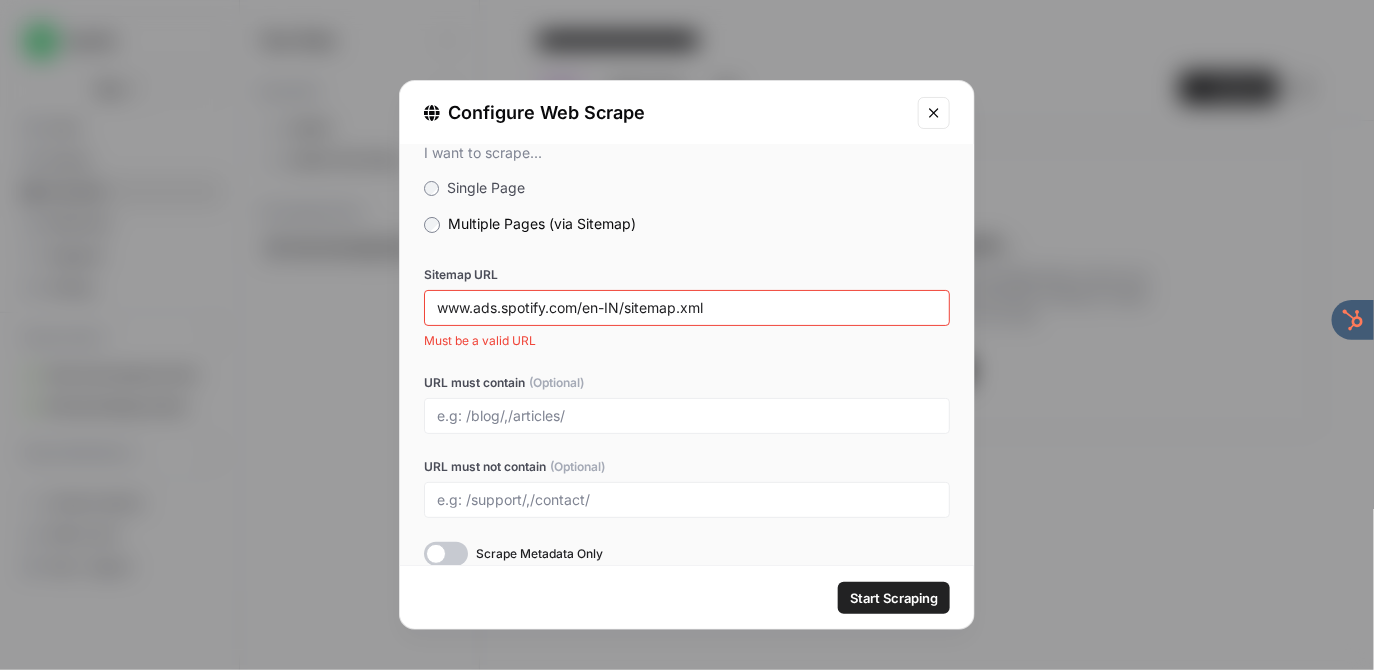 click on "Start Scraping" at bounding box center (894, 598) 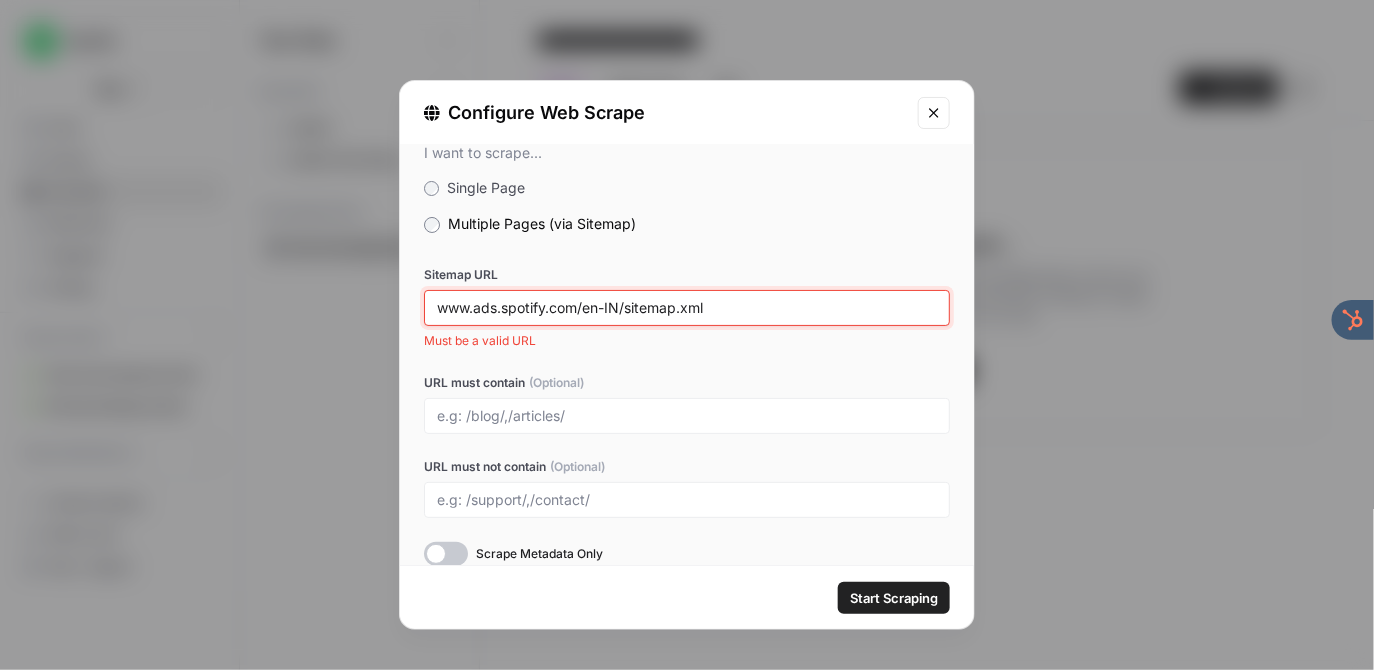 click on "www.ads.spotify.com/en-IN/sitemap.xml" at bounding box center [687, 308] 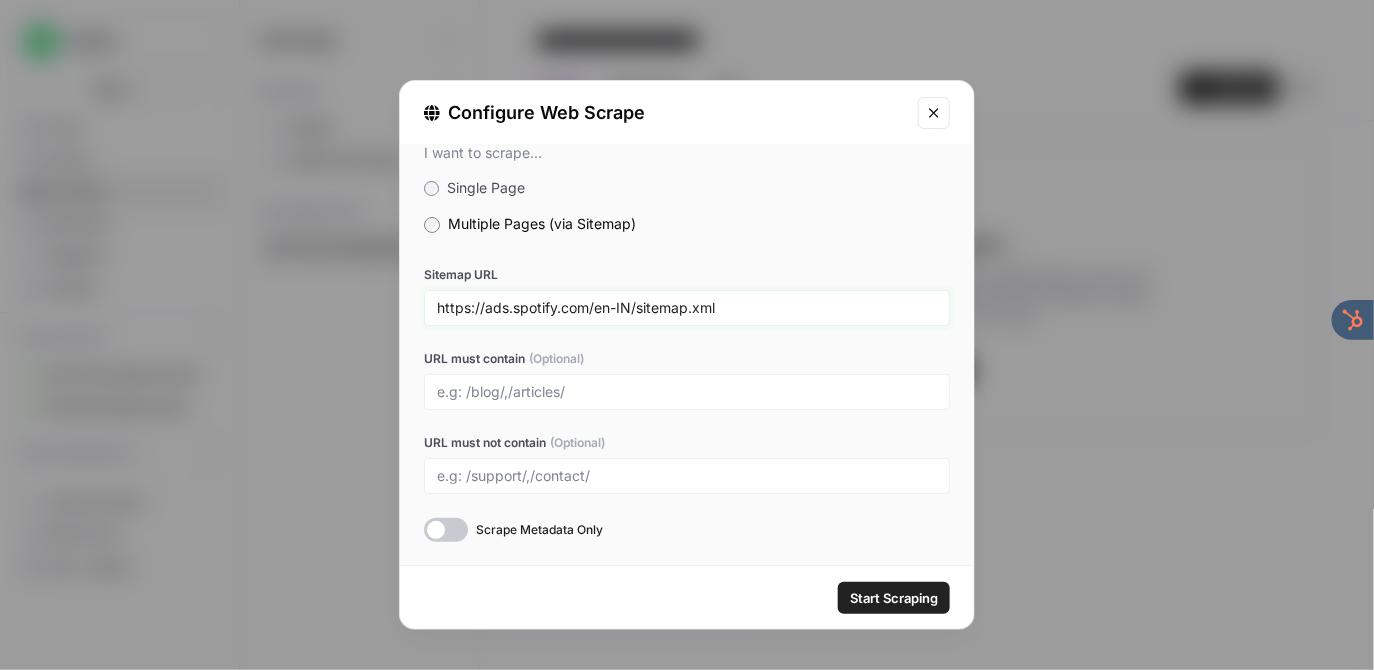type on "https://ads.spotify.com/en-IN/sitemap.xml" 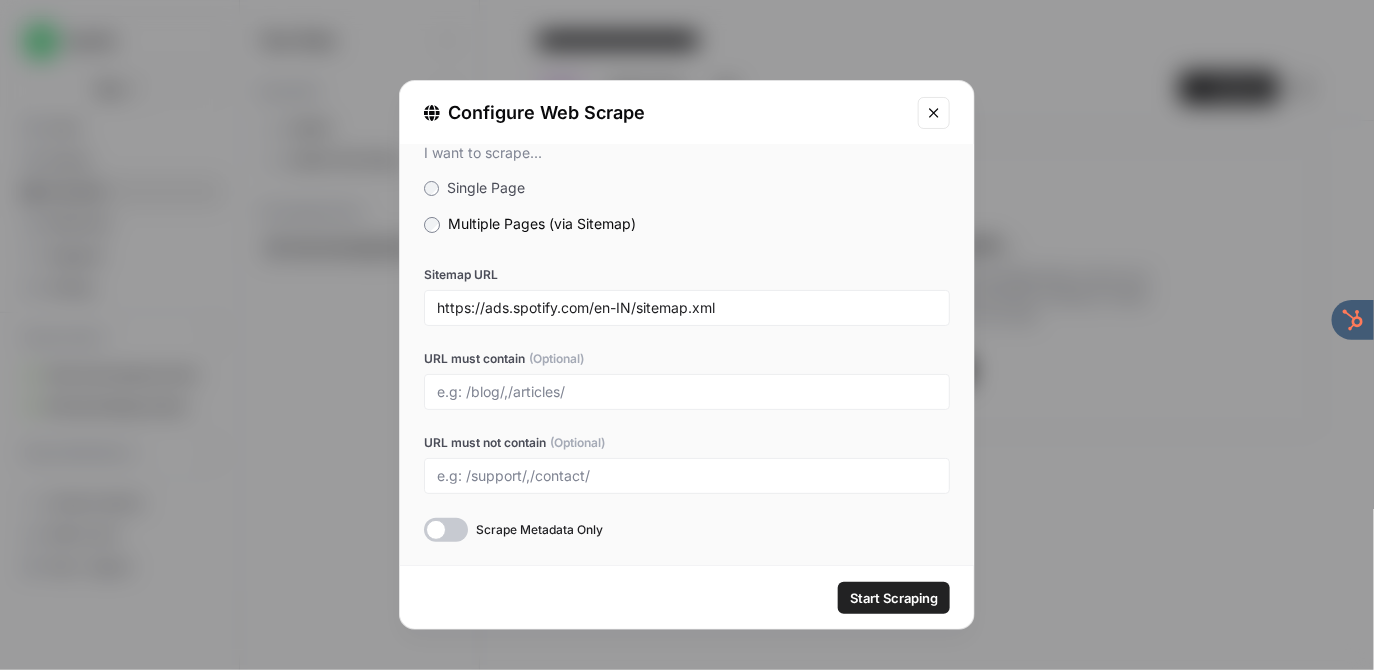 click on "Start Scraping" at bounding box center [894, 598] 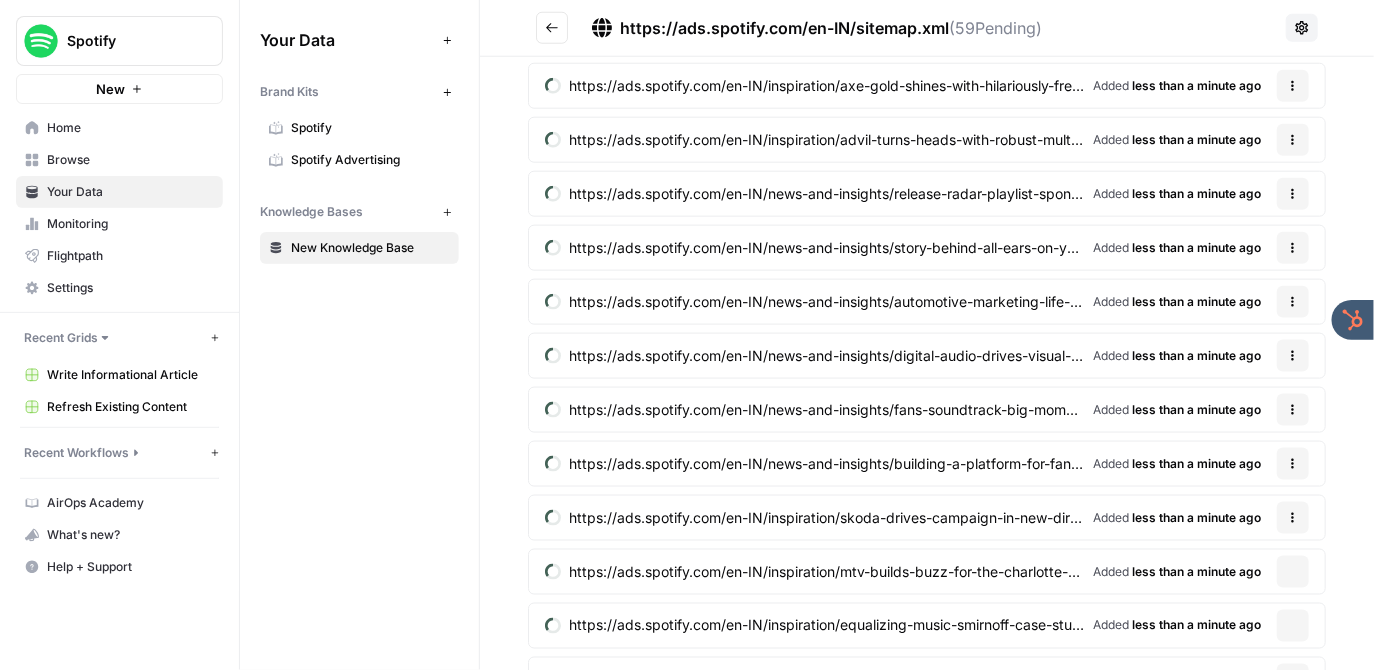 scroll, scrollTop: 0, scrollLeft: 0, axis: both 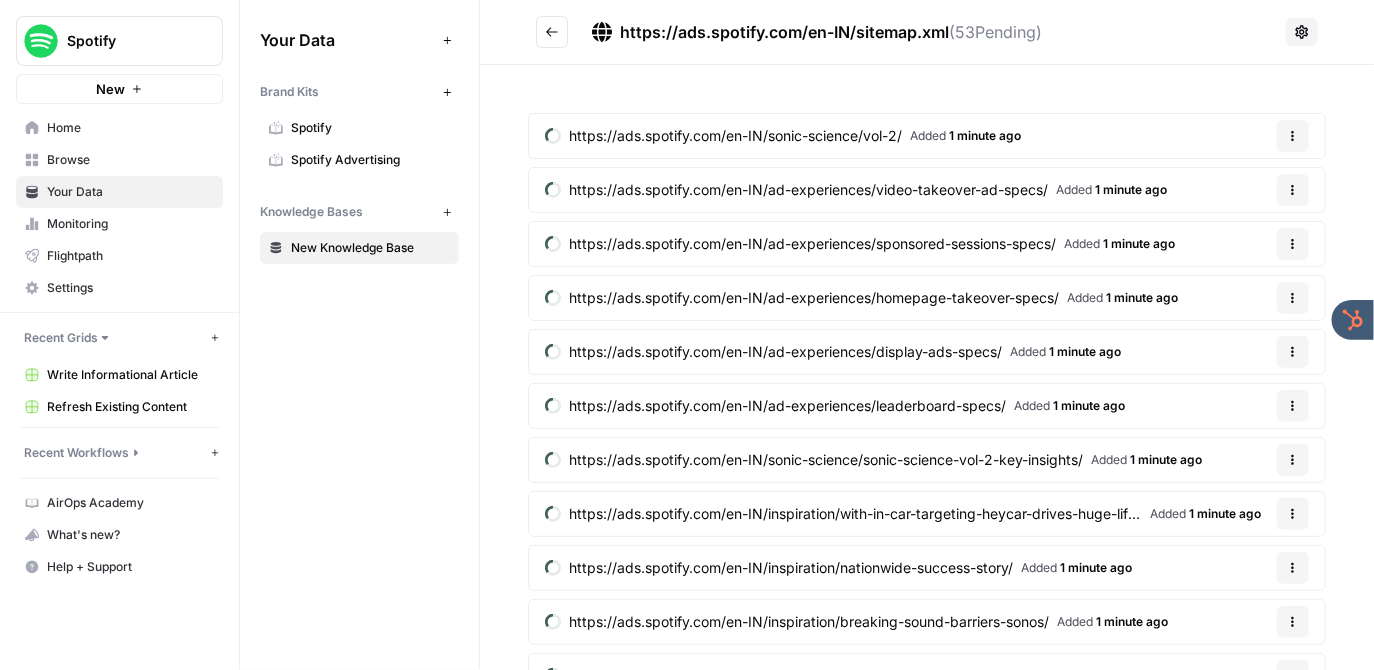 click at bounding box center [1302, 32] 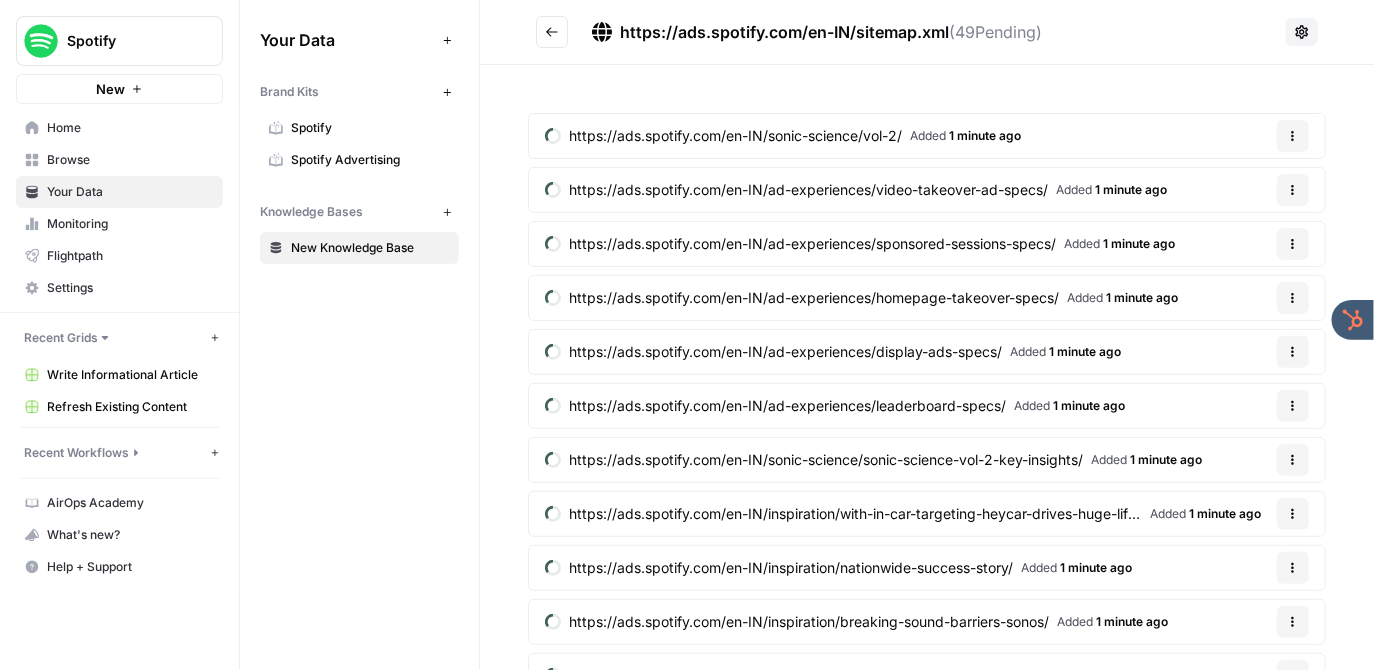 click on "Home" at bounding box center [130, 128] 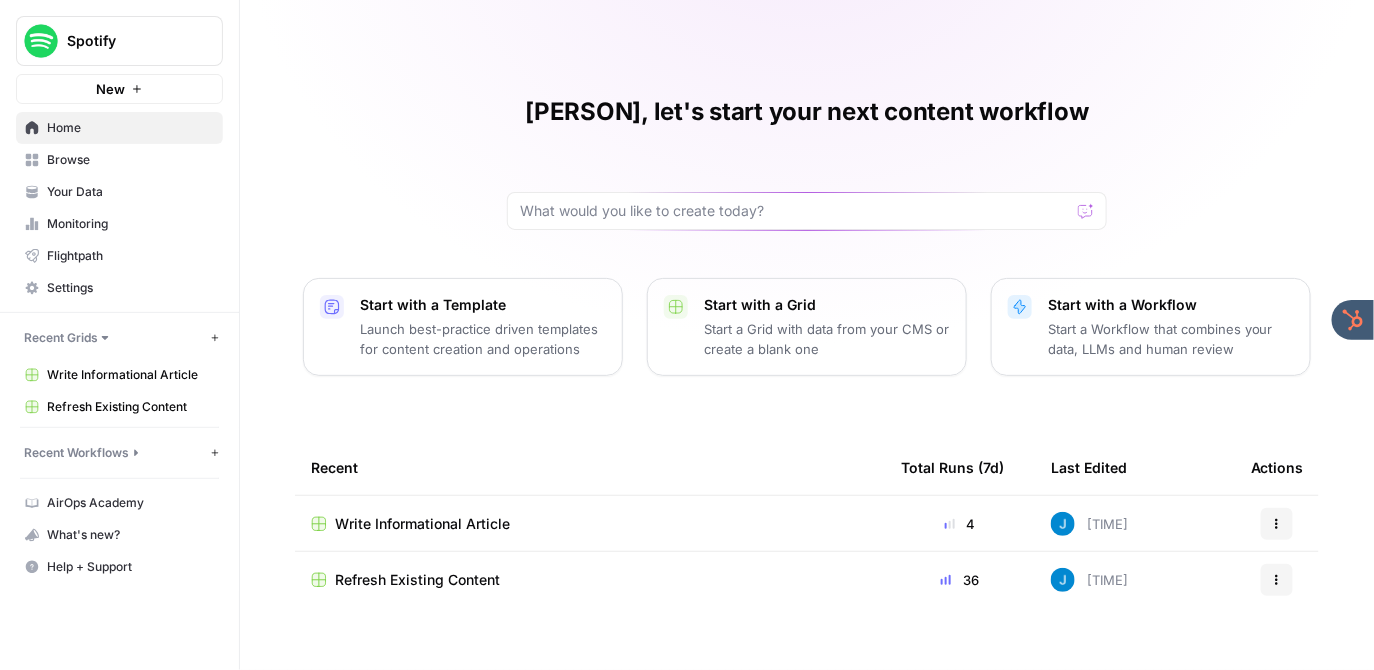 click on "Write Informational Article" at bounding box center (422, 524) 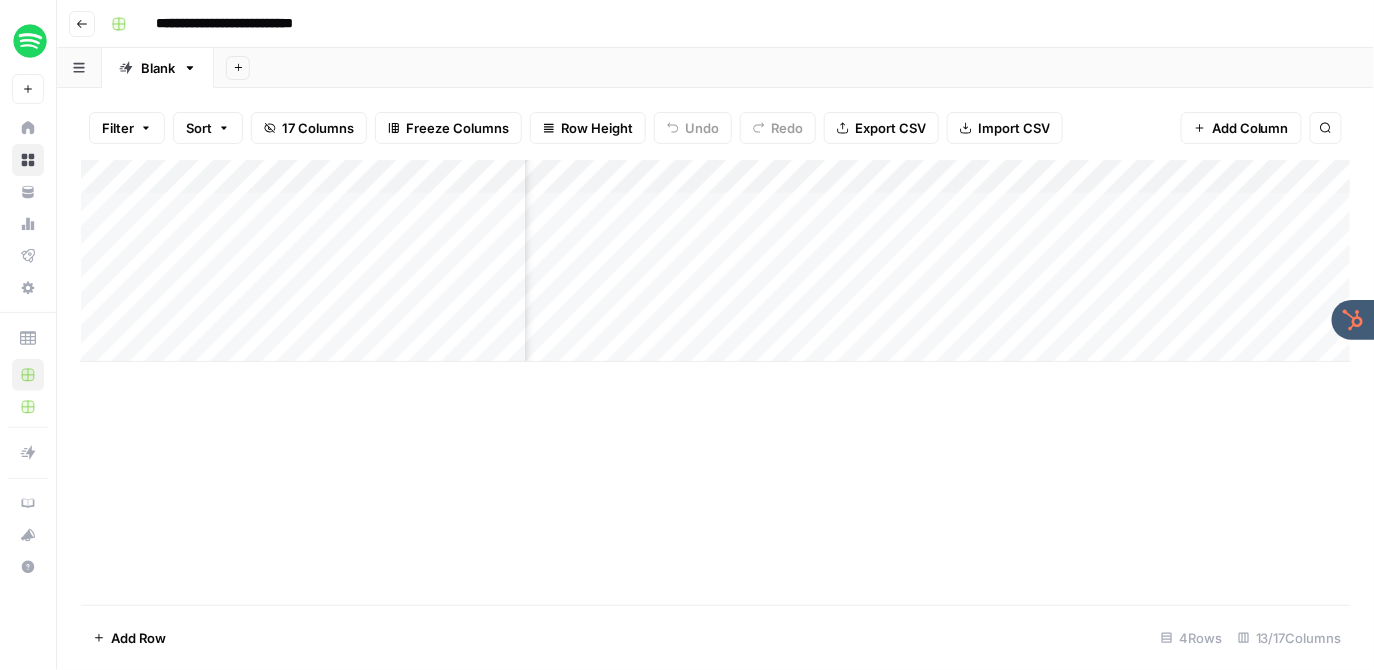 scroll, scrollTop: 0, scrollLeft: 614, axis: horizontal 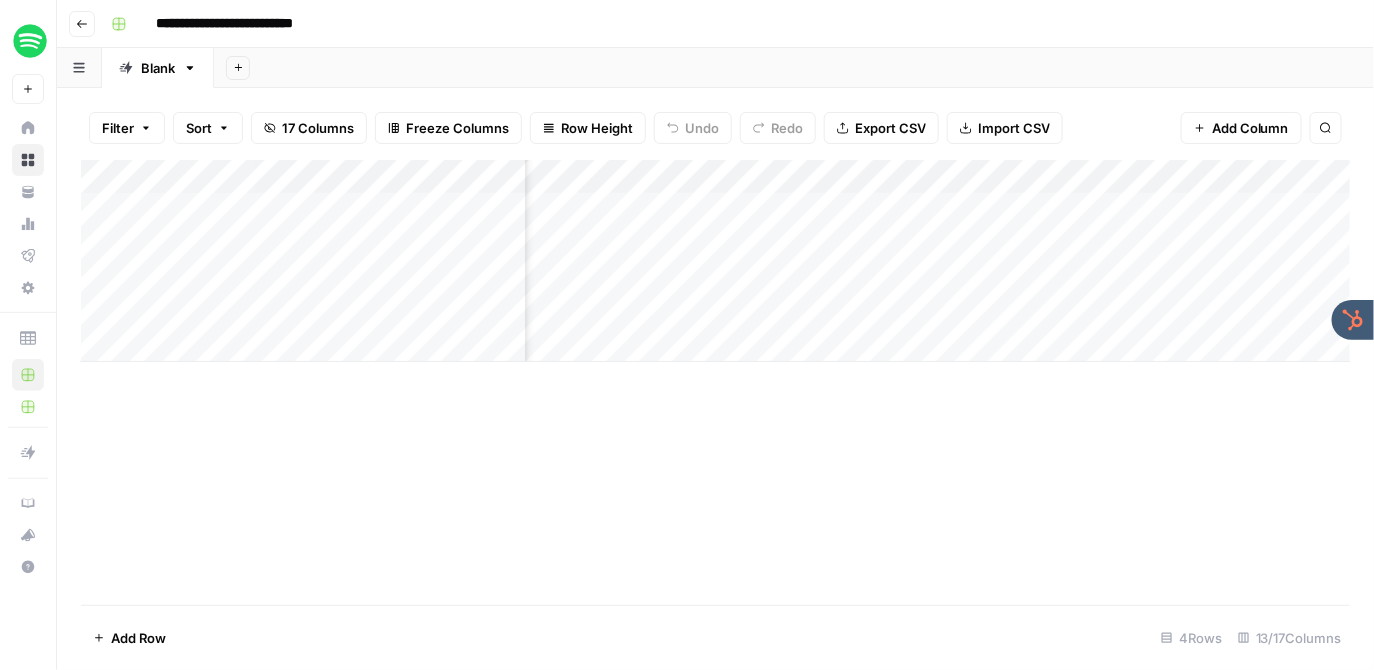 click on "Add Column" at bounding box center (716, 261) 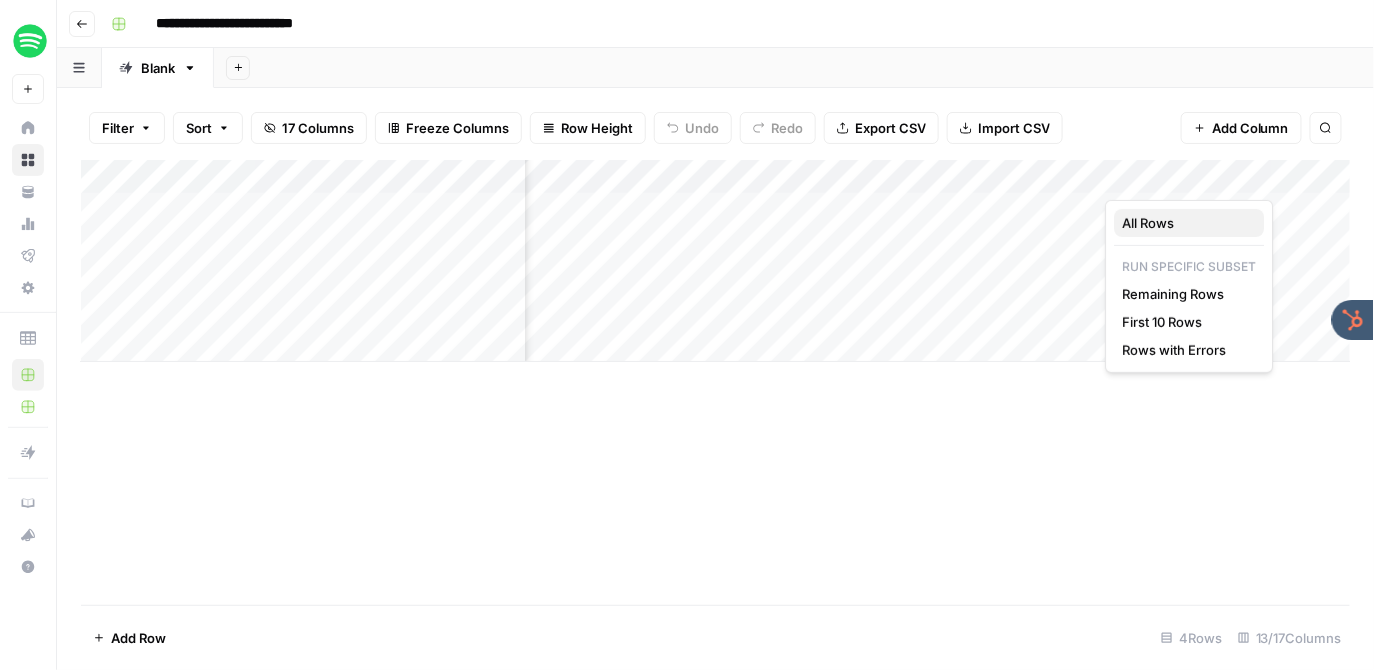 click on "All Rows" at bounding box center [1185, 223] 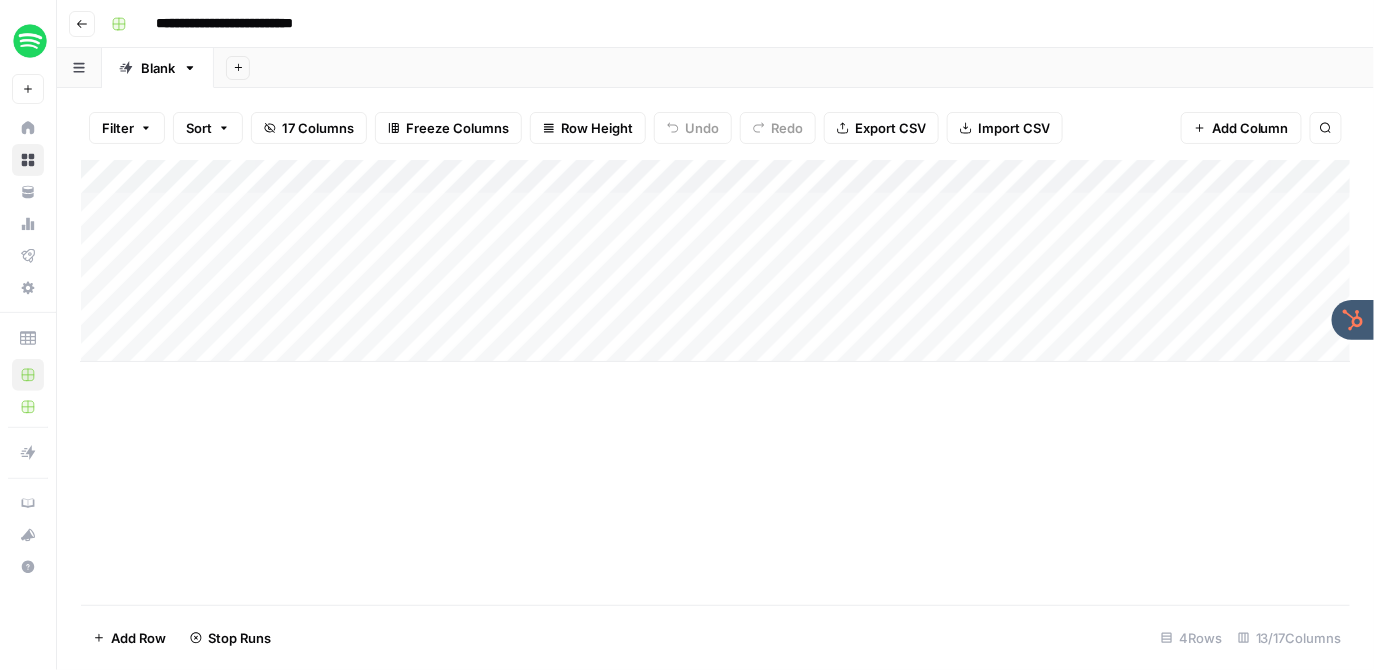 scroll, scrollTop: 0, scrollLeft: 0, axis: both 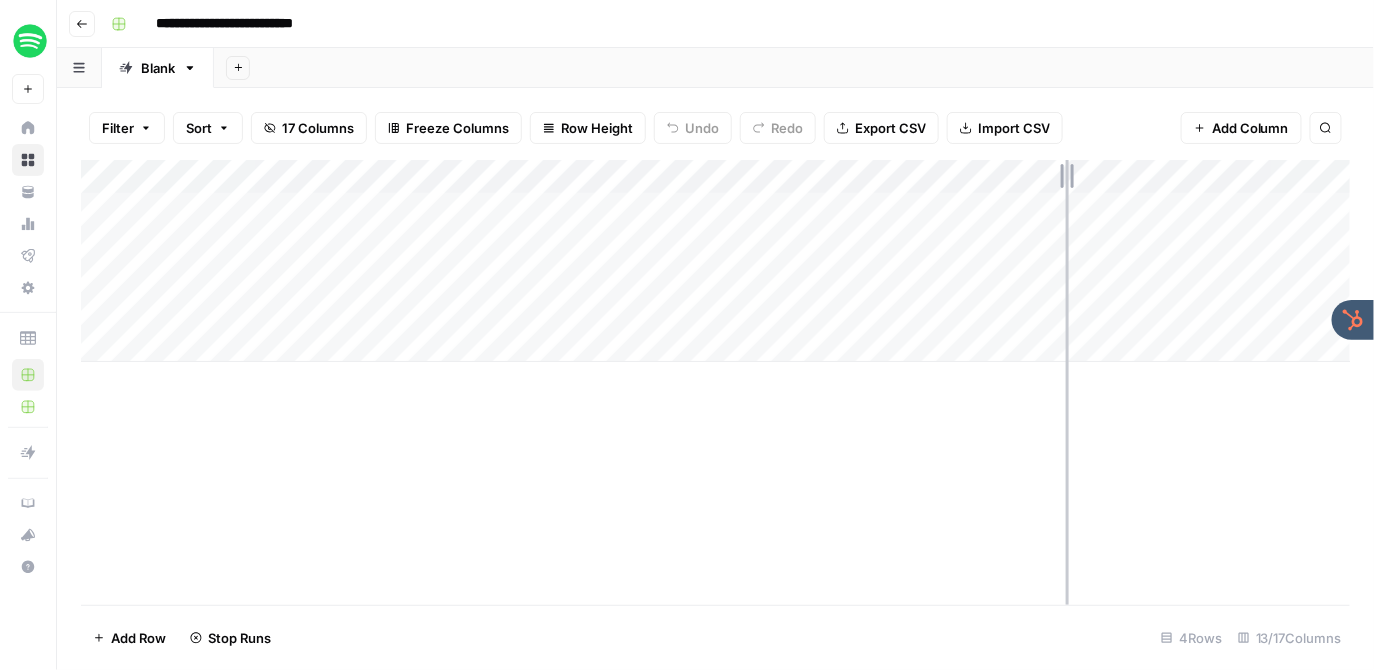 drag, startPoint x: 1102, startPoint y: 181, endPoint x: 1066, endPoint y: 182, distance: 36.013885 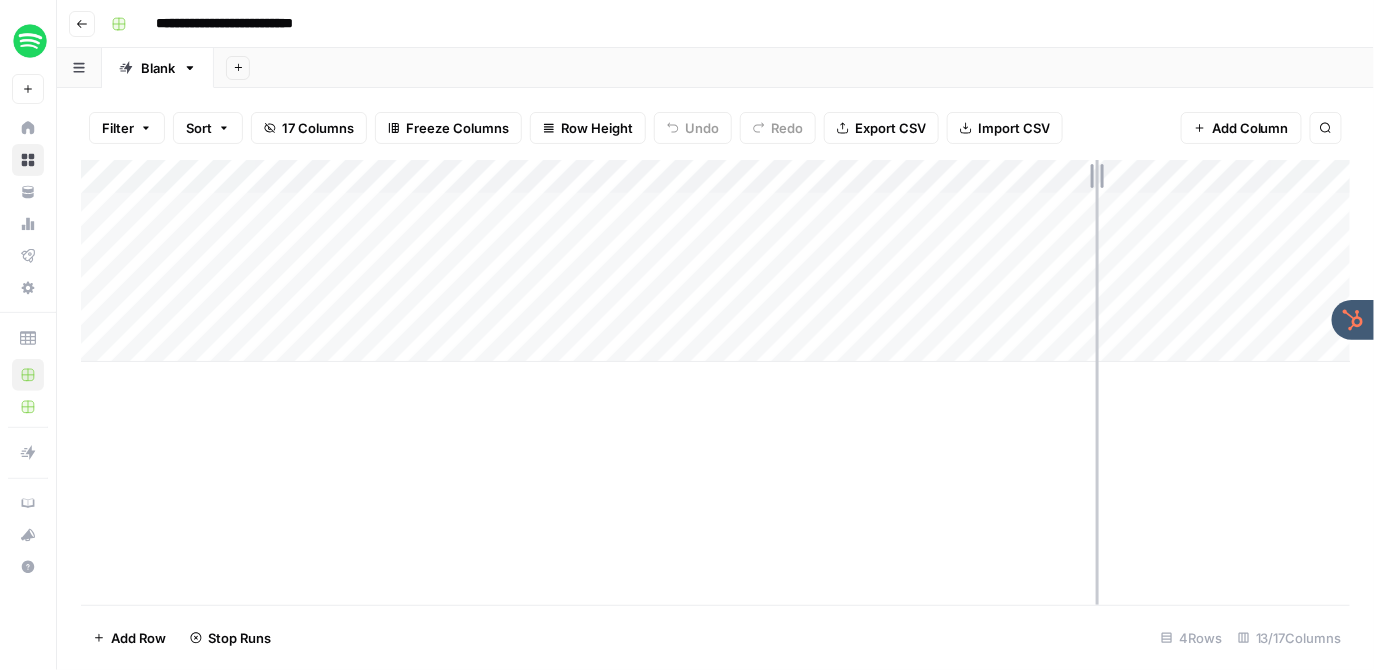 drag, startPoint x: 1066, startPoint y: 182, endPoint x: 1096, endPoint y: 181, distance: 30.016663 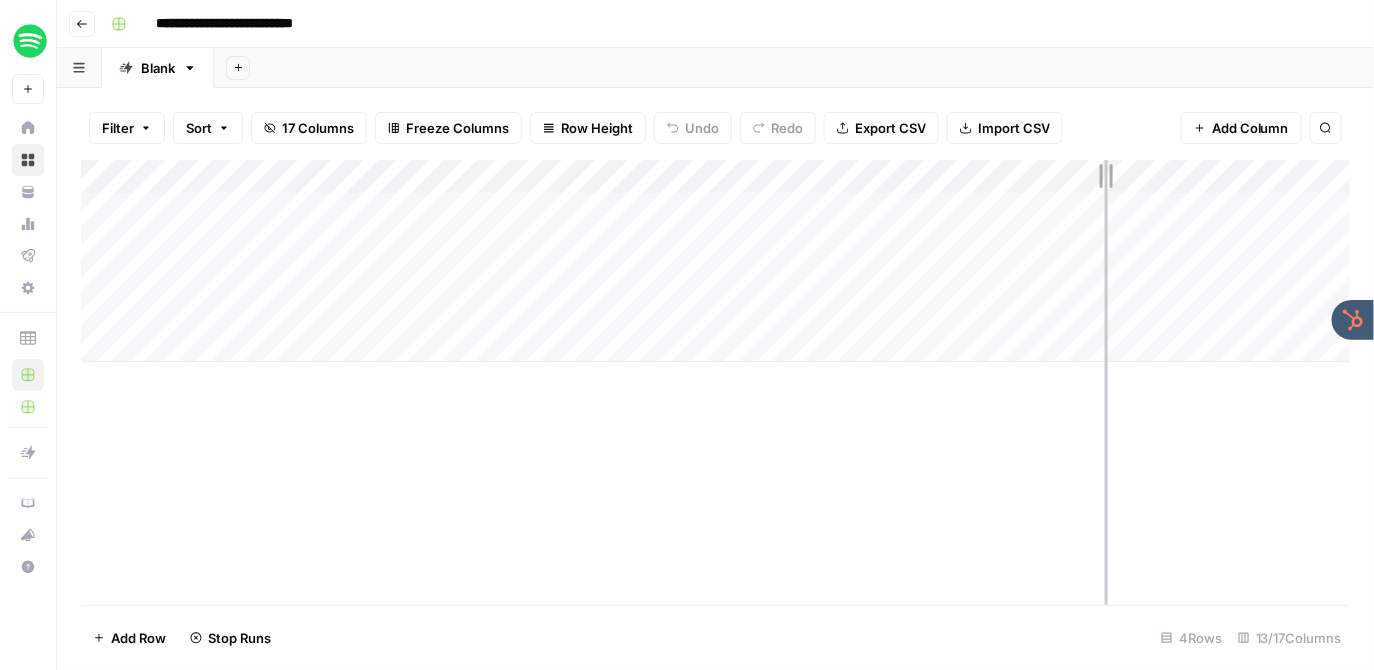 click on "Add Column" at bounding box center (716, 261) 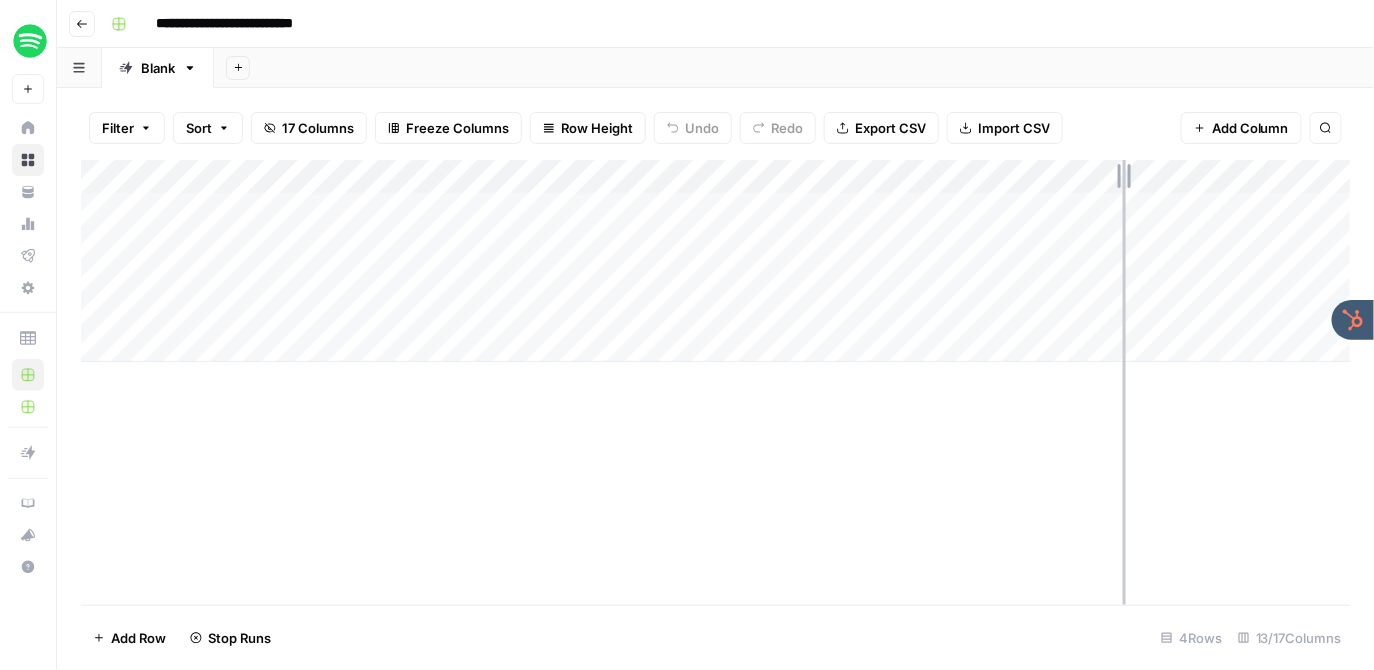 drag, startPoint x: 1108, startPoint y: 177, endPoint x: 1123, endPoint y: 176, distance: 15.033297 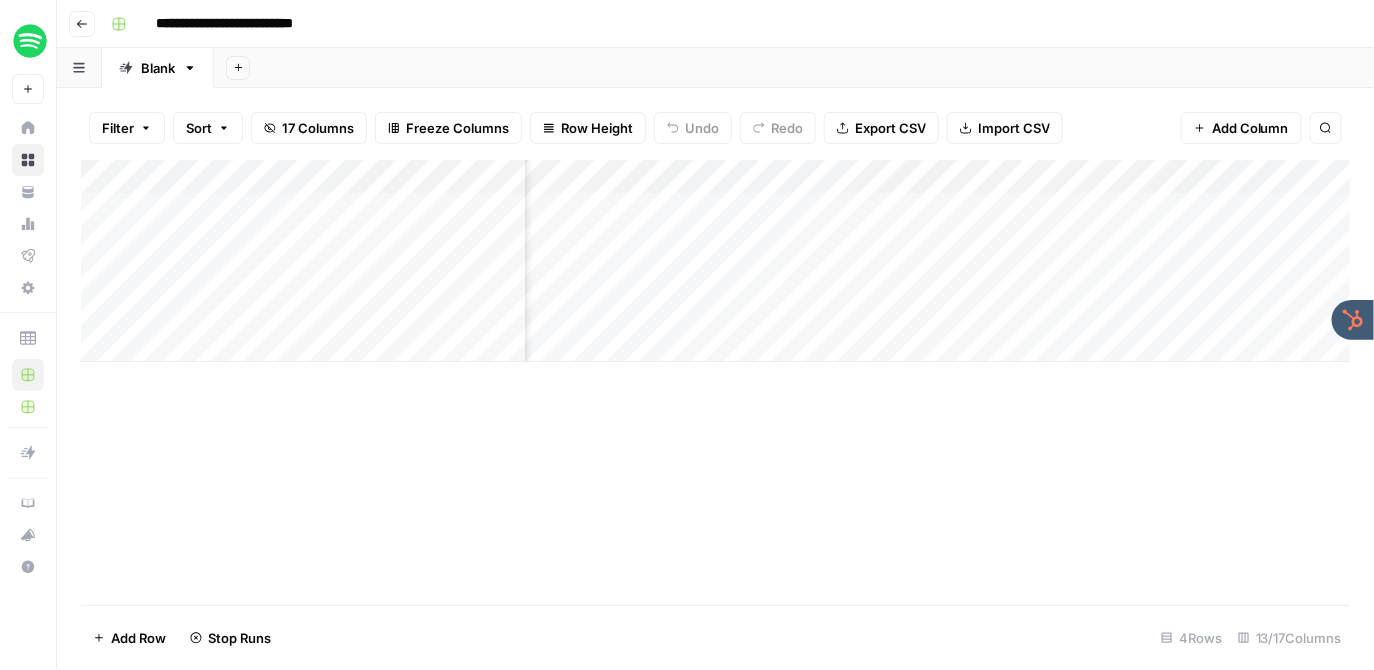 scroll, scrollTop: 0, scrollLeft: 1181, axis: horizontal 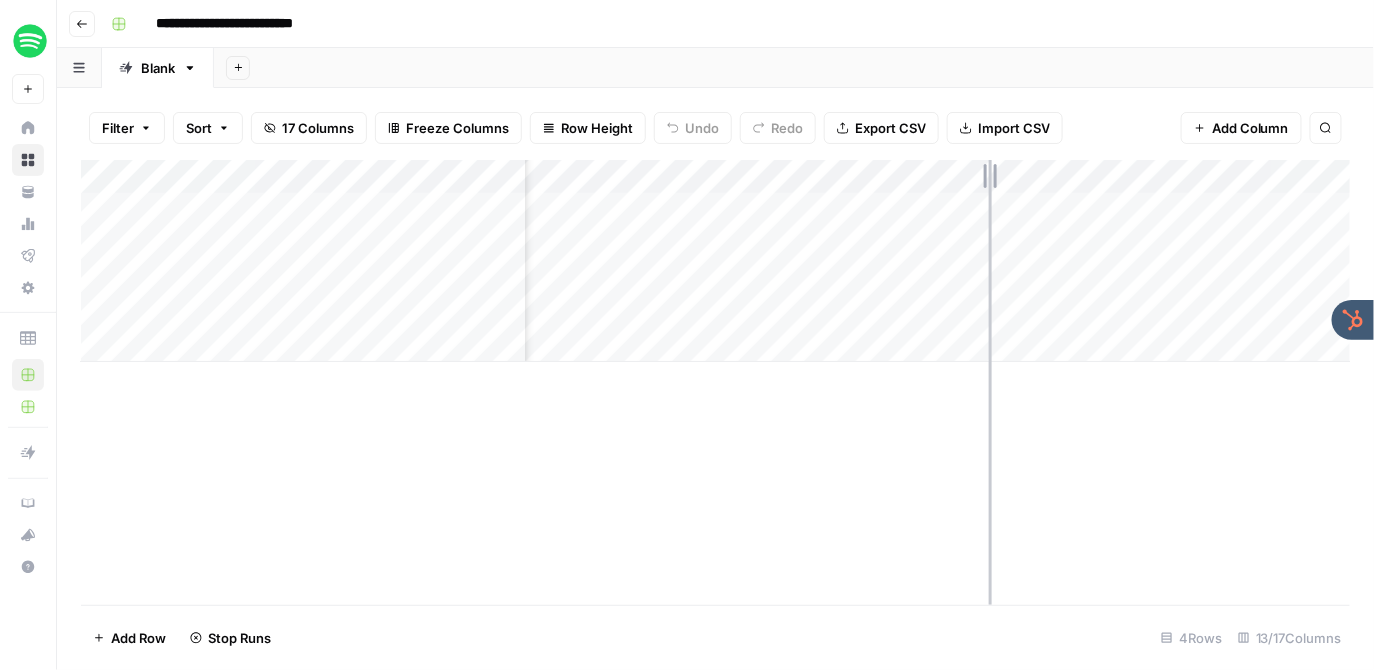 drag, startPoint x: 945, startPoint y: 176, endPoint x: 989, endPoint y: 174, distance: 44.04543 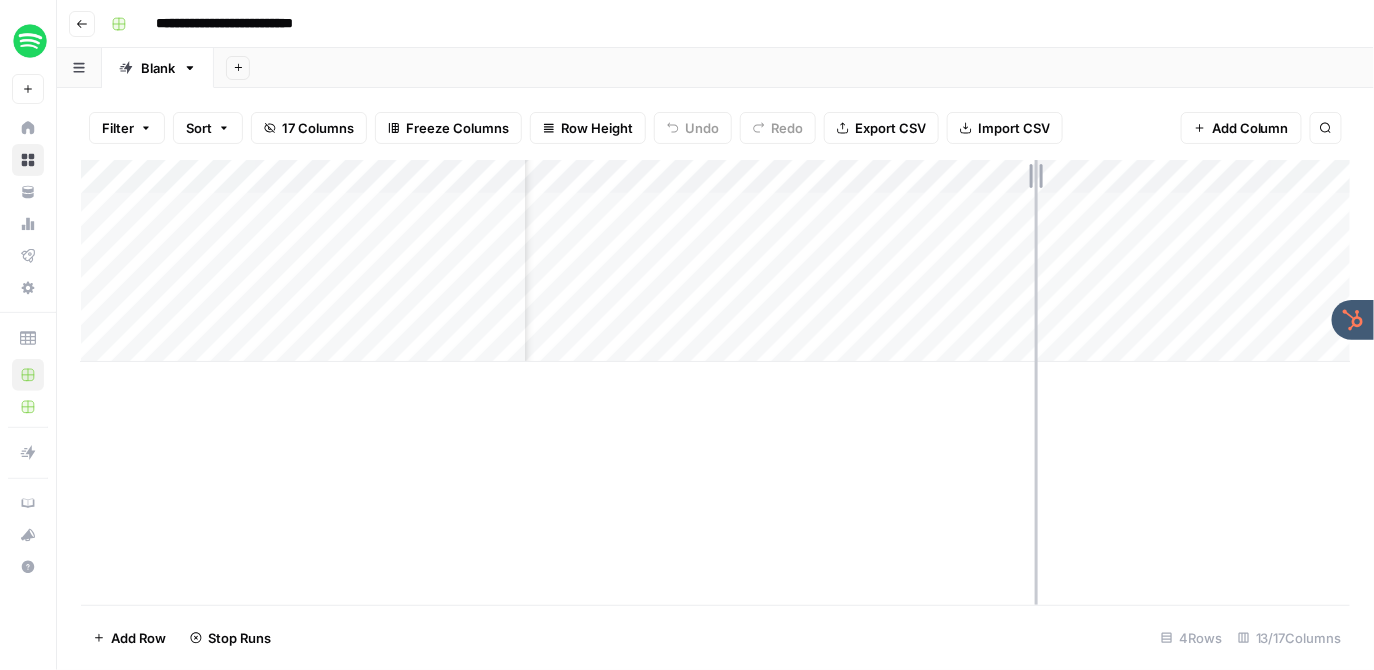 drag, startPoint x: 989, startPoint y: 174, endPoint x: 1035, endPoint y: 174, distance: 46 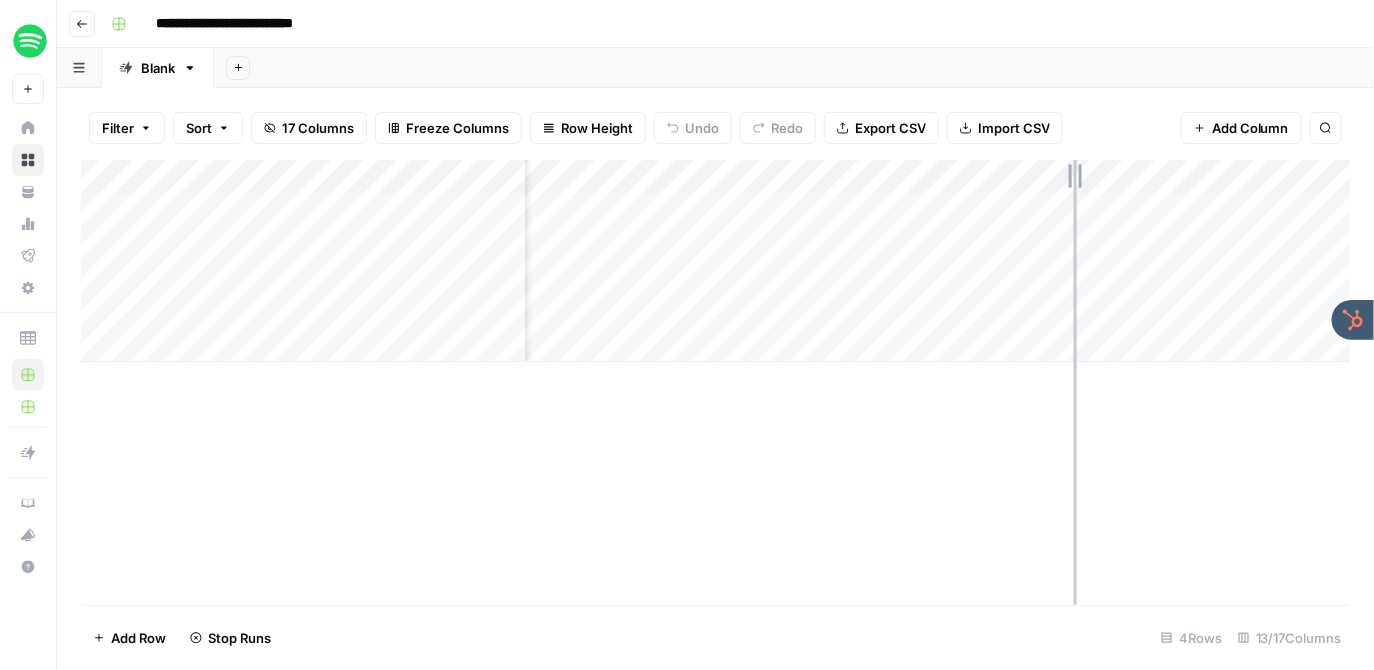 drag, startPoint x: 1035, startPoint y: 174, endPoint x: 1074, endPoint y: 174, distance: 39 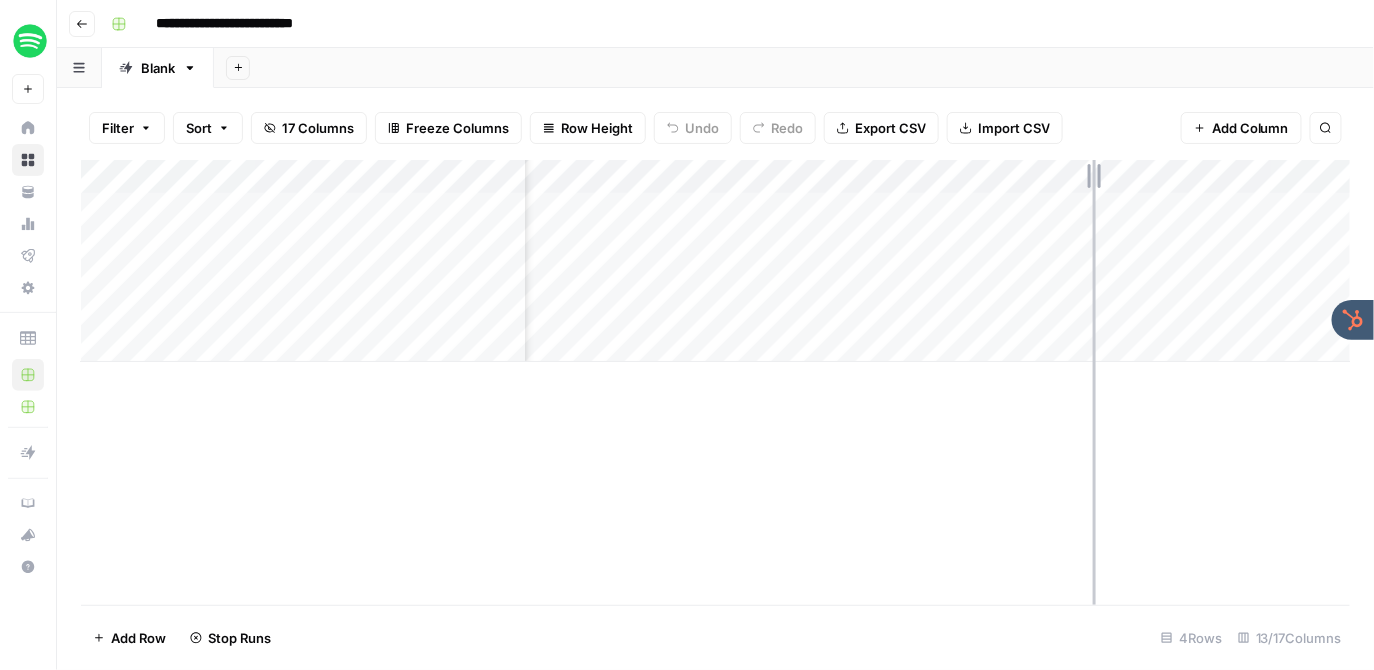 drag, startPoint x: 1074, startPoint y: 174, endPoint x: 1098, endPoint y: 174, distance: 24 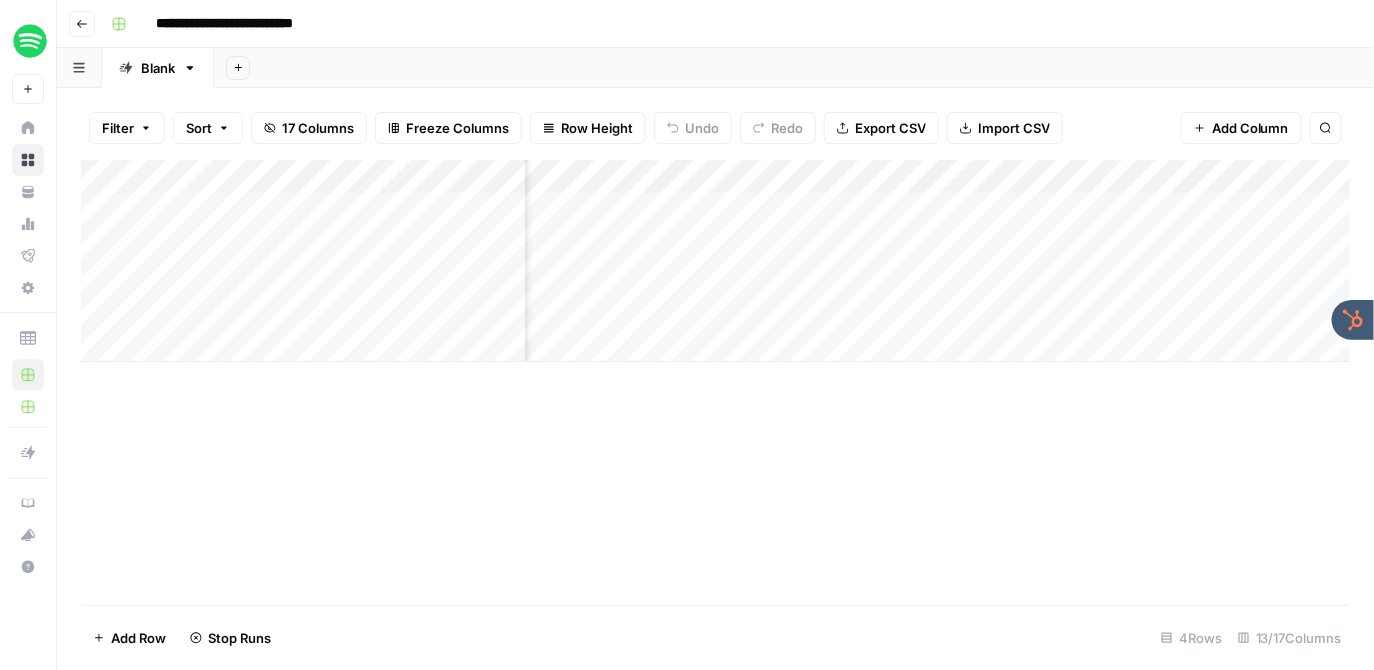 scroll, scrollTop: 0, scrollLeft: 1740, axis: horizontal 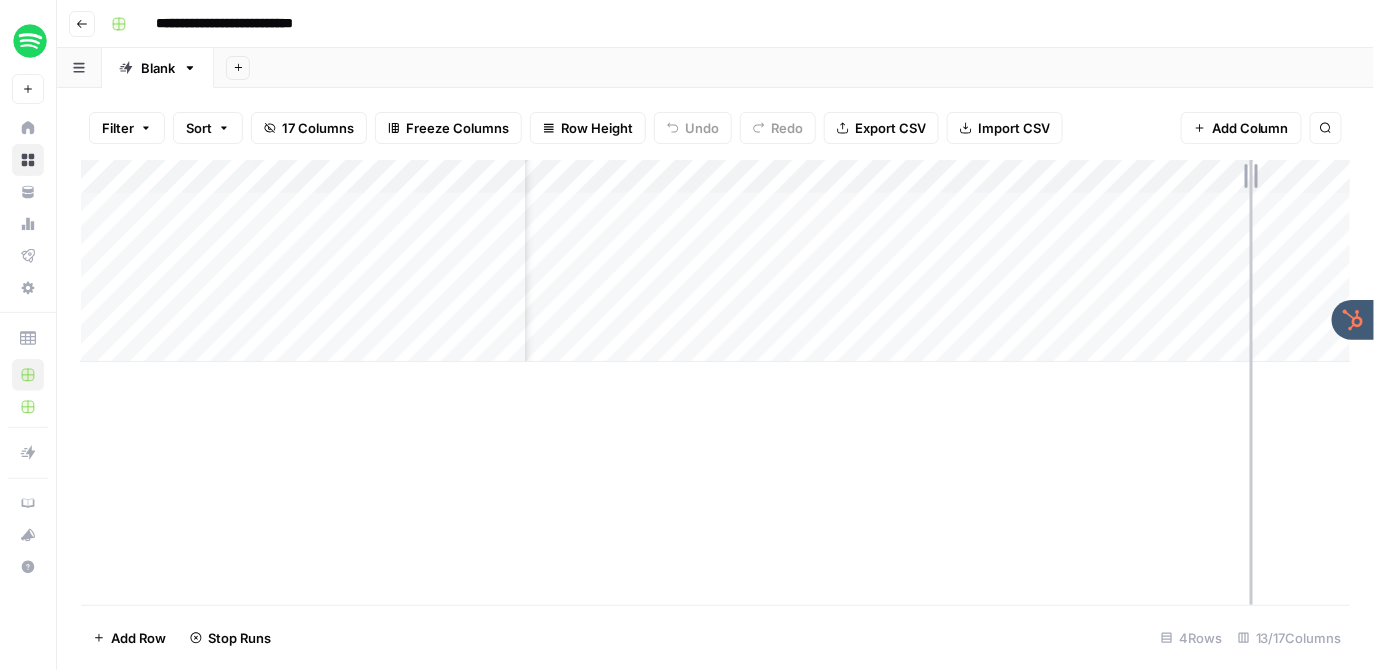drag, startPoint x: 1183, startPoint y: 175, endPoint x: 1250, endPoint y: 174, distance: 67.00746 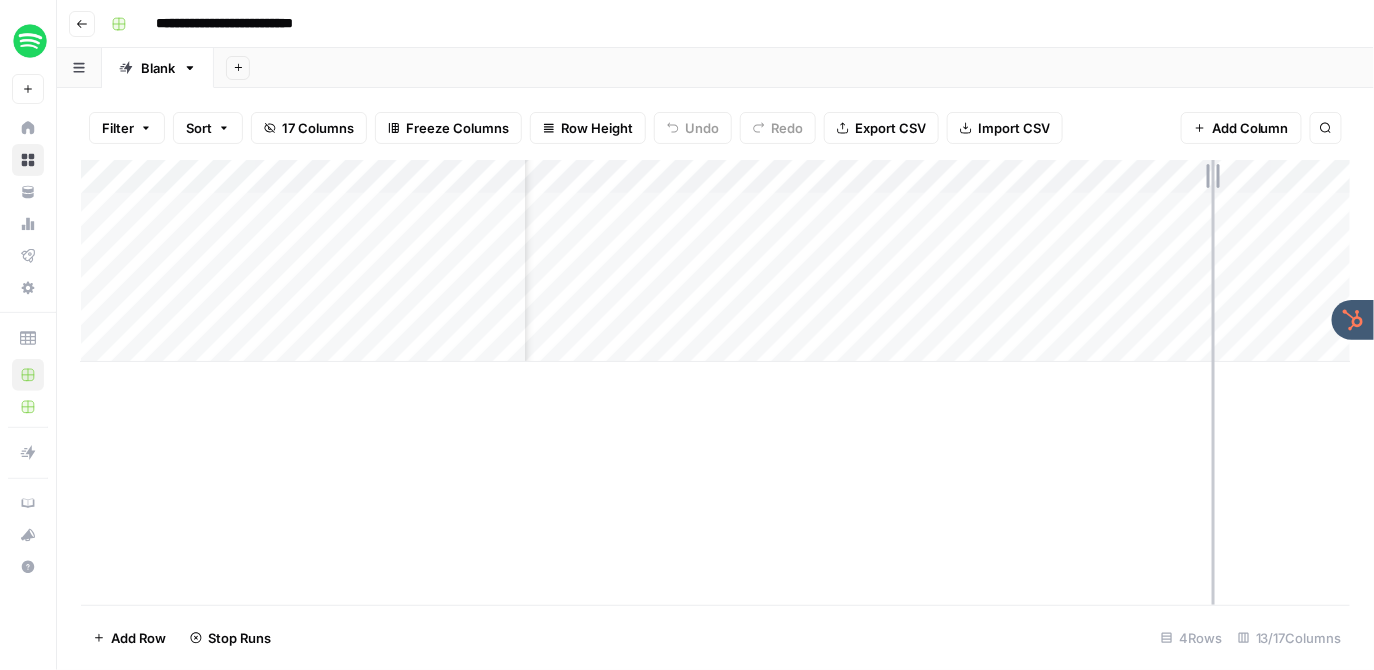 drag, startPoint x: 1252, startPoint y: 174, endPoint x: 1212, endPoint y: 175, distance: 40.012497 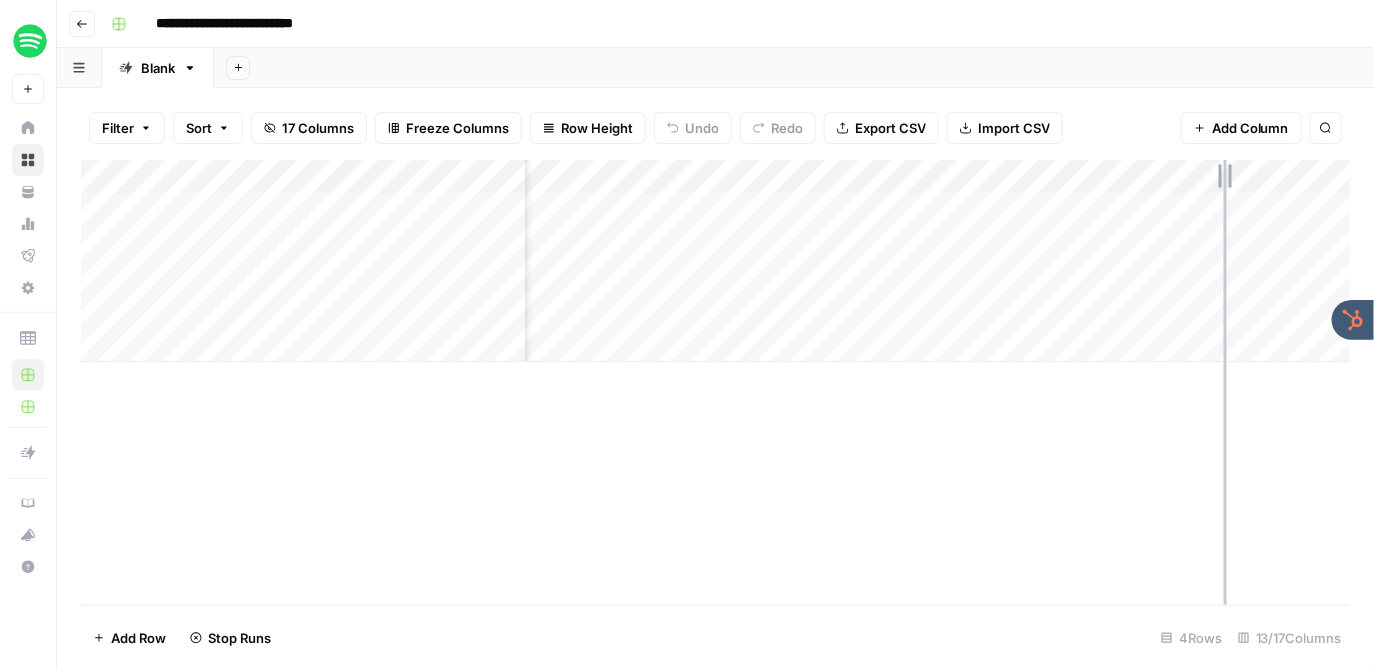 drag, startPoint x: 1211, startPoint y: 175, endPoint x: 1224, endPoint y: 174, distance: 13.038404 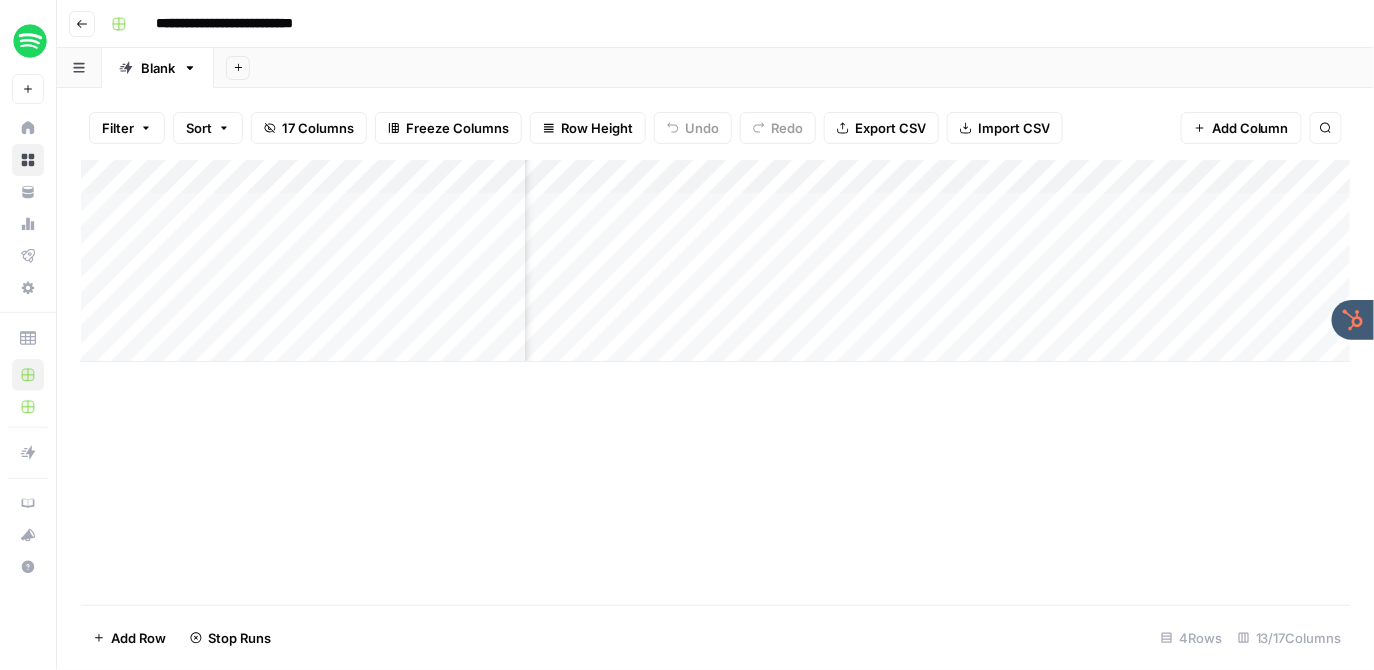 scroll, scrollTop: 0, scrollLeft: 1039, axis: horizontal 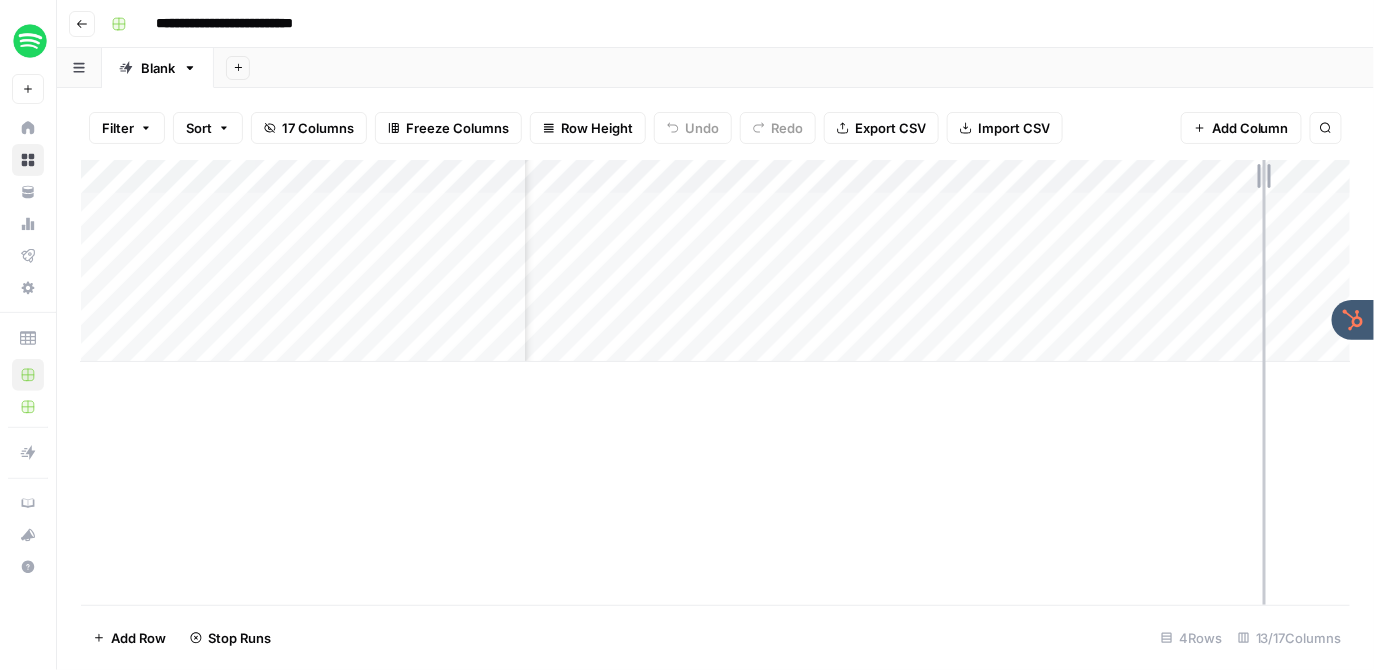 drag, startPoint x: 1239, startPoint y: 180, endPoint x: 1266, endPoint y: 180, distance: 27 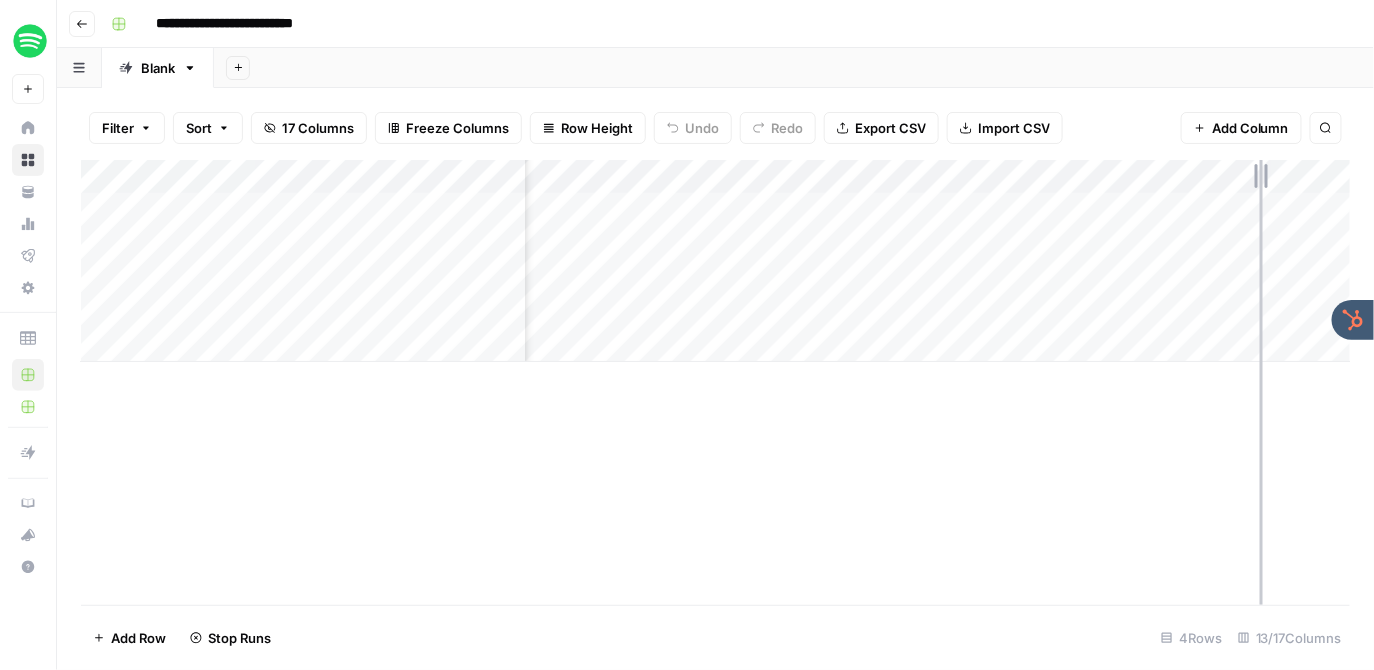 click on "Add Column" at bounding box center (716, 261) 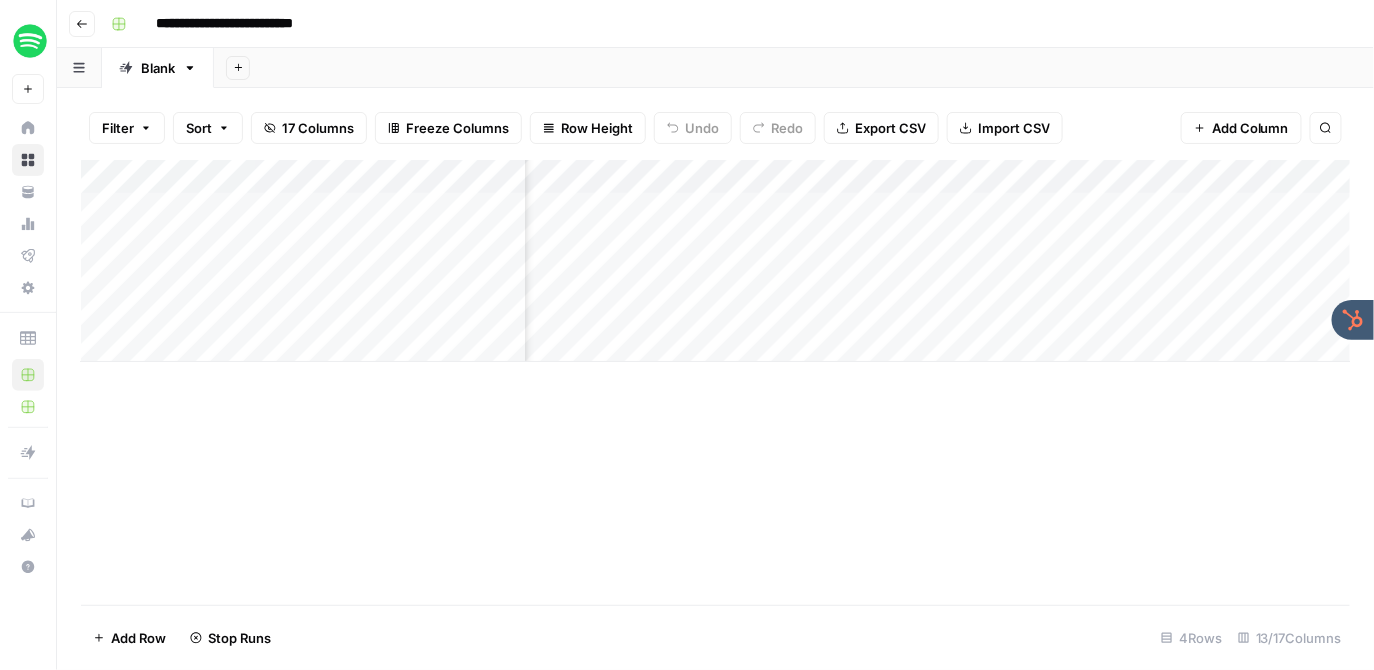 click on "Add Column" at bounding box center [715, 382] 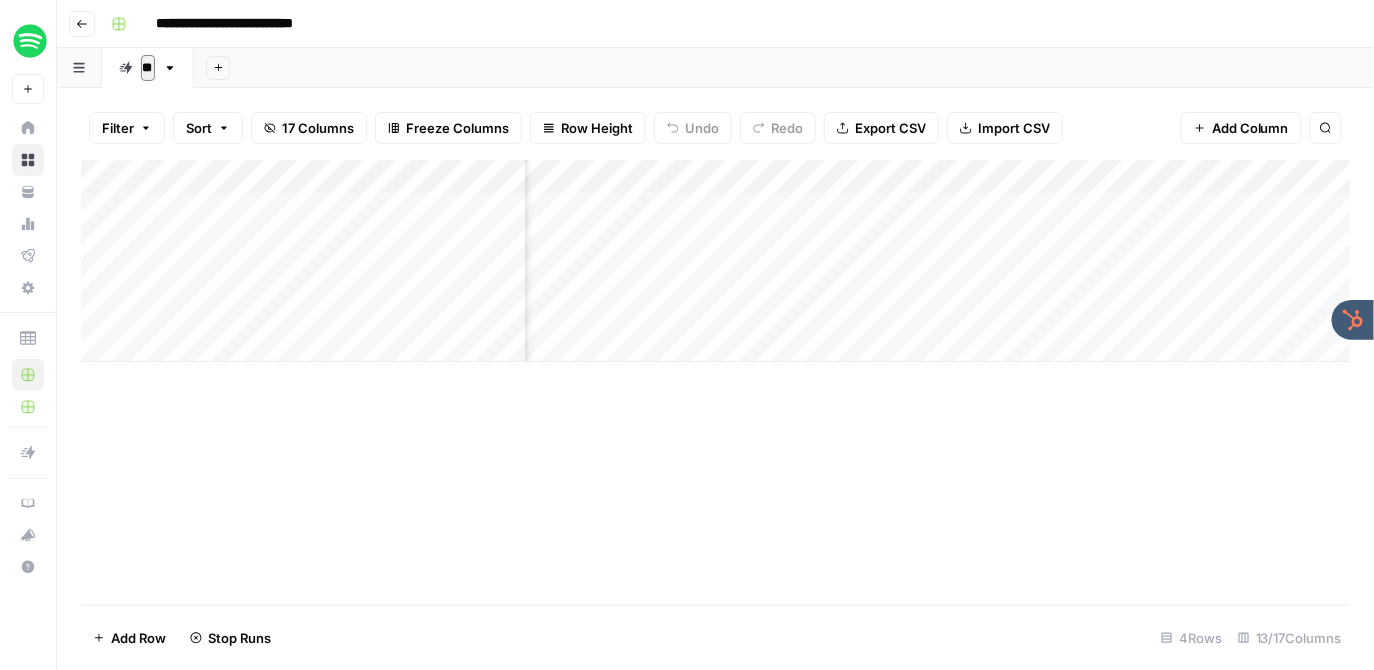 type on "*" 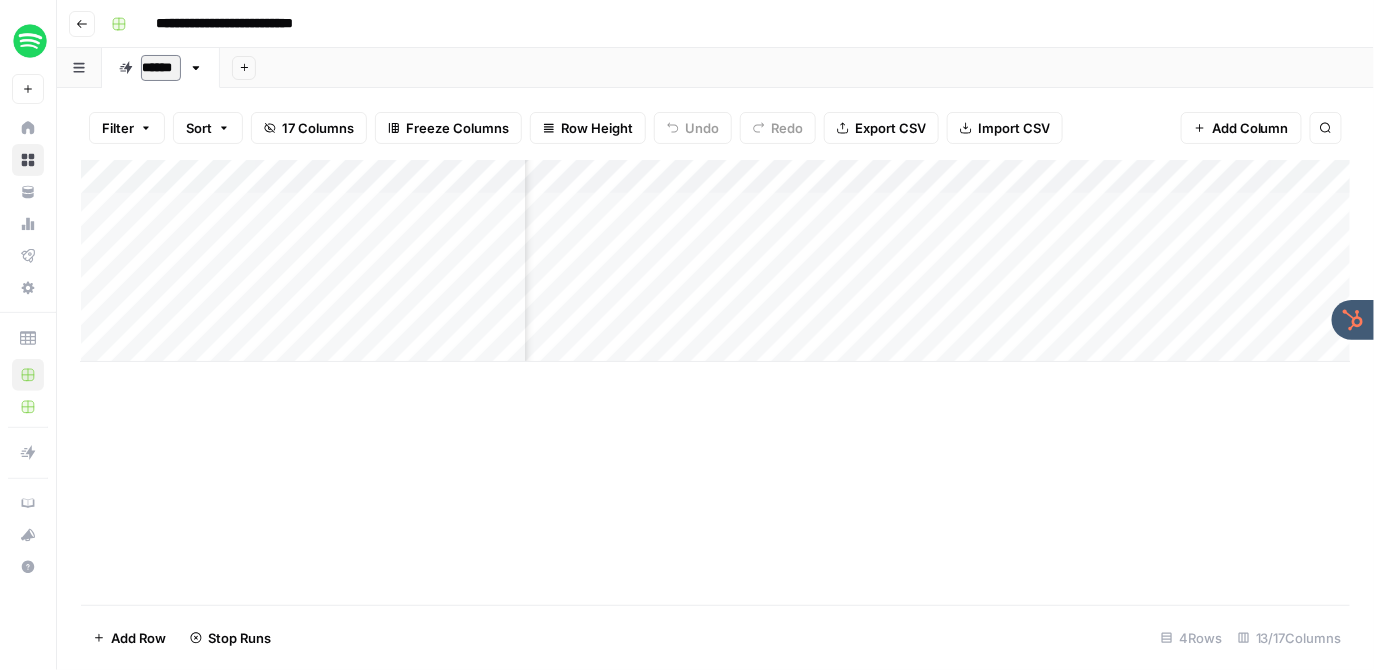 type on "*******" 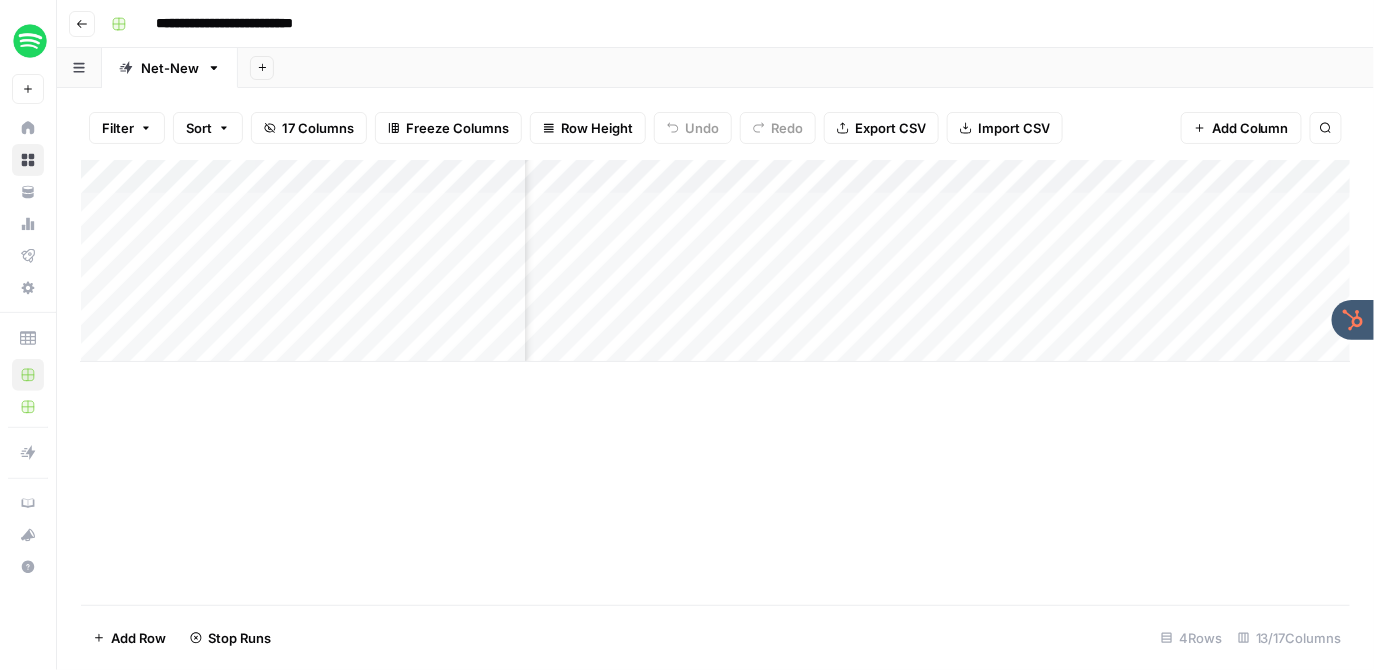 click on "**********" at bounding box center [728, 24] 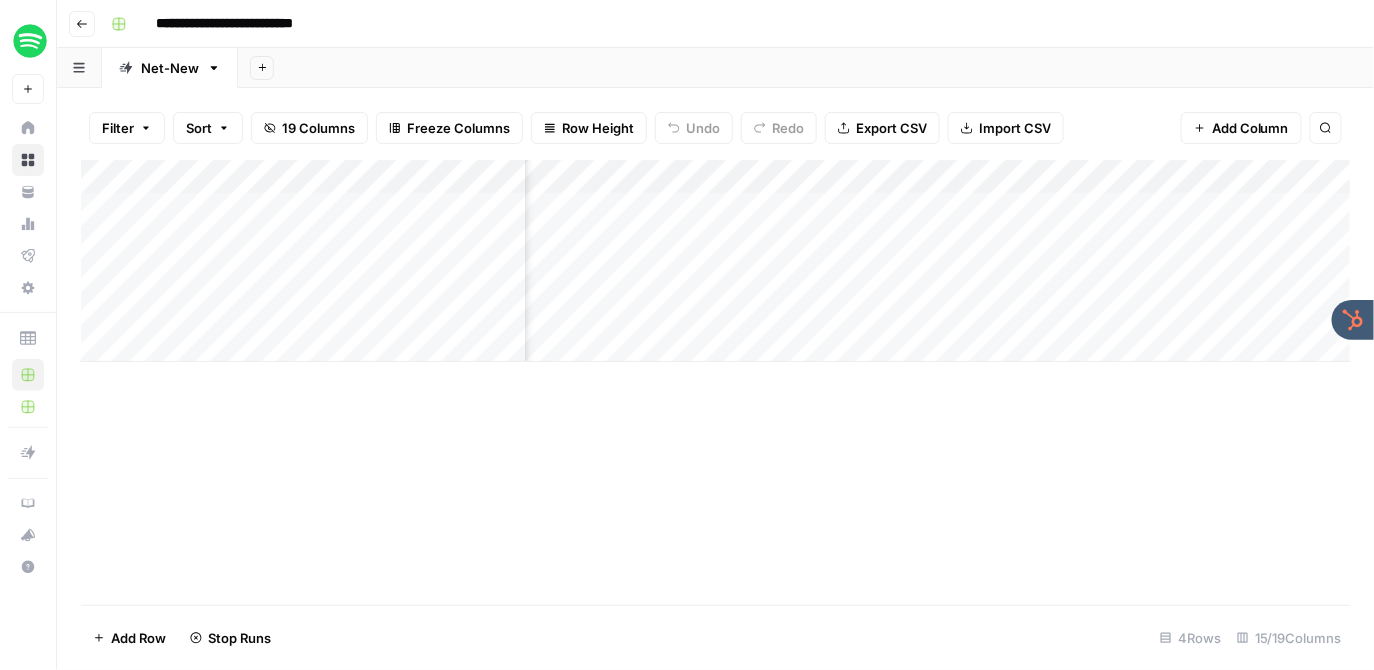 click on "Add Column" at bounding box center (716, 261) 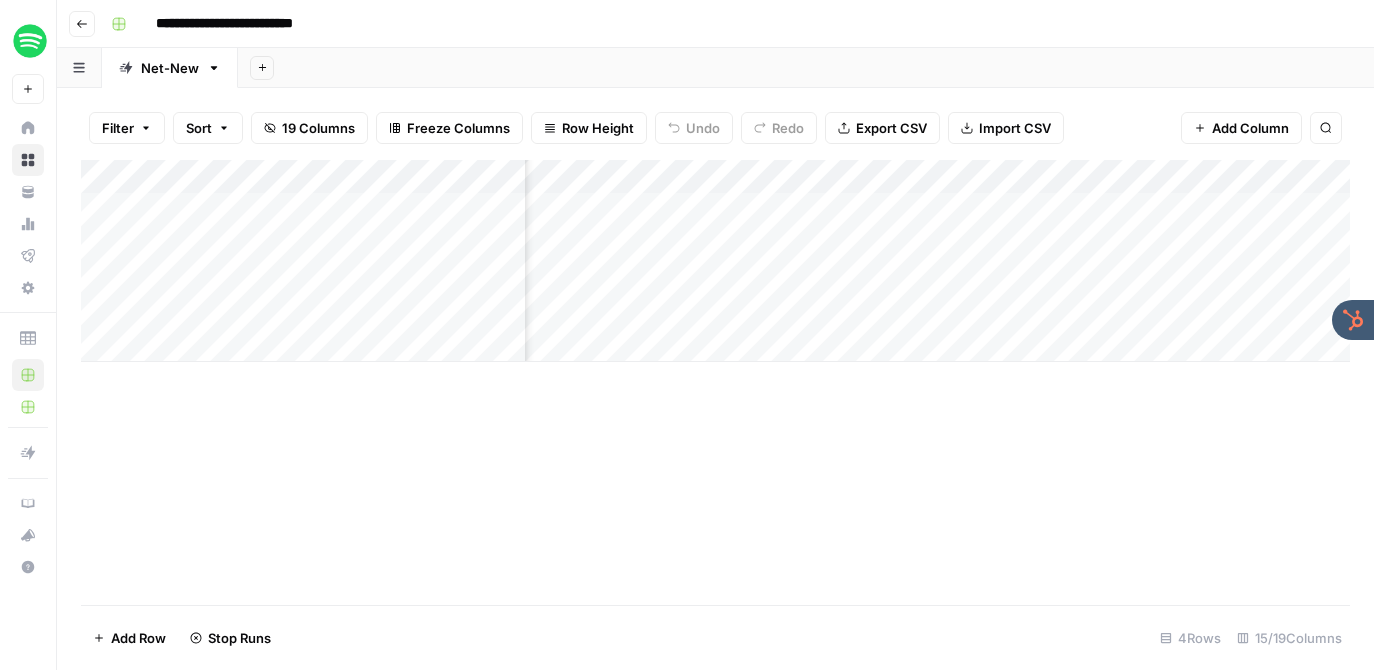 scroll, scrollTop: 0, scrollLeft: 0, axis: both 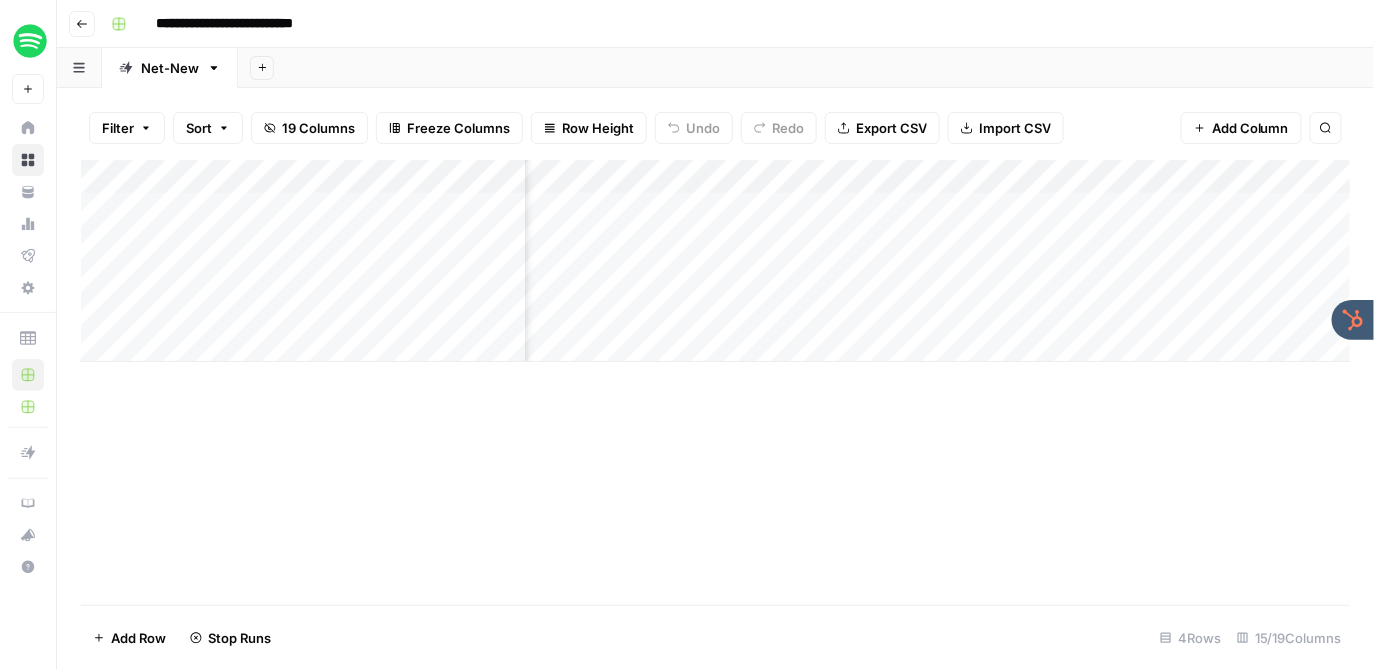click on "Add Column" at bounding box center (716, 261) 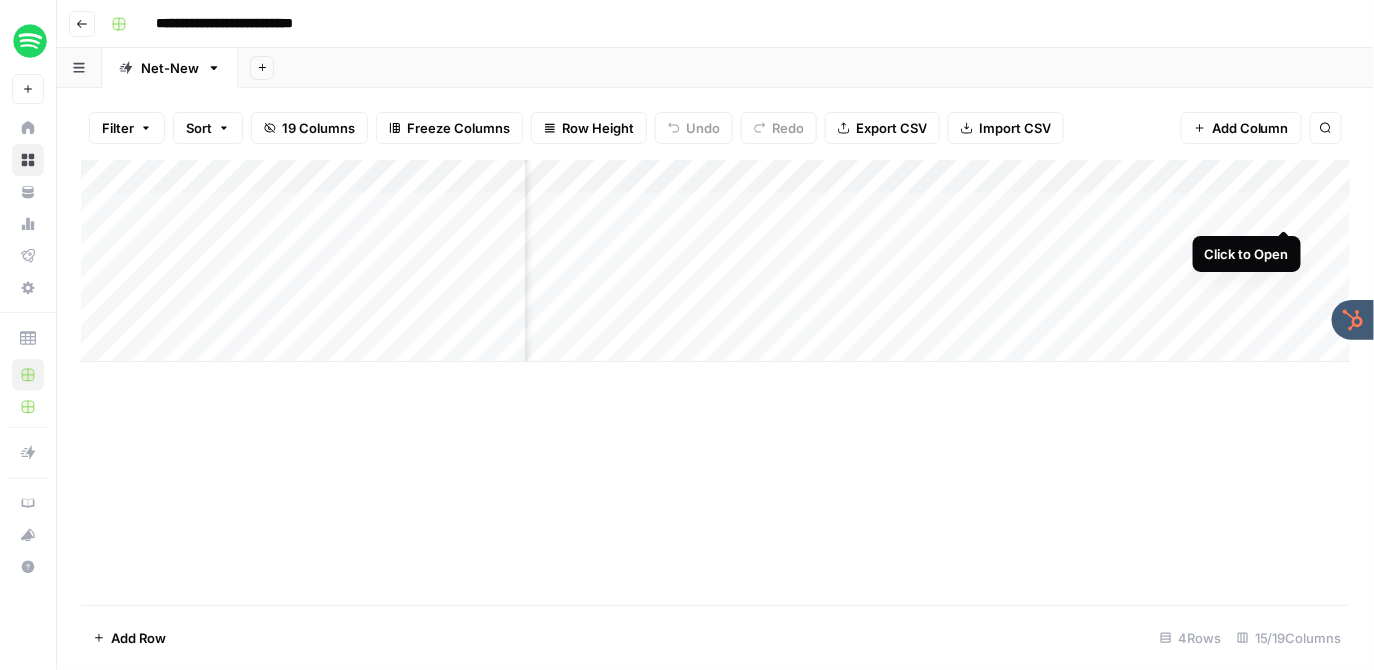 click on "Add Column" at bounding box center (716, 261) 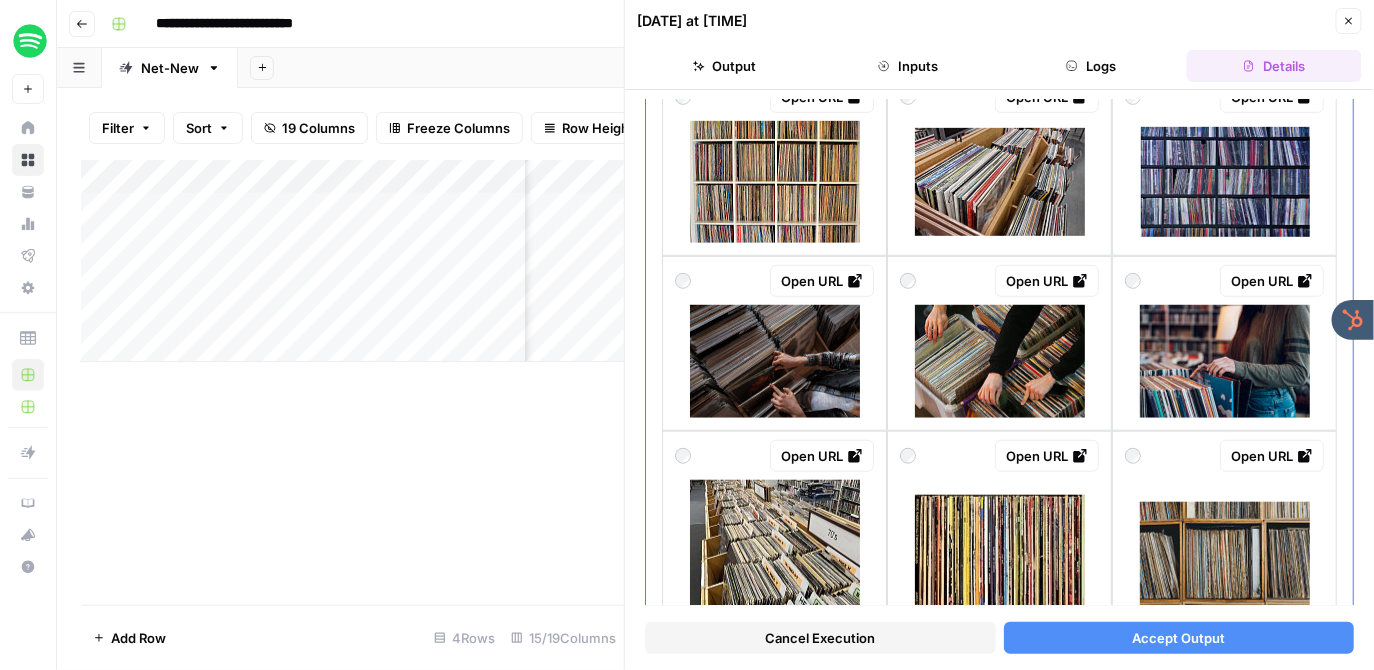 scroll, scrollTop: 360, scrollLeft: 0, axis: vertical 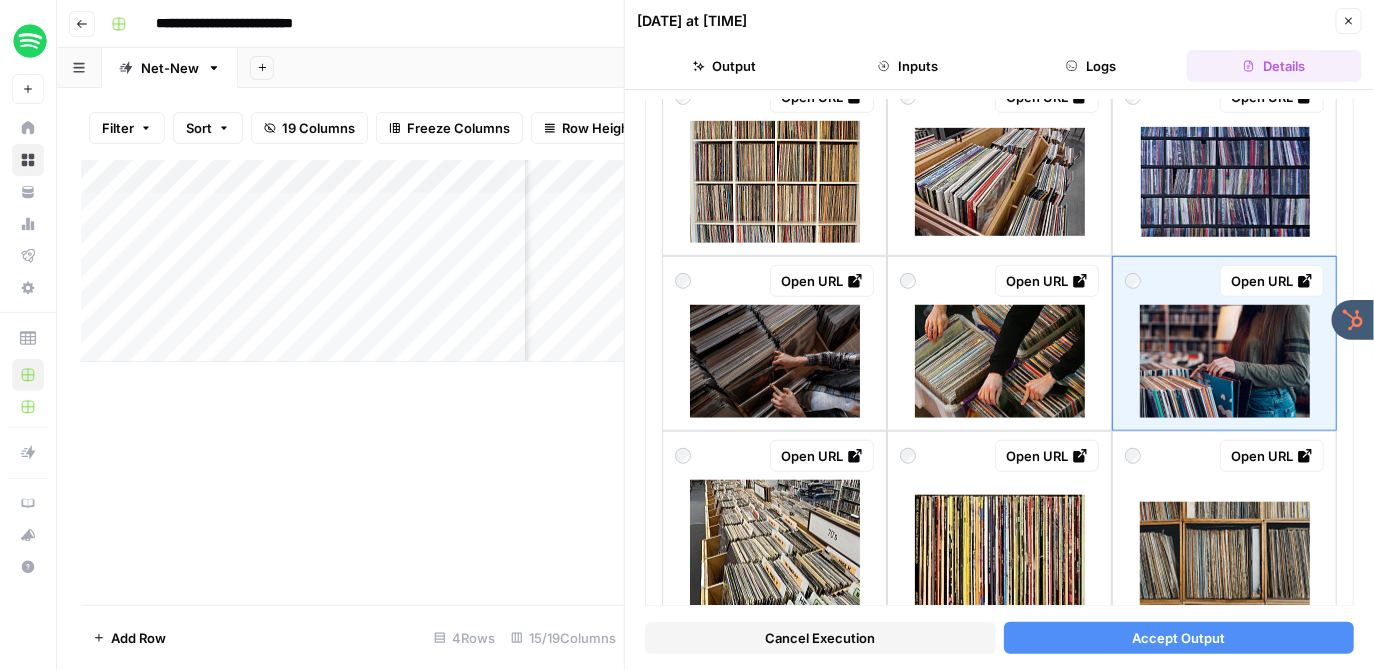 click on "Accept Output" at bounding box center (1178, 638) 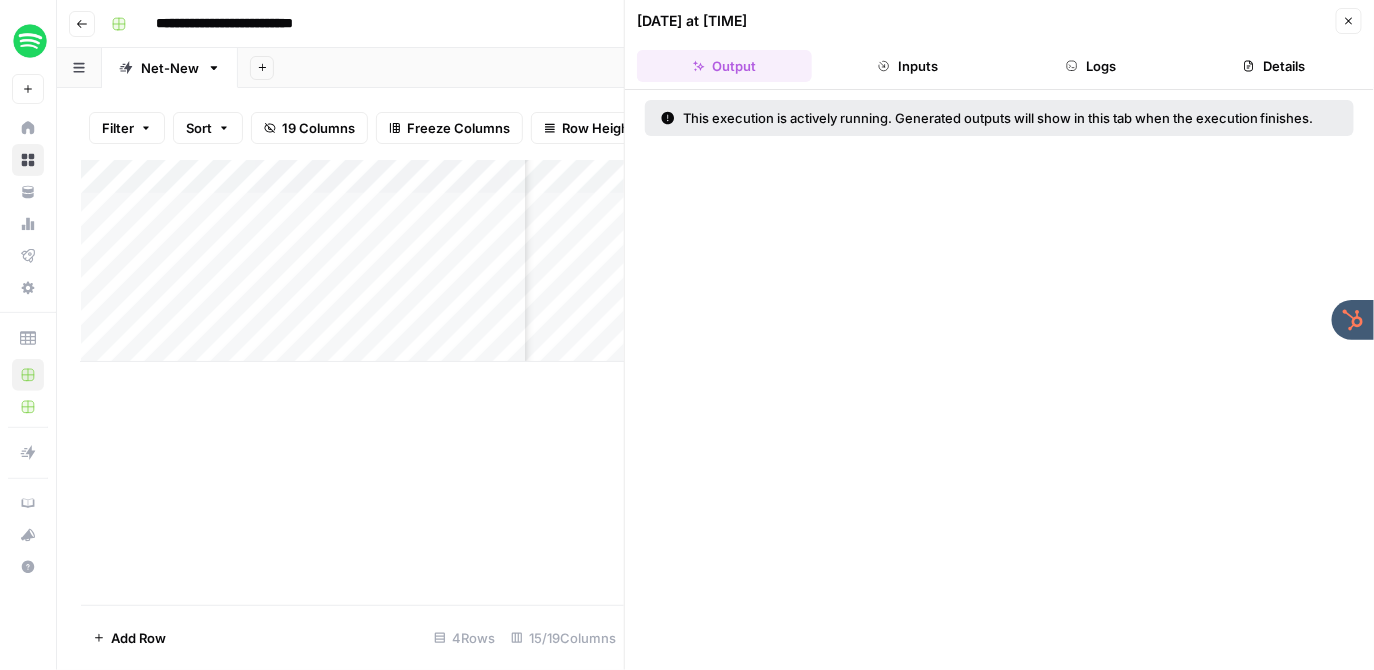 scroll, scrollTop: 0, scrollLeft: 2186, axis: horizontal 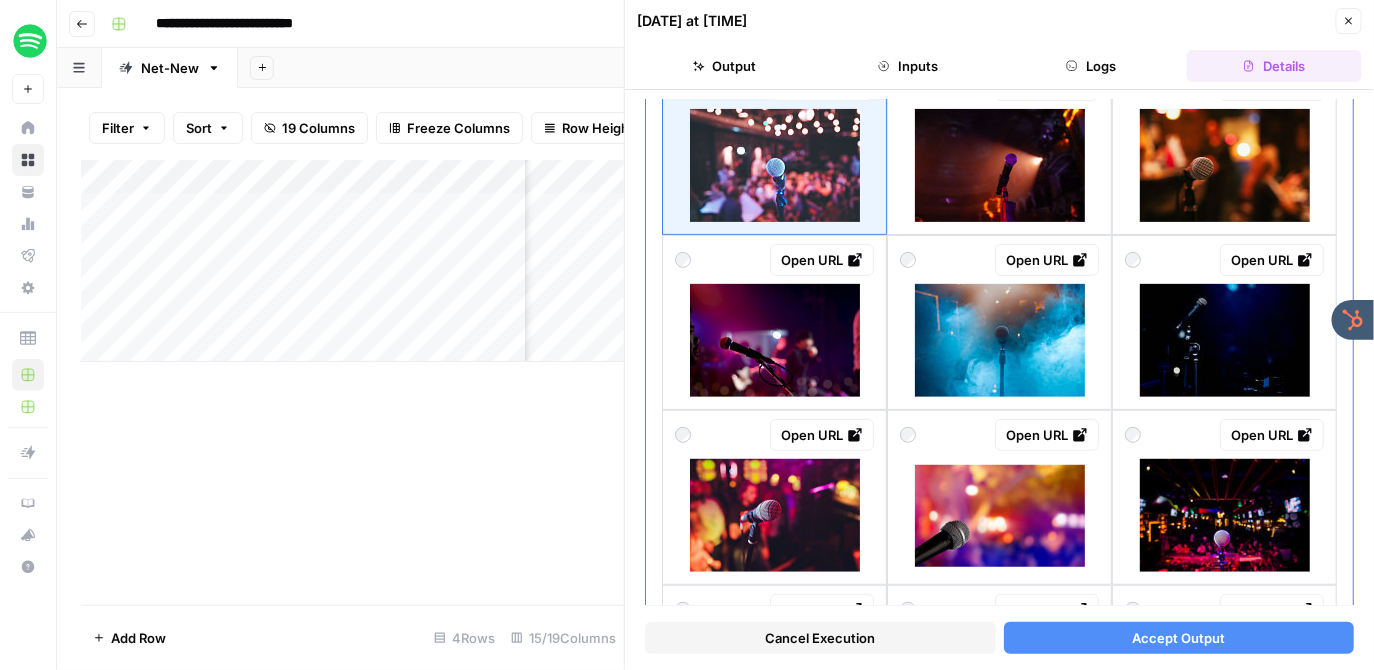 click at bounding box center [775, 340] 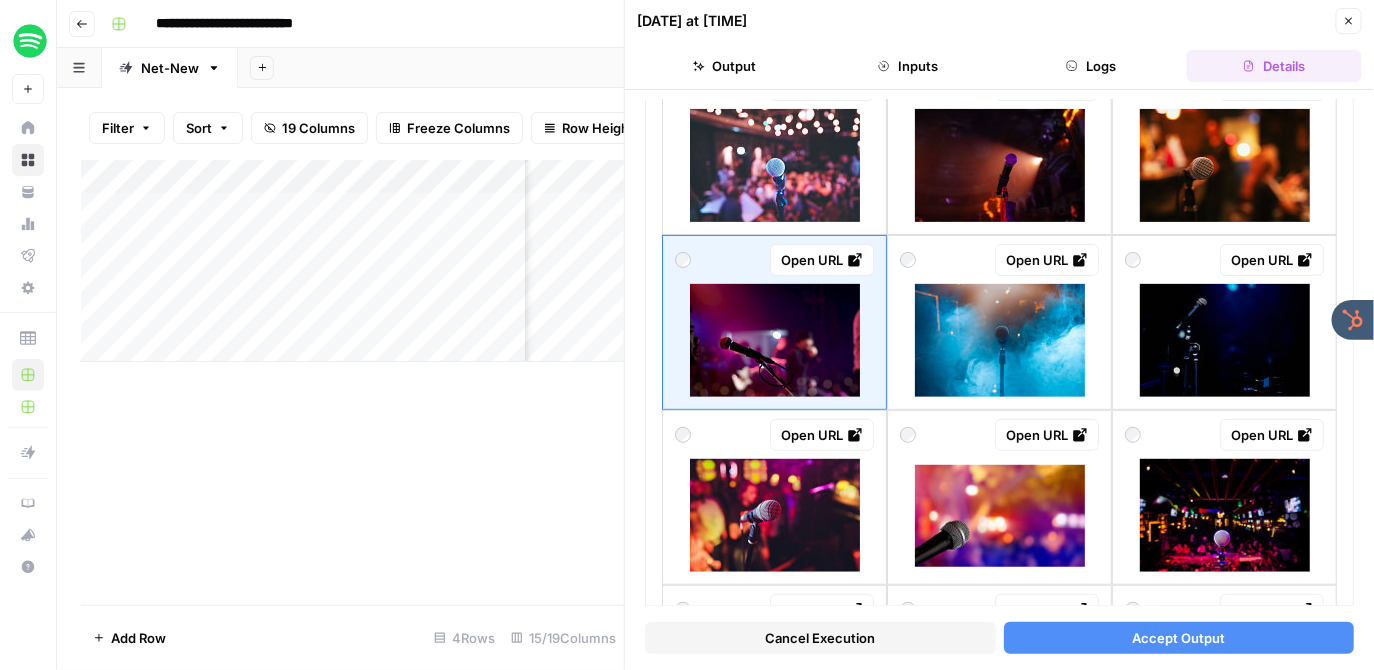 click on "Accept Output" at bounding box center [1179, 638] 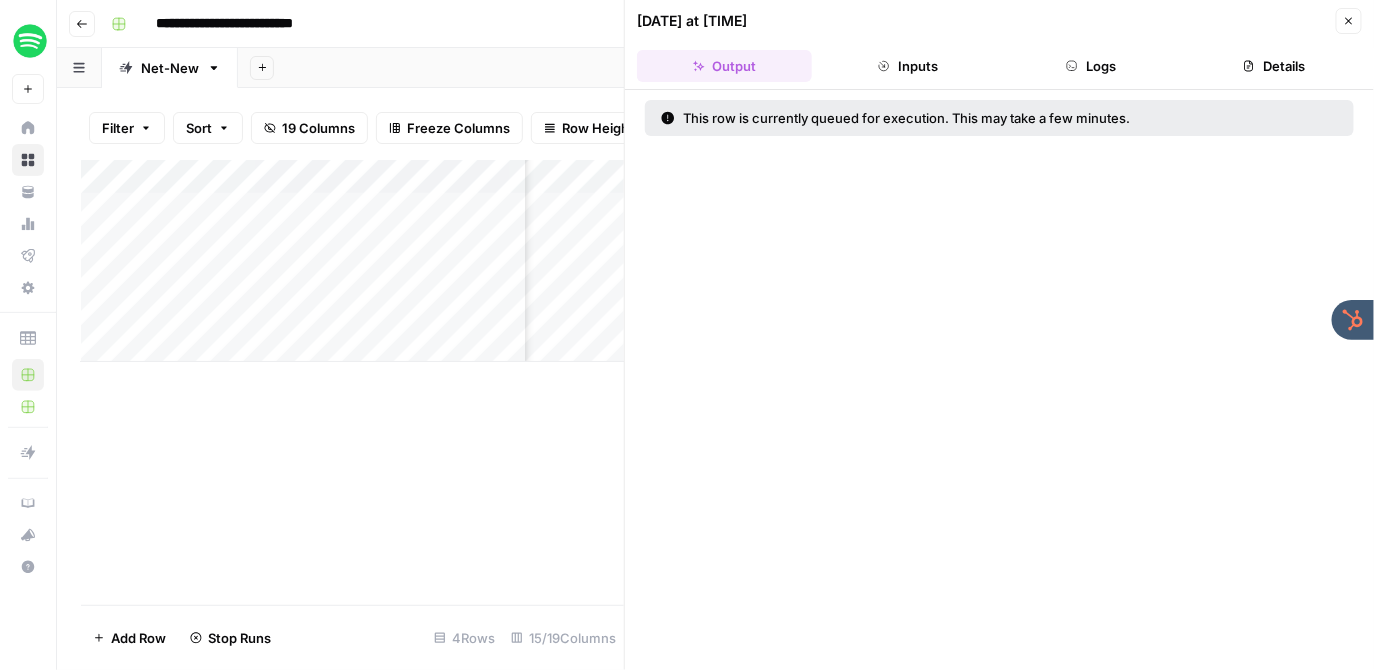 click on "Add Column" at bounding box center [353, 261] 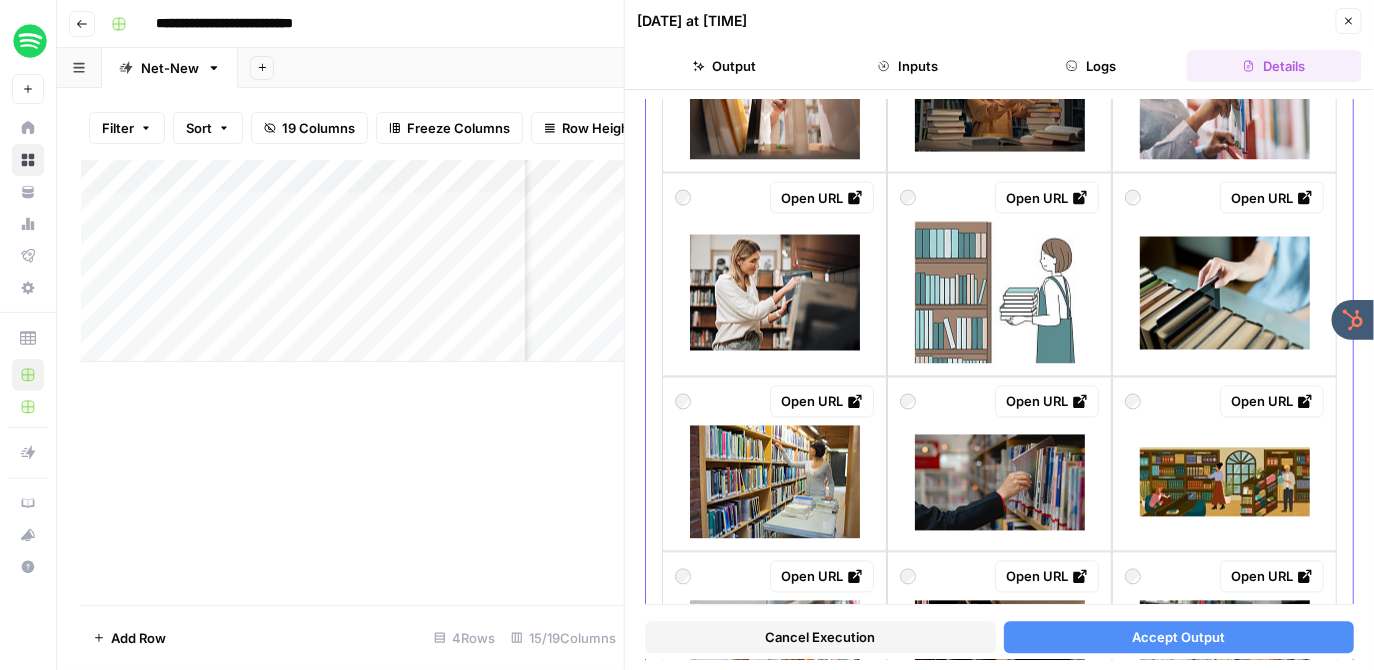 scroll, scrollTop: 1090, scrollLeft: 0, axis: vertical 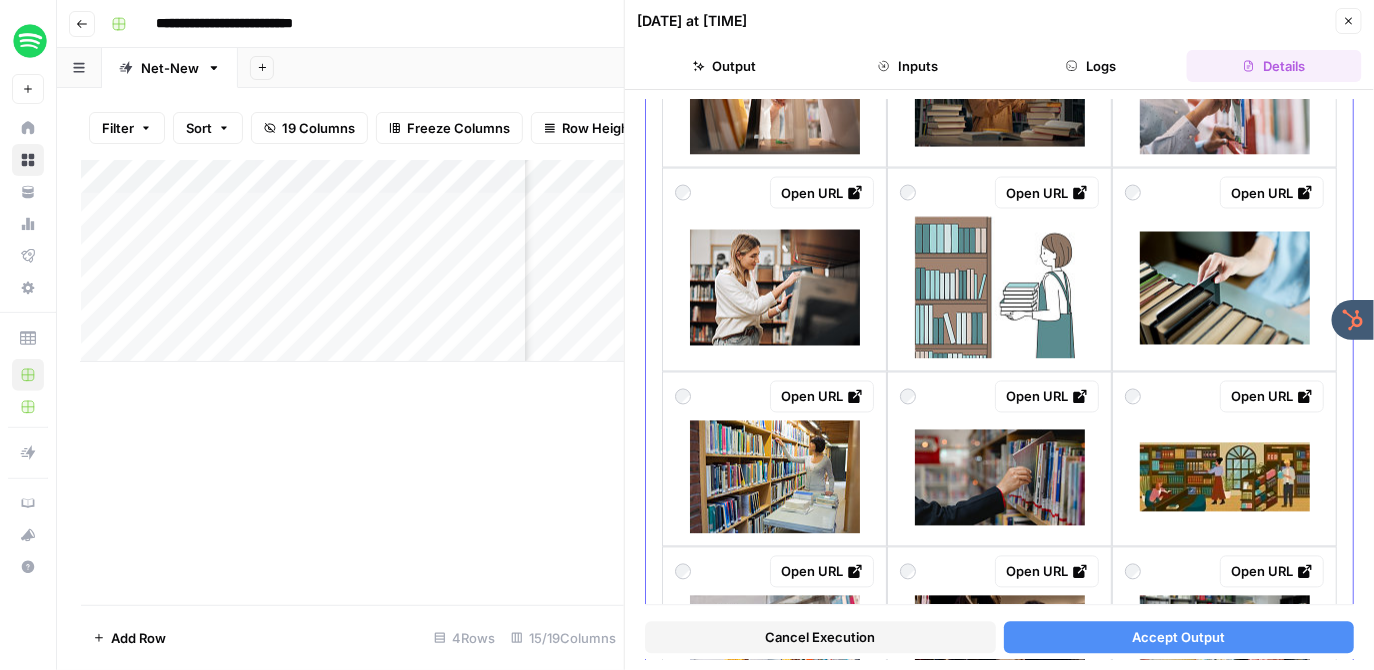 click at bounding box center (1225, 477) 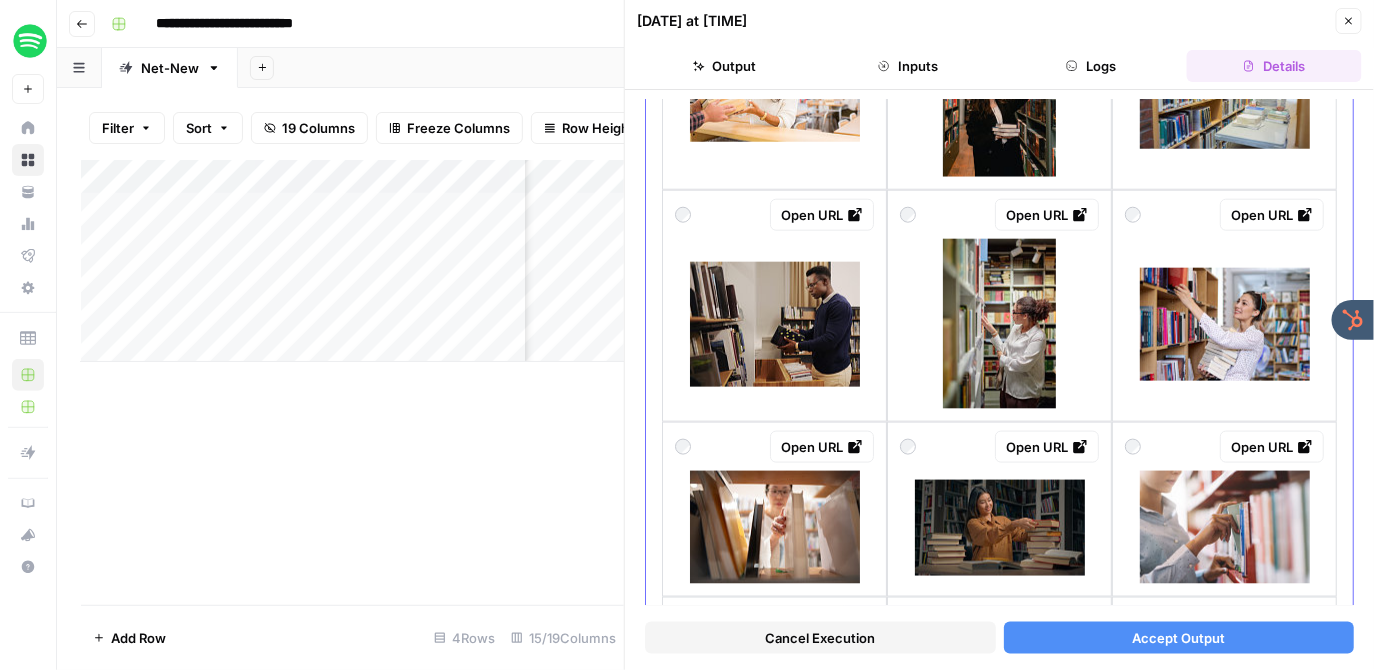 scroll, scrollTop: 651, scrollLeft: 0, axis: vertical 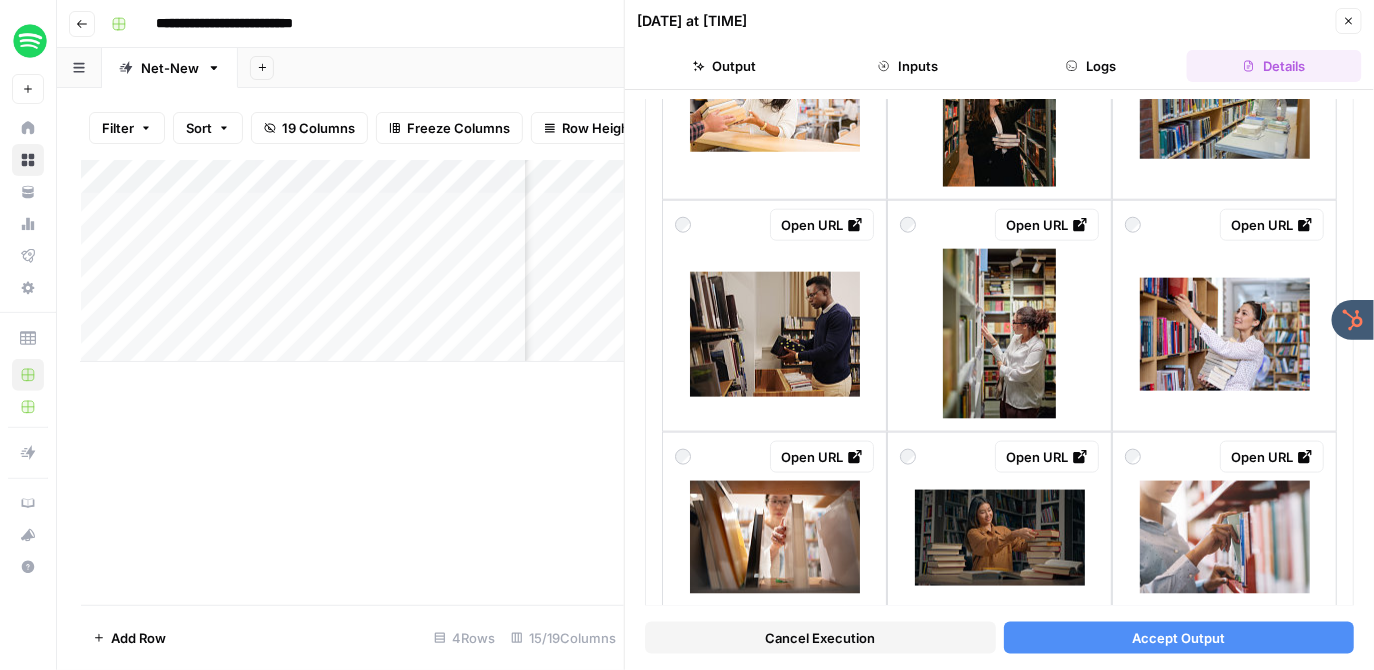 click on "Accept Output" at bounding box center [1178, 638] 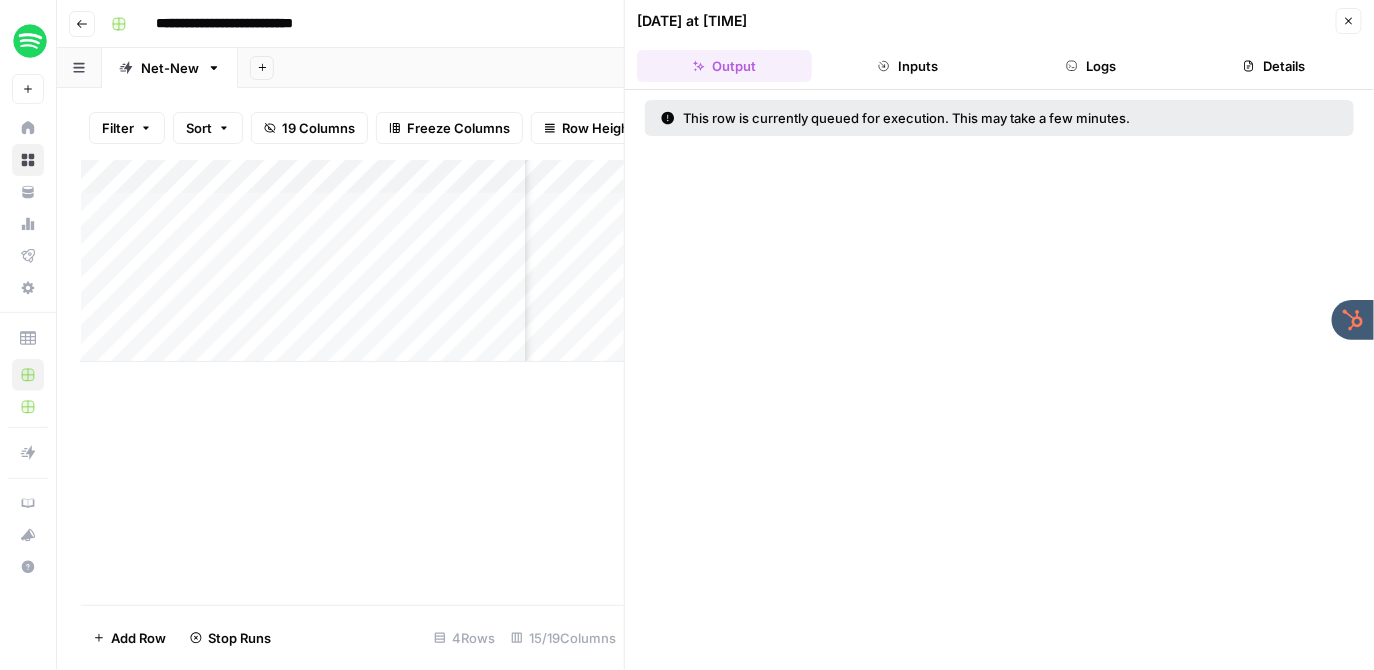 click 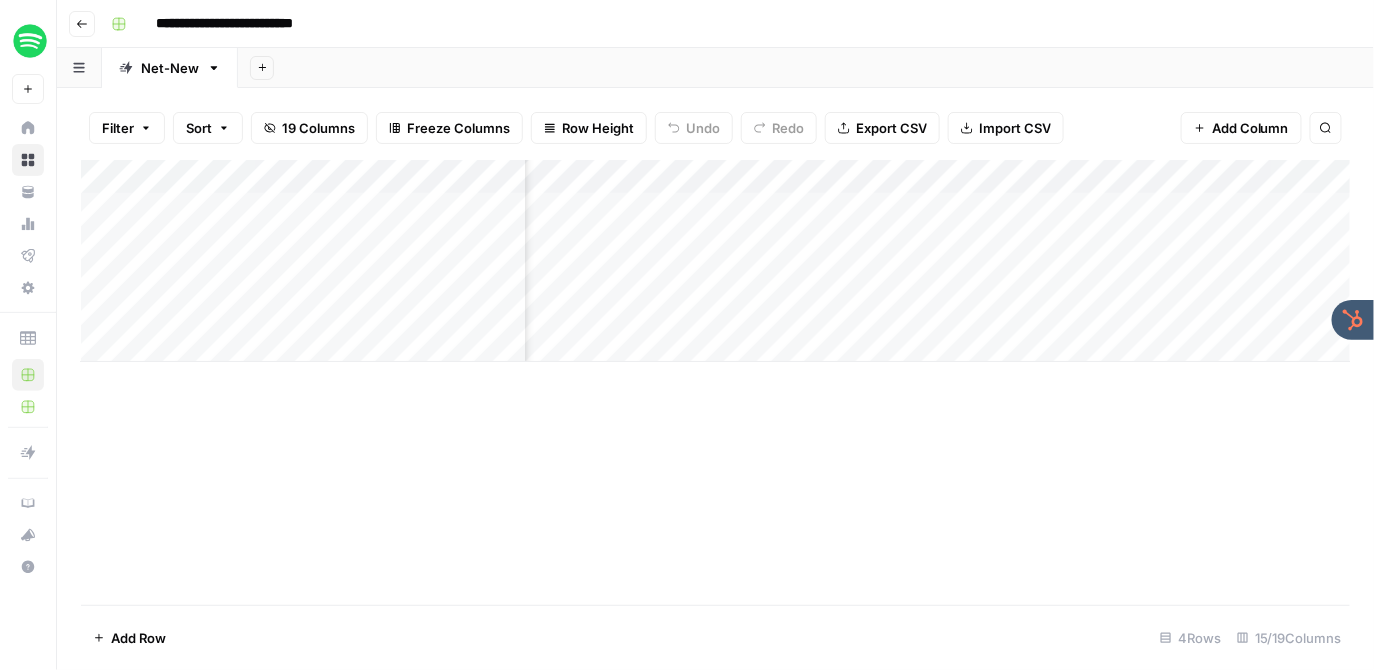 scroll, scrollTop: 0, scrollLeft: 1613, axis: horizontal 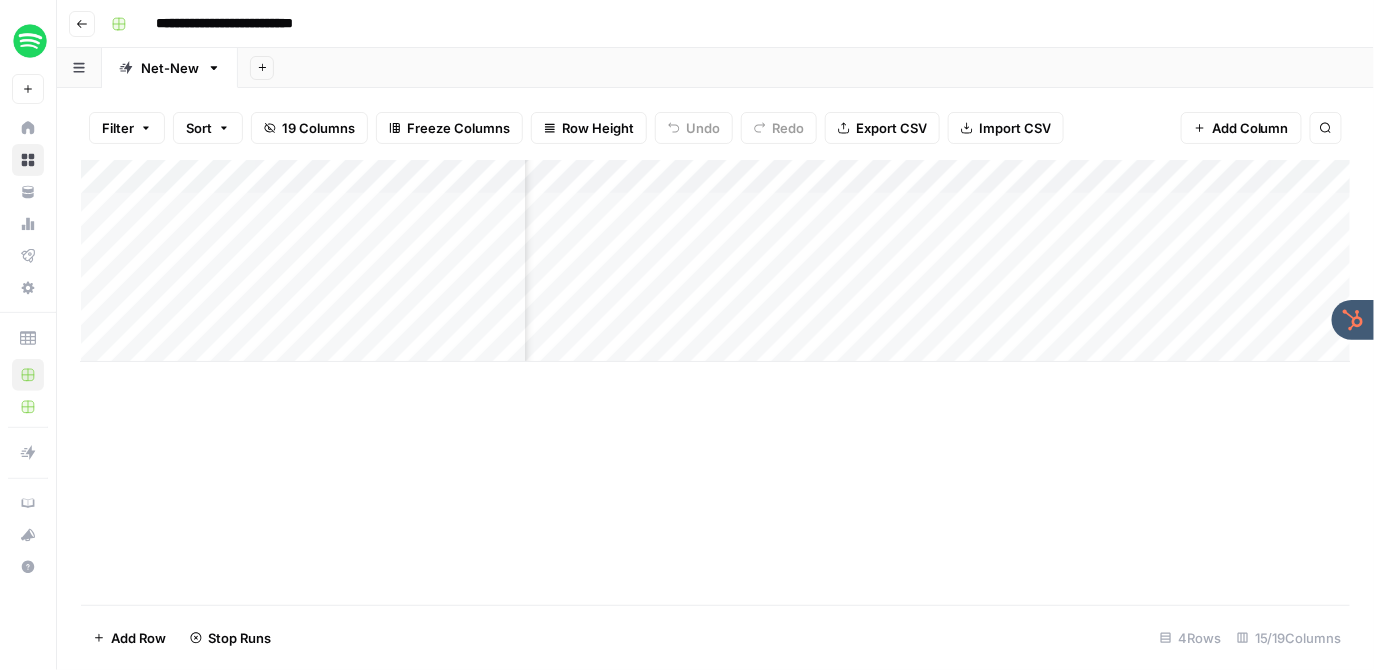 click on "Add Column" at bounding box center (716, 261) 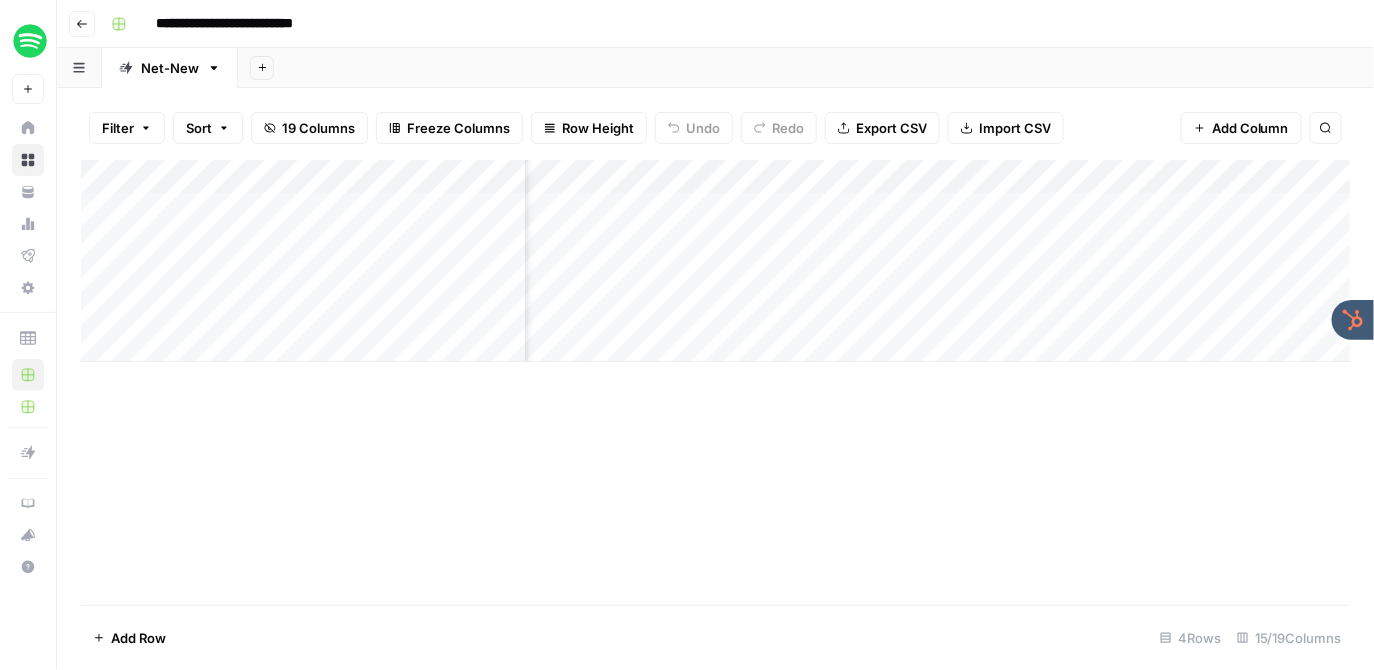 click on "Add Column" at bounding box center [716, 261] 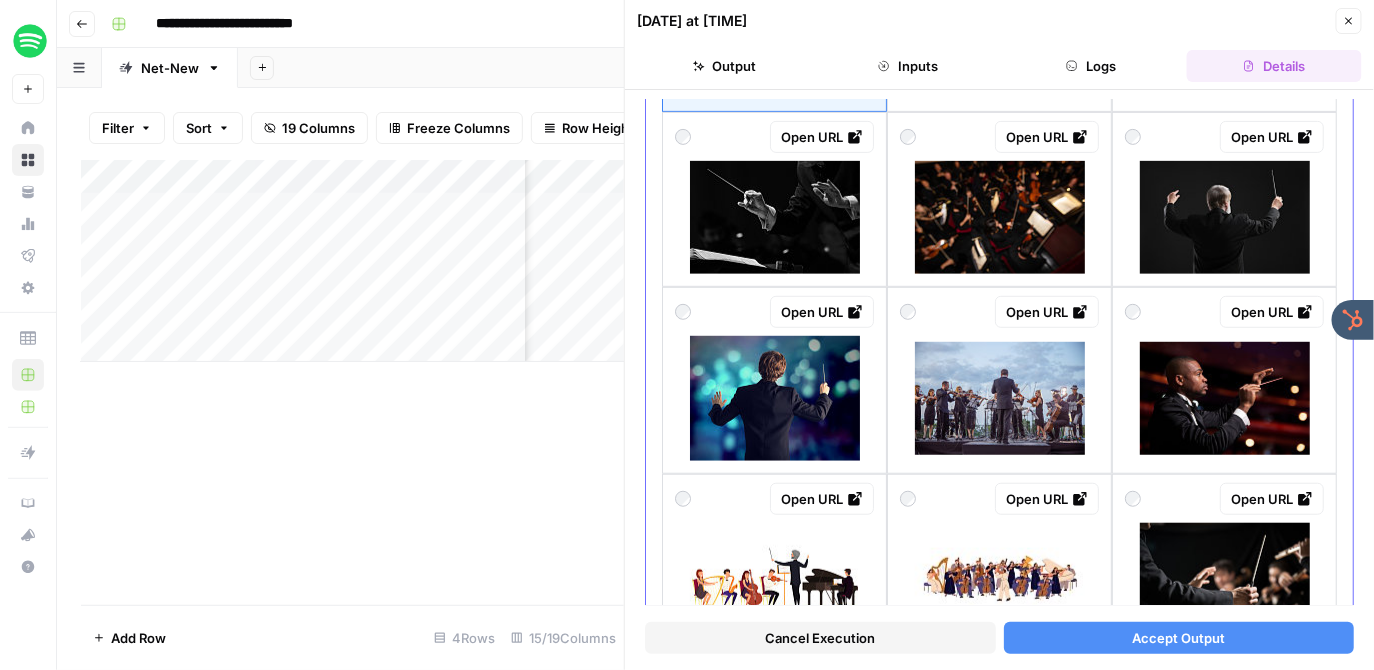 scroll, scrollTop: 0, scrollLeft: 0, axis: both 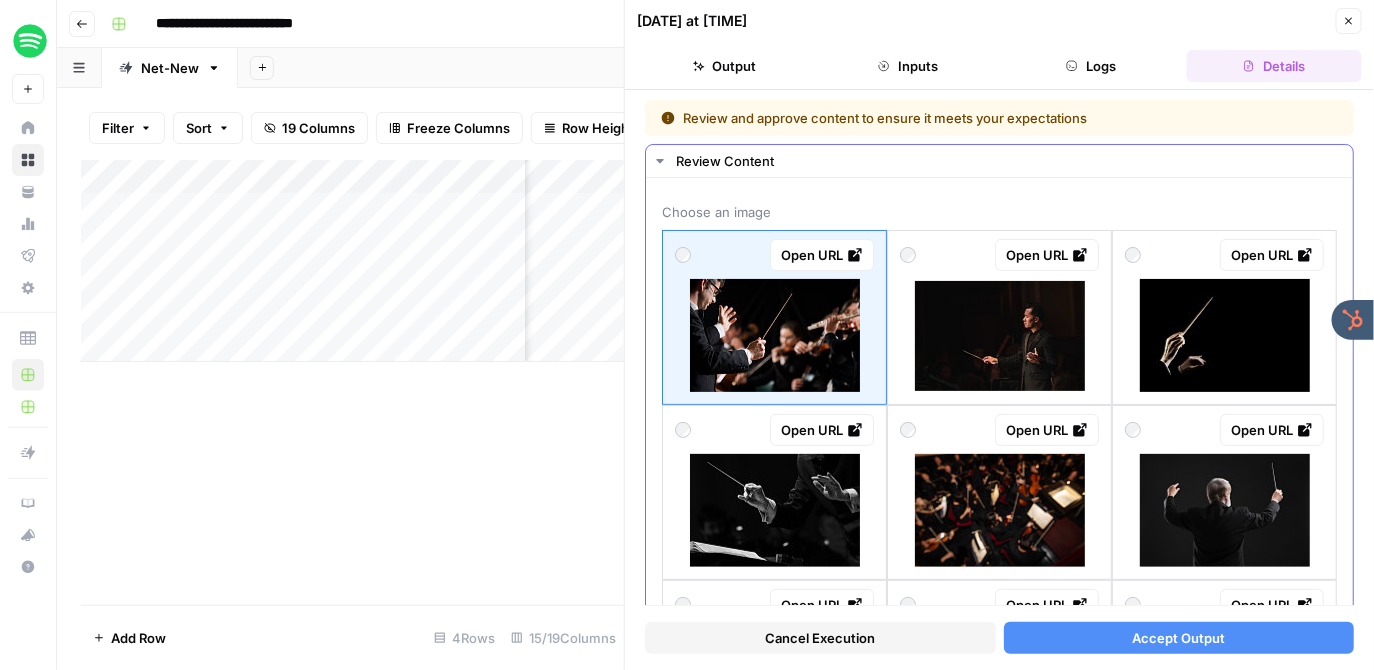 click at bounding box center [1225, 335] 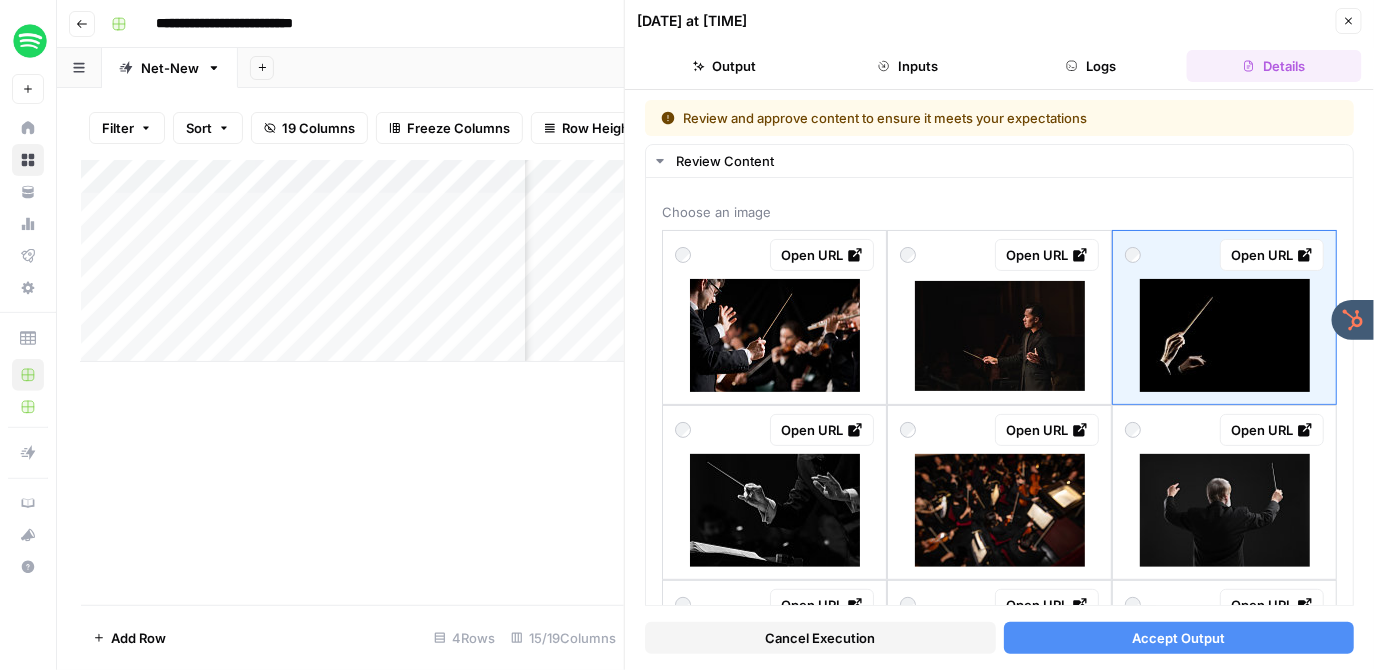 click on "Accept Output" at bounding box center (1178, 638) 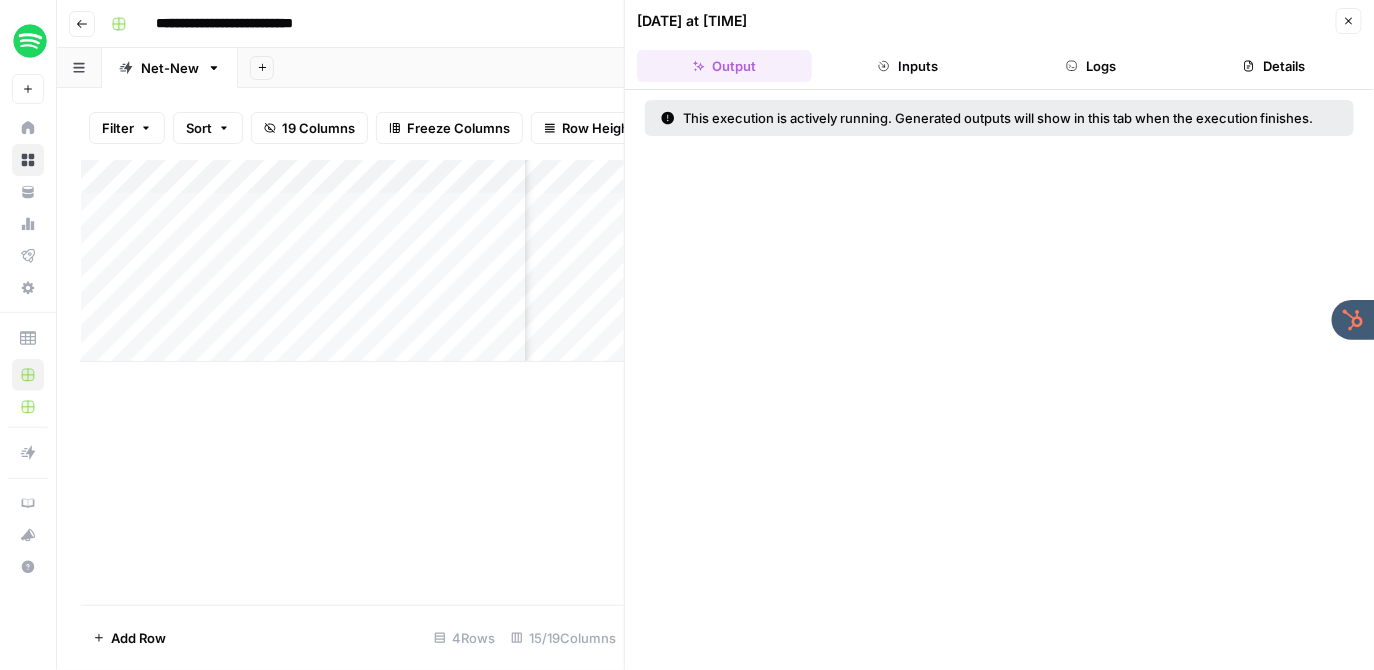 click on "Close" at bounding box center [1349, 21] 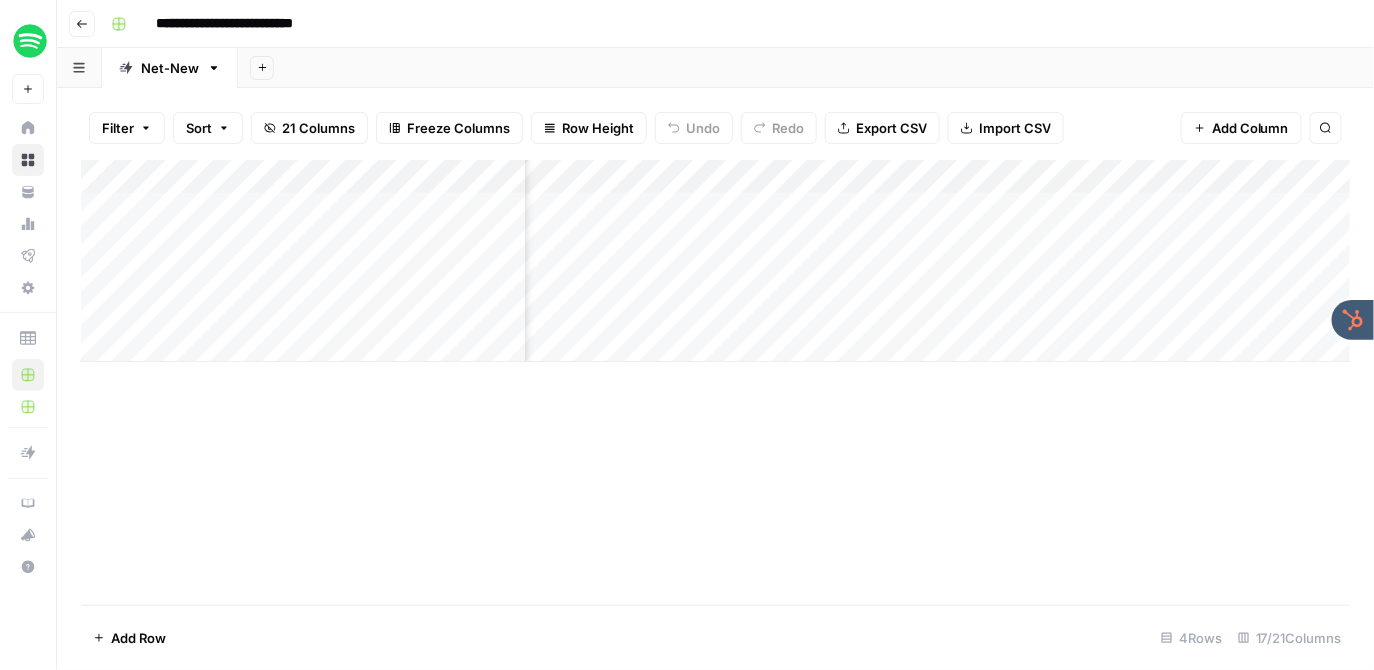 scroll, scrollTop: 0, scrollLeft: 2412, axis: horizontal 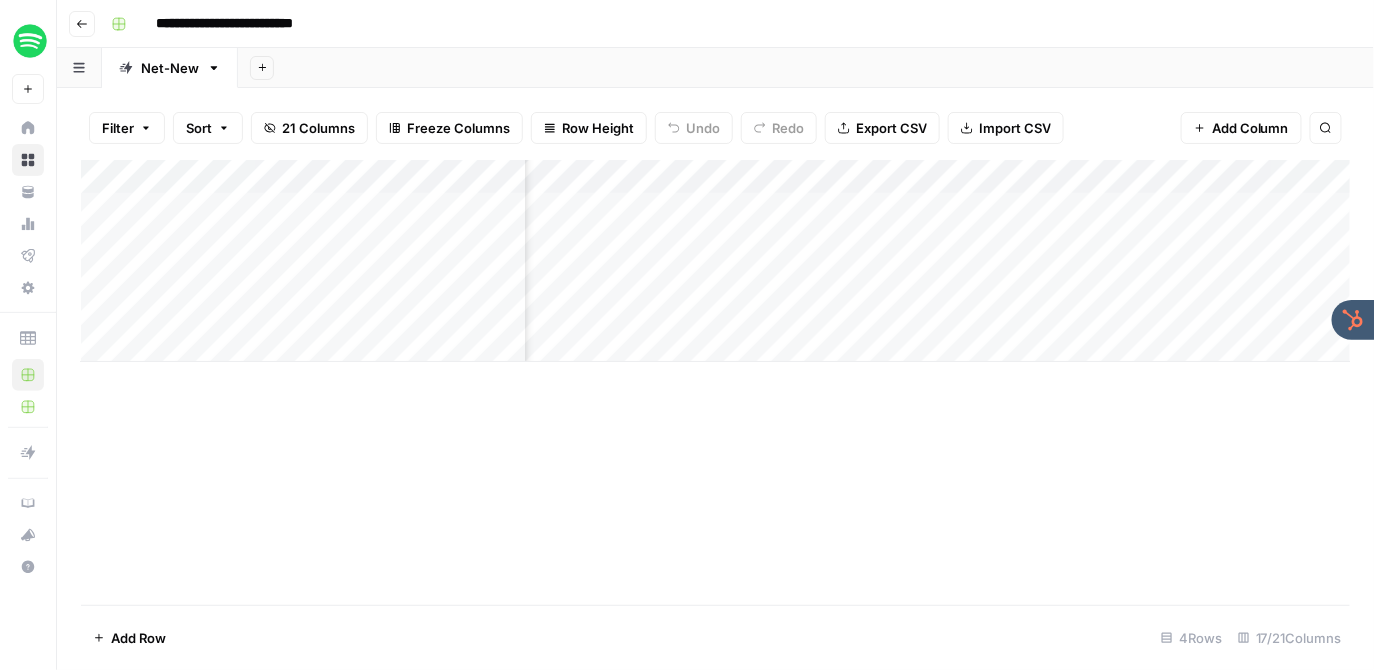 click on "Add Column" at bounding box center (715, 382) 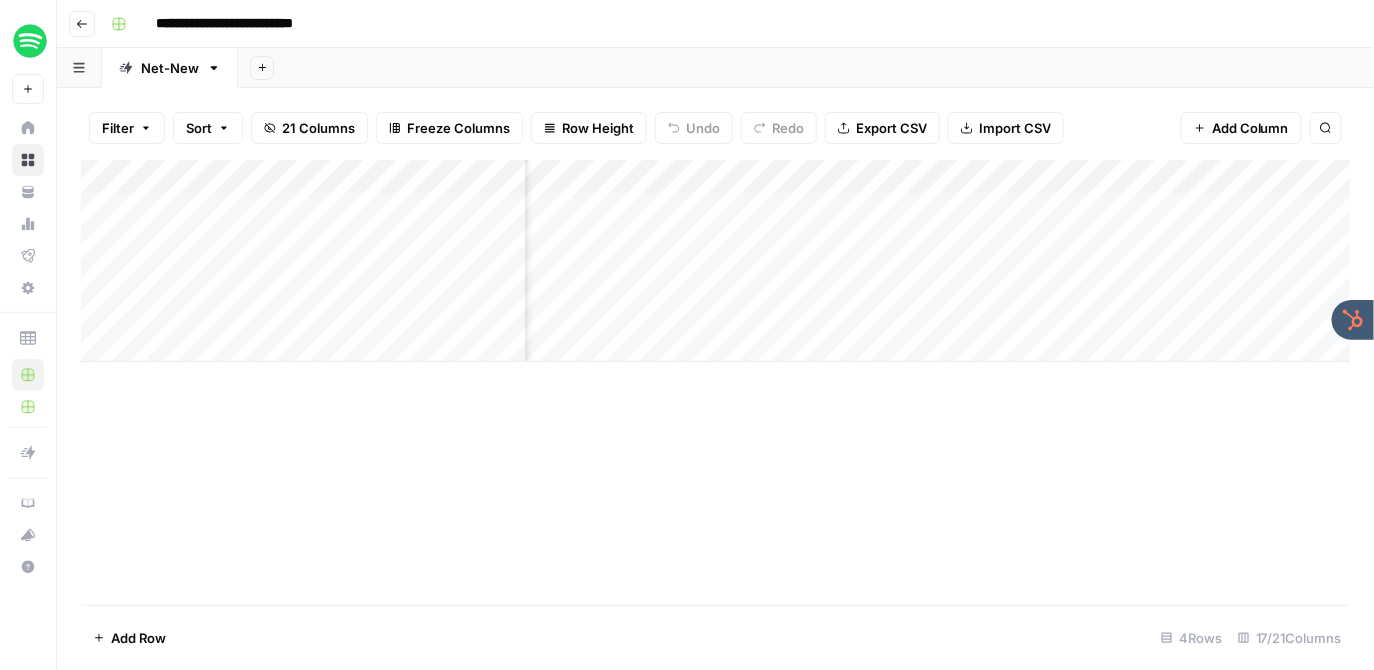 click on "Add Column" at bounding box center (716, 261) 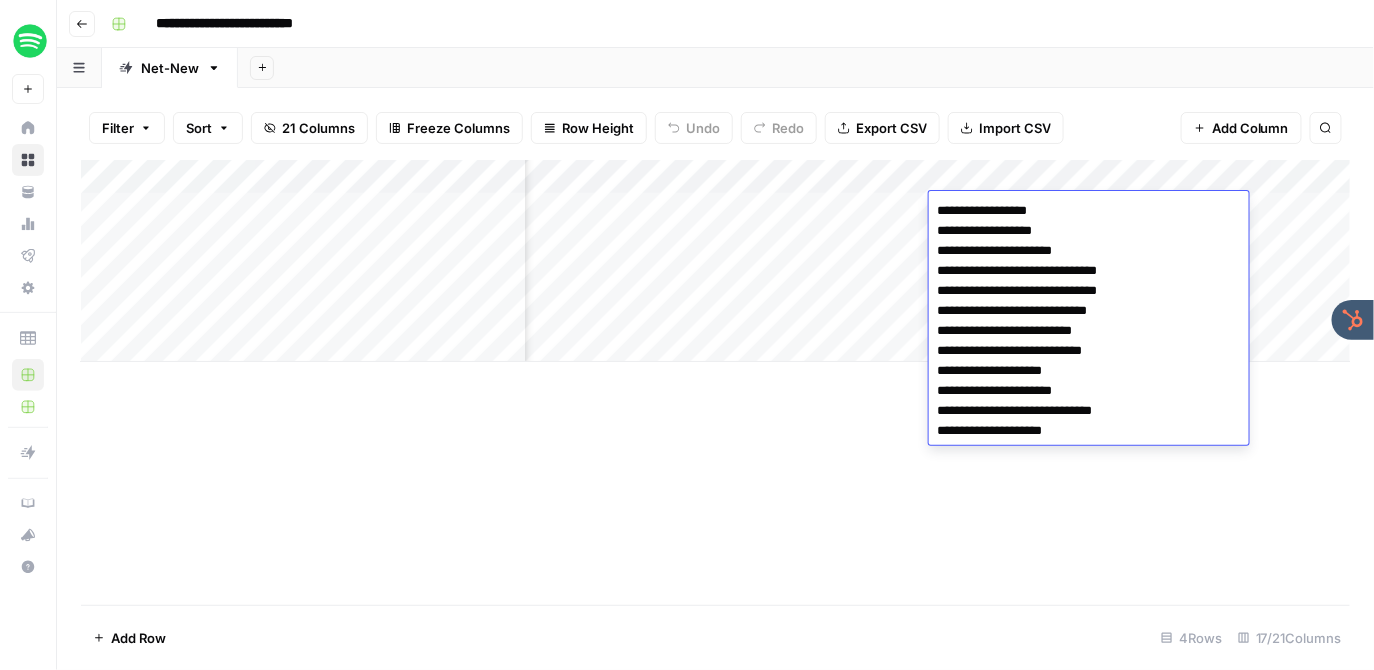 click on "**********" at bounding box center (1089, 321) 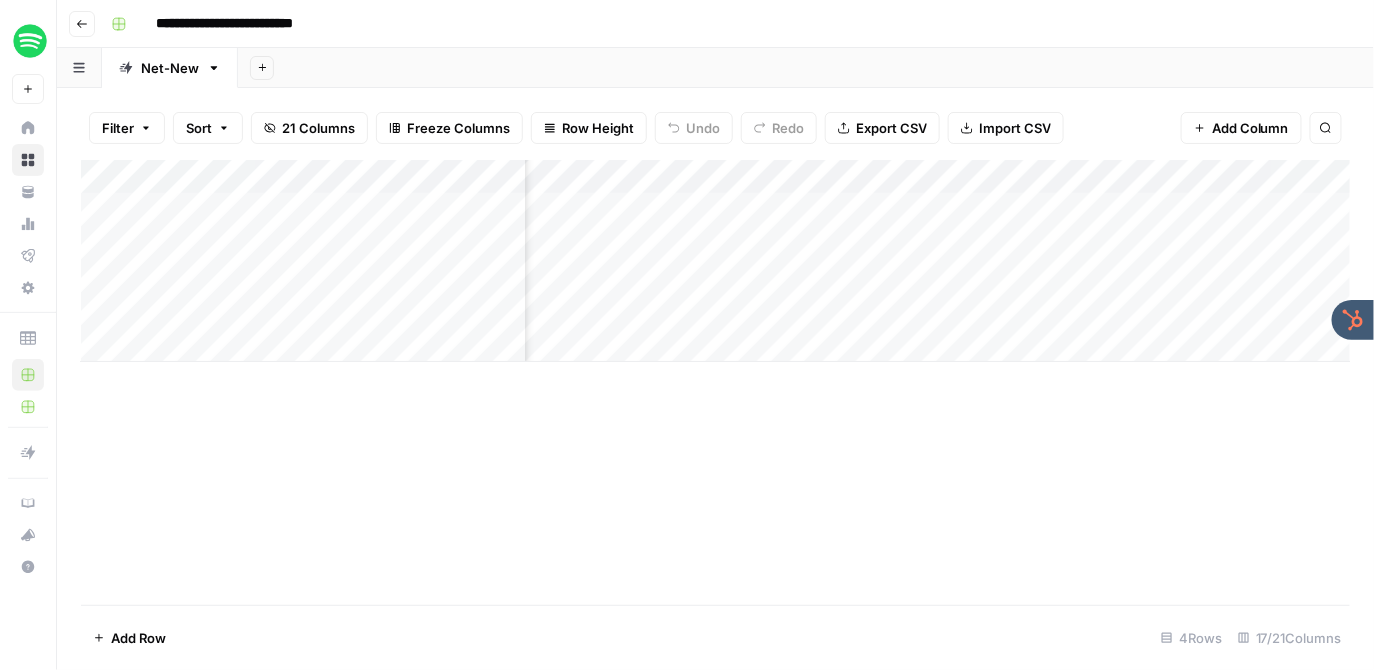 click on "Add Column" at bounding box center (715, 382) 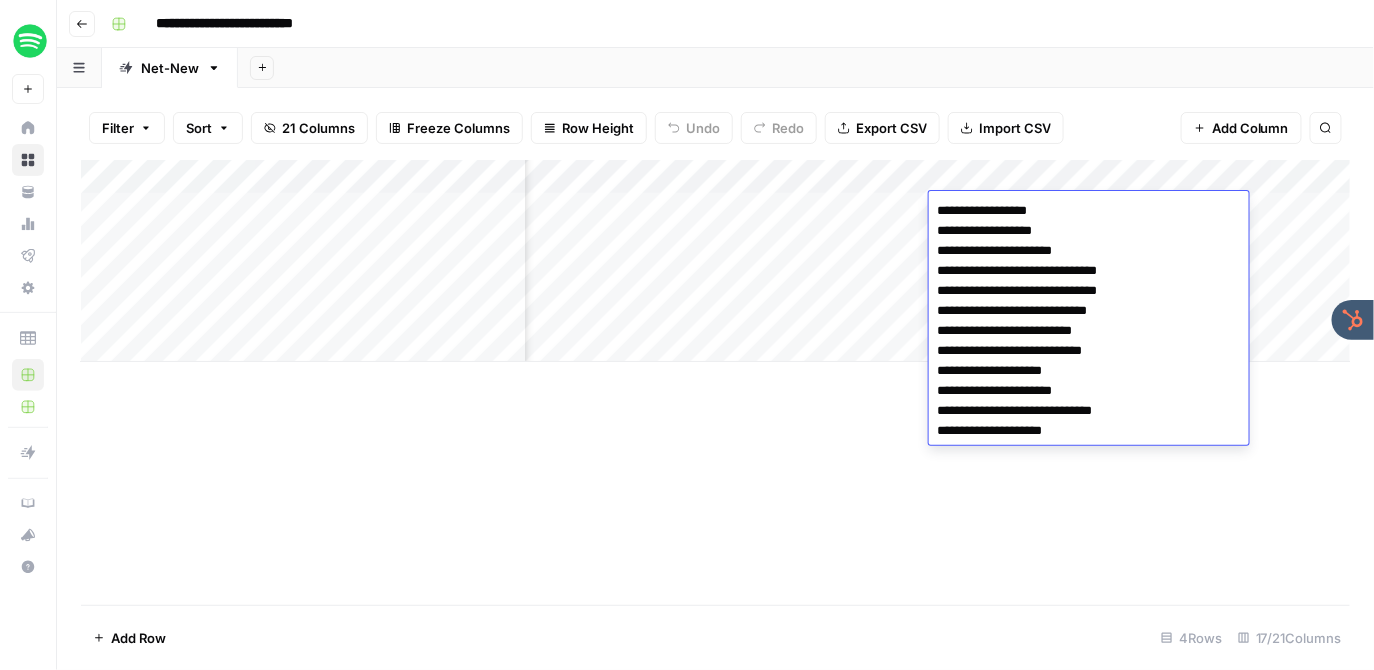 click on "**********" at bounding box center [1089, 321] 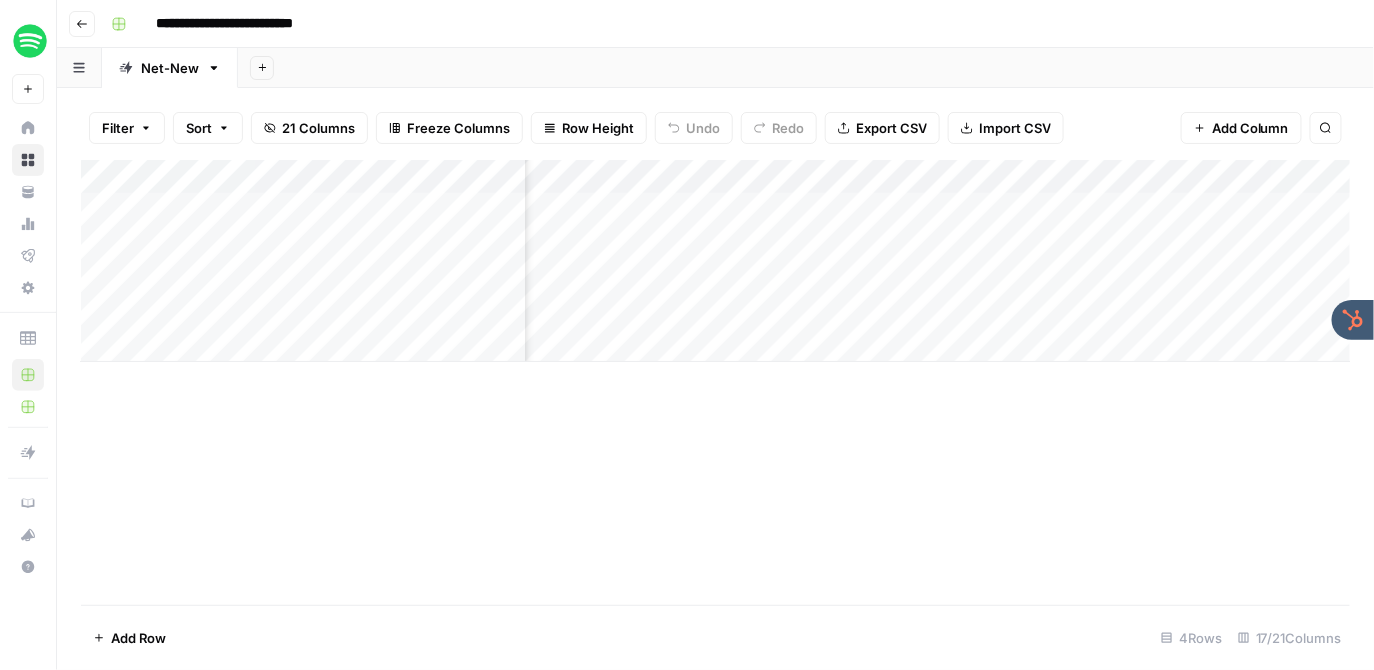 click on "Add Column" at bounding box center (715, 382) 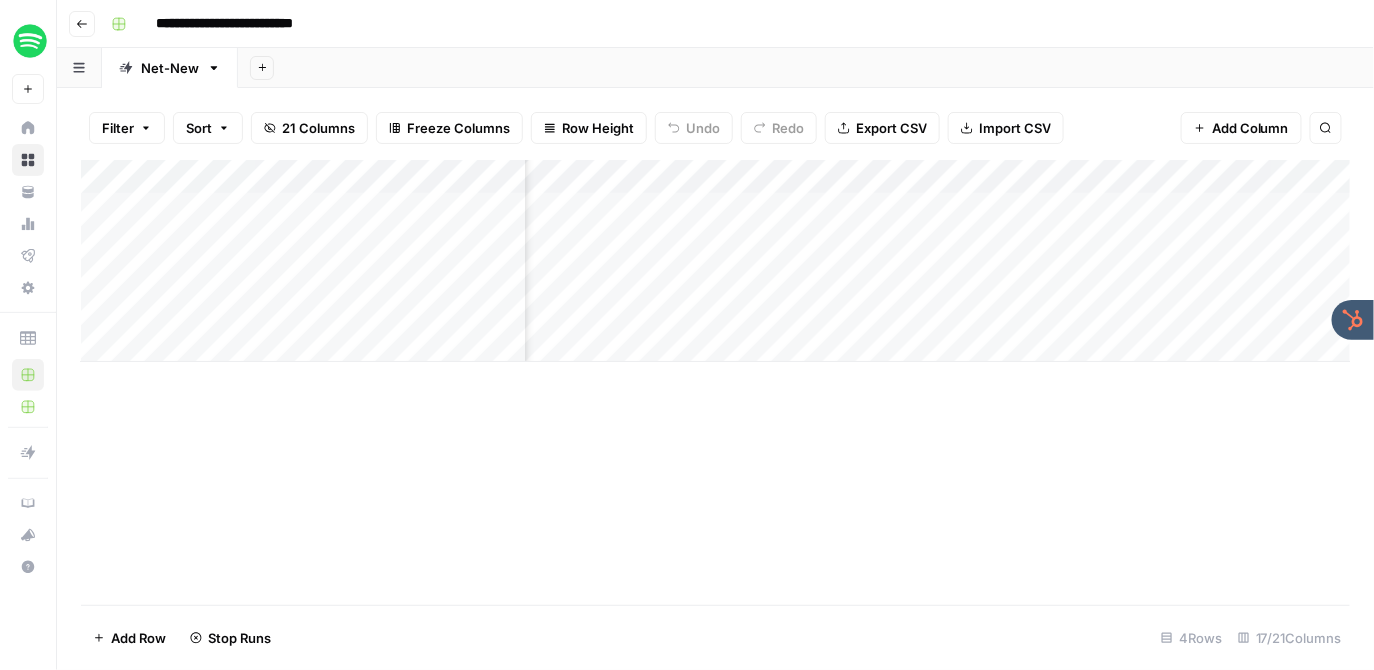 click on "Add Column" at bounding box center (716, 261) 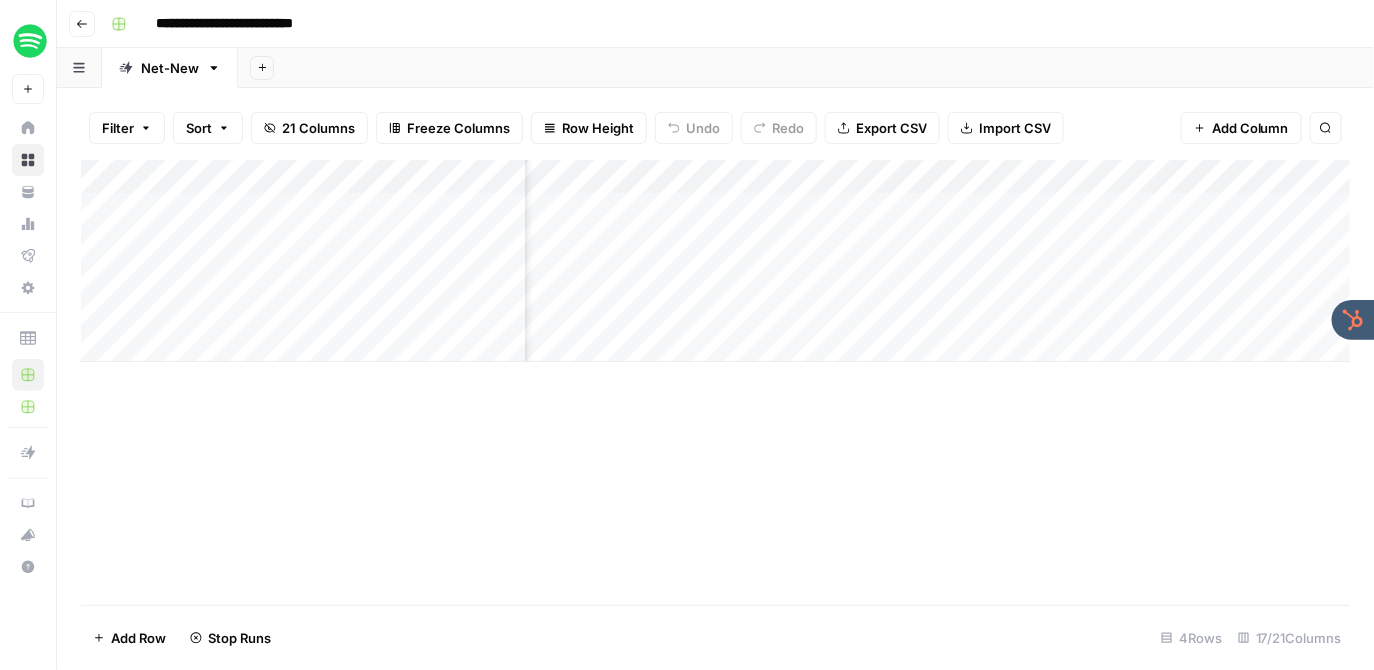drag, startPoint x: 90, startPoint y: 23, endPoint x: 89, endPoint y: 39, distance: 16.03122 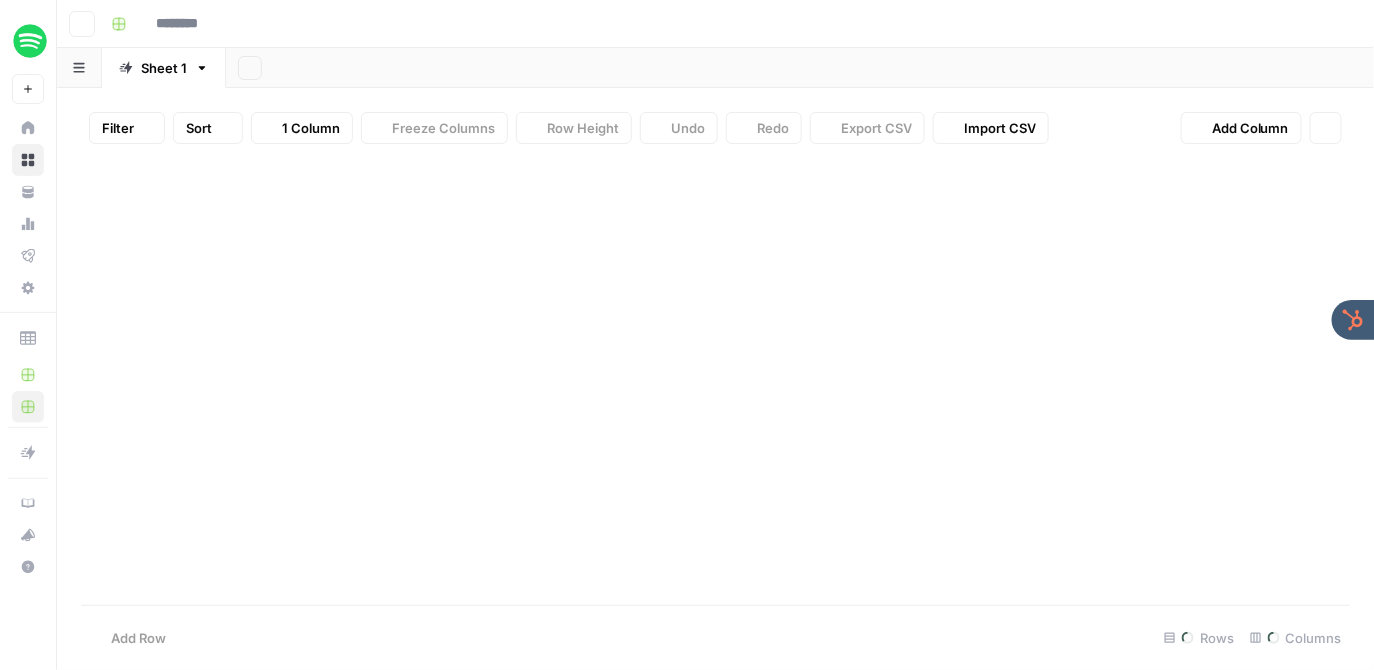type on "**********" 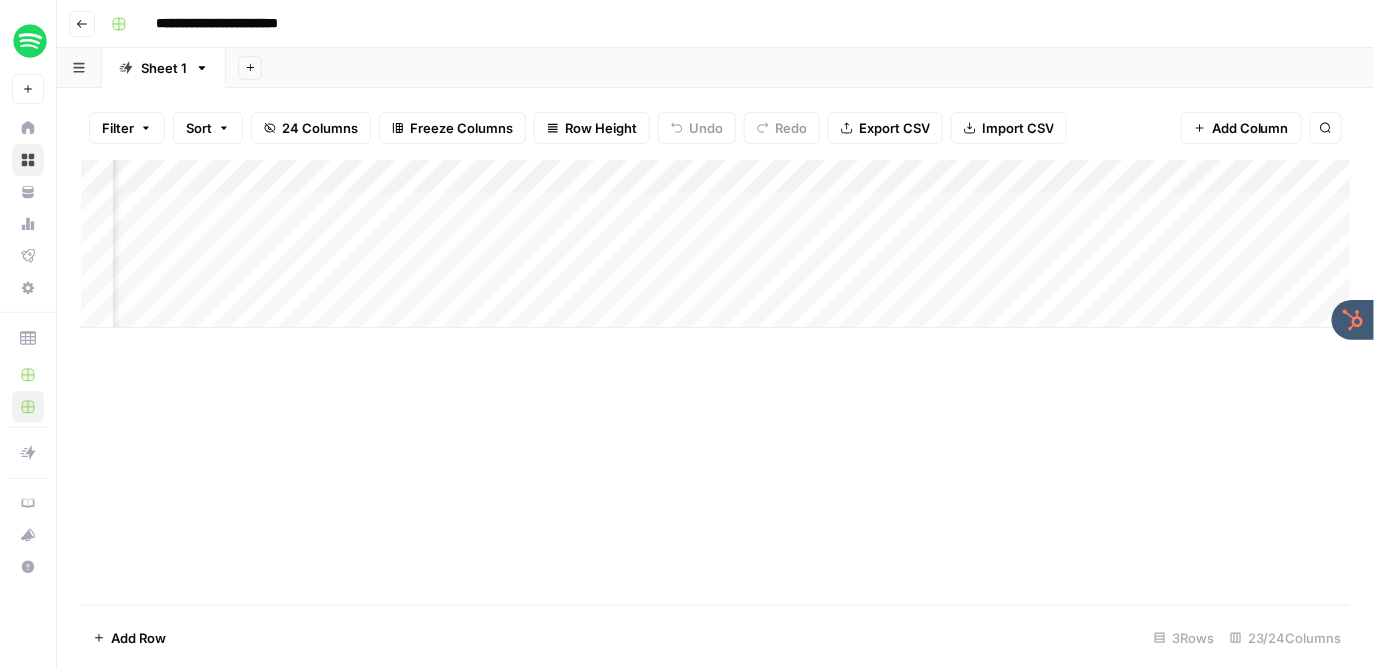 scroll, scrollTop: 0, scrollLeft: 2519, axis: horizontal 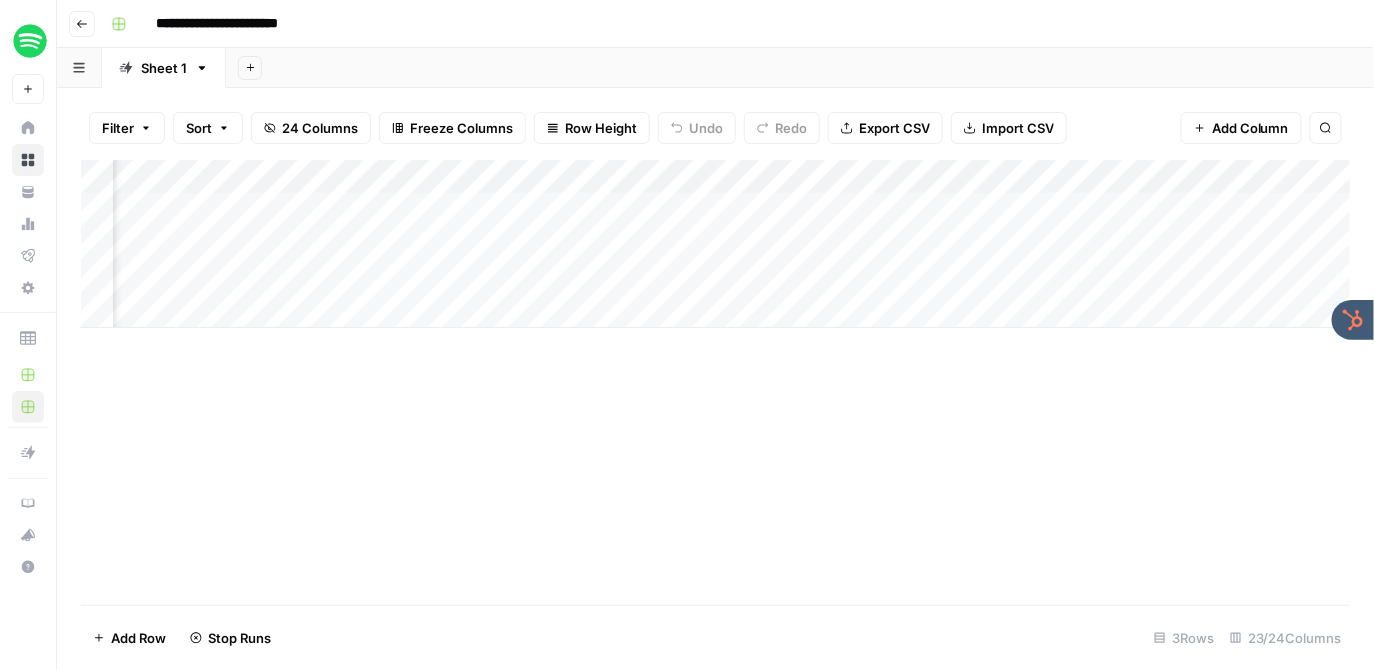 click on "Add Column" at bounding box center (716, 244) 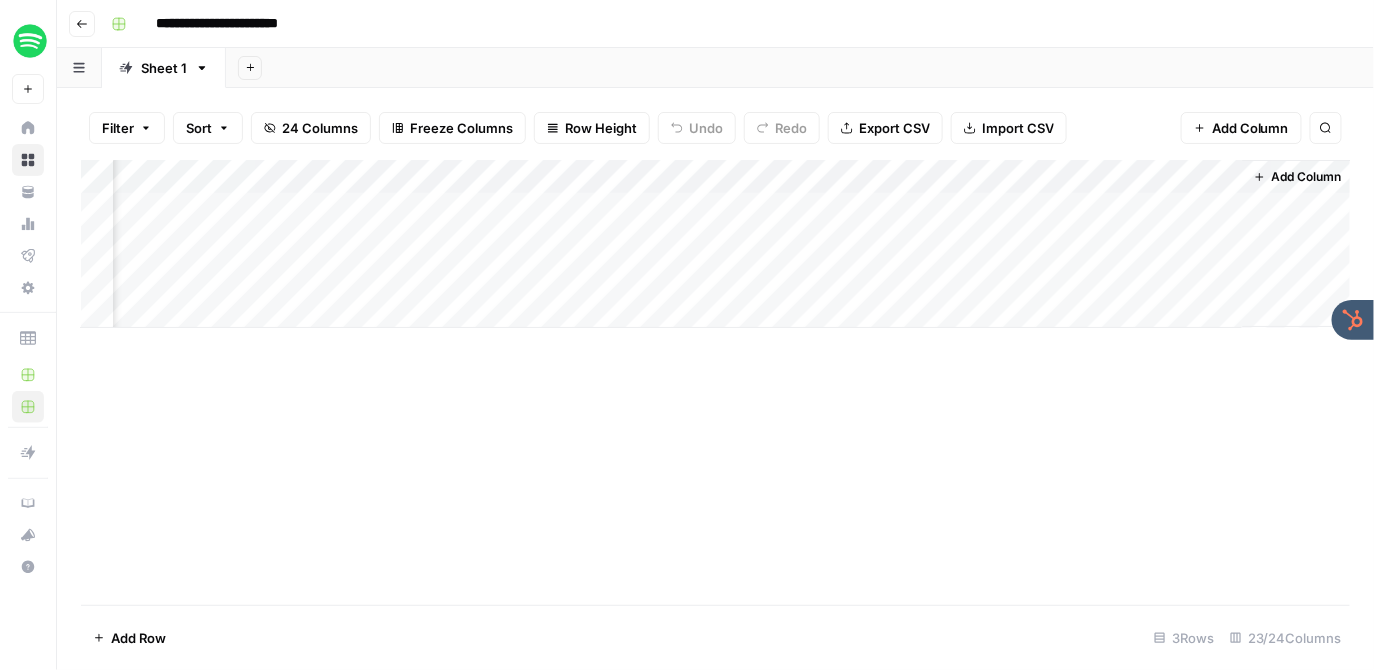 scroll, scrollTop: 0, scrollLeft: 3154, axis: horizontal 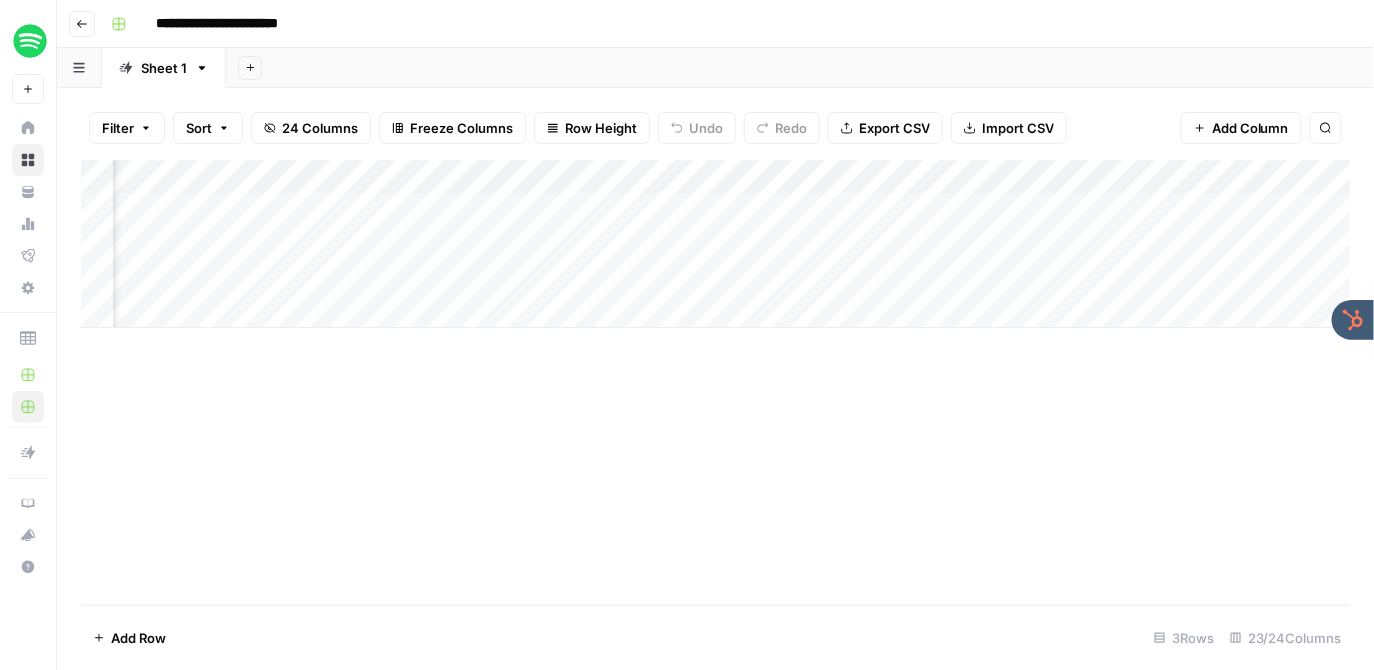 click on "Add Column" at bounding box center (716, 244) 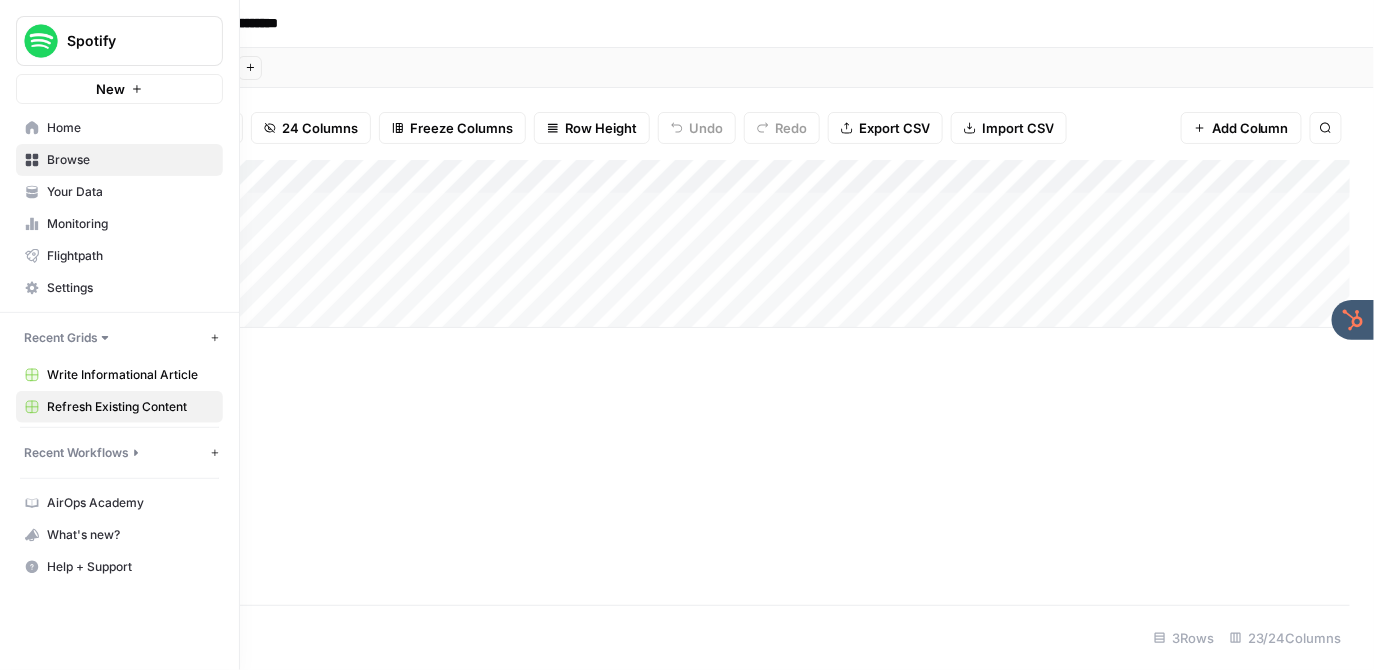 click on "Your Data" at bounding box center [130, 192] 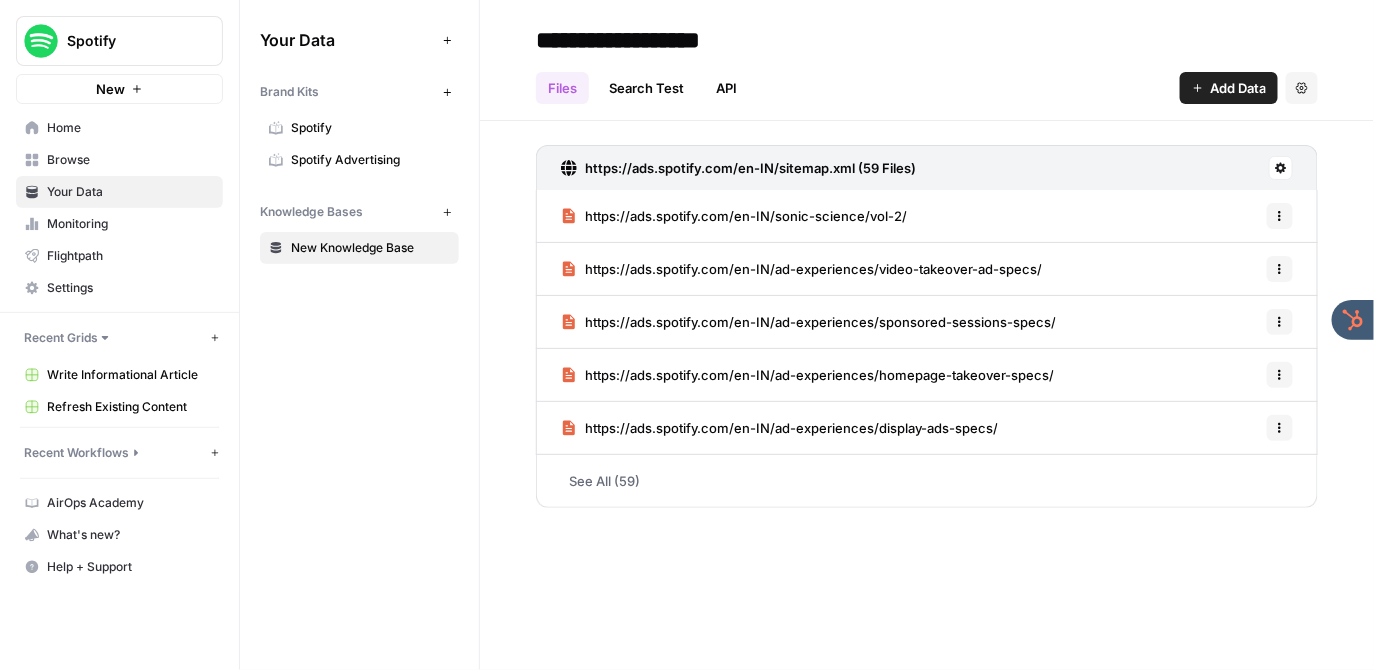click on "**********" at bounding box center (688, 40) 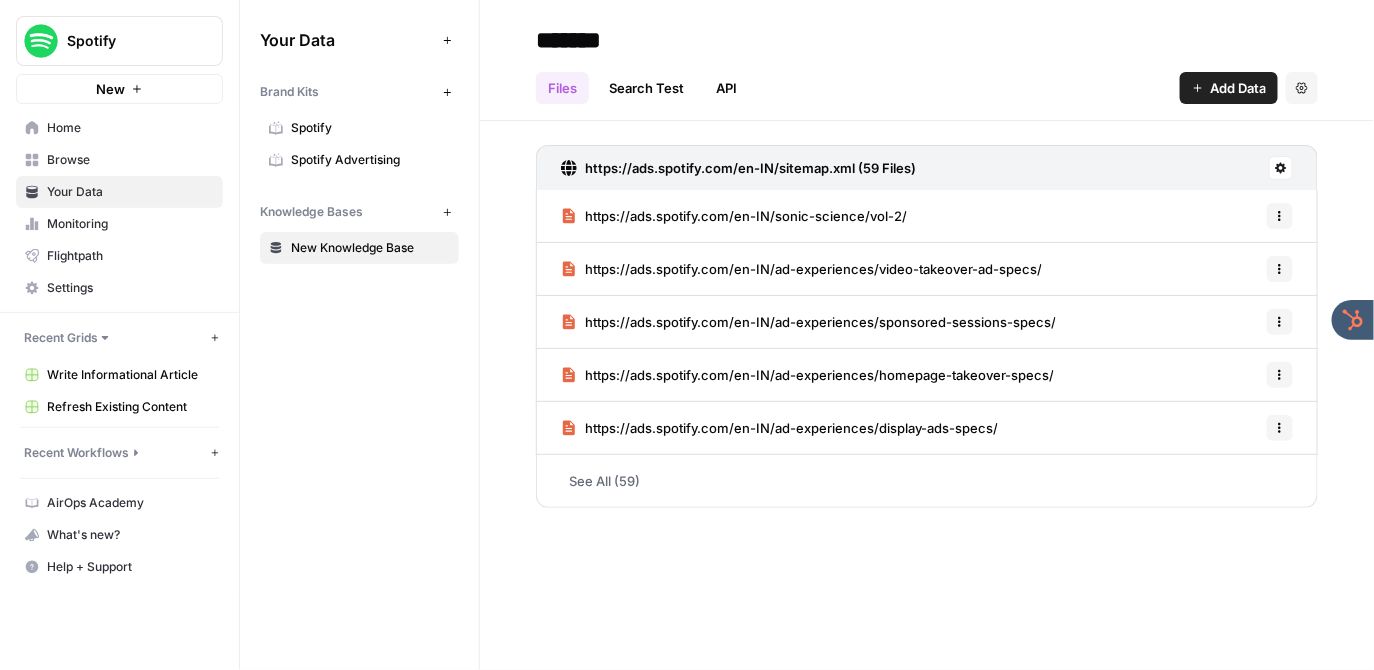 type on "*******" 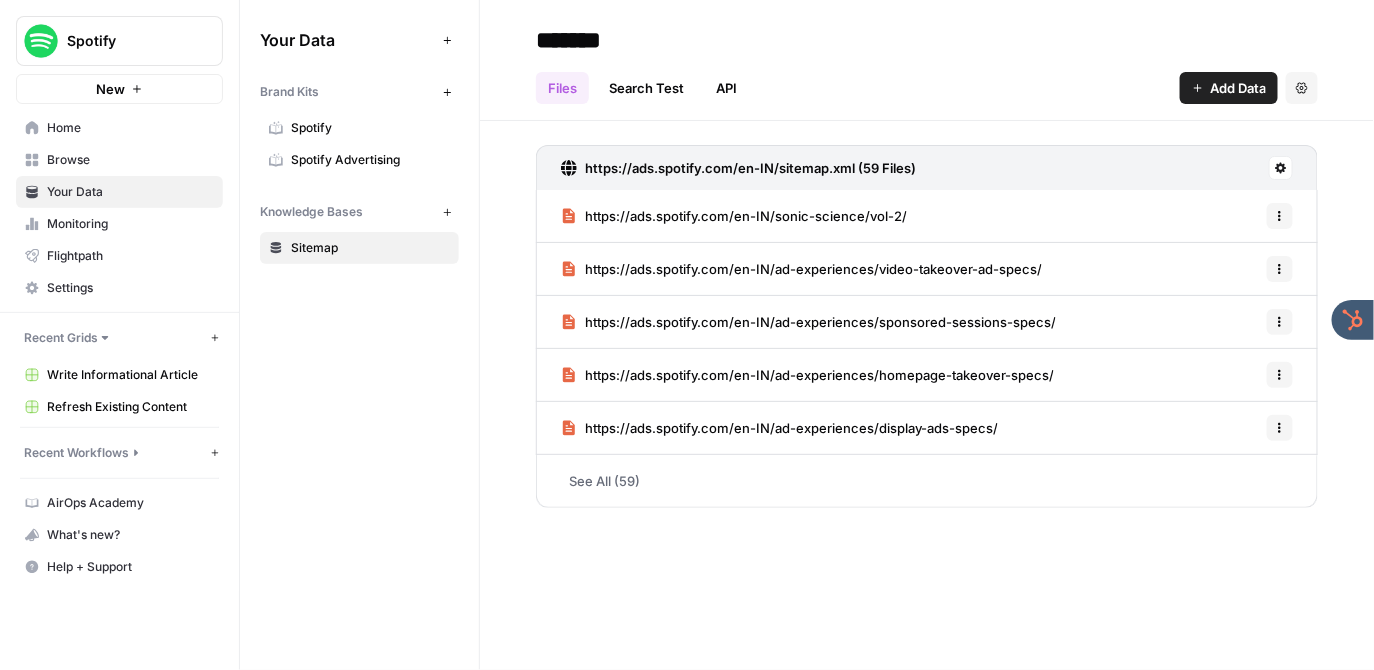 click on "******* Files Search Test API Add Data Settings" at bounding box center (927, 60) 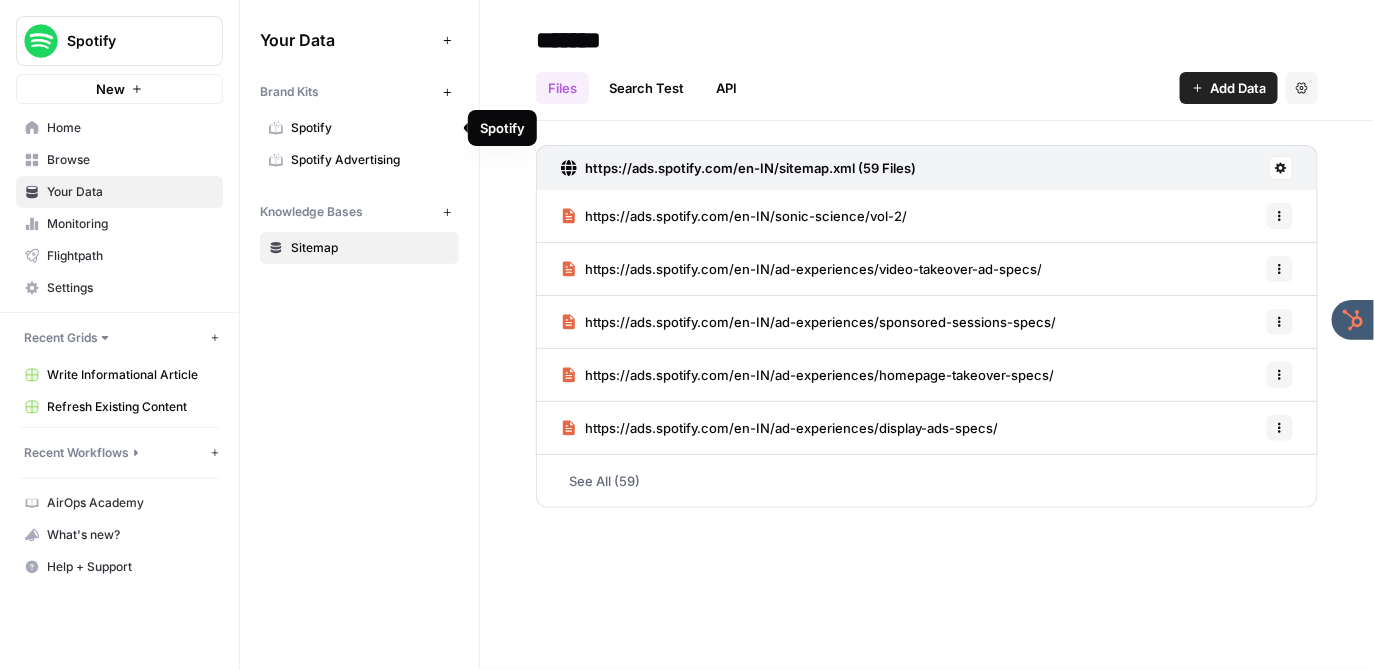 click on "Spotify" at bounding box center (370, 128) 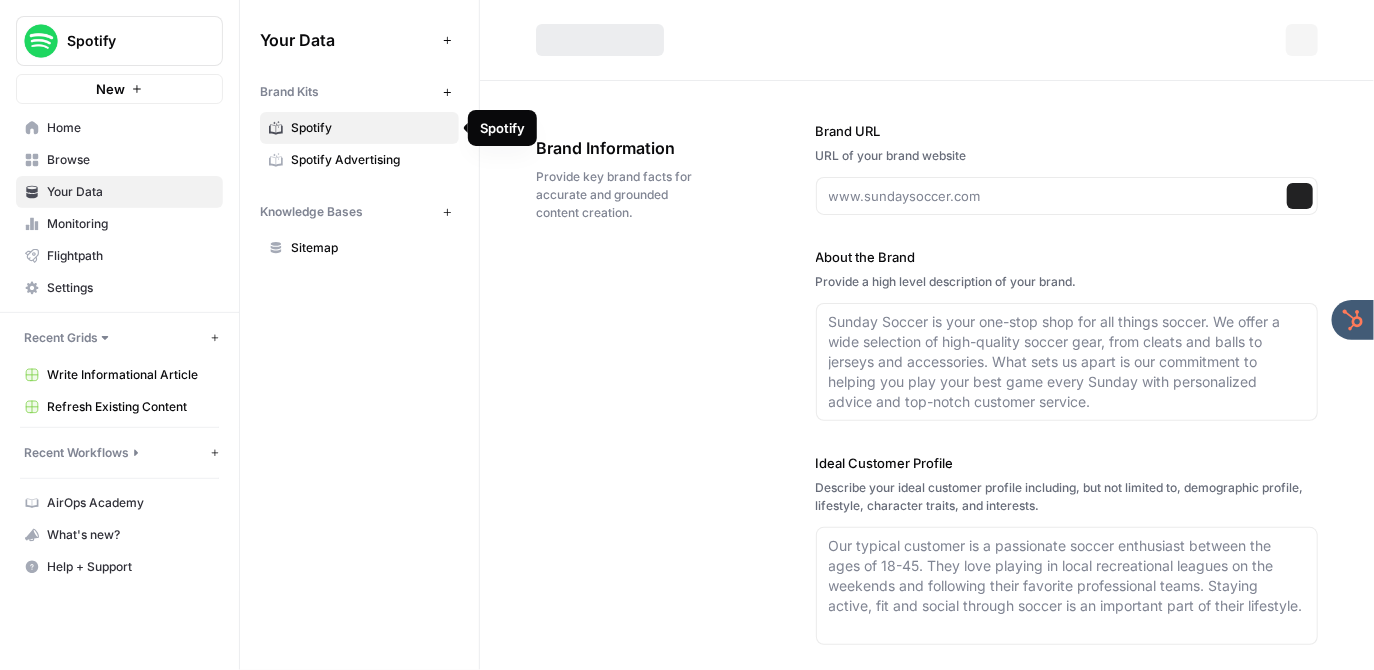 type on "https://open.spotify.com/" 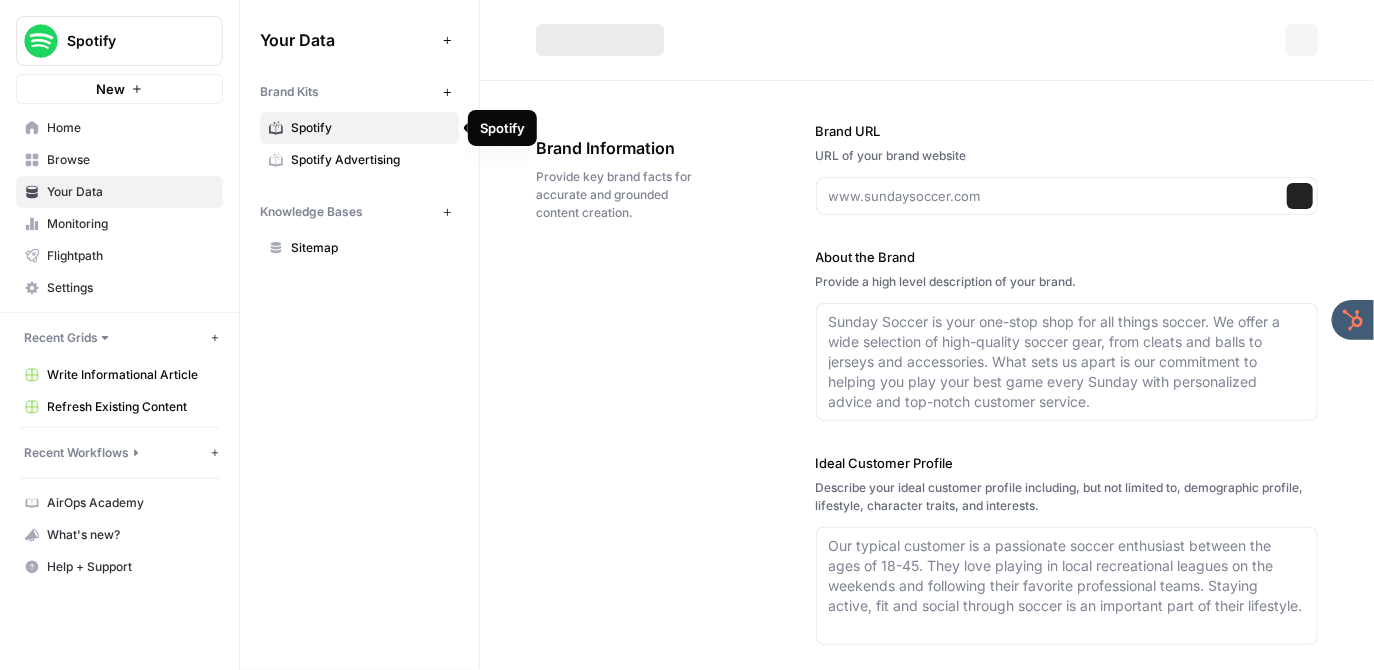 type on "Start listening to music, podcasts, and audiobooks by signing up for Spotify." 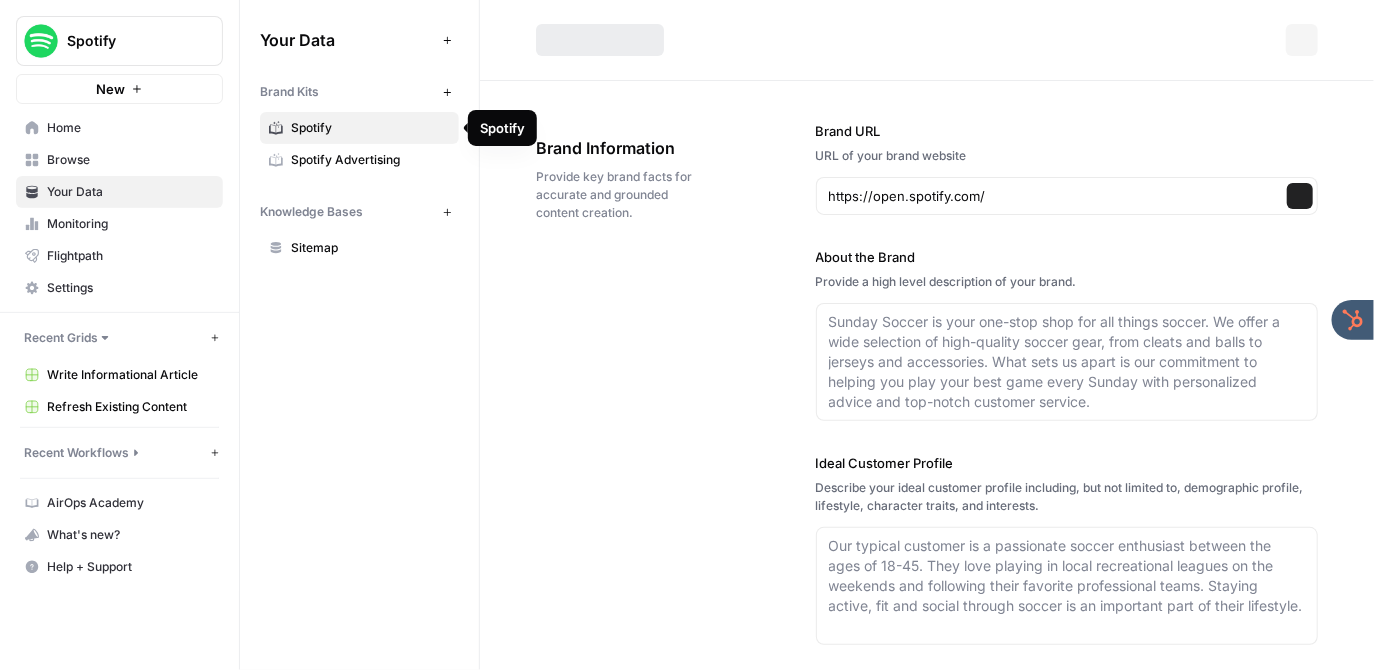type on "Spotify is a leading audio streaming platform that offers access to over 100 million tracks, nearly 7 million podcast titles, and 350,000 audiobooks. Since its launch in 2008, it has transformed how people discover and enjoy music and audio content worldwide. The company continuously innovates by expanding into podcasting and audiobooks, shaping the future of audio entertainment. Spotify's mission is to enable millions of creators to earn a living from their art while providing billions of fans with inspiring and enjoyable audio experiences." 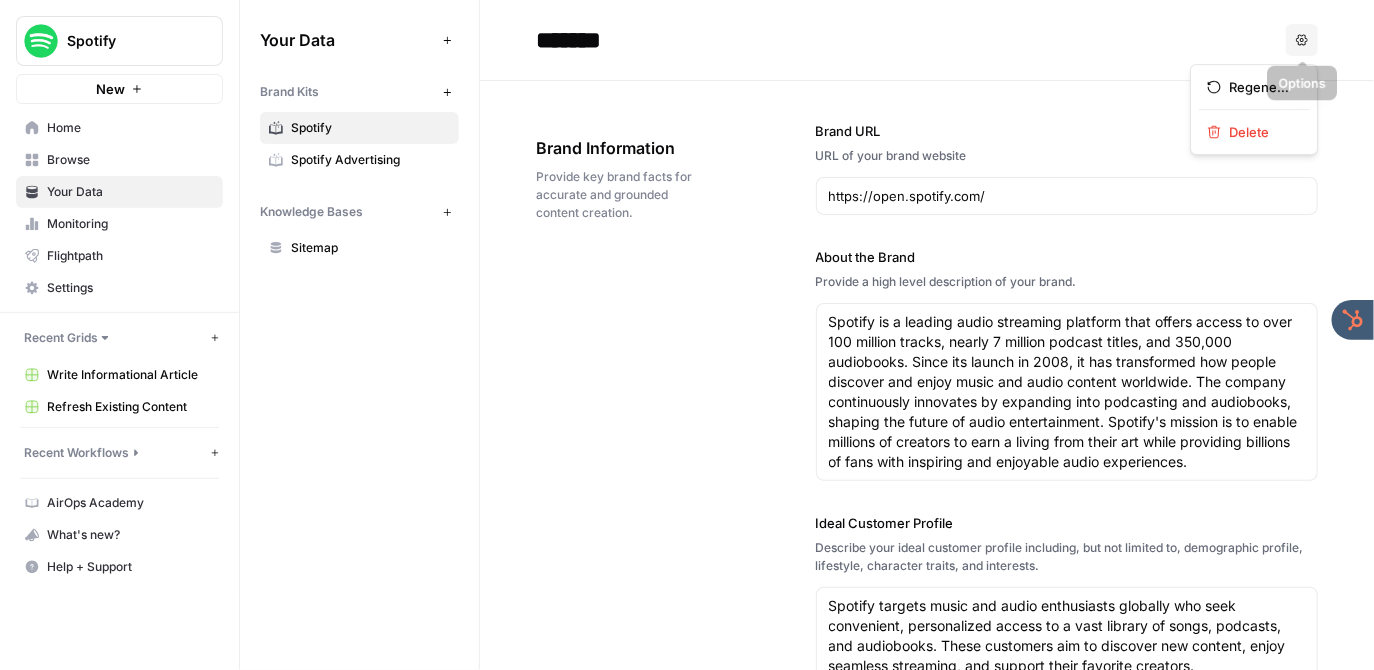 click on "Options" at bounding box center [1302, 40] 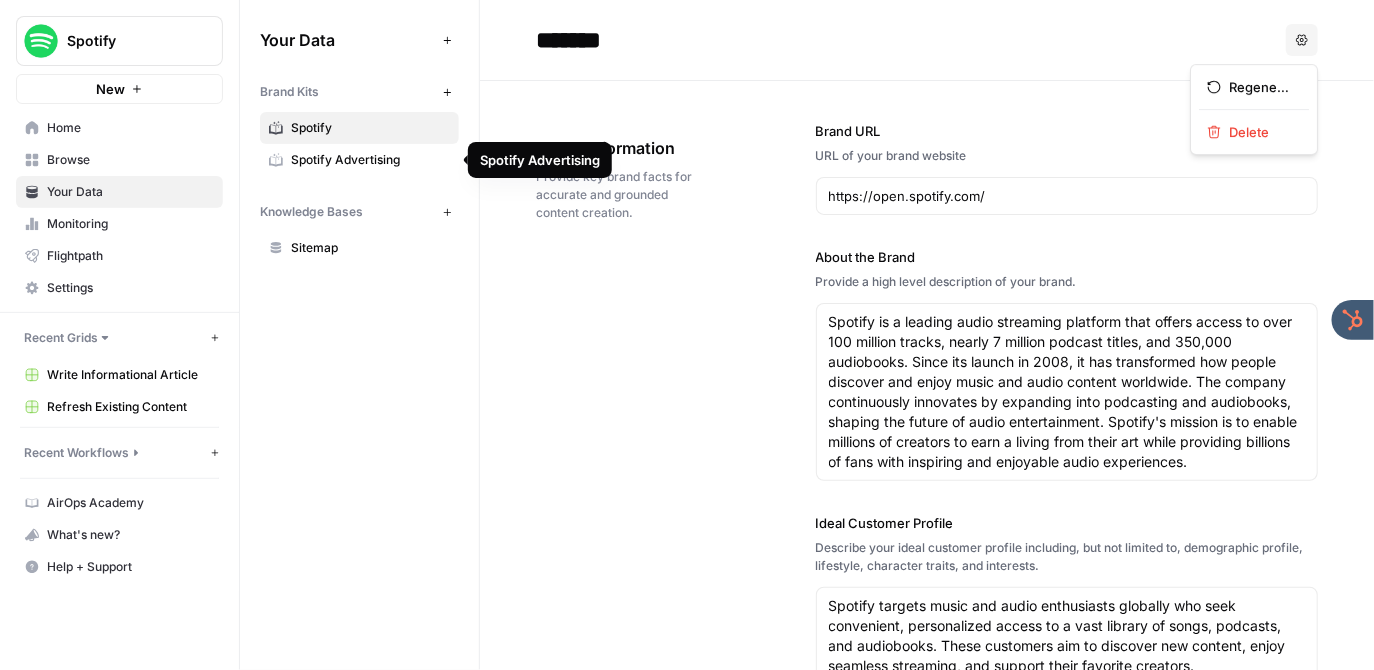 click on "Spotify Advertising" at bounding box center [370, 160] 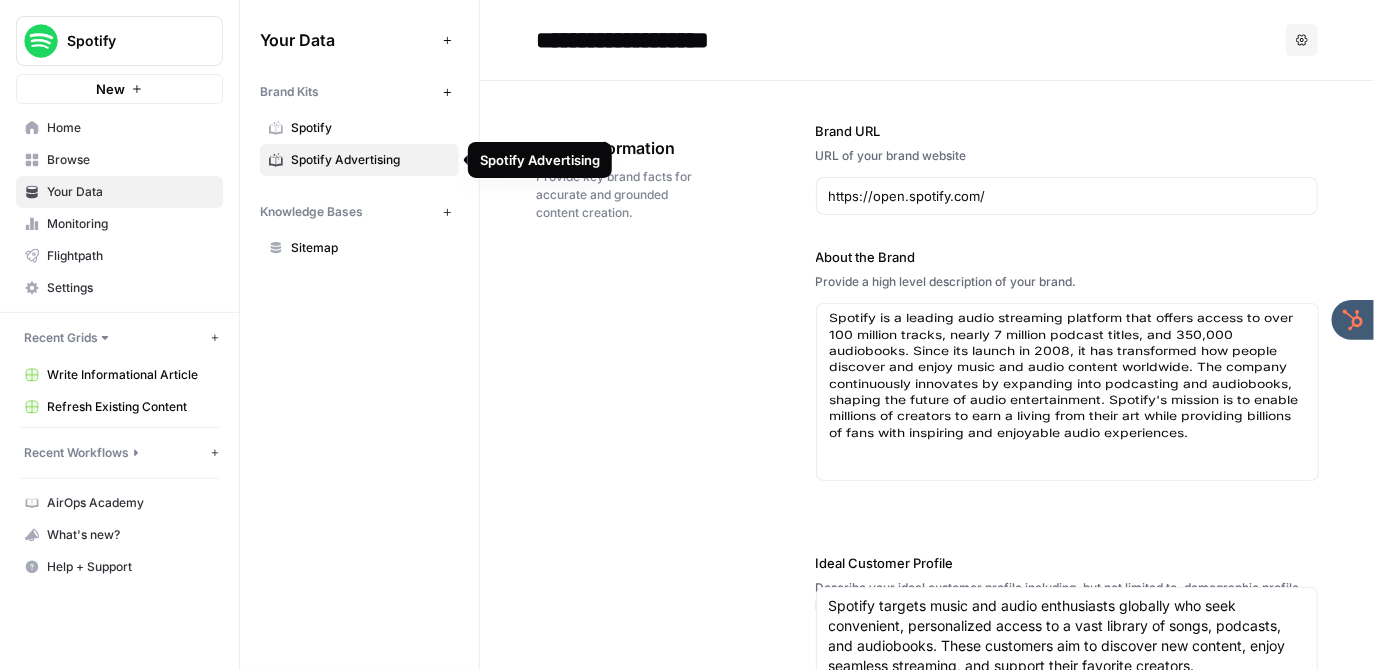 type on "ads.spotify.com" 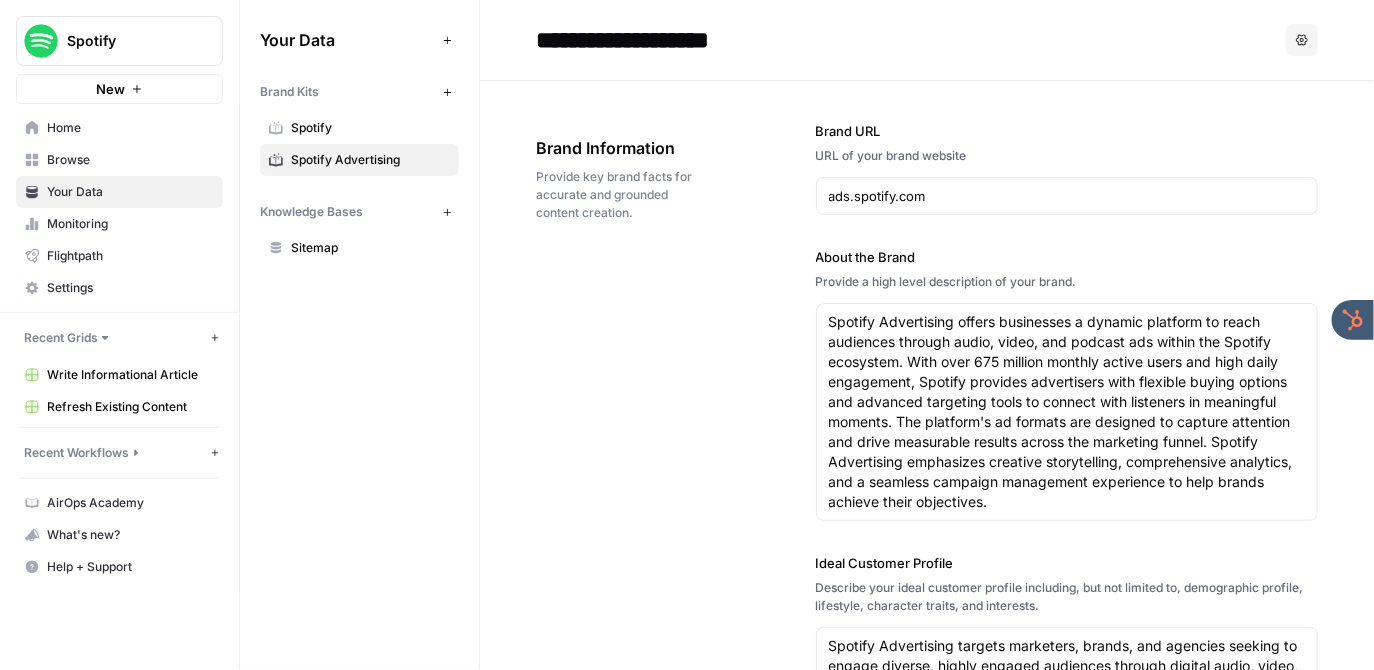 click on "Browse" at bounding box center (130, 160) 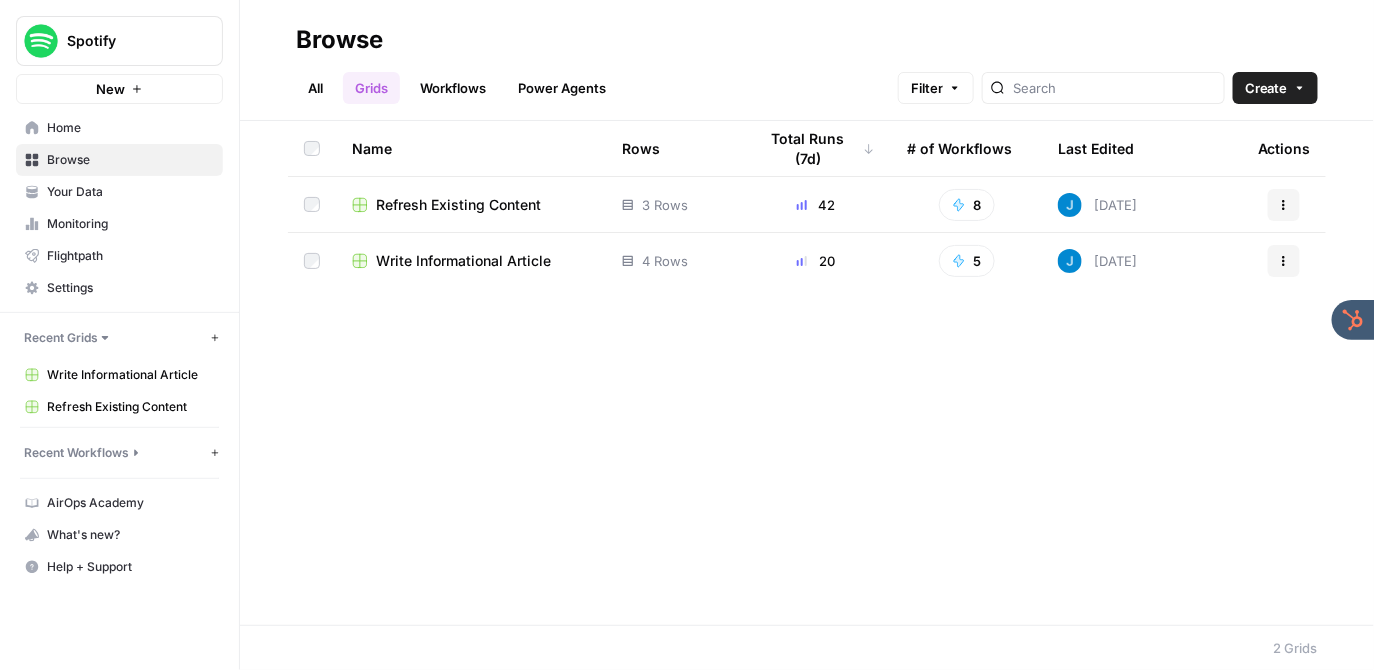 click on "Workflows" at bounding box center [453, 88] 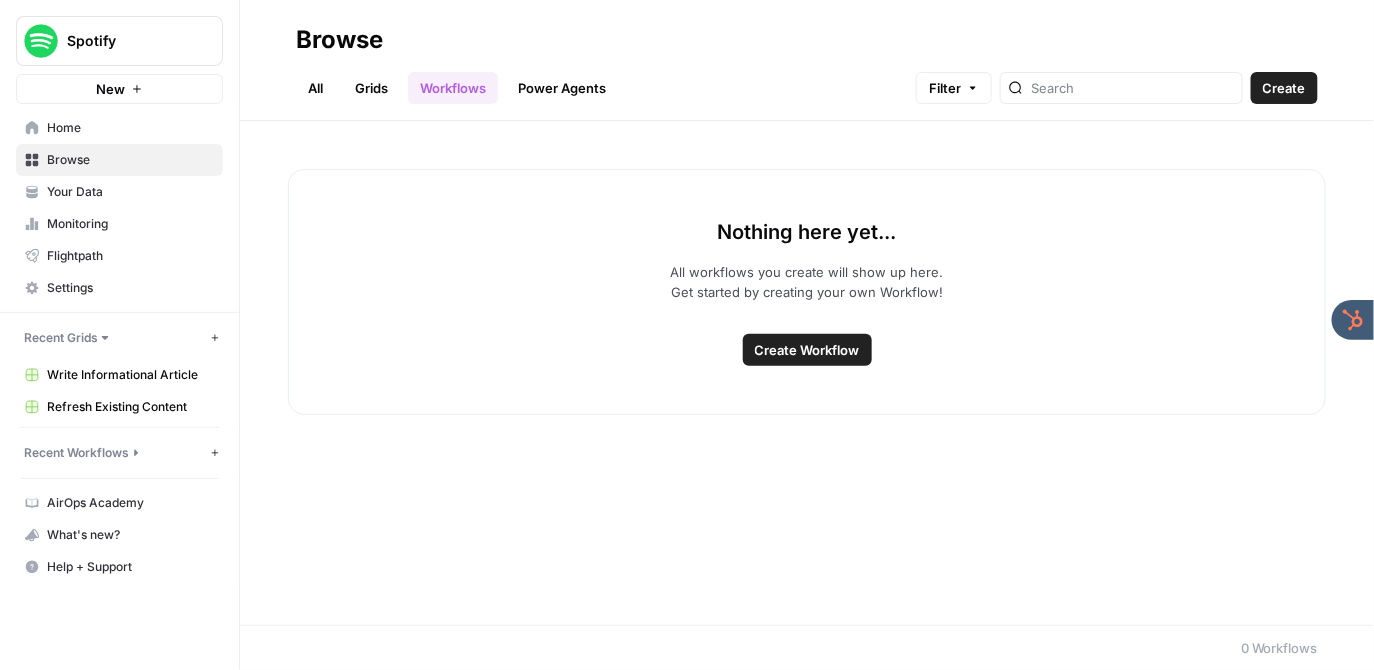 click on "Grids" at bounding box center (371, 88) 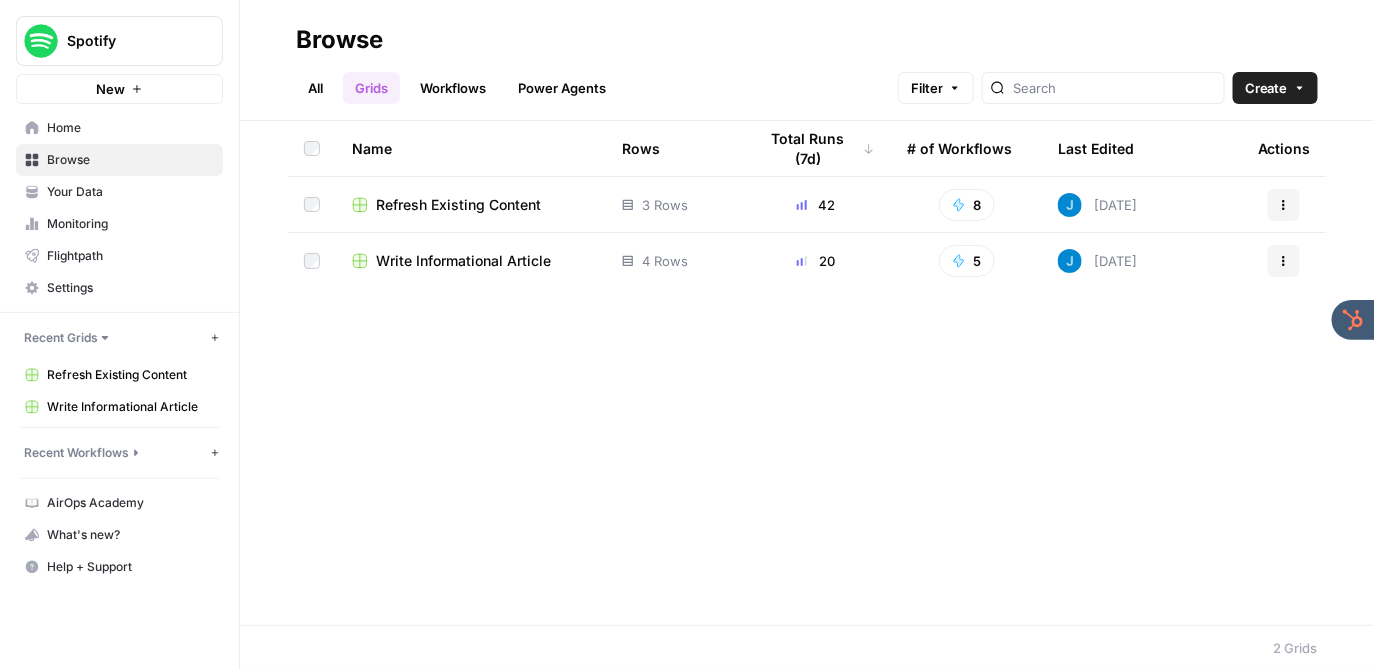 click on "Refresh Existing Content" at bounding box center [458, 205] 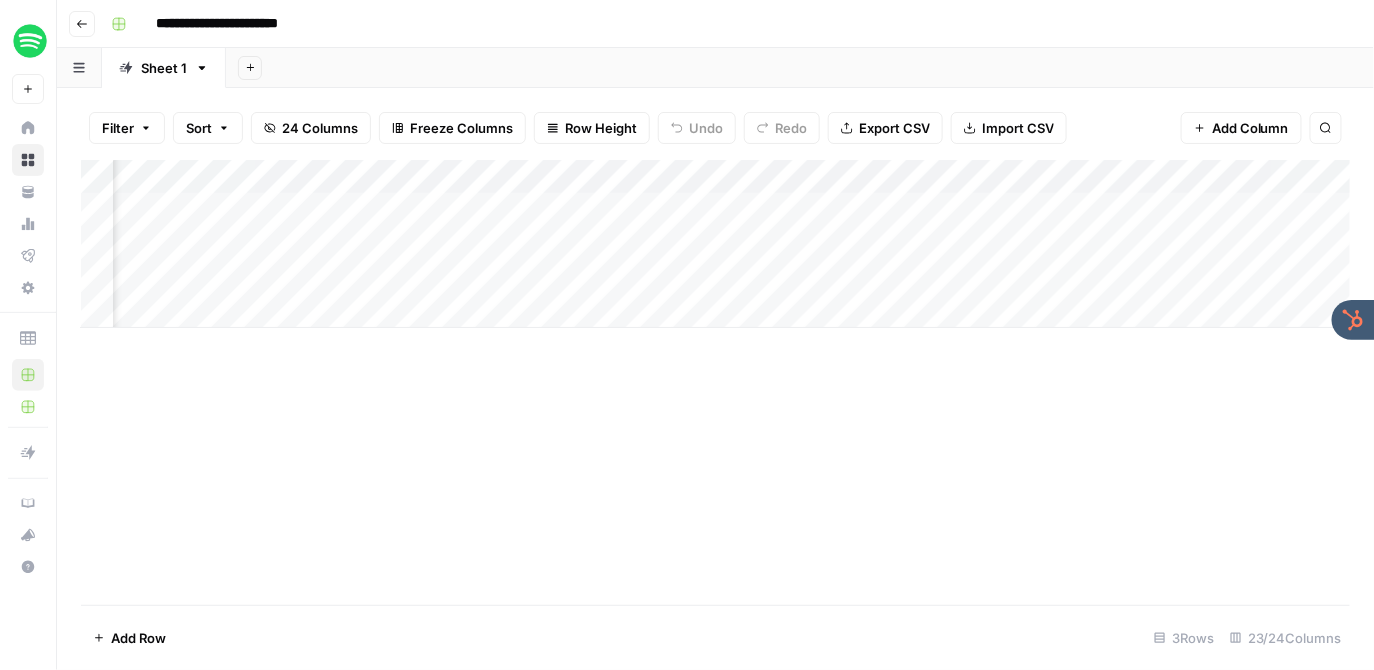 scroll, scrollTop: 0, scrollLeft: 0, axis: both 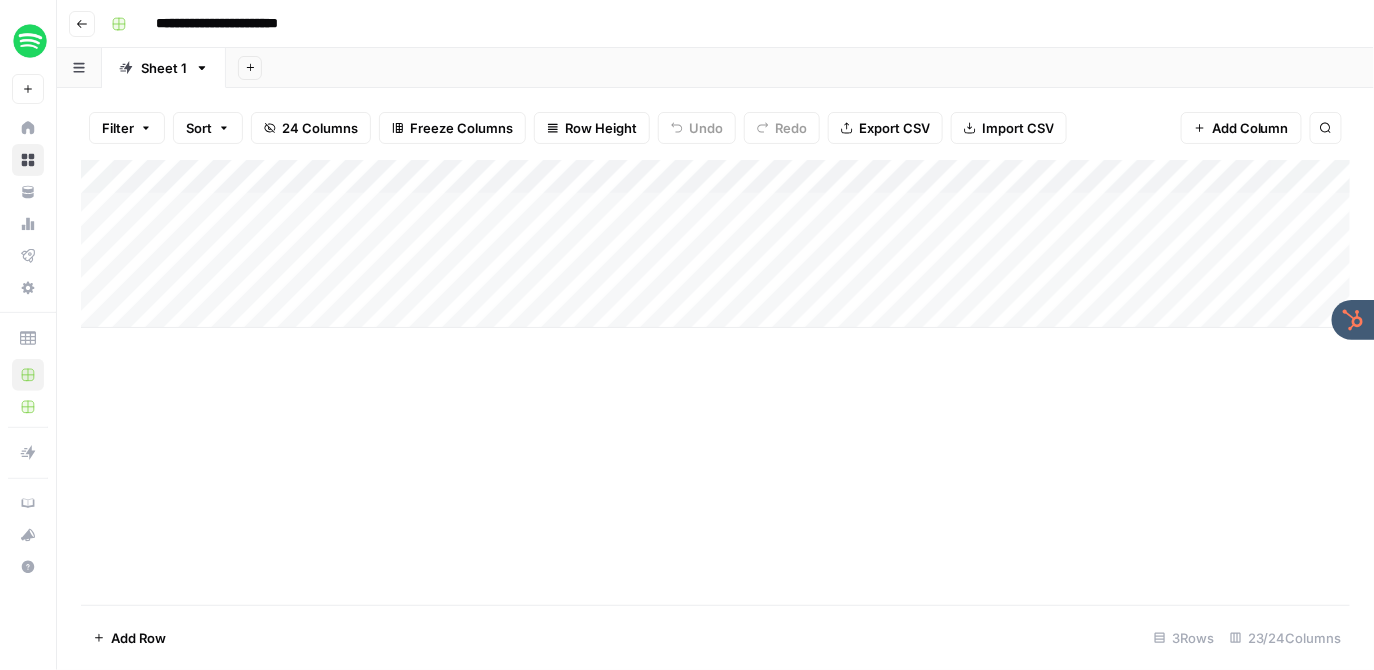 drag, startPoint x: 89, startPoint y: 29, endPoint x: 98, endPoint y: 45, distance: 18.35756 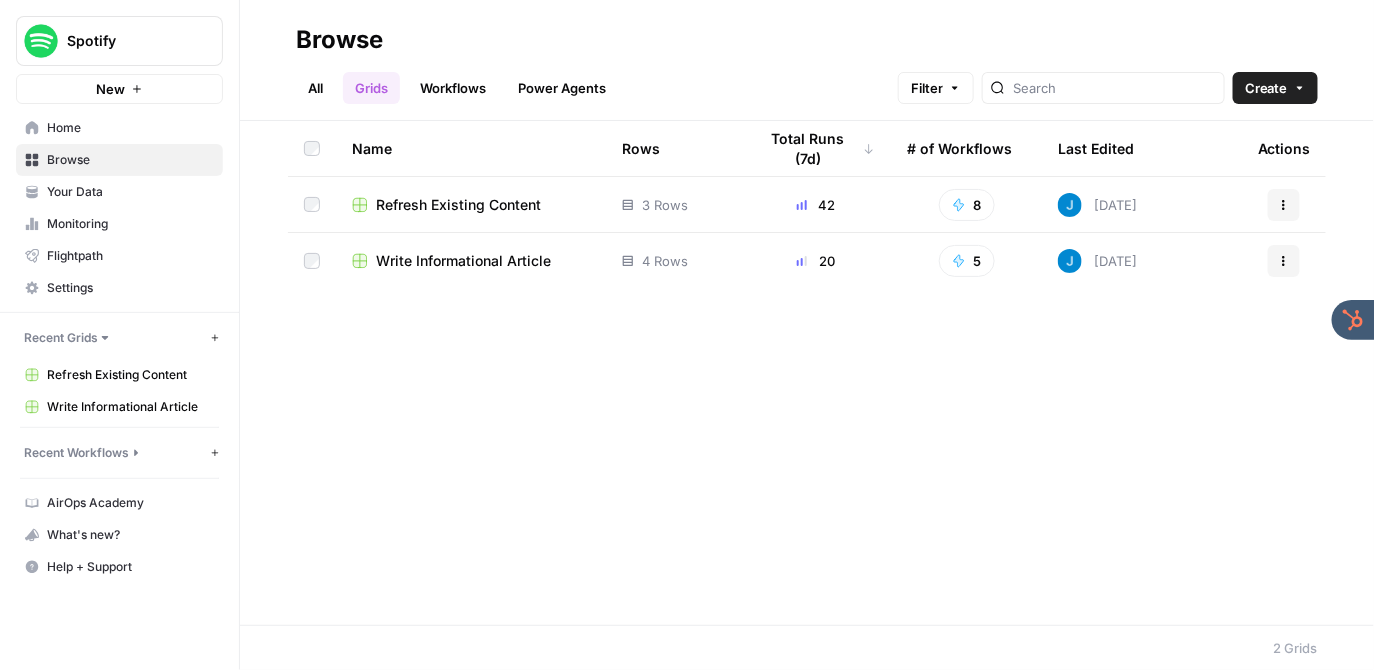 click on "Write Informational Article" at bounding box center [463, 261] 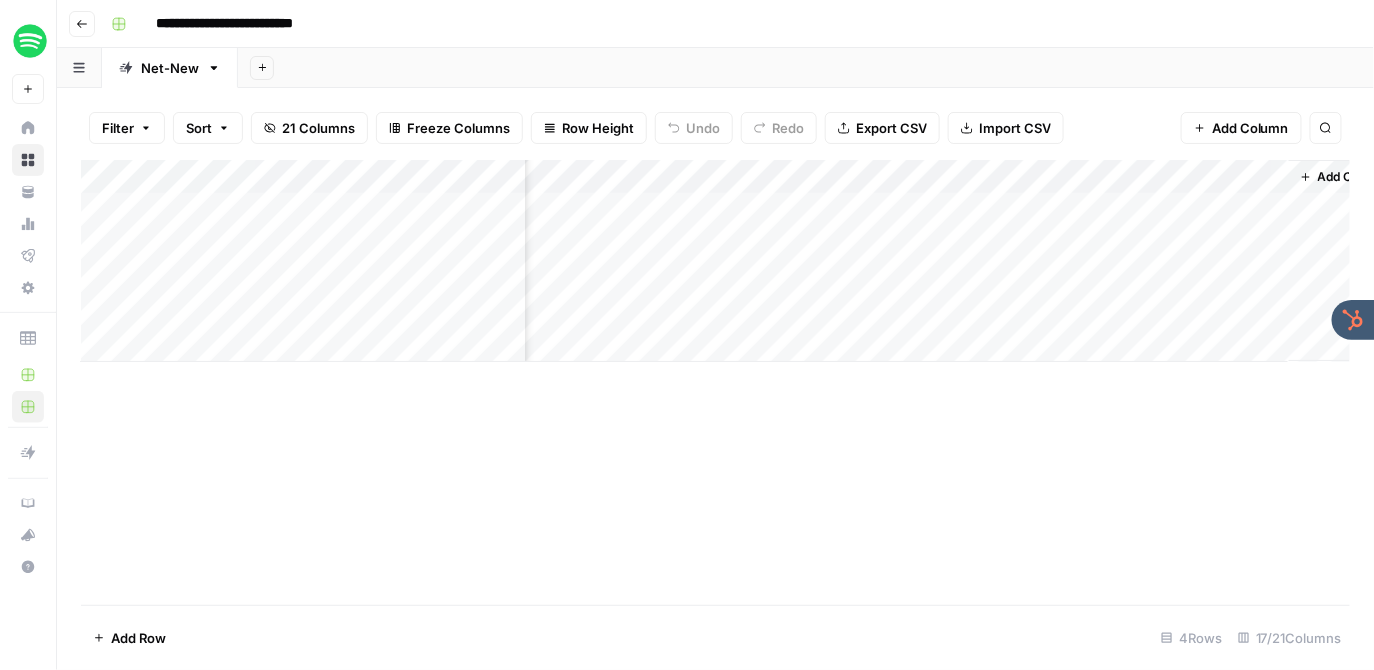 scroll, scrollTop: 0, scrollLeft: 2612, axis: horizontal 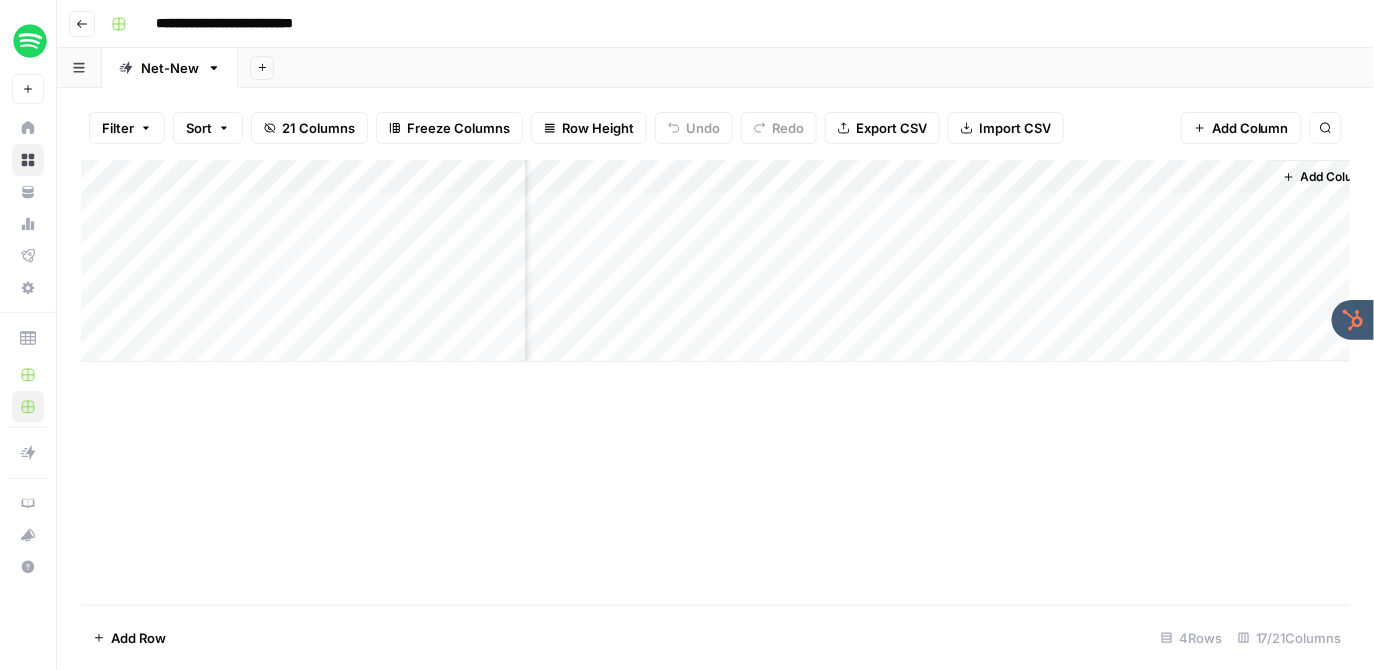 click on "Add Column" at bounding box center (716, 261) 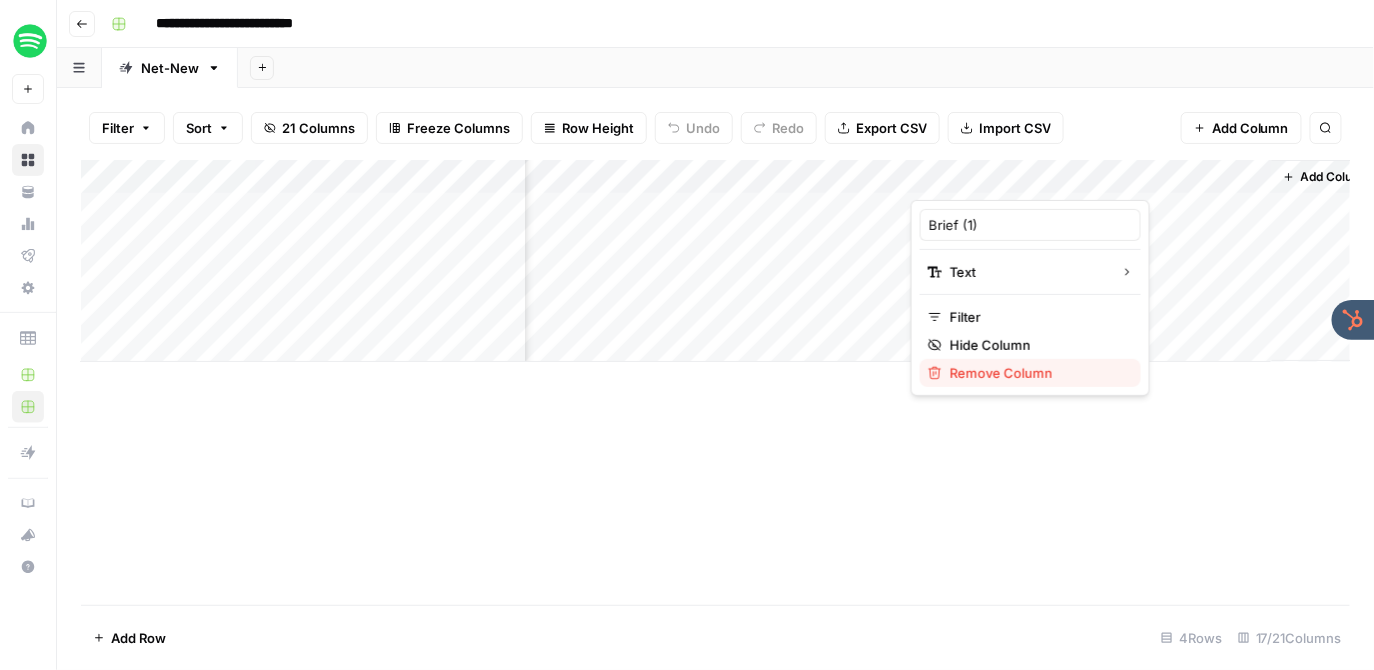 click on "Remove Column" at bounding box center (1037, 373) 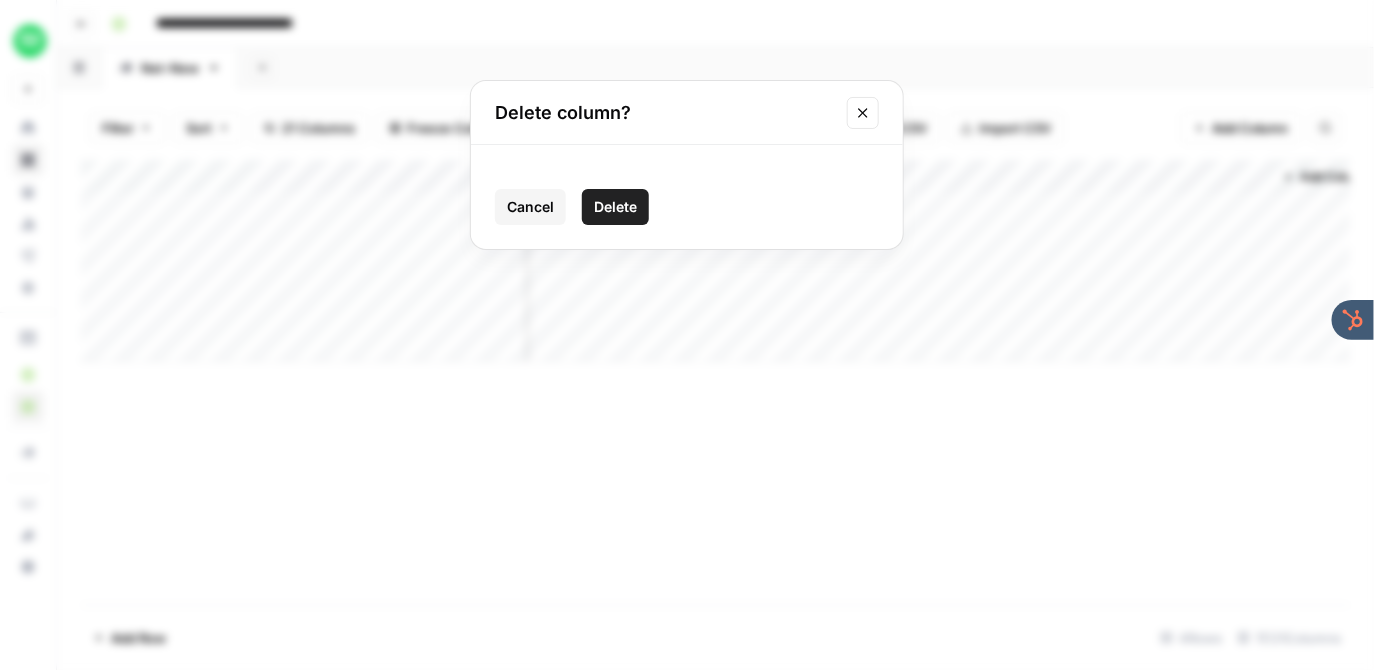 click on "Delete" at bounding box center [615, 207] 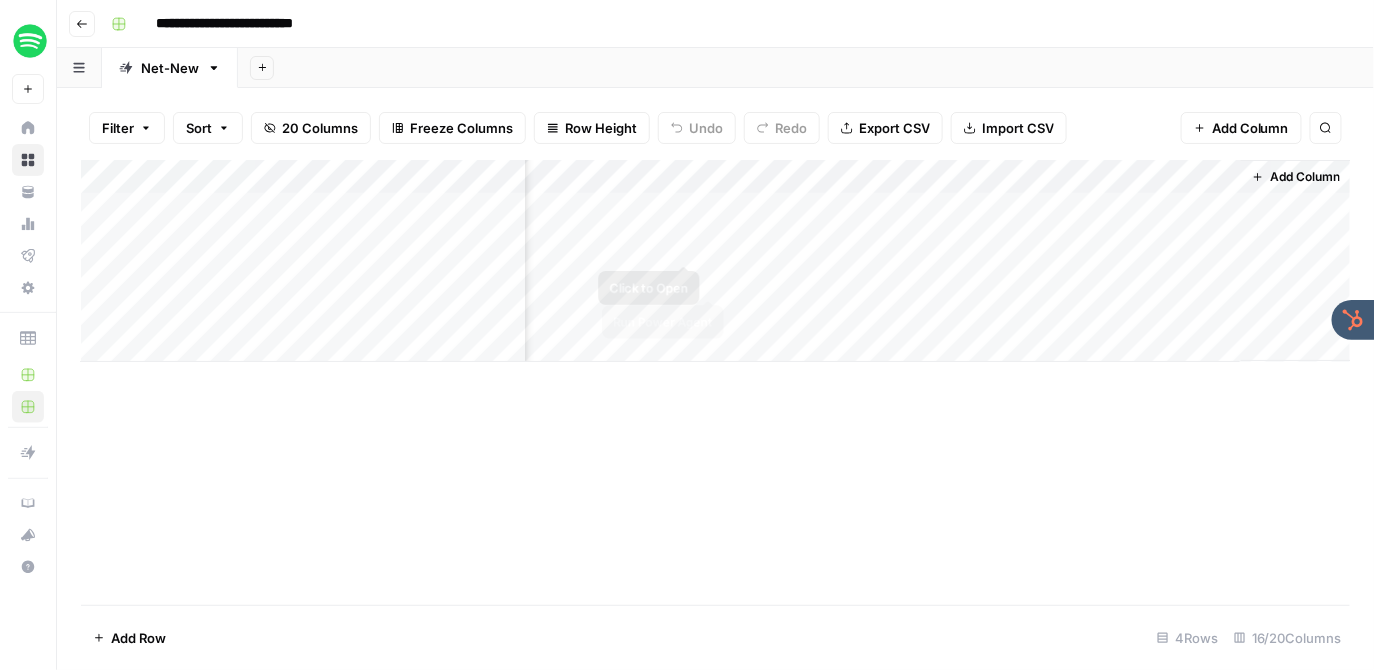 scroll, scrollTop: 0, scrollLeft: 2464, axis: horizontal 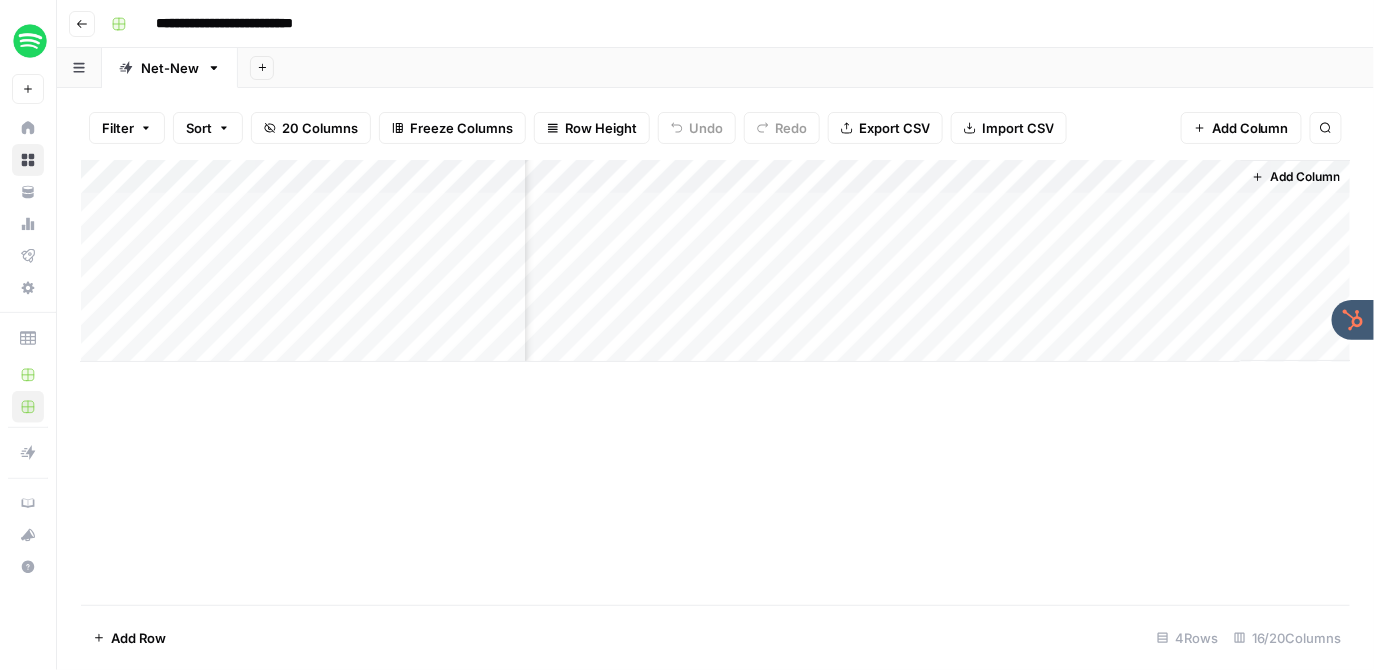 click on "Add Column" at bounding box center (716, 261) 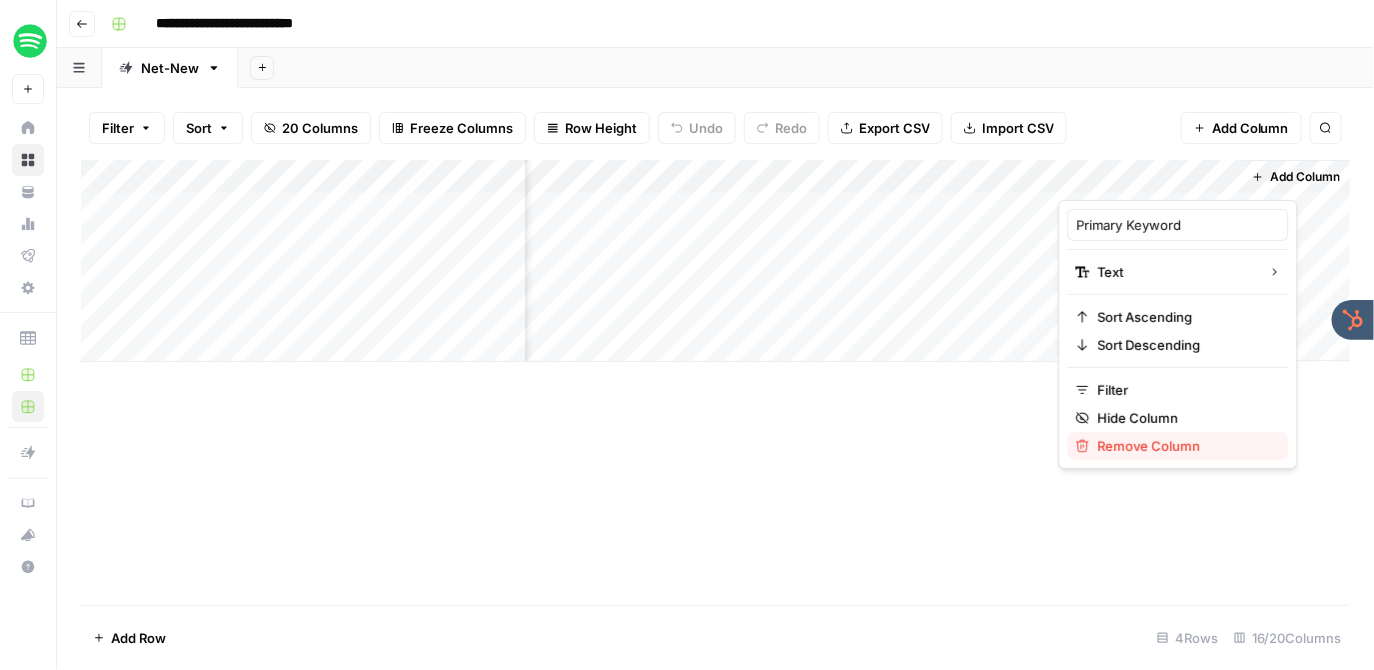 click on "Remove Column" at bounding box center [1185, 446] 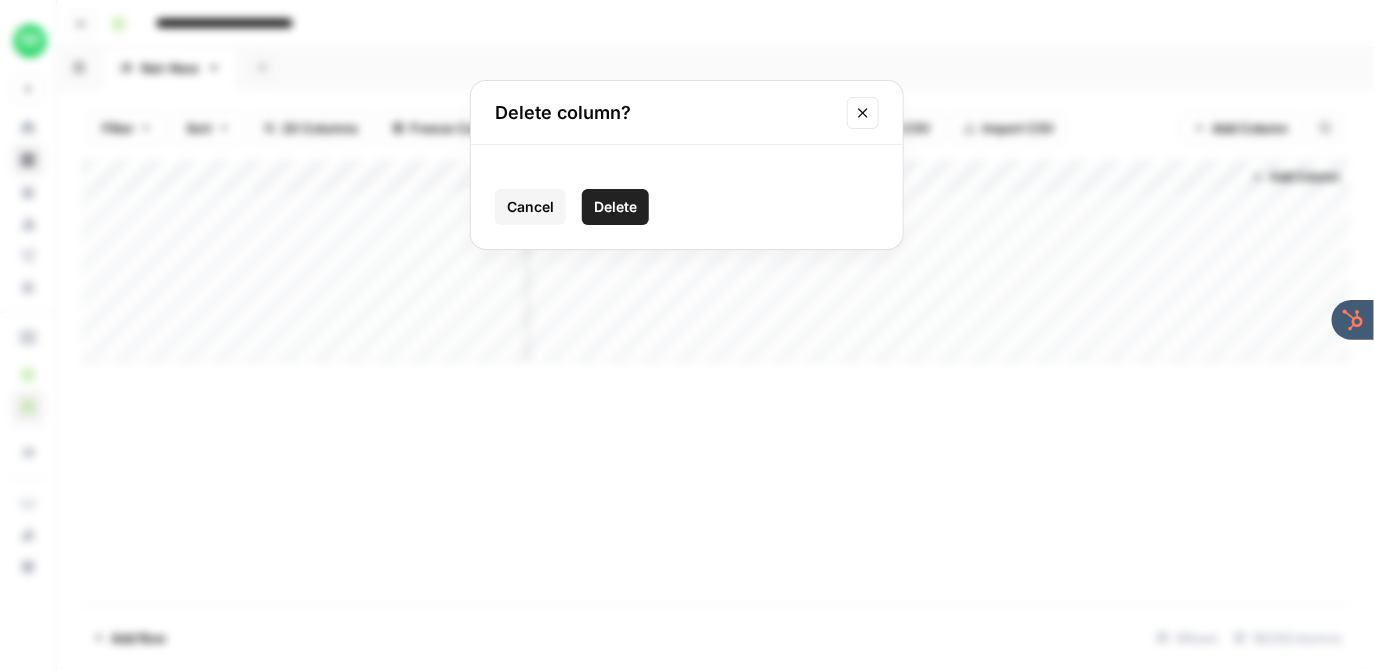 click on "Delete" at bounding box center (615, 207) 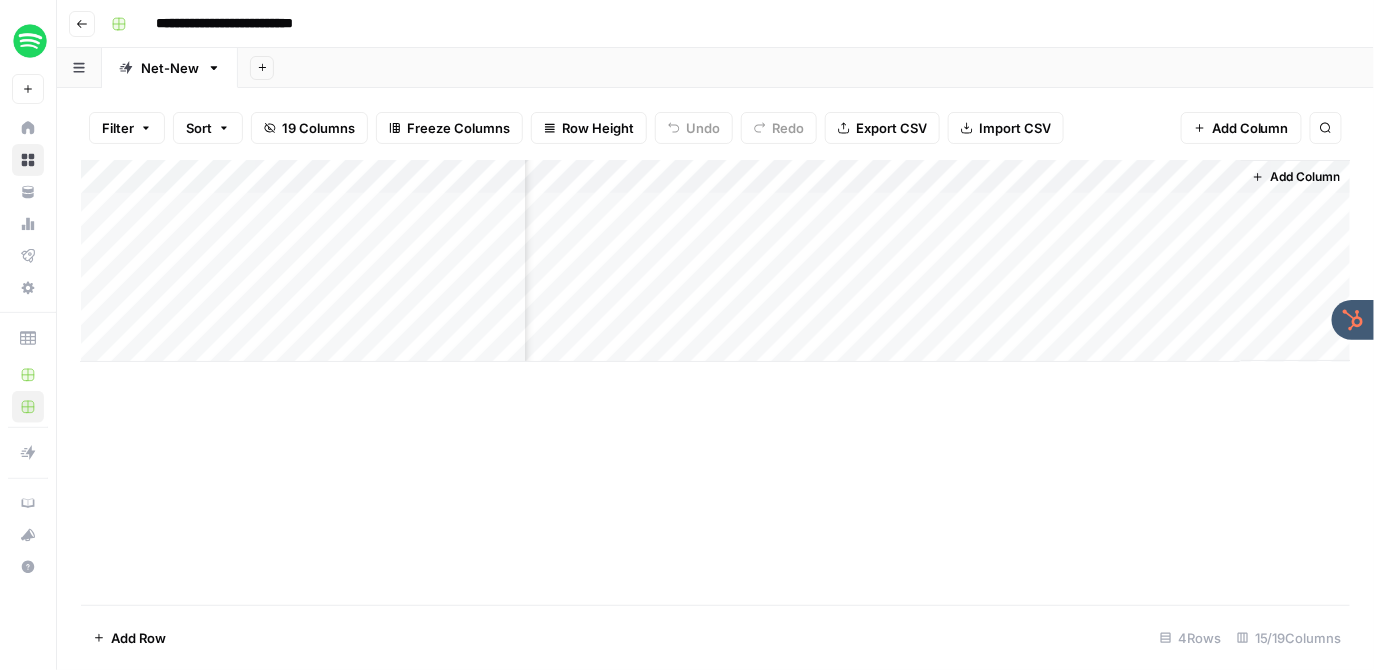 scroll, scrollTop: 0, scrollLeft: 2284, axis: horizontal 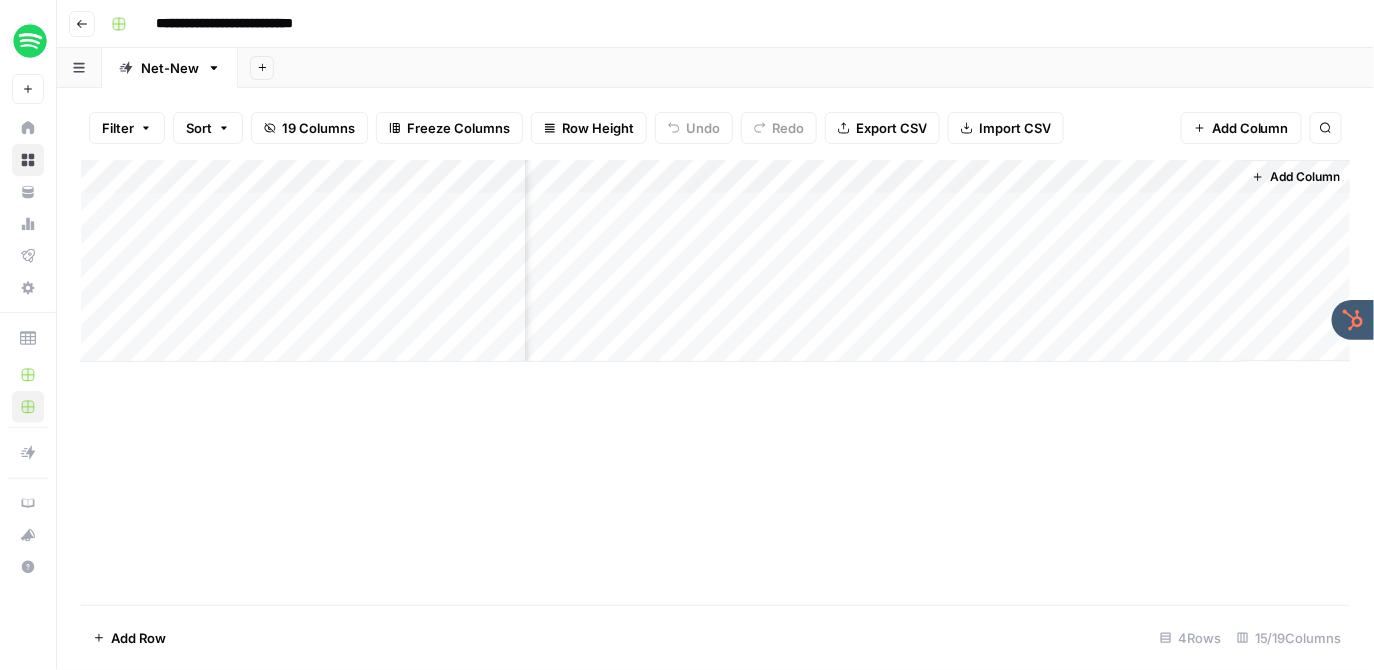 click on "Add Column" at bounding box center (1305, 177) 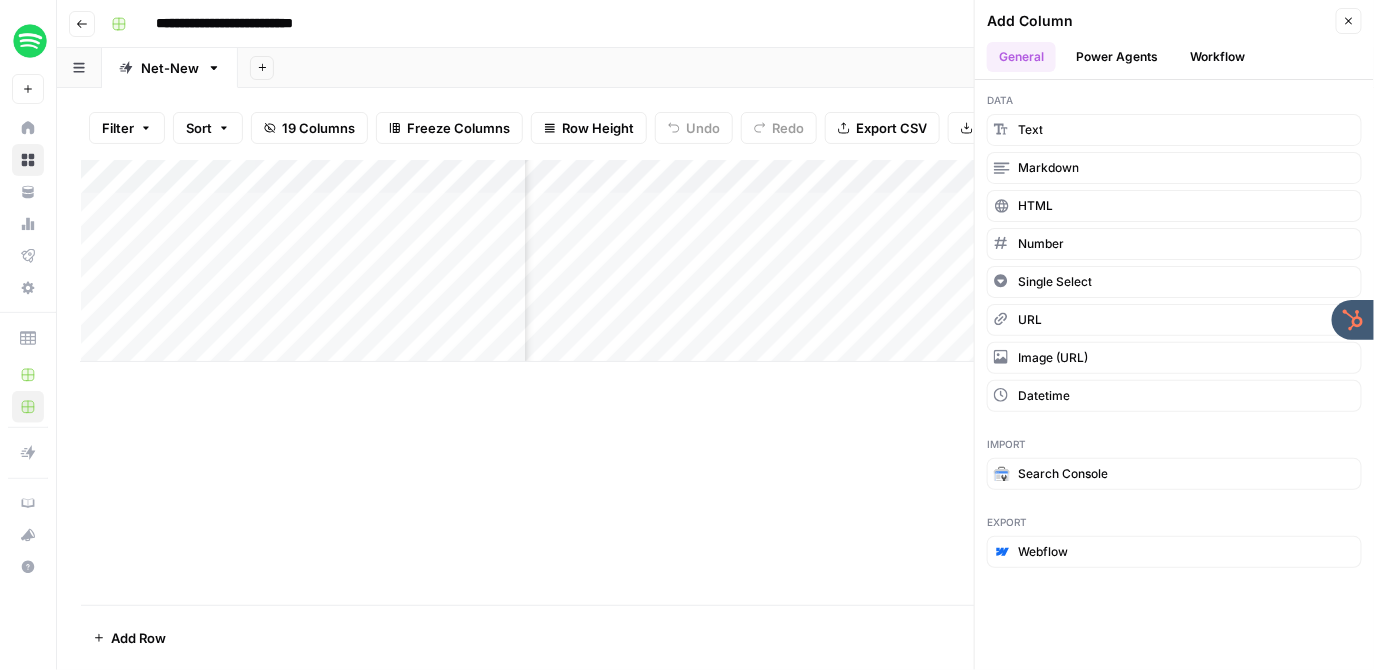 click on "Power Agents" at bounding box center [1117, 57] 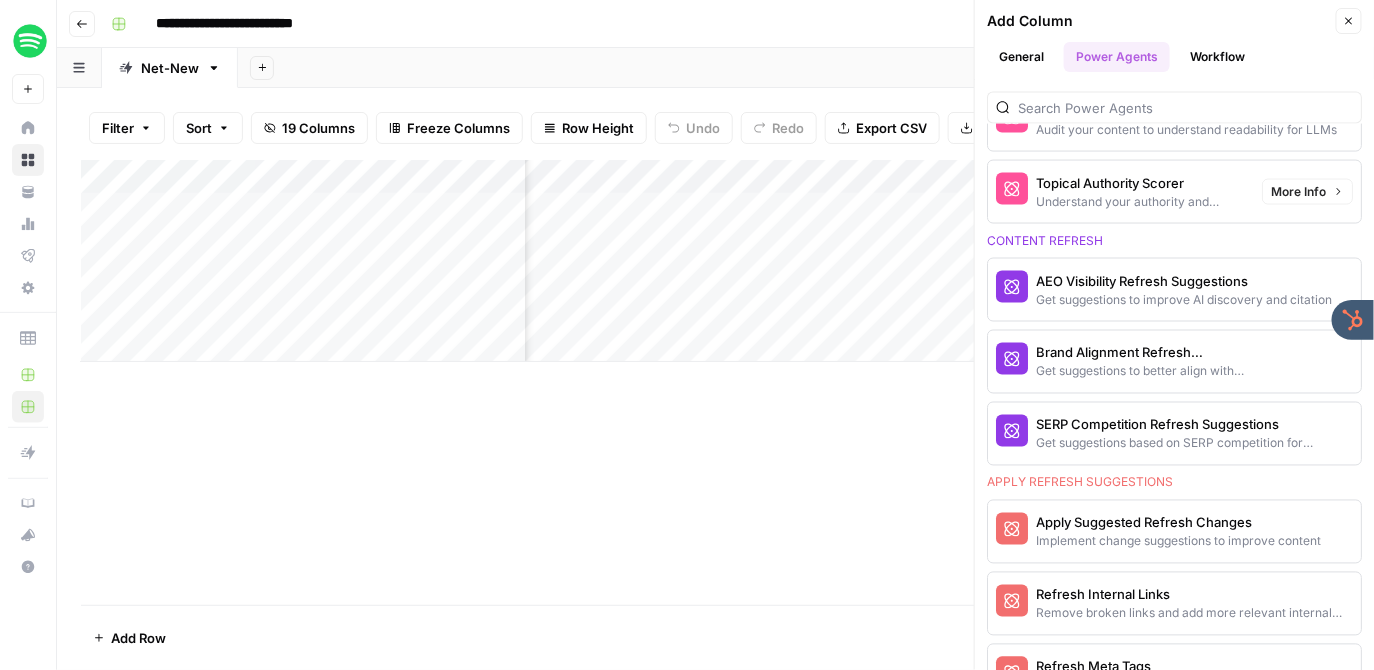 scroll, scrollTop: 1017, scrollLeft: 0, axis: vertical 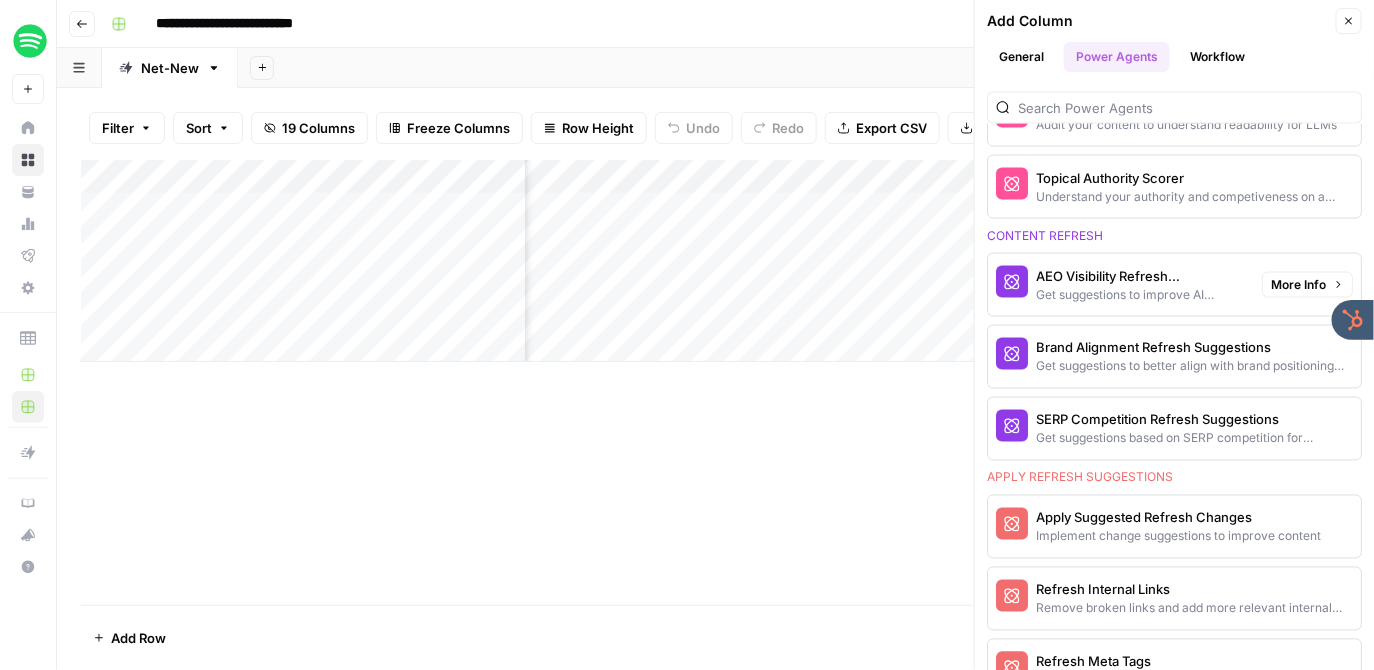 click on "AEO Visibility Refresh Suggestions" at bounding box center (1141, 276) 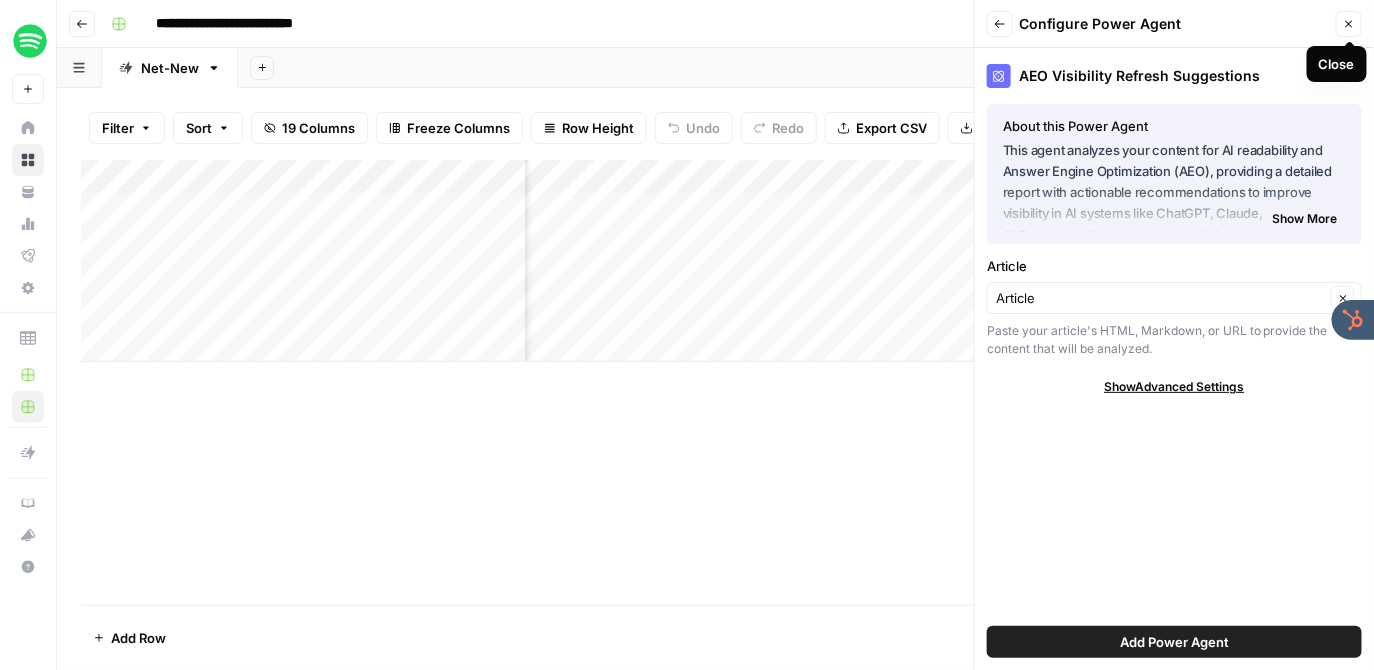 click 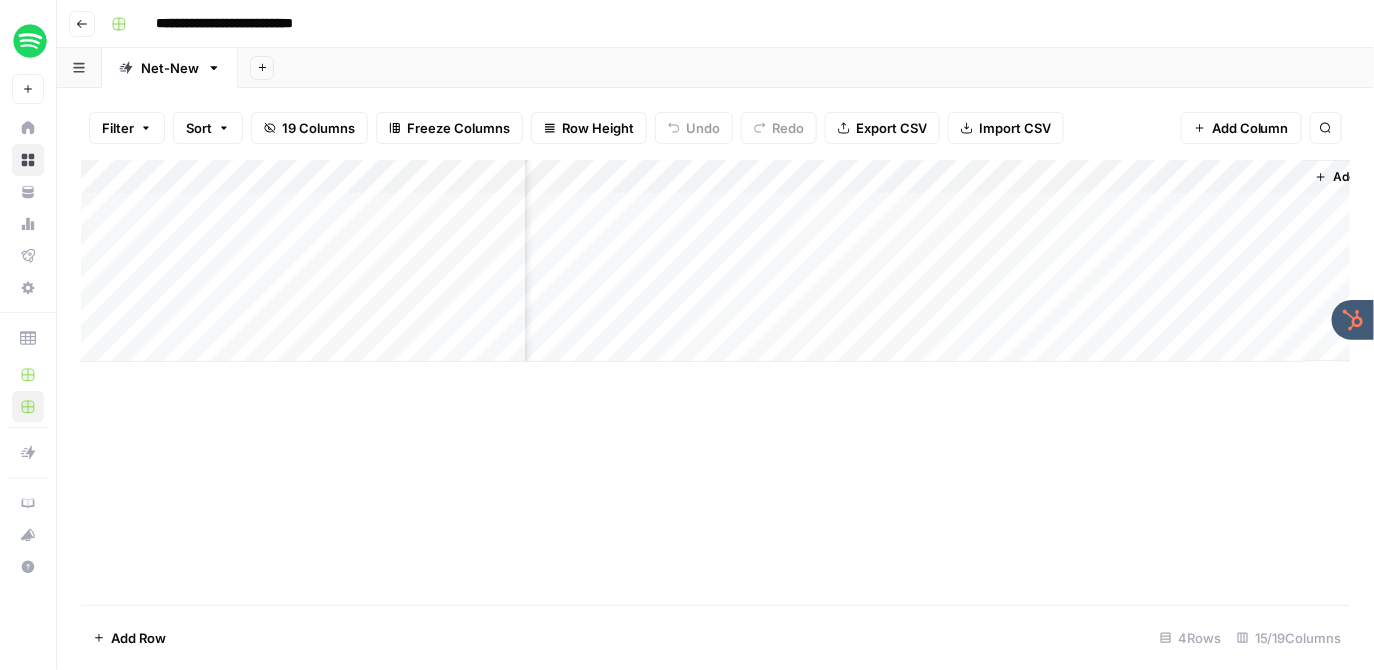 scroll, scrollTop: 0, scrollLeft: 2284, axis: horizontal 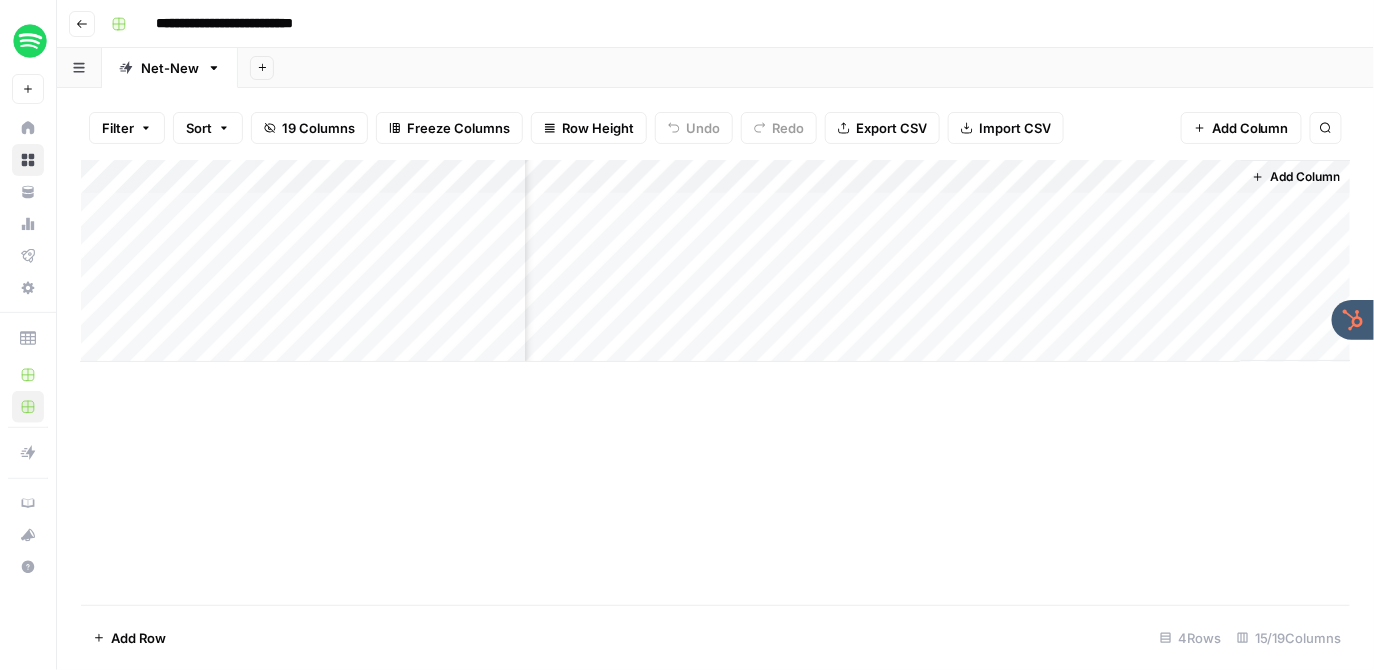click on "Add Column" at bounding box center (716, 261) 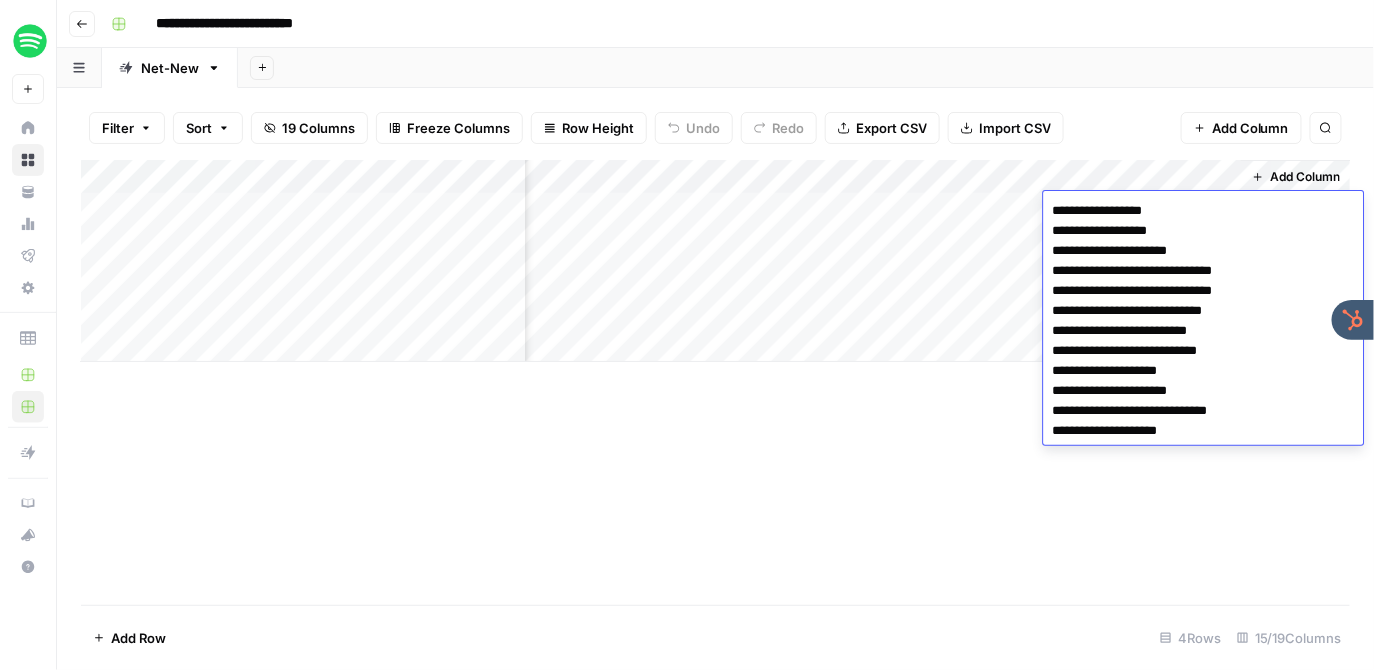 click on "**********" at bounding box center (728, 24) 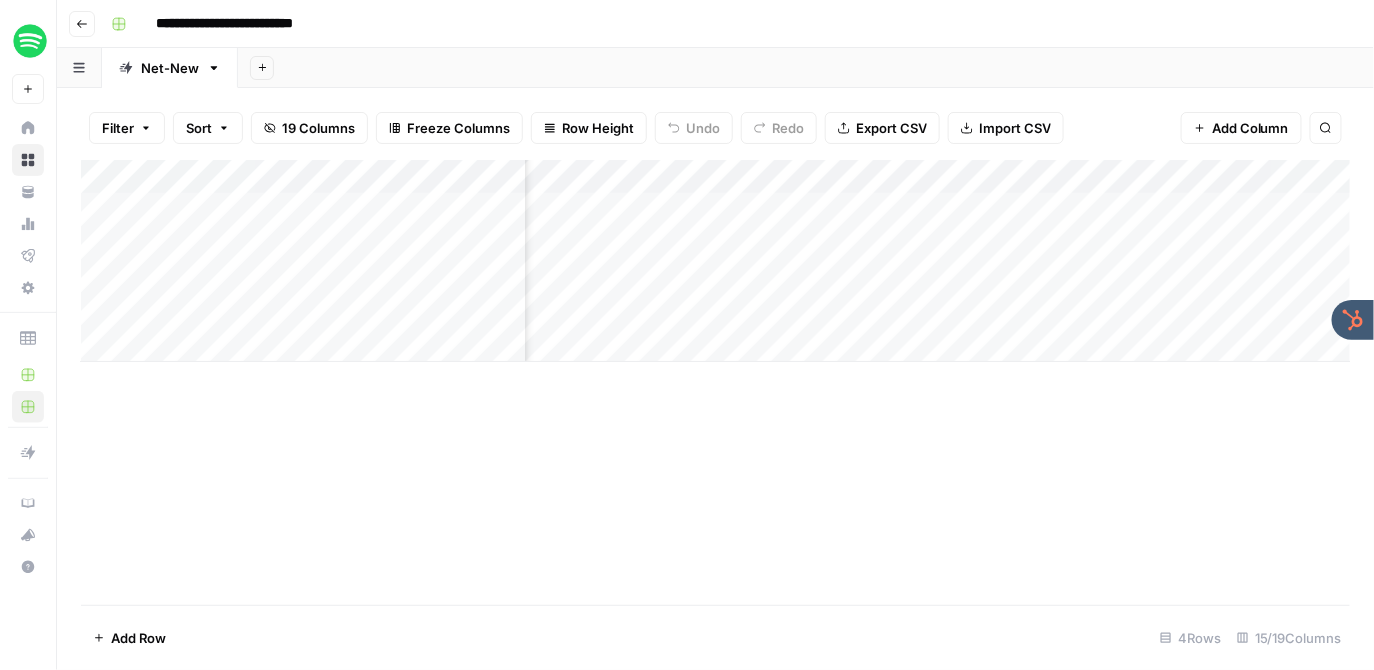 scroll, scrollTop: 0, scrollLeft: 503, axis: horizontal 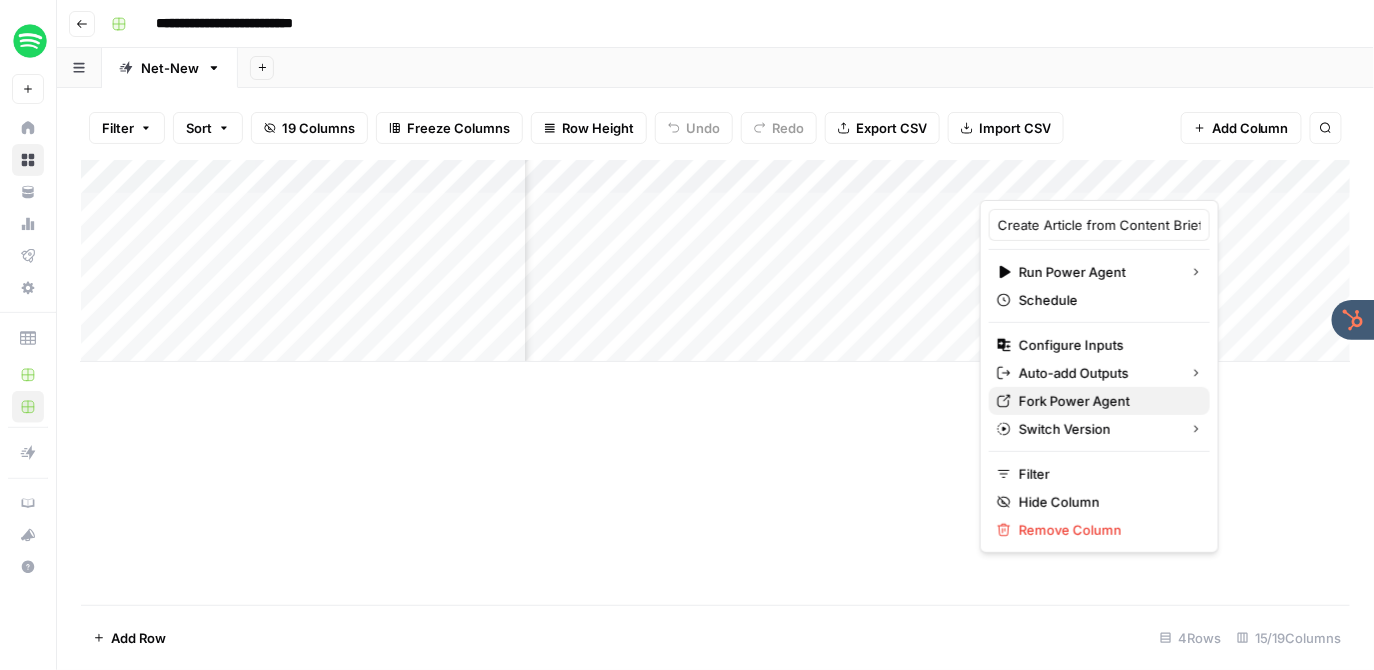 click on "Fork Power Agent" at bounding box center [1106, 401] 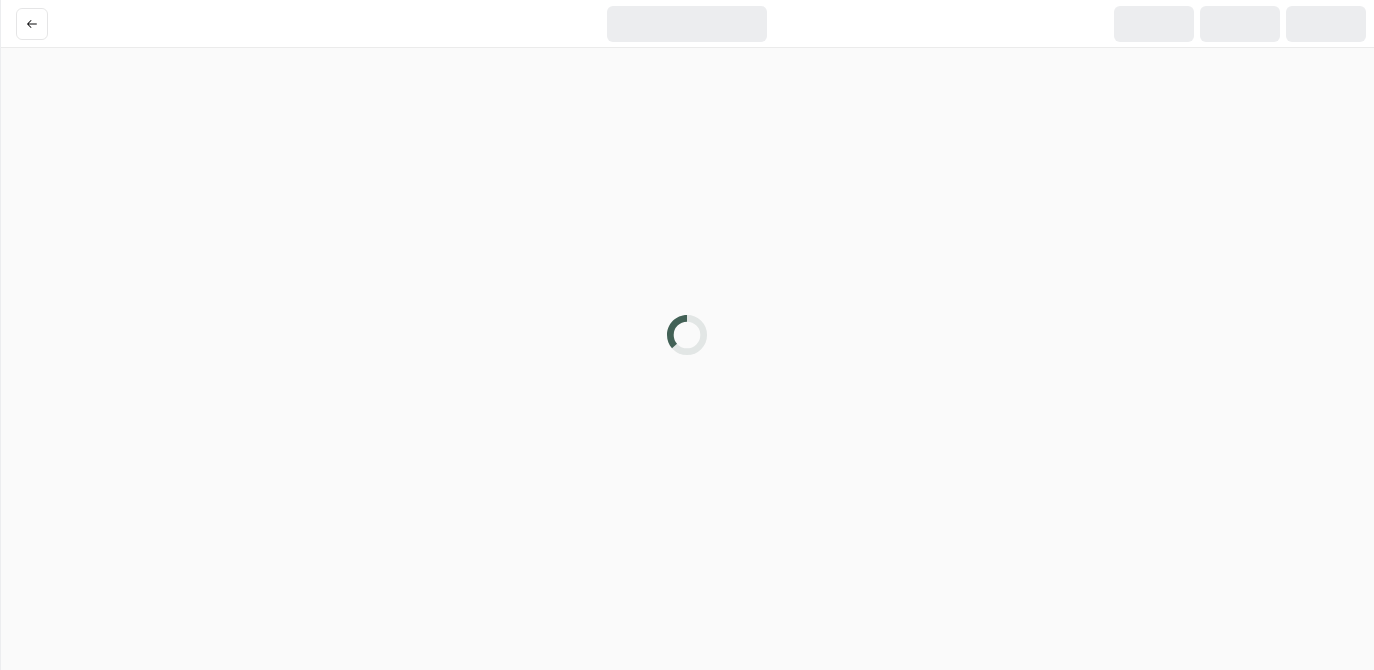 scroll, scrollTop: 0, scrollLeft: 0, axis: both 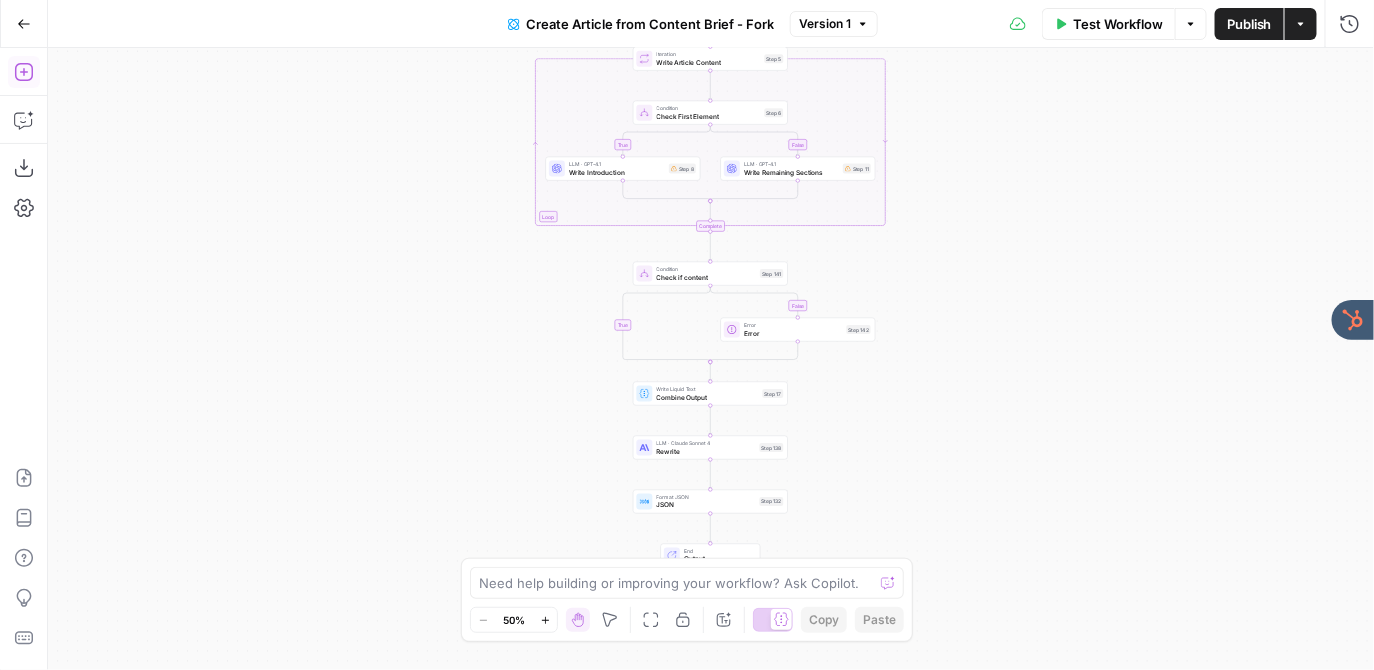 click 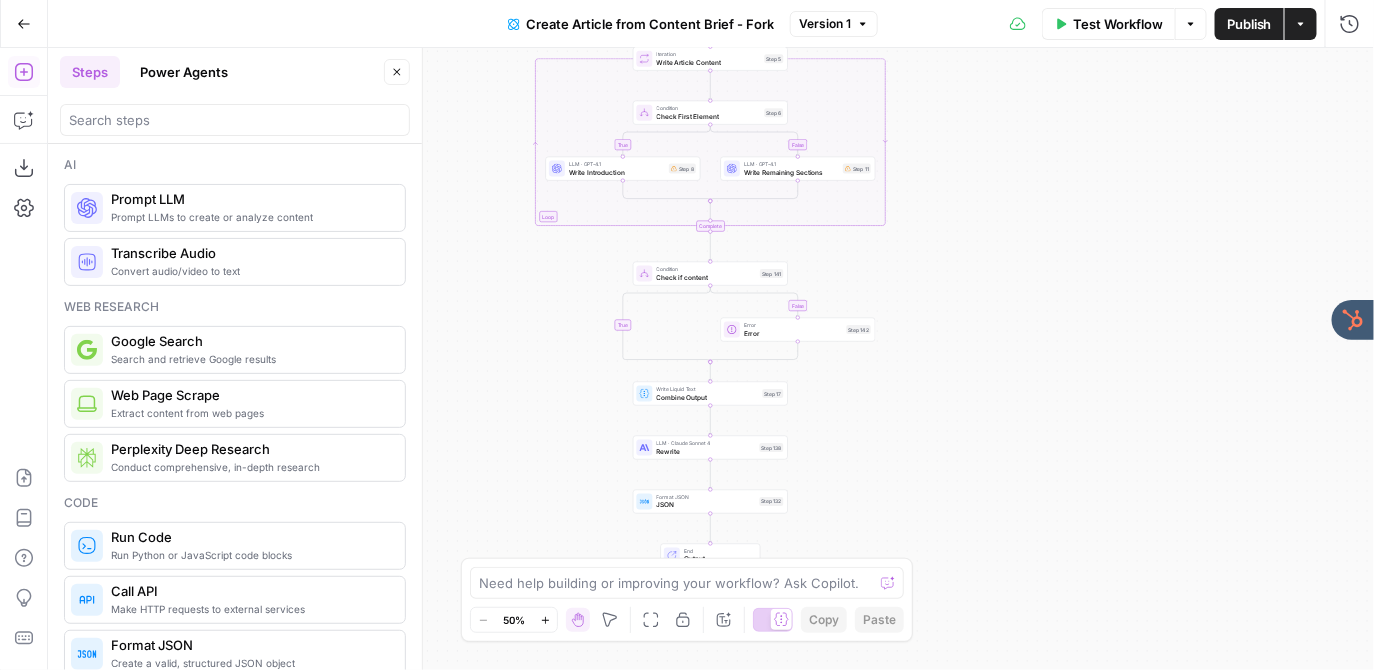 click on "Power Agents" at bounding box center [184, 72] 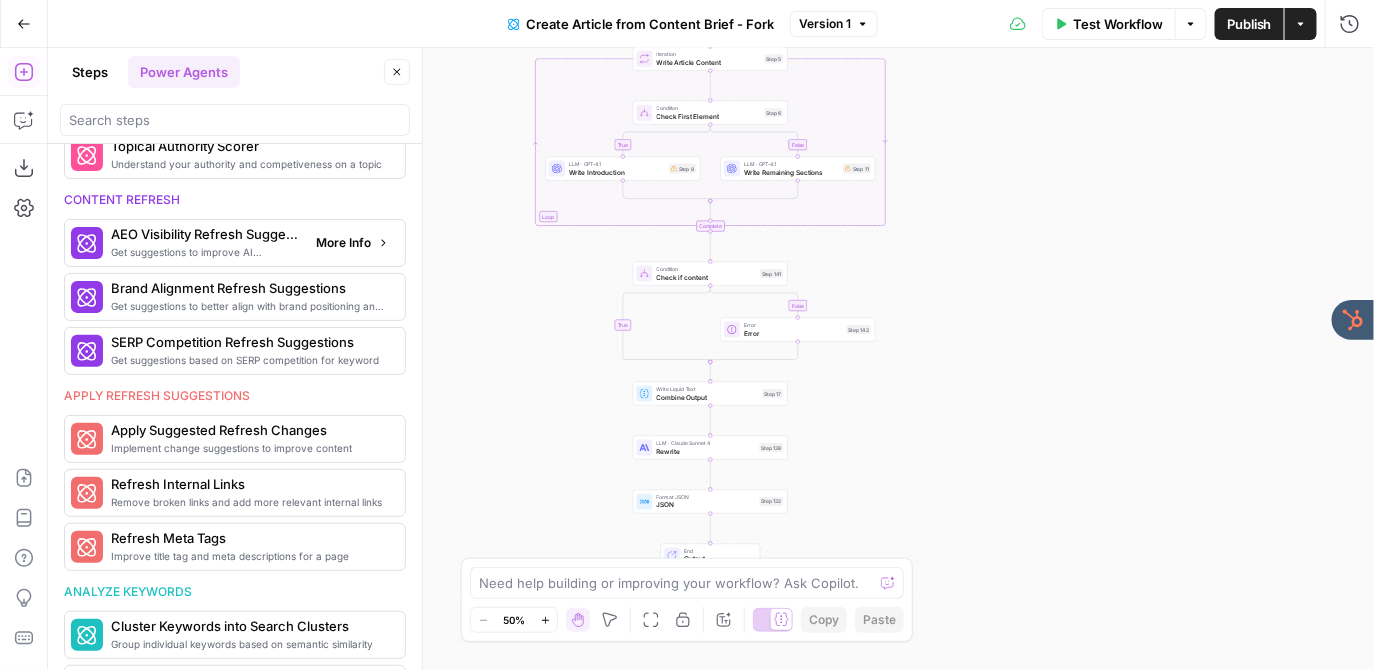 scroll, scrollTop: 808, scrollLeft: 0, axis: vertical 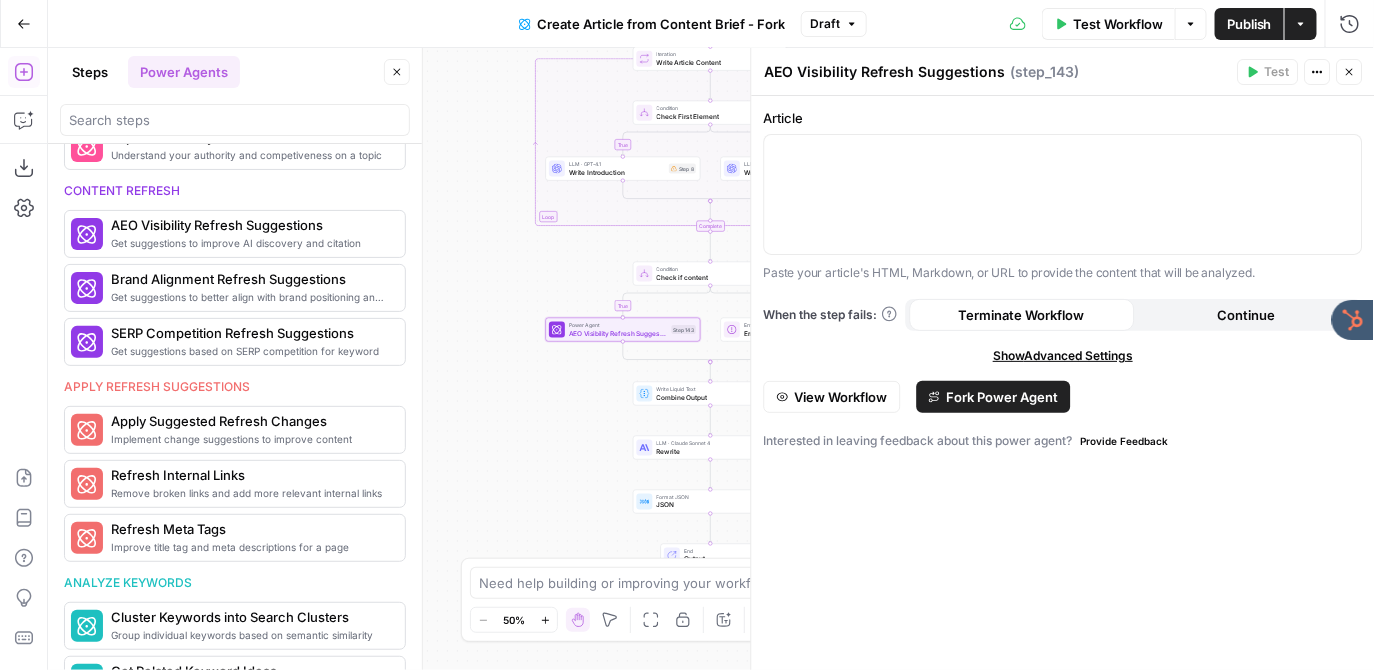 click on "Close" at bounding box center [1350, 72] 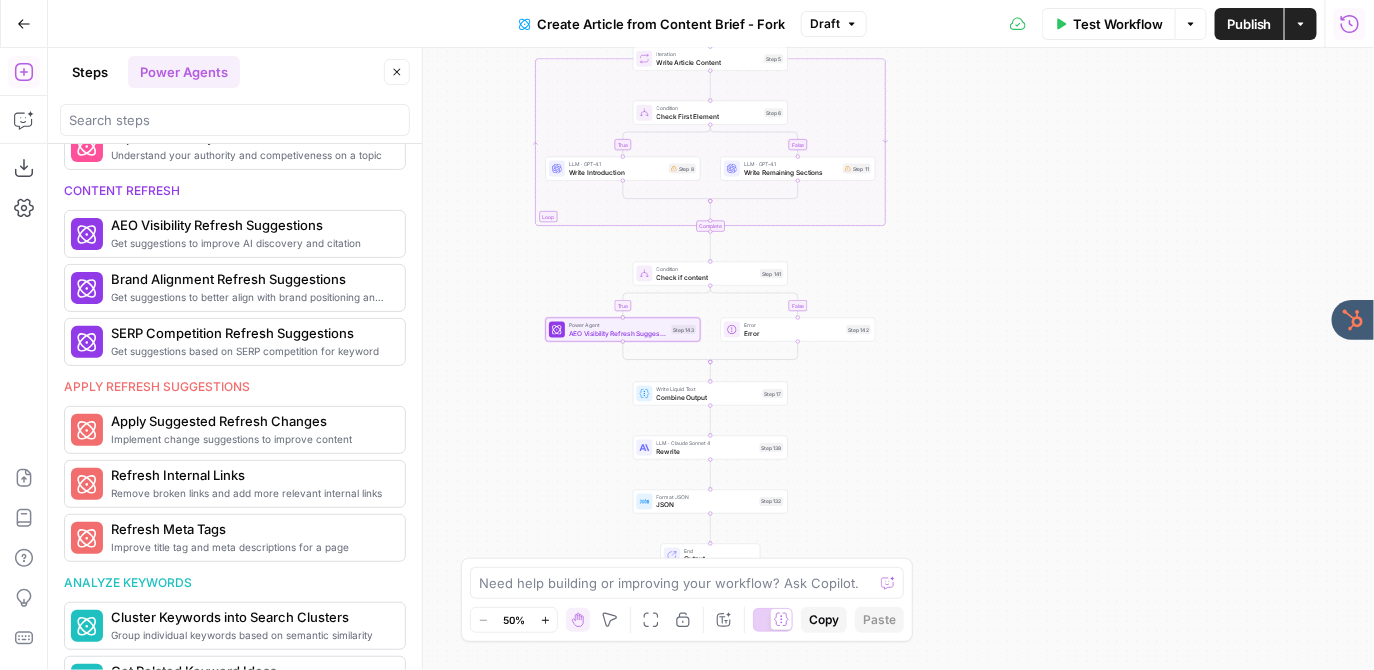 click 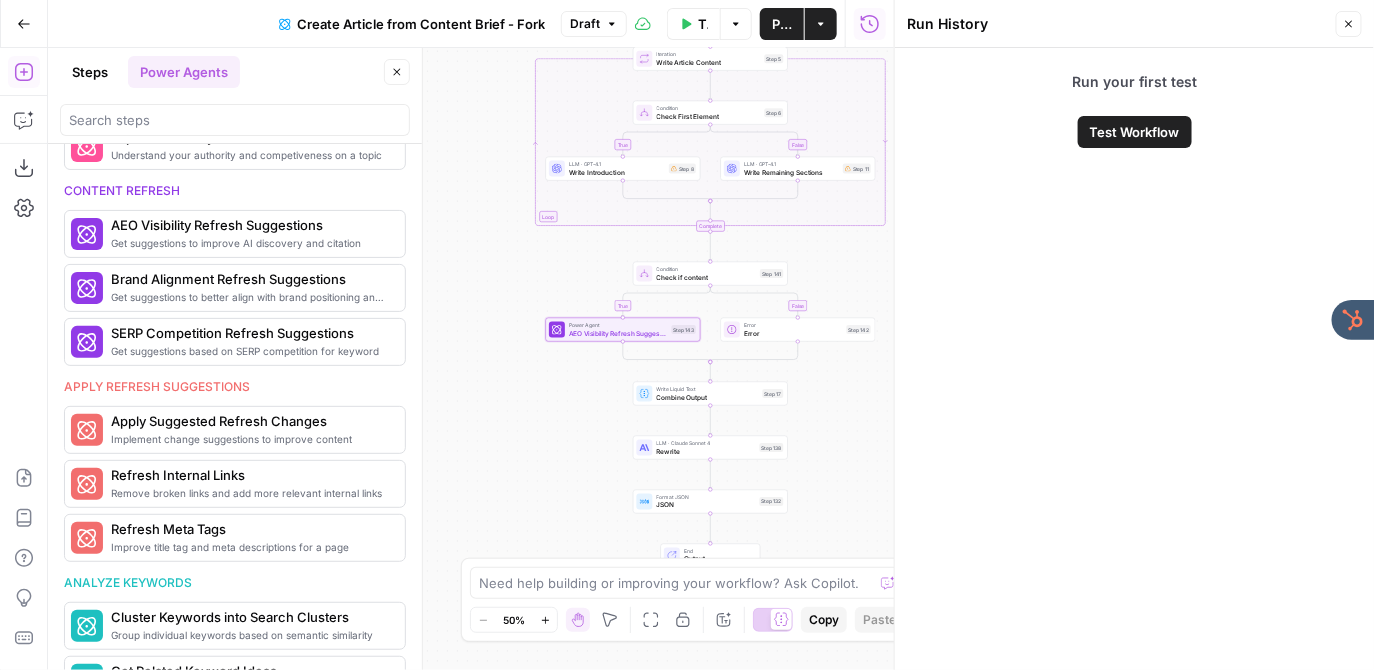 click on "Close" at bounding box center (1349, 24) 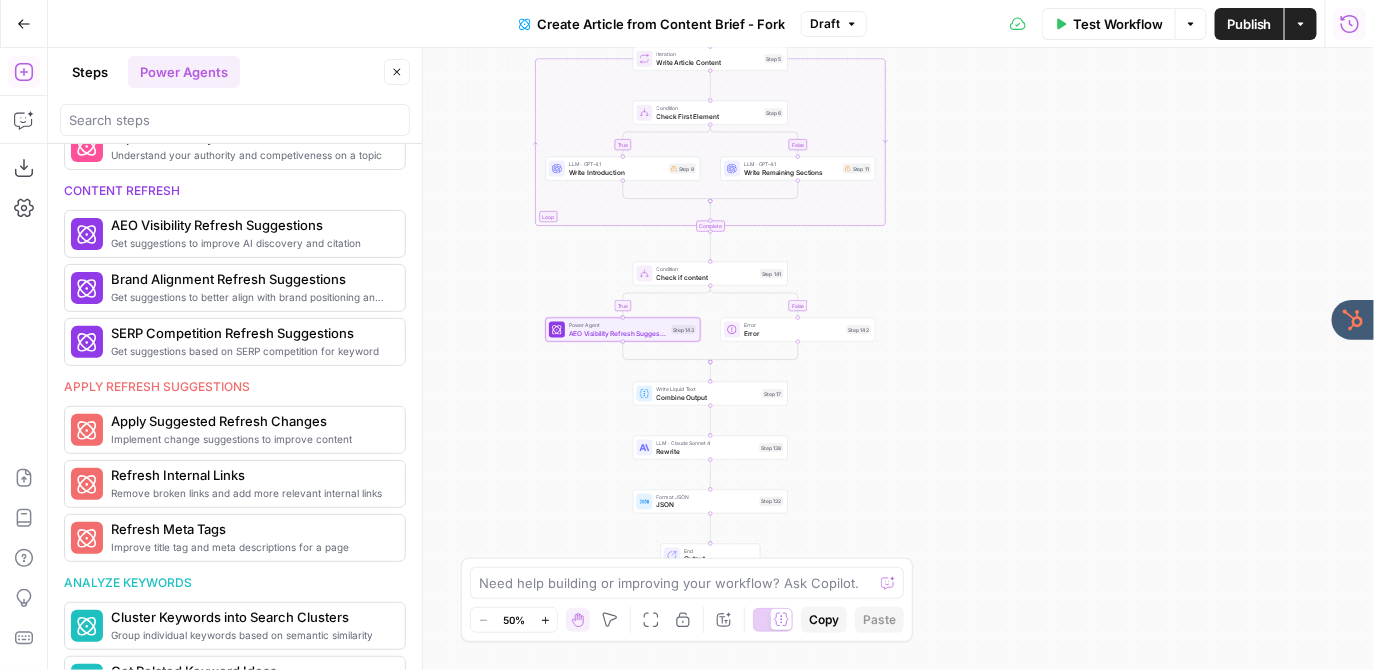 click 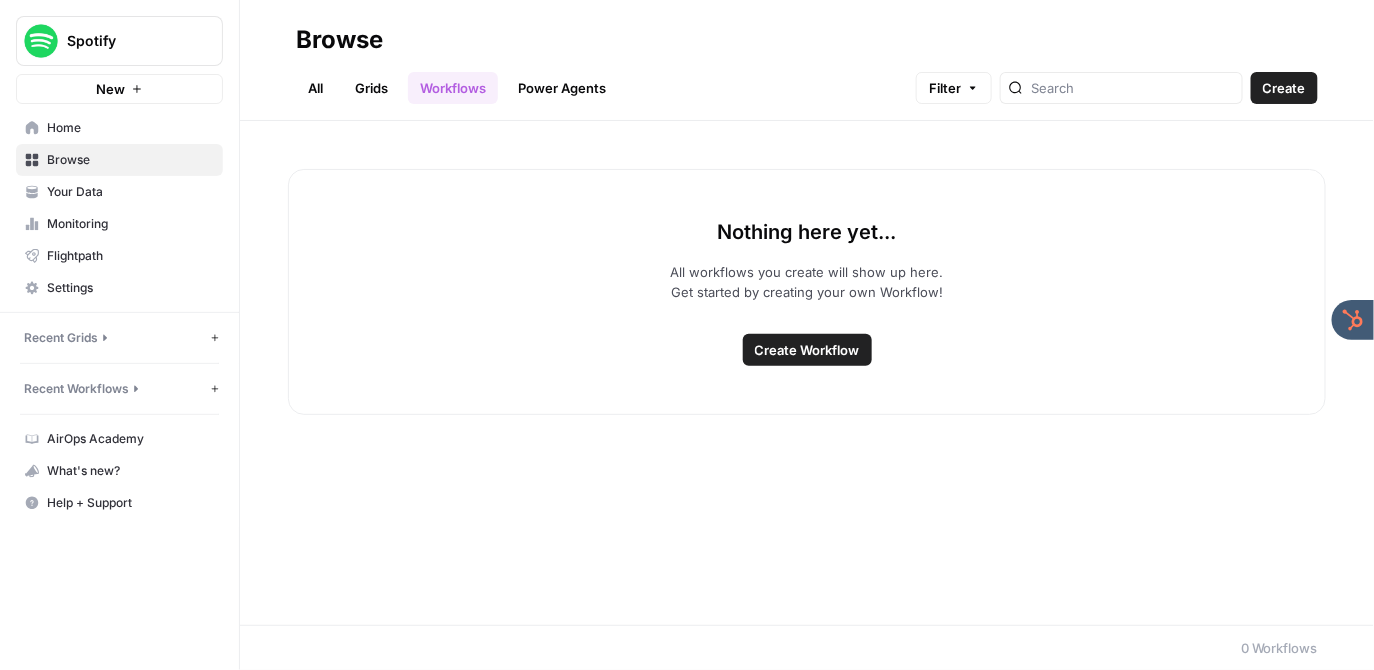click on "Grids" at bounding box center (371, 88) 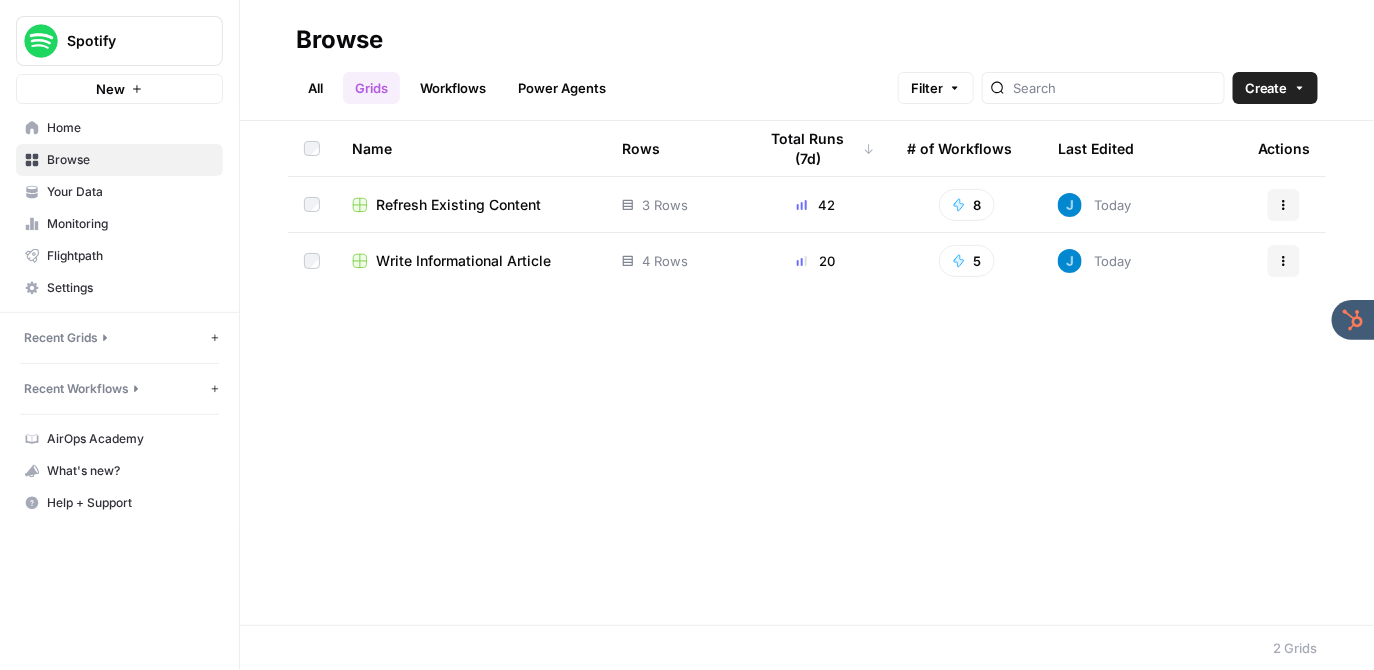 click on "Write Informational Article" at bounding box center [463, 261] 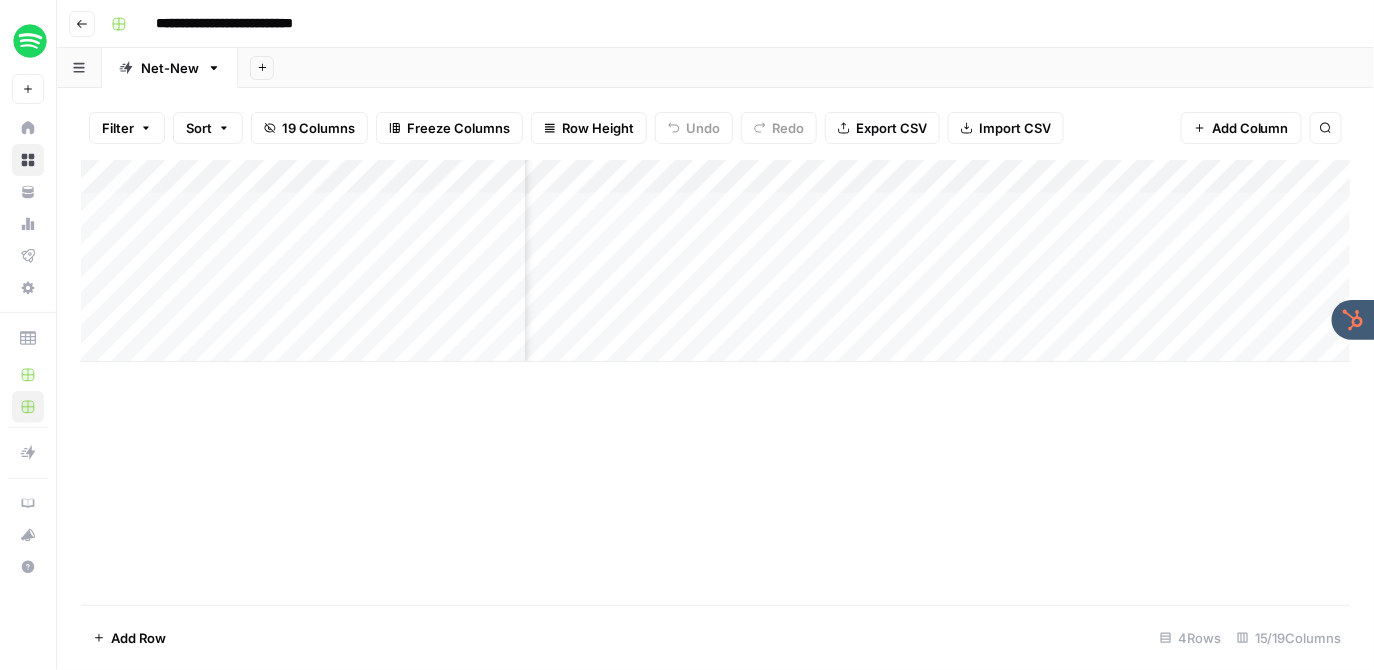 scroll, scrollTop: 0, scrollLeft: 703, axis: horizontal 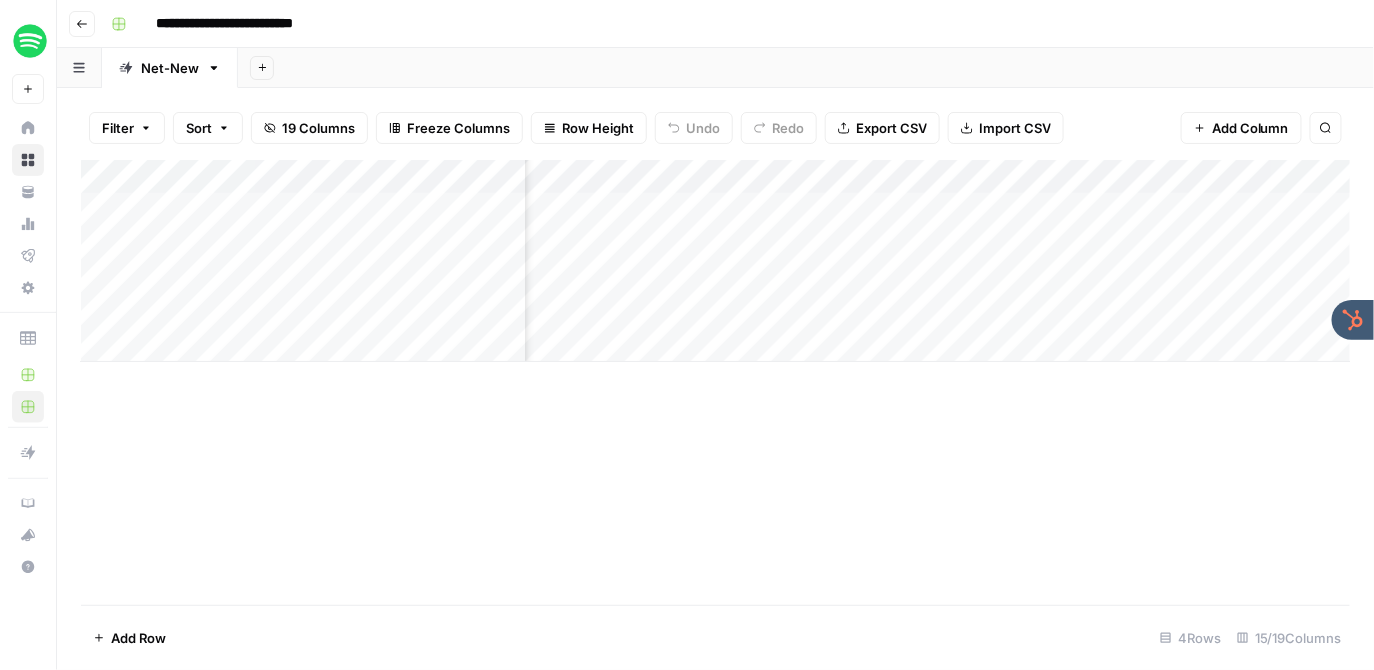 click on "Add Column" at bounding box center (716, 261) 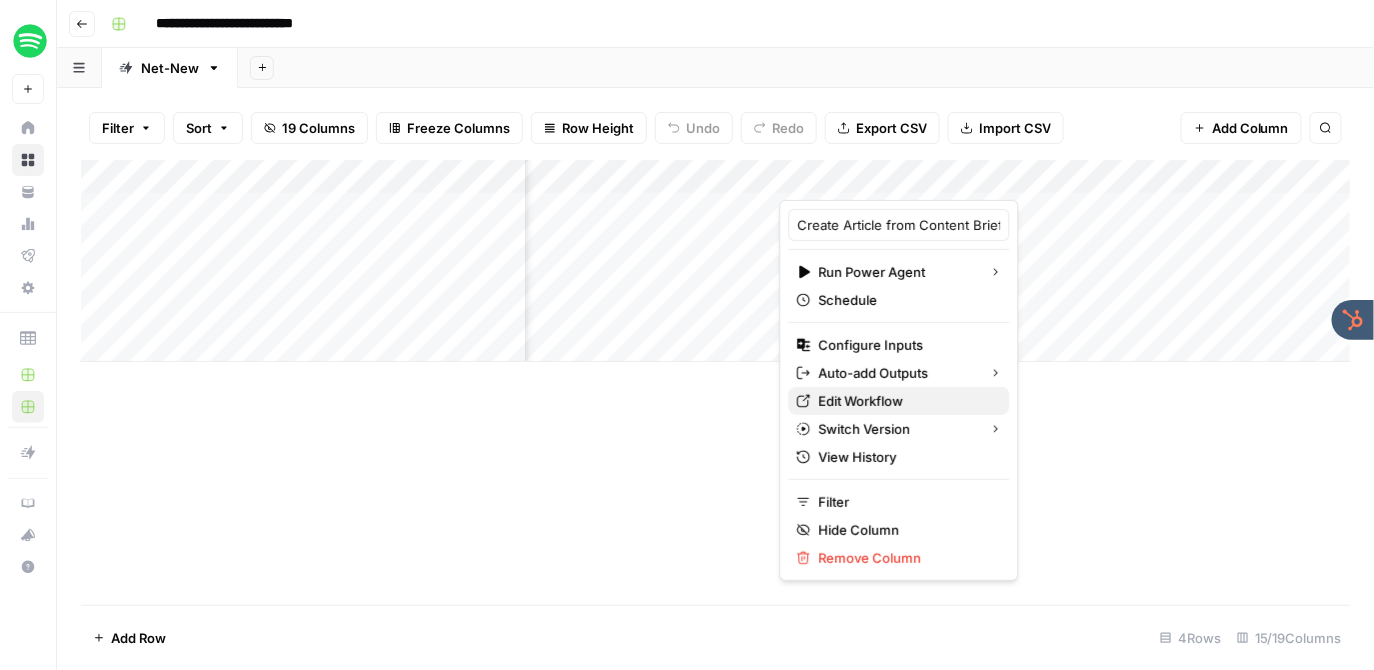 click on "Edit Workflow" at bounding box center [906, 401] 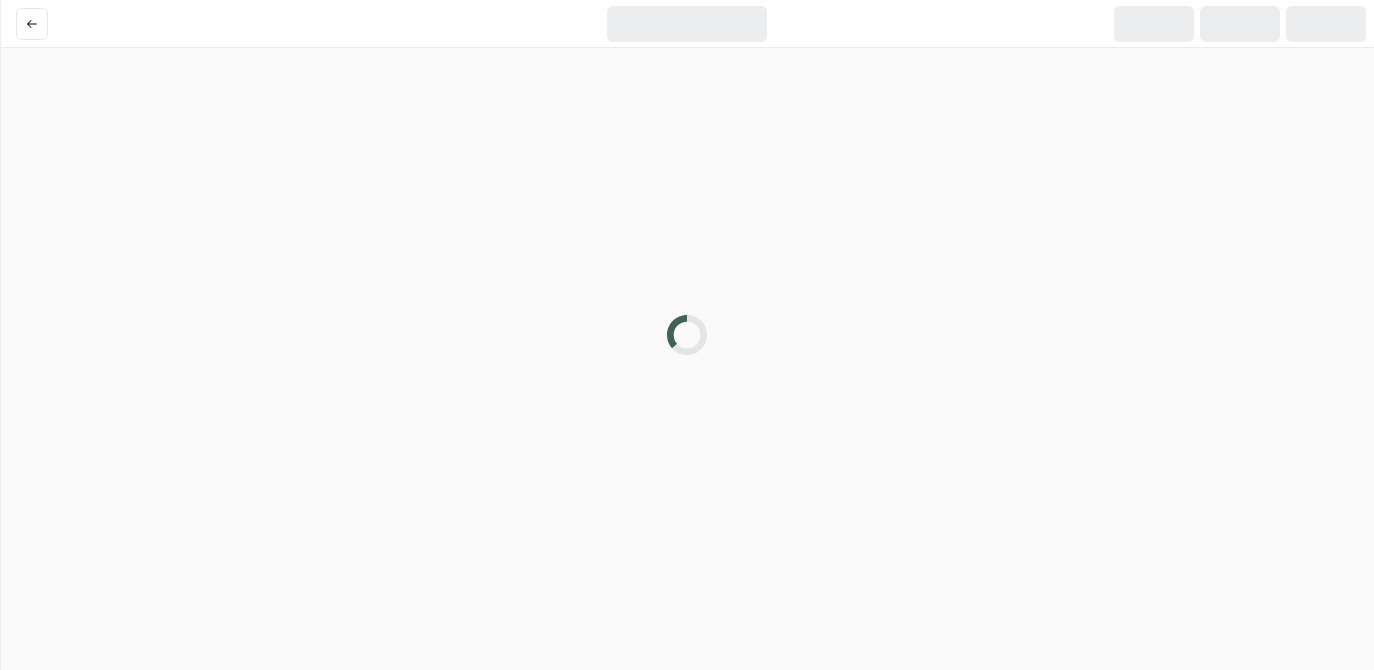 scroll, scrollTop: 0, scrollLeft: 0, axis: both 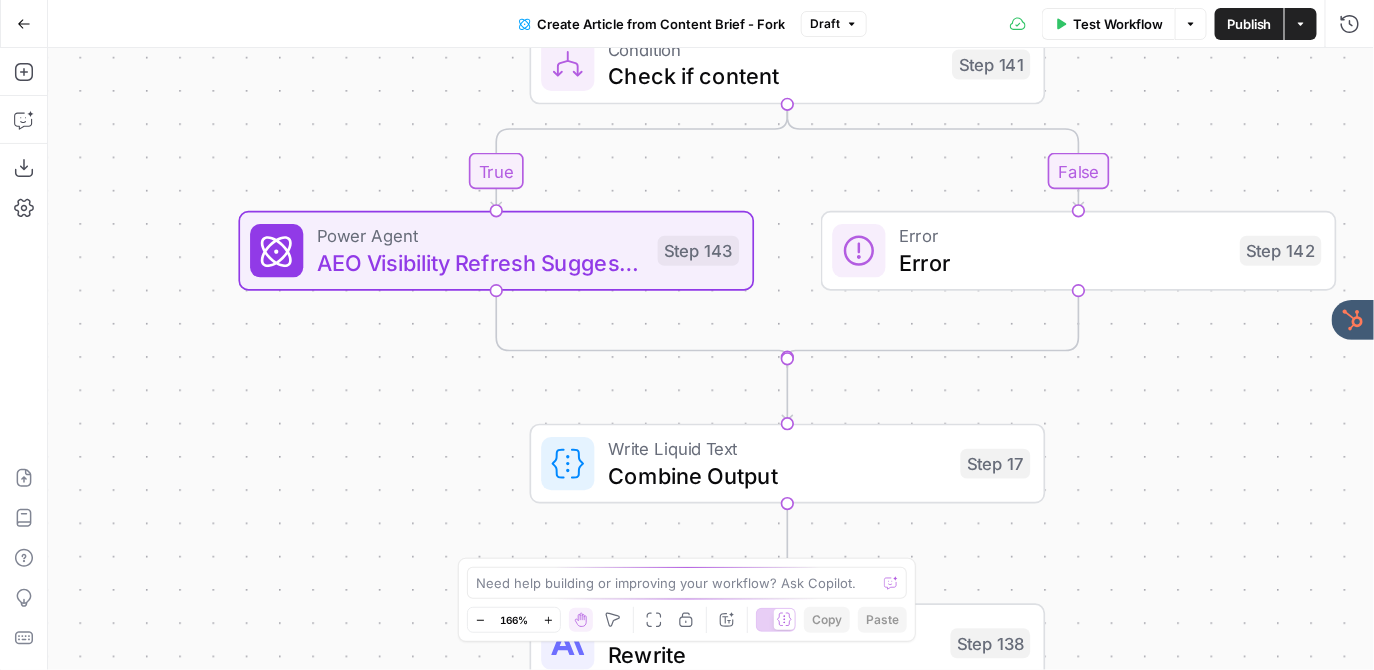 click on "Draft" at bounding box center (825, 24) 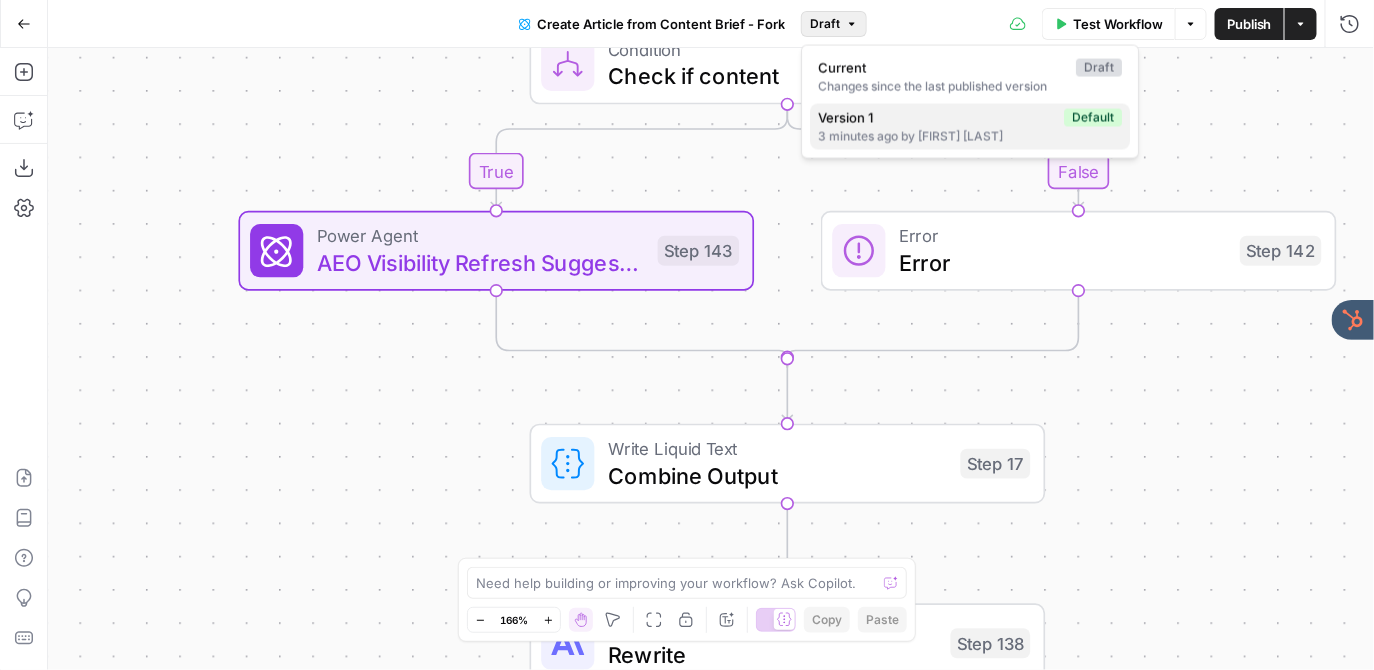 click on "3 minutes ago
by [FIRST] [LAST]" at bounding box center [970, 137] 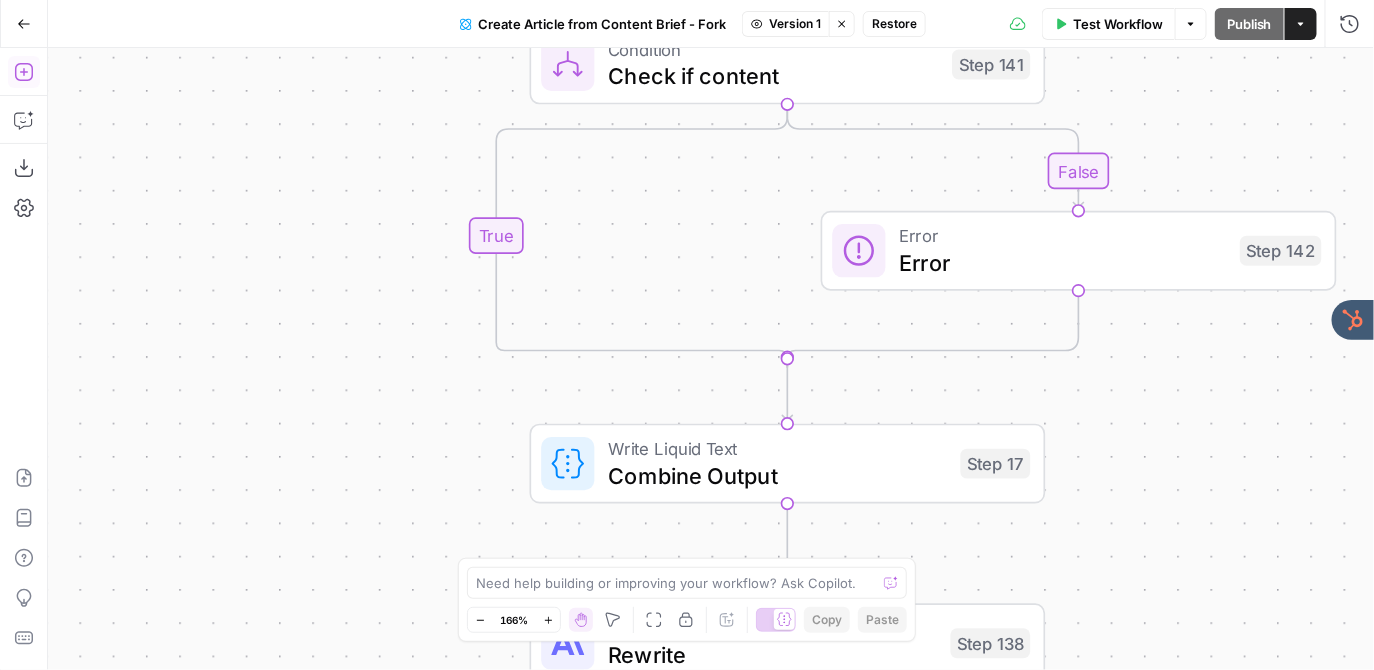 click 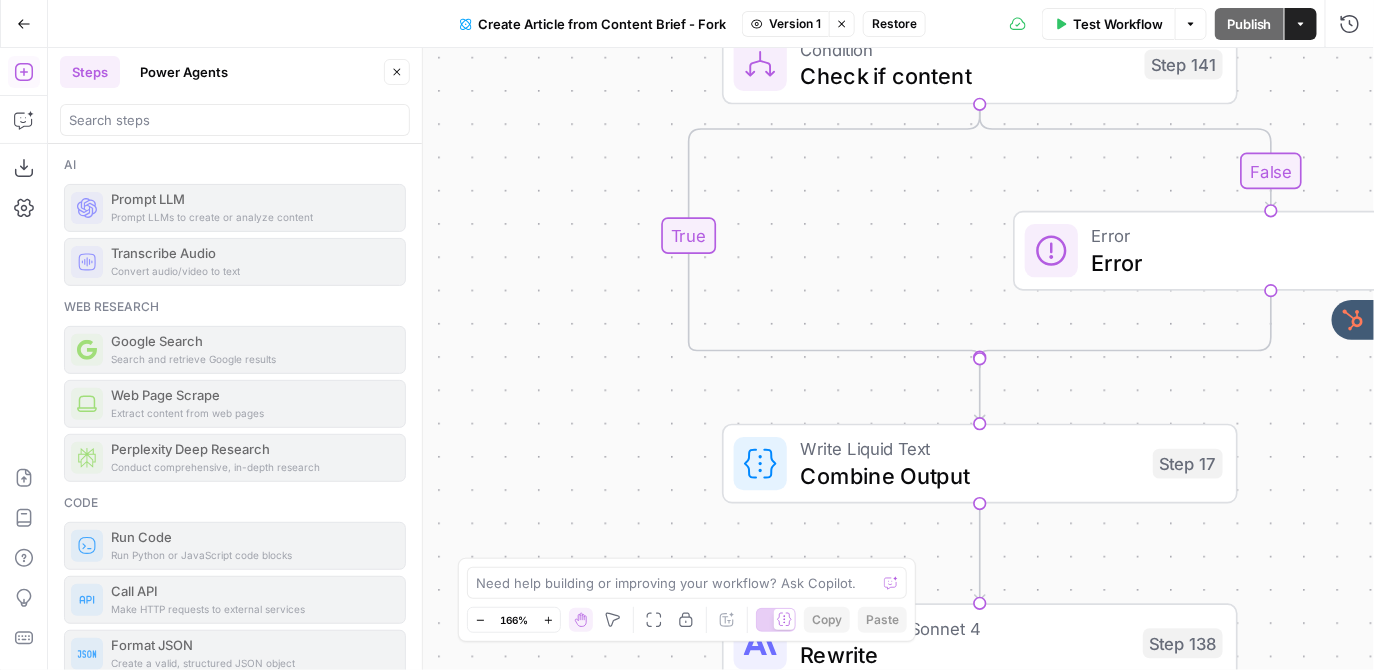 click on "Power Agents" at bounding box center [184, 72] 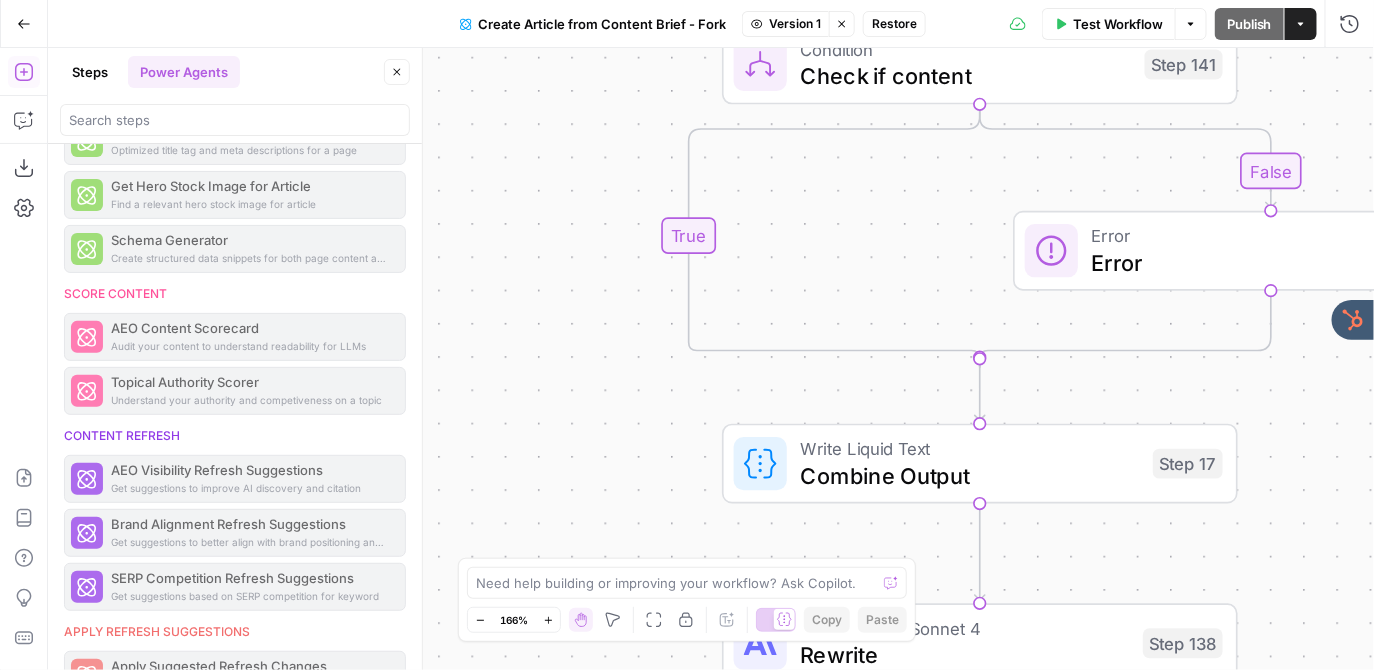 scroll, scrollTop: 571, scrollLeft: 0, axis: vertical 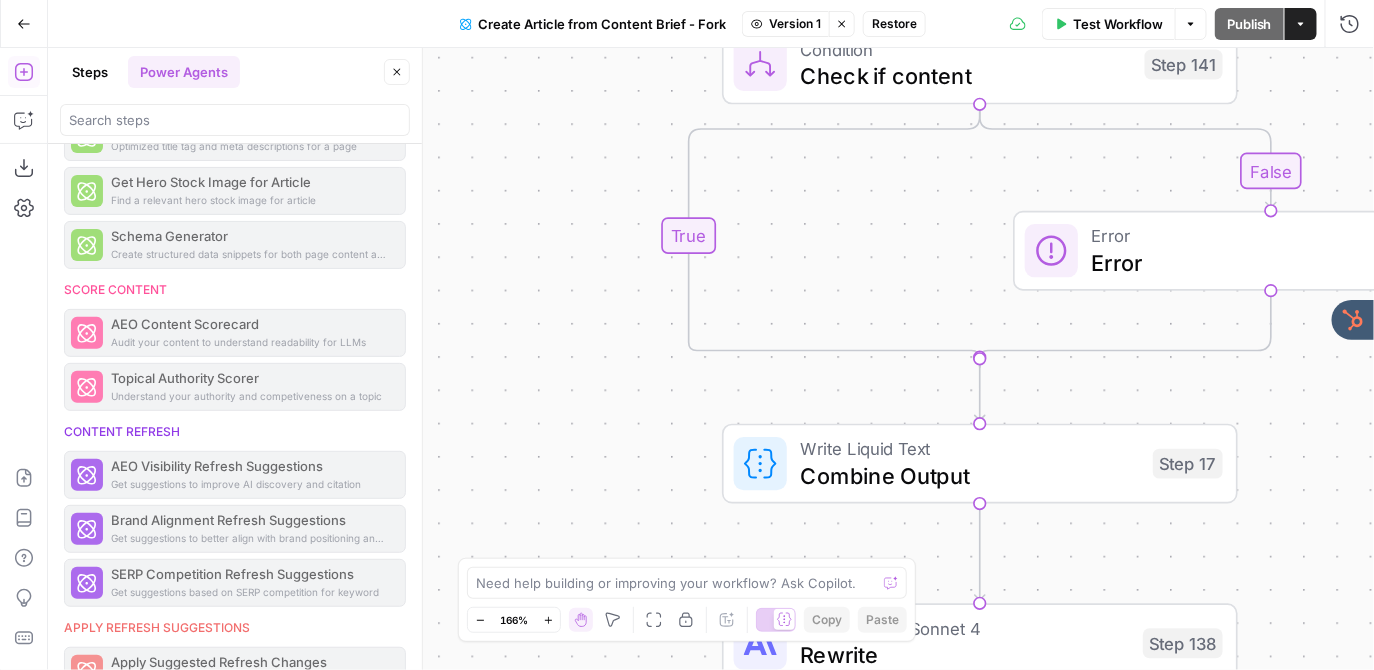 click on "Get suggestions to improve AI discovery and citation AEO Visibility Refresh Suggestions" at bounding box center [235, 475] 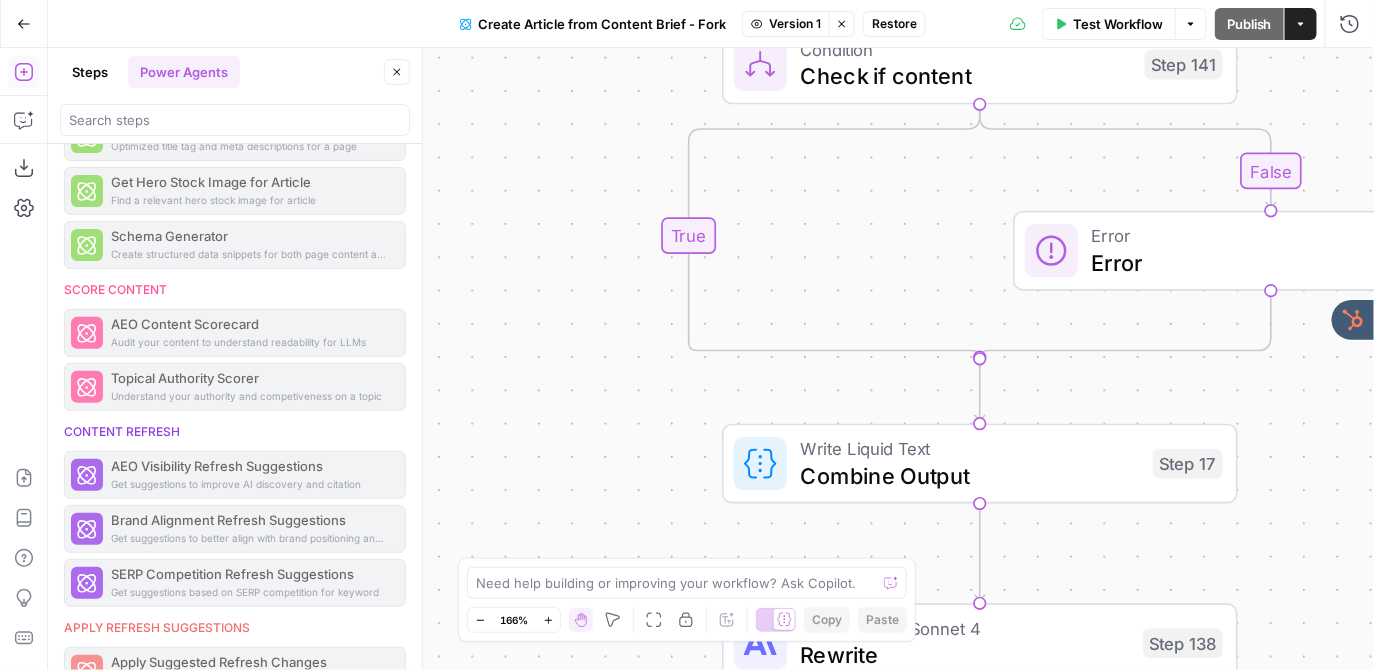 click on "Restore" at bounding box center [894, 24] 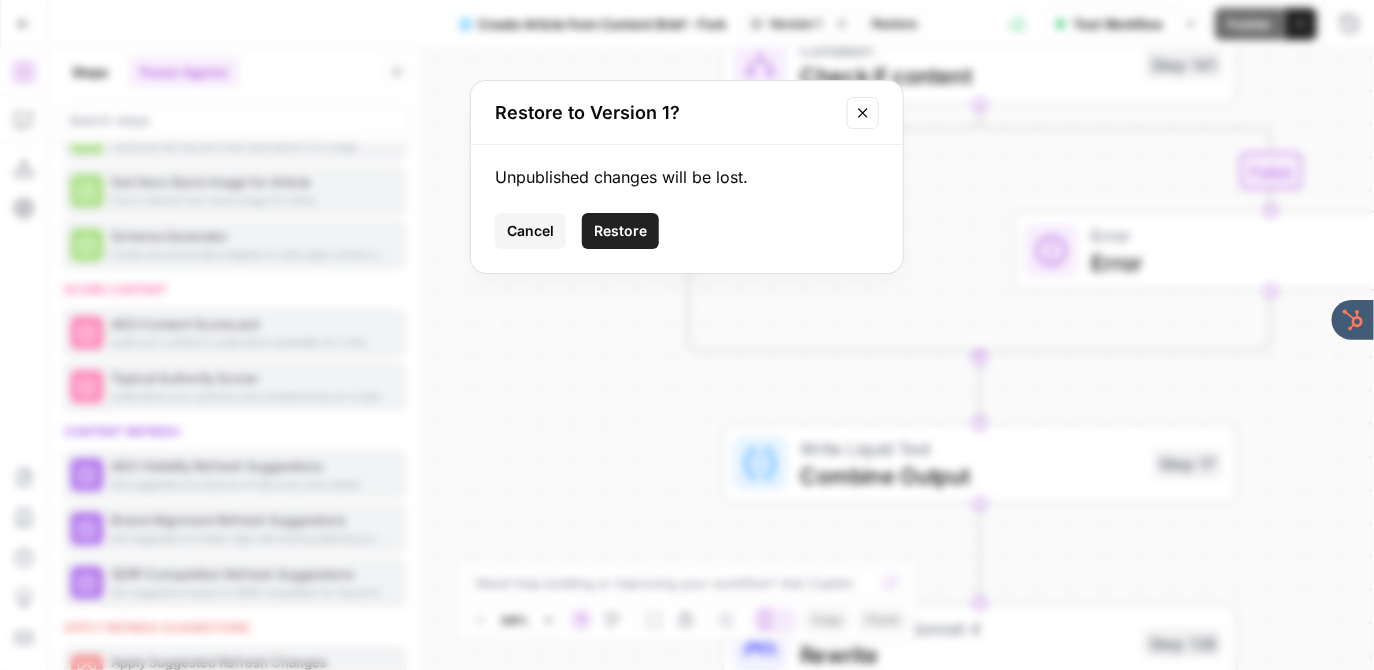 click on "Restore" at bounding box center [620, 231] 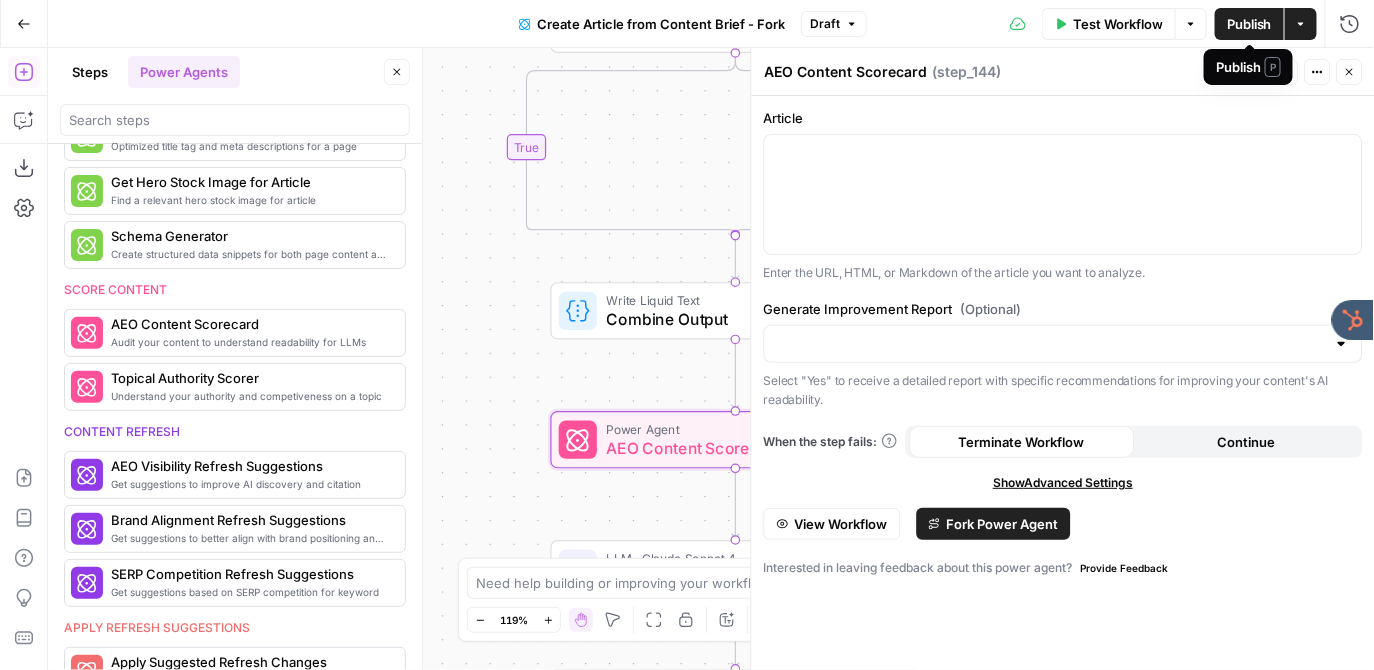 click on "Publish" at bounding box center [1249, 24] 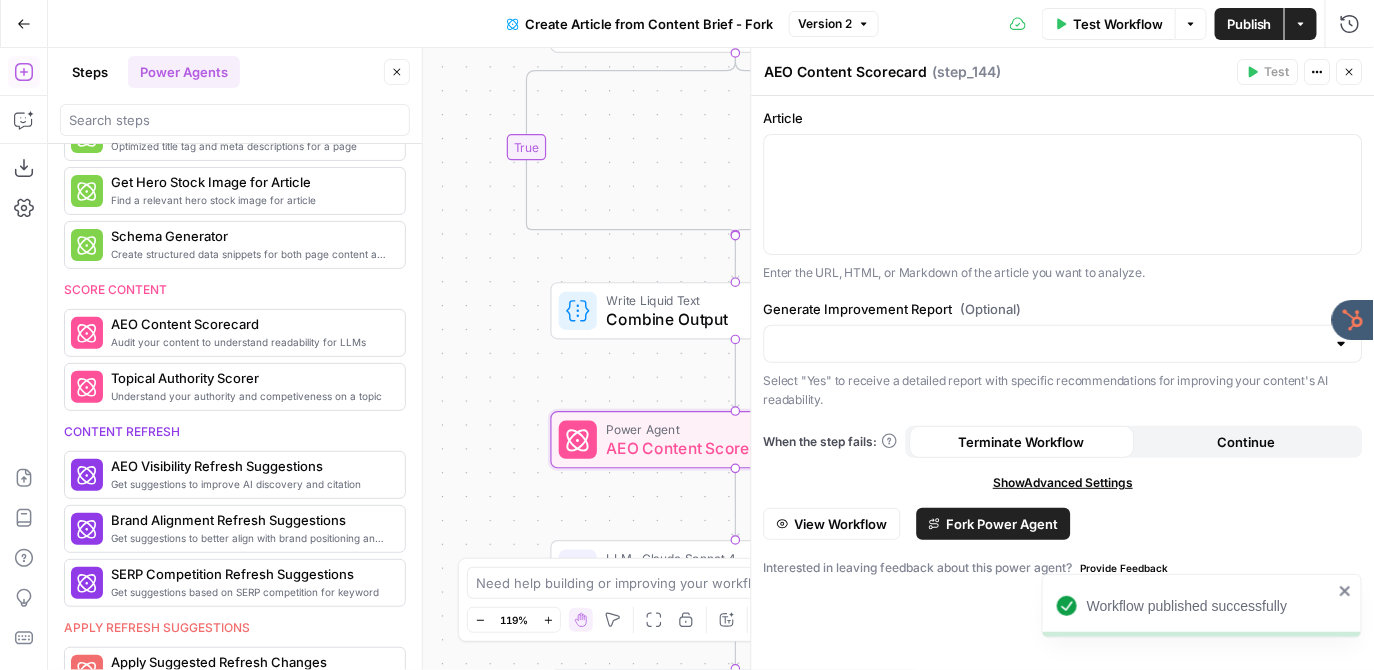 click 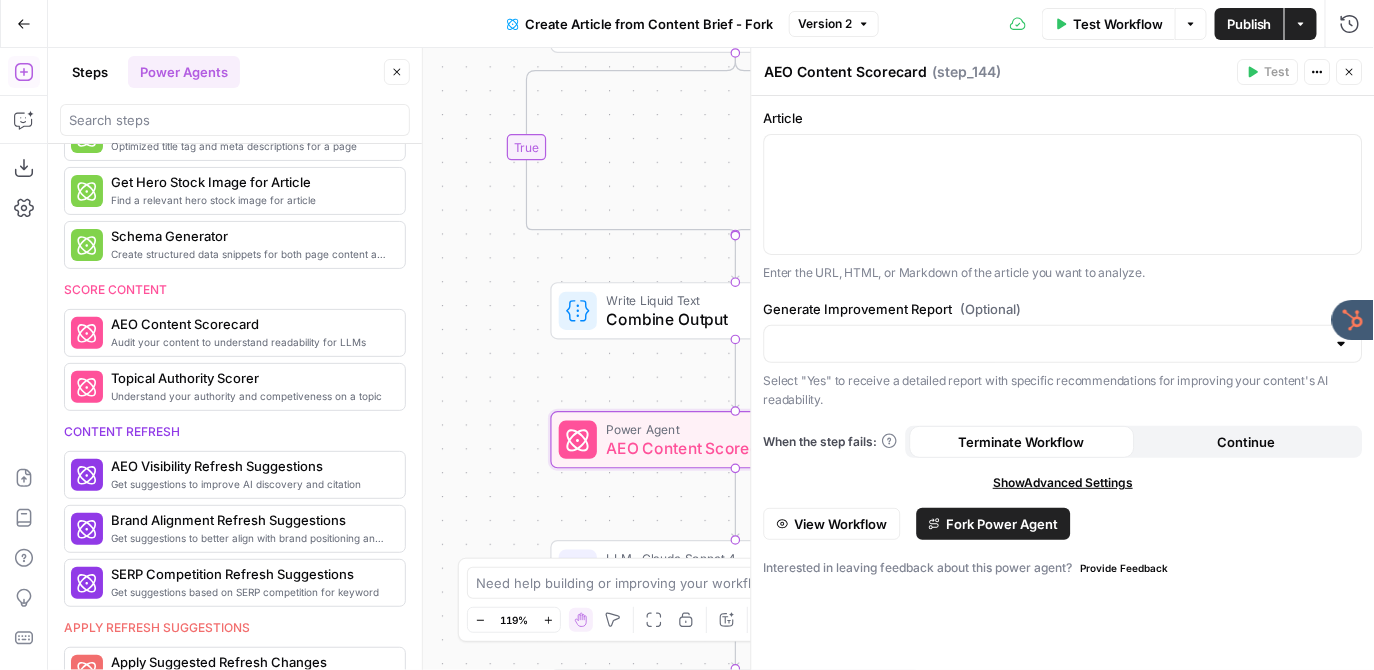 click on "Version 2" at bounding box center (825, 24) 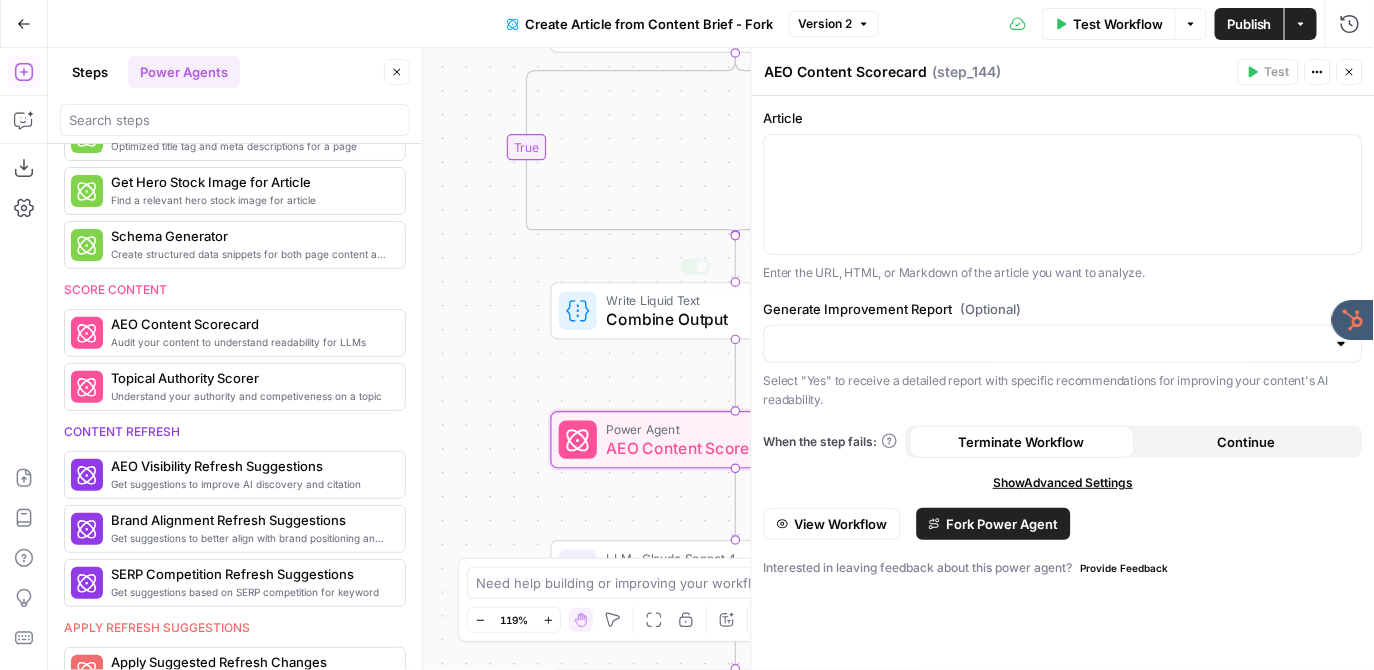 click on "true false false true Workflow Set Inputs Inputs Google Search Google Search Step 139 LLM · GPT-4.1 Extract Title Step 107 LLM · GPT-4.1 Extract Outline Step 1 Run Code · Python Limit Token Research Amount Step 140 Loop Iteration Write Article Content Step 5 Condition Check First Element Step 6 LLM · GPT-4.1 Write Introduction Step 8 LLM · GPT-4.1 Write Remaining Sections Step 11 Complete Condition Check if content Step 141 Error Error Step 142 Write Liquid Text Combine Output Step 17 Copy step Delete step Edit Note Test Power Agent AEO Content Scorecard Step 144 LLM · Claude Sonnet 4 Rewrite Step 138 Format JSON JSON Step 132 End Output" at bounding box center (711, 359) 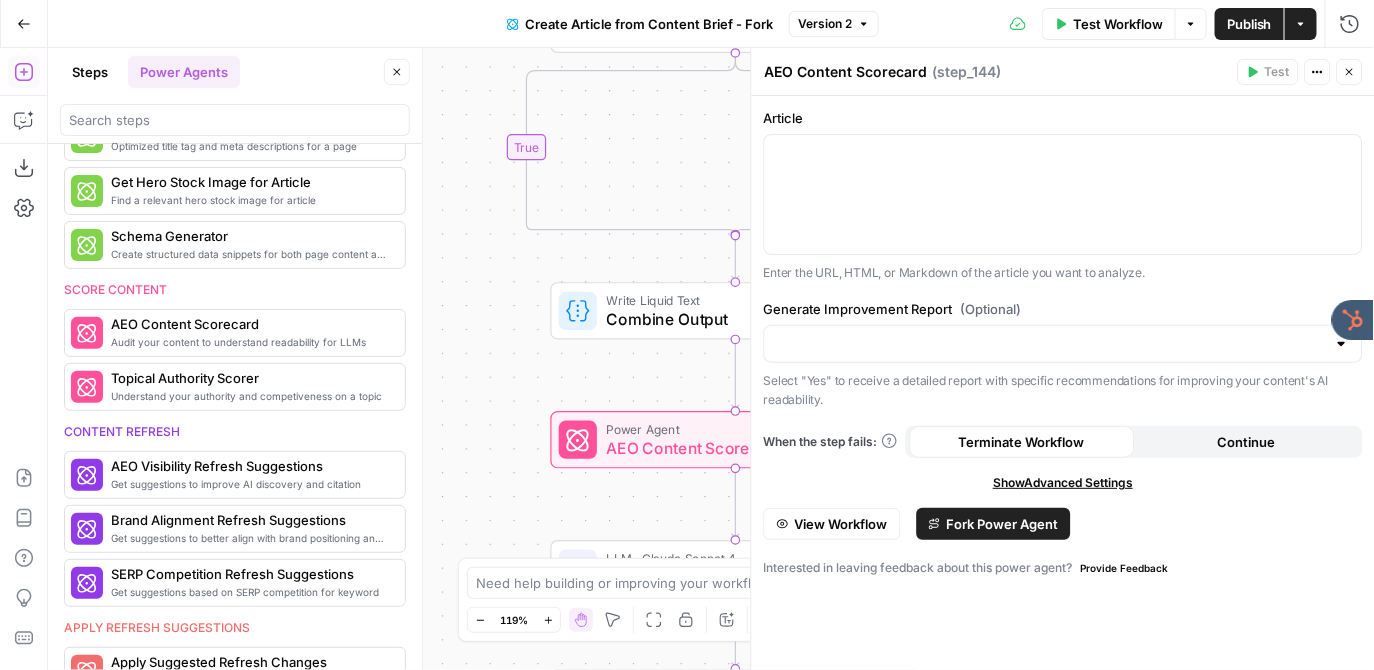 click 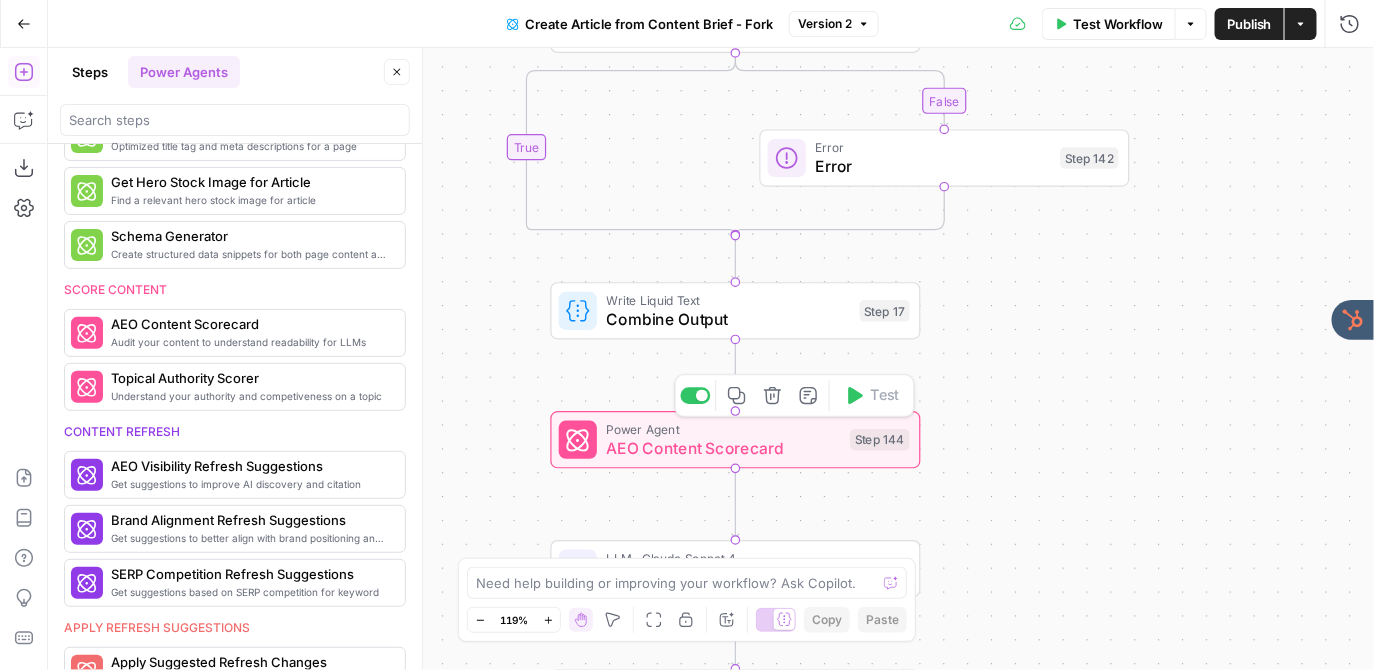 click 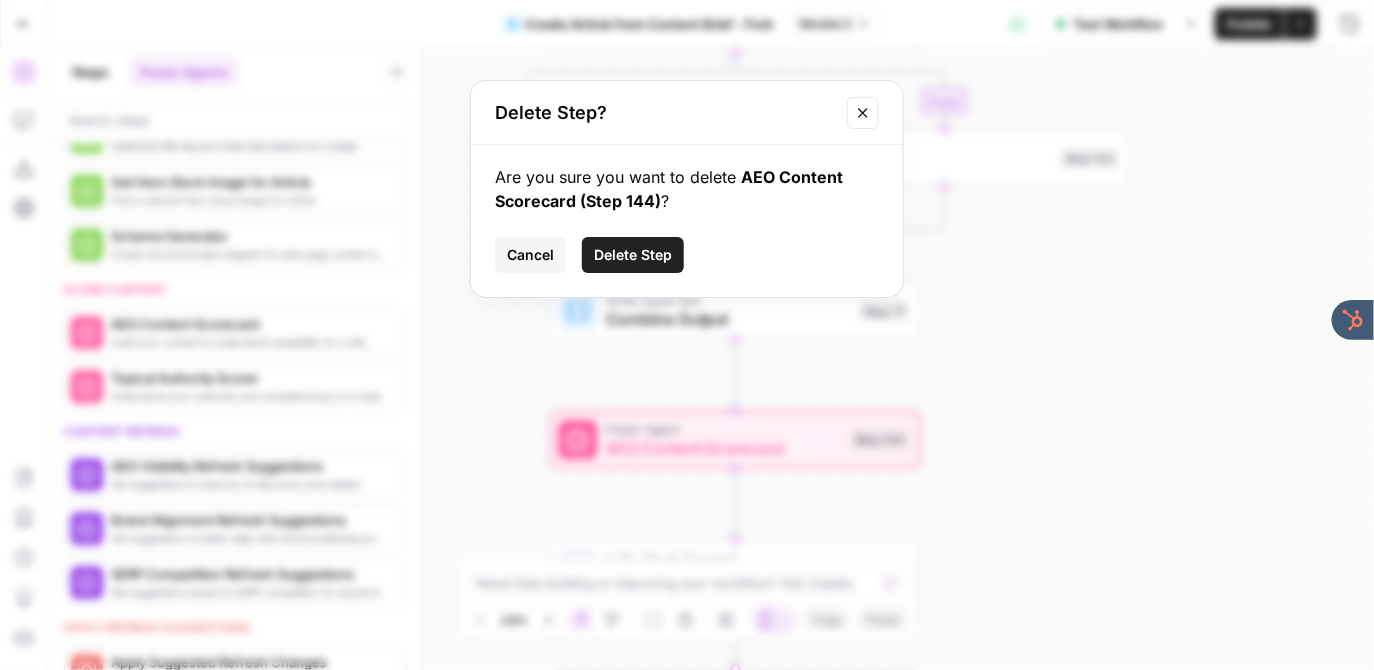 click on "Delete Step" at bounding box center [633, 255] 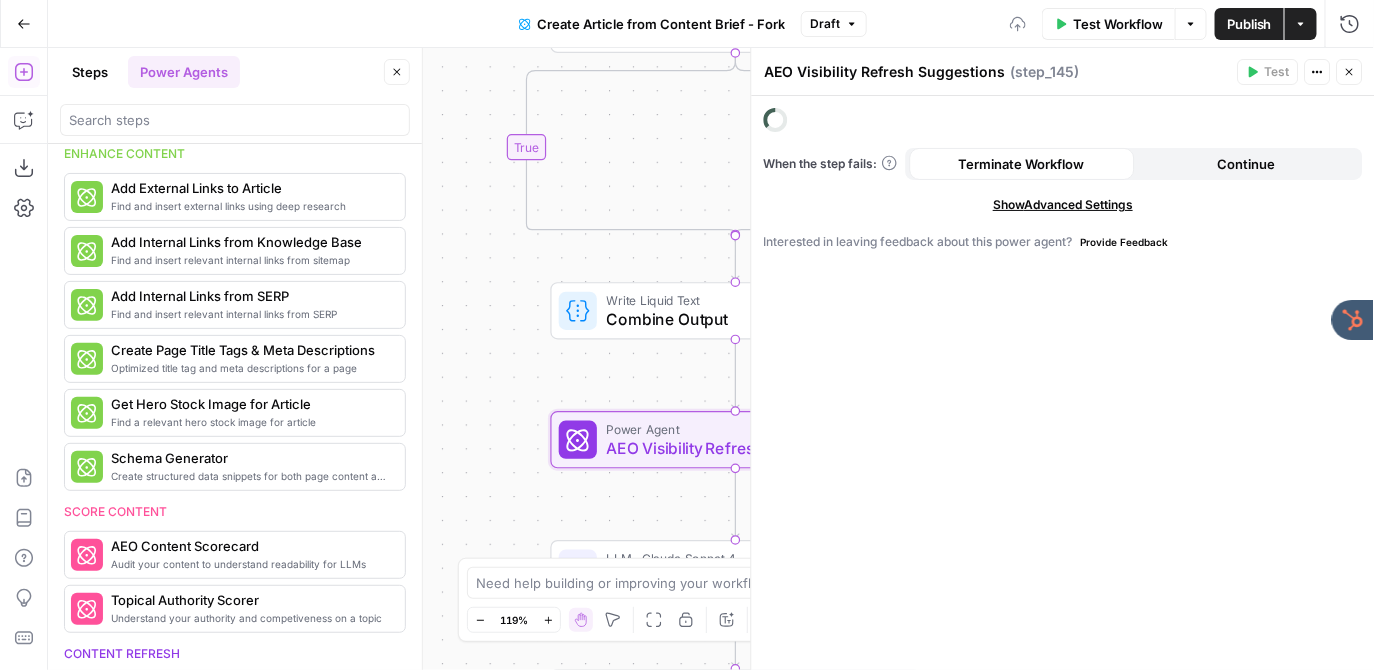 scroll, scrollTop: 793, scrollLeft: 0, axis: vertical 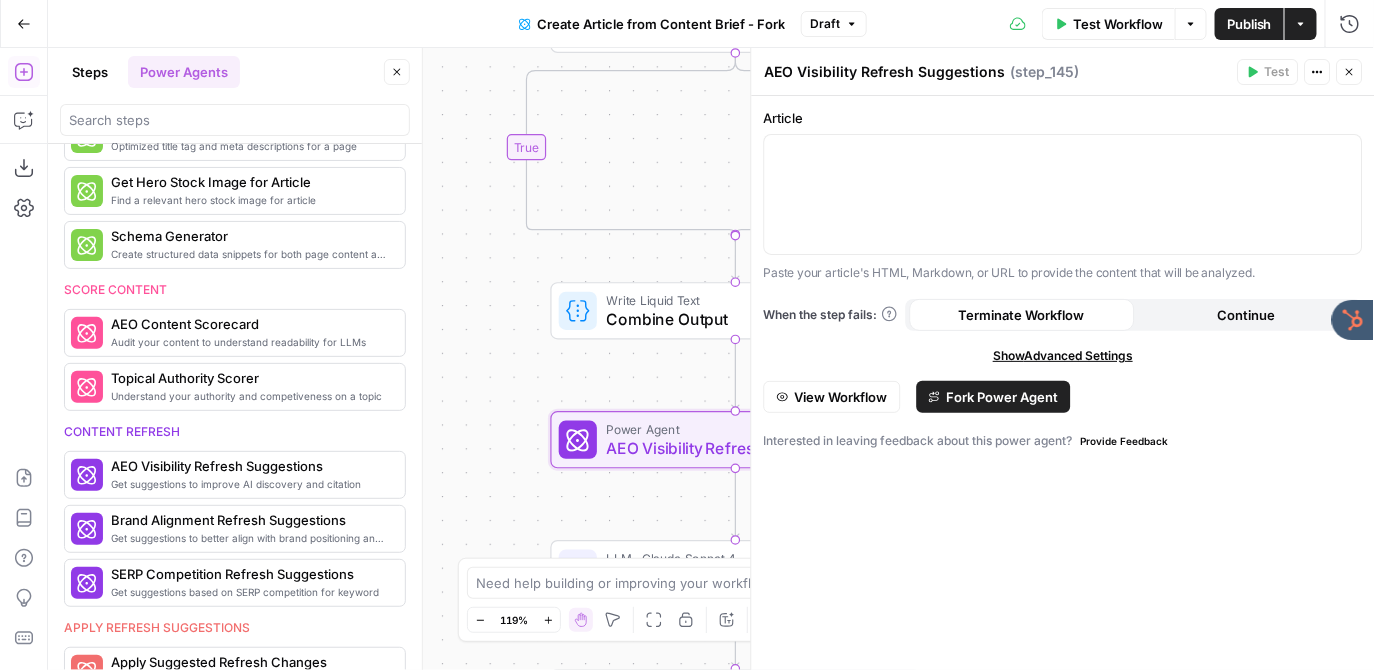 click 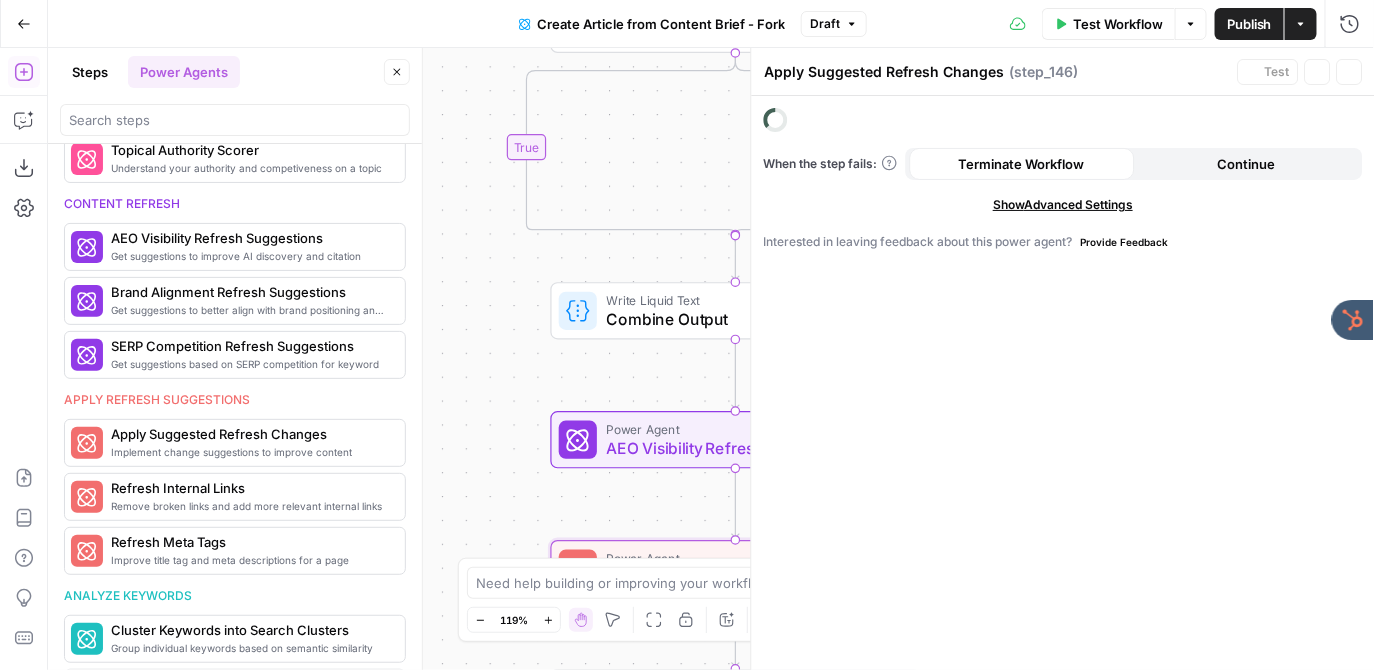 scroll, scrollTop: 965, scrollLeft: 0, axis: vertical 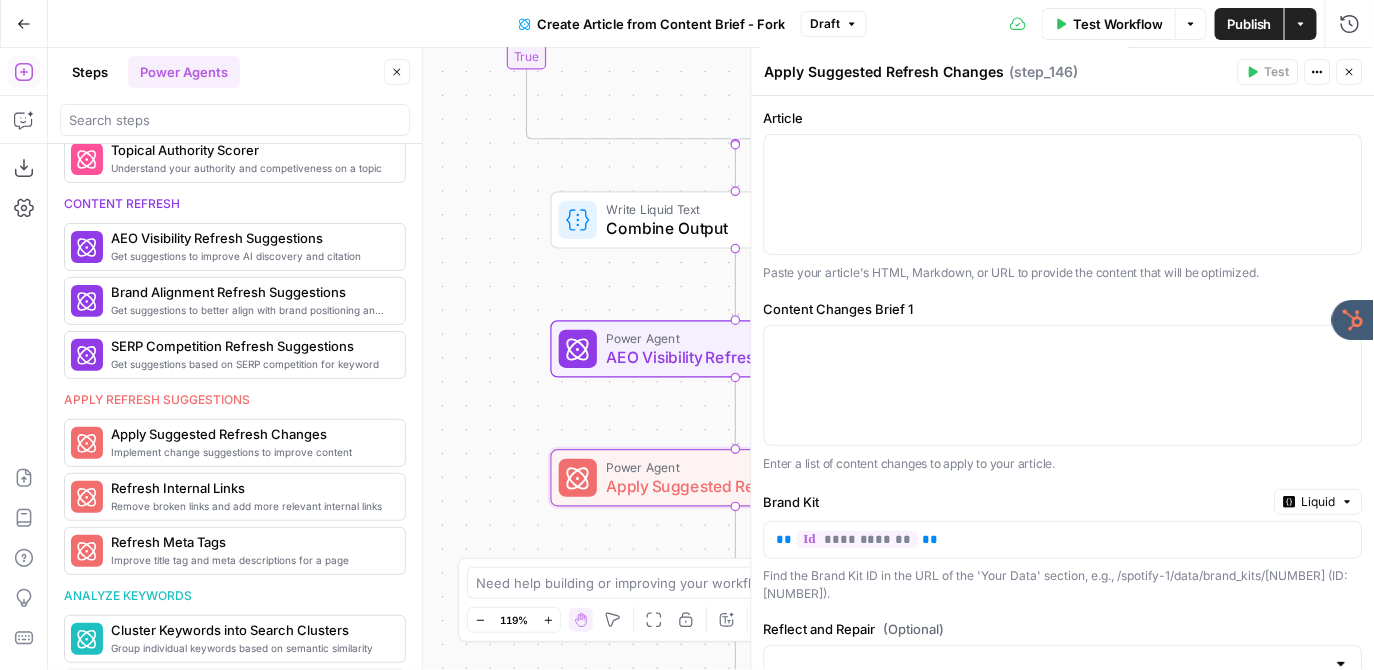 click on "Apply Suggested Refresh Changes" at bounding box center [885, 72] 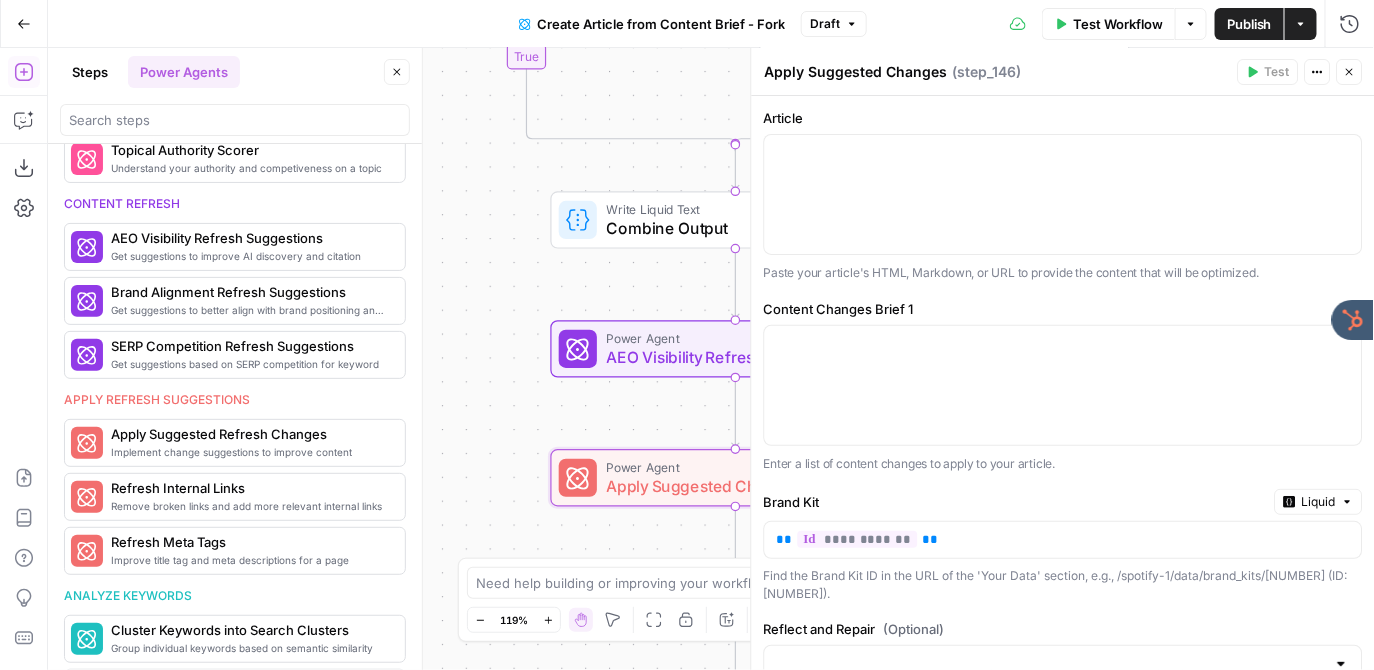 type on "Apply Suggested Changes" 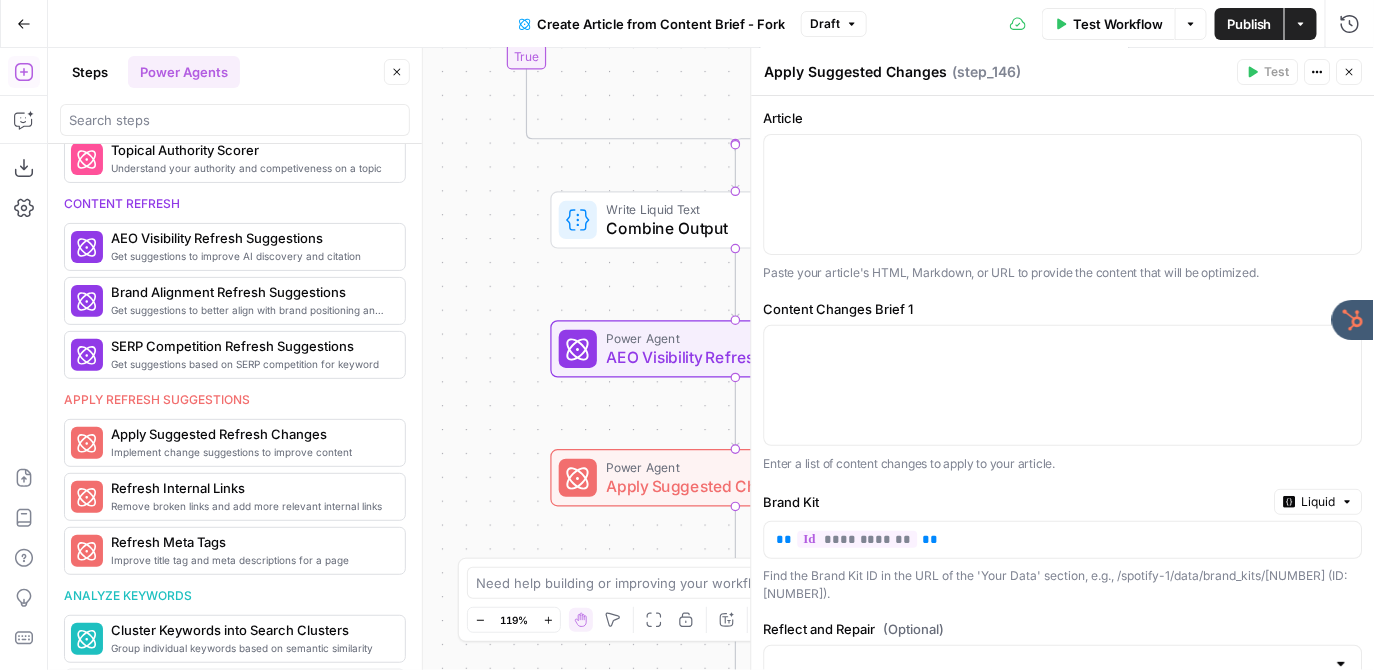 scroll, scrollTop: 800, scrollLeft: 0, axis: vertical 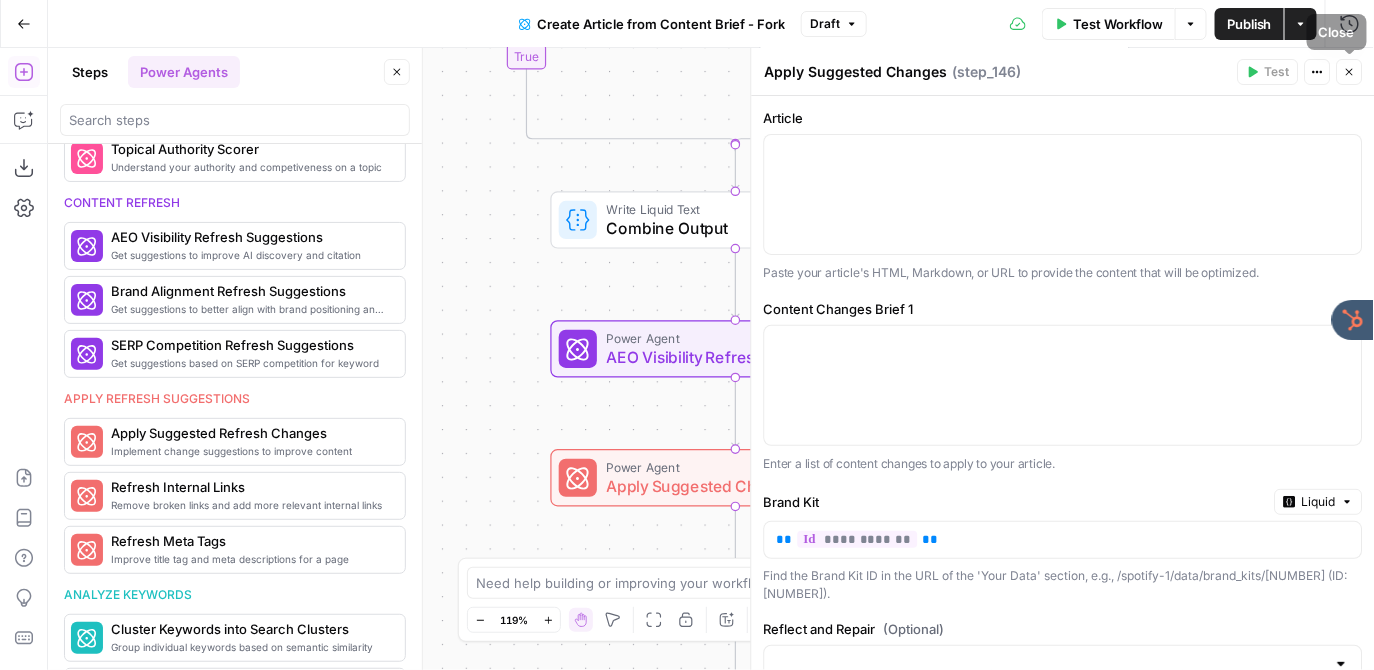 click 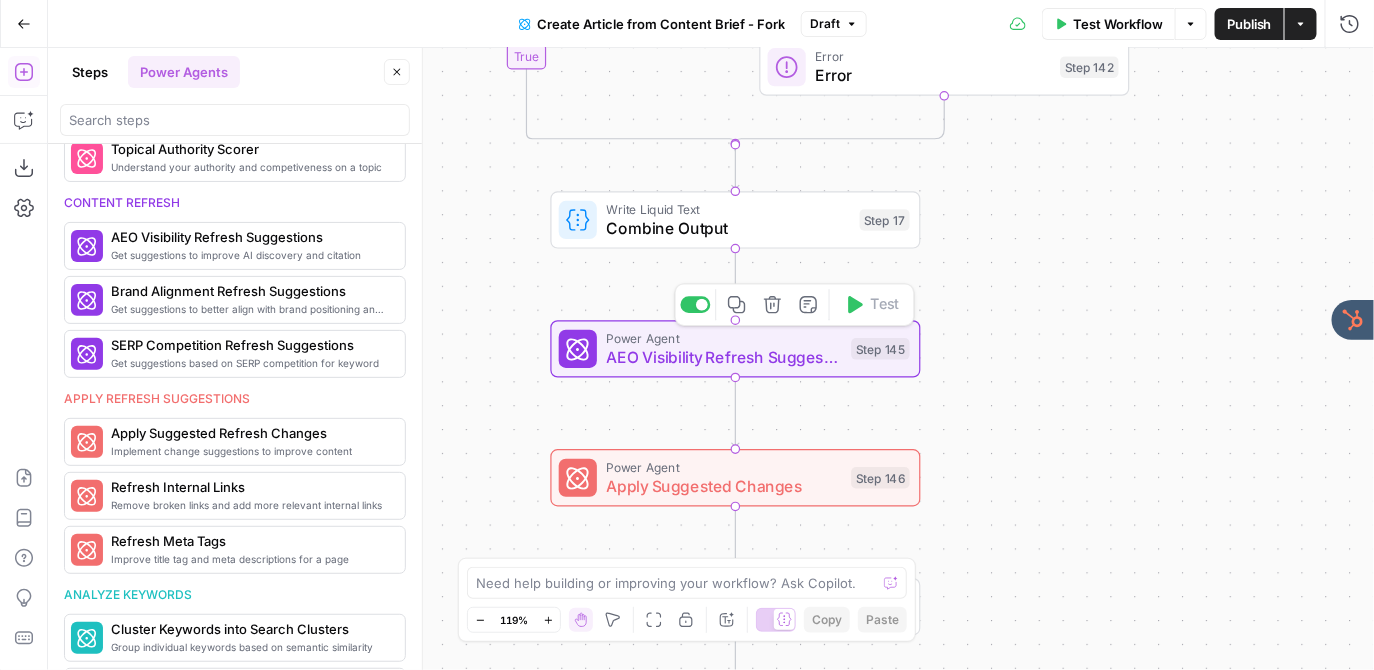 click on "AEO Visibility Refresh Suggestions" at bounding box center (724, 357) 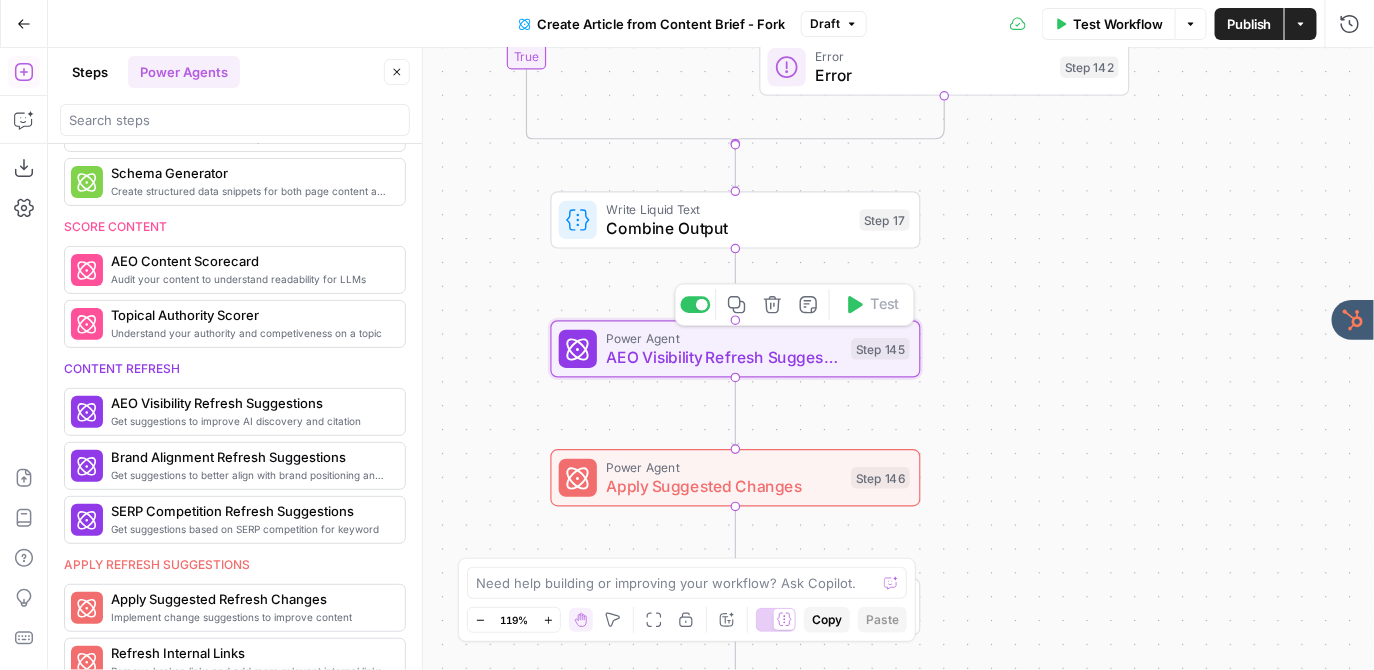 scroll, scrollTop: 965, scrollLeft: 0, axis: vertical 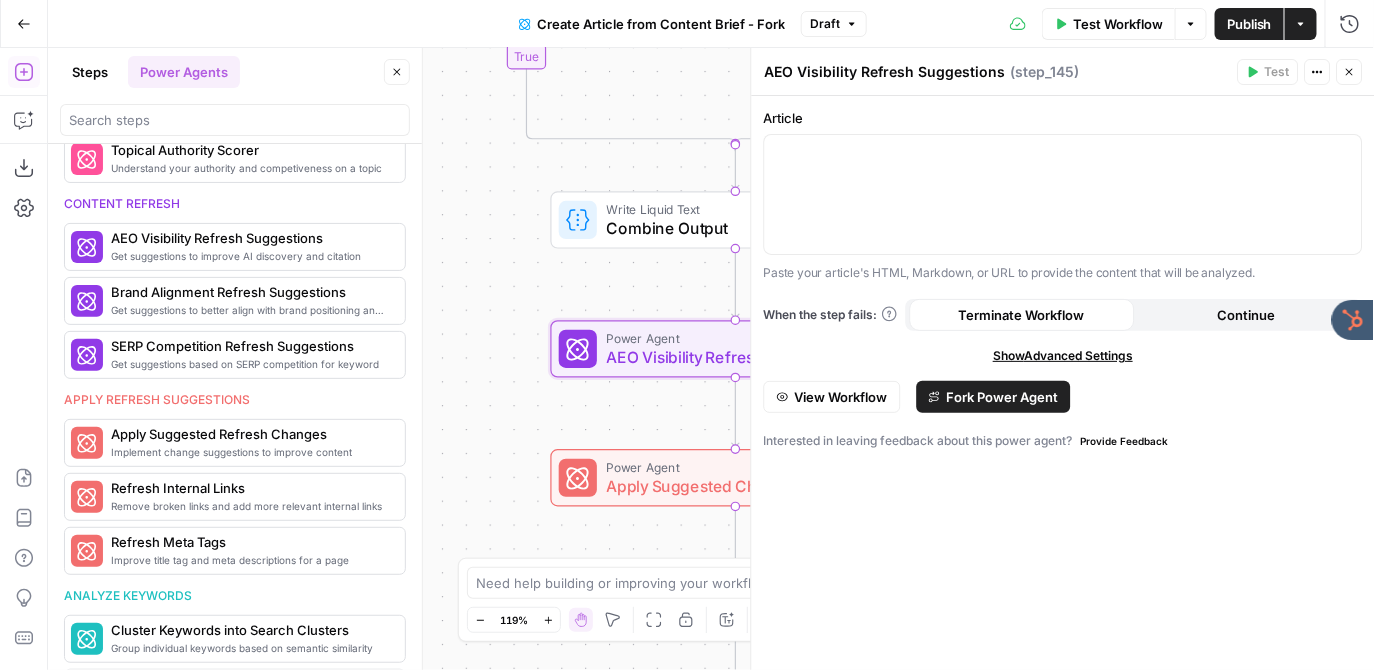 click on "AEO Visibility Refresh Suggestions" at bounding box center [885, 72] 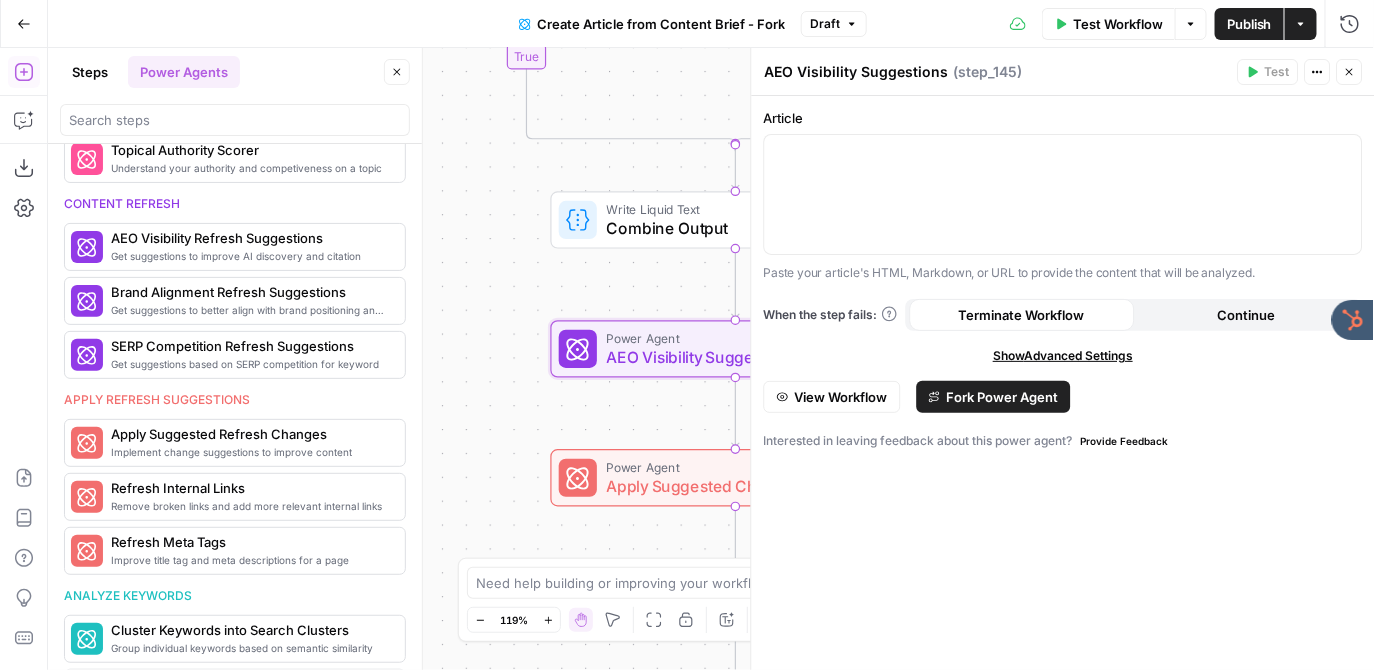 type on "AEO Visibility Suggestions" 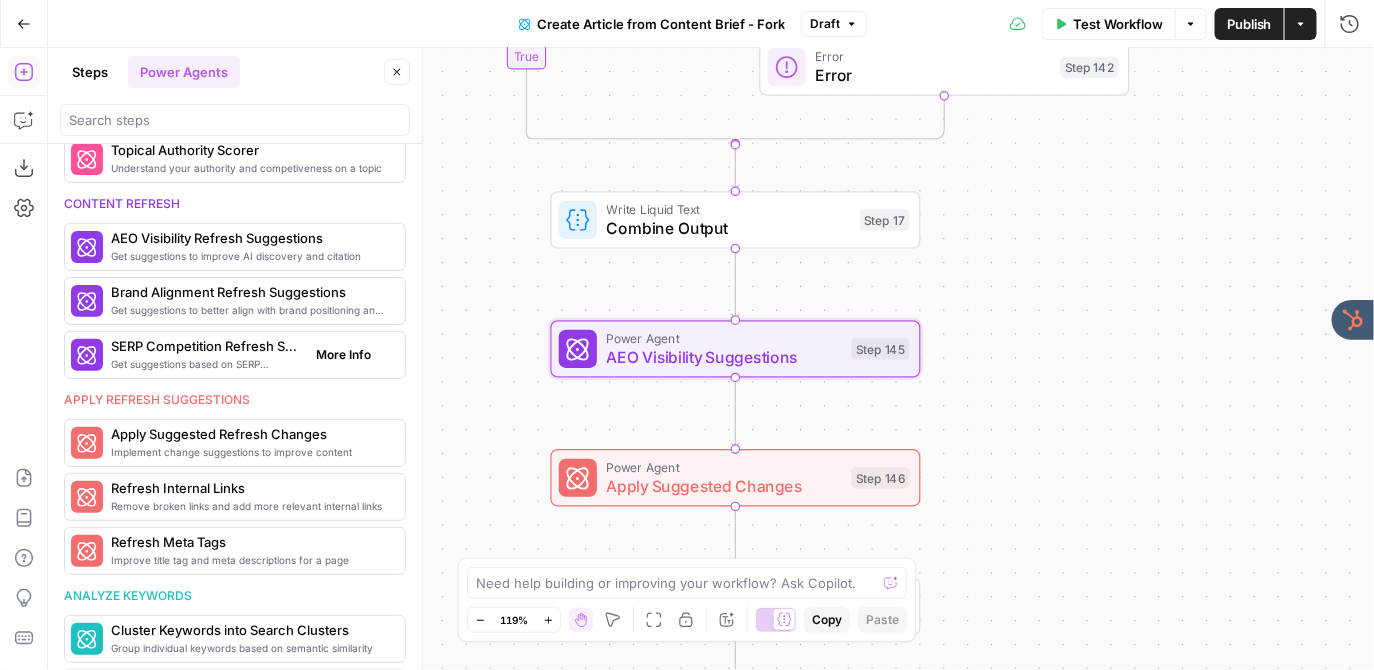 scroll, scrollTop: 774, scrollLeft: 0, axis: vertical 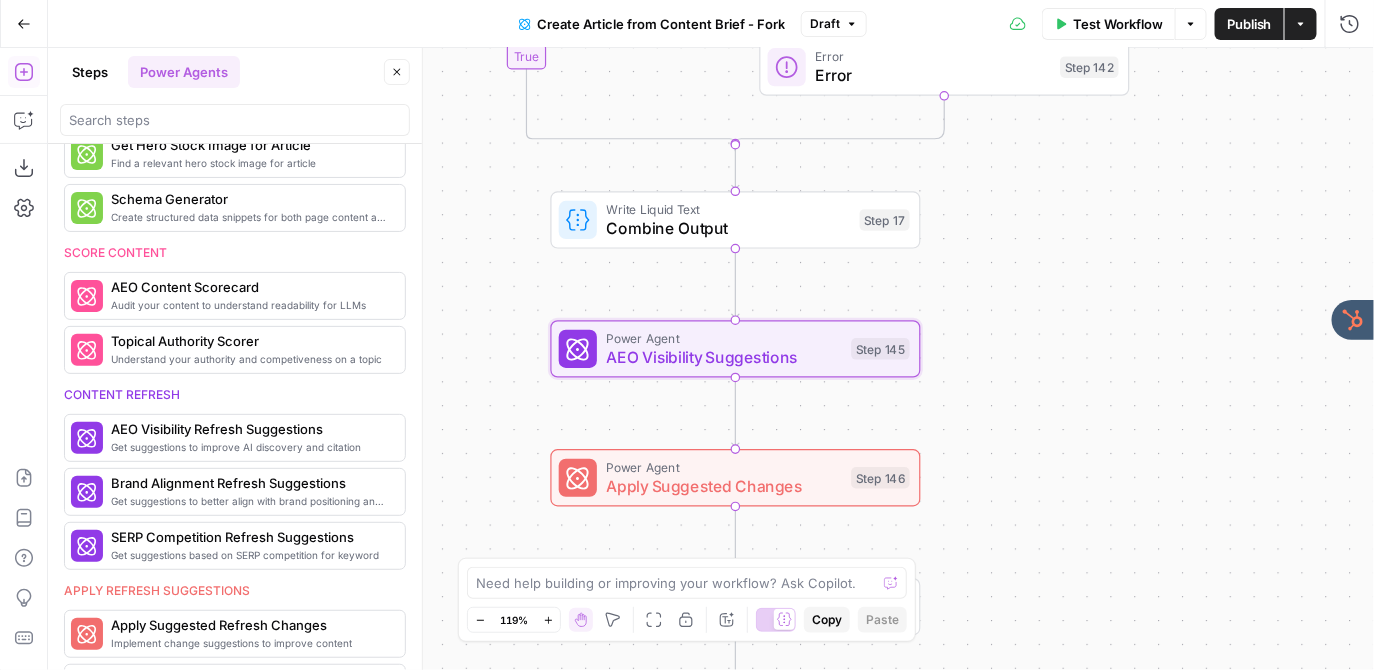 click on "Steps" at bounding box center (90, 72) 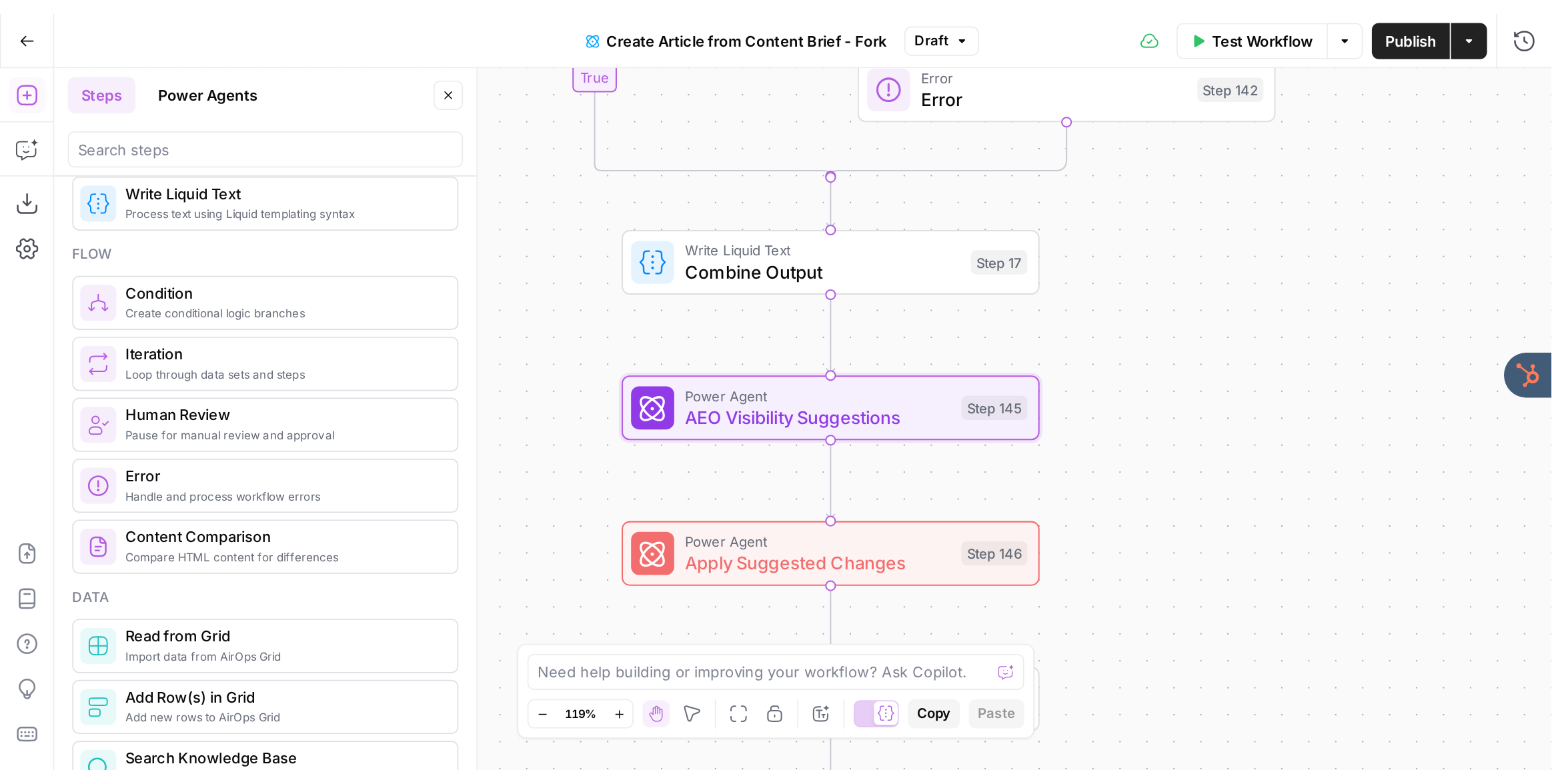 scroll, scrollTop: 388, scrollLeft: 0, axis: vertical 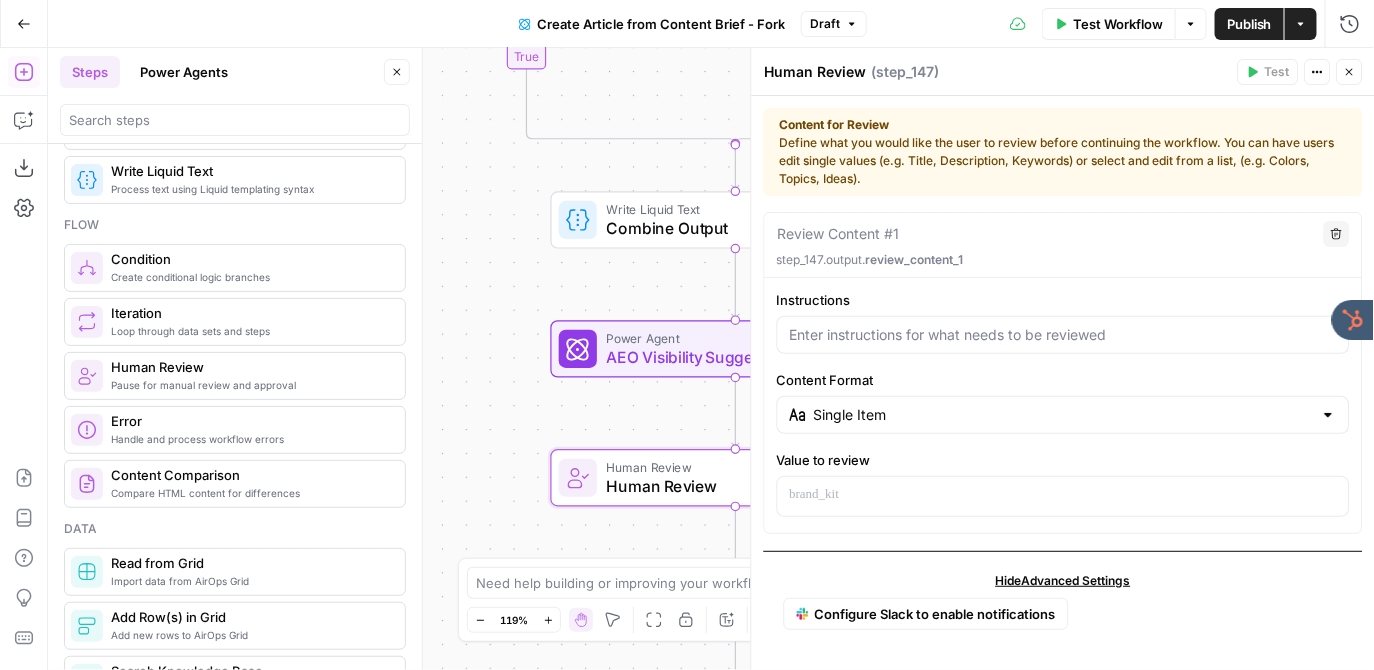click on "Close" at bounding box center (1355, 72) 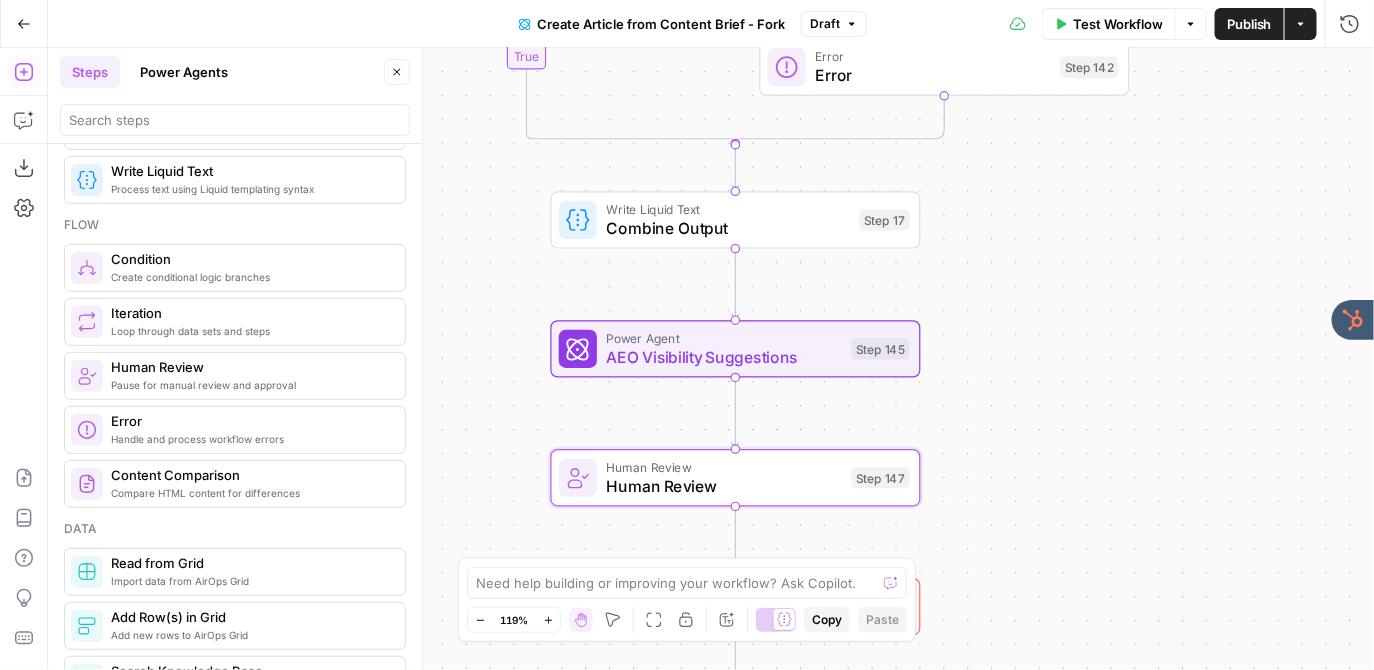 click on "true false false true Workflow Set Inputs Inputs Google Search Google Search Step 139 LLM · GPT-4.1 Extract Title Step 107 LLM · GPT-4.1 Extract Outline Step 1 Run Code · Python Limit Token Research Amount Step 140 Loop Iteration Write Article Content Step 5 Condition Check First Element Step 6 LLM · GPT-4.1 Write Introduction Step 8 LLM · GPT-4.1 Write Remaining Sections Step 11 Complete Condition Check if content Step 141 Error Error Step 142 Write Liquid Text Combine Output Step 17 Power Agent AEO Visibility Refresh Suggestions Step 145 Human Review Human Review Step 147 Power Agent Apply Suggested Changes Step 146 LLM · Claude Sonnet 4 Rewrite Step 138 Format JSON JSON Step 132 End Output" at bounding box center (711, 359) 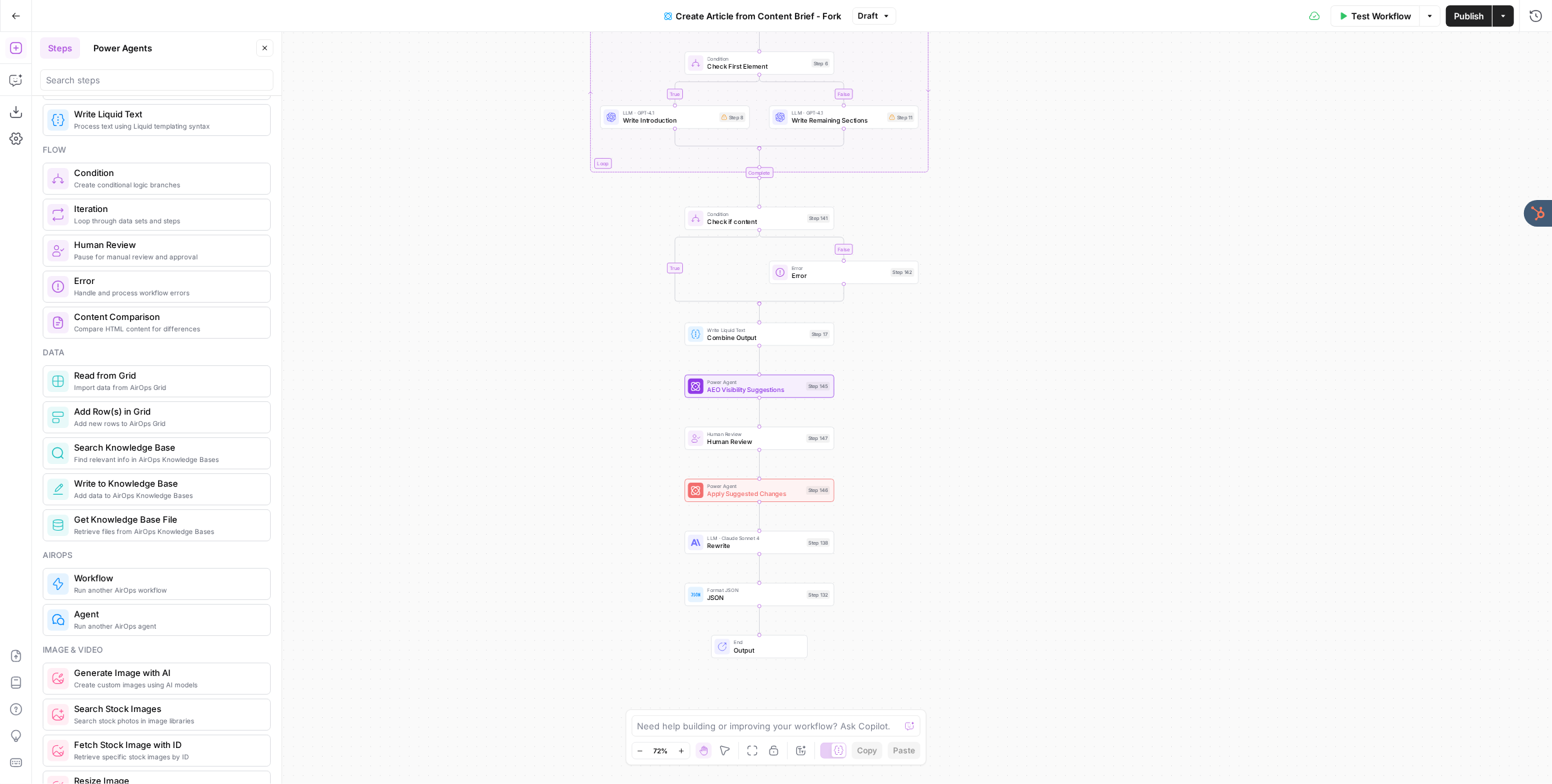 drag, startPoint x: 742, startPoint y: 316, endPoint x: 912, endPoint y: 489, distance: 242.5469 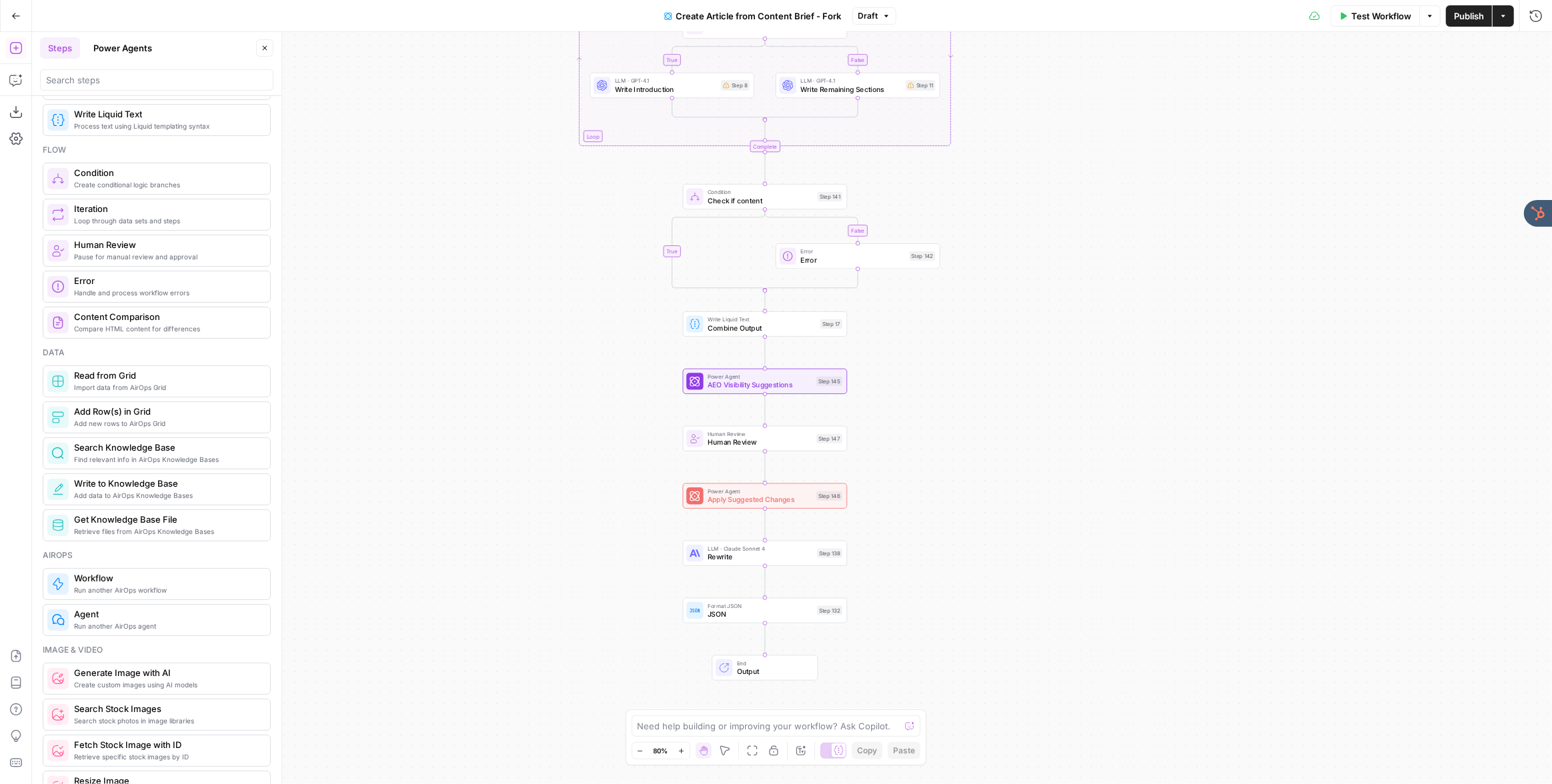 click on "Publish" at bounding box center (1469, 16) 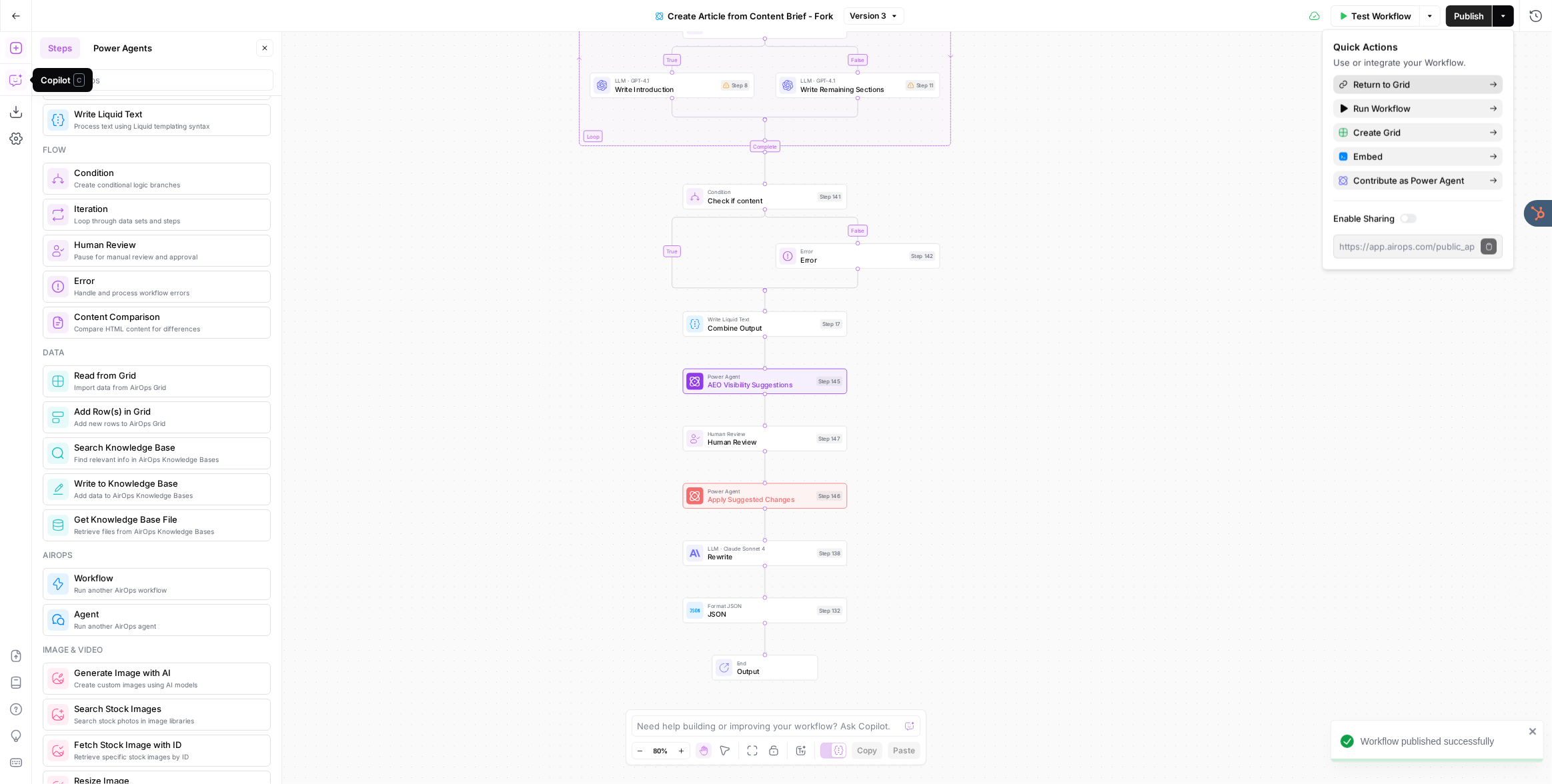 click on "Return to Grid" at bounding box center [1416, 85] 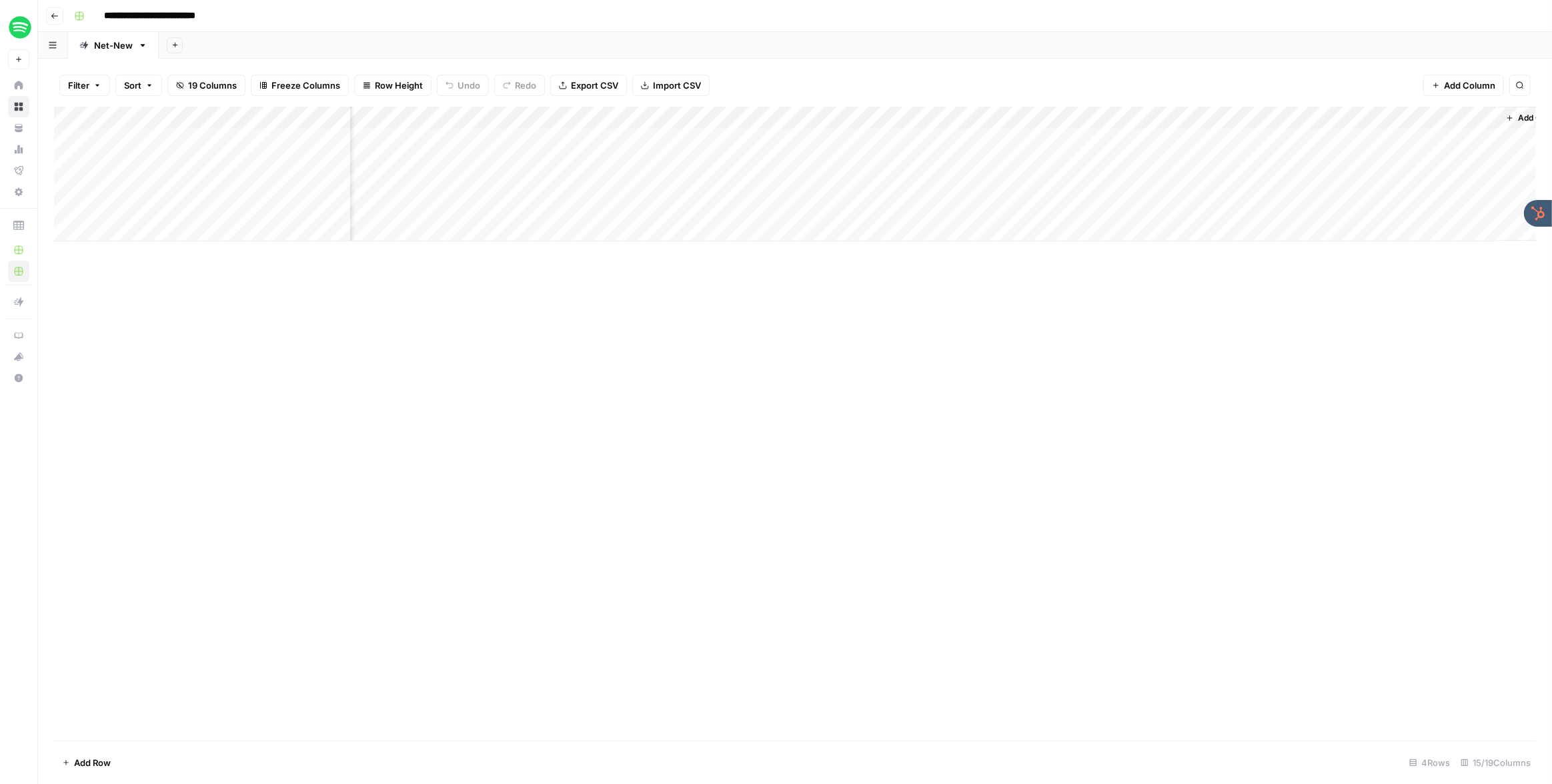 scroll, scrollTop: 0, scrollLeft: 868, axis: horizontal 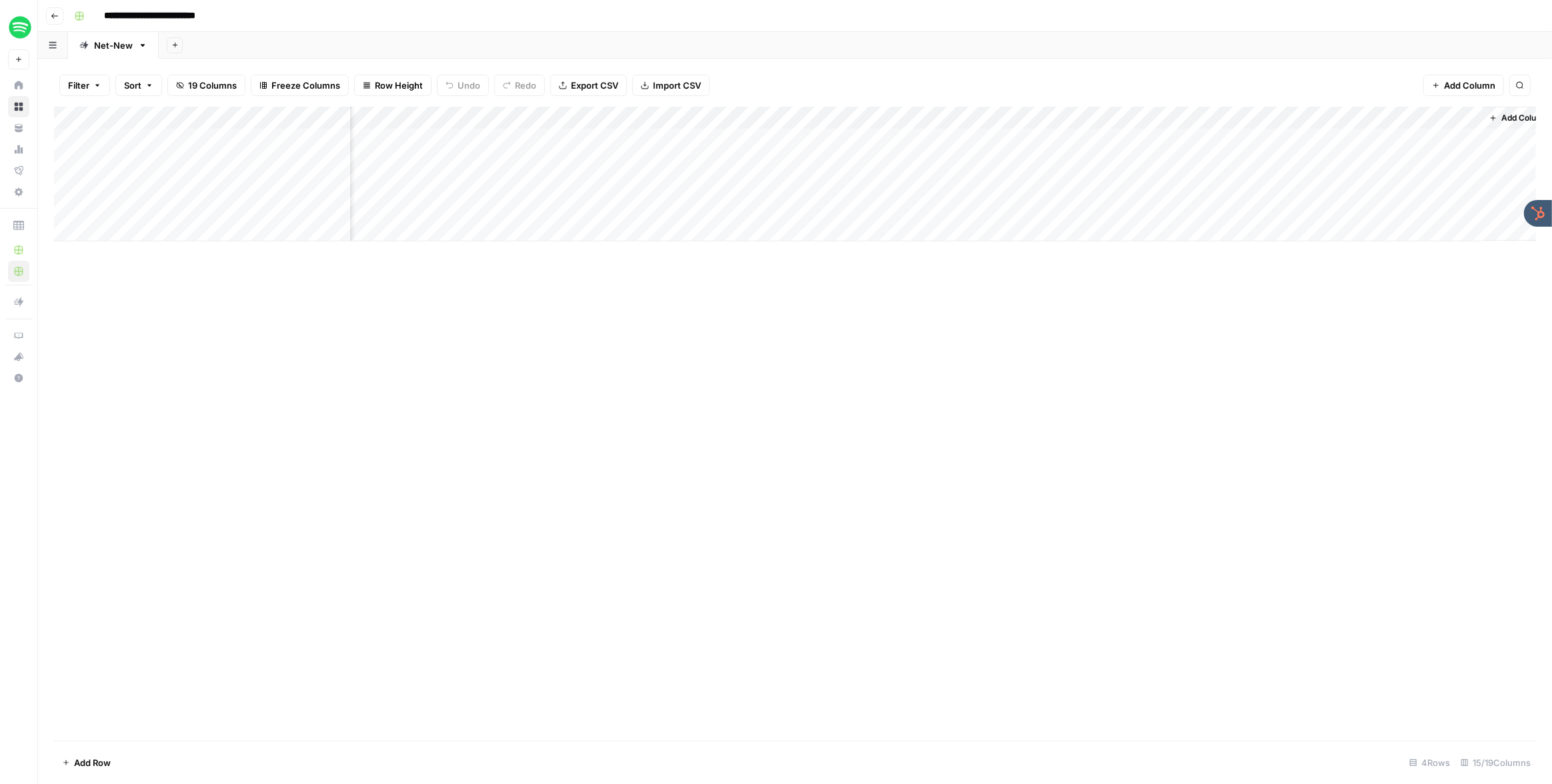 click on "Add Column" at bounding box center (795, 174) 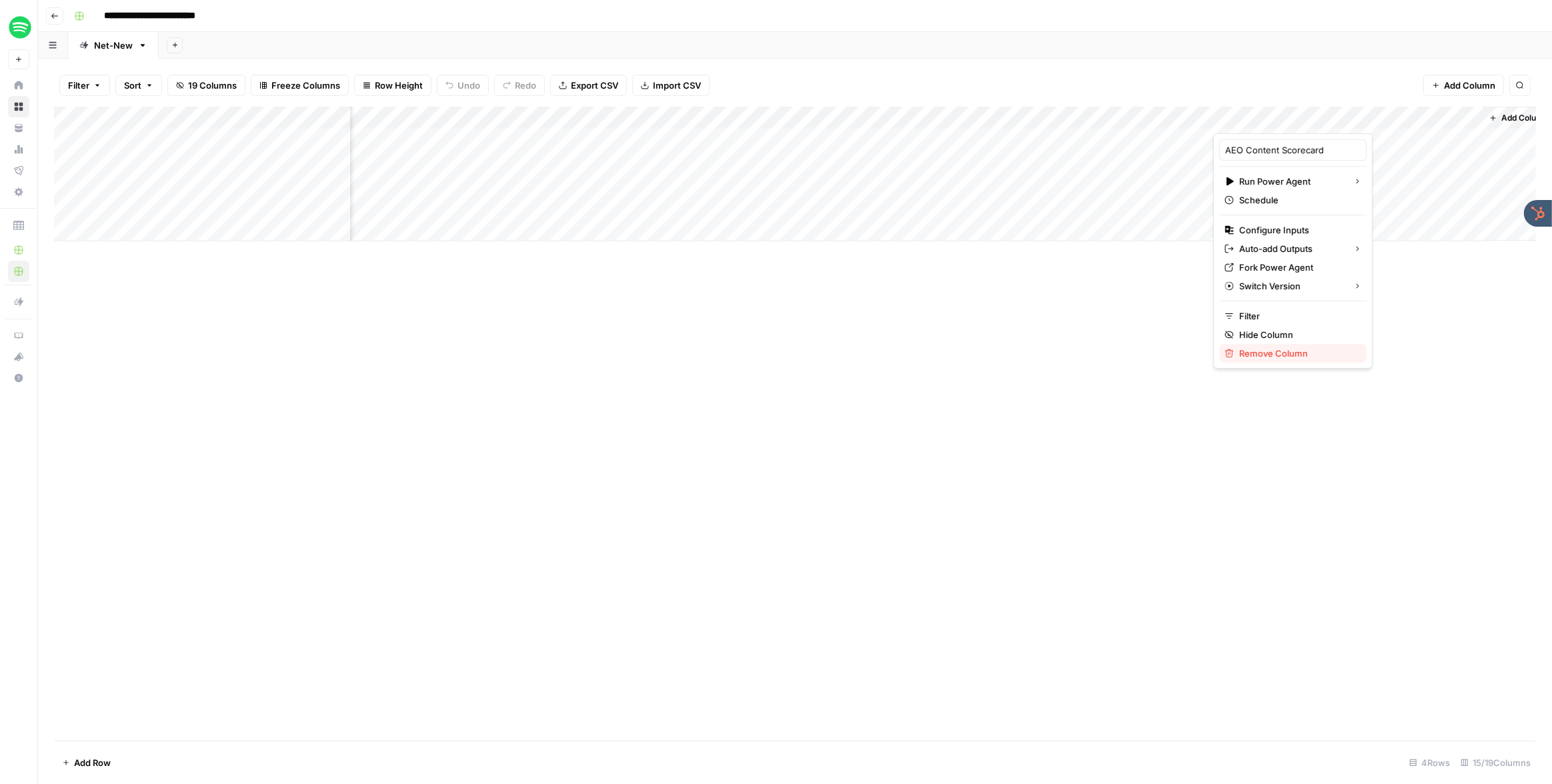 click on "Remove Column" at bounding box center [1297, 353] 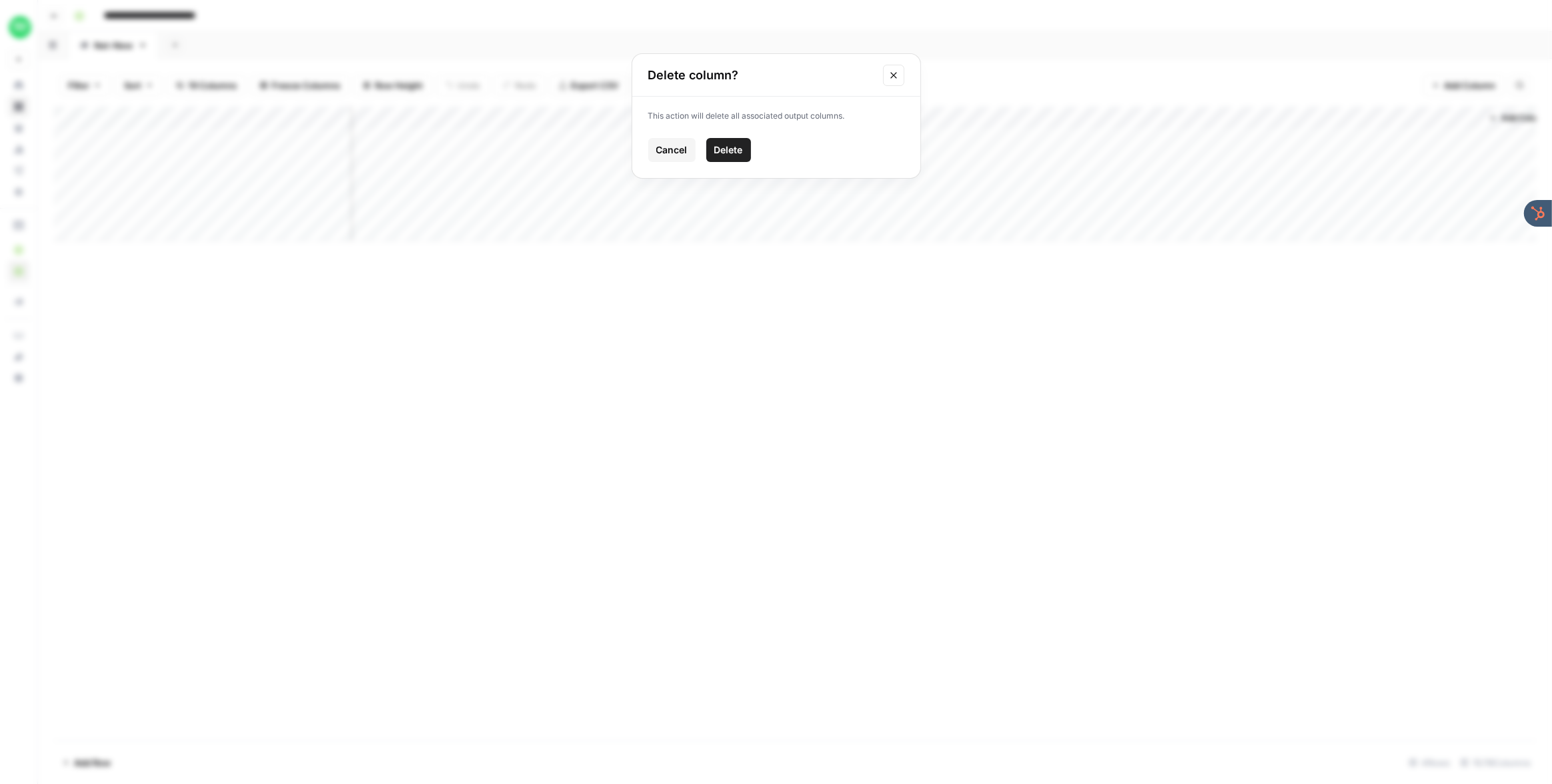 click on "Delete" at bounding box center (728, 150) 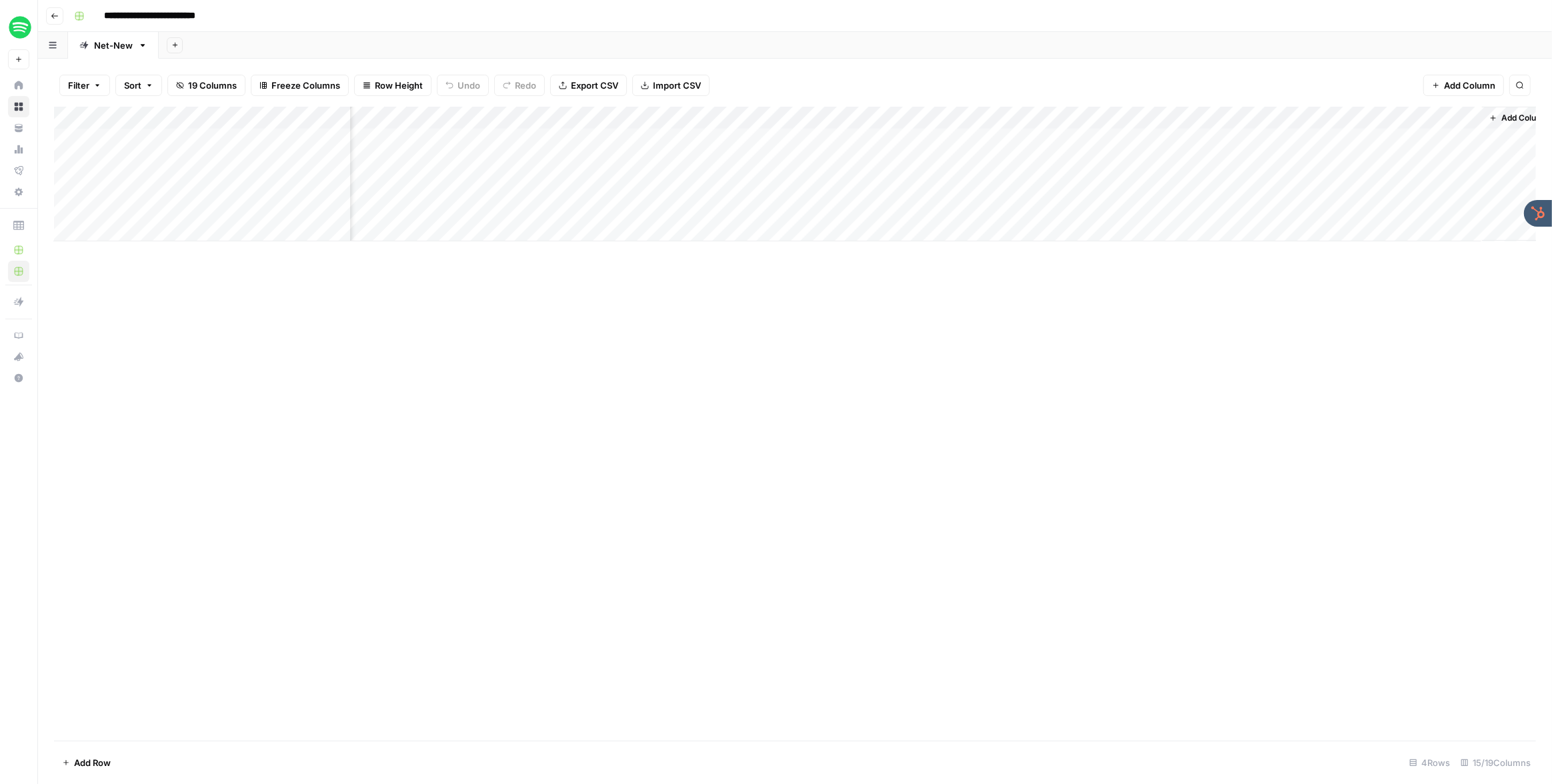 scroll, scrollTop: 0, scrollLeft: 620, axis: horizontal 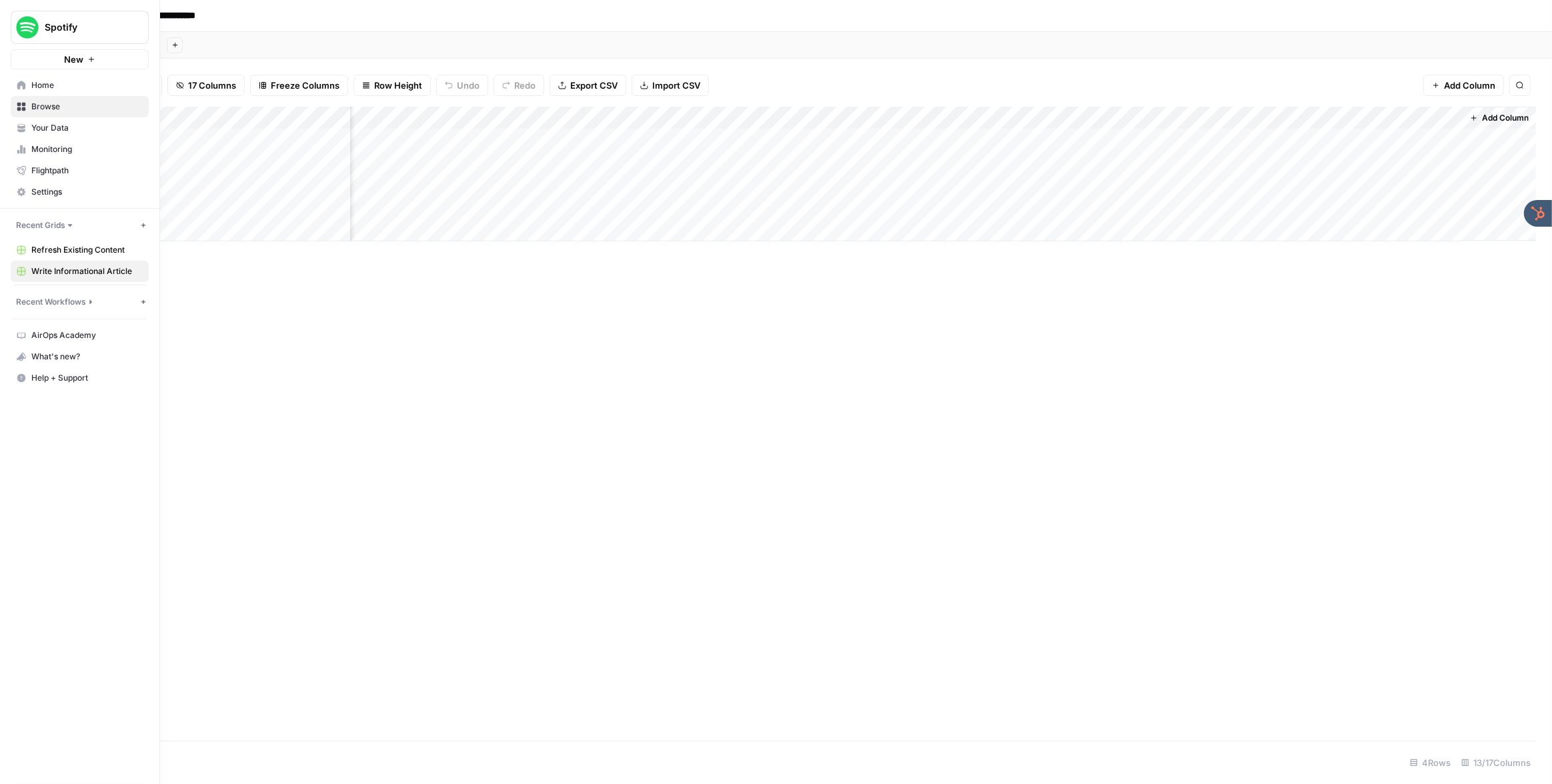 click on "Home" at bounding box center (79, 85) 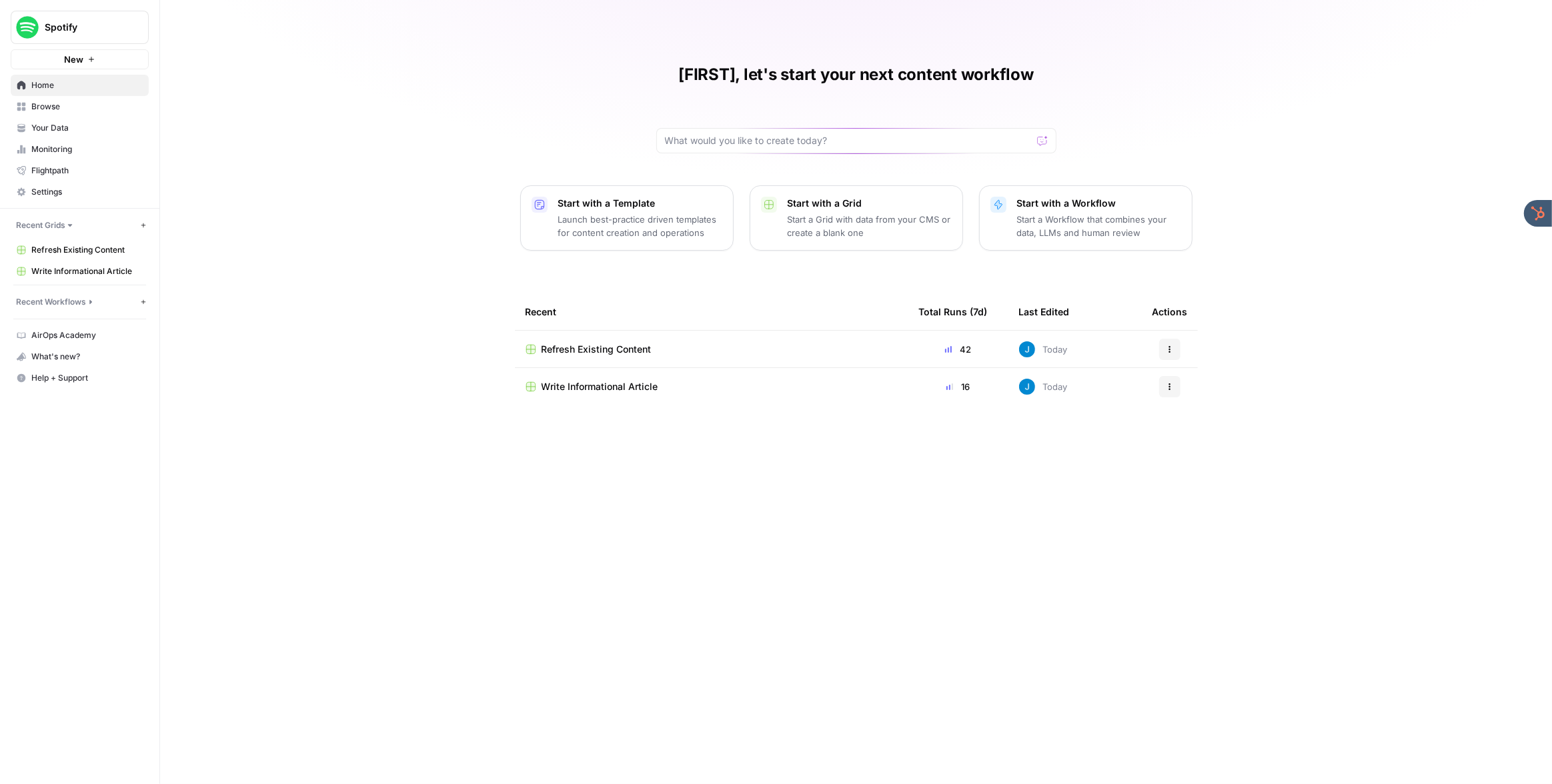 click on "Refresh Existing Content" at bounding box center [596, 349] 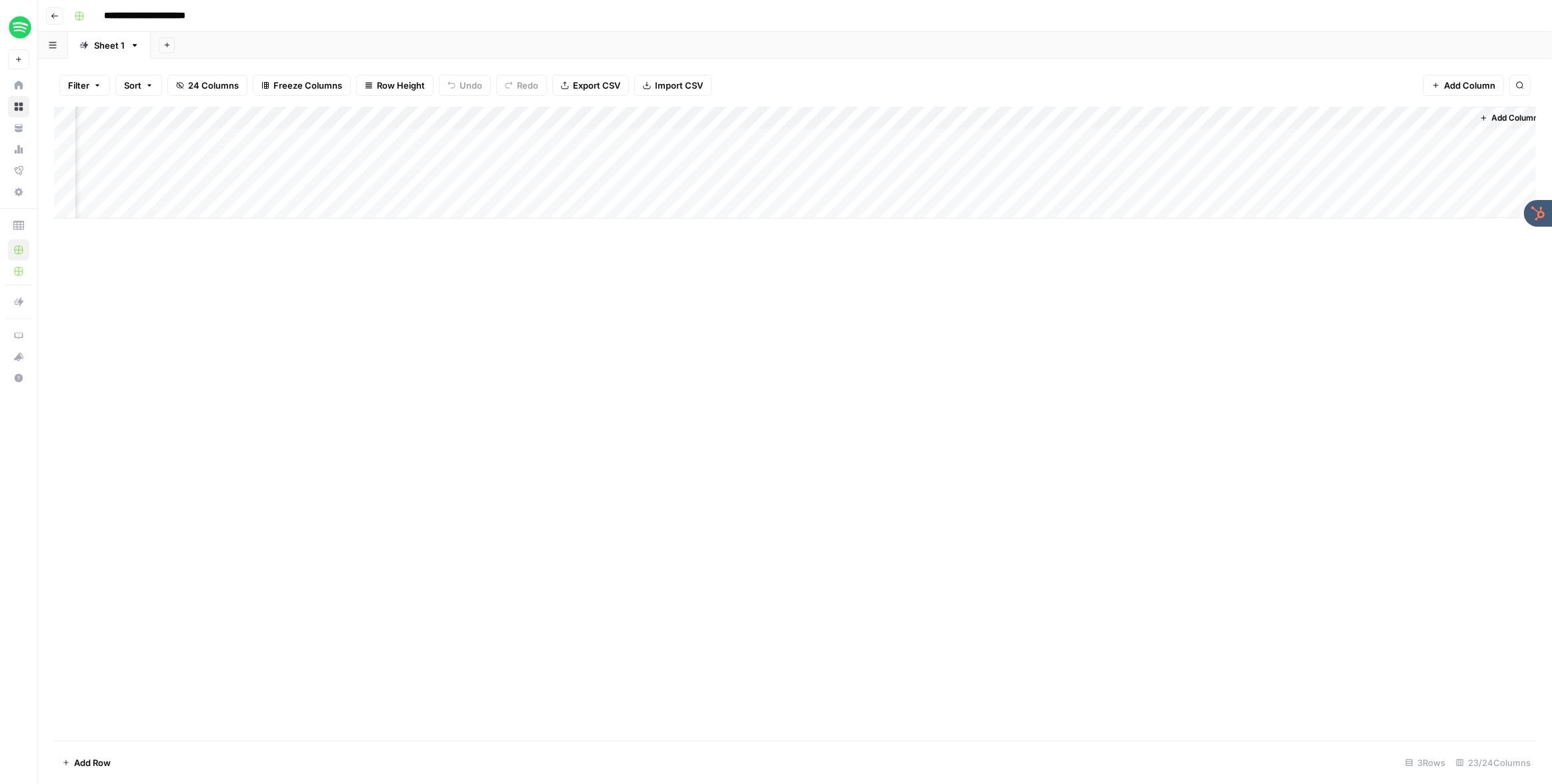 scroll, scrollTop: 0, scrollLeft: 1468, axis: horizontal 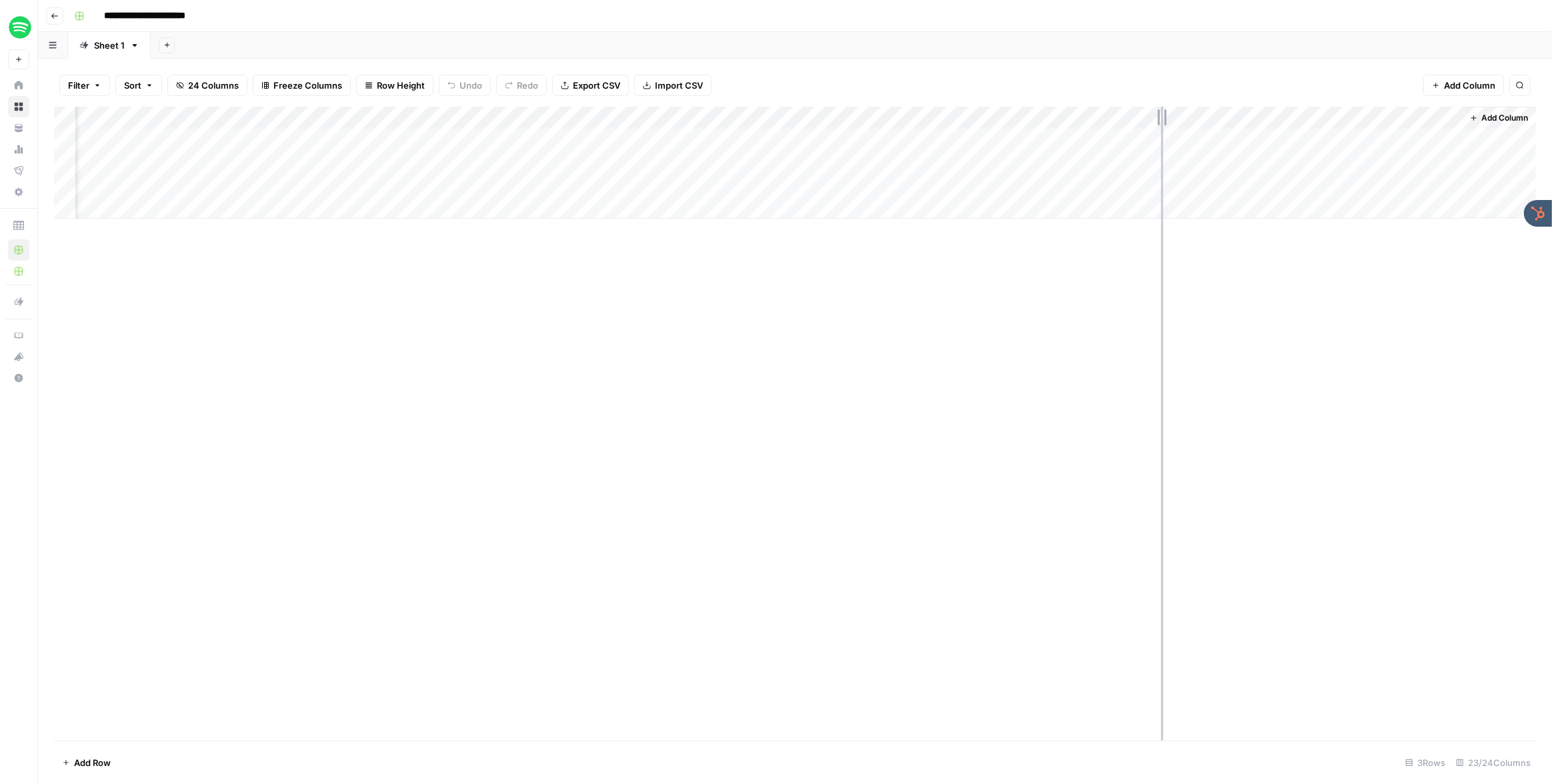 drag, startPoint x: 1129, startPoint y: 119, endPoint x: 1173, endPoint y: 117, distance: 44.045431 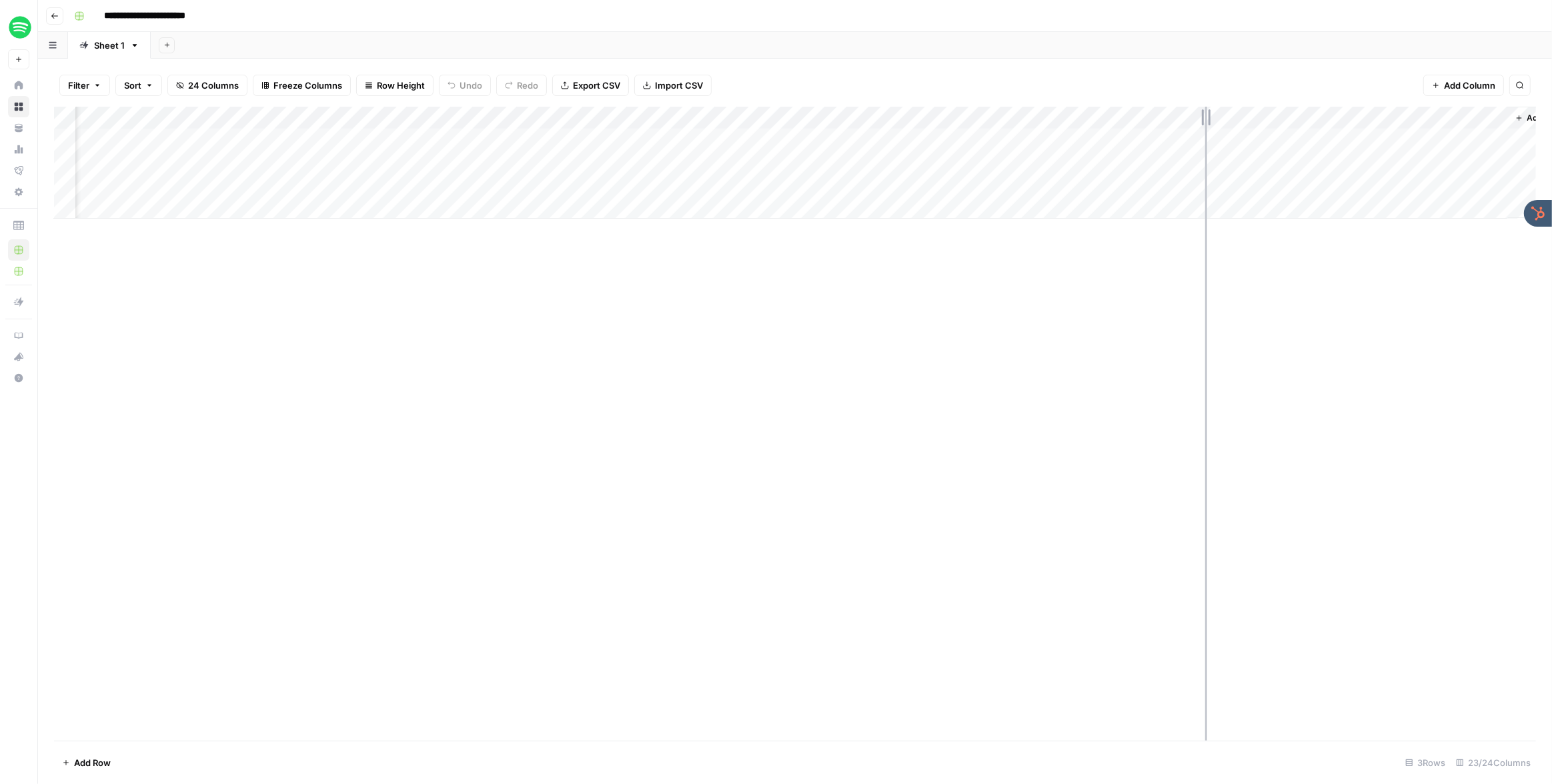 drag, startPoint x: 1174, startPoint y: 117, endPoint x: 1205, endPoint y: 115, distance: 31.064449 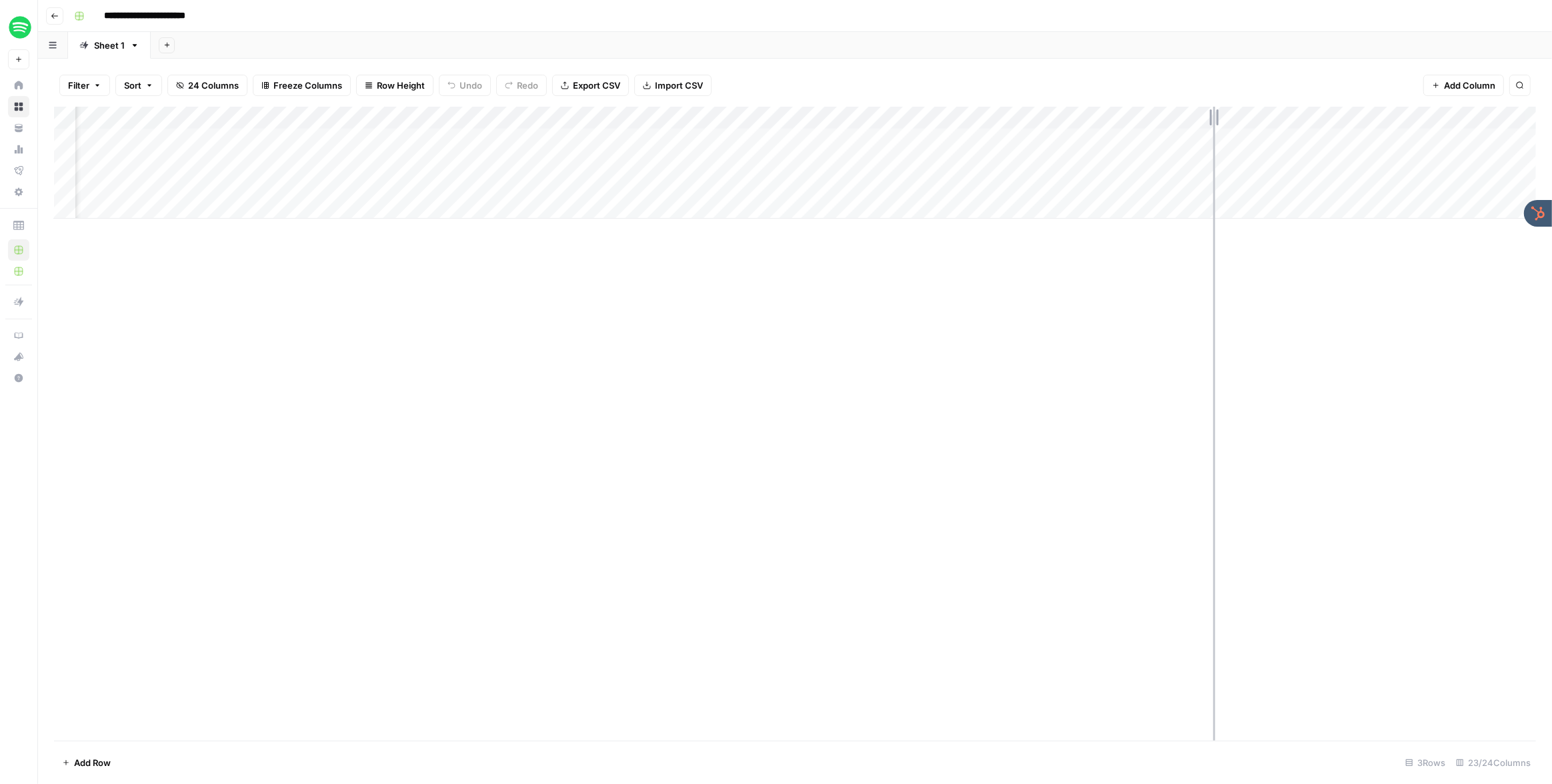 drag, startPoint x: 1205, startPoint y: 115, endPoint x: 1213, endPoint y: 115, distance: 8 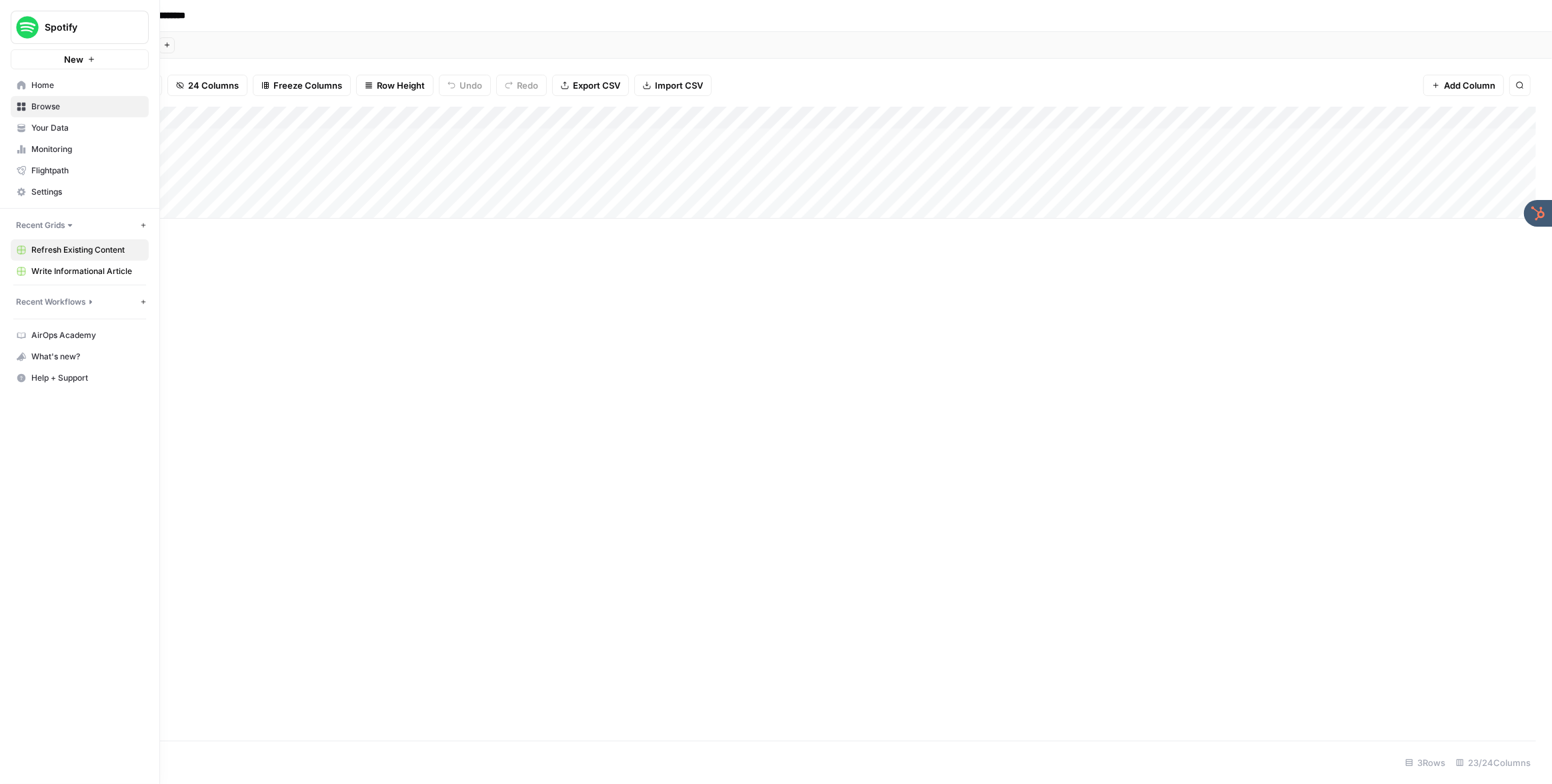 click on "Your Data" at bounding box center [87, 128] 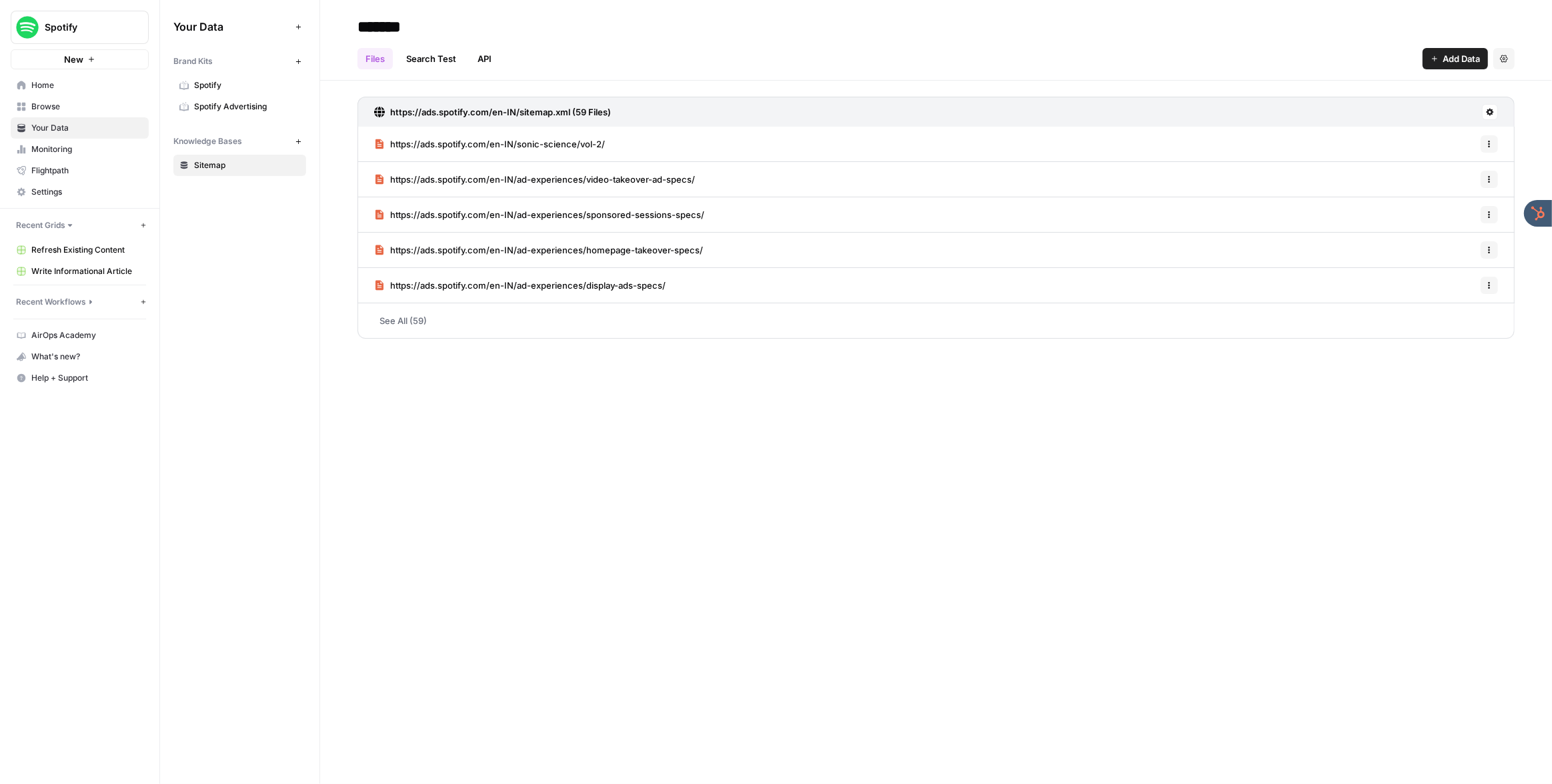 click on "https://ads.spotify.com/en-IN/sitemap.xml (59 Files)" at bounding box center [500, 112] 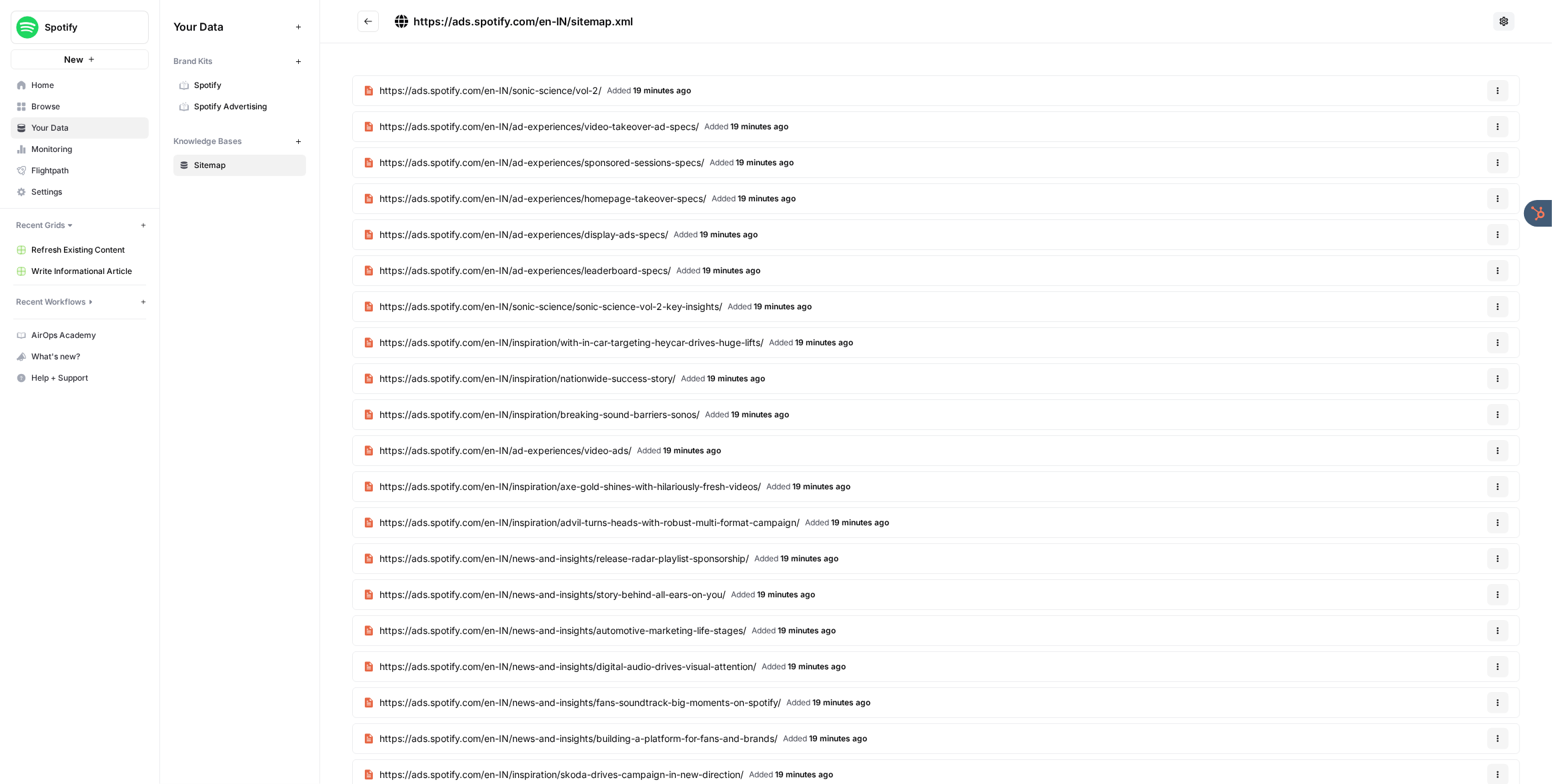 drag, startPoint x: 570, startPoint y: 20, endPoint x: 415, endPoint y: 26, distance: 155.11609 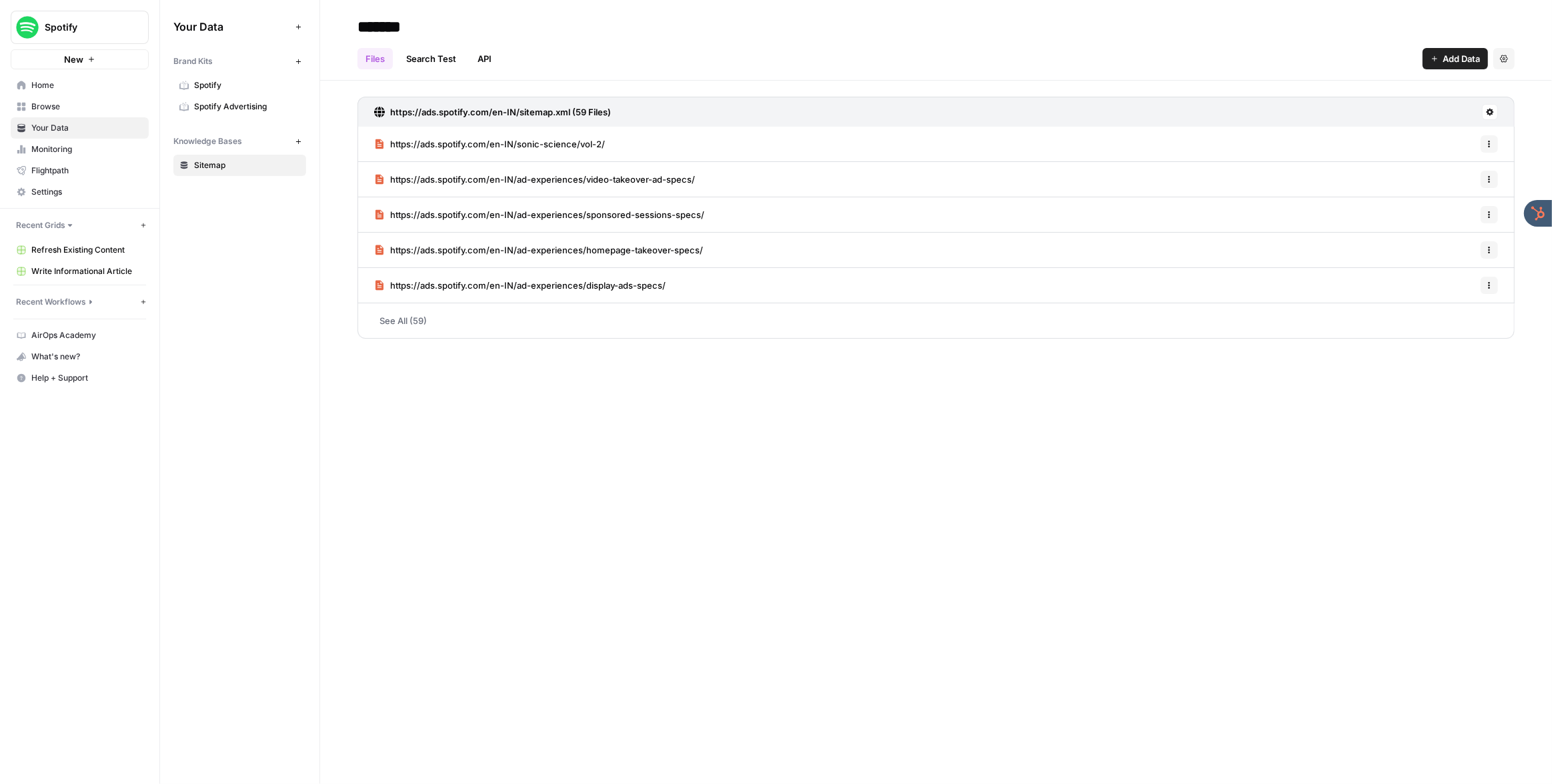 drag, startPoint x: 70, startPoint y: 107, endPoint x: 77, endPoint y: 106, distance: 7.07107 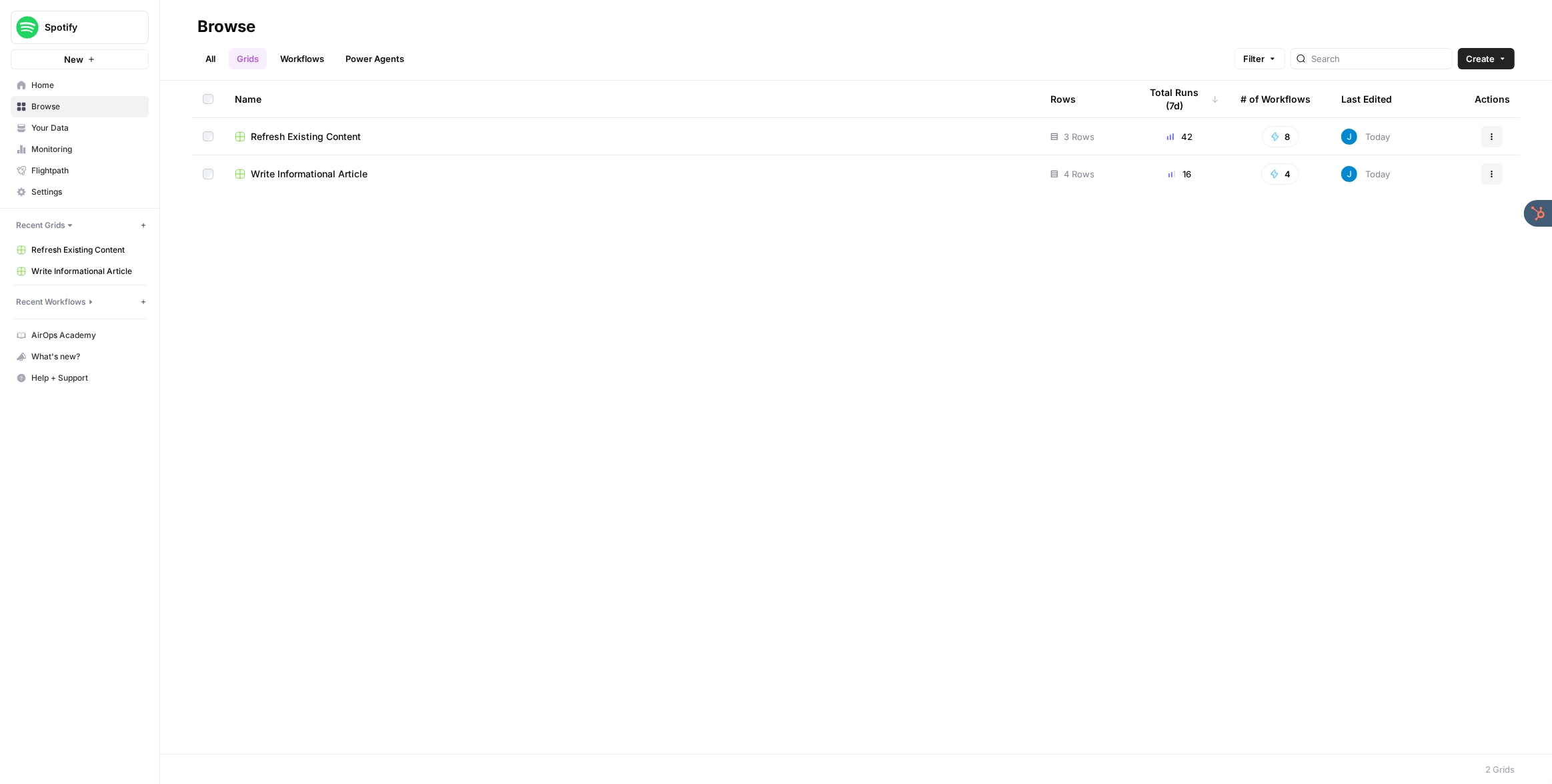 click on "Write Informational Article" at bounding box center [309, 174] 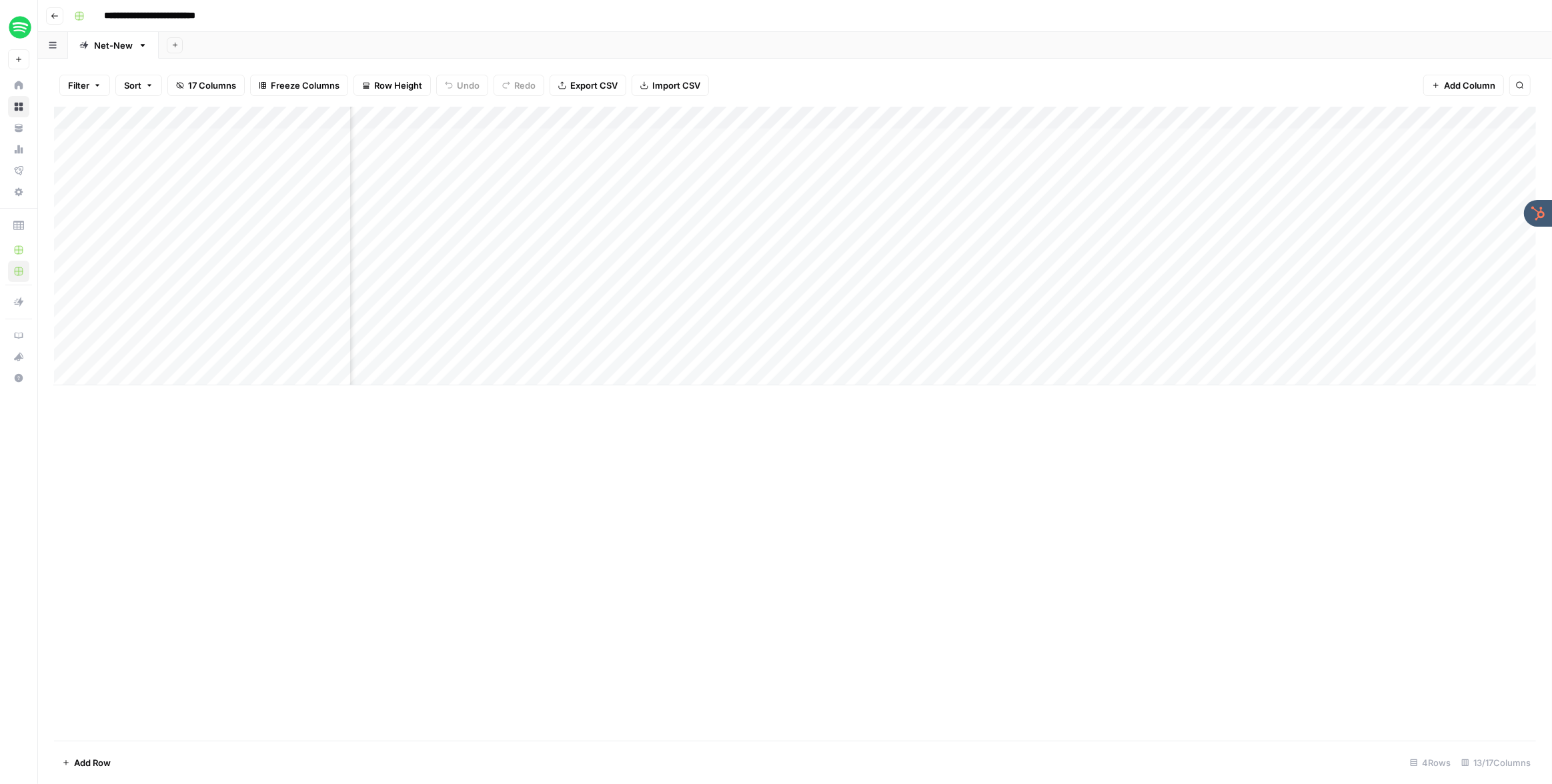 scroll, scrollTop: 0, scrollLeft: 620, axis: horizontal 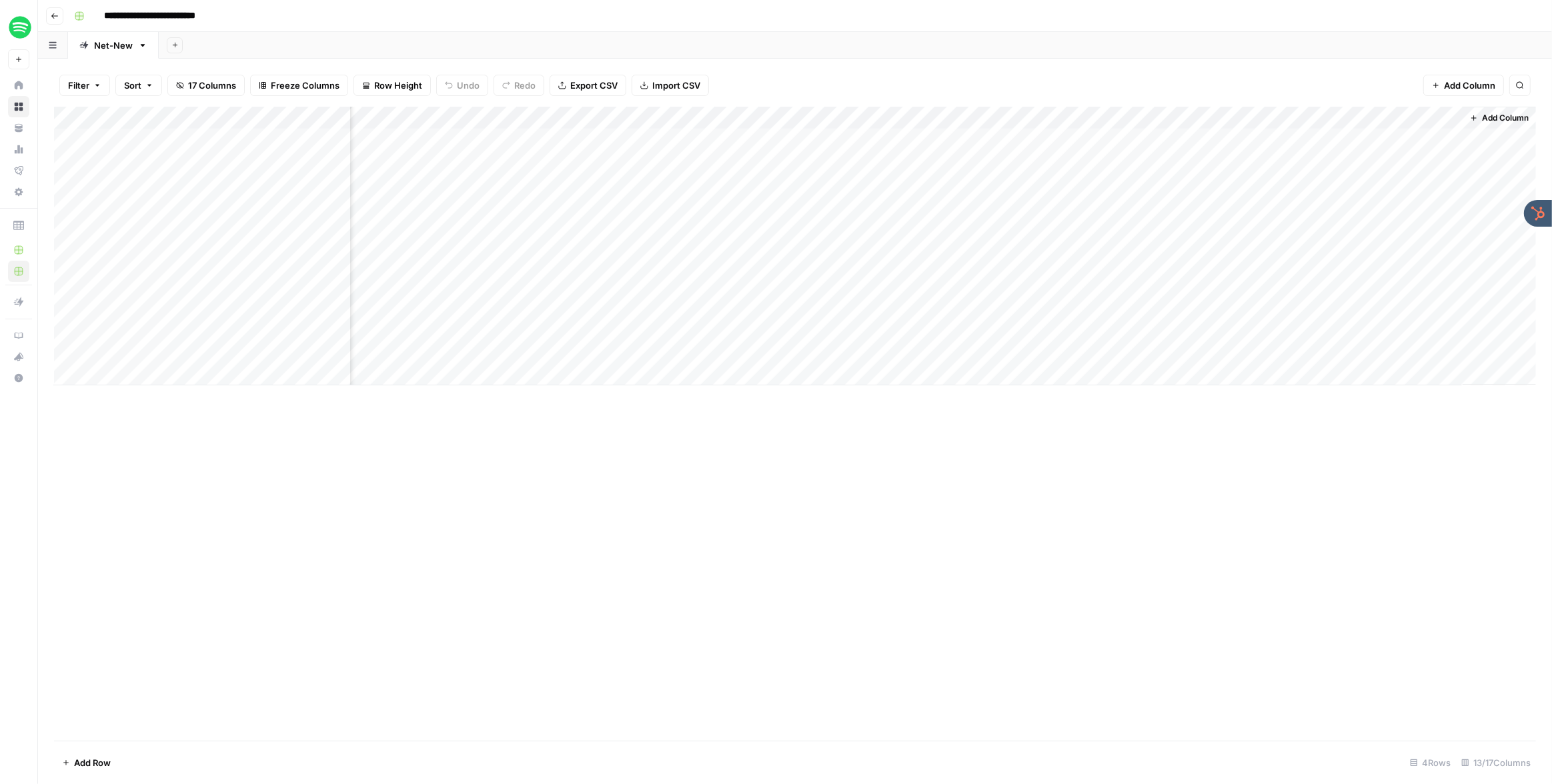 click on "Add Column" at bounding box center (1505, 118) 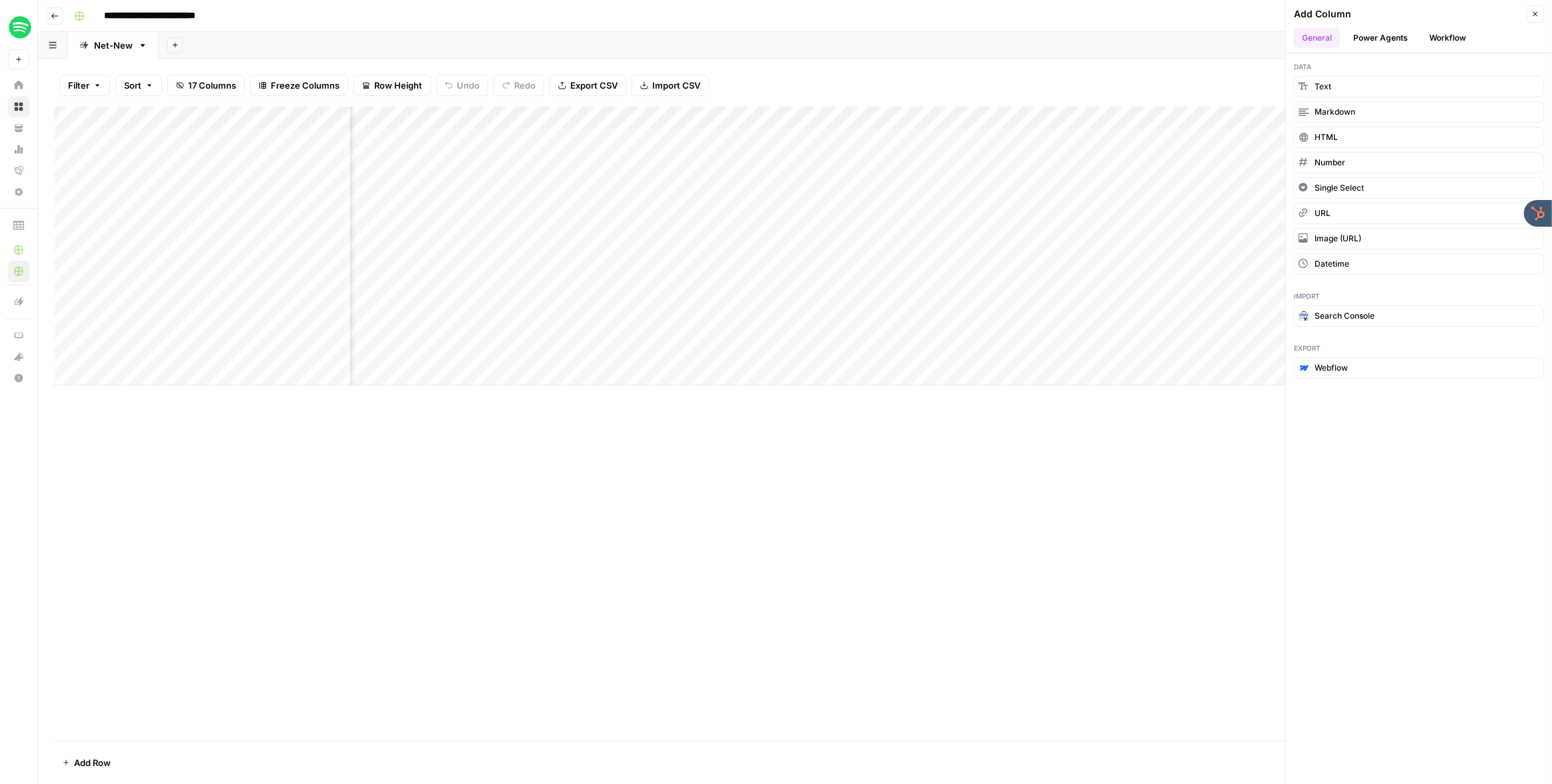 click on "Power Agents" at bounding box center [1381, 38] 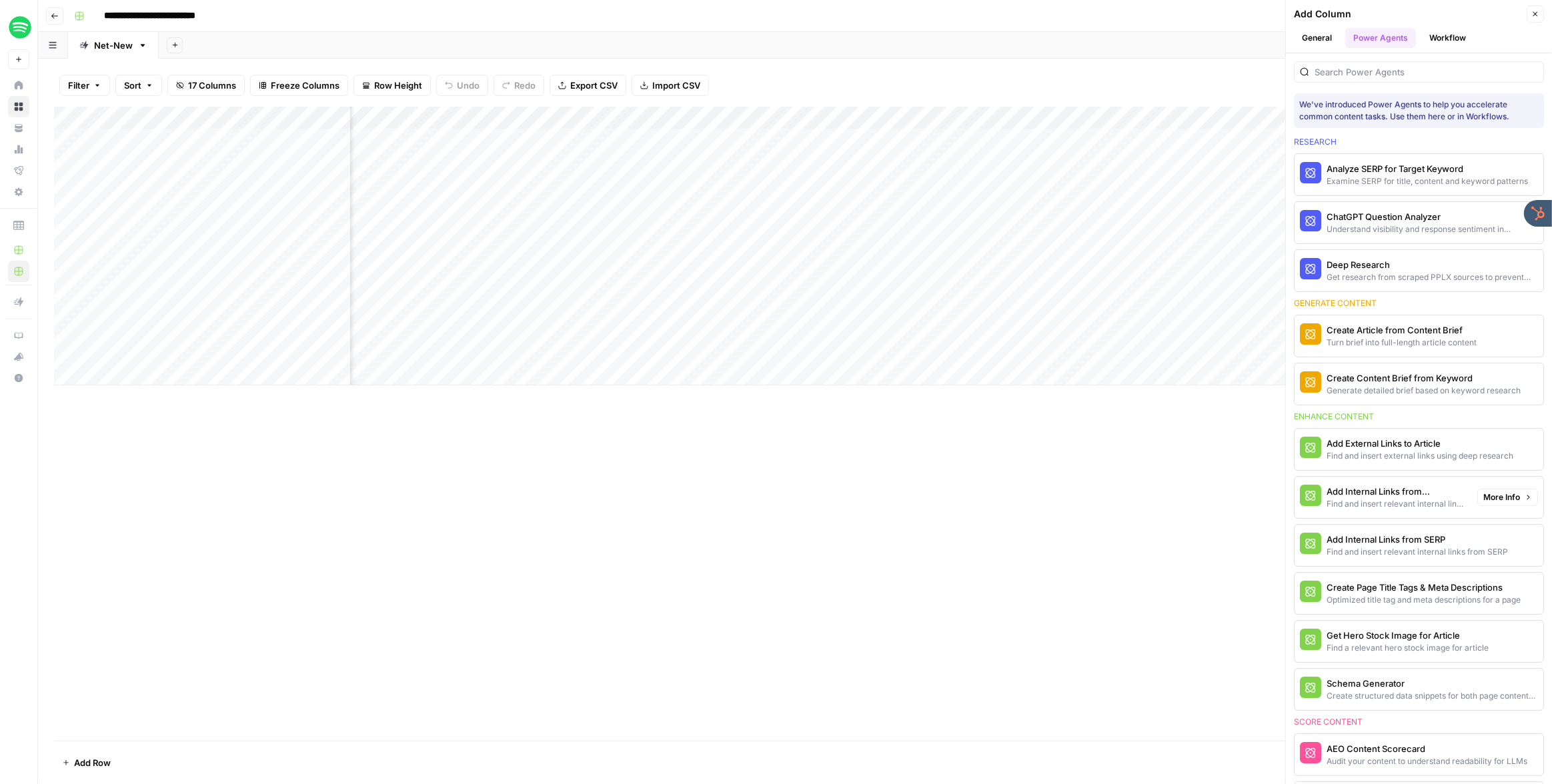 click on "Add Internal Links from Knowledge Base" at bounding box center [1397, 491] 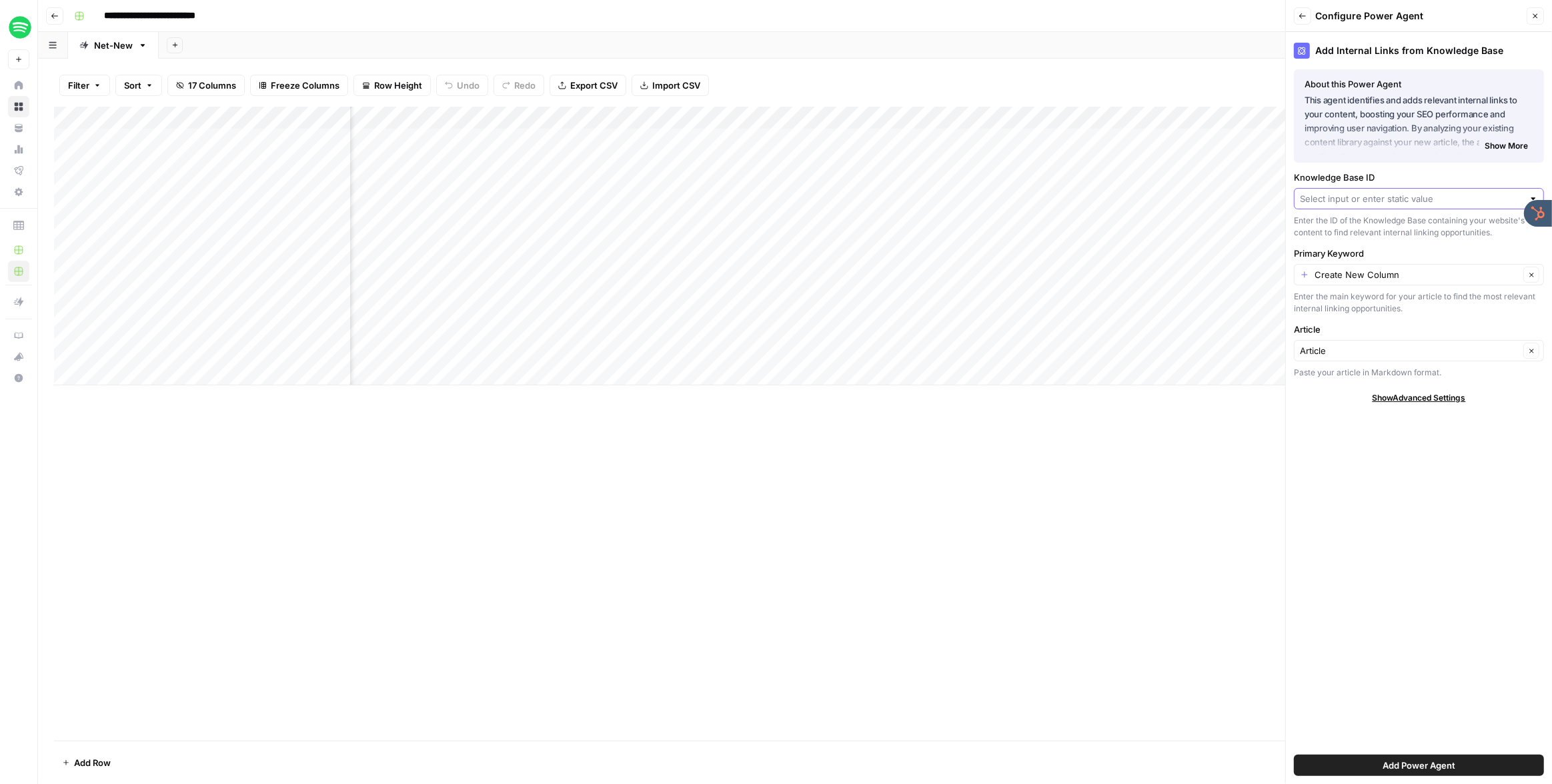 click on "Knowledge Base ID" at bounding box center (1411, 199) 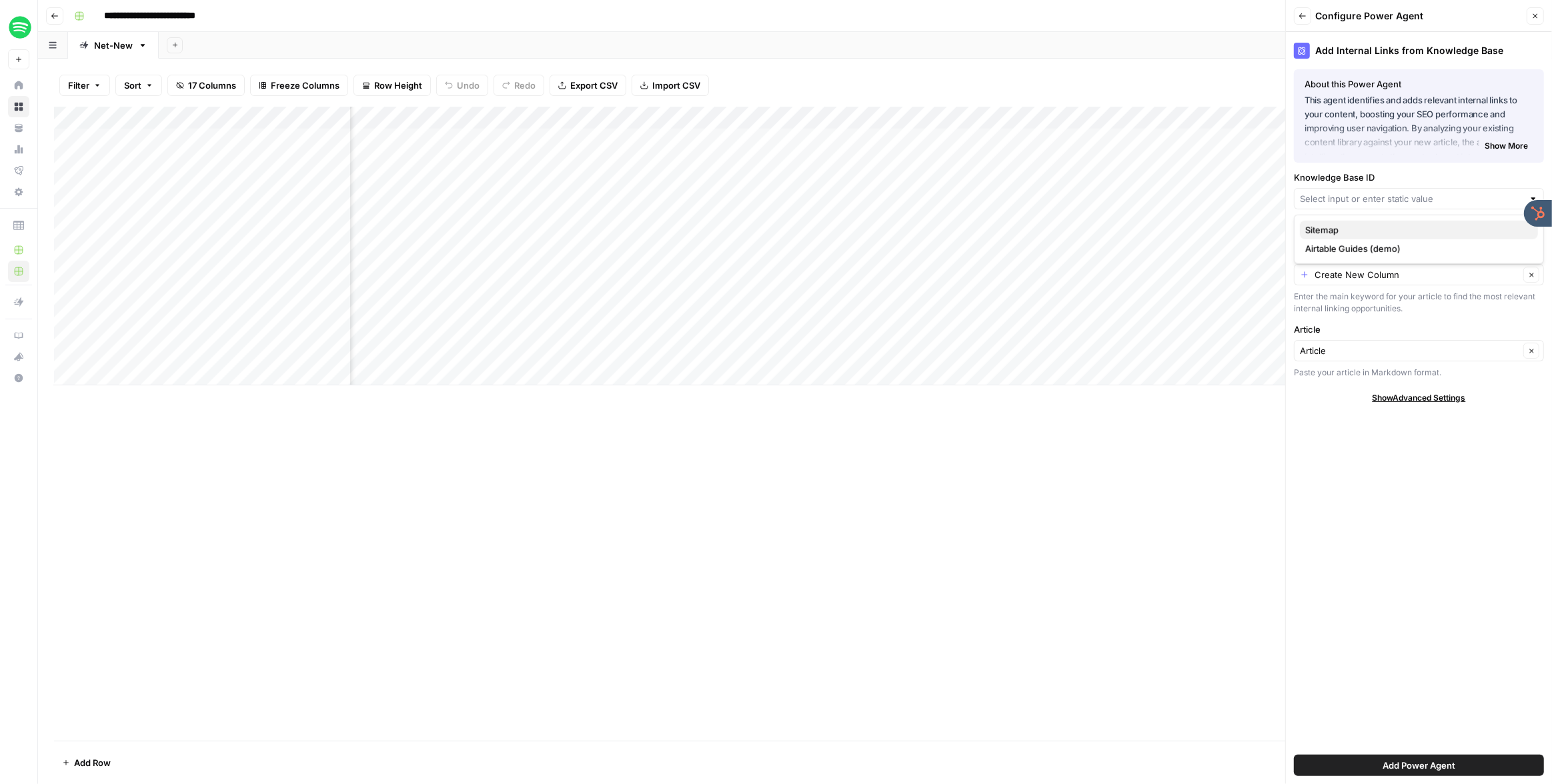 click on "Sitemap" at bounding box center [1416, 230] 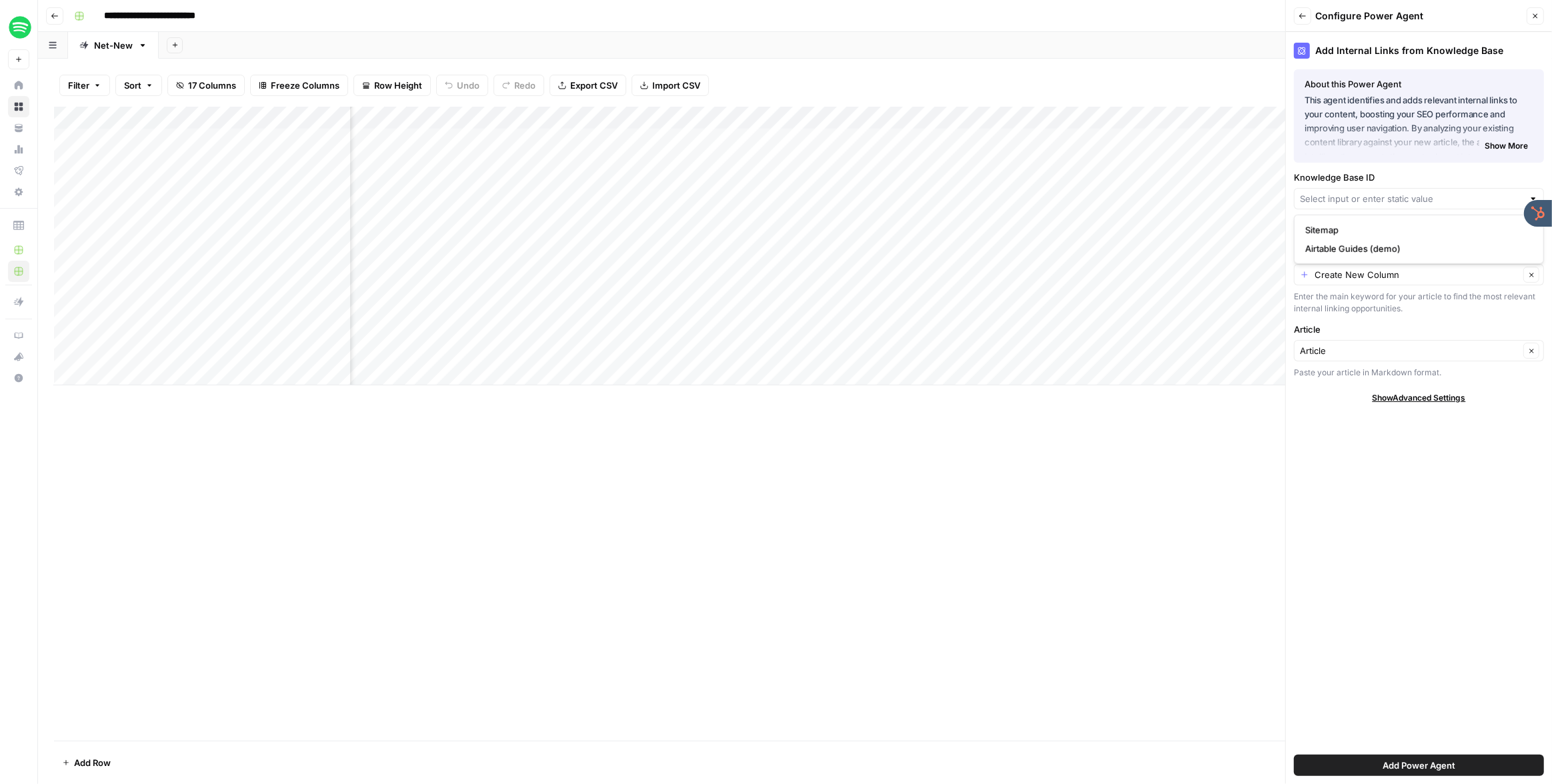 type on "Sitemap" 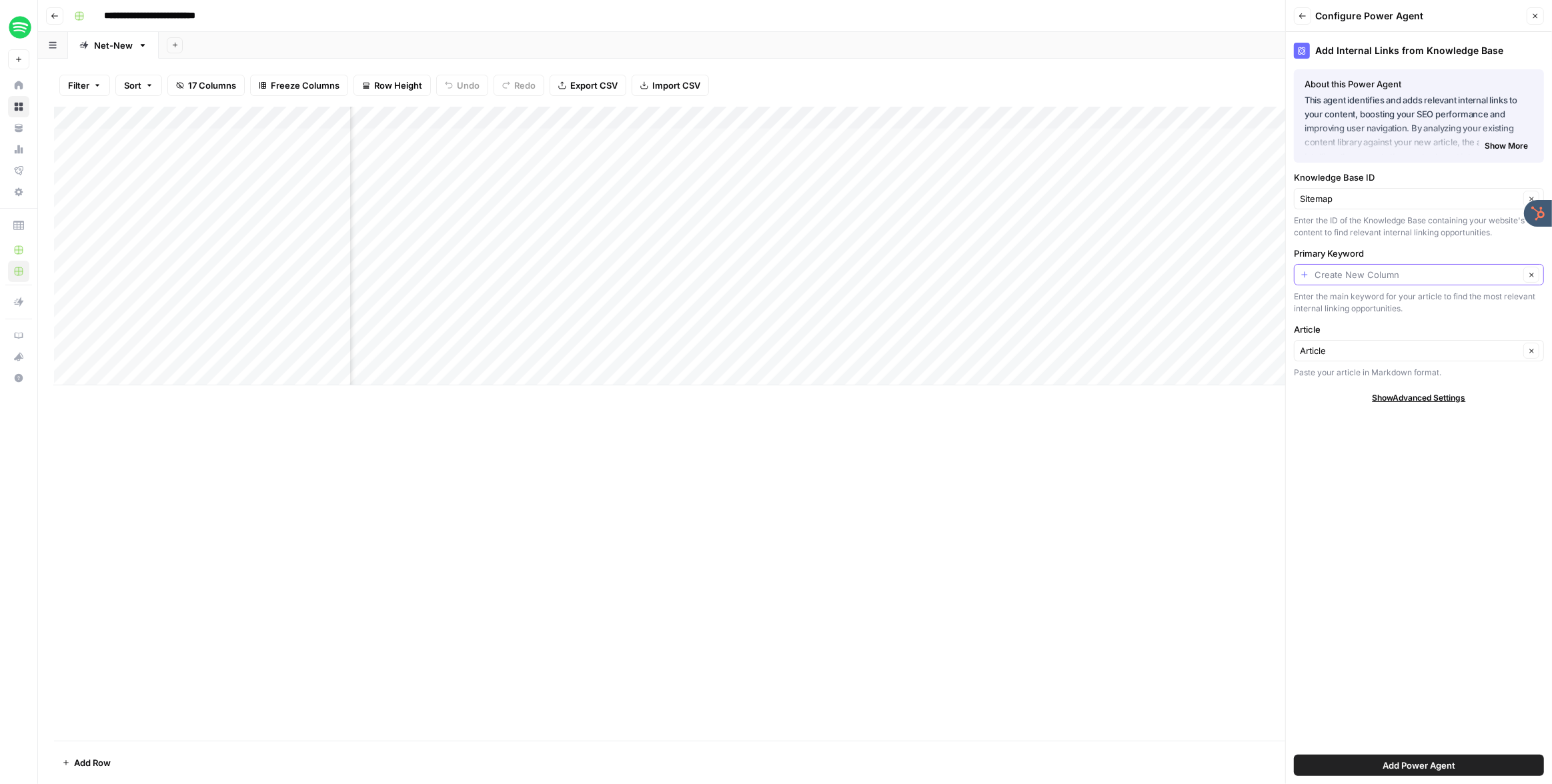 click on "Primary Keyword" at bounding box center [1417, 275] 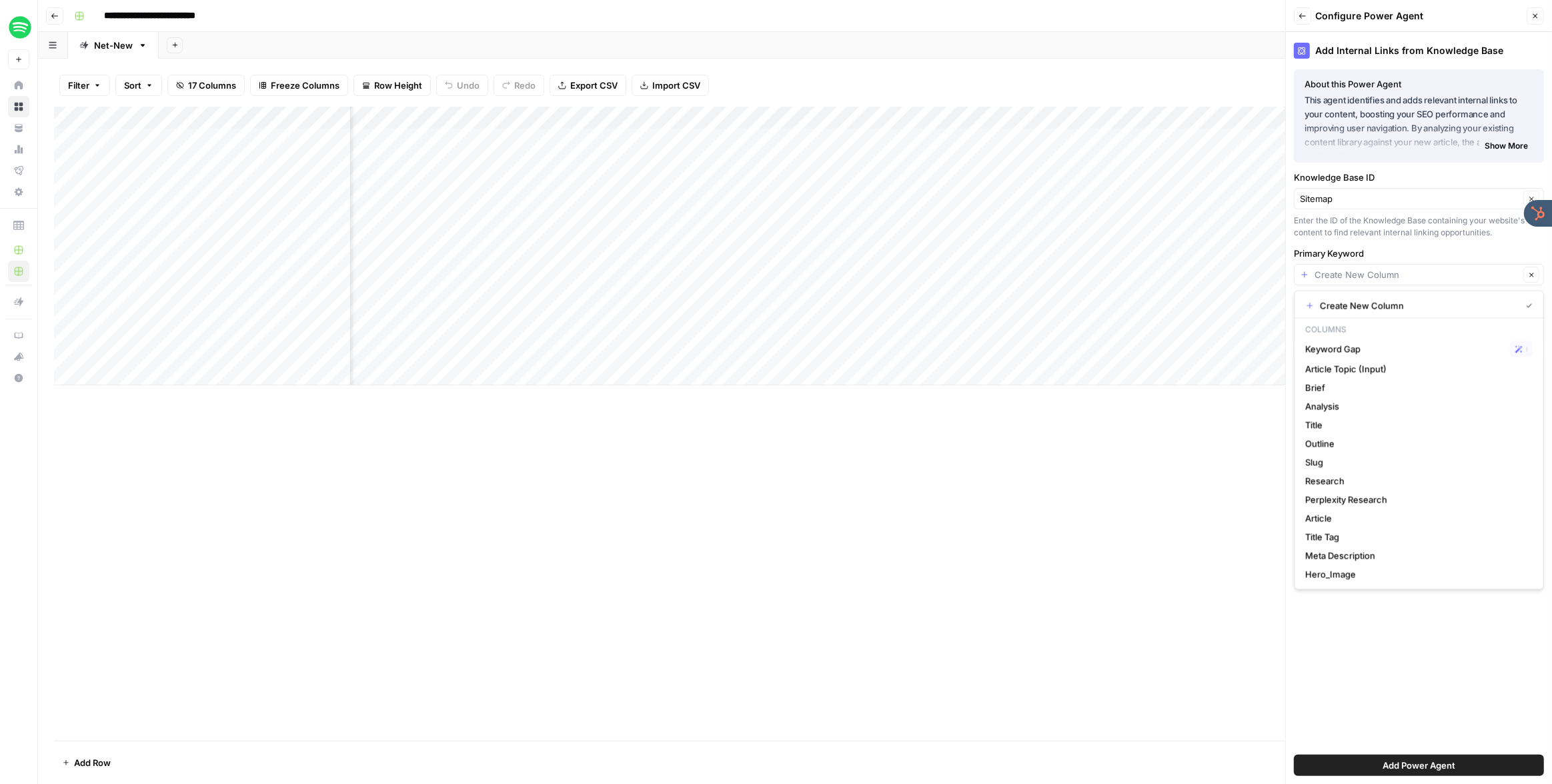 scroll, scrollTop: 0, scrollLeft: 813, axis: horizontal 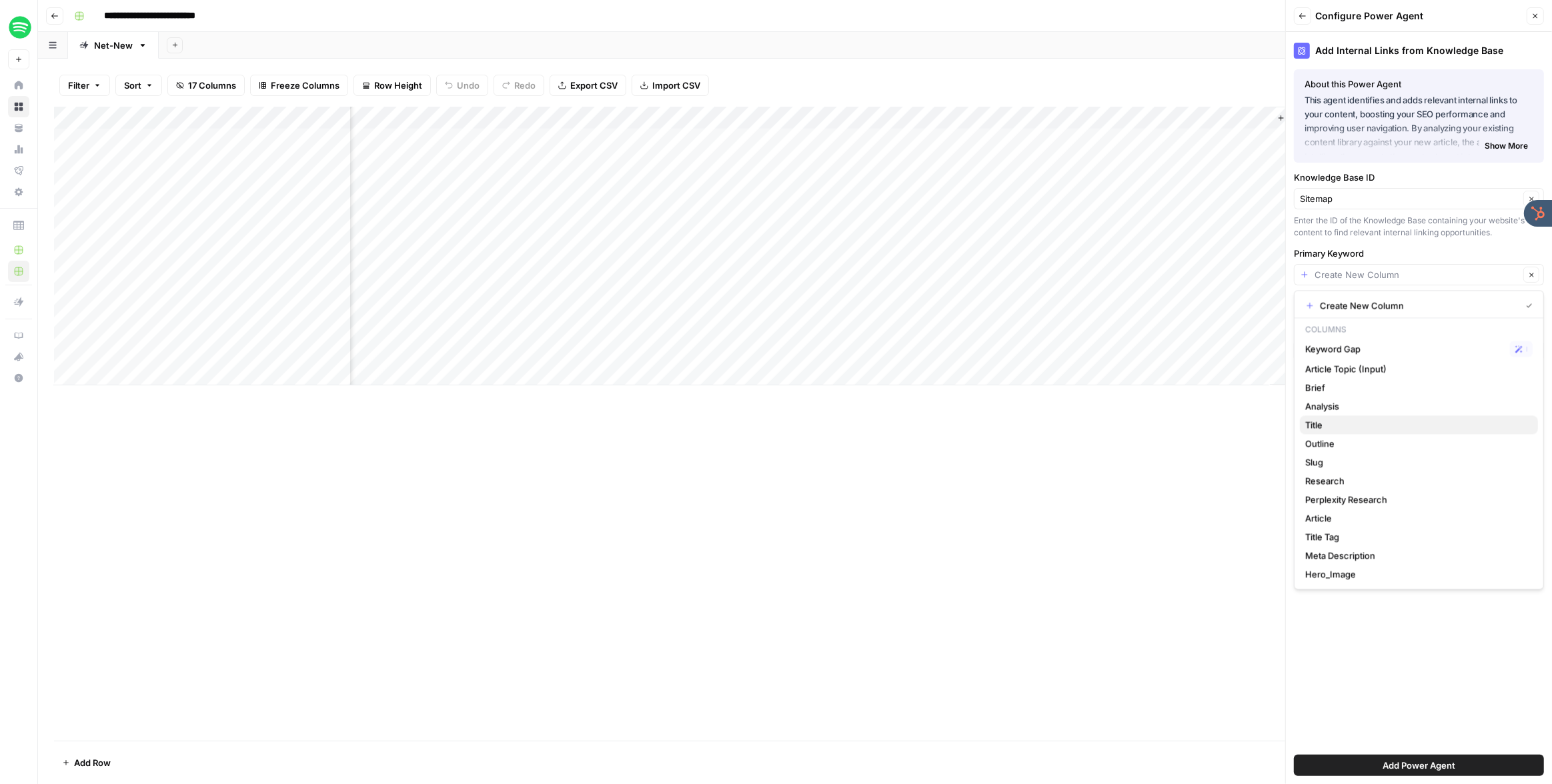 click on "Title" at bounding box center (1416, 425) 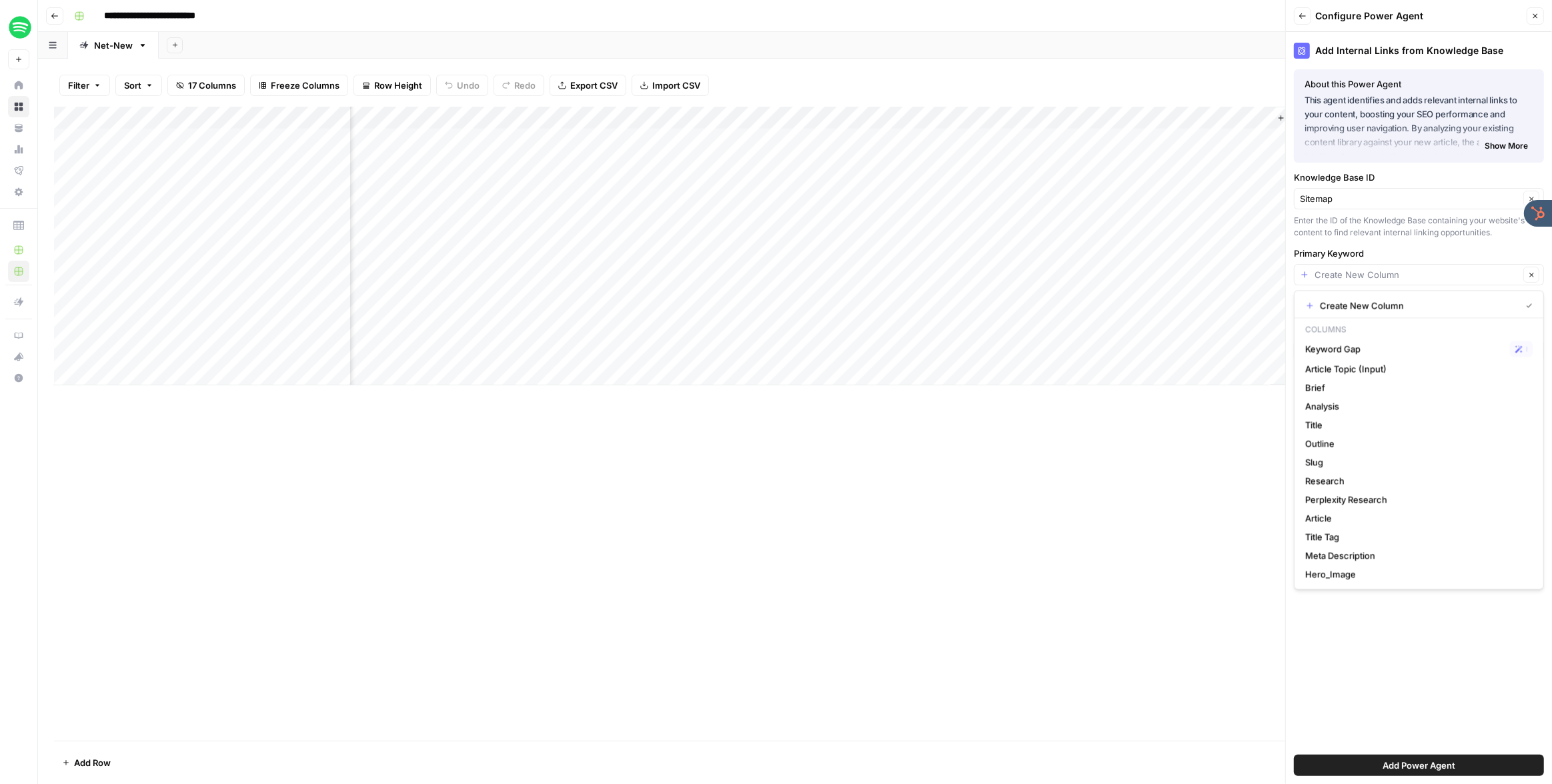 type on "Title" 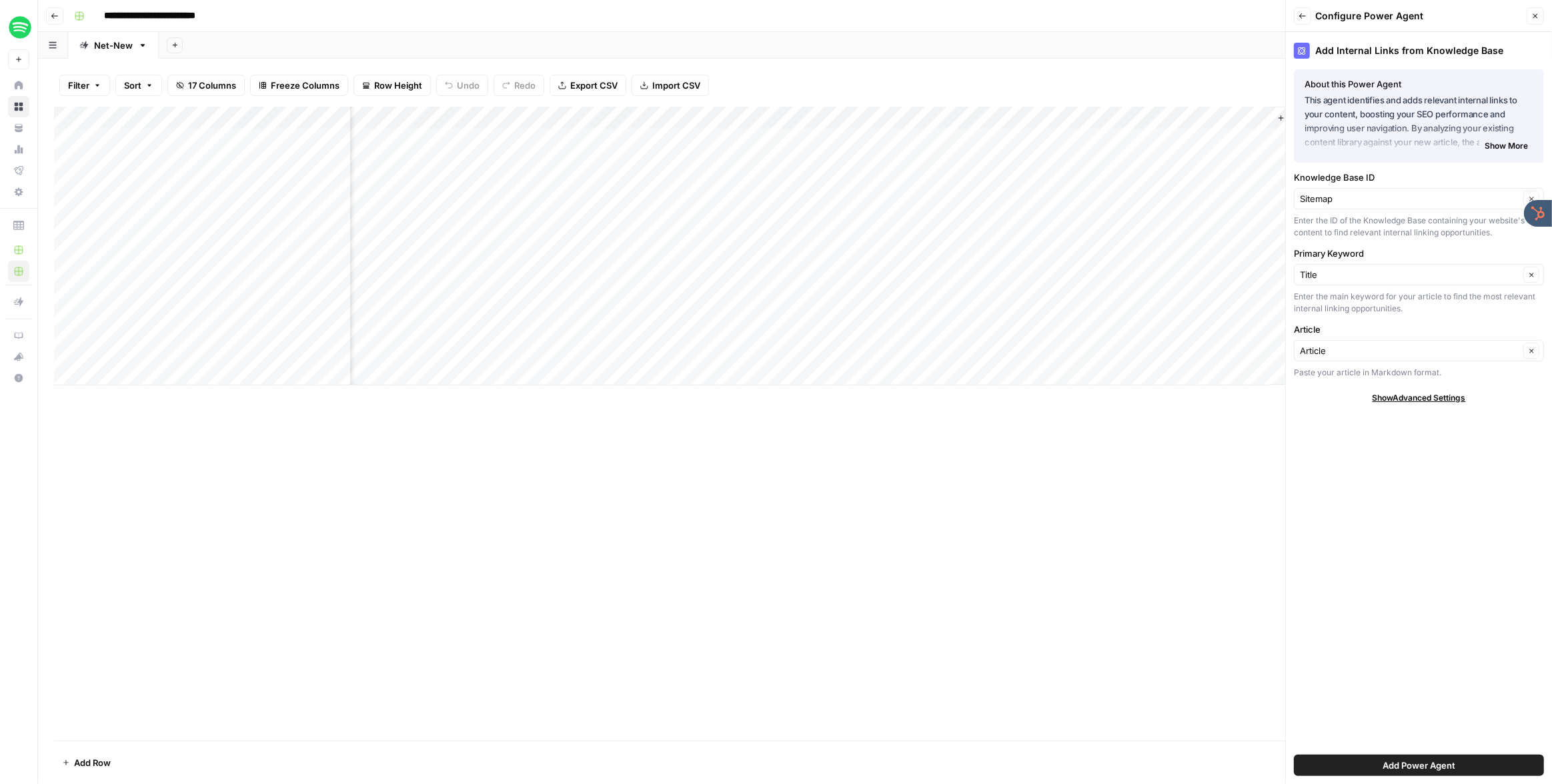 click on "Add Power Agent" at bounding box center (1419, 765) 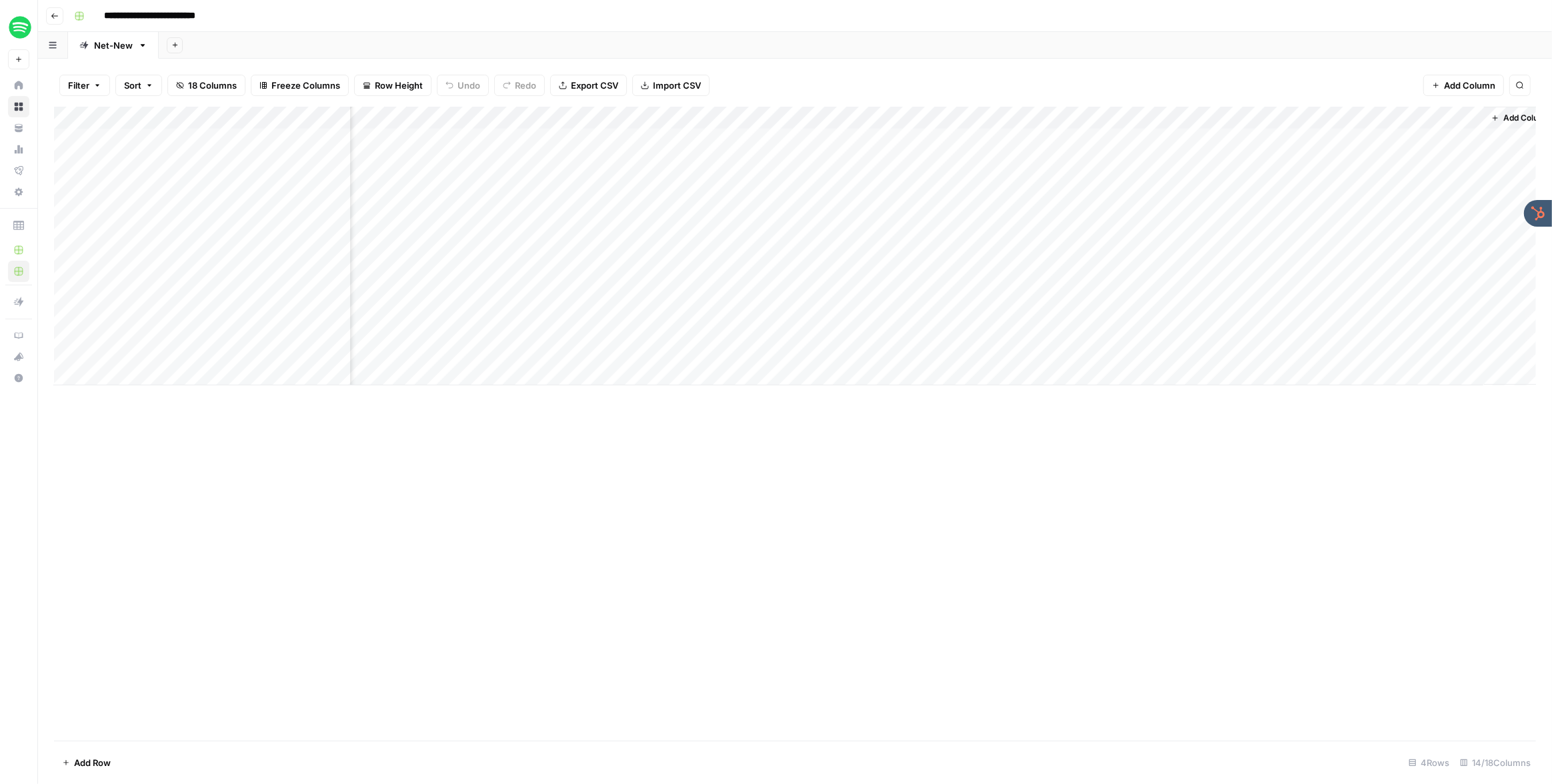 scroll, scrollTop: 0, scrollLeft: 740, axis: horizontal 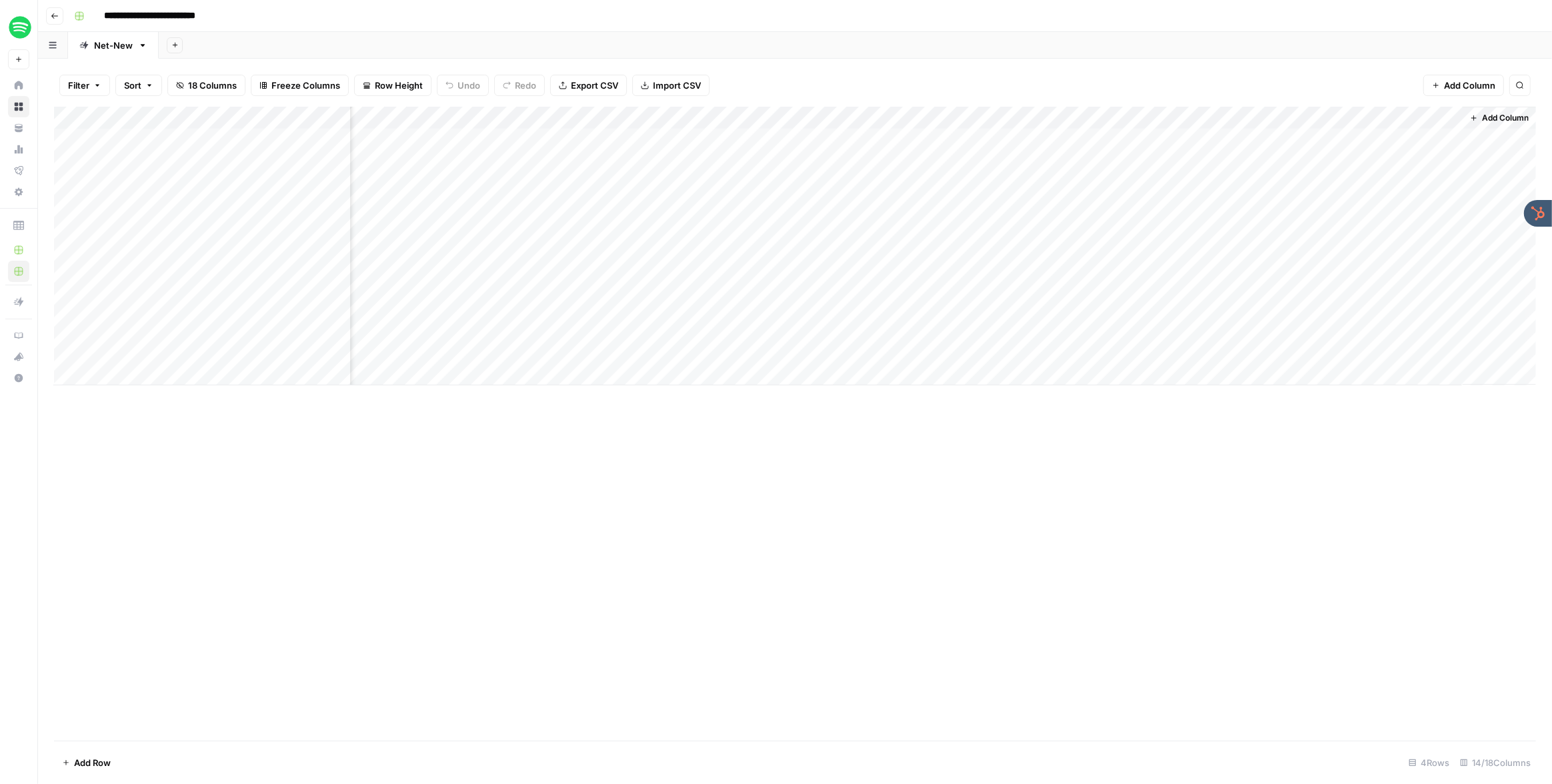 click on "Add Column" at bounding box center [795, 246] 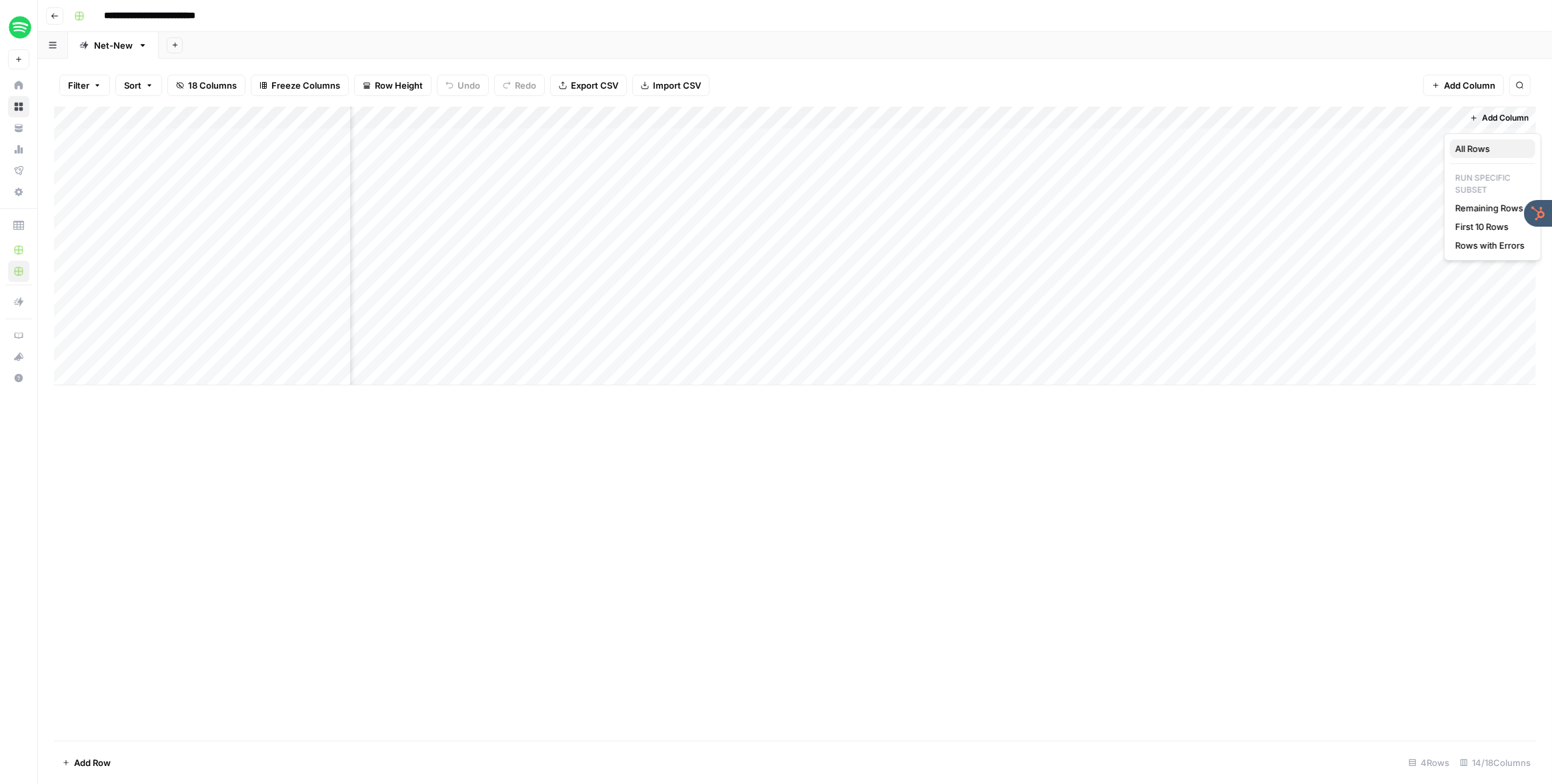 click on "All Rows" at bounding box center [1490, 149] 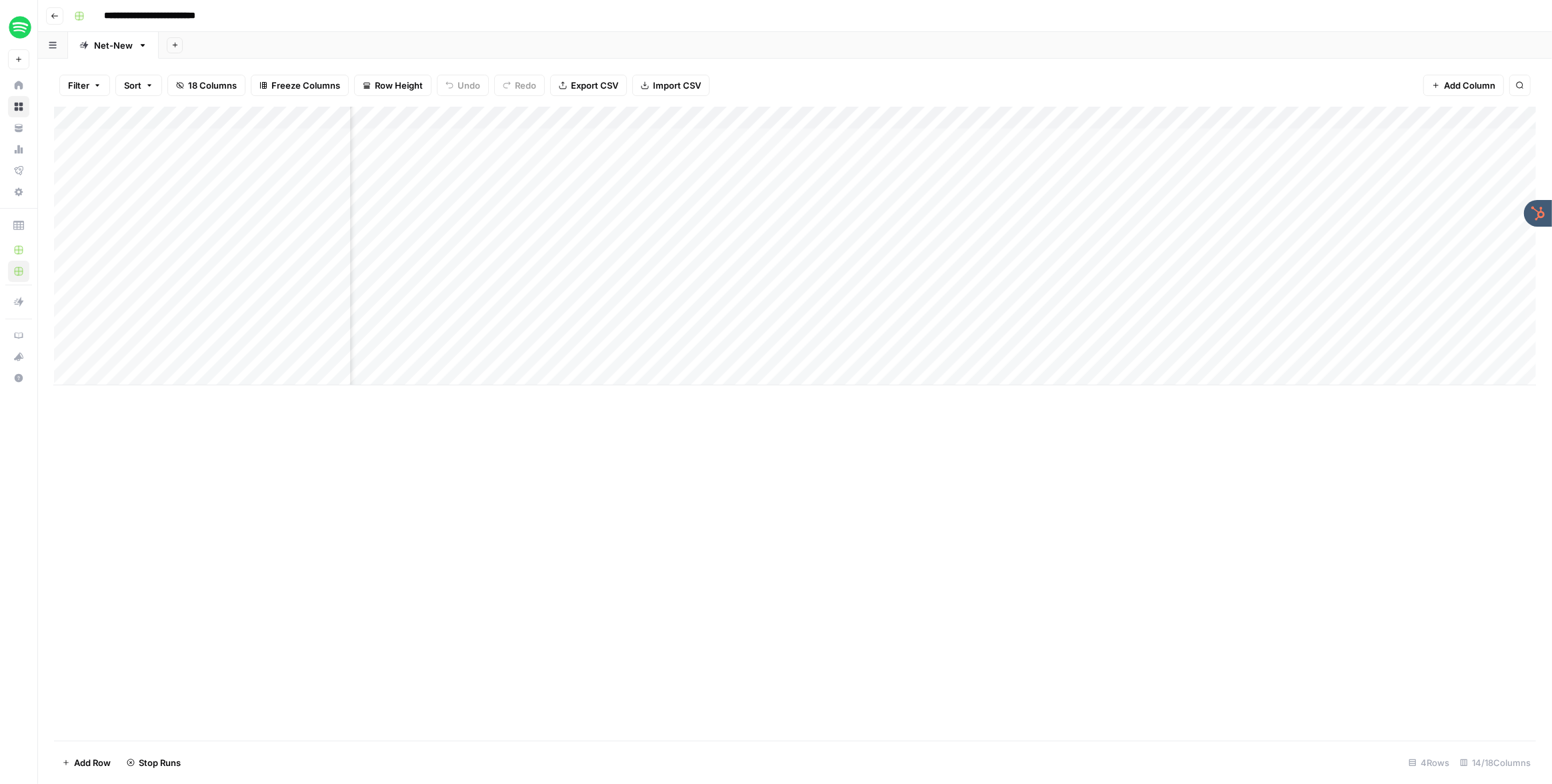 scroll, scrollTop: 0, scrollLeft: 93, axis: horizontal 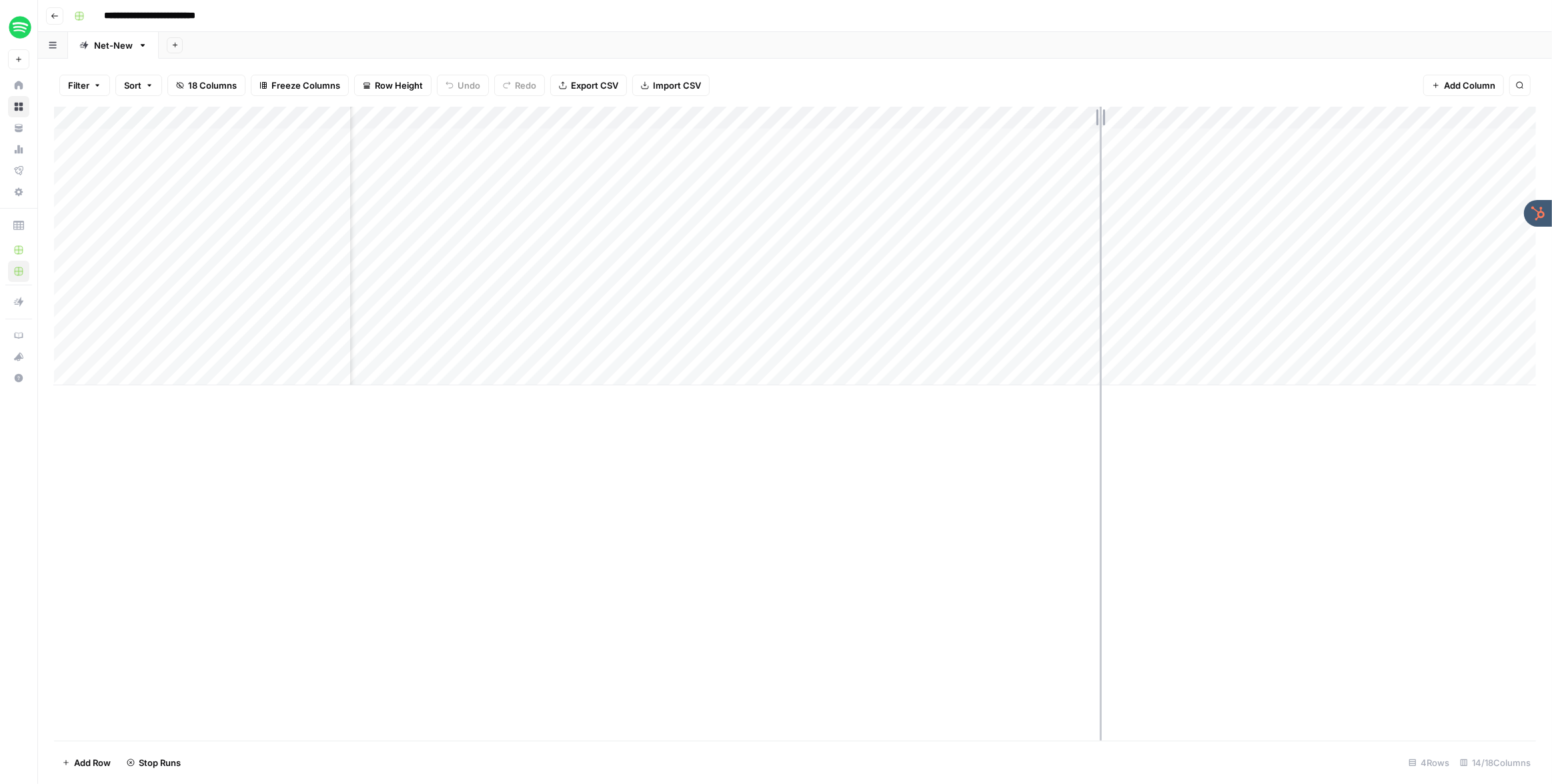 drag, startPoint x: 1084, startPoint y: 117, endPoint x: 1104, endPoint y: 118, distance: 20.02498 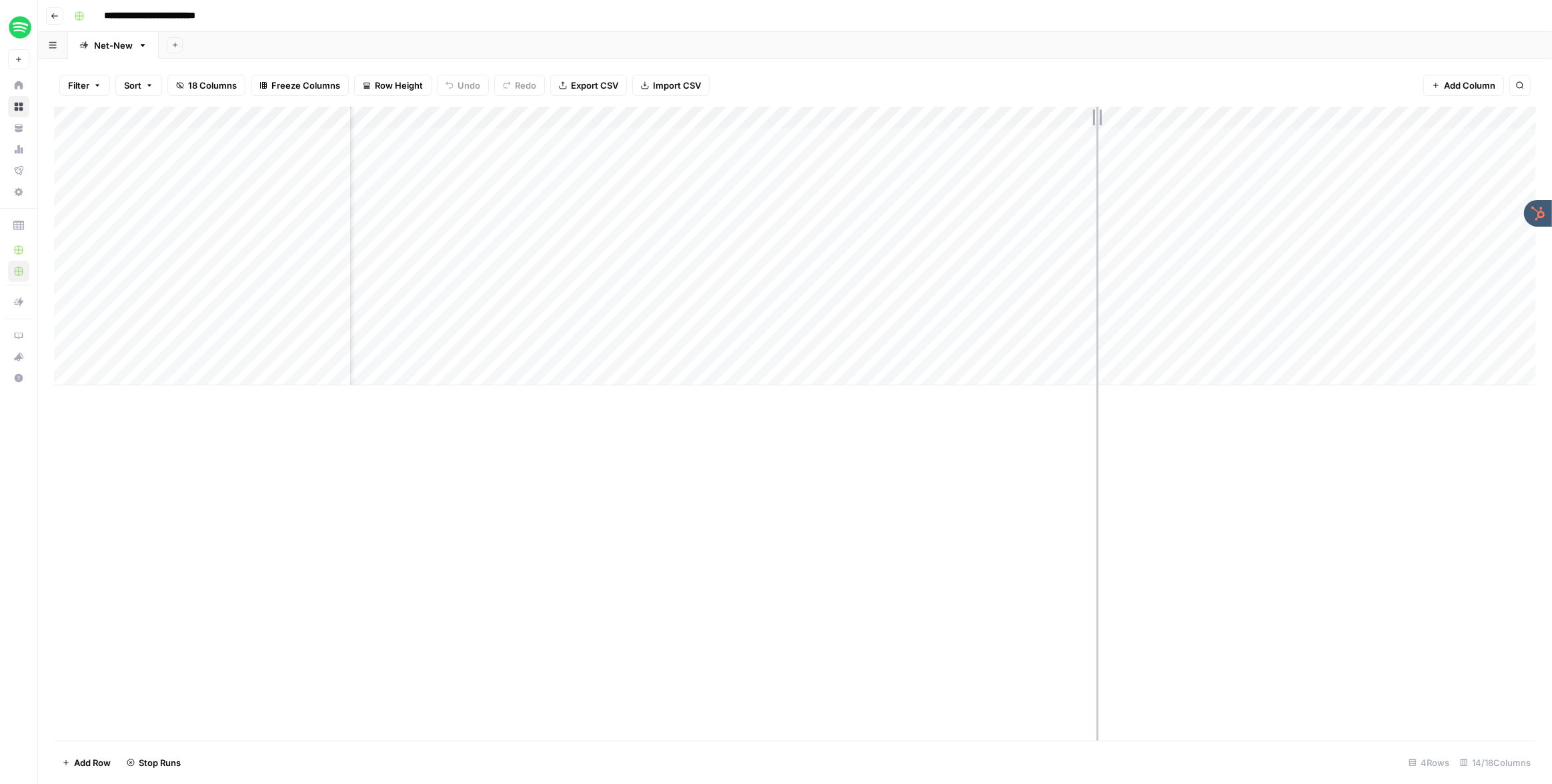 drag, startPoint x: 1104, startPoint y: 118, endPoint x: 1096, endPoint y: 119, distance: 8.062258 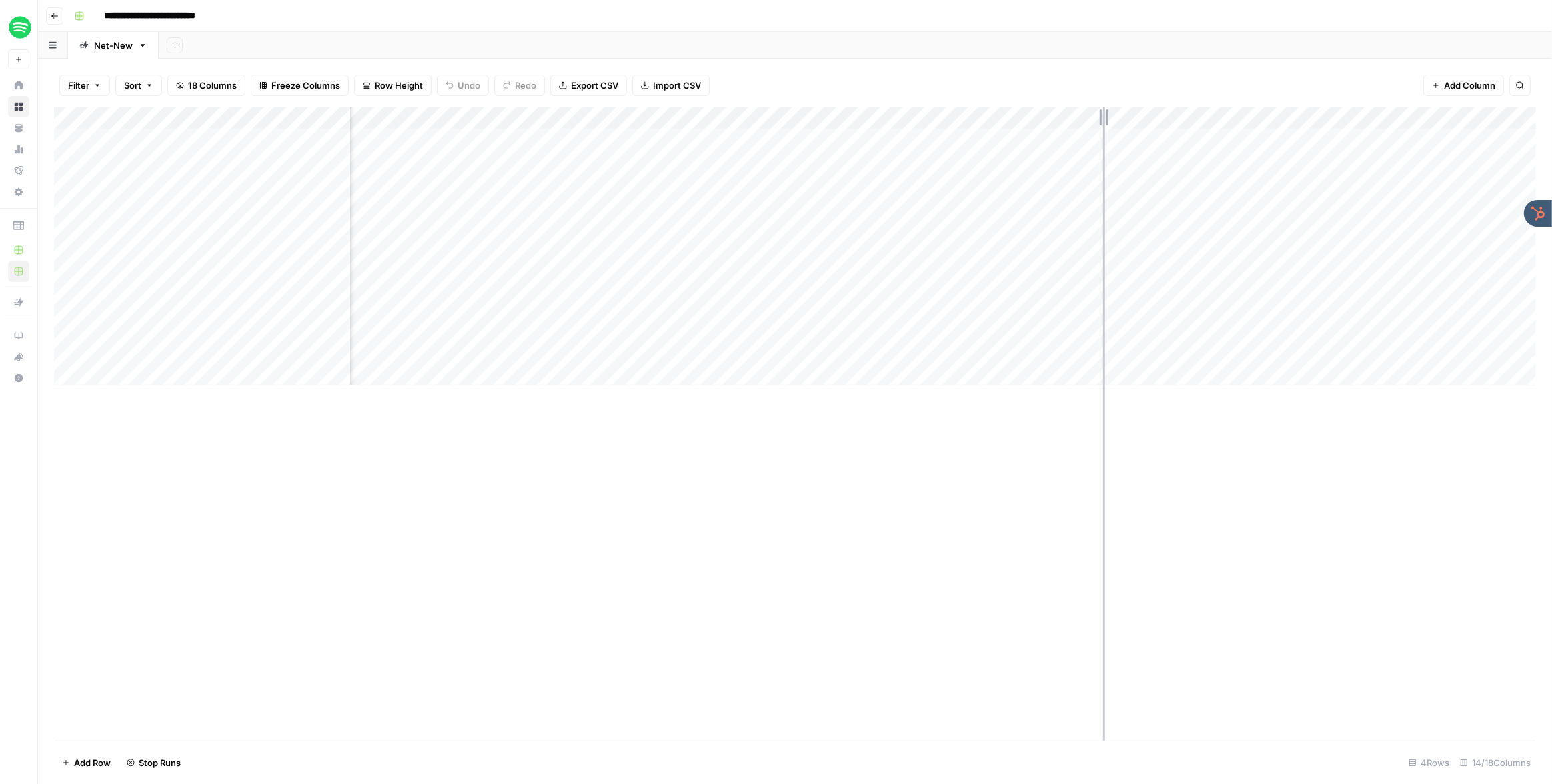 drag, startPoint x: 1096, startPoint y: 119, endPoint x: 1103, endPoint y: 119, distance: 7 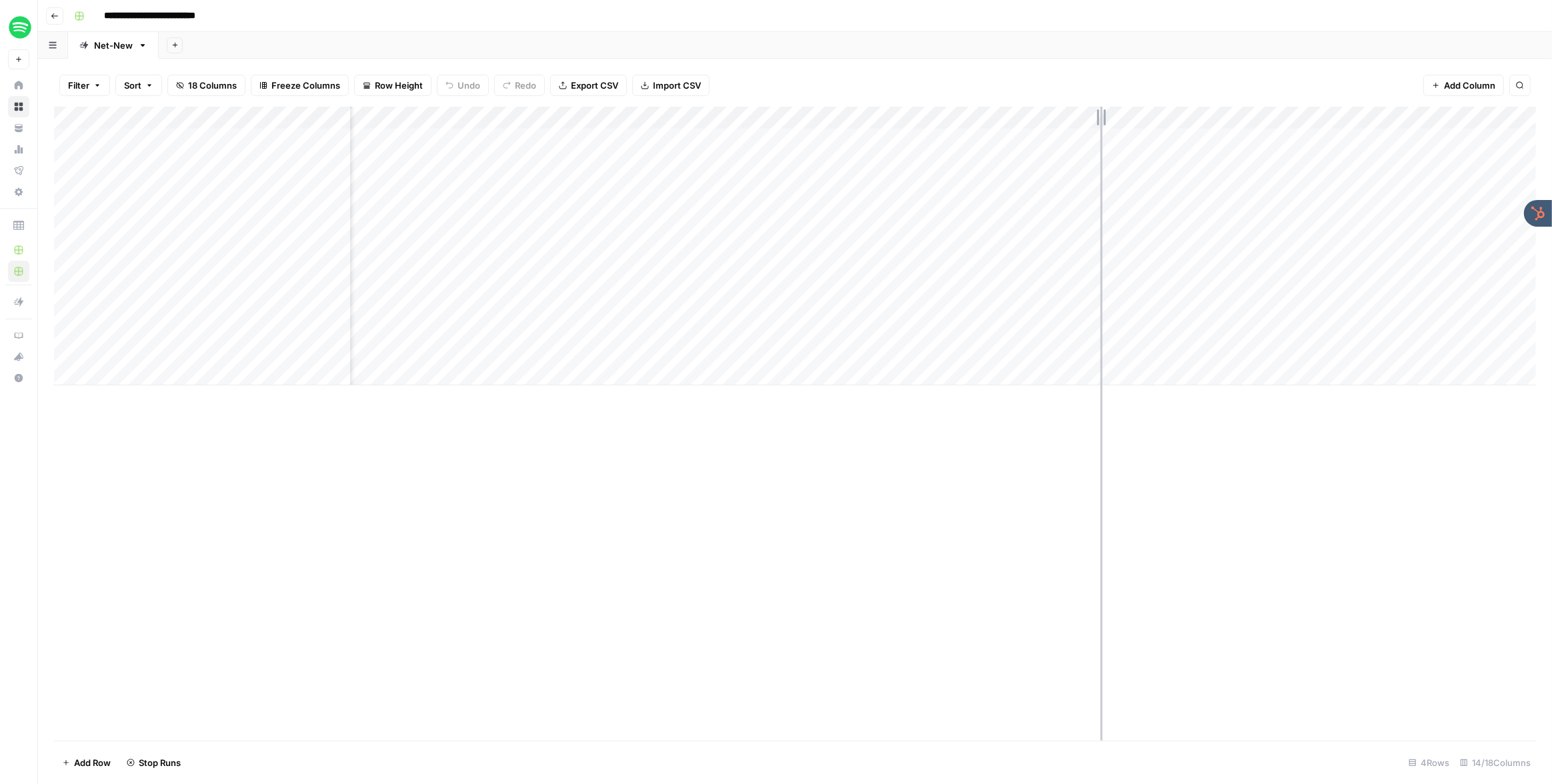 click on "Add Column" at bounding box center [795, 246] 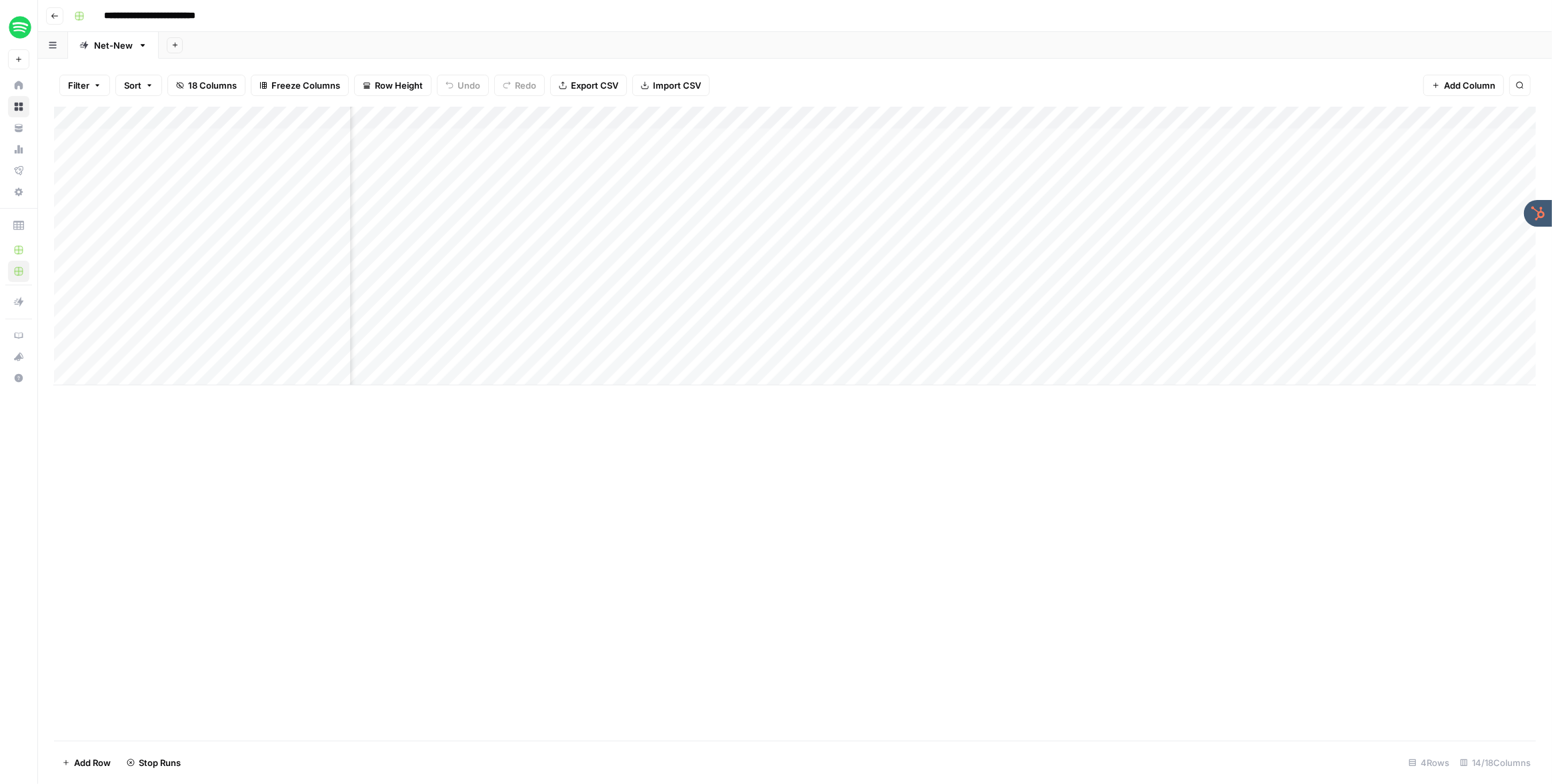 scroll, scrollTop: 0, scrollLeft: 756, axis: horizontal 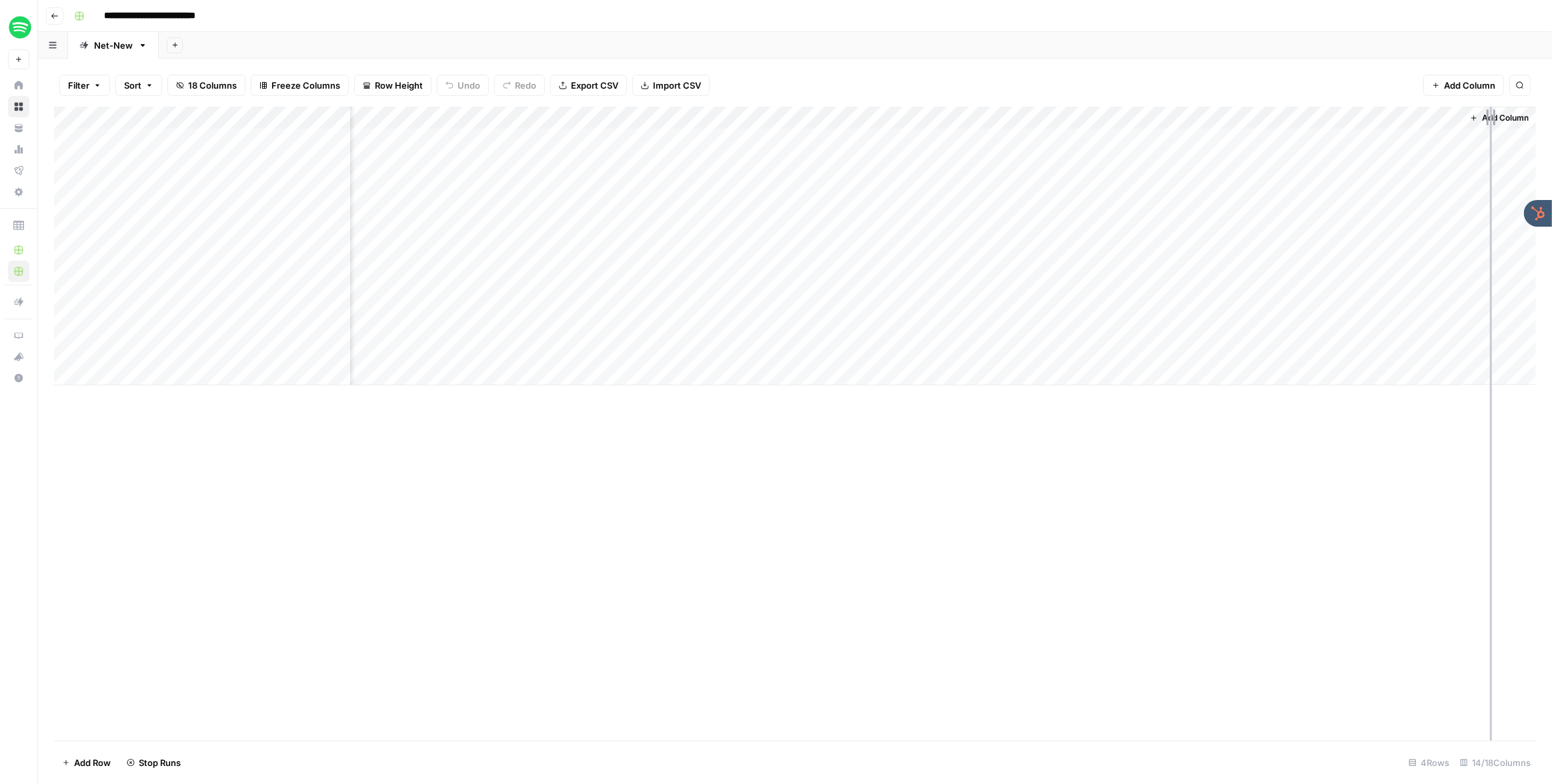 drag, startPoint x: 1459, startPoint y: 117, endPoint x: 1490, endPoint y: 119, distance: 31.064449 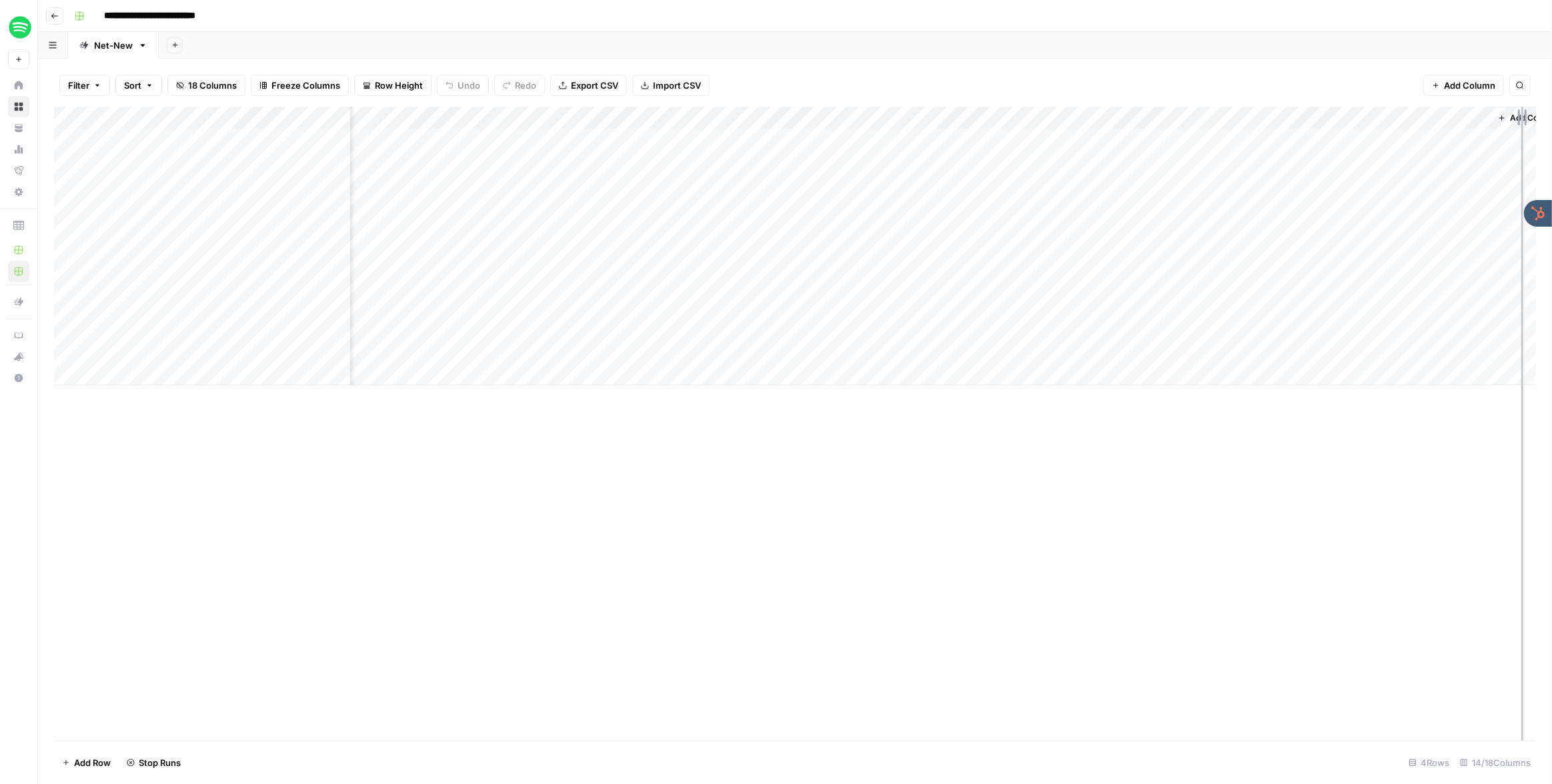 drag, startPoint x: 1489, startPoint y: 118, endPoint x: 1523, endPoint y: 119, distance: 34.014703 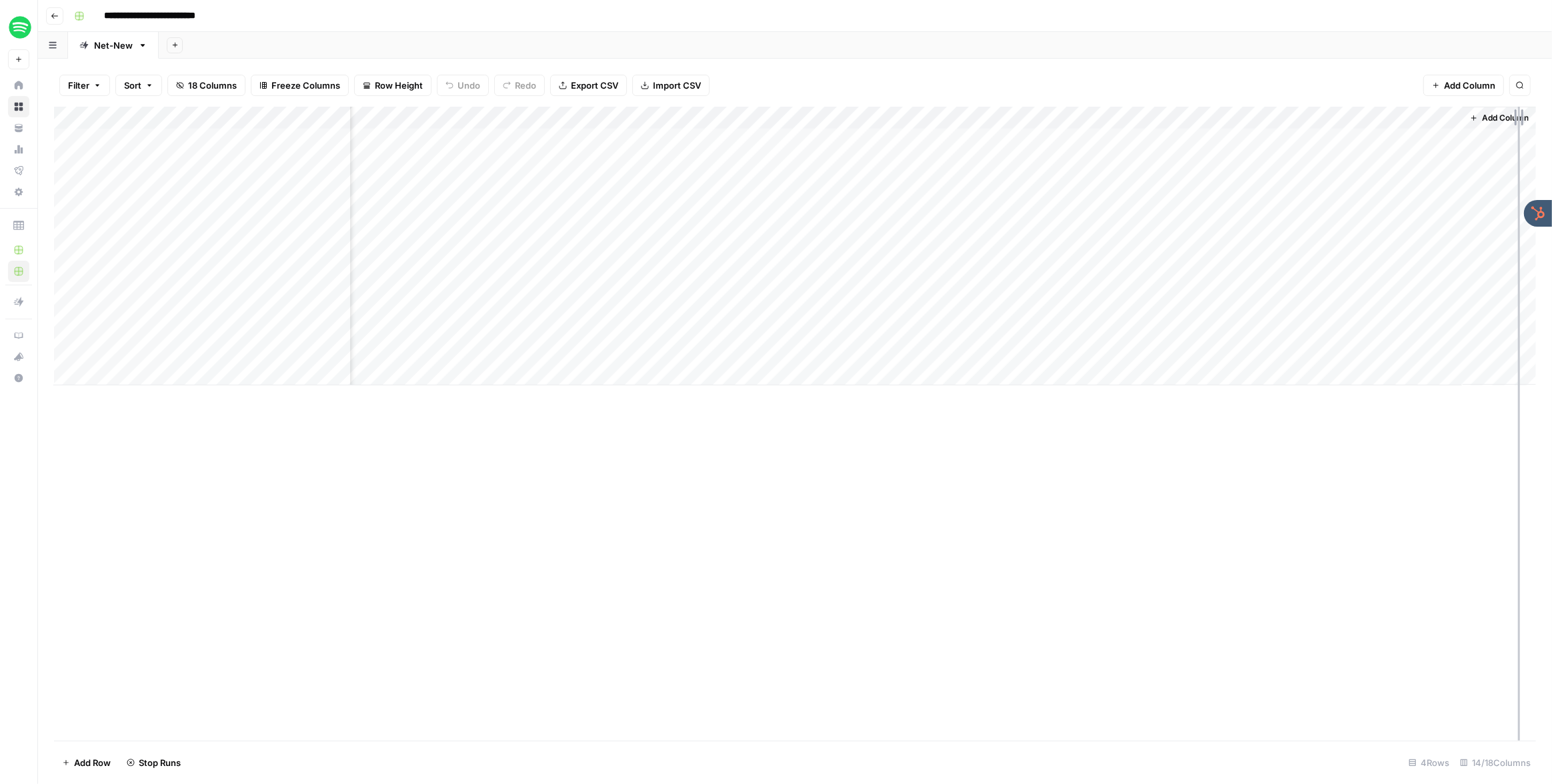 drag, startPoint x: 1521, startPoint y: 117, endPoint x: 1514, endPoint y: 121, distance: 8.062258 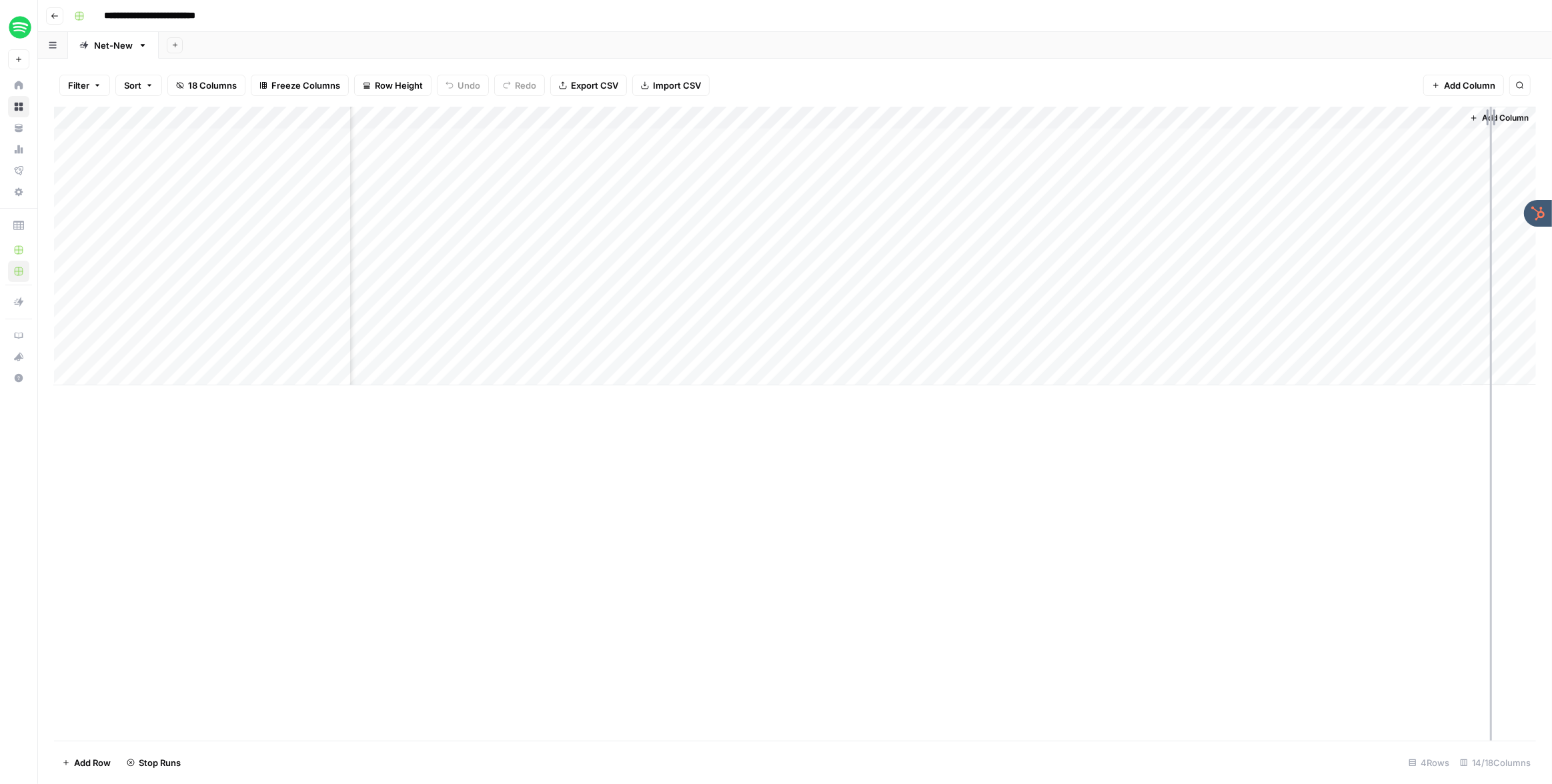 drag, startPoint x: 1460, startPoint y: 121, endPoint x: 1496, endPoint y: 121, distance: 36 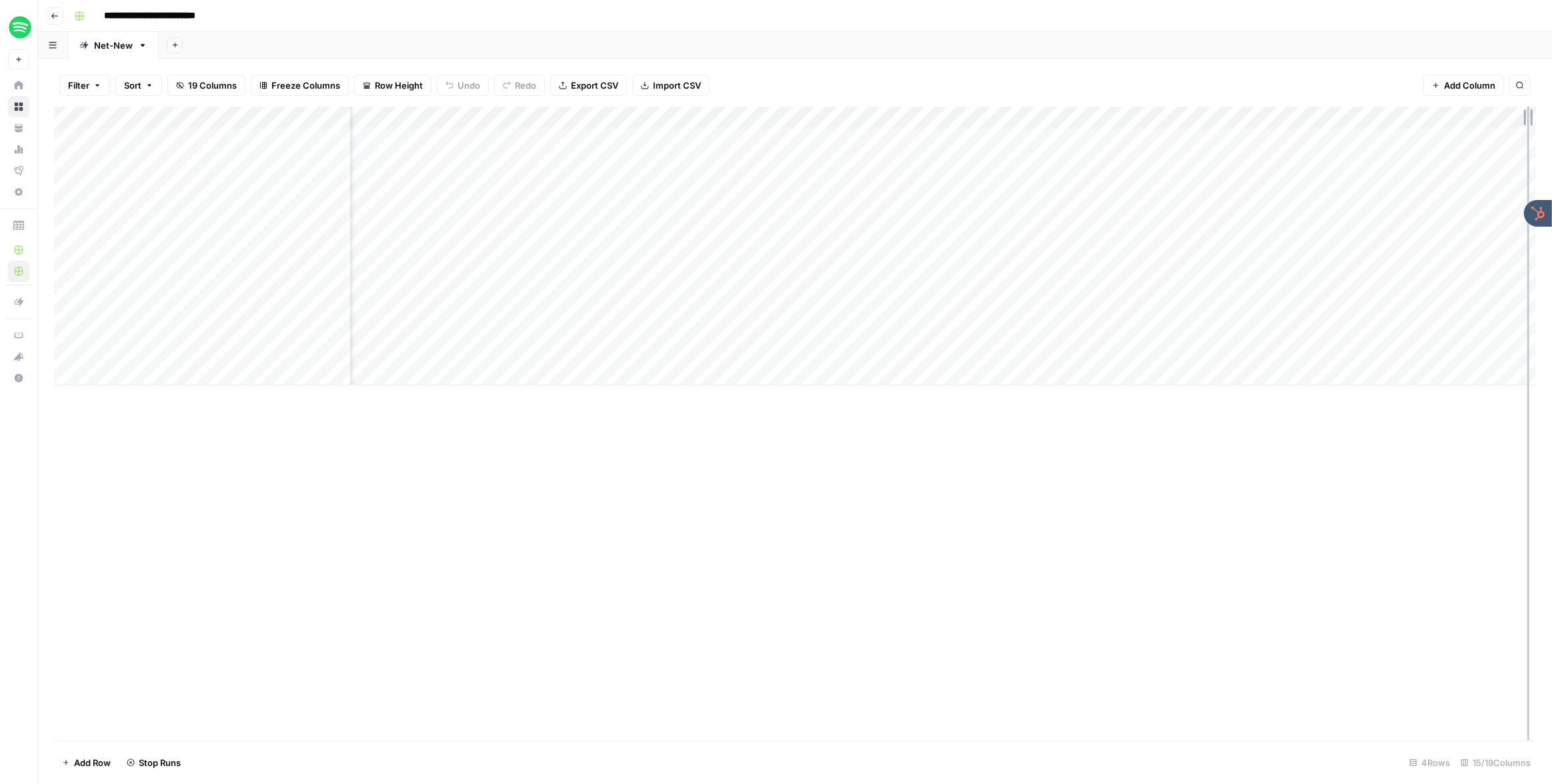 drag, startPoint x: 1498, startPoint y: 120, endPoint x: 1528, endPoint y: 119, distance: 30.01666 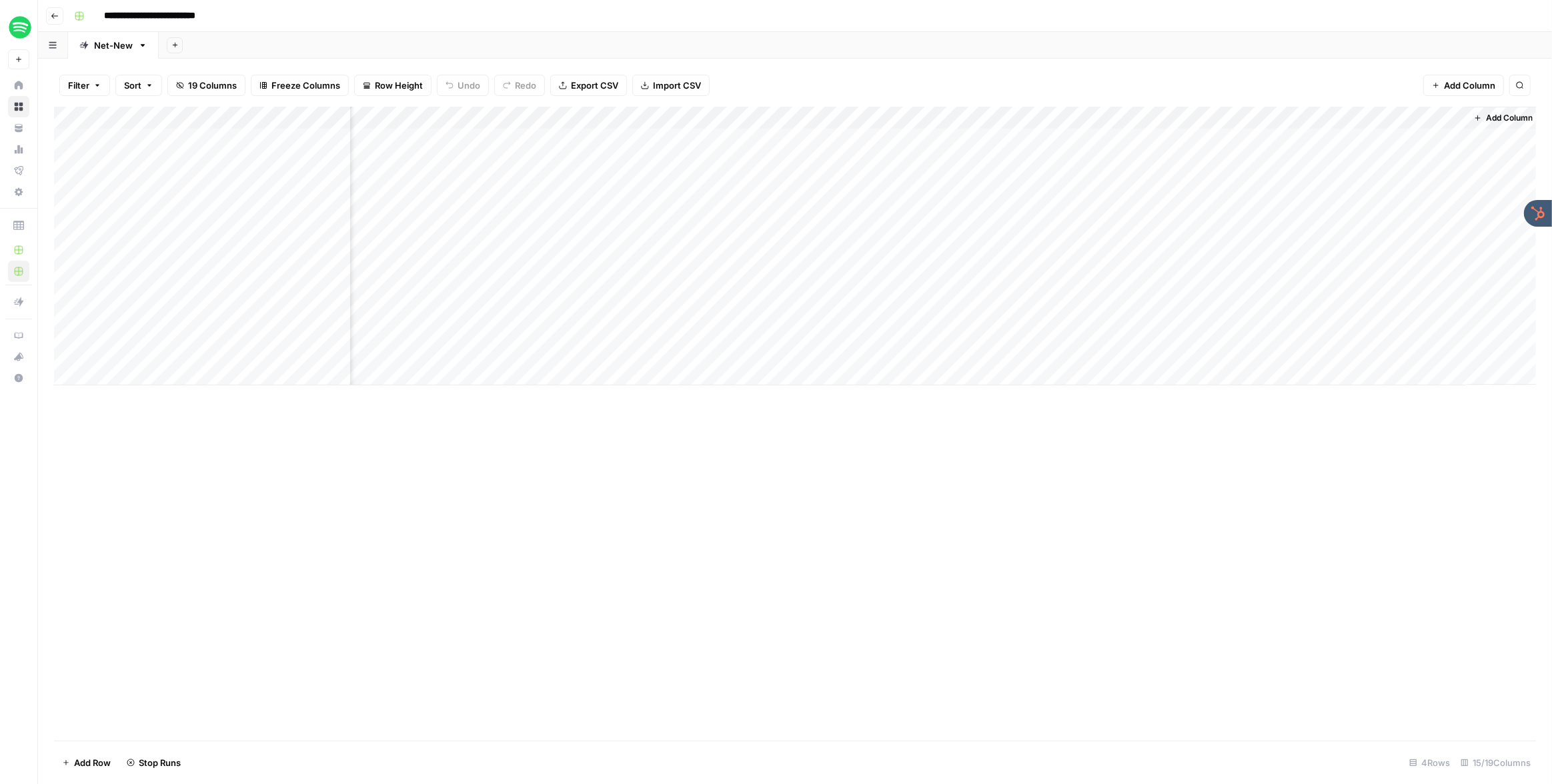 scroll, scrollTop: 0, scrollLeft: 997, axis: horizontal 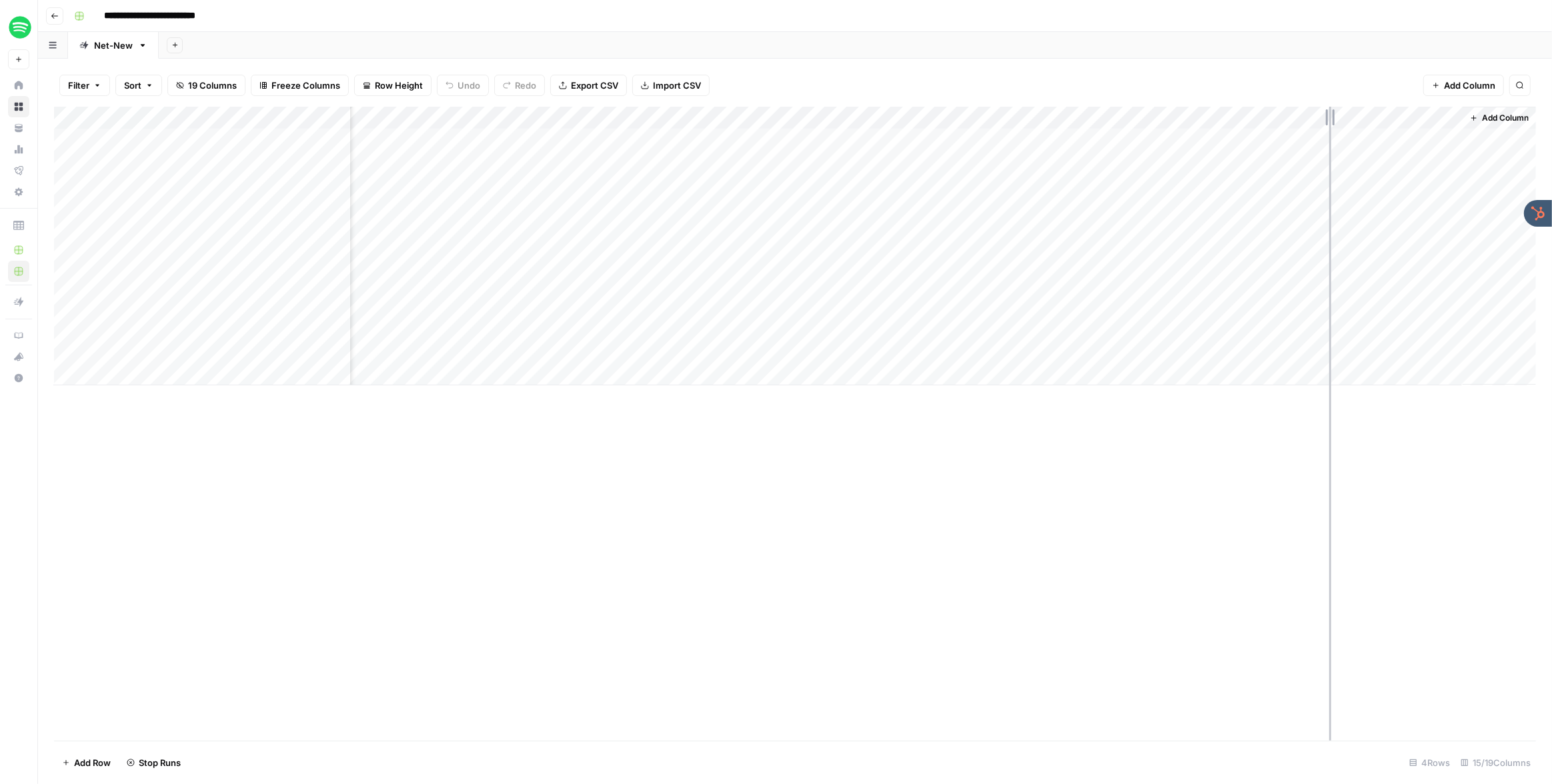 drag, startPoint x: 1341, startPoint y: 115, endPoint x: 1329, endPoint y: 116, distance: 12.041595 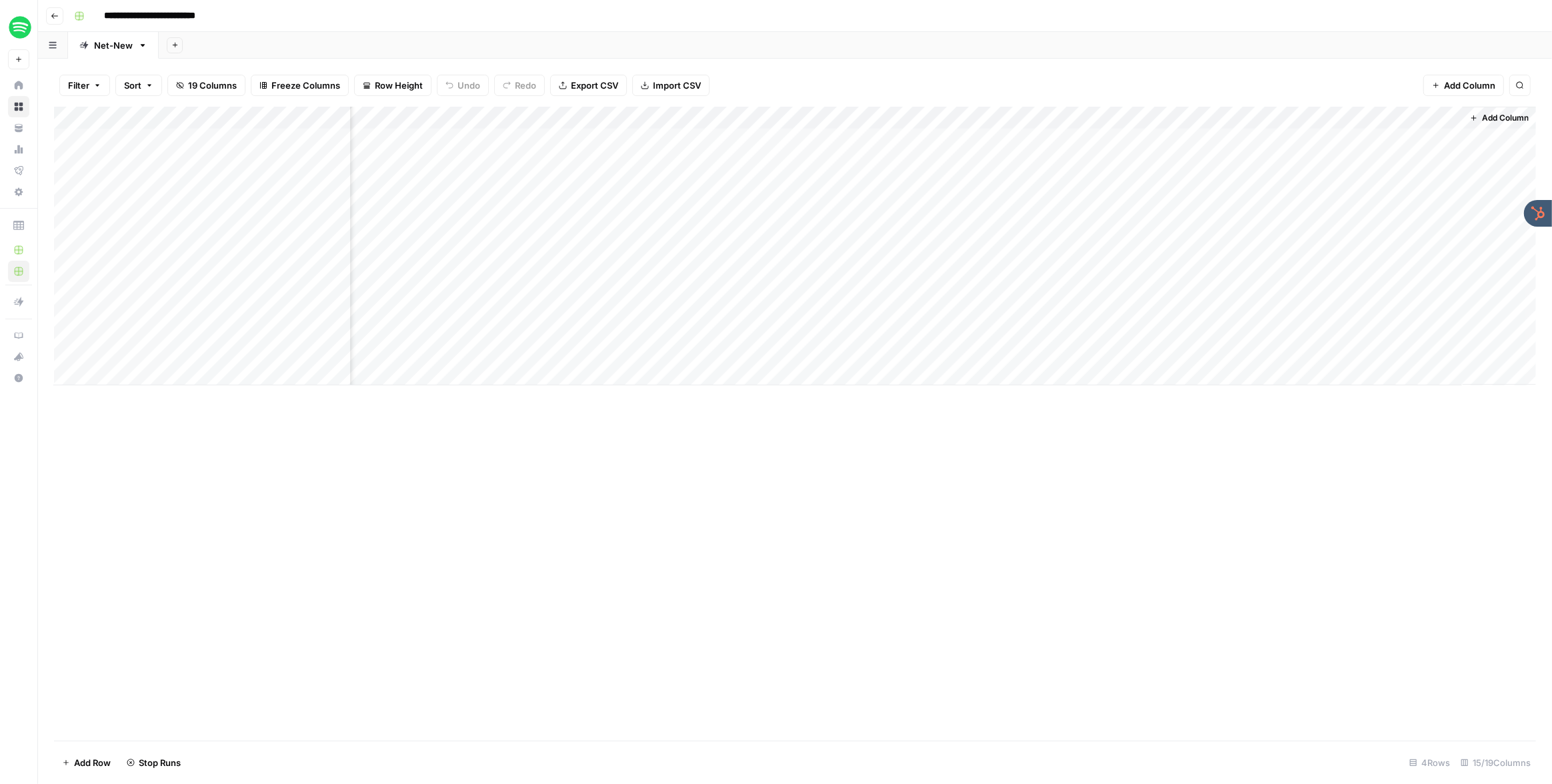 scroll, scrollTop: 0, scrollLeft: 984, axis: horizontal 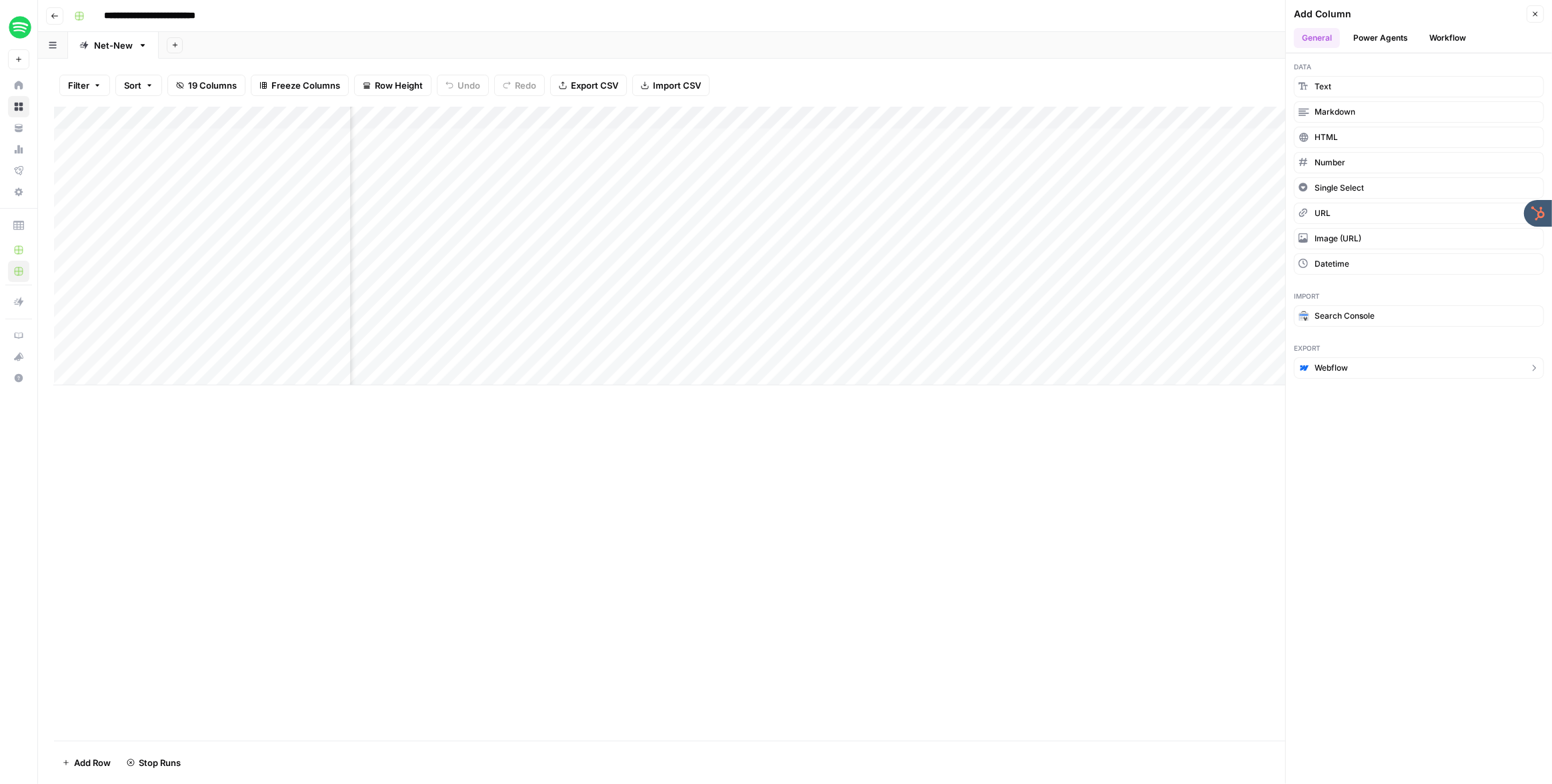 click on "Webflow" at bounding box center [1419, 368] 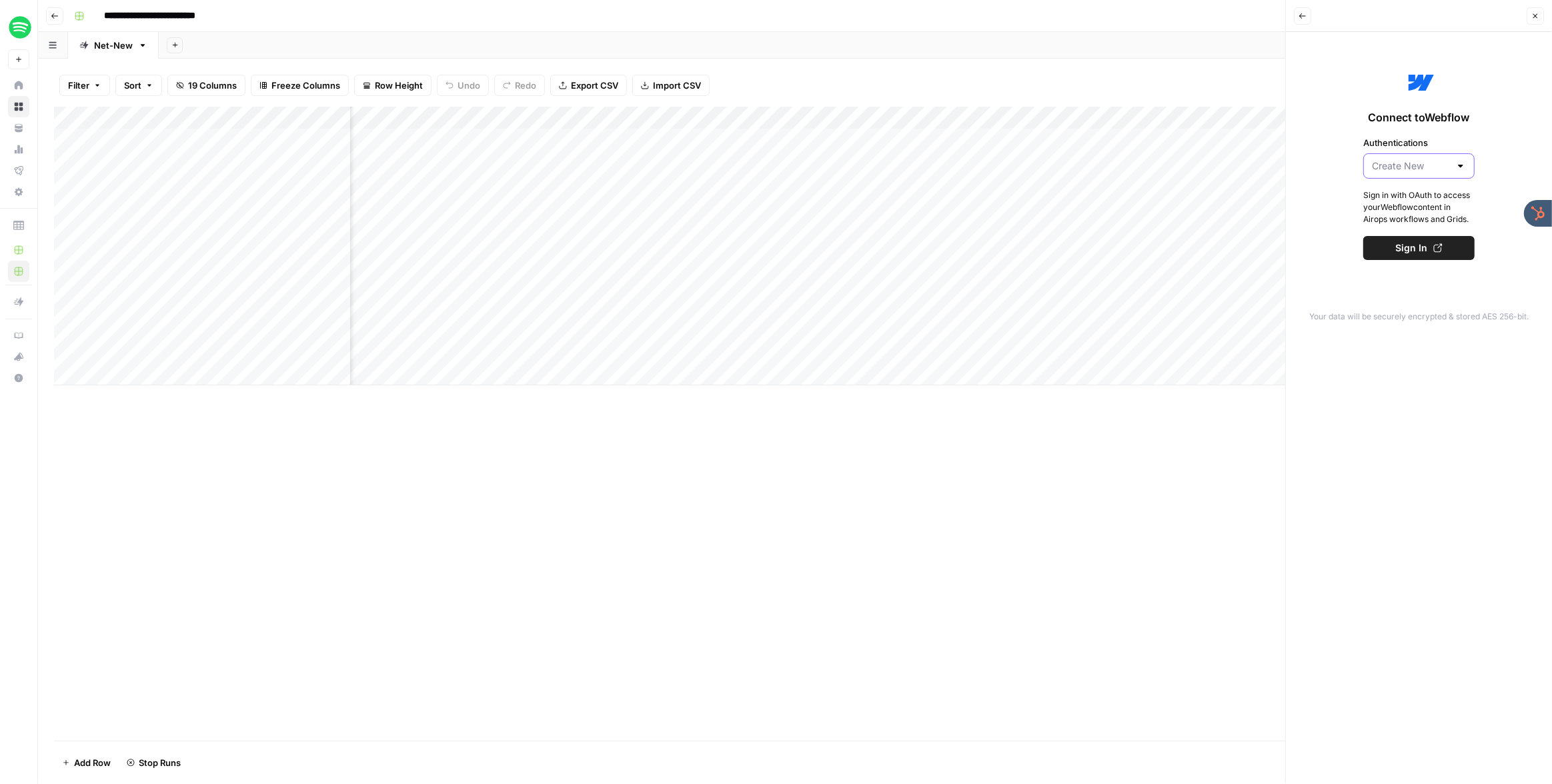 click on "Authentications" at bounding box center (1411, 166) 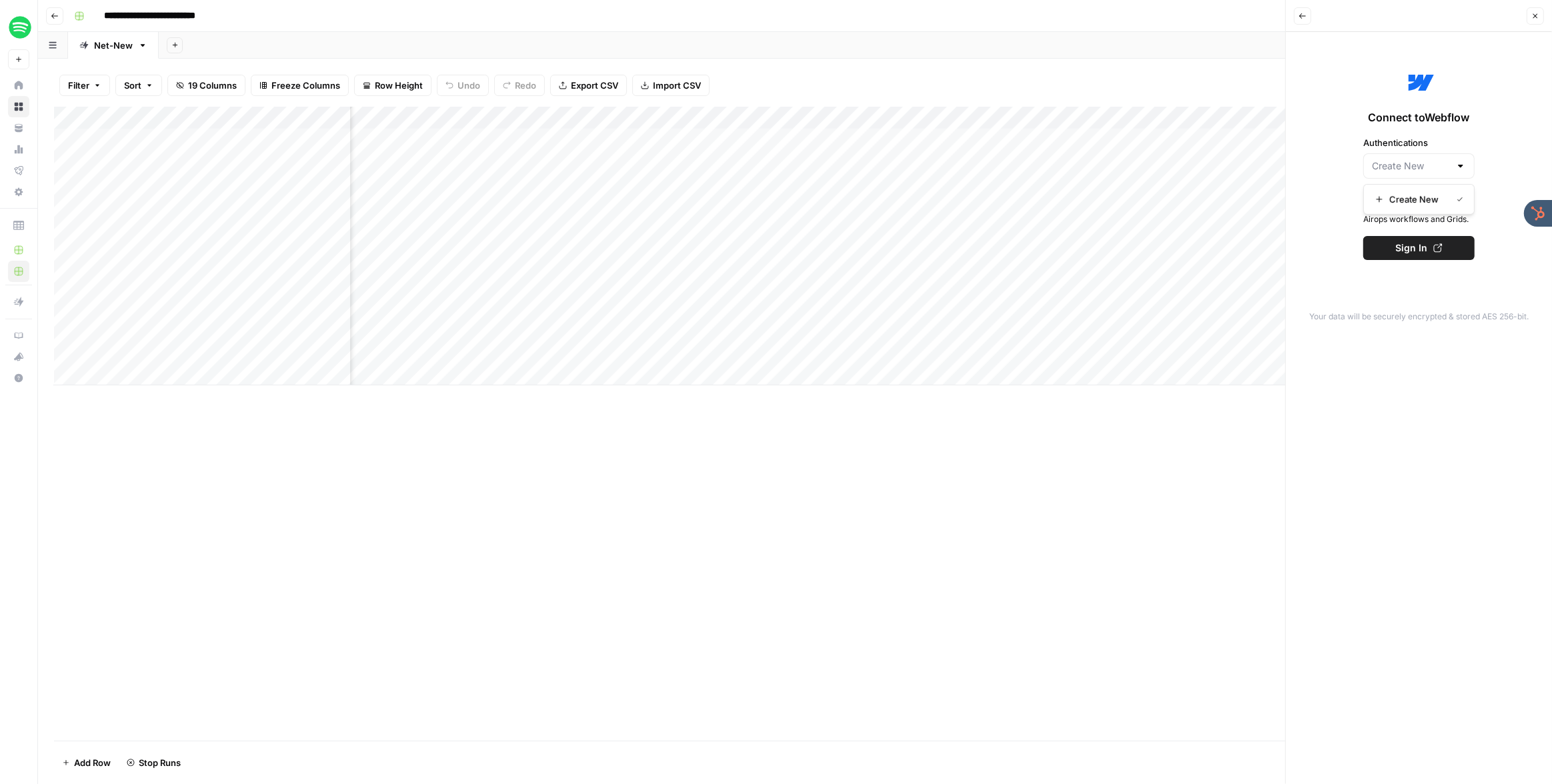 type on "Create New" 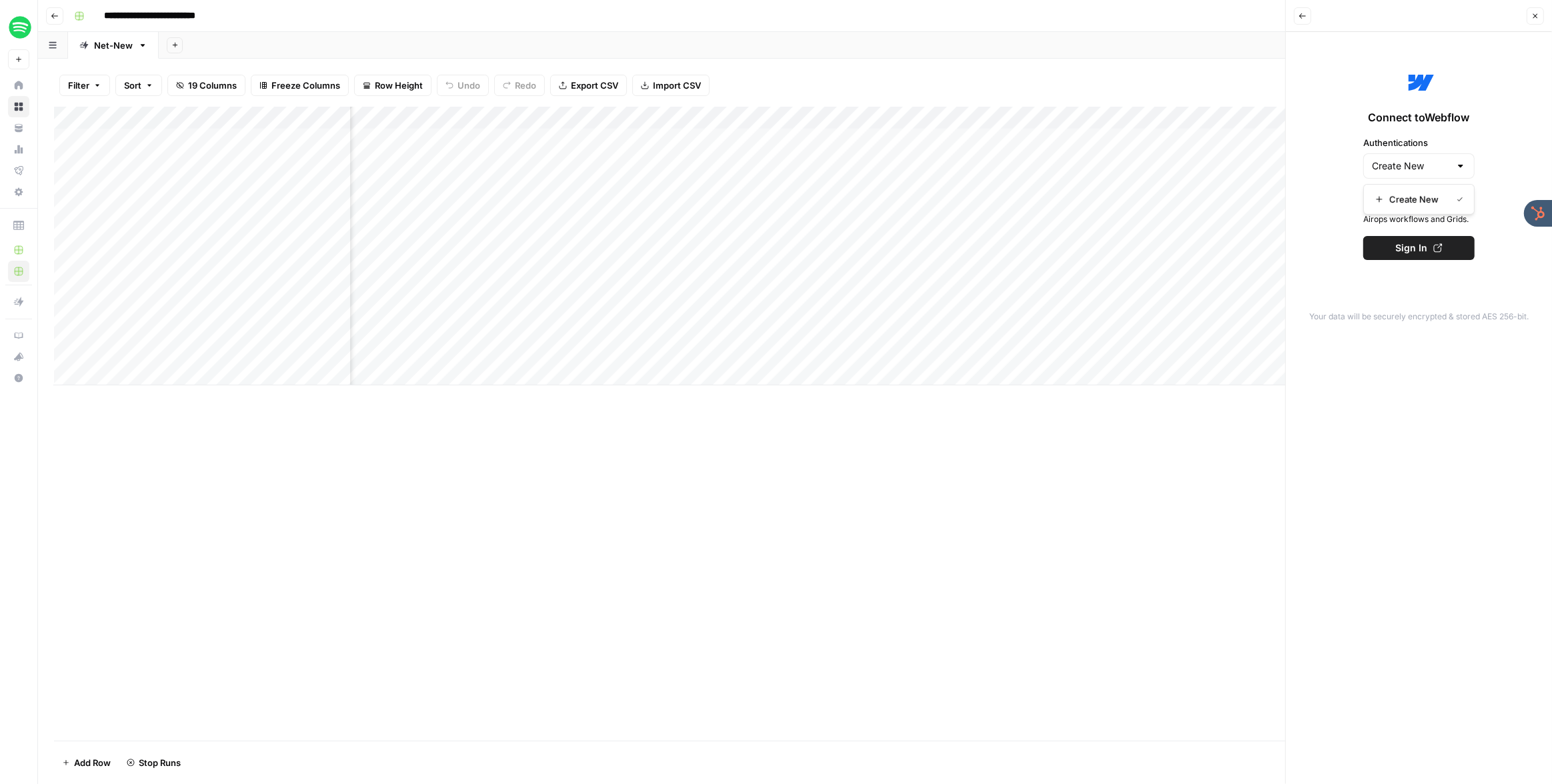 click on "Back Close" at bounding box center (1419, 16) 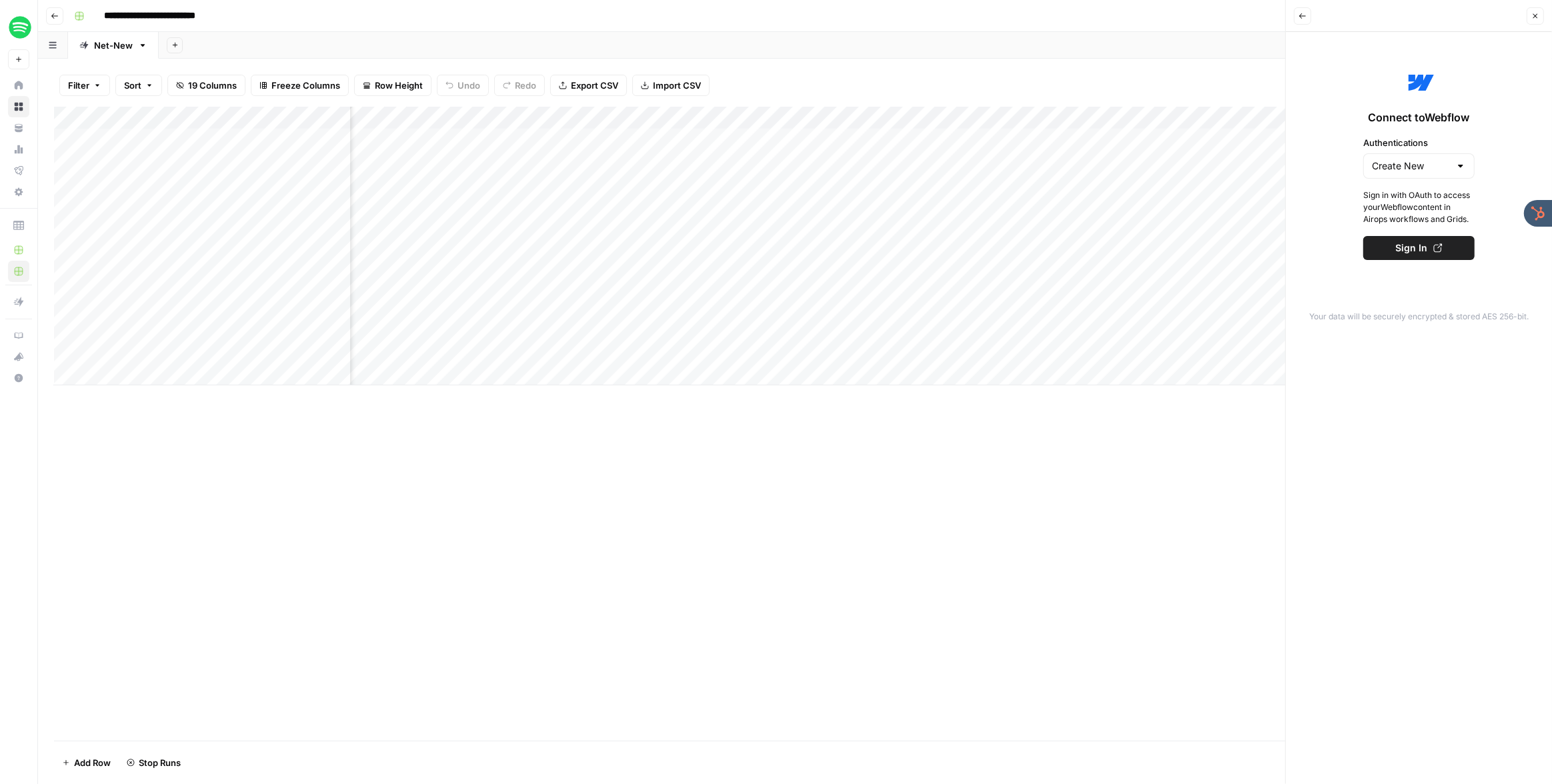 click on "Close" at bounding box center (1535, 16) 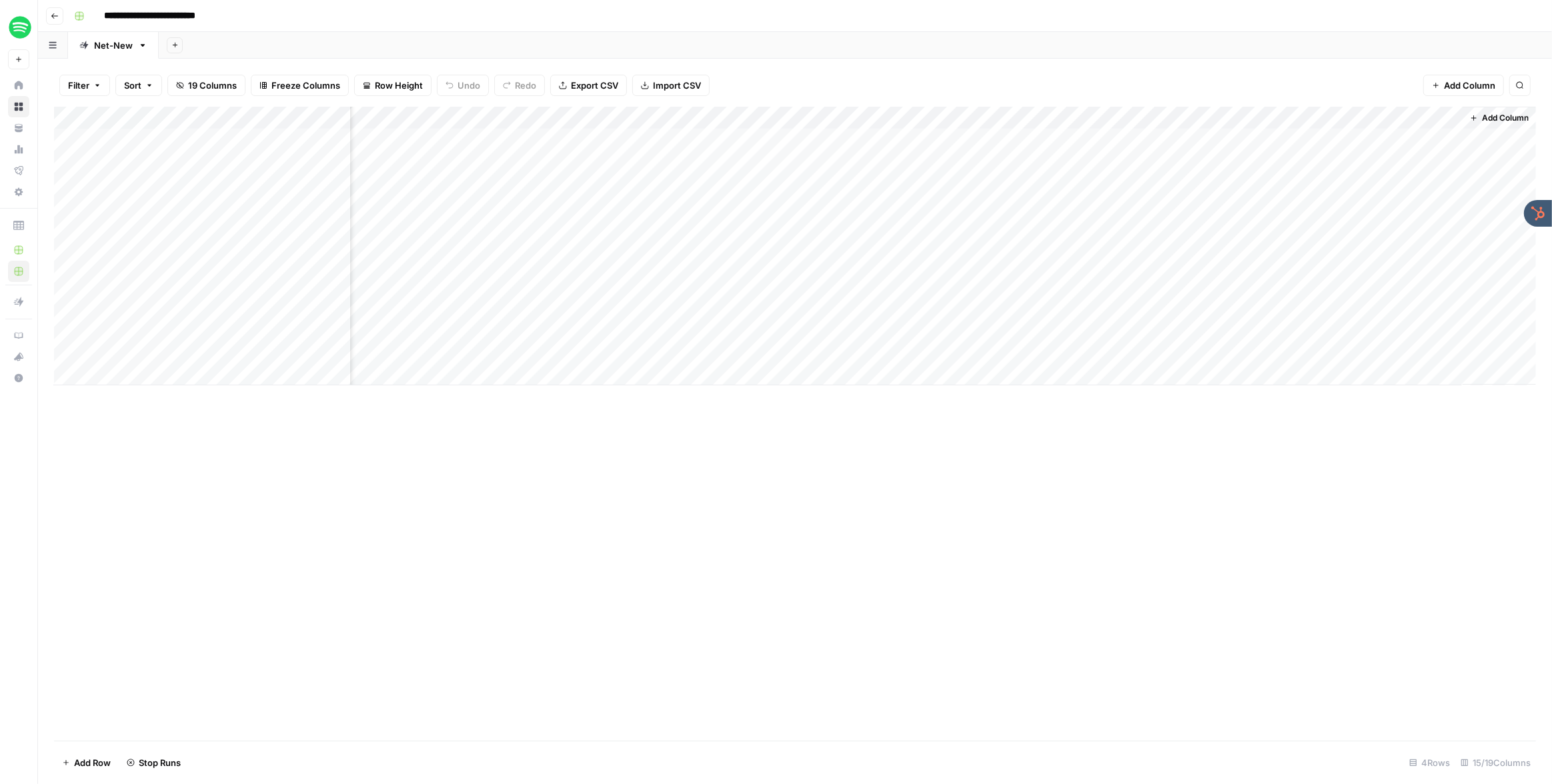 click on "Add Column" at bounding box center [1505, 118] 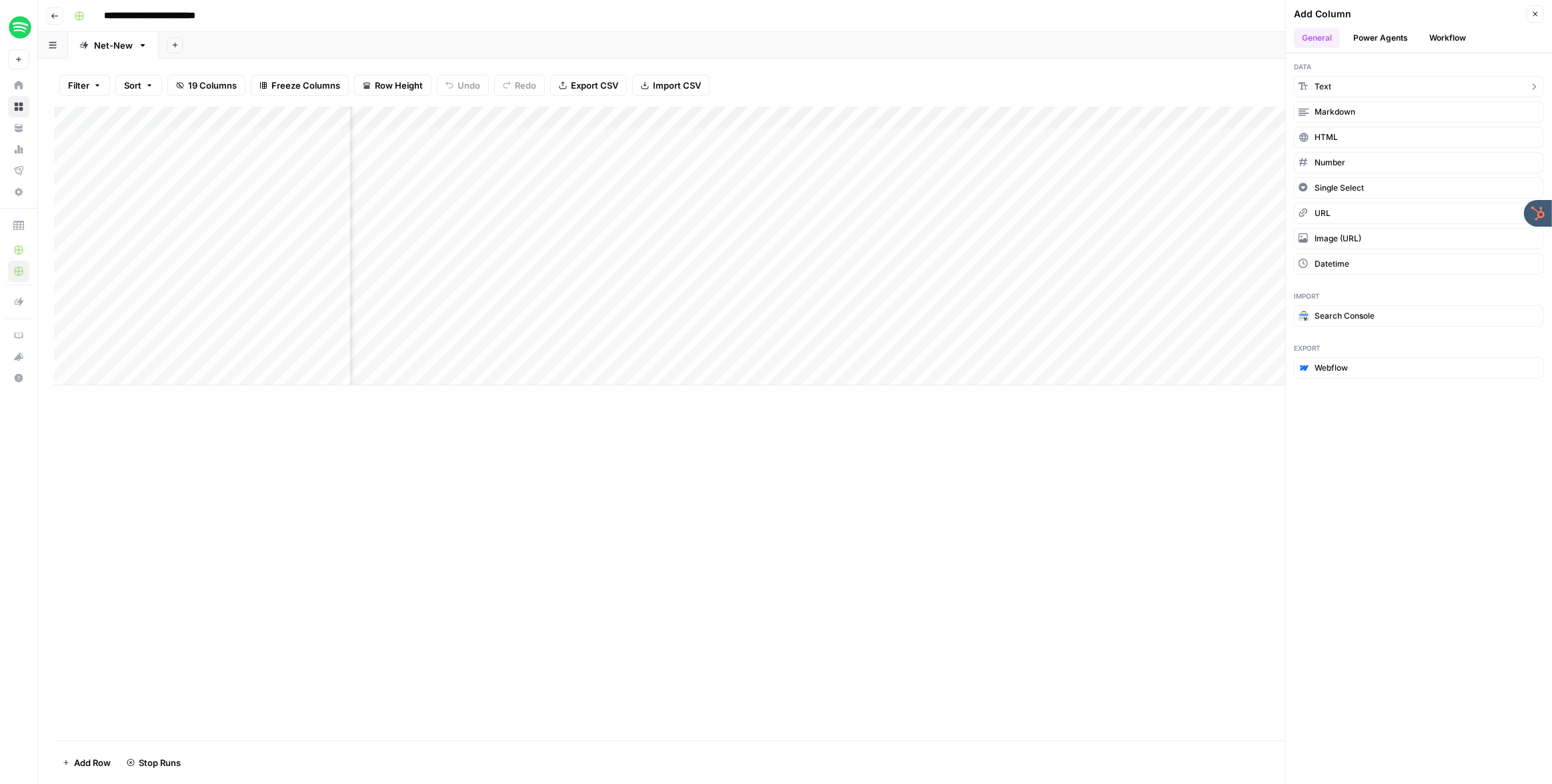click on "text" at bounding box center [1419, 87] 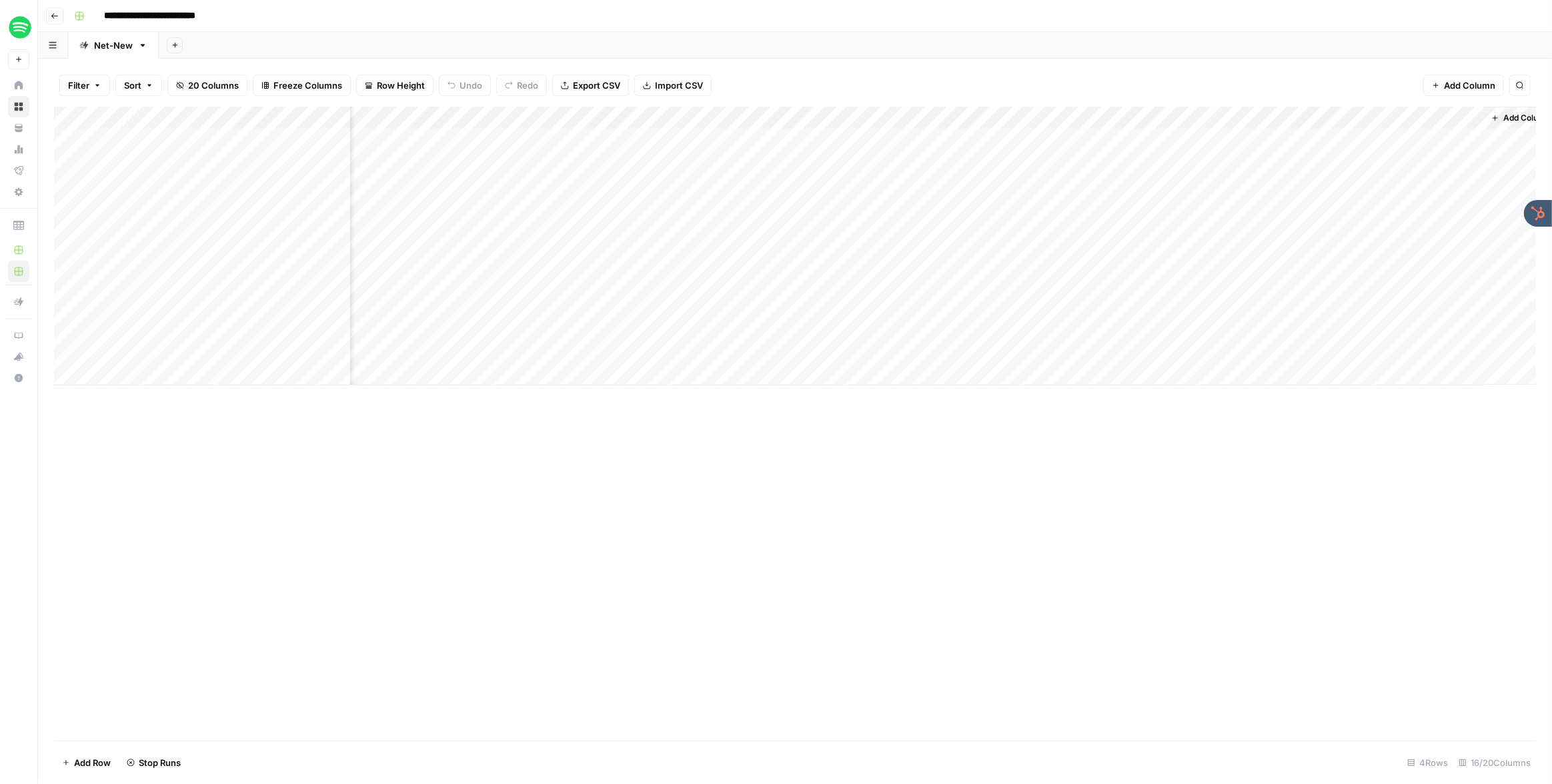 scroll, scrollTop: 0, scrollLeft: 1104, axis: horizontal 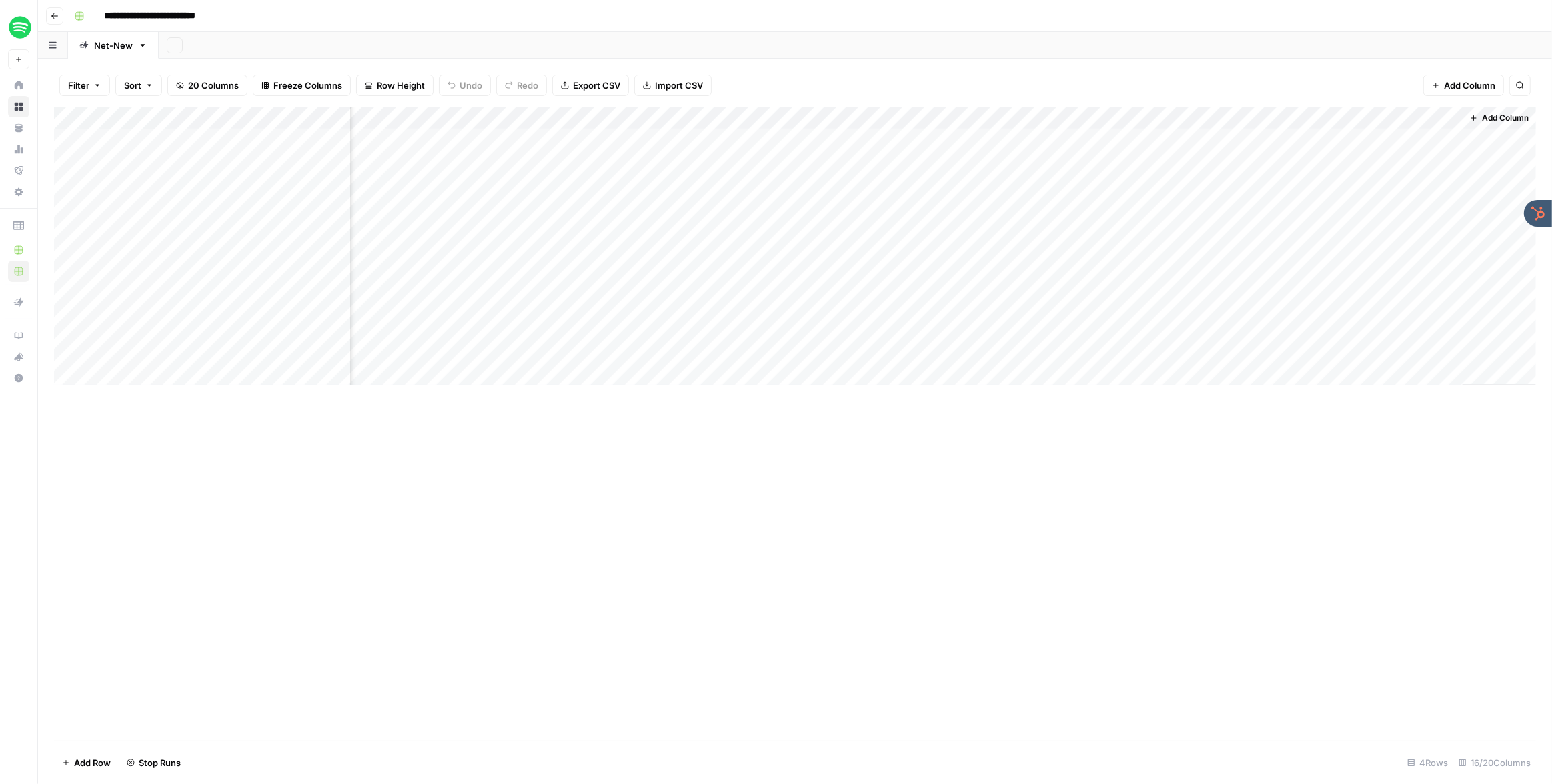 click on "Add Column" at bounding box center [795, 246] 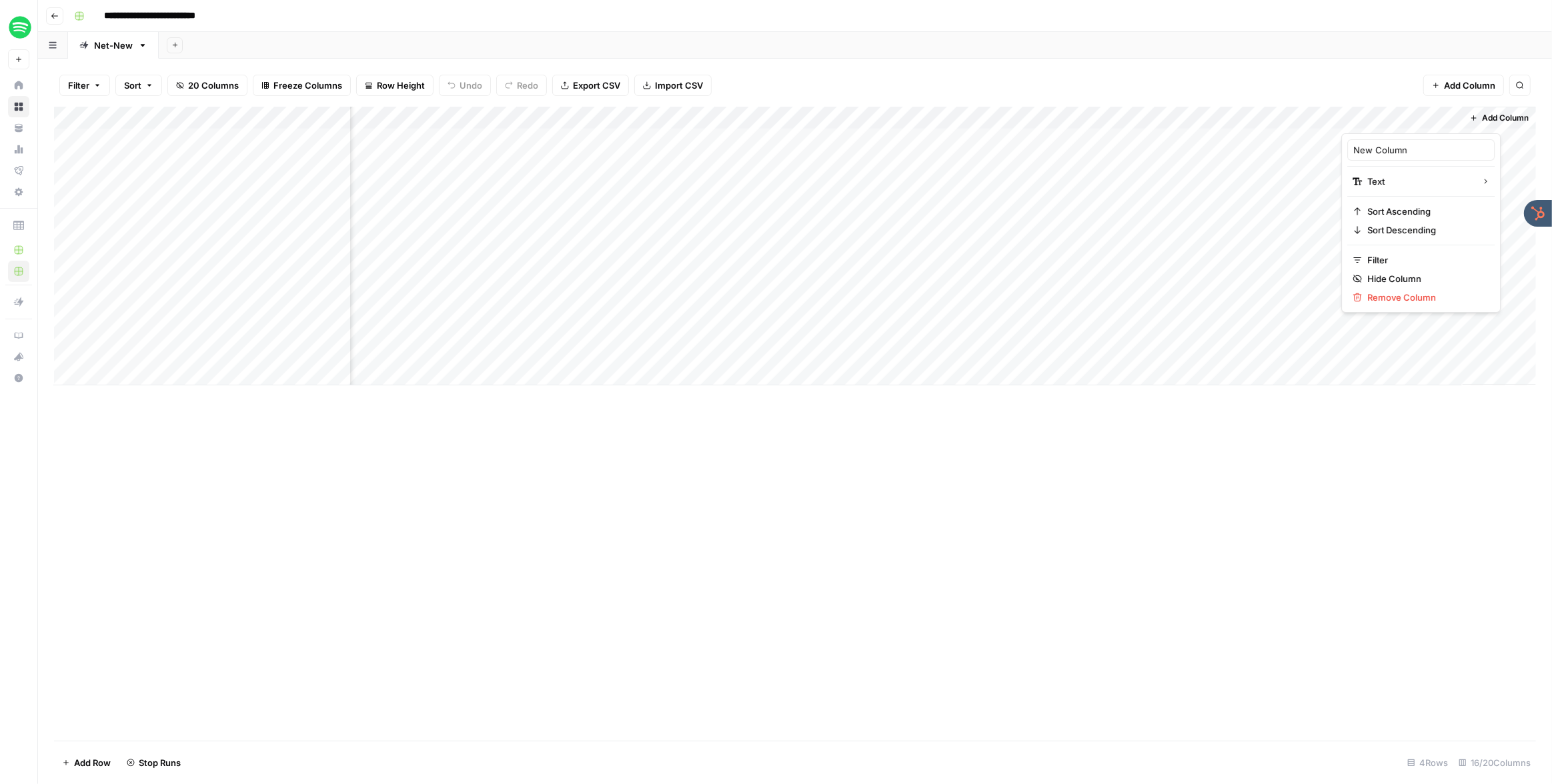 click on "New Column" at bounding box center (1421, 150) 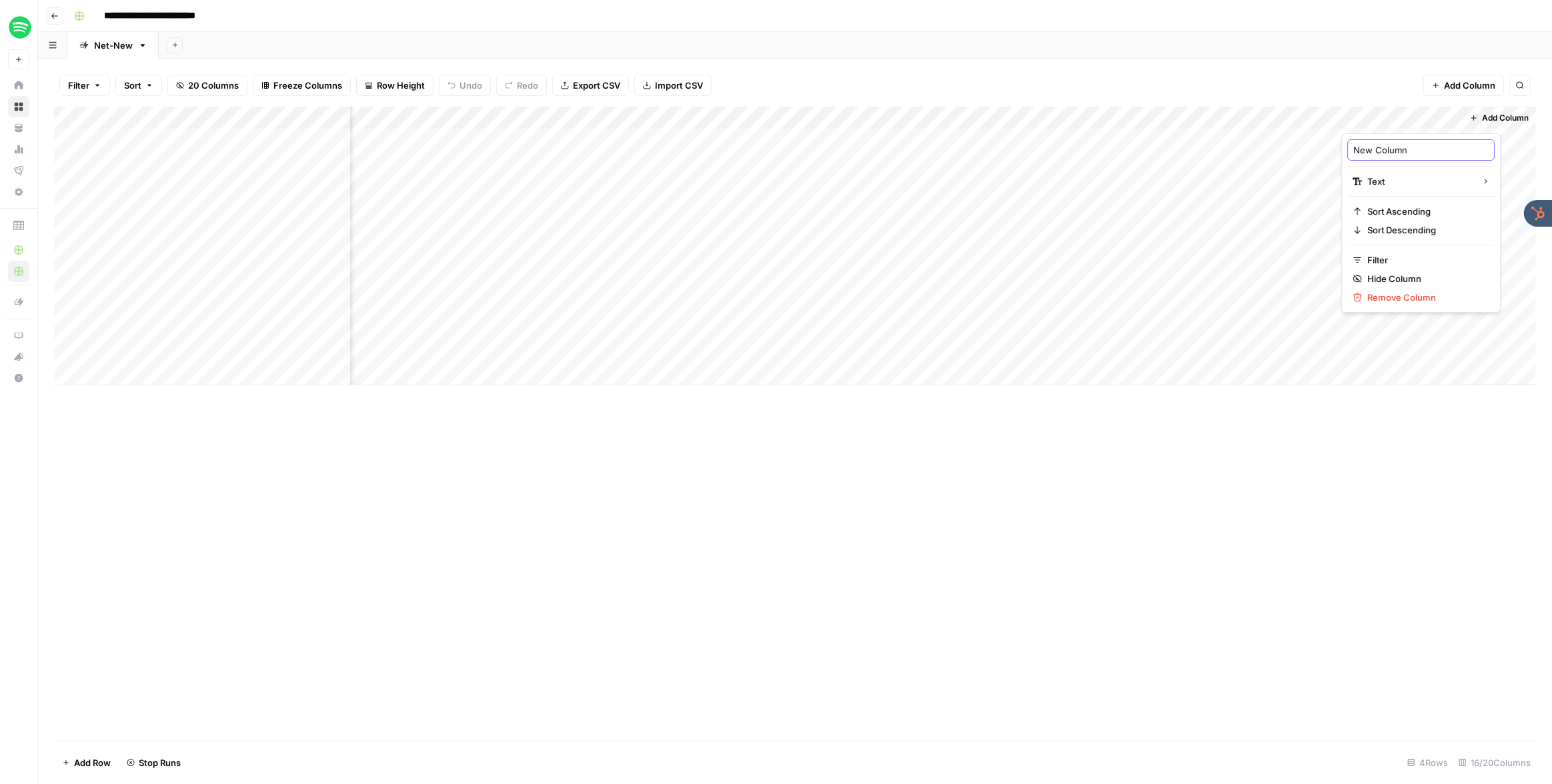 type 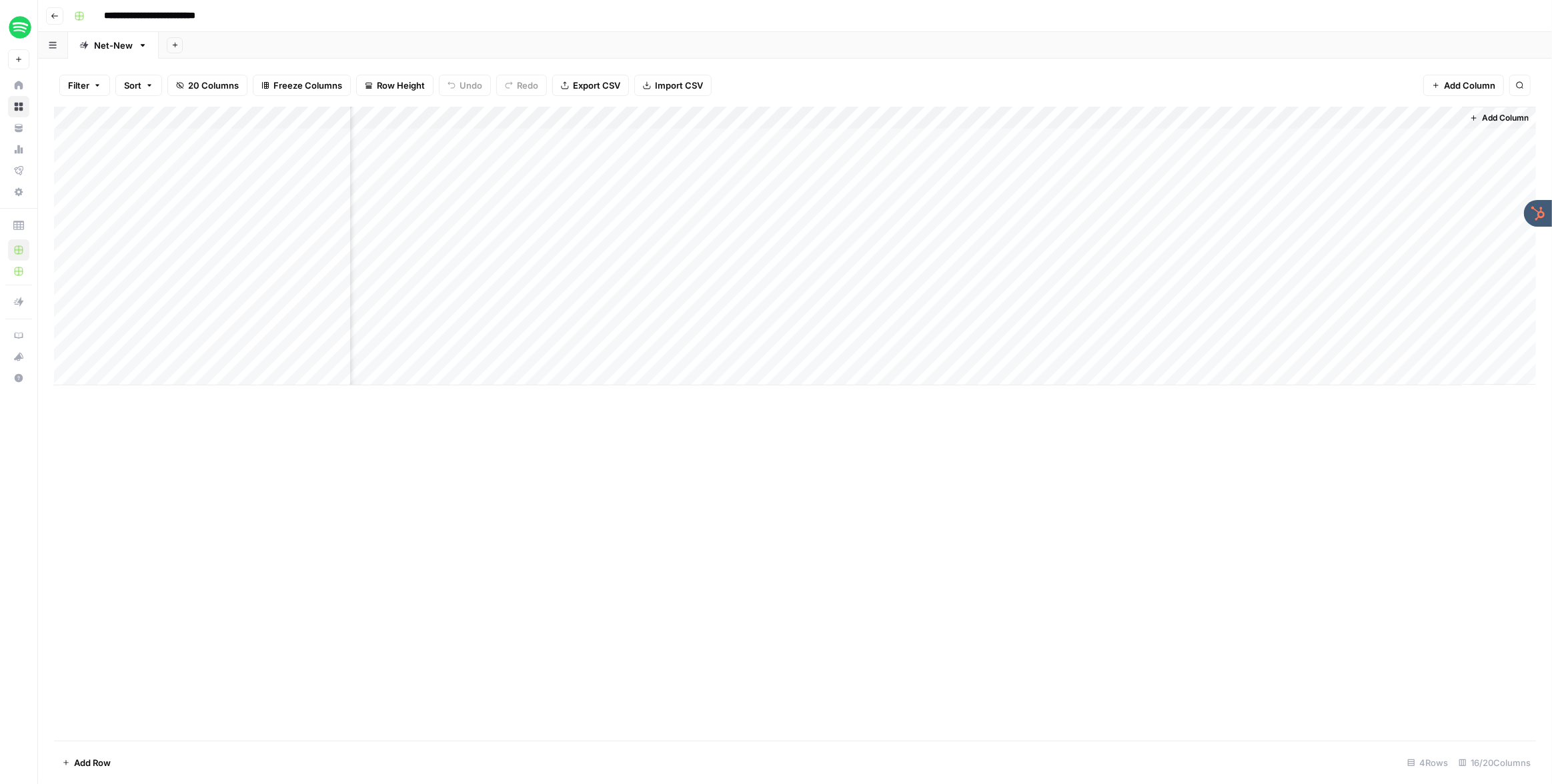 click on "Add Column" at bounding box center [795, 246] 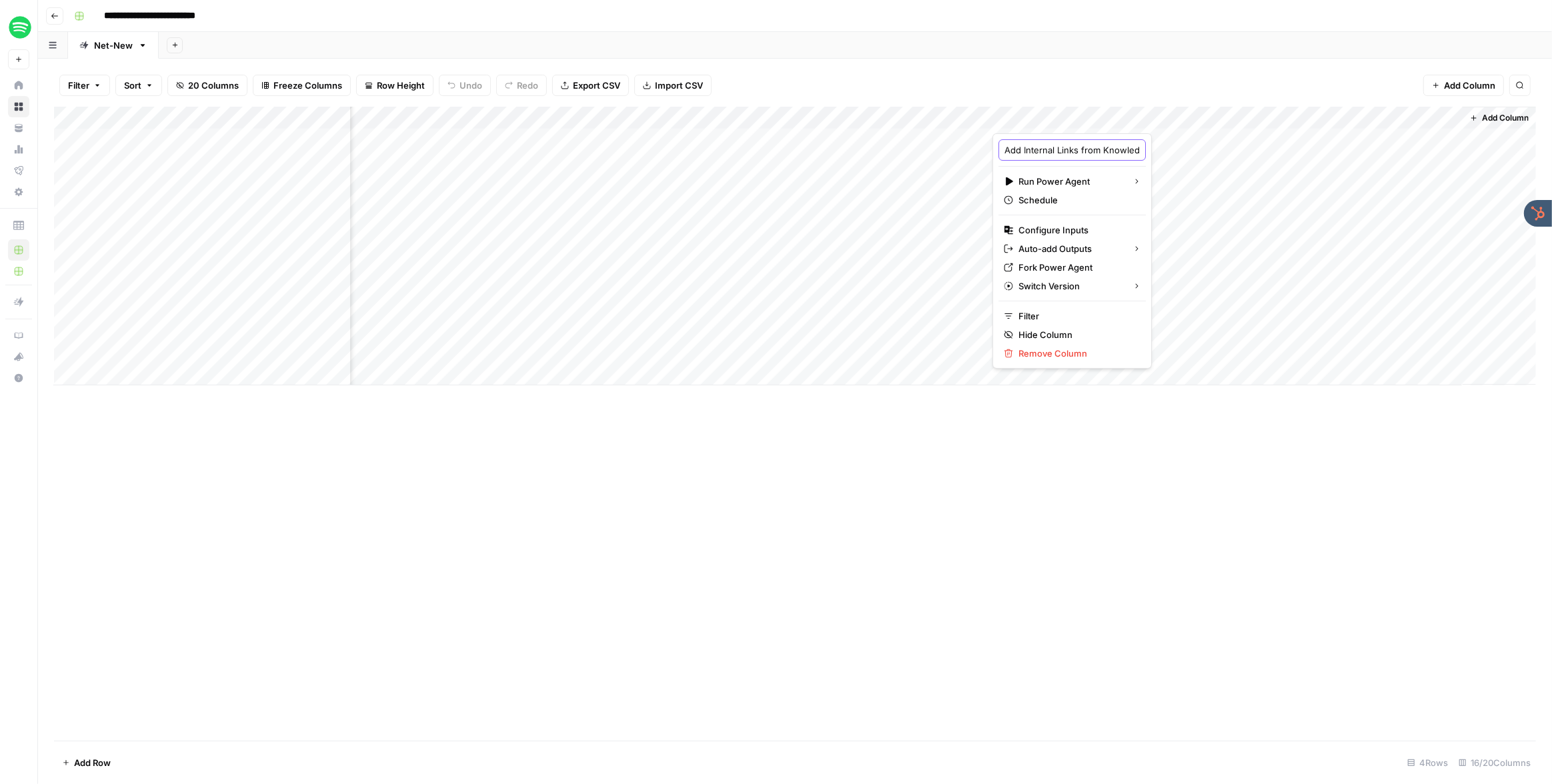click on "Add Internal Links from Knowledge Base" at bounding box center (1072, 150) 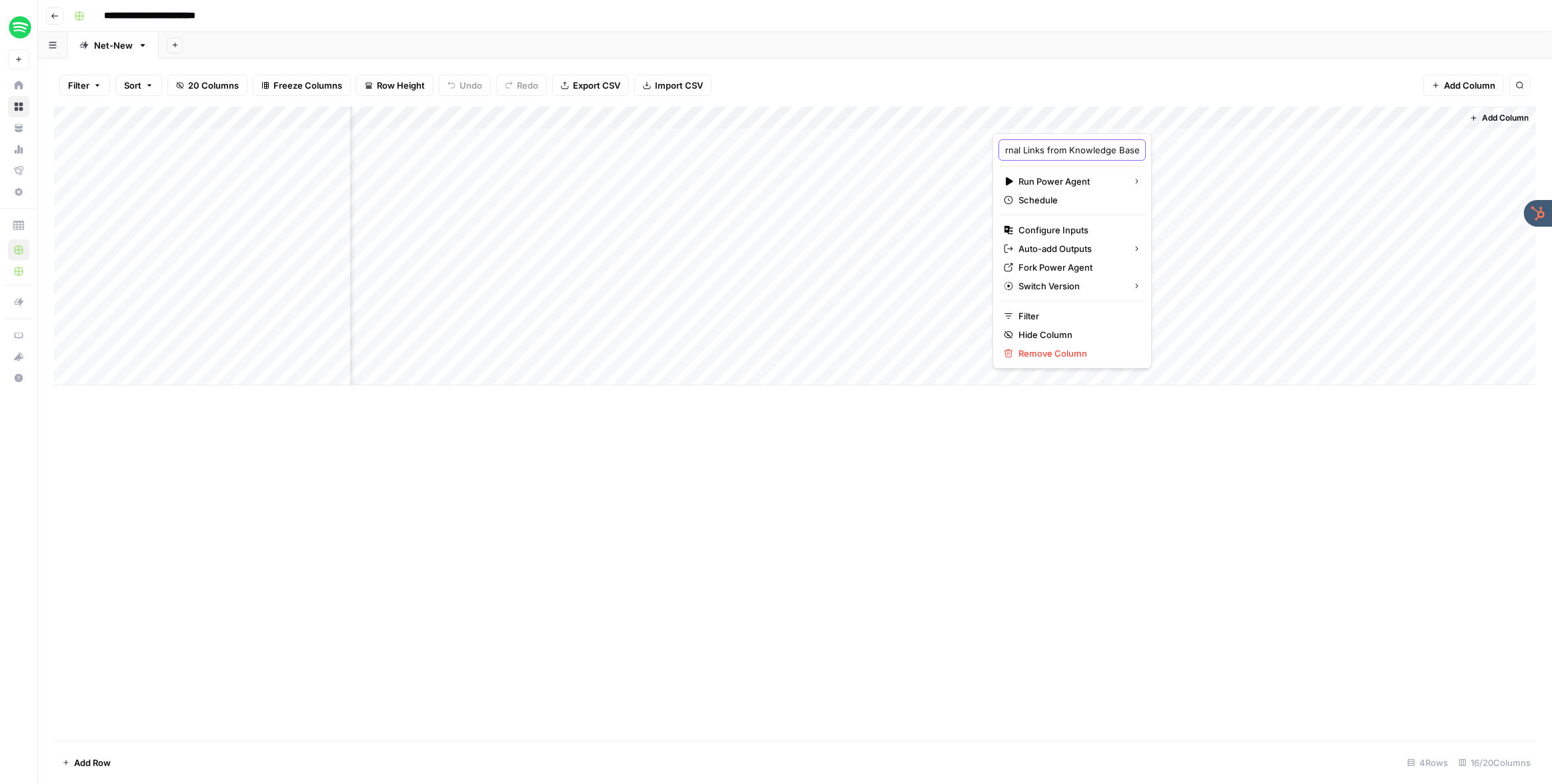 scroll, scrollTop: 0, scrollLeft: 59, axis: horizontal 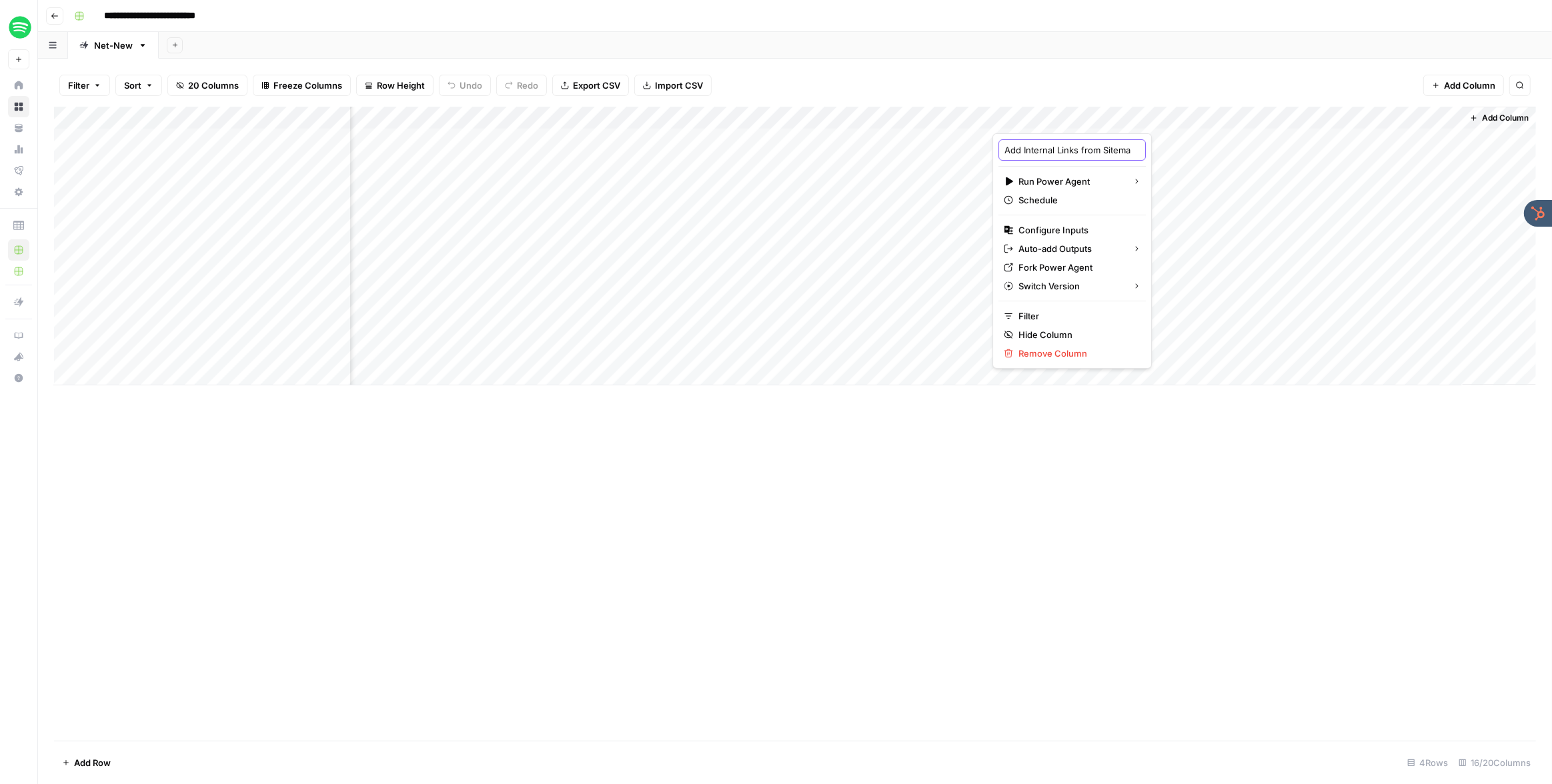 type on "Add Internal Links from Sitemap" 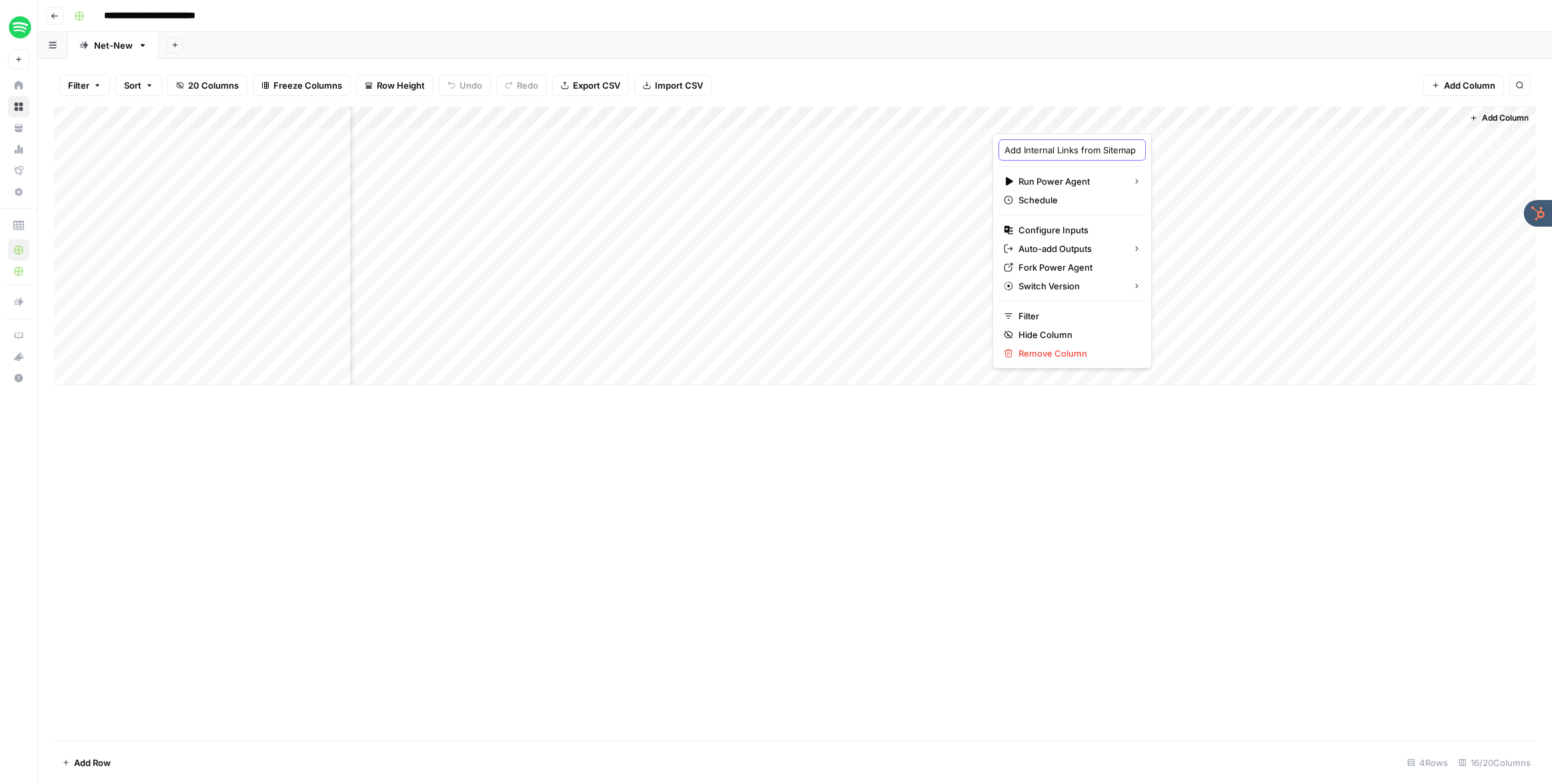 scroll, scrollTop: 0, scrollLeft: 24, axis: horizontal 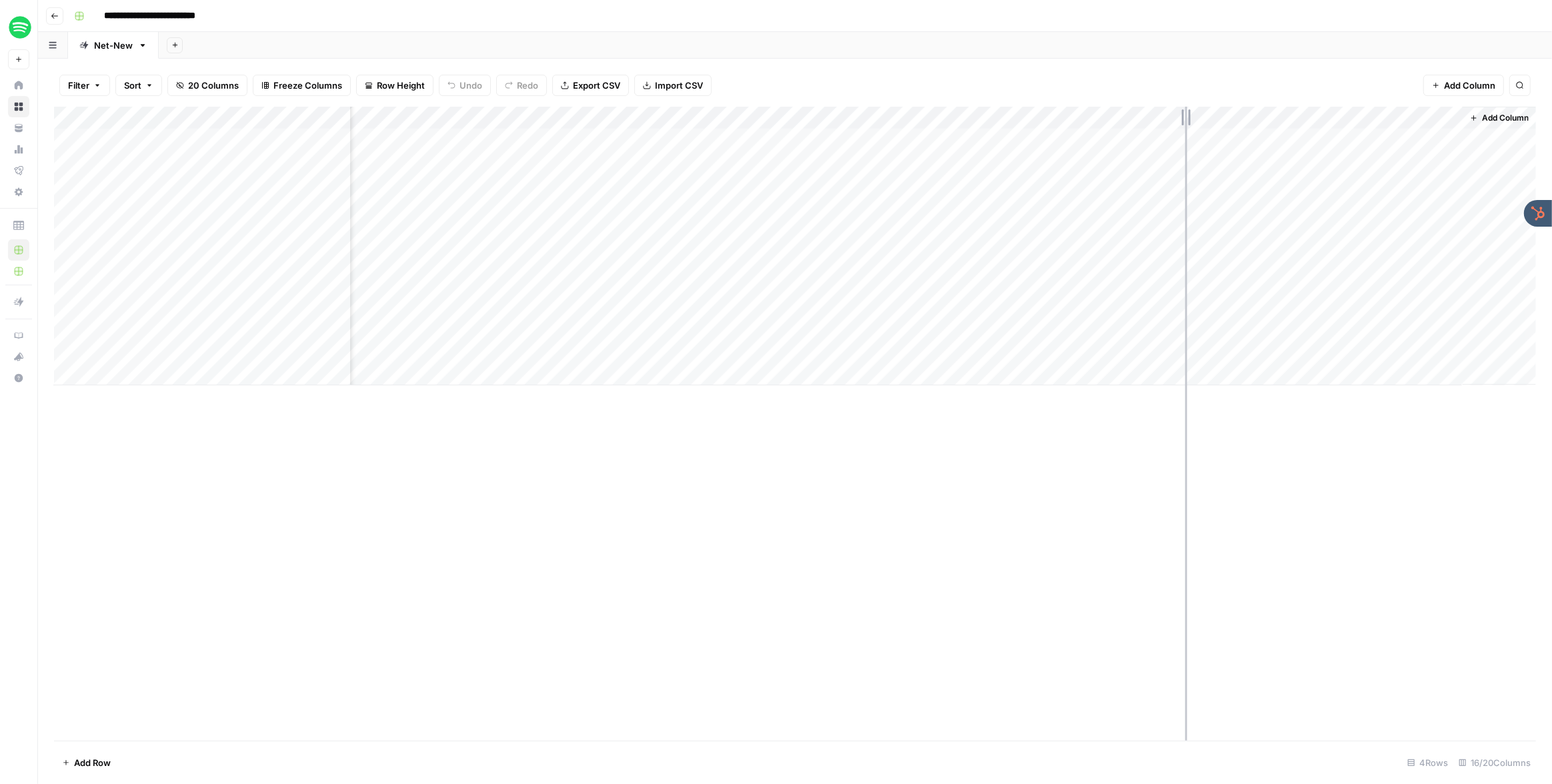 drag, startPoint x: 1223, startPoint y: 121, endPoint x: 1185, endPoint y: 123, distance: 38.0526 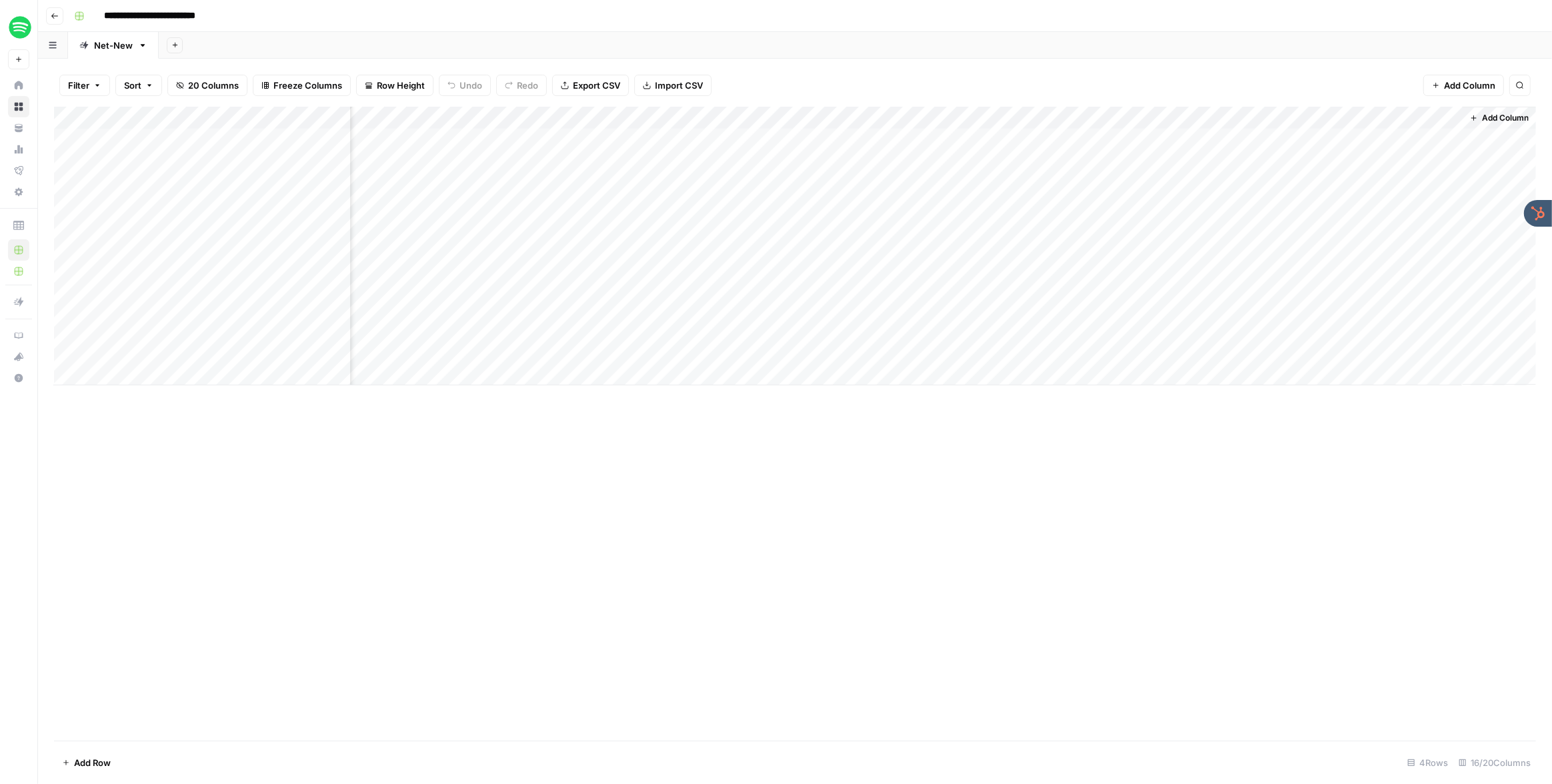 click on "Add Column" at bounding box center [795, 246] 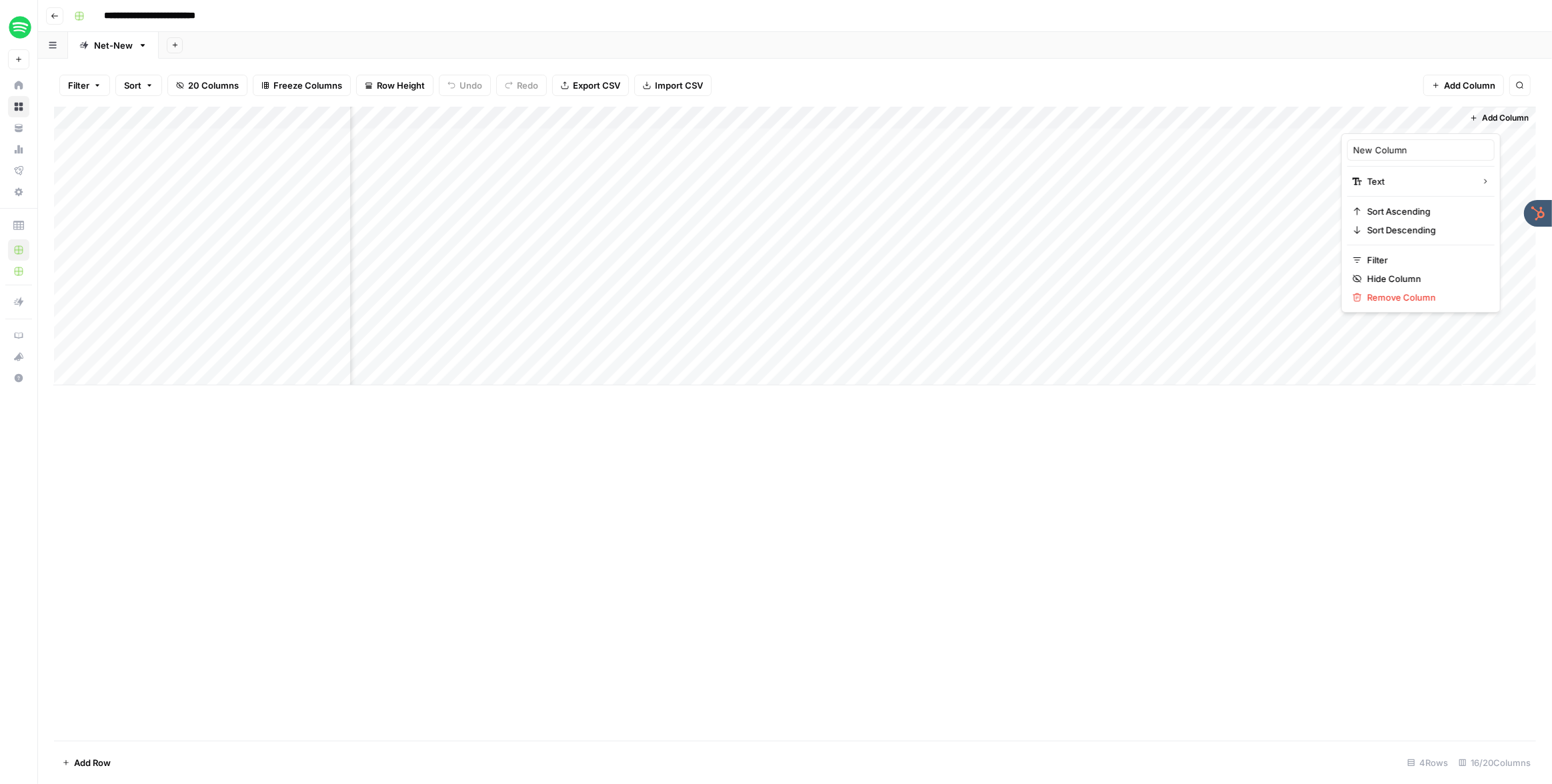 click at bounding box center [1401, 120] 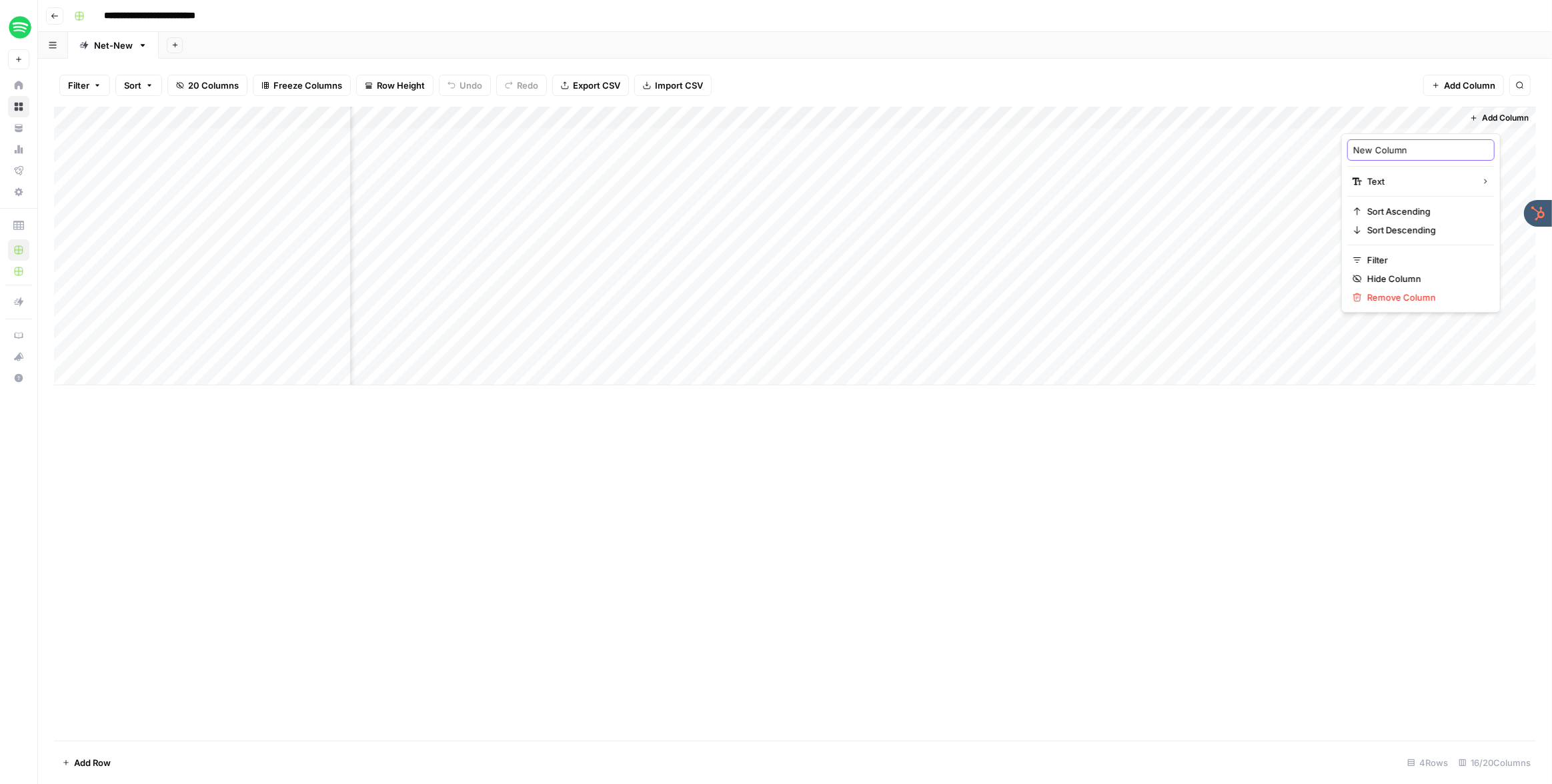 click on "New Column" at bounding box center (1421, 150) 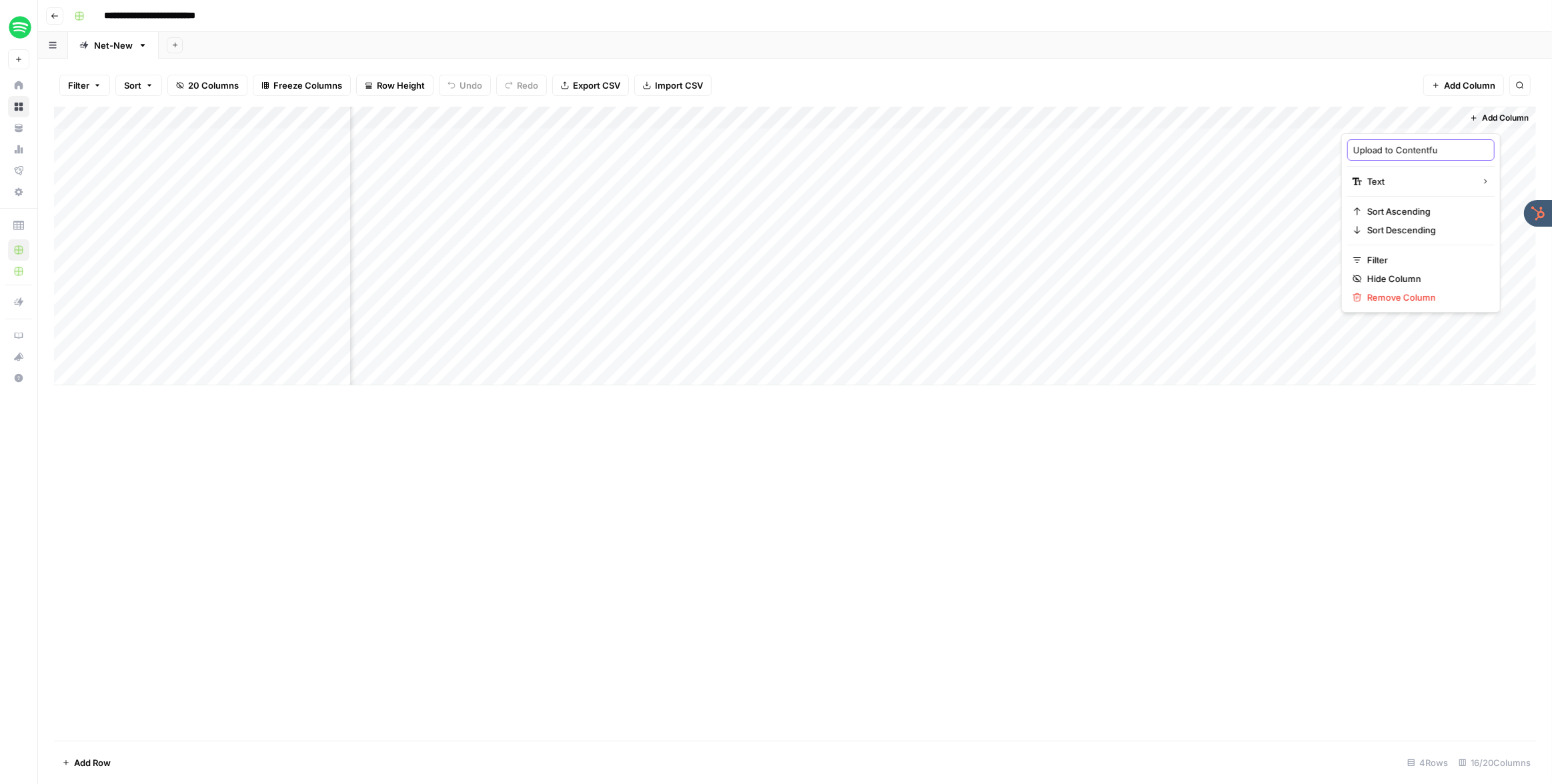 type on "Upload to Contentful" 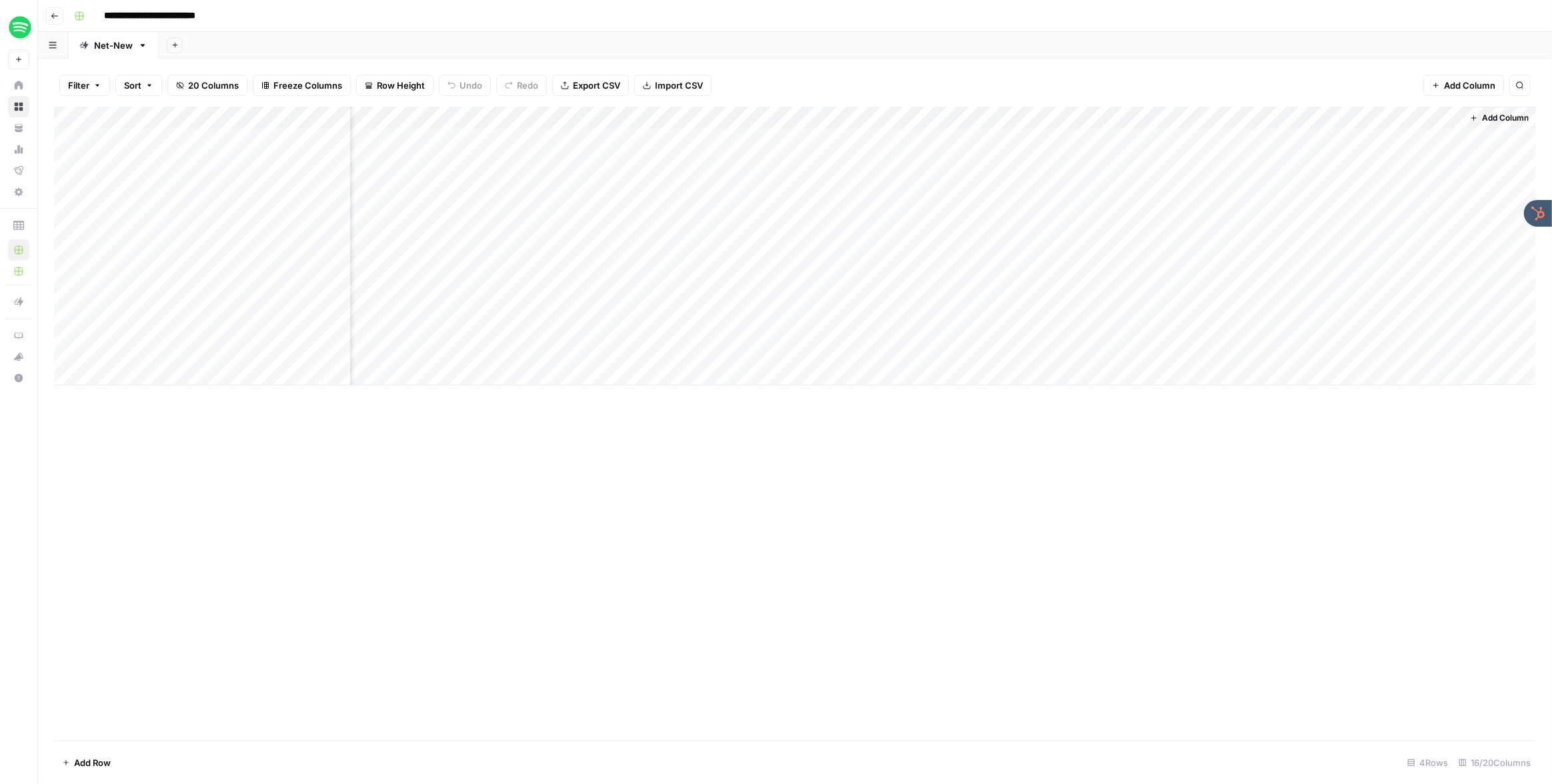 click on "Add Column" at bounding box center [1499, 245] 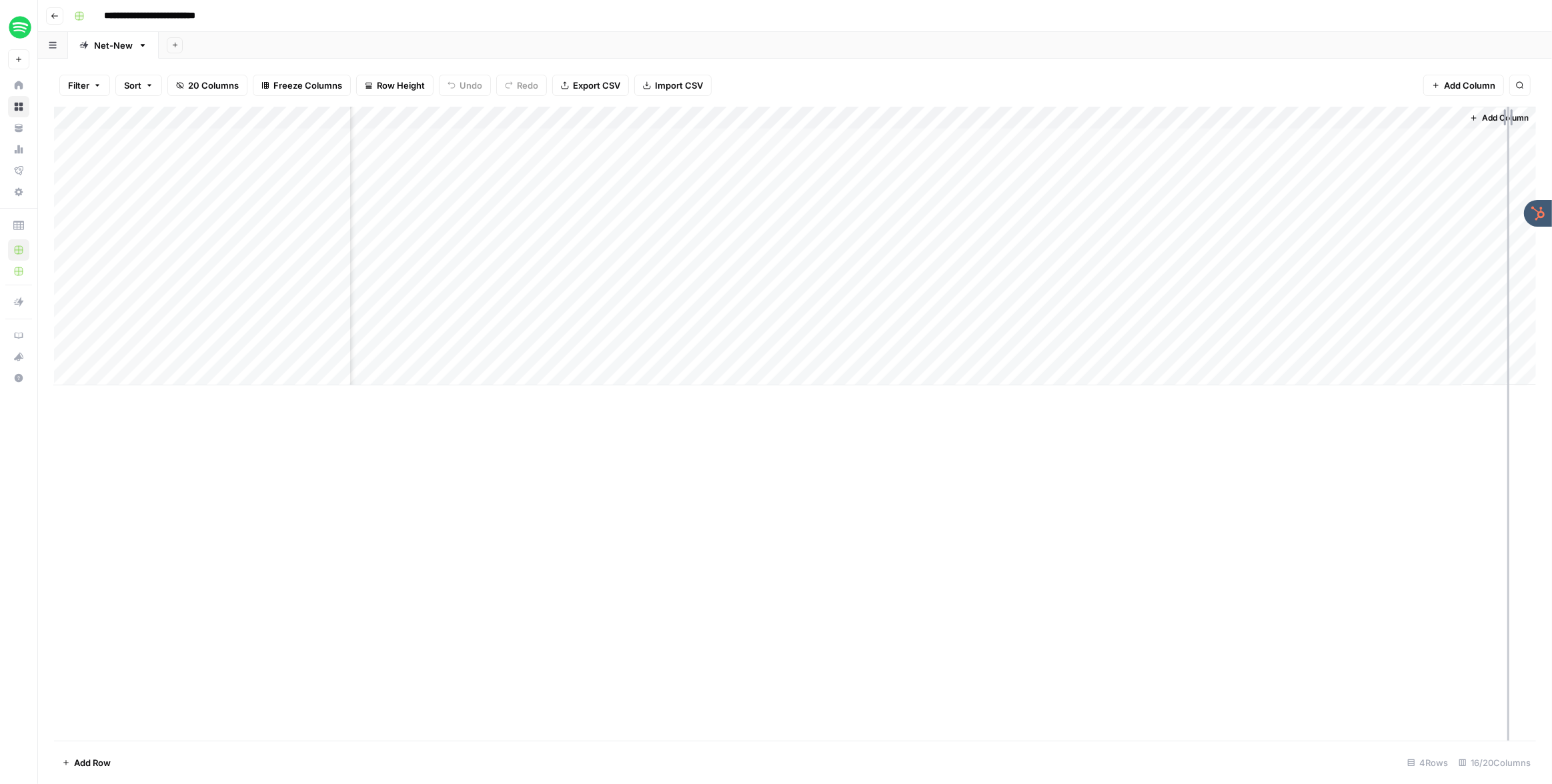 drag, startPoint x: 1460, startPoint y: 119, endPoint x: 1507, endPoint y: 118, distance: 47.01064 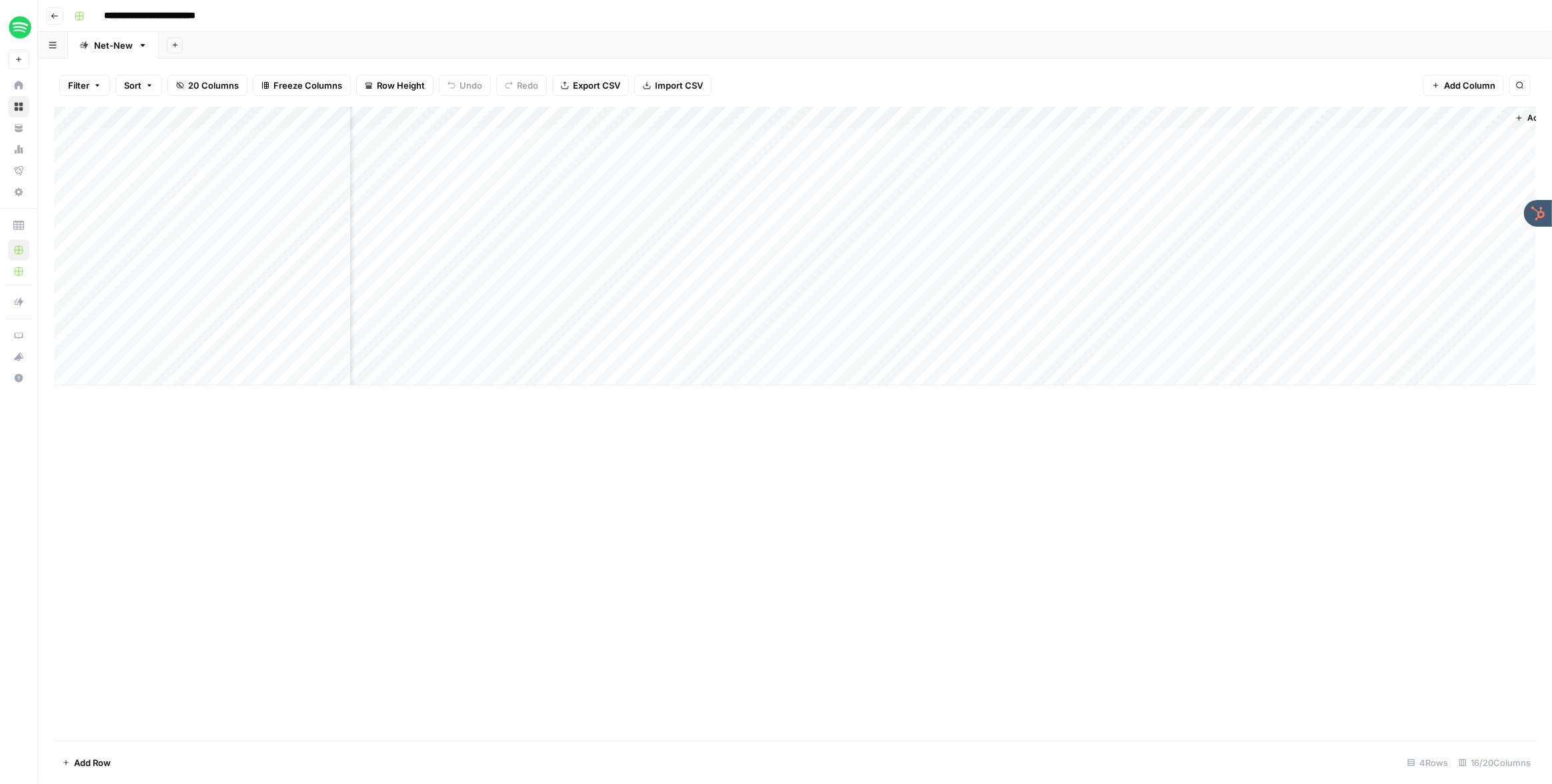click on "**********" at bounding box center [804, 16] 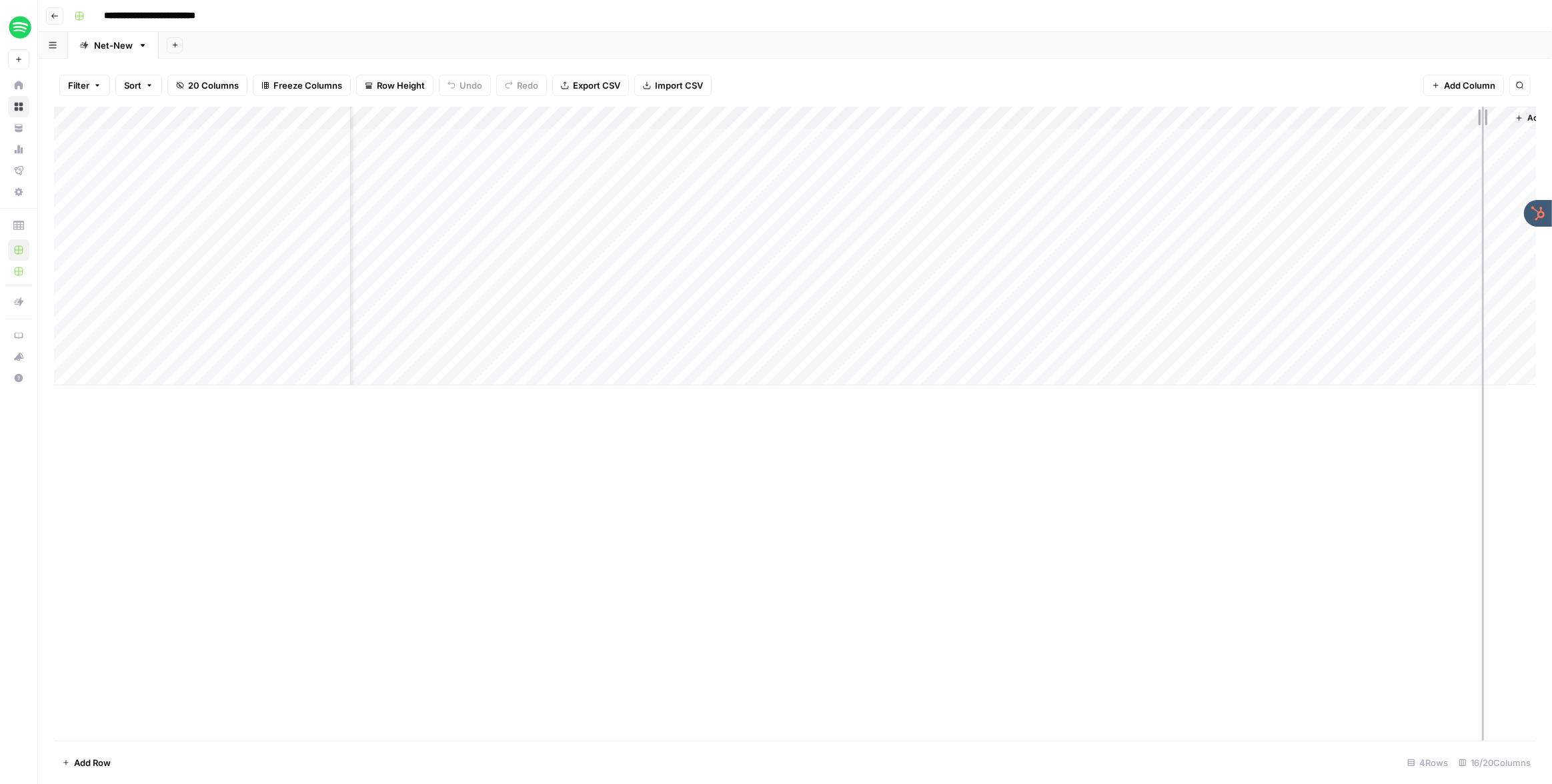 drag, startPoint x: 1505, startPoint y: 118, endPoint x: 1482, endPoint y: 120, distance: 23.086793 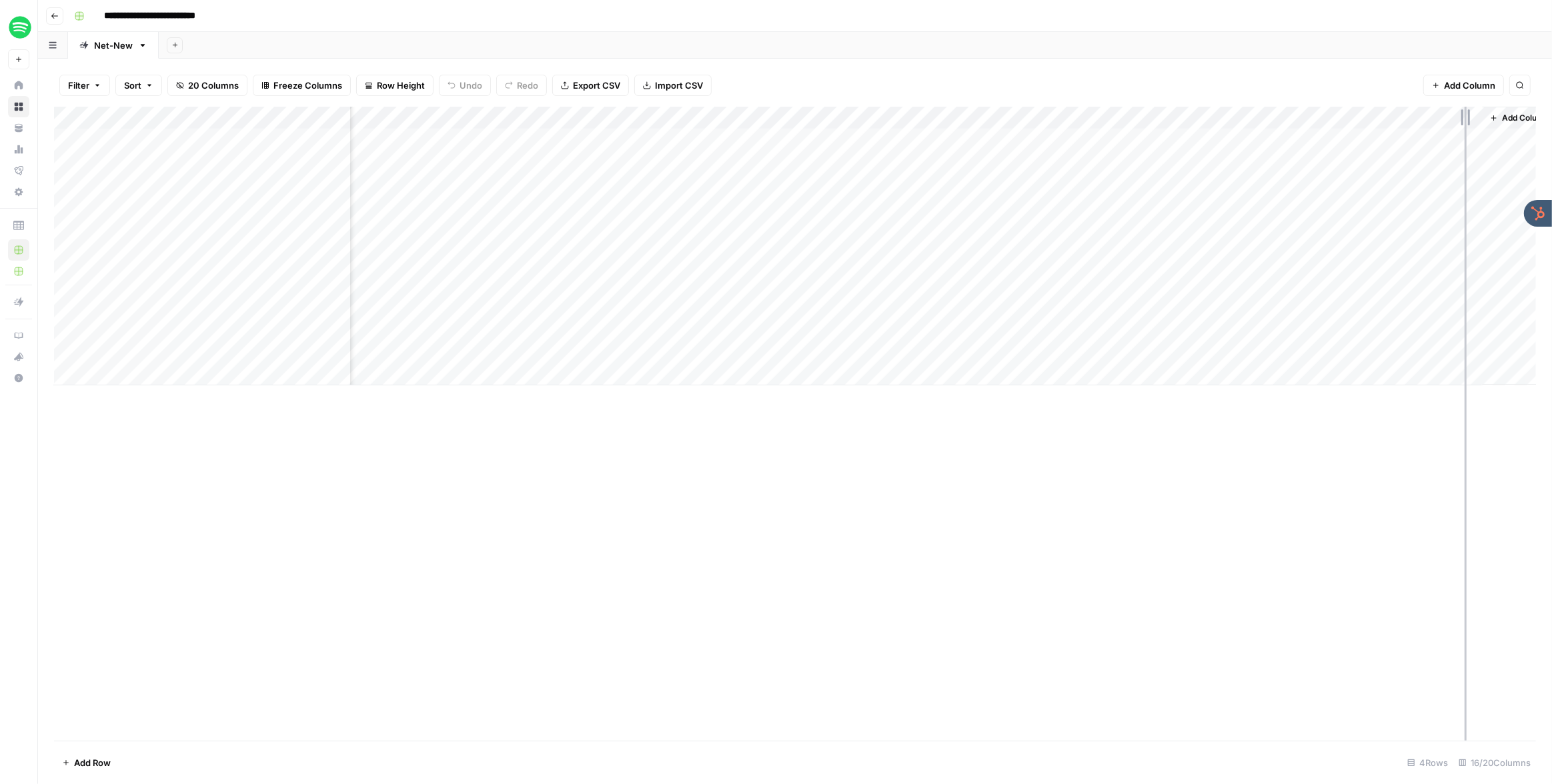 drag, startPoint x: 1480, startPoint y: 116, endPoint x: 1453, endPoint y: 156, distance: 48.25971 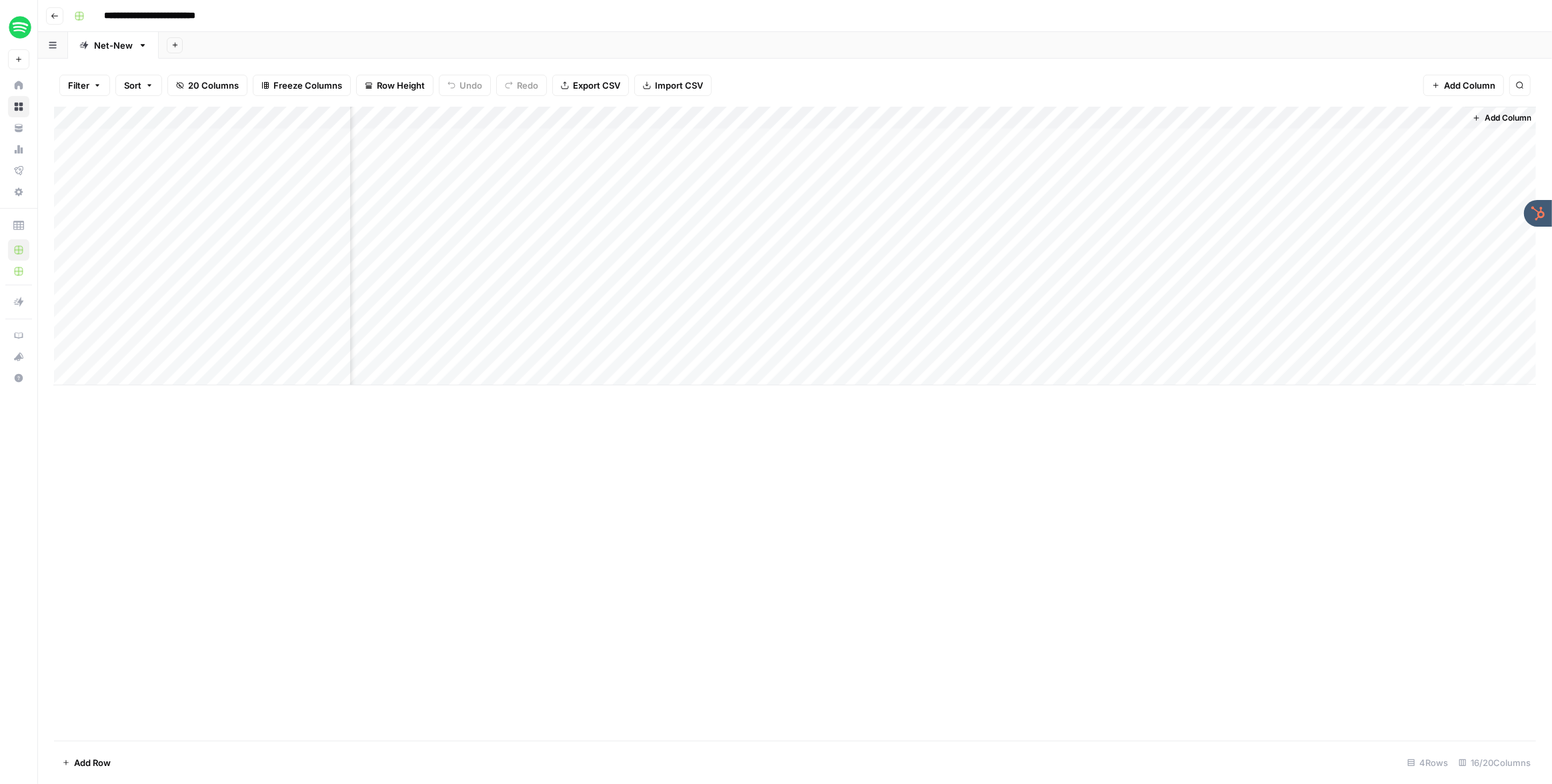 click on "Add Column" at bounding box center (795, 246) 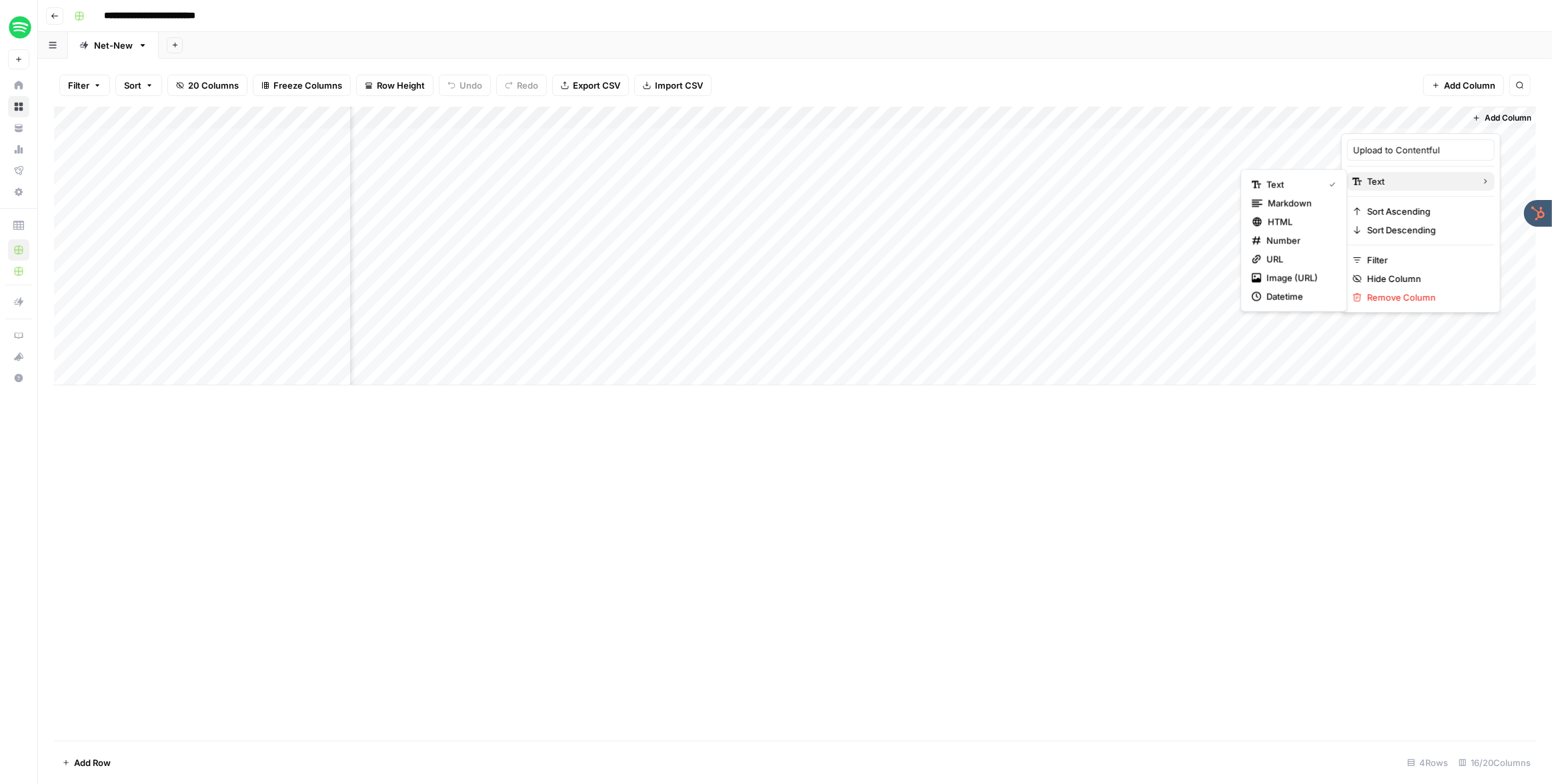click on "Text" at bounding box center [1419, 181] 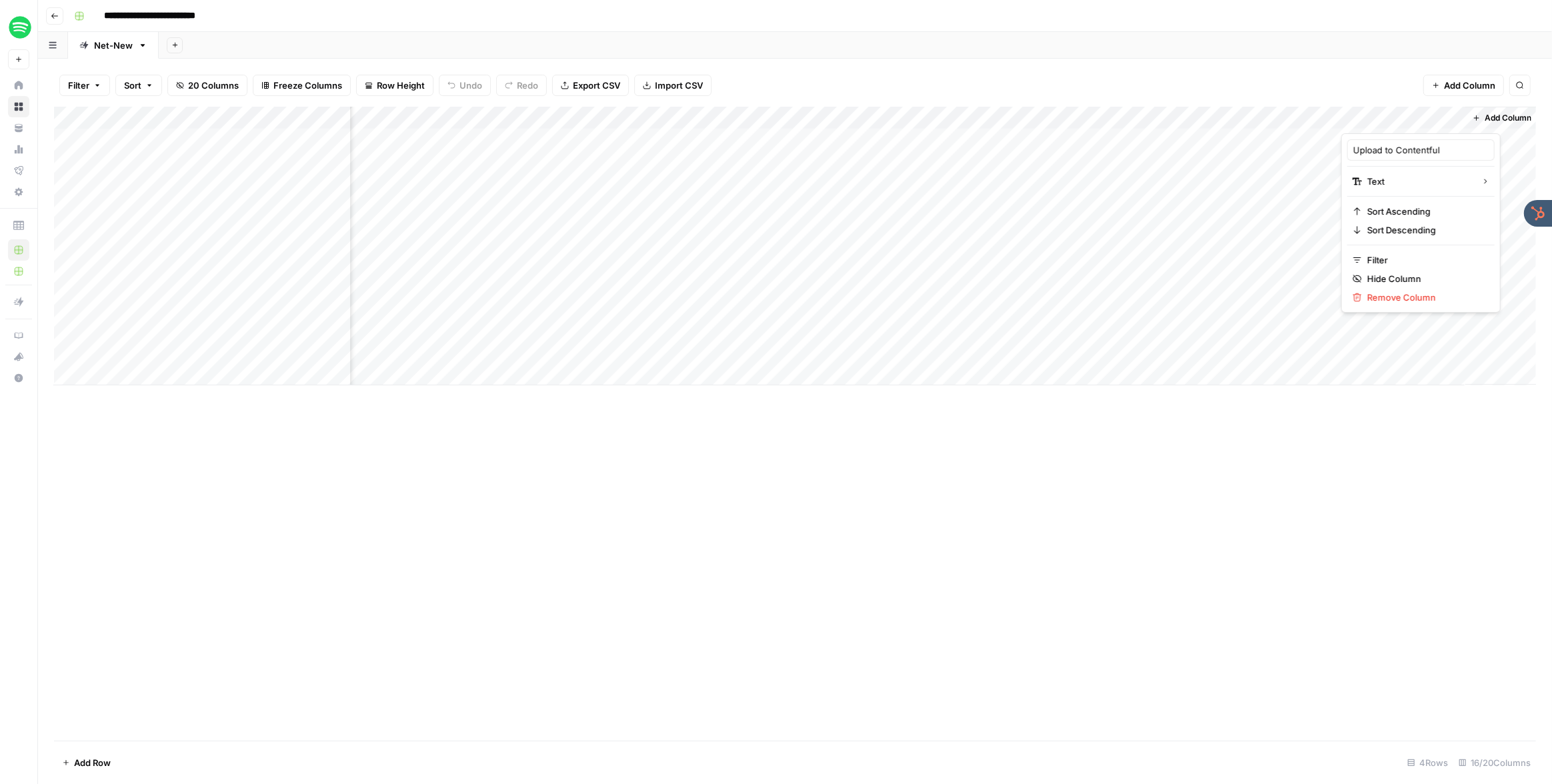 click on "Add Column" at bounding box center [795, 423] 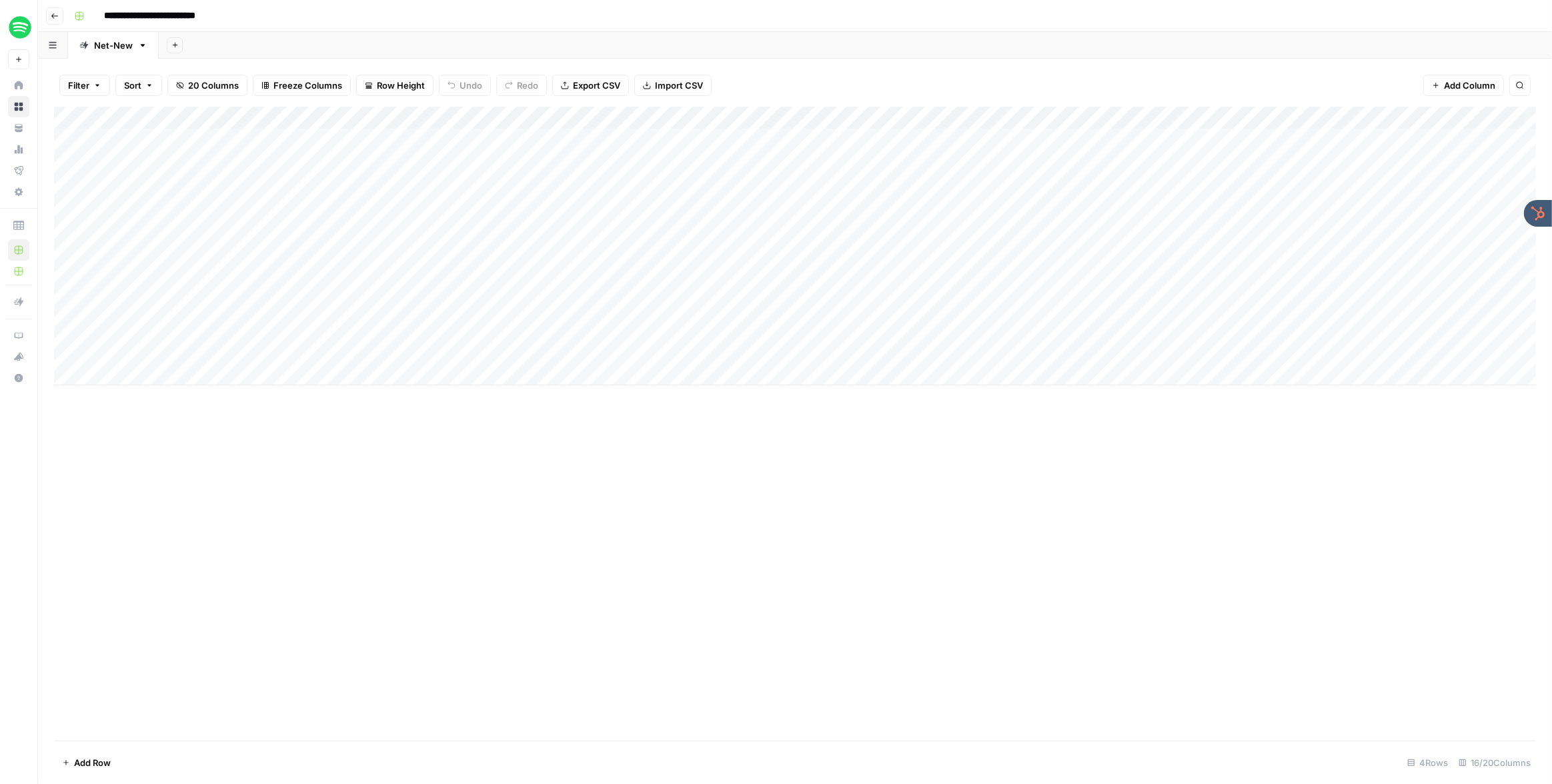 scroll, scrollTop: 0, scrollLeft: 0, axis: both 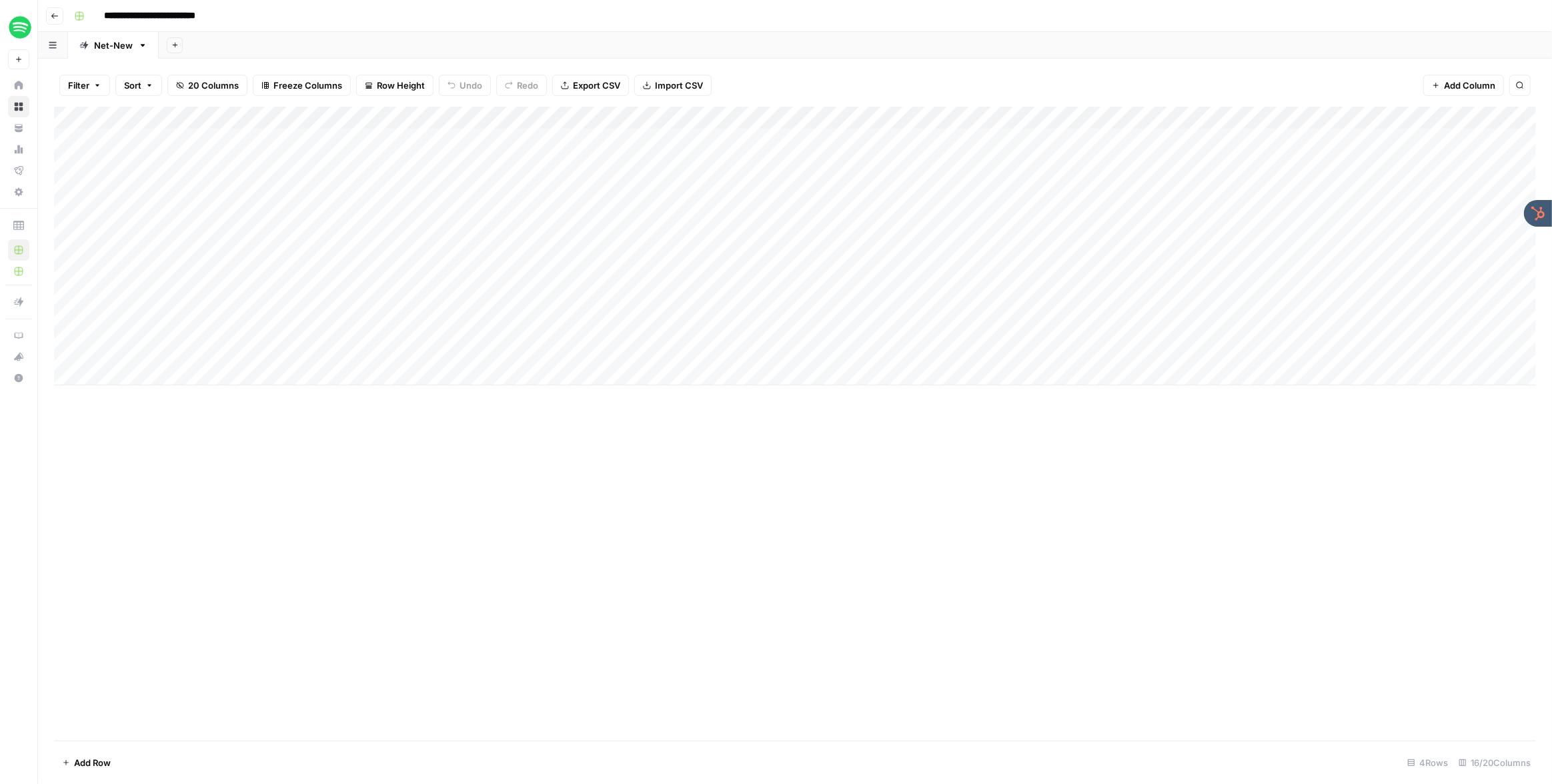click on "**********" at bounding box center (804, 16) 